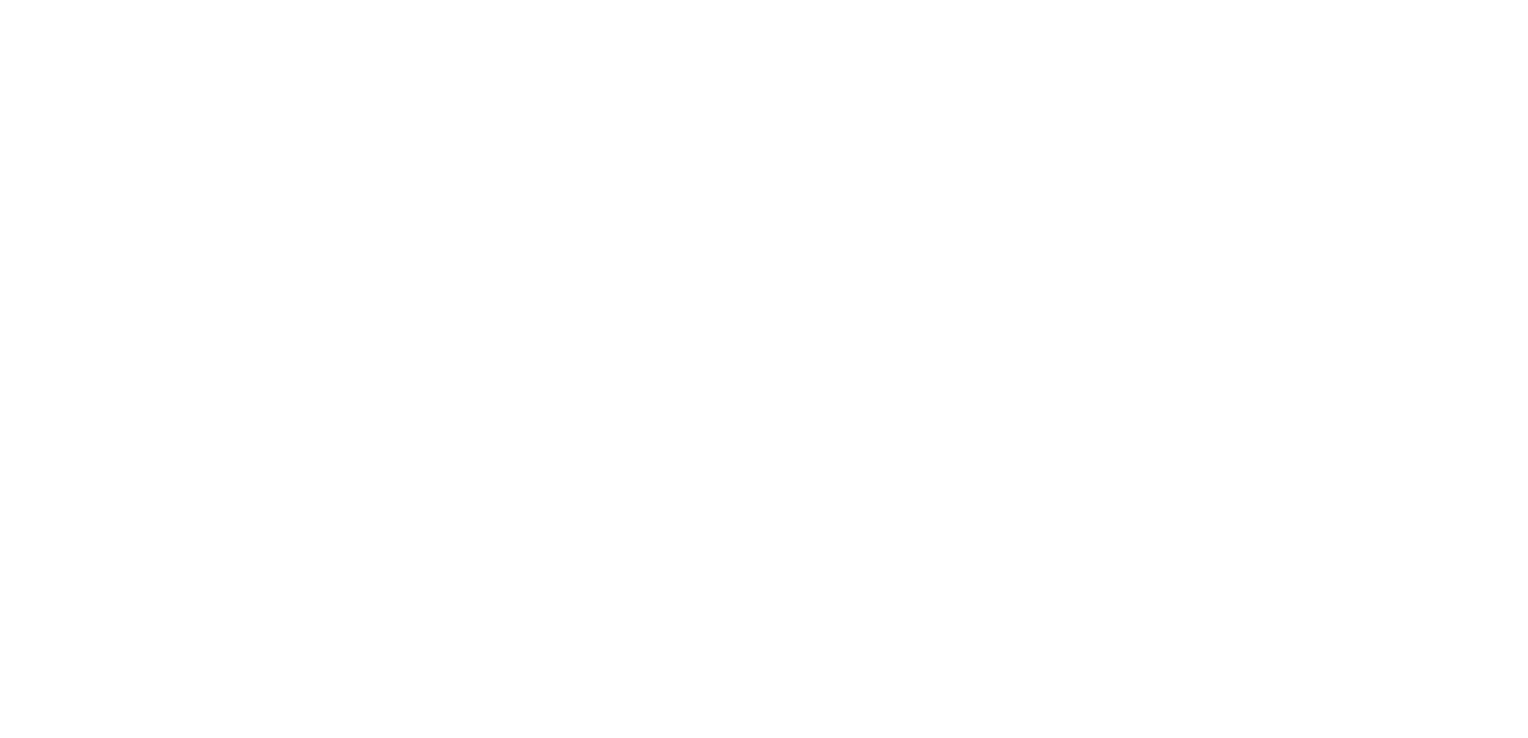 scroll, scrollTop: 0, scrollLeft: 0, axis: both 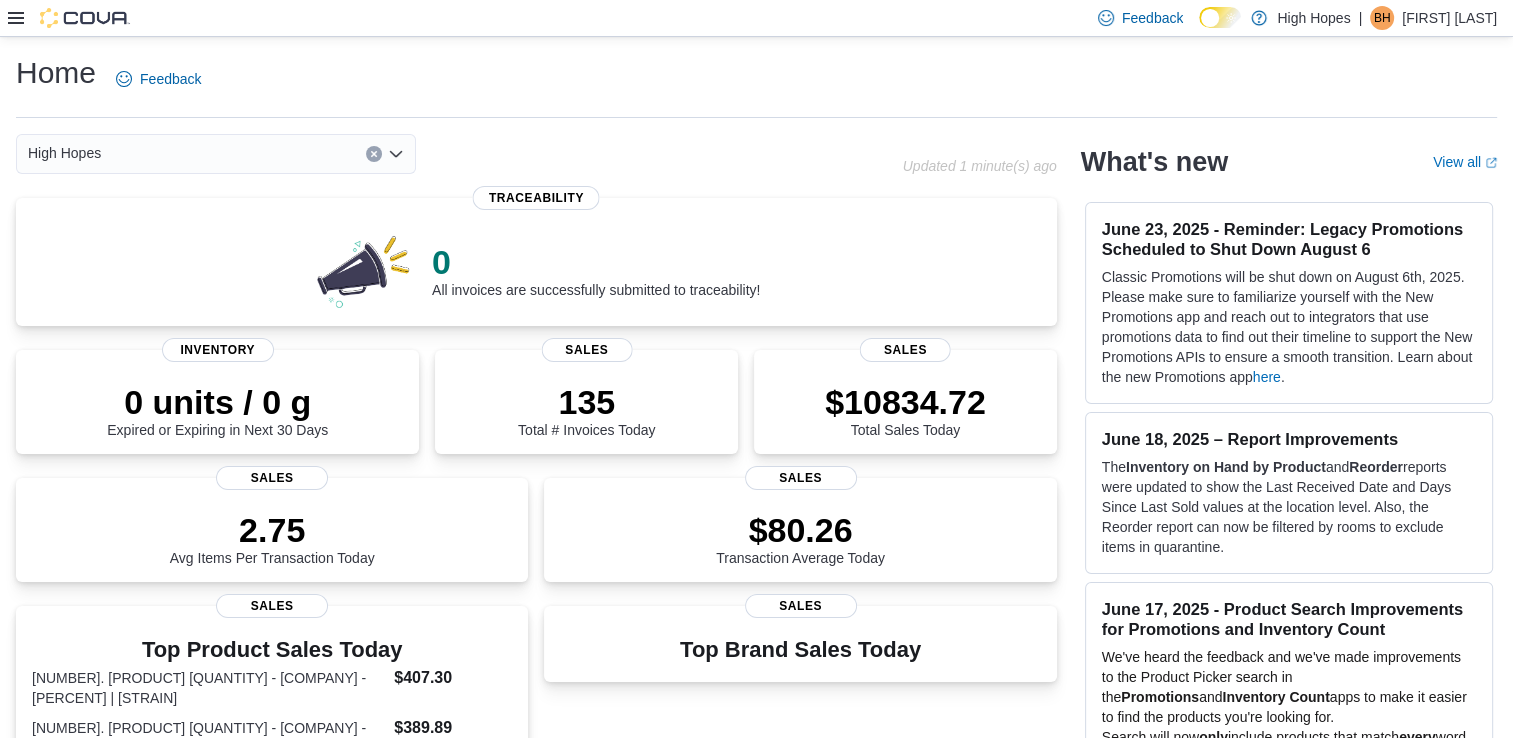 click 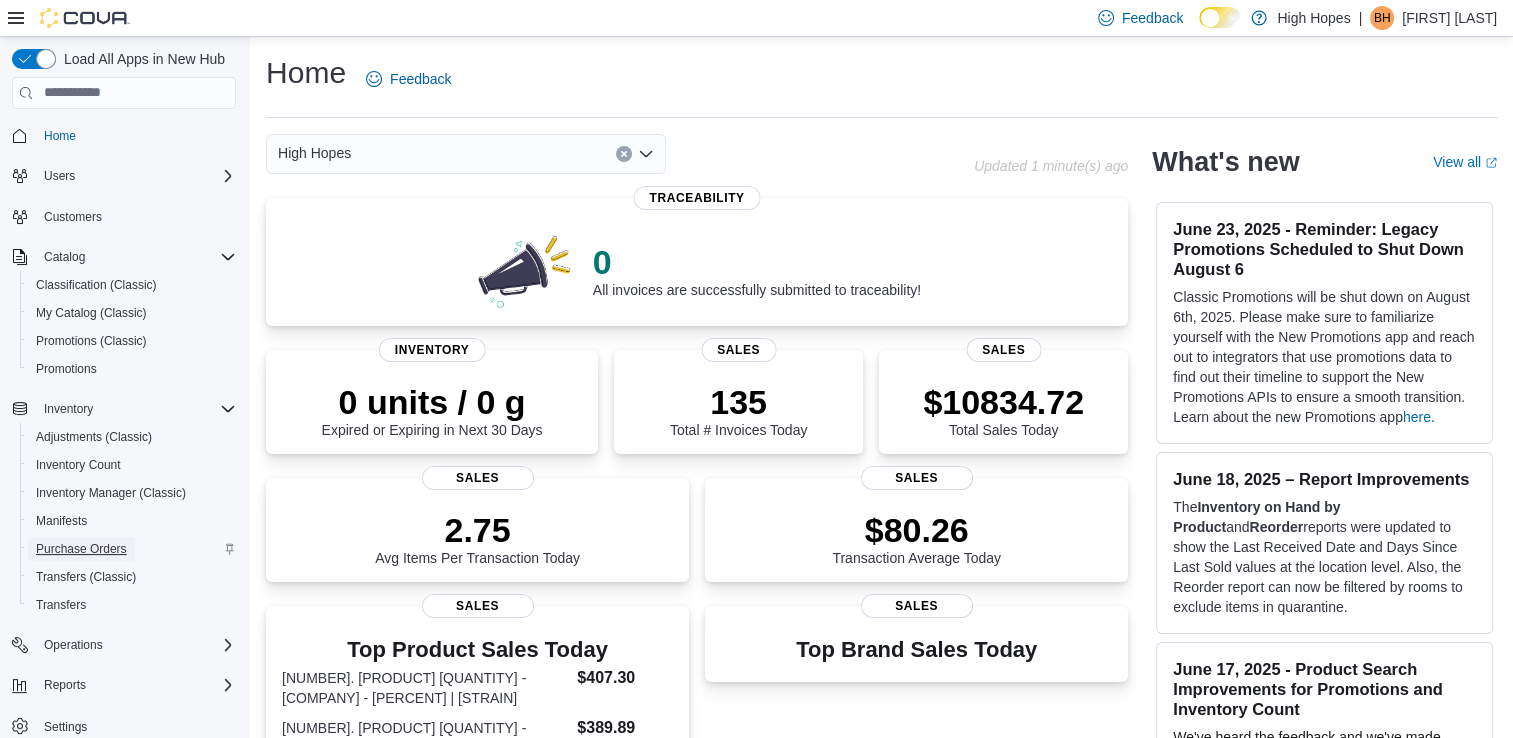 click on "Purchase Orders" at bounding box center (81, 549) 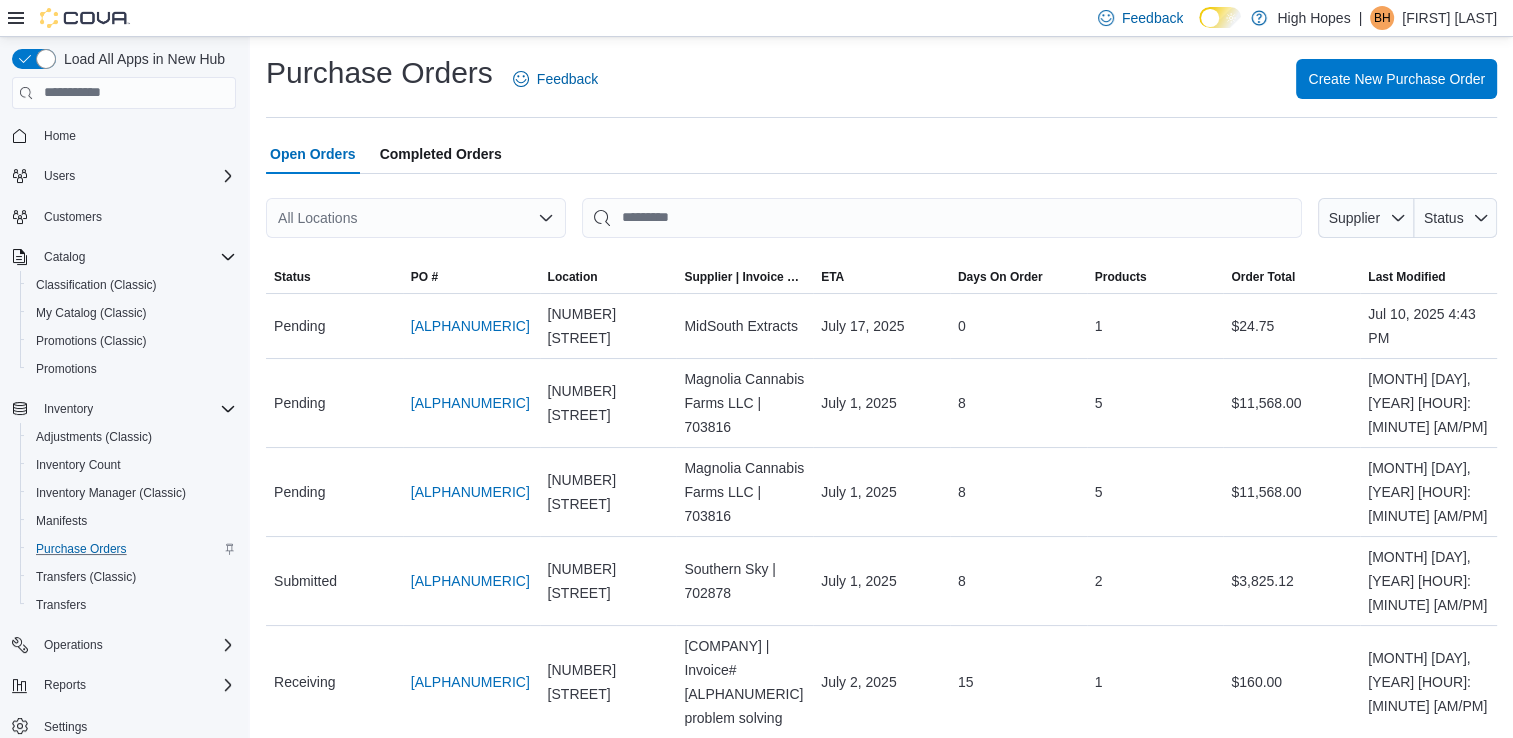 click 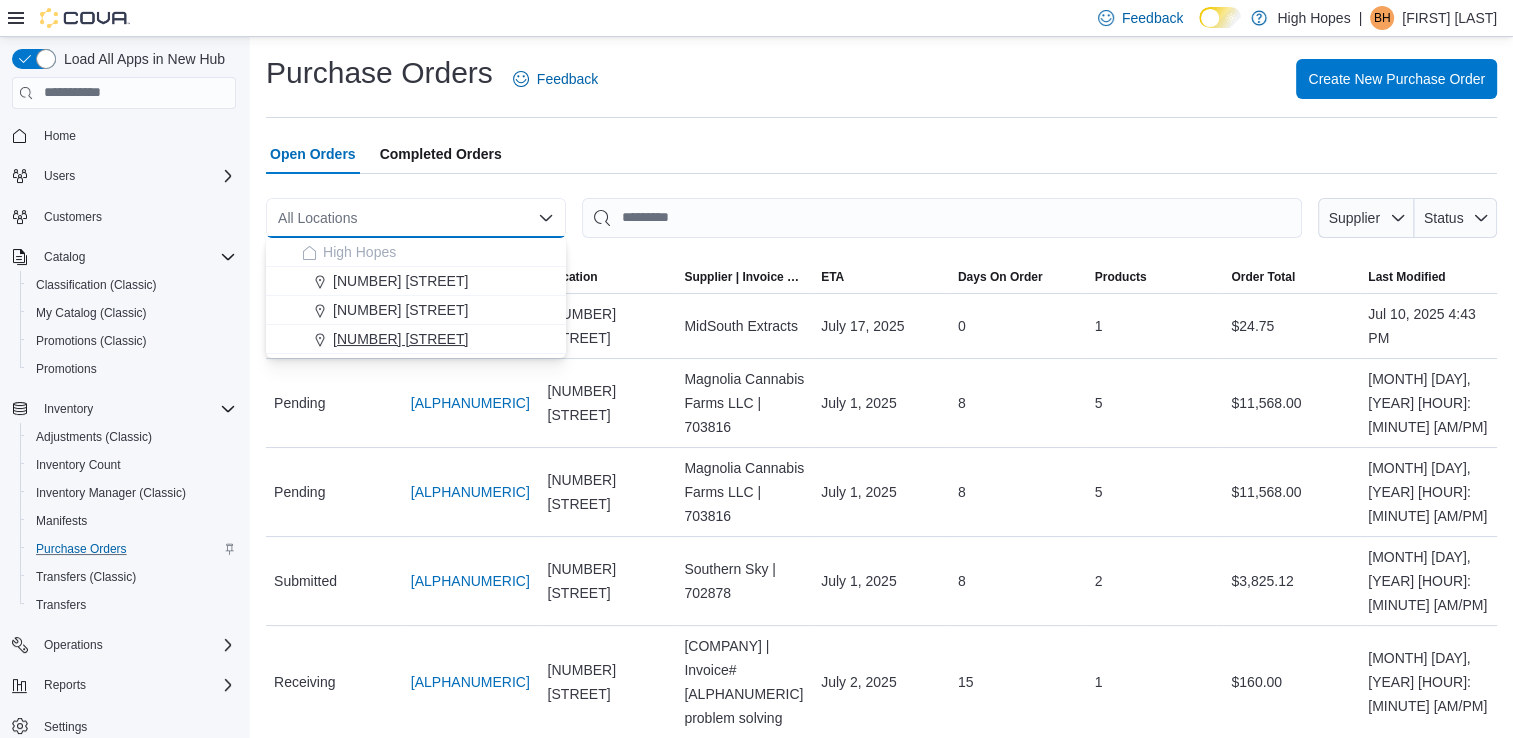 click on "834 Highway 19 N" at bounding box center (400, 339) 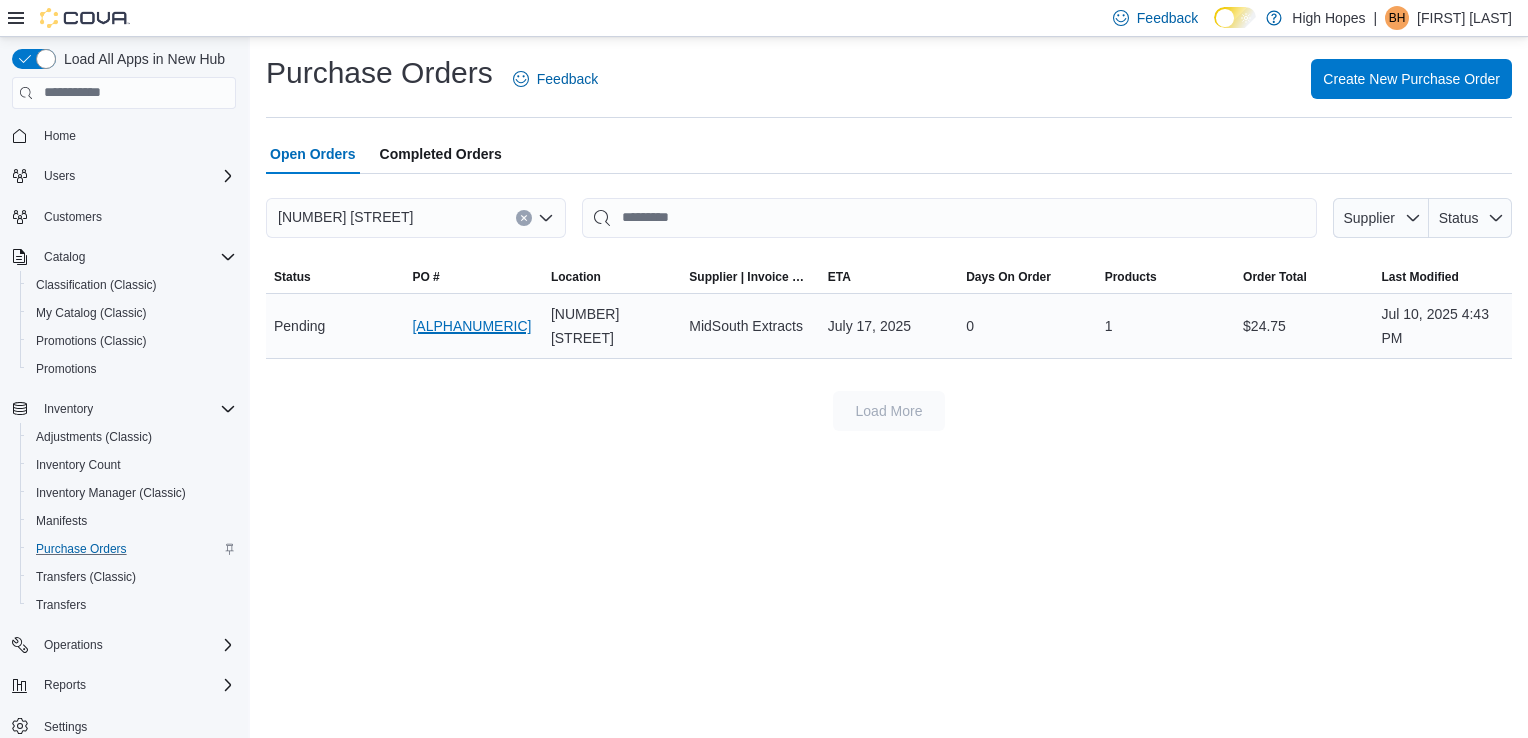 click on "POCV7B-1084" at bounding box center [471, 326] 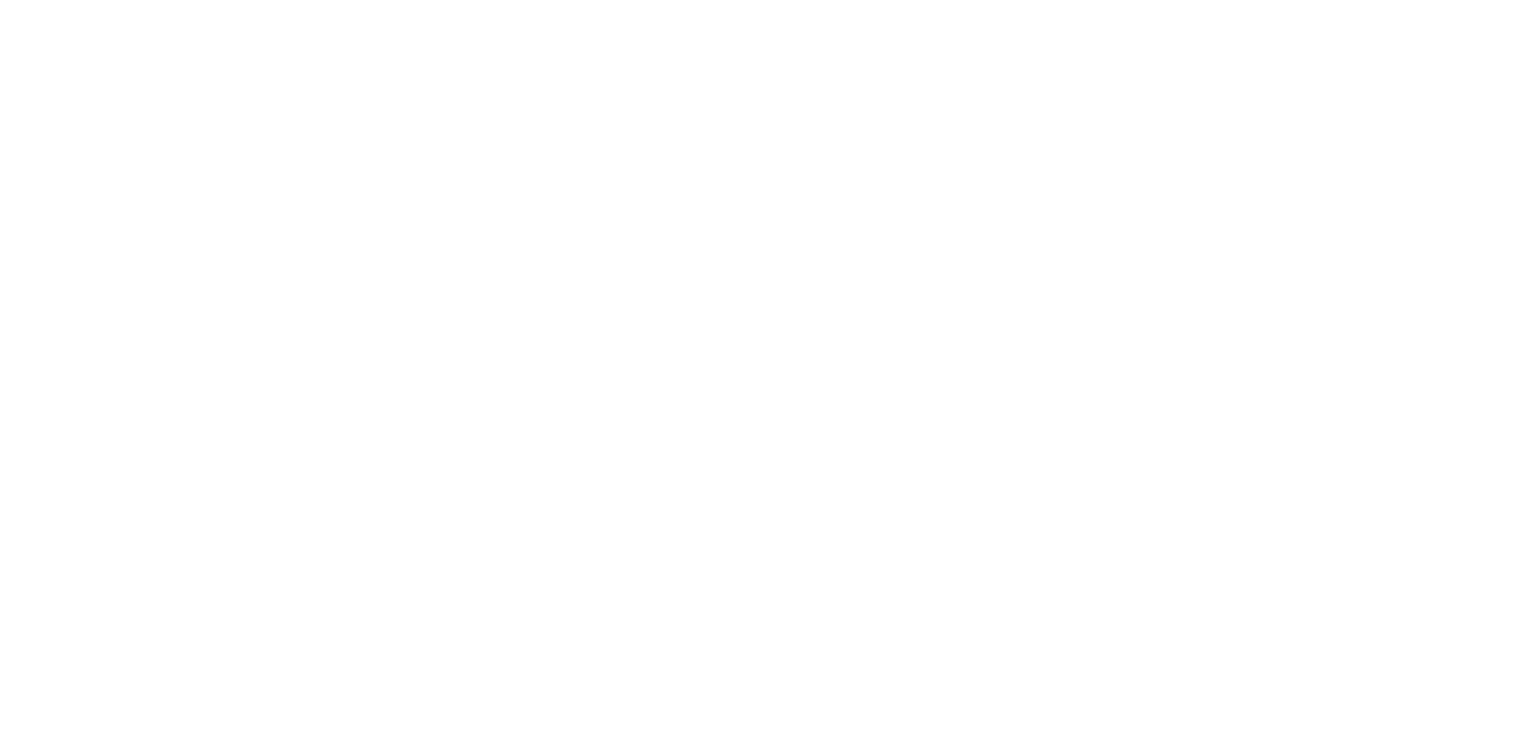 scroll, scrollTop: 0, scrollLeft: 0, axis: both 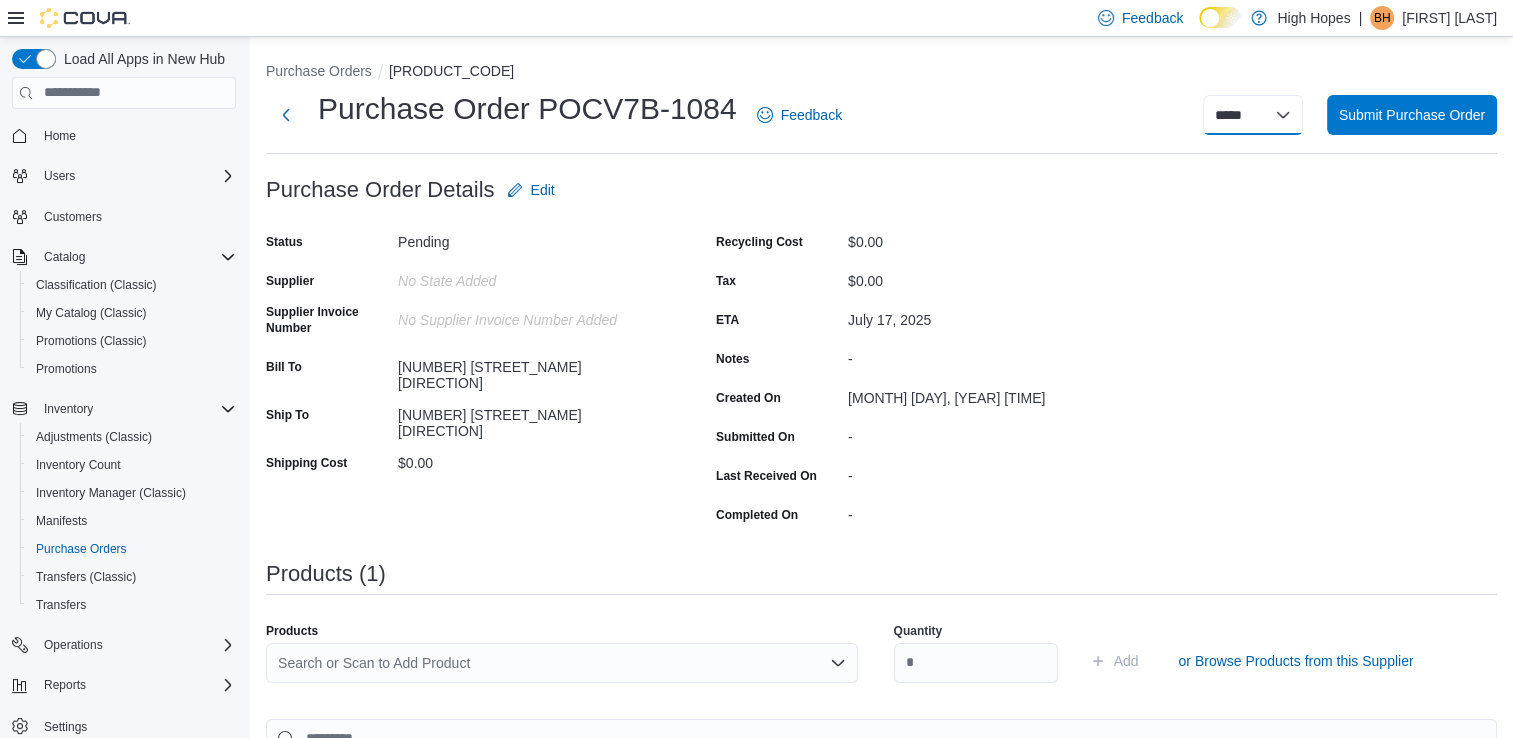 click on "***** ***** ******" at bounding box center (1253, 115) 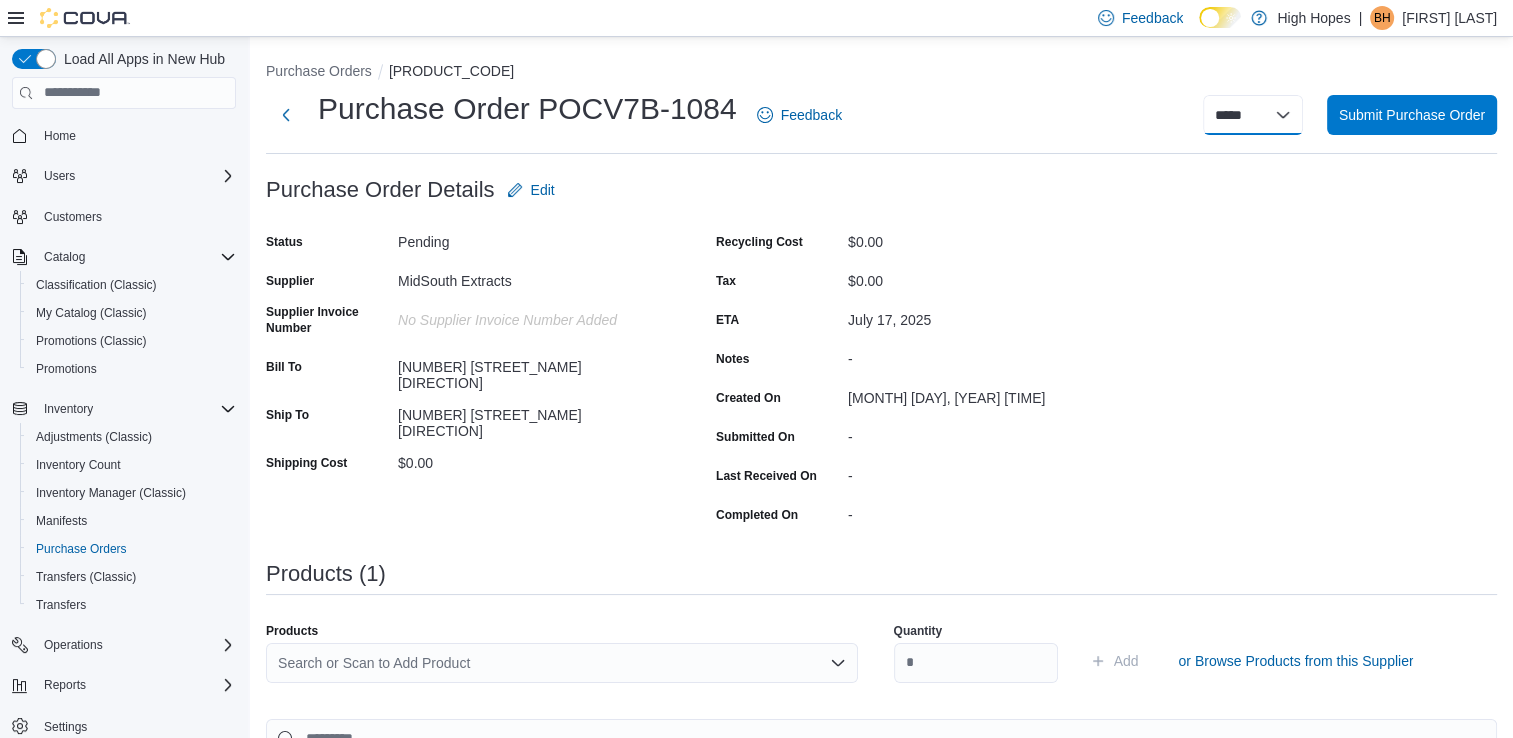 select on "**********" 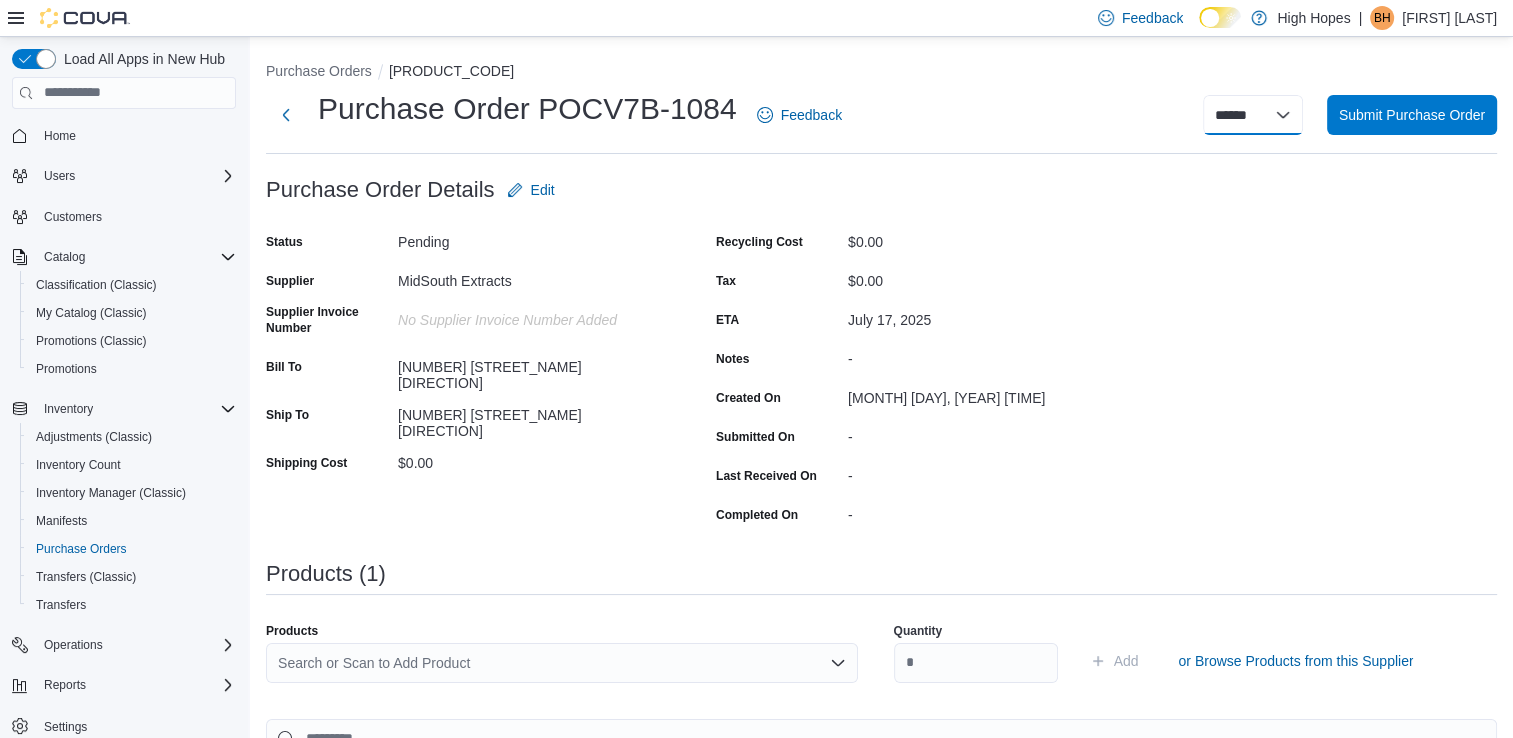 click on "***** ***** ******" at bounding box center (1253, 115) 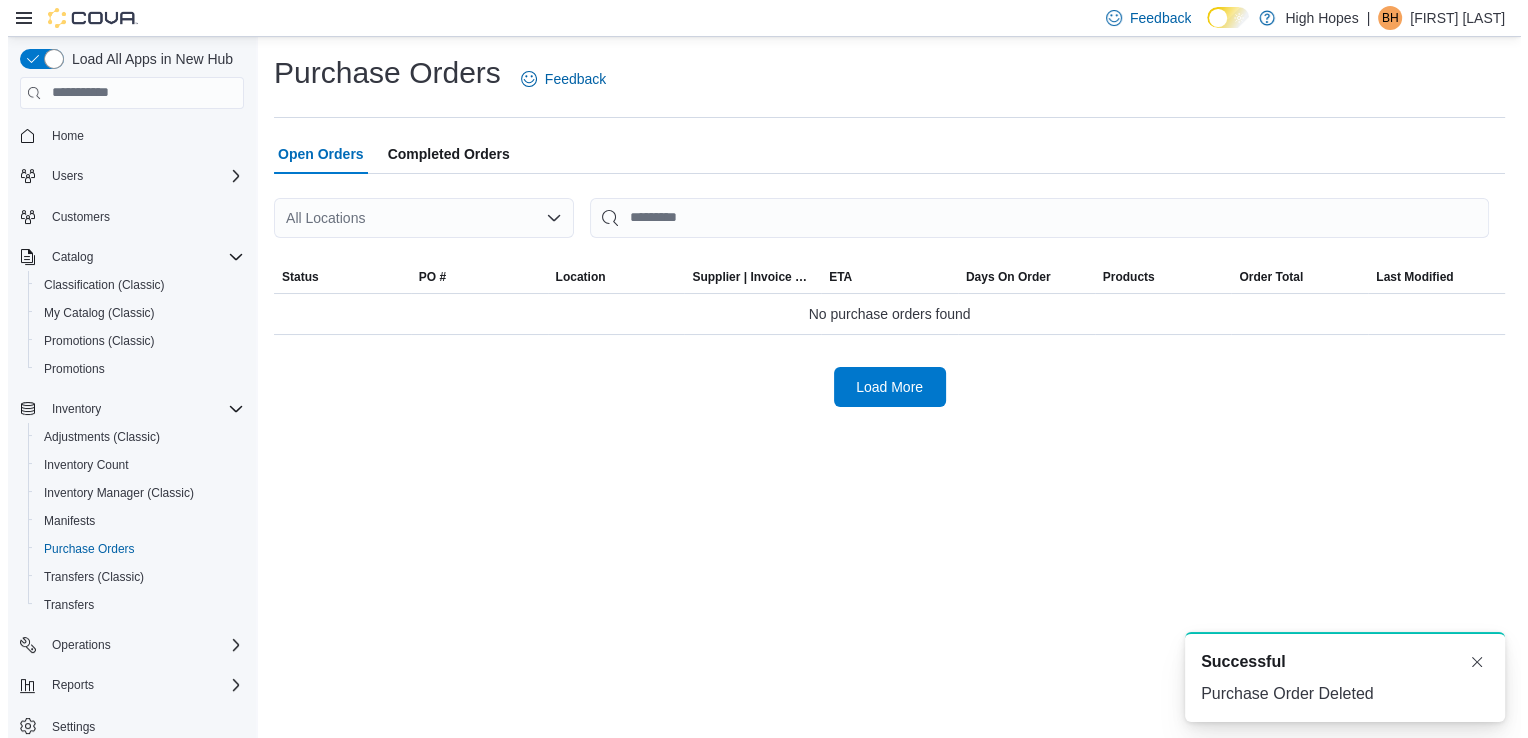 scroll, scrollTop: 0, scrollLeft: 0, axis: both 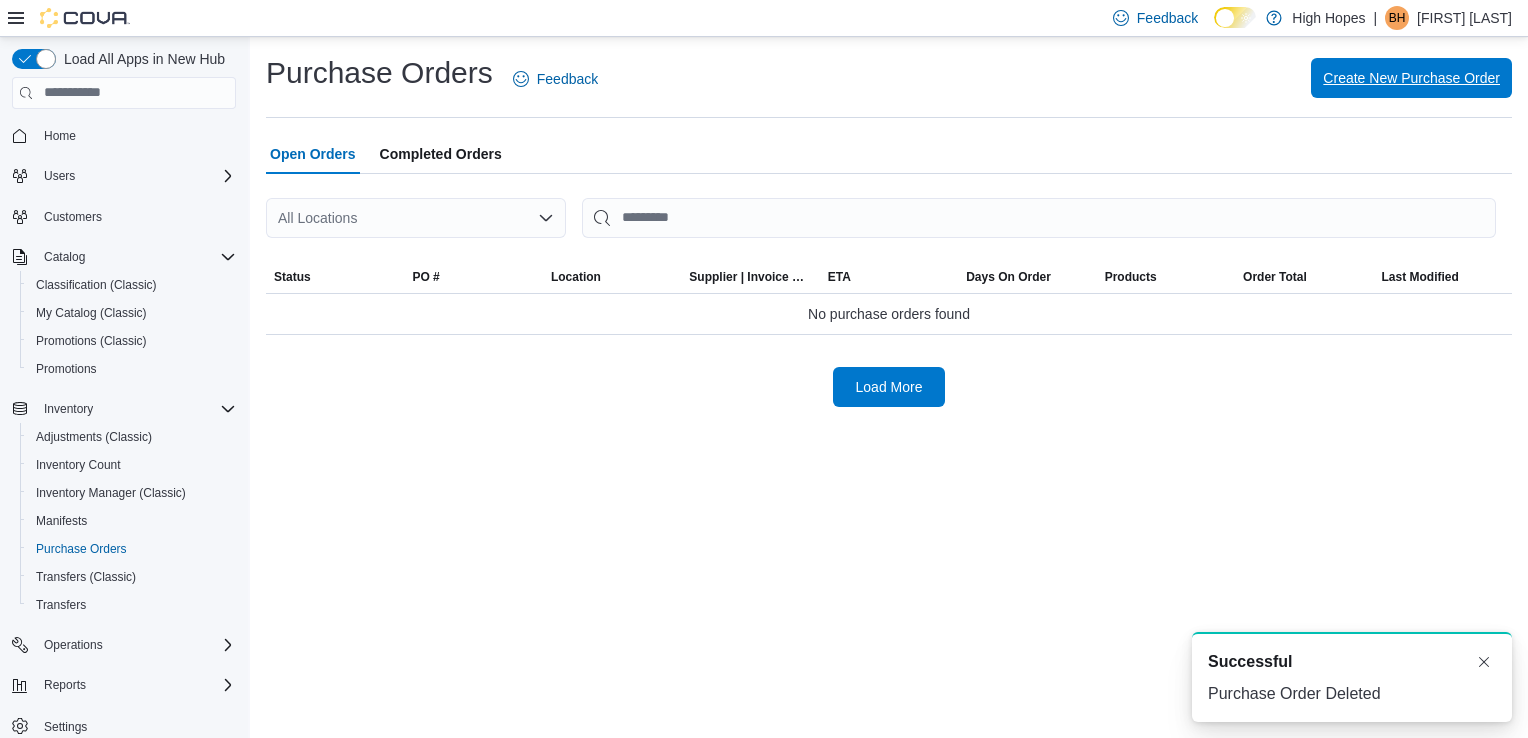 click on "Create New Purchase Order" at bounding box center [1411, 78] 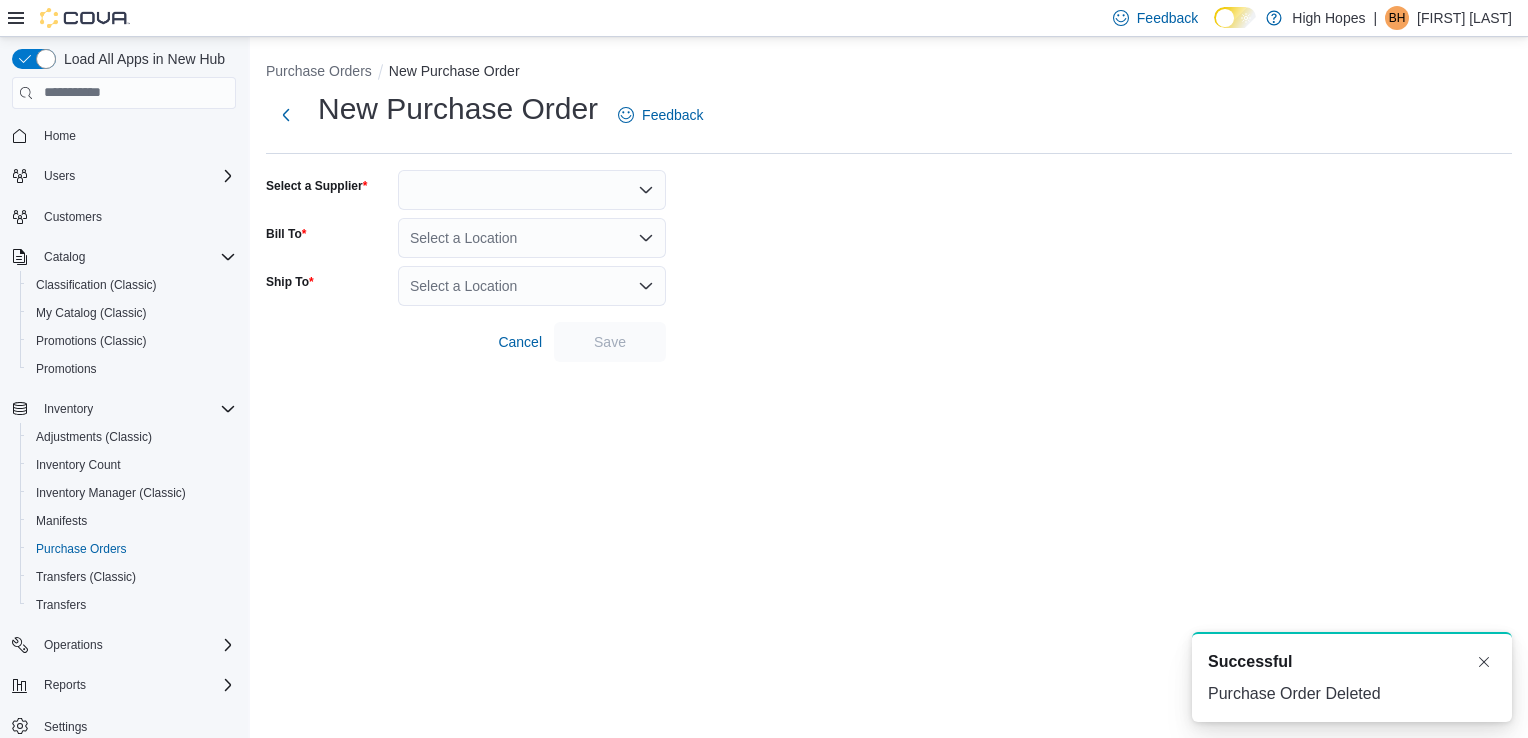 click at bounding box center (532, 190) 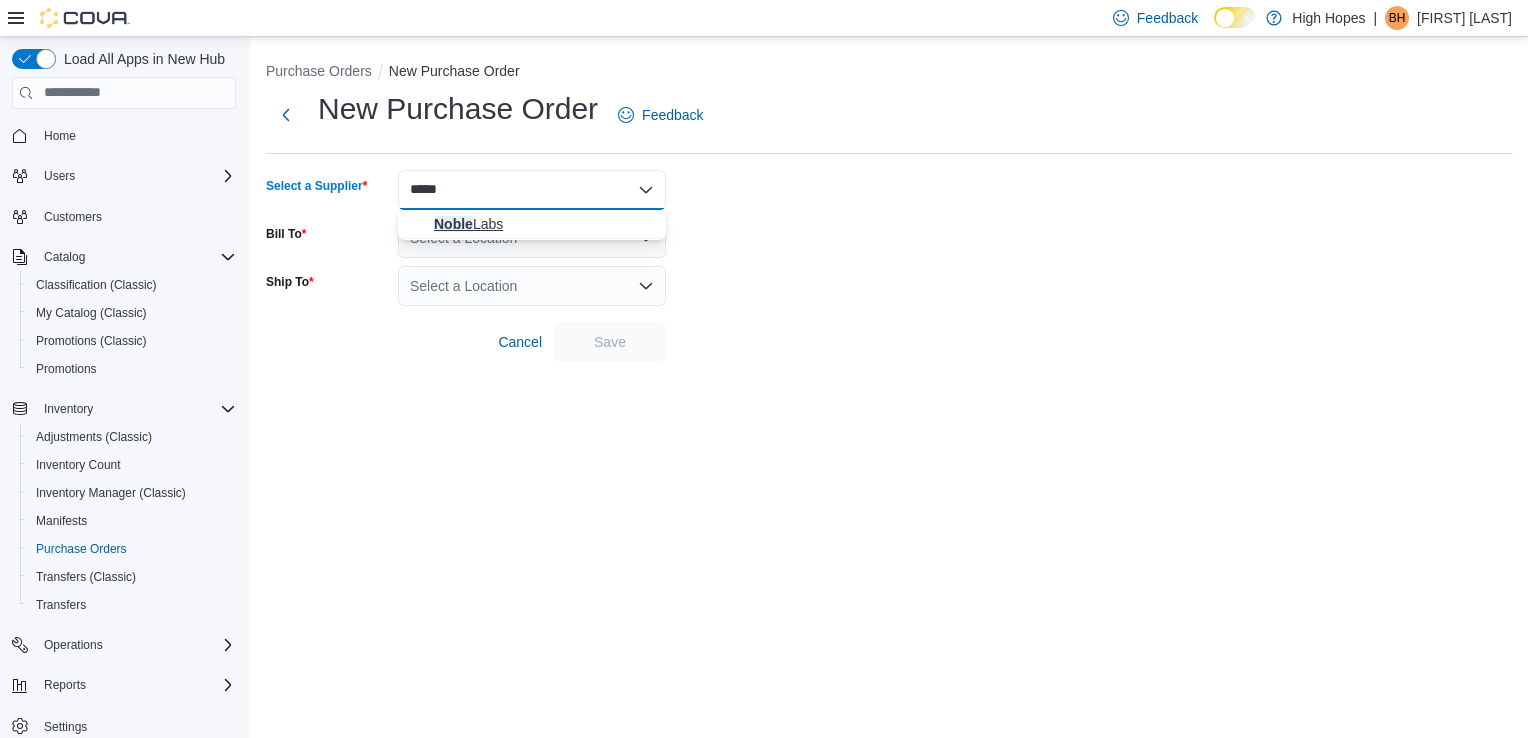 type on "*****" 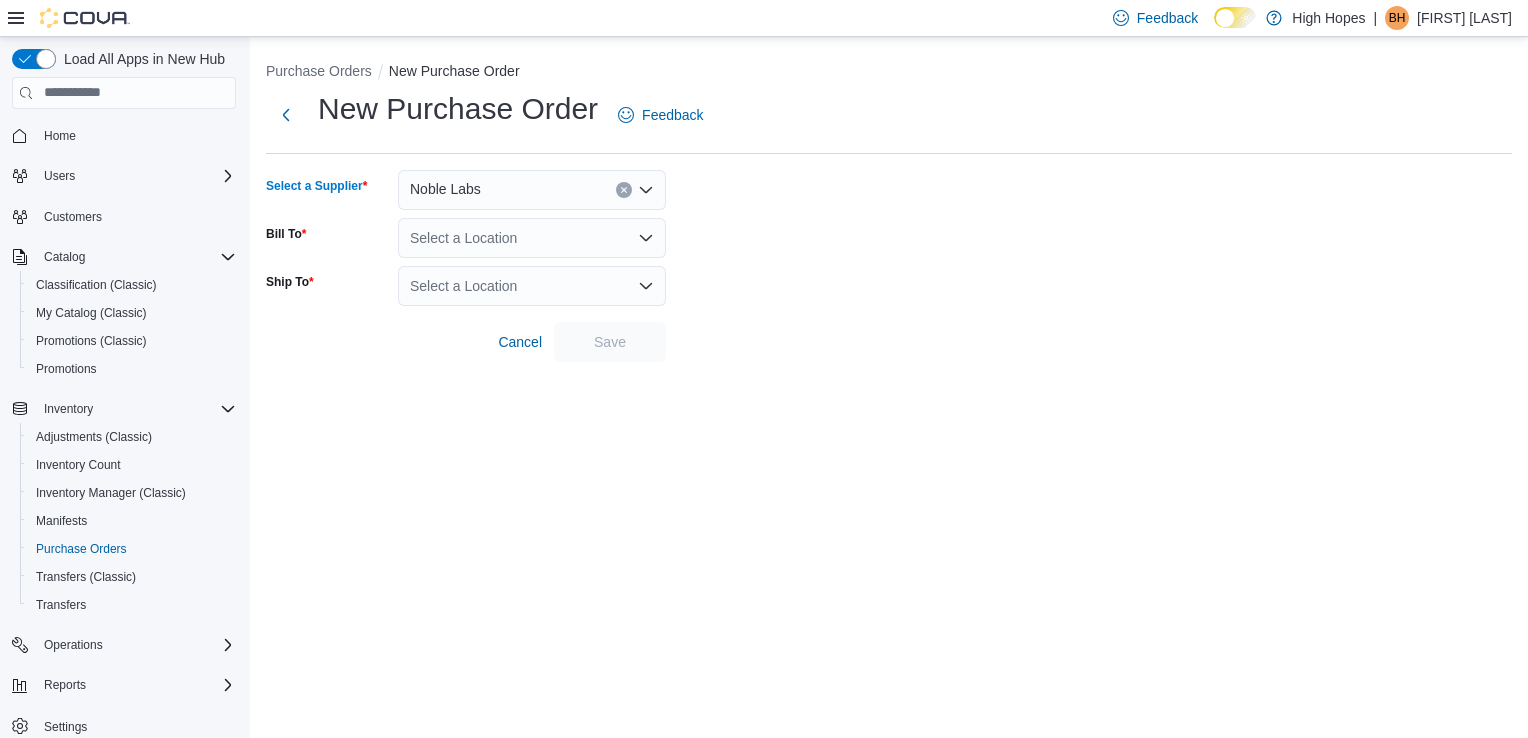 click 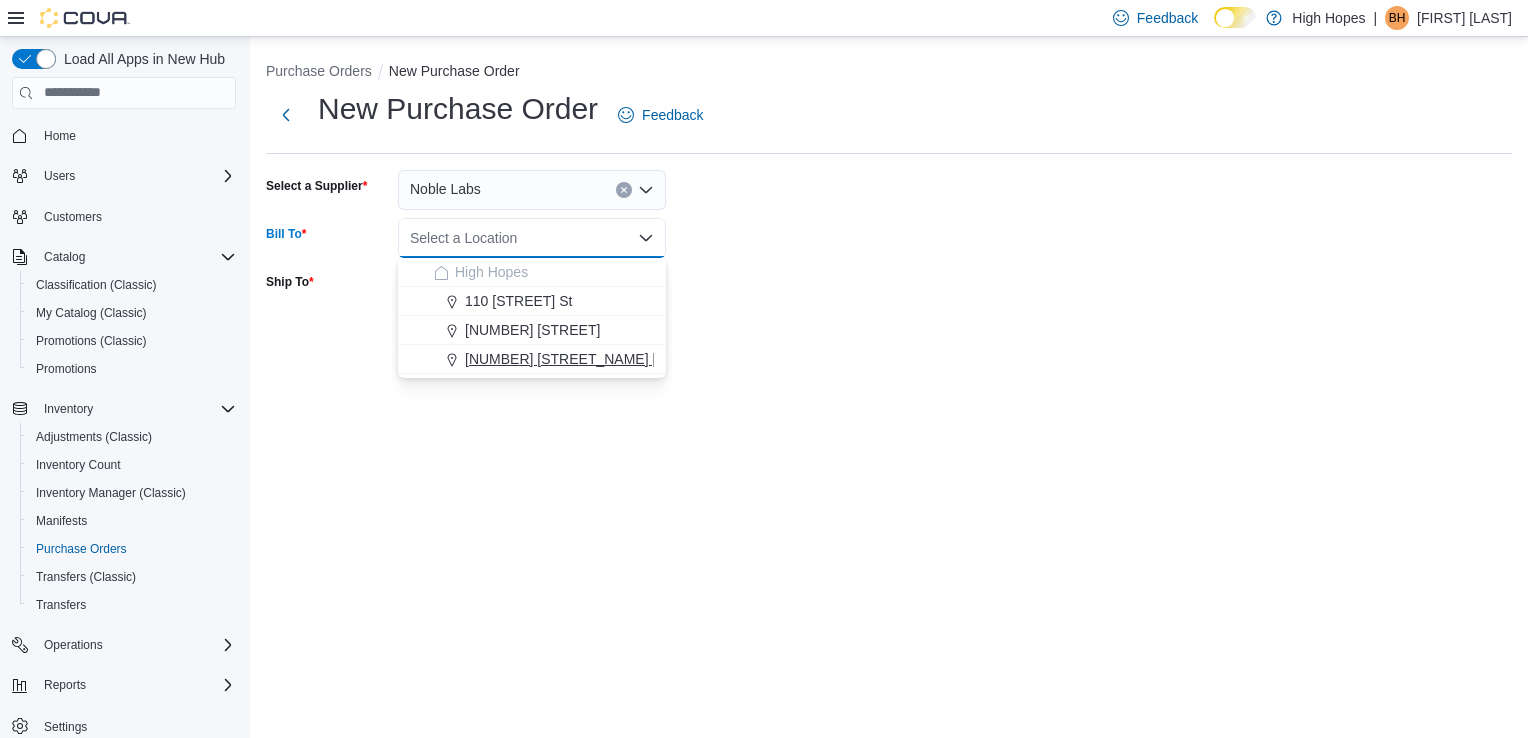 click on "834 Highway 19 N" at bounding box center (601, 359) 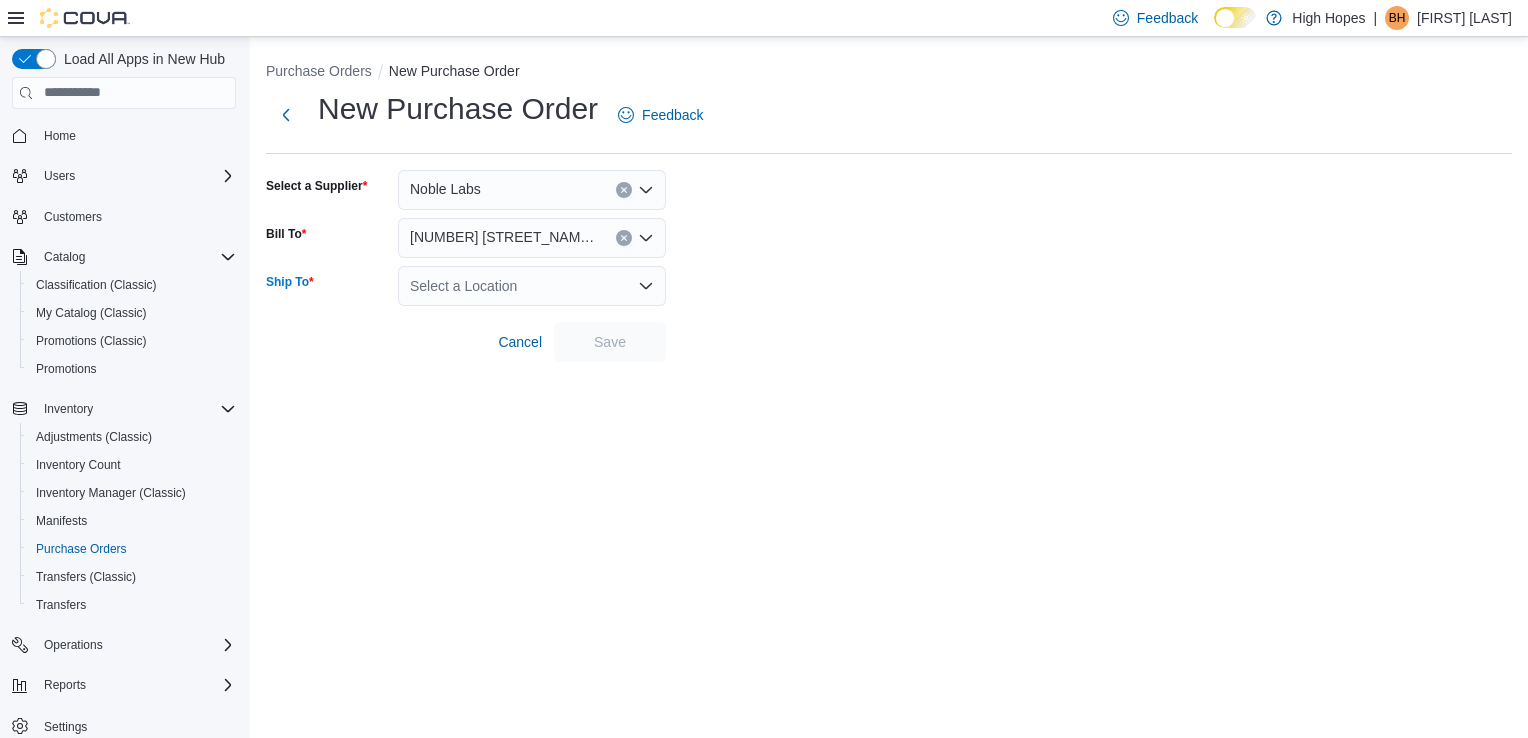click on "Select a Location" at bounding box center (532, 286) 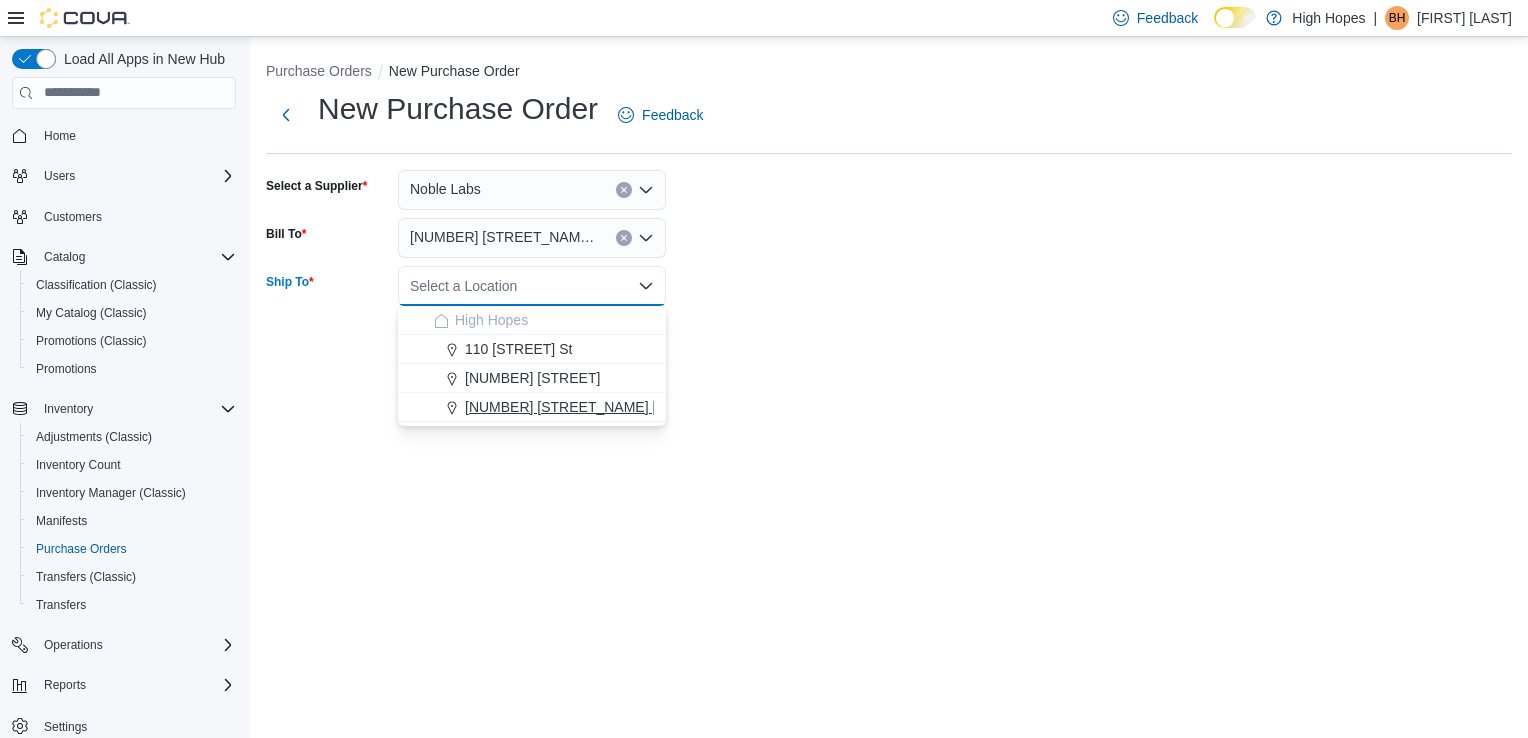 click on "834 Highway 19 N" at bounding box center (601, 407) 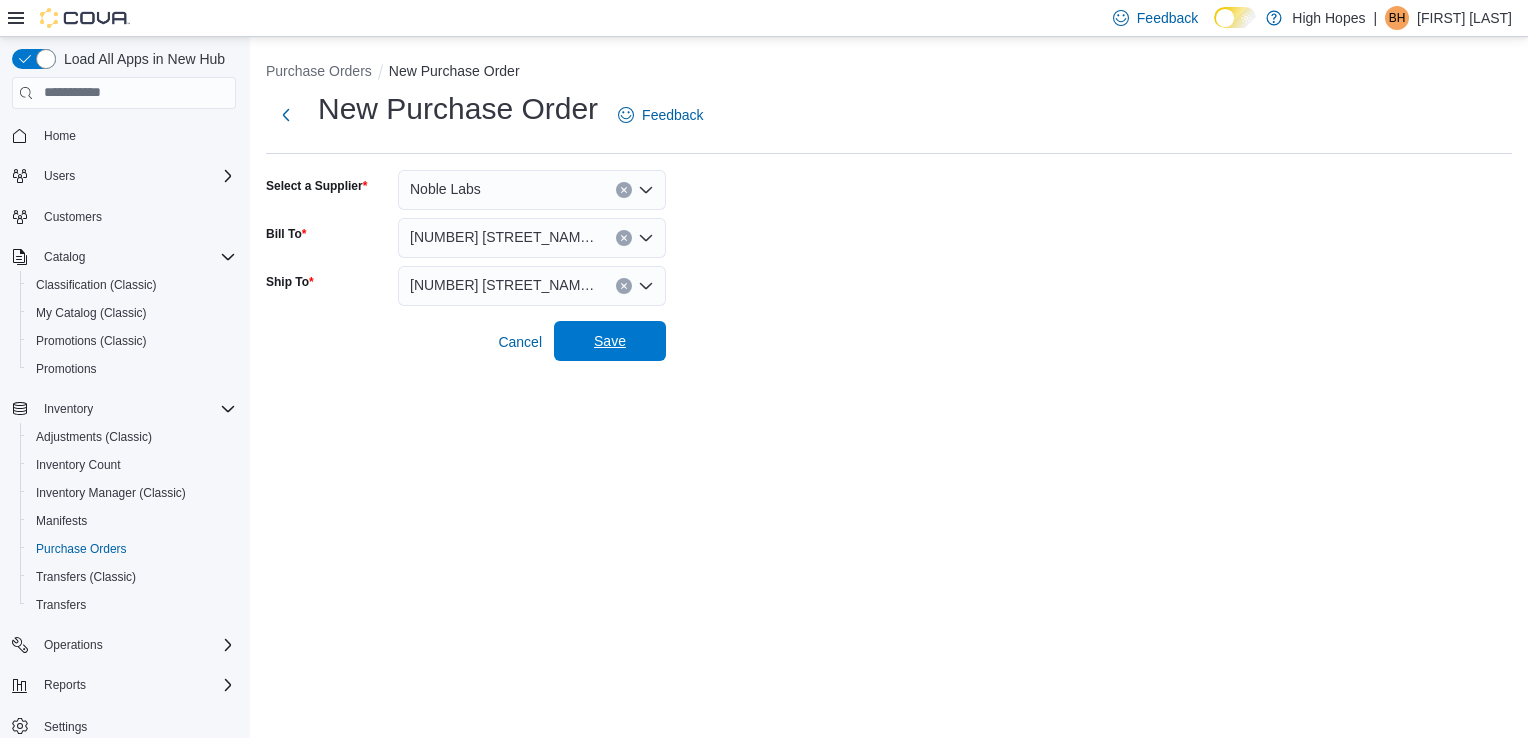 click on "Save" at bounding box center [610, 341] 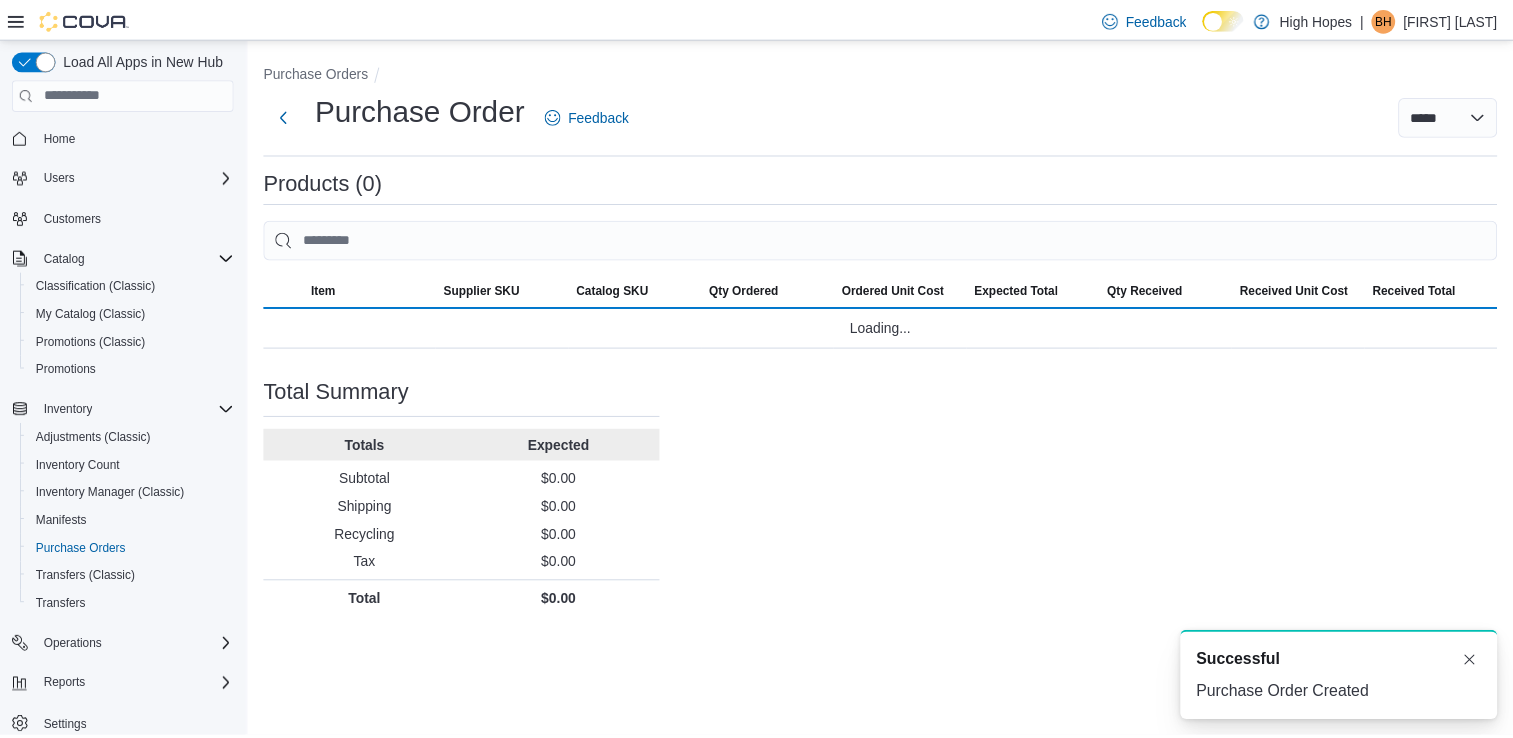 scroll, scrollTop: 0, scrollLeft: 0, axis: both 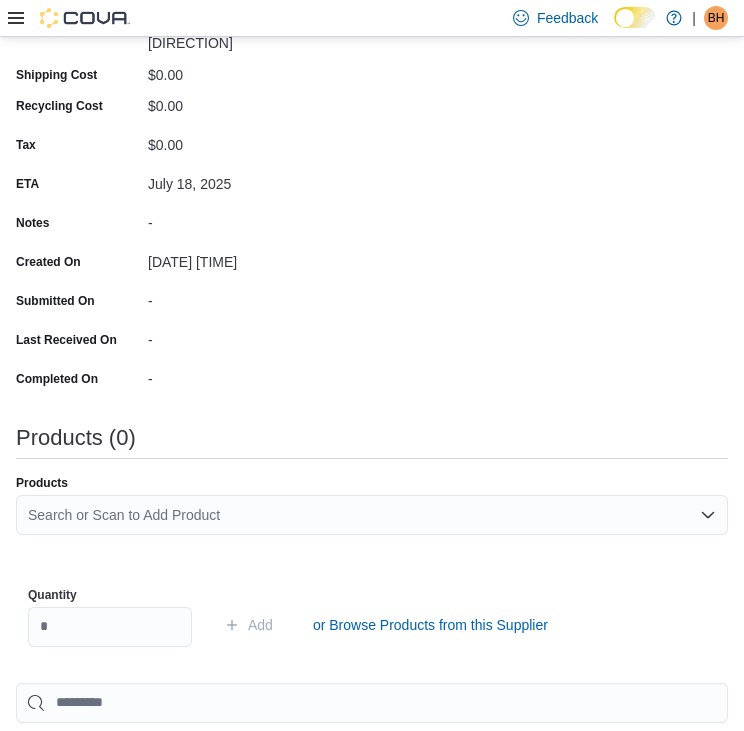 click on "Search or Scan to Add Product" at bounding box center [372, 515] 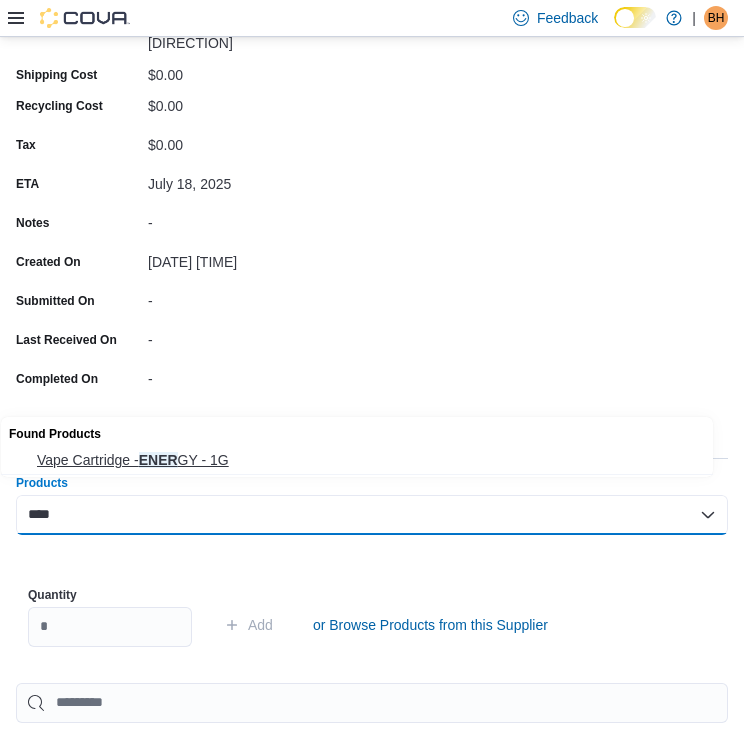 type on "****" 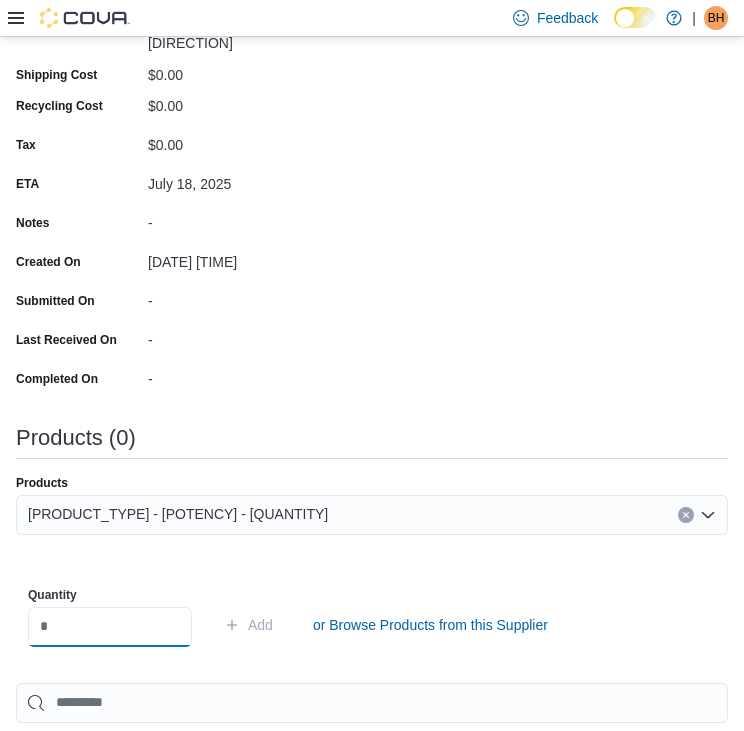 click at bounding box center (110, 627) 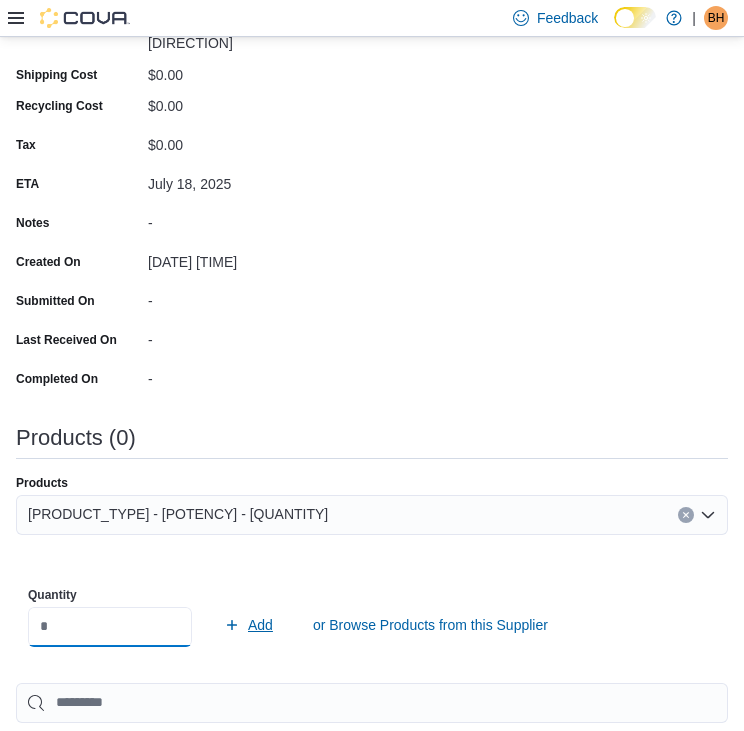 type on "*" 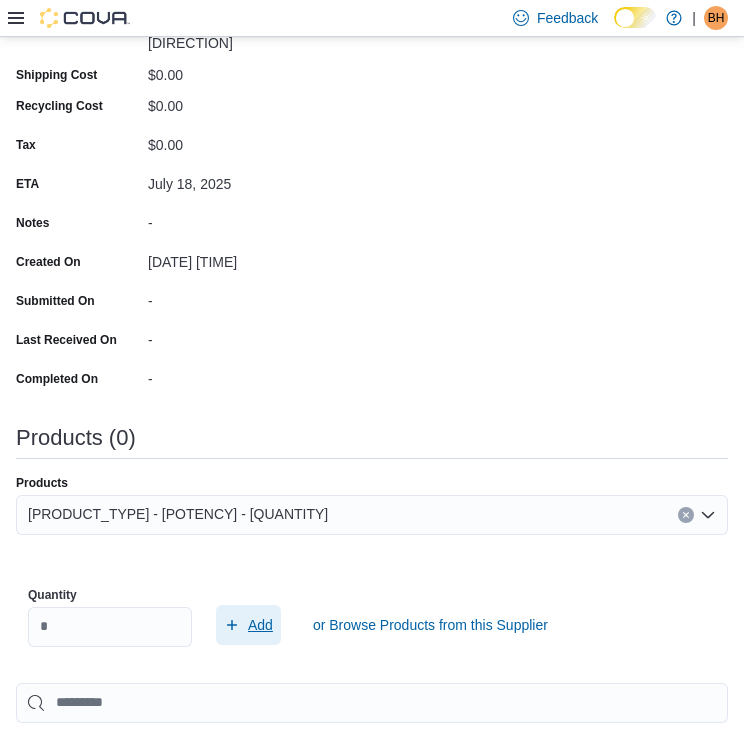 click on "Add" at bounding box center (260, 625) 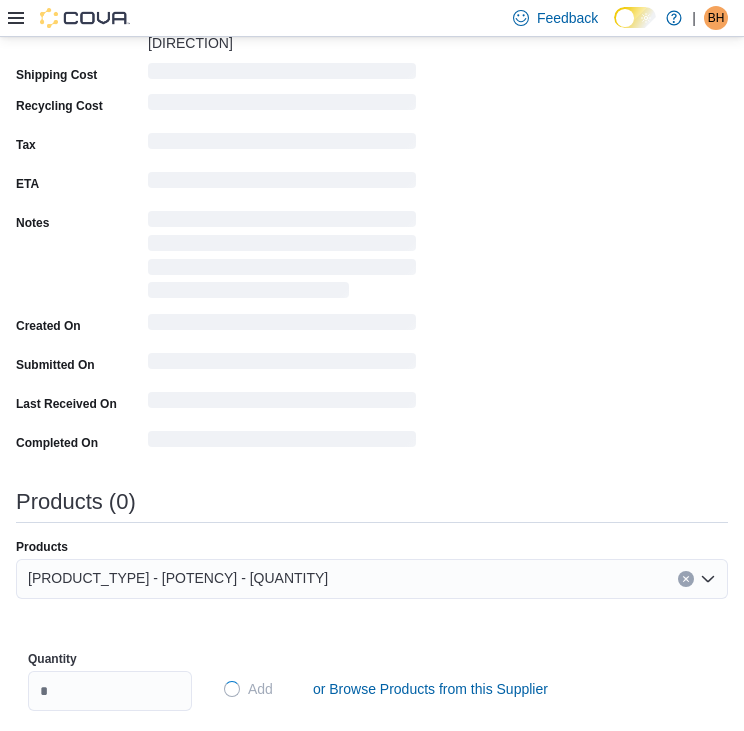 type 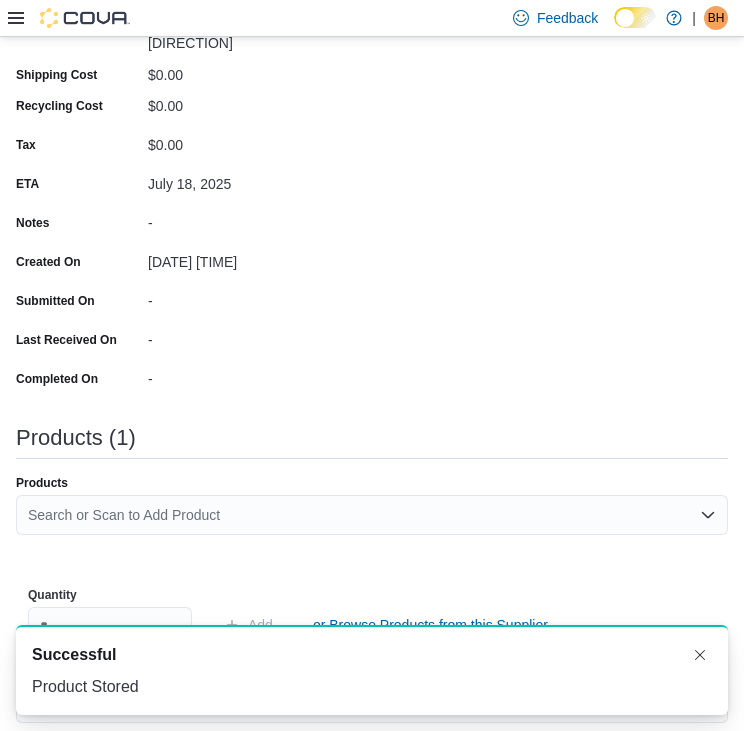 scroll, scrollTop: 508, scrollLeft: 0, axis: vertical 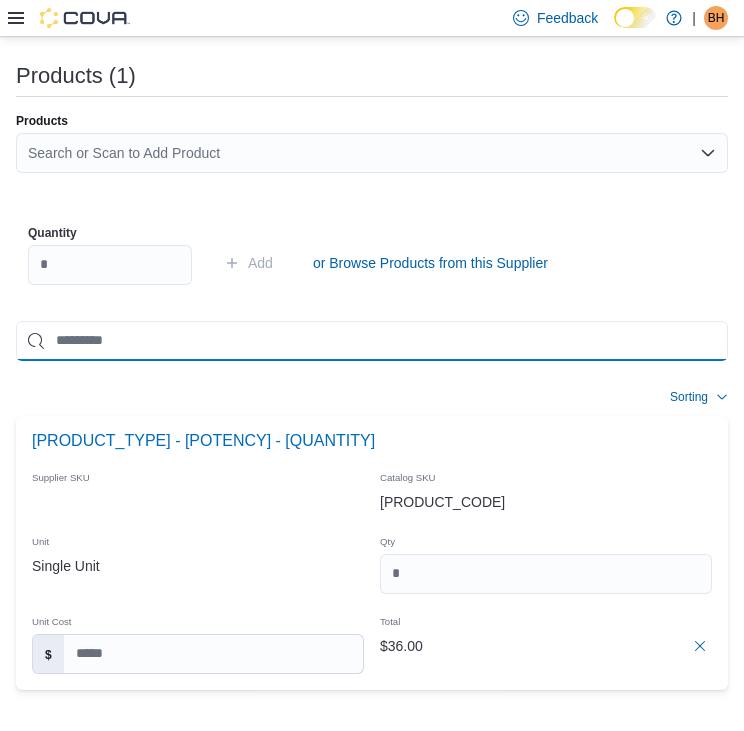 click at bounding box center (372, 341) 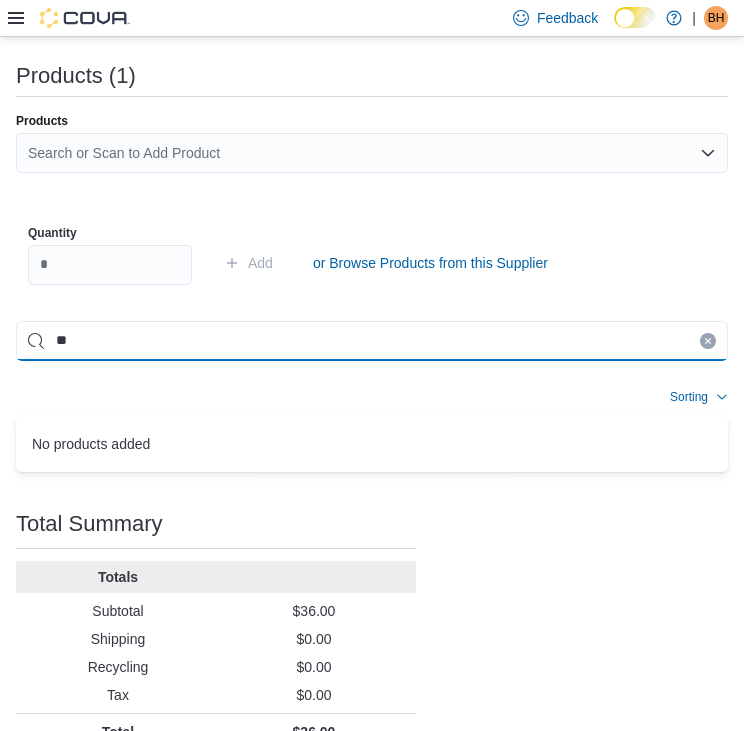 type on "*" 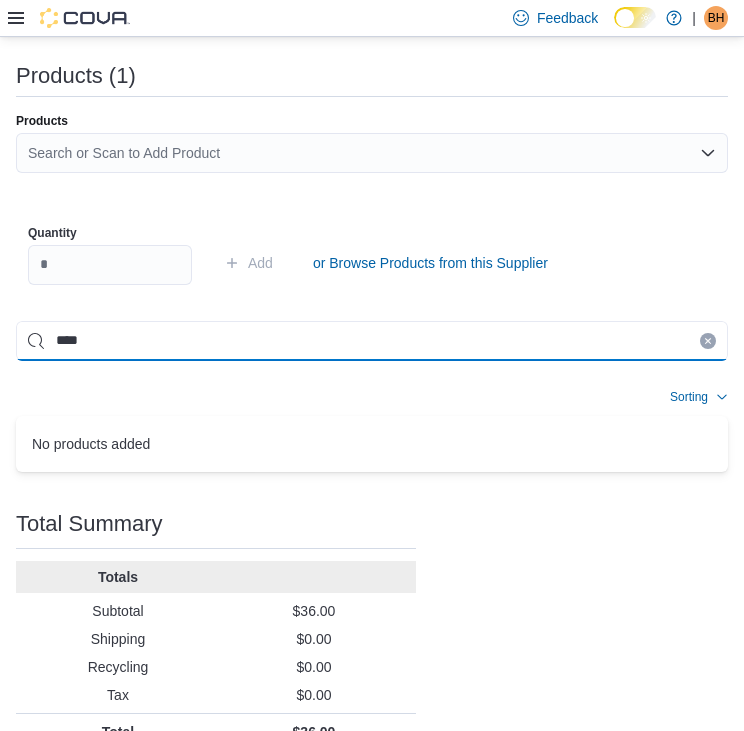 type on "****" 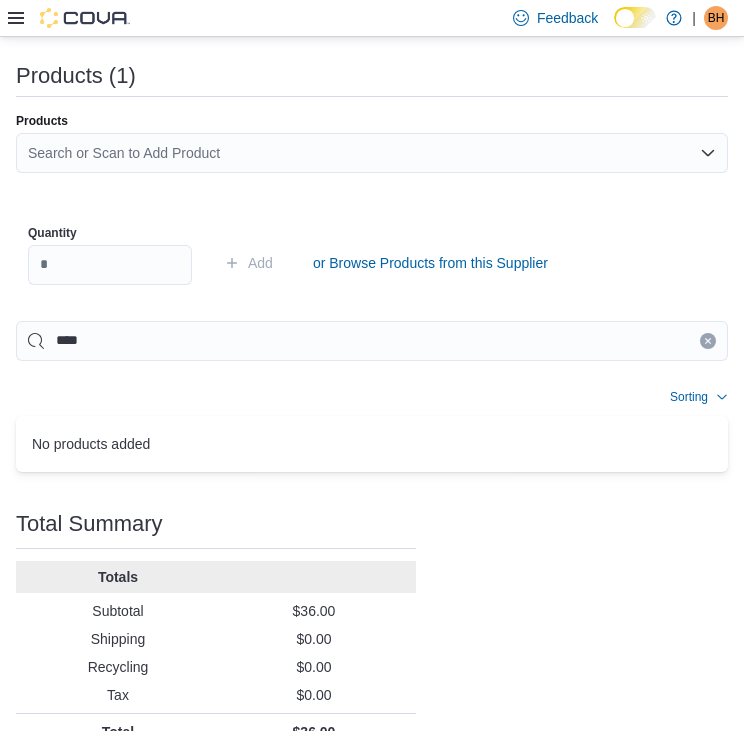 click 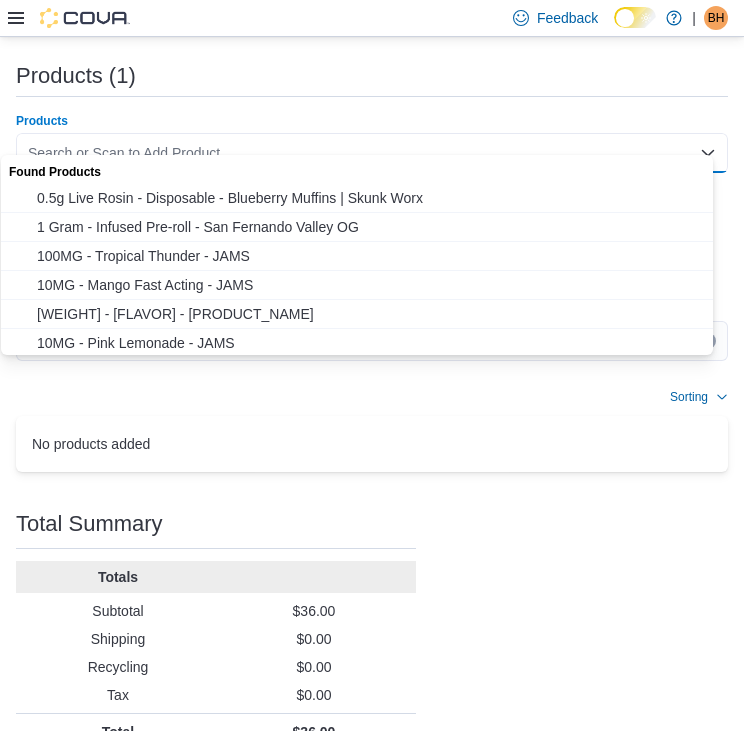 drag, startPoint x: 103, startPoint y: 129, endPoint x: 73, endPoint y: 129, distance: 30 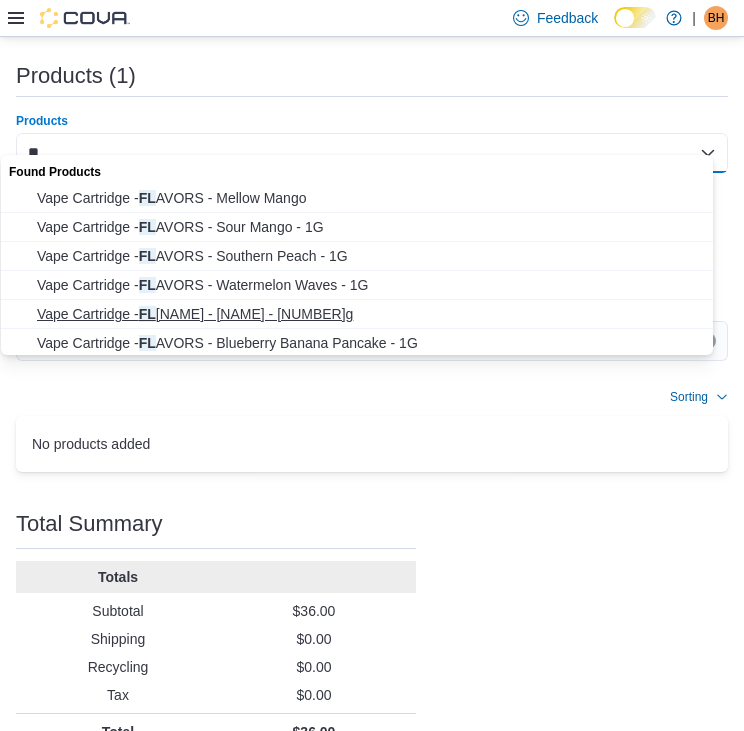 type on "**" 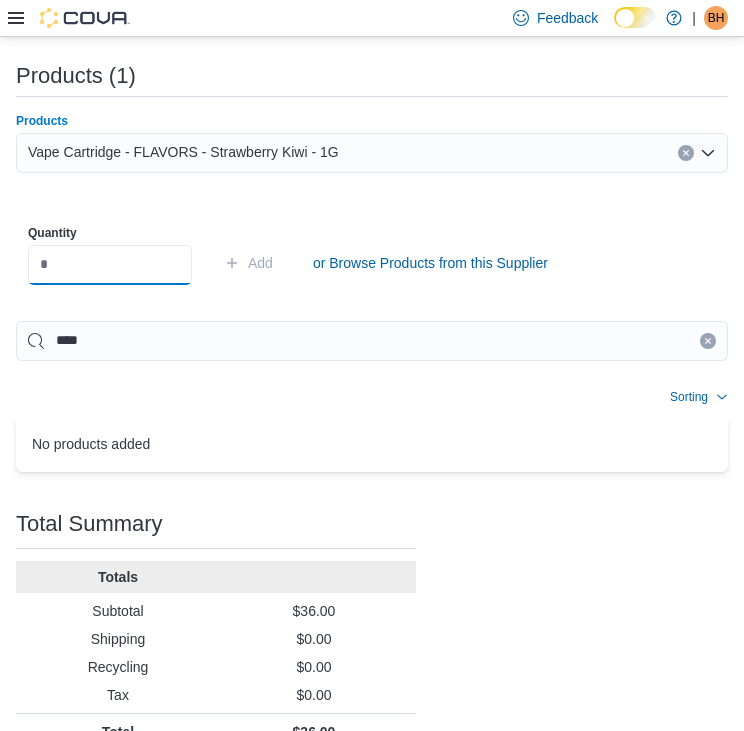 click at bounding box center [110, 265] 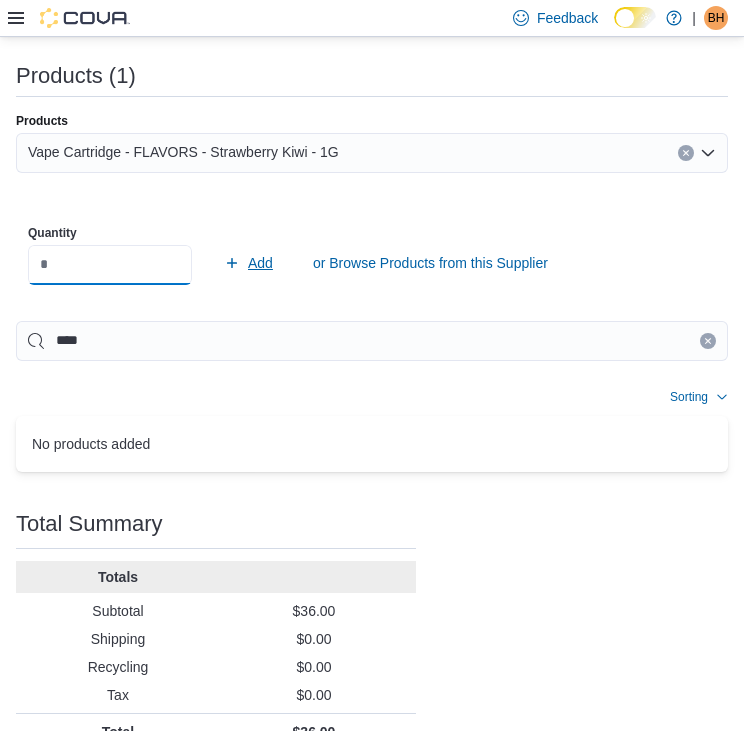 type on "*" 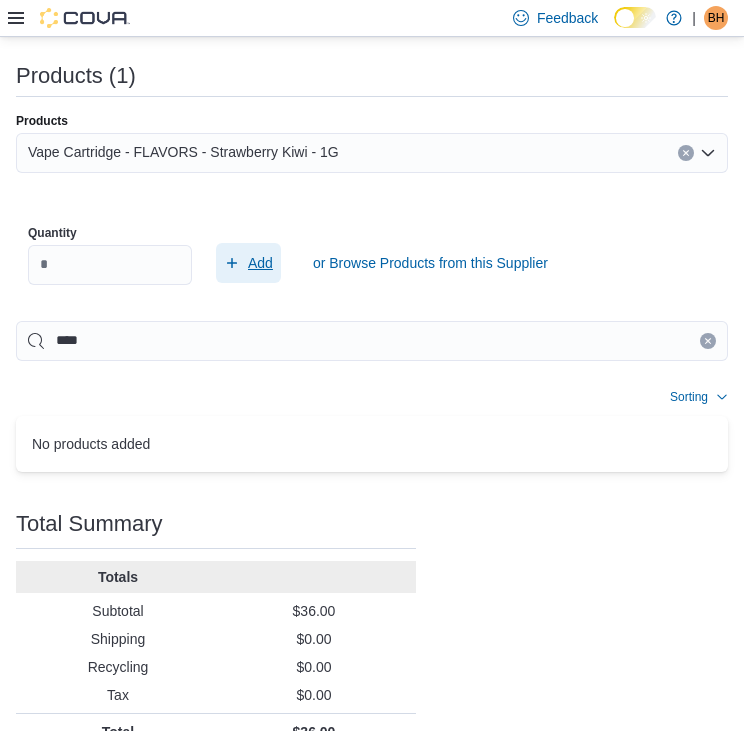 click on "Add" at bounding box center [260, 263] 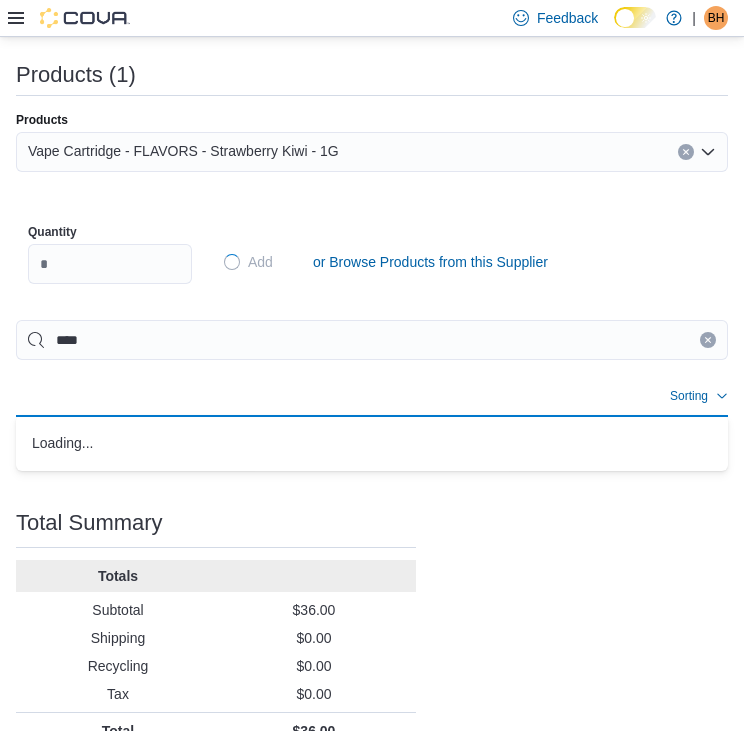 type 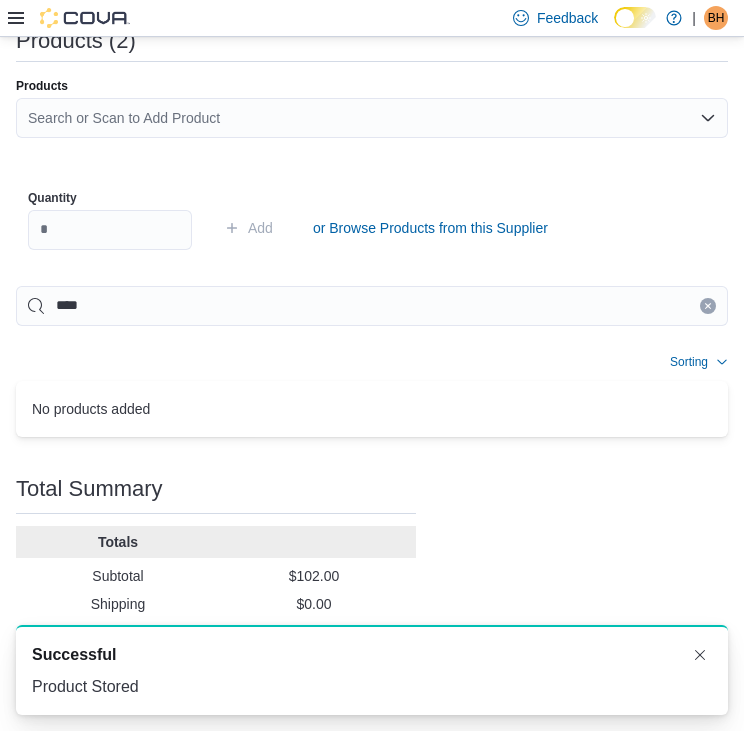 scroll, scrollTop: 806, scrollLeft: 0, axis: vertical 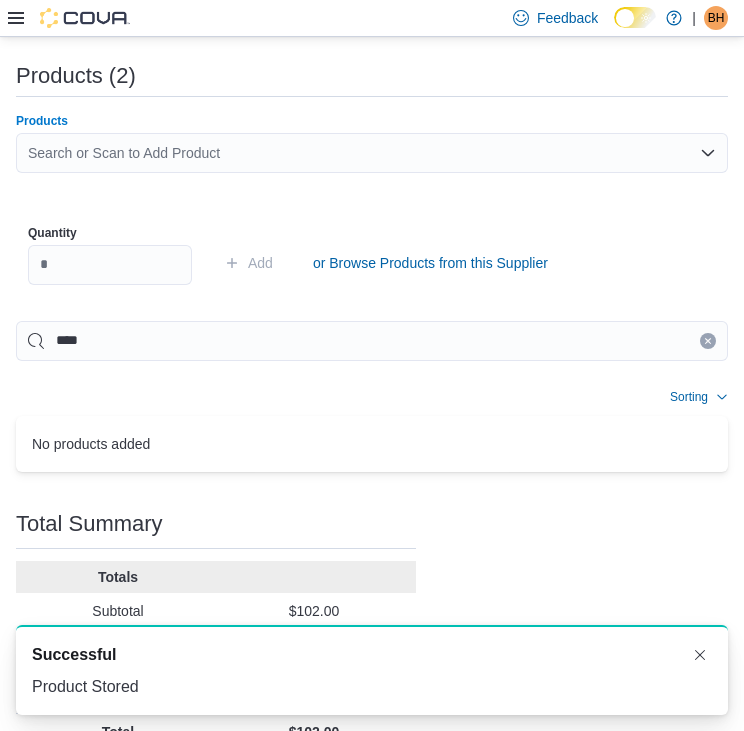click on "Search or Scan to Add Product" at bounding box center [372, 153] 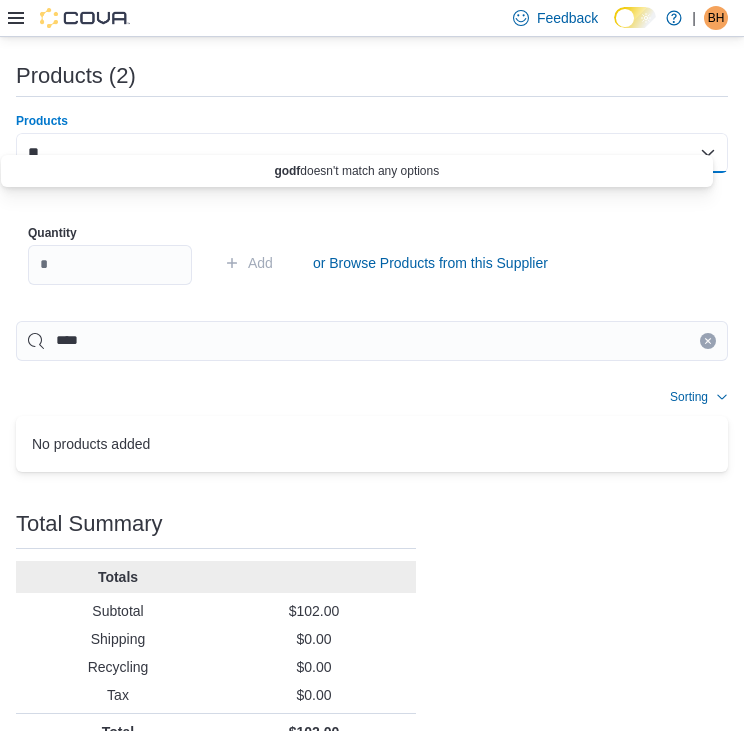 type on "*" 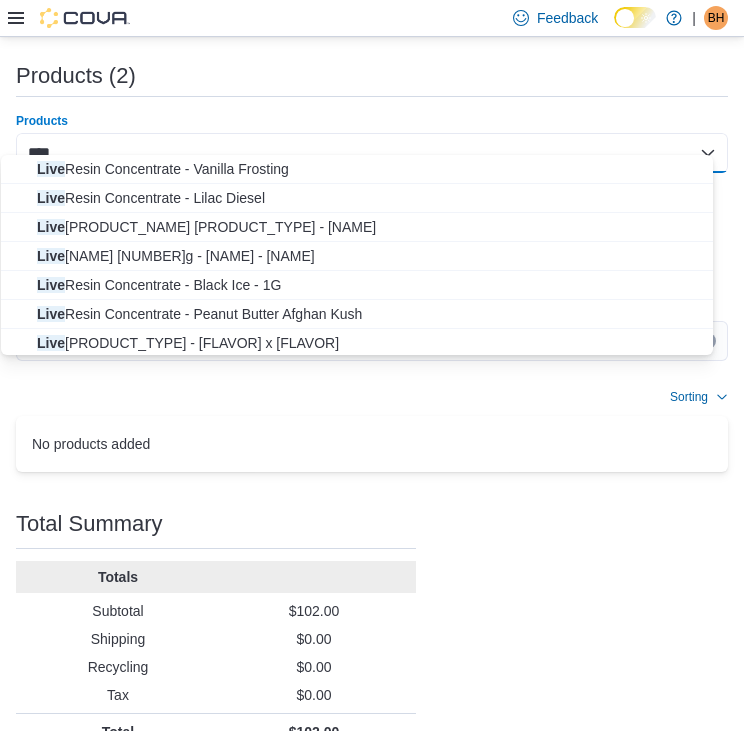 scroll, scrollTop: 408, scrollLeft: 0, axis: vertical 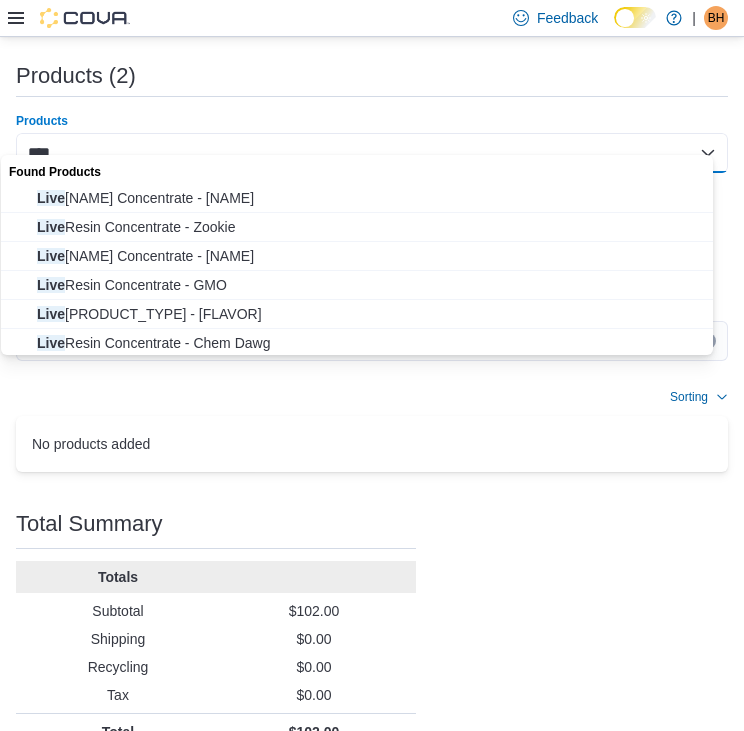 drag, startPoint x: 108, startPoint y: 133, endPoint x: 0, endPoint y: 137, distance: 108.07405 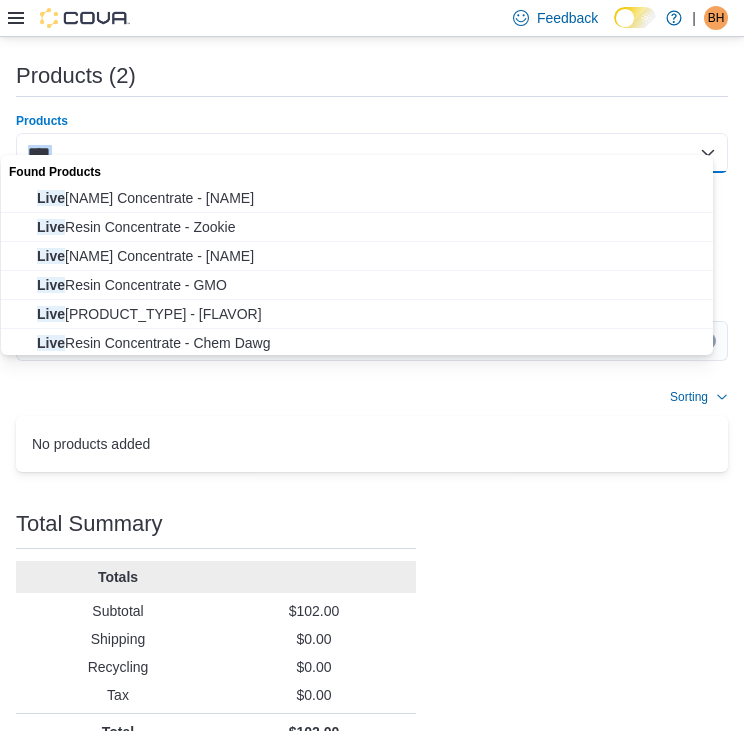 click on "****" at bounding box center [372, 153] 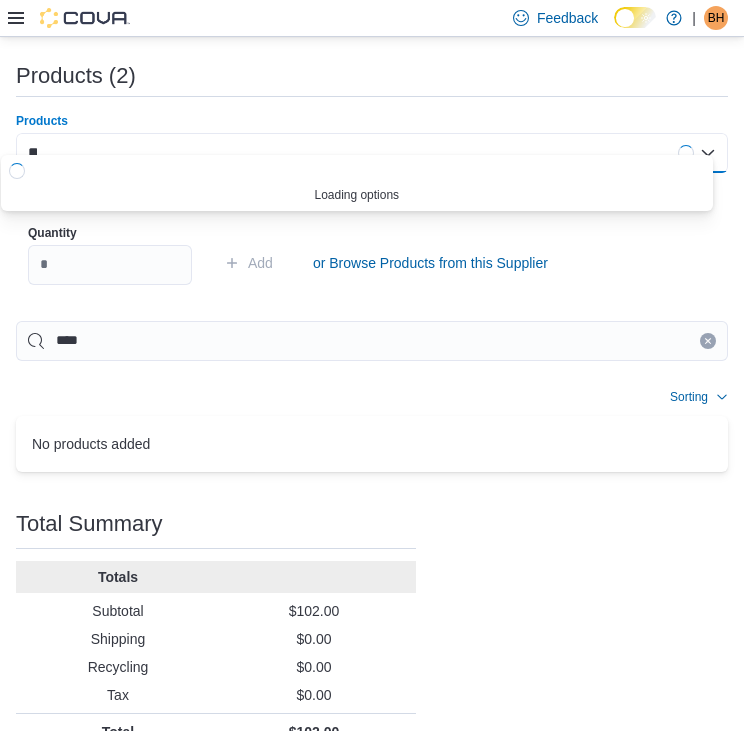 type on "*" 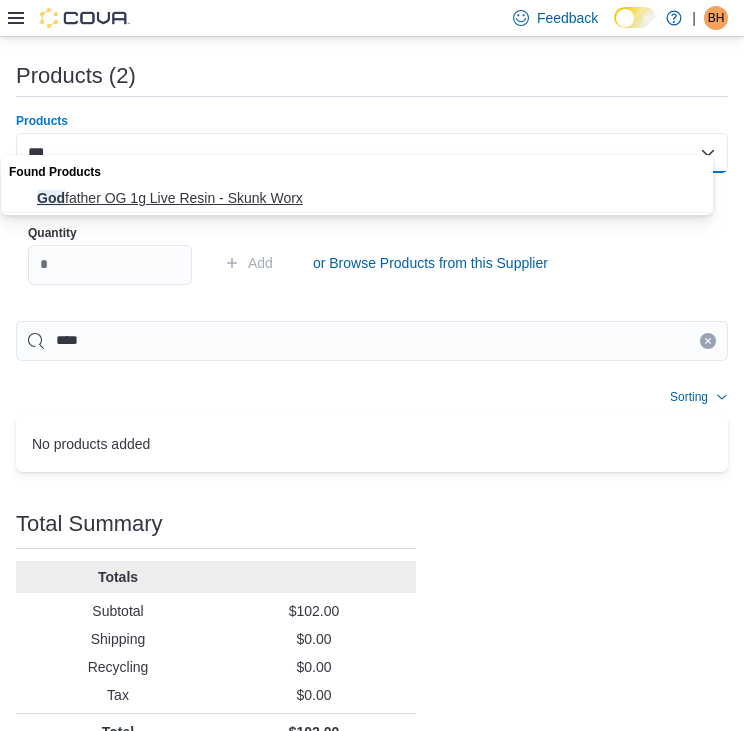 type on "***" 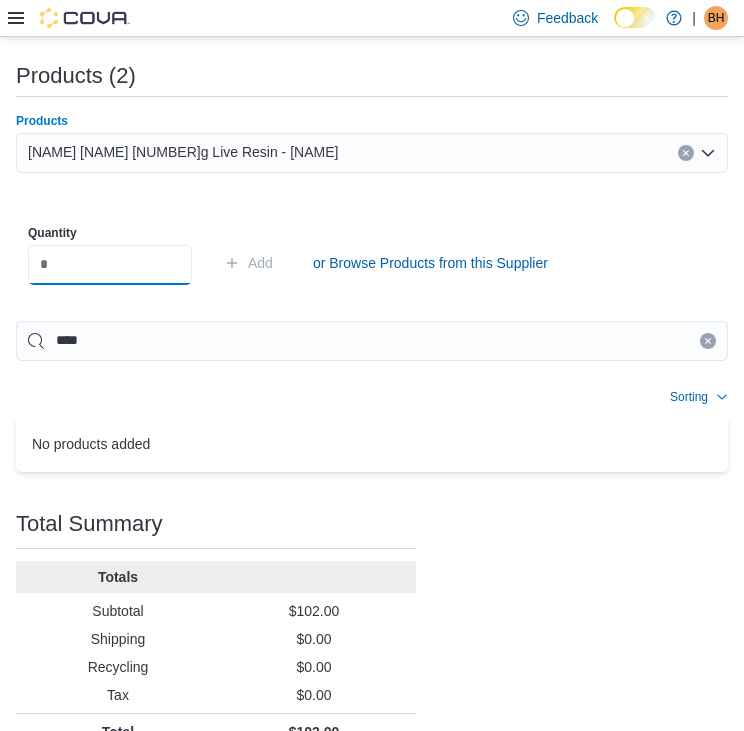 click at bounding box center [110, 265] 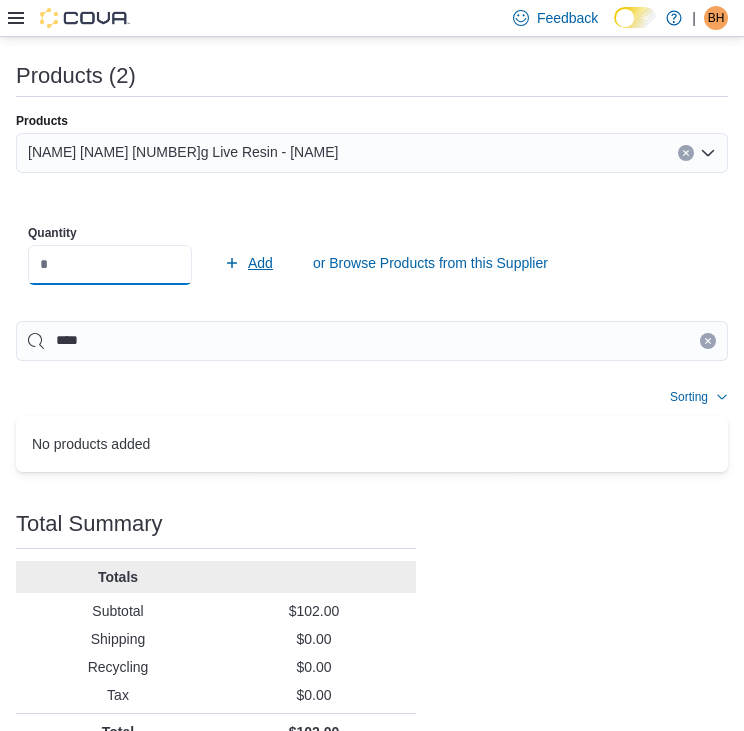 type on "*" 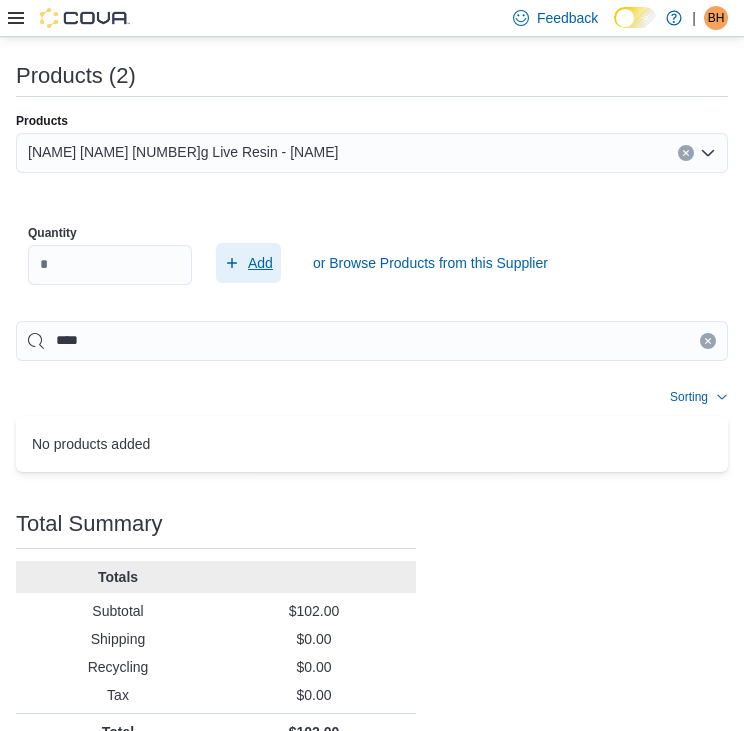 click on "Add" at bounding box center [260, 263] 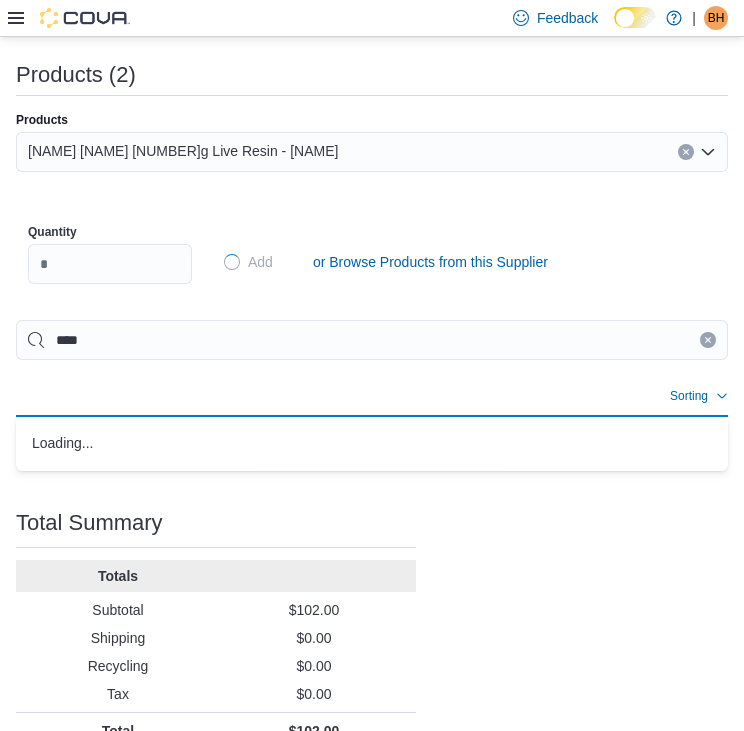 type 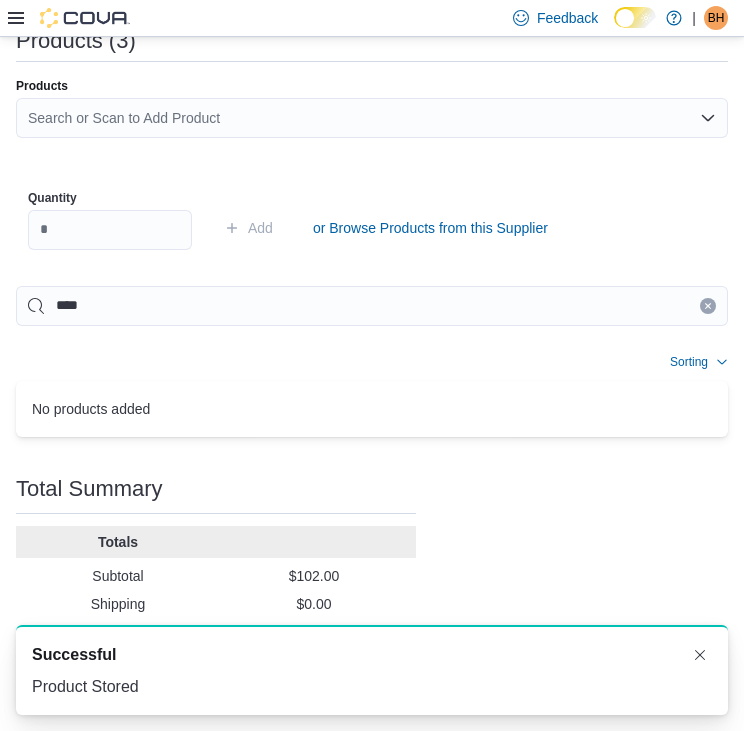 scroll, scrollTop: 806, scrollLeft: 0, axis: vertical 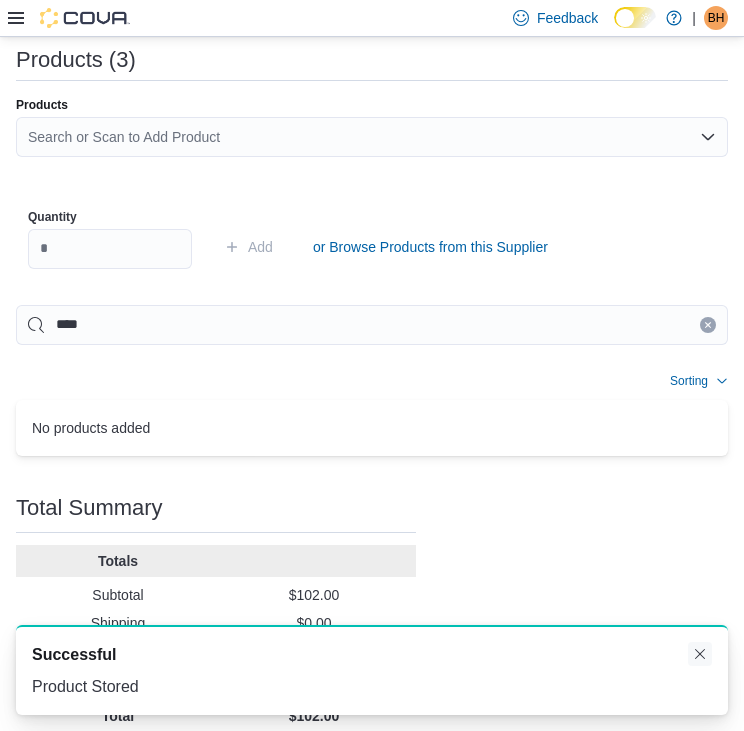 click at bounding box center (700, 654) 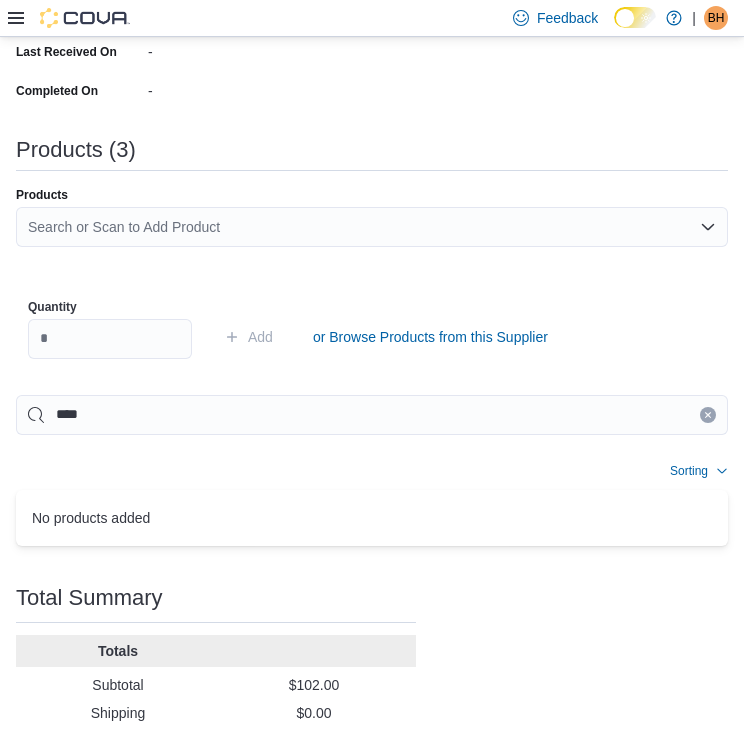 scroll, scrollTop: 822, scrollLeft: 0, axis: vertical 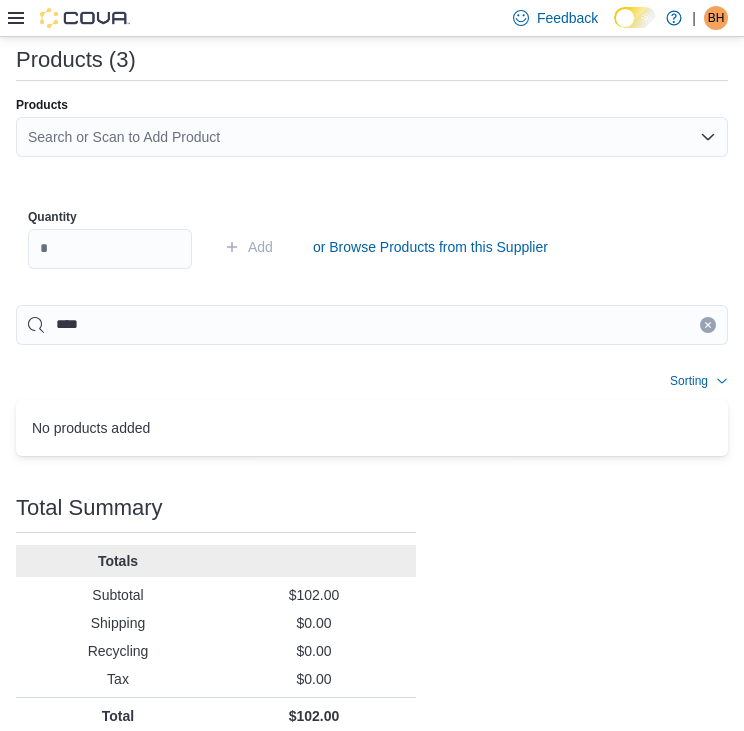 click 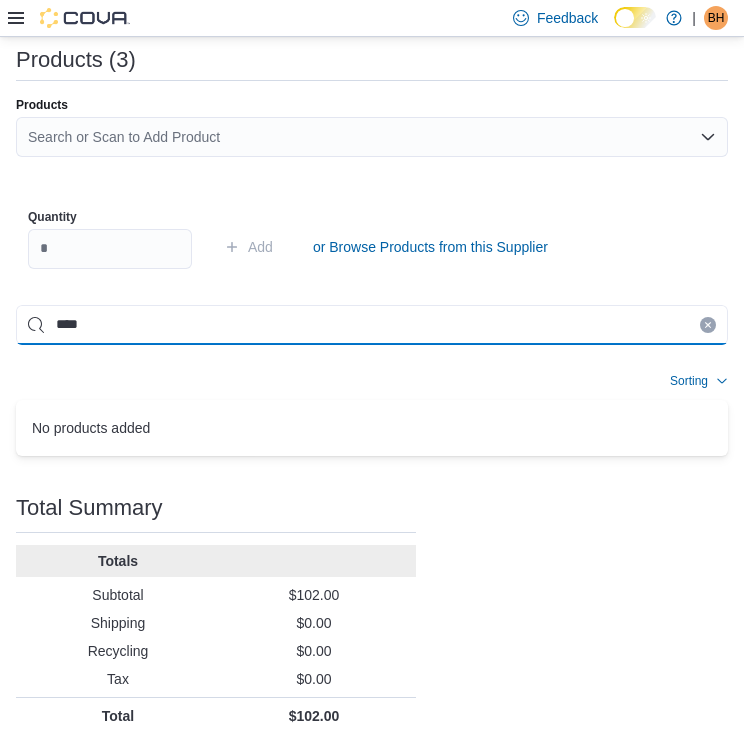 type 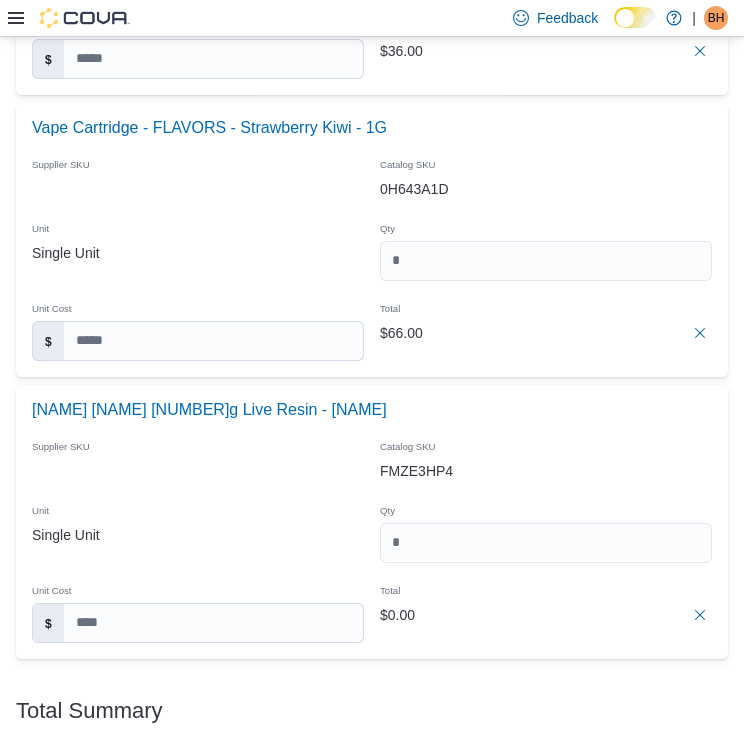 scroll, scrollTop: 1396, scrollLeft: 0, axis: vertical 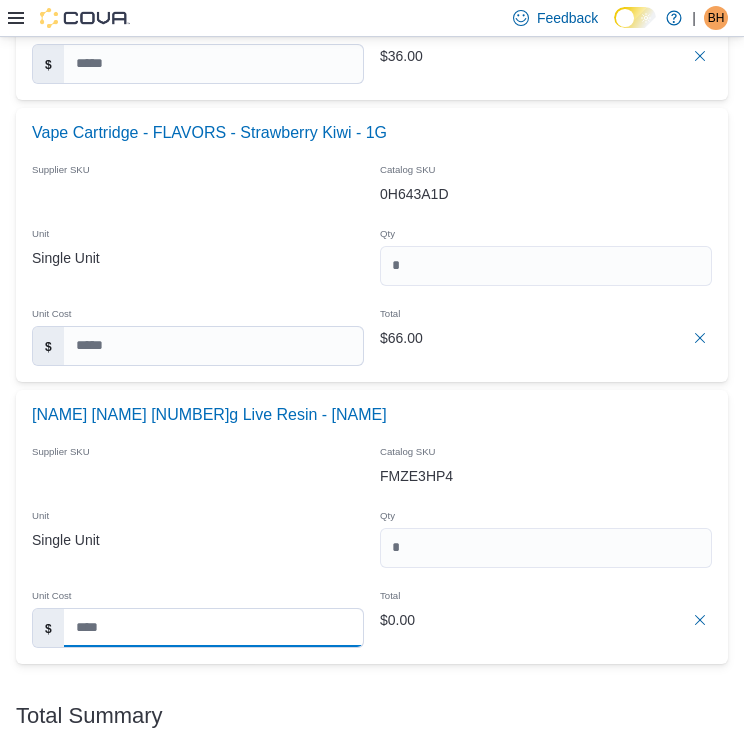 drag, startPoint x: 476, startPoint y: 524, endPoint x: 403, endPoint y: 525, distance: 73.00685 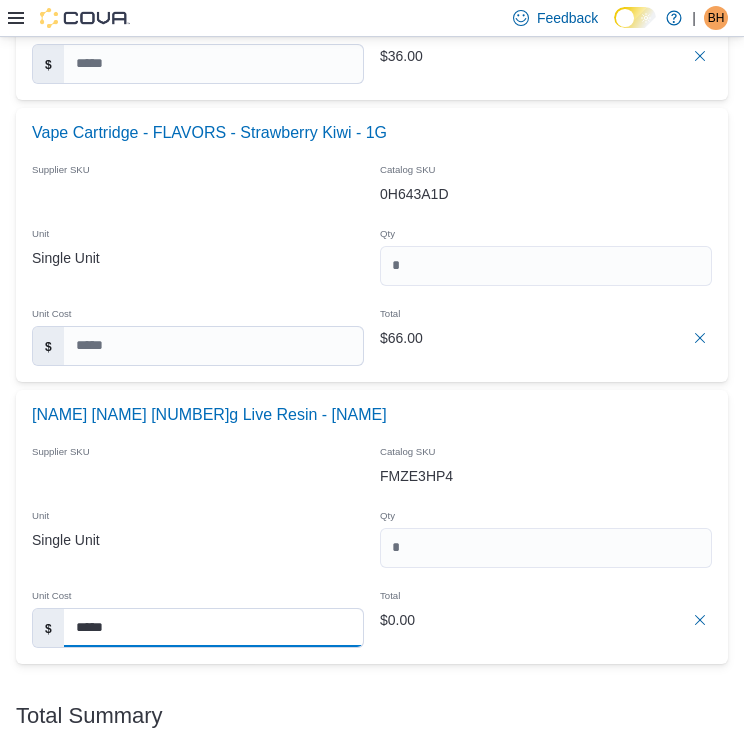 type on "*****" 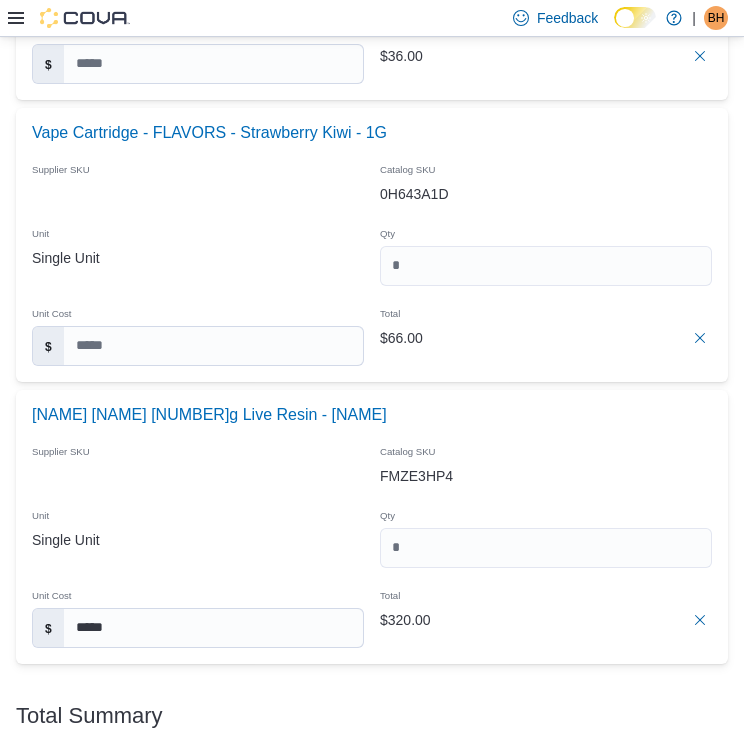 click on "Catalog SKU" at bounding box center [546, 448] 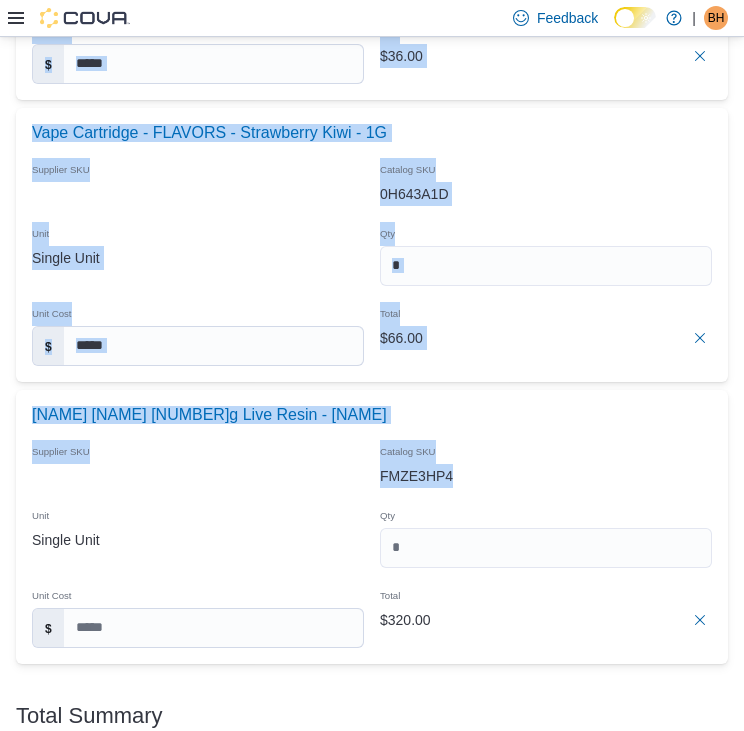 drag, startPoint x: 364, startPoint y: 457, endPoint x: 922, endPoint y: 560, distance: 567.42664 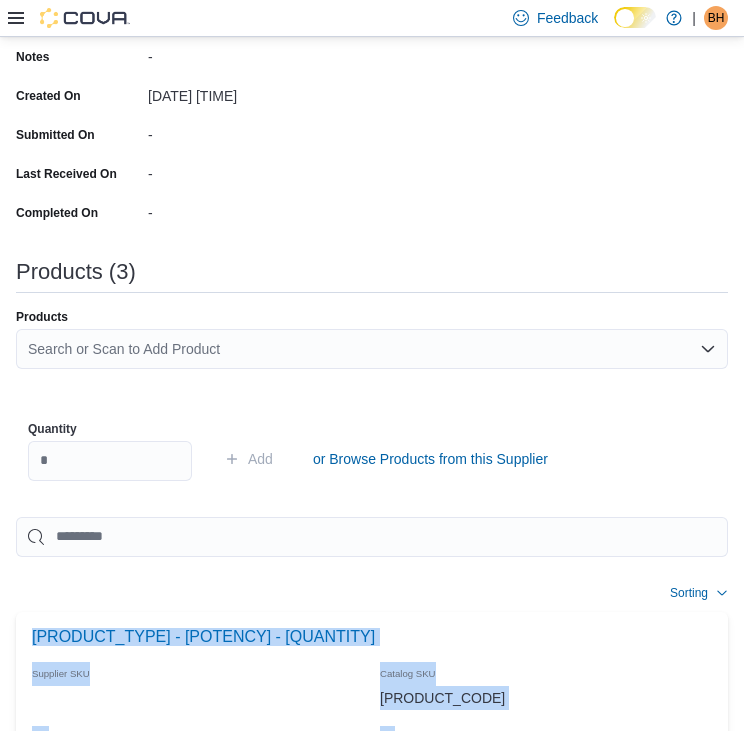 scroll, scrollTop: 532, scrollLeft: 0, axis: vertical 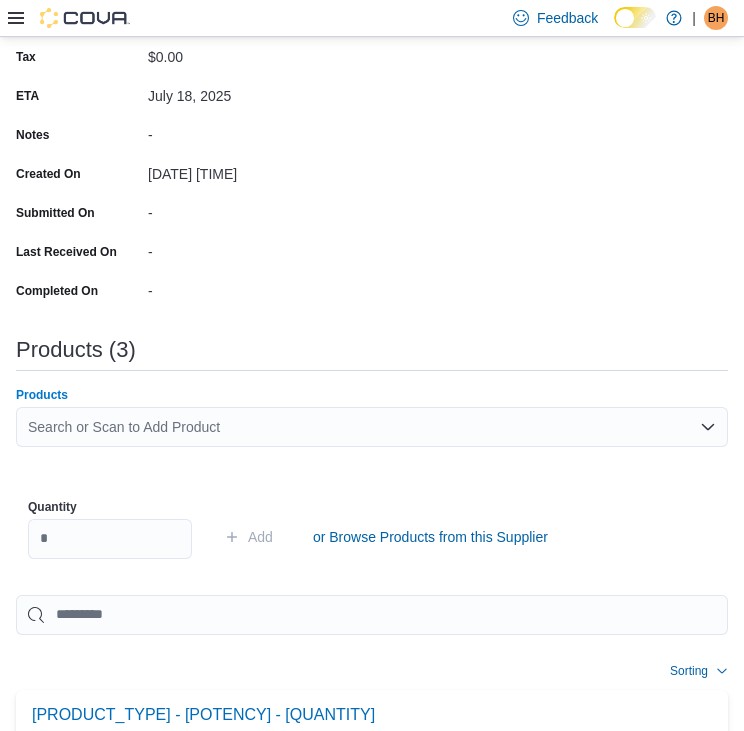 click on "Search or Scan to Add Product" at bounding box center (372, 427) 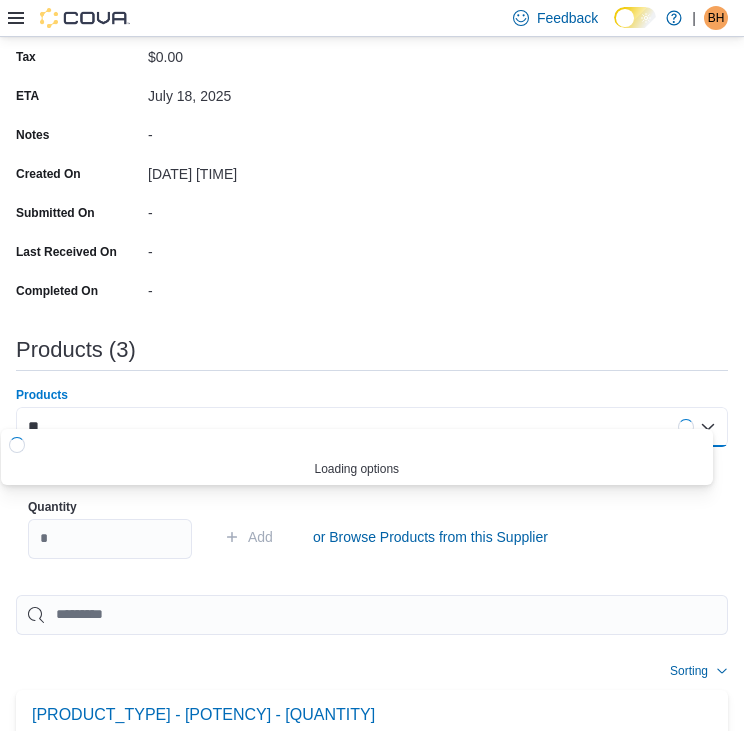 type on "*" 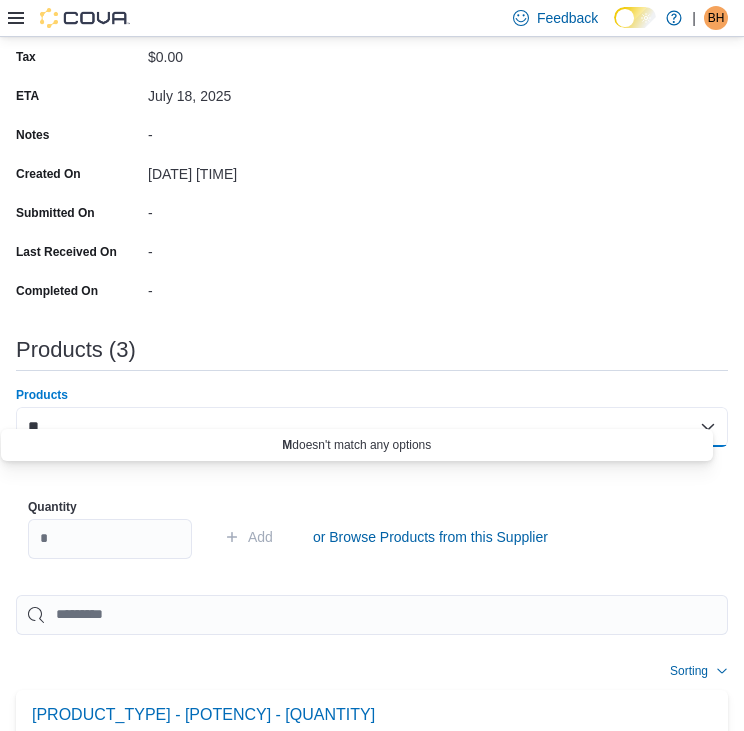 type on "***" 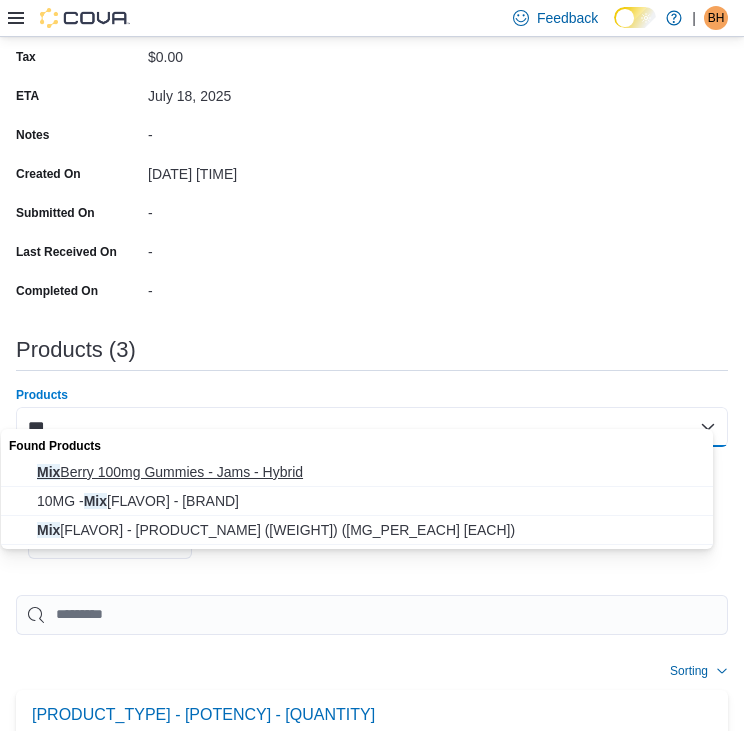 click on "Mix  Berry 100mg Gummies - Jams - Hybrid" at bounding box center (376, 472) 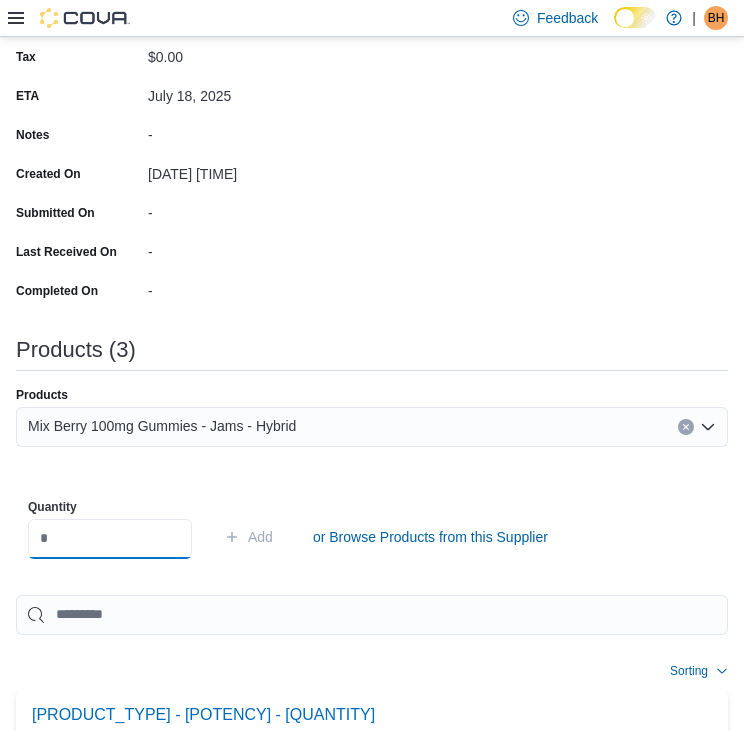 click at bounding box center (110, 539) 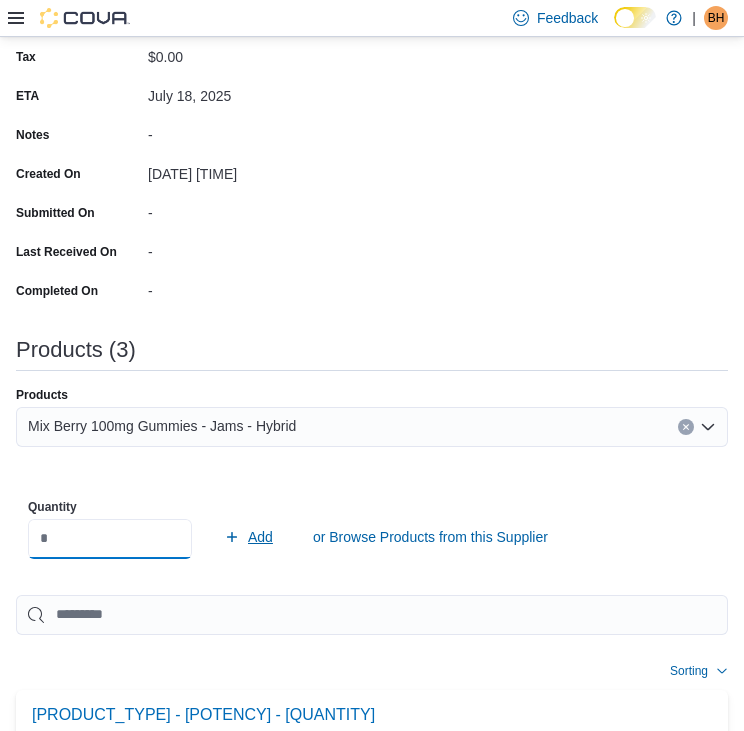 type on "*" 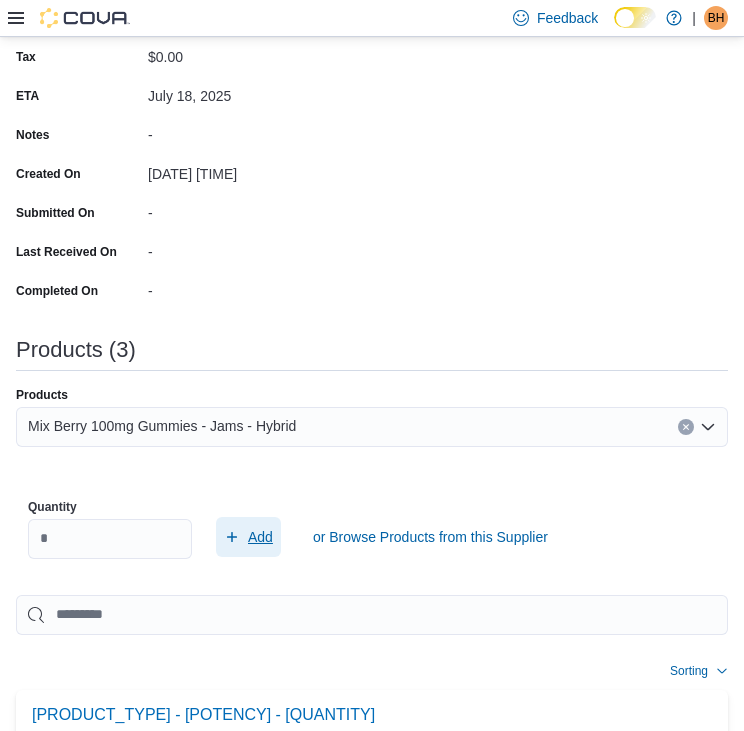 click on "Add" at bounding box center [260, 537] 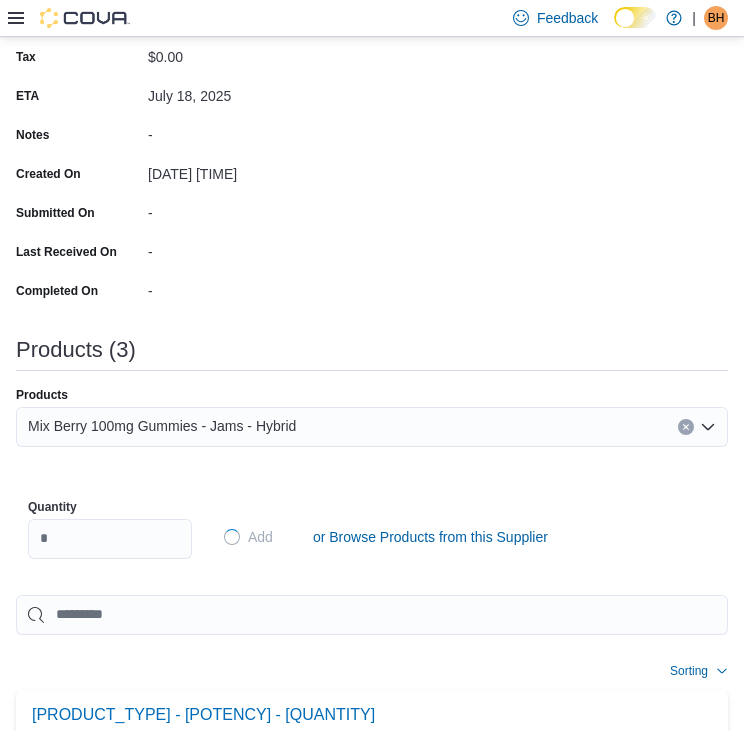 type on "*****" 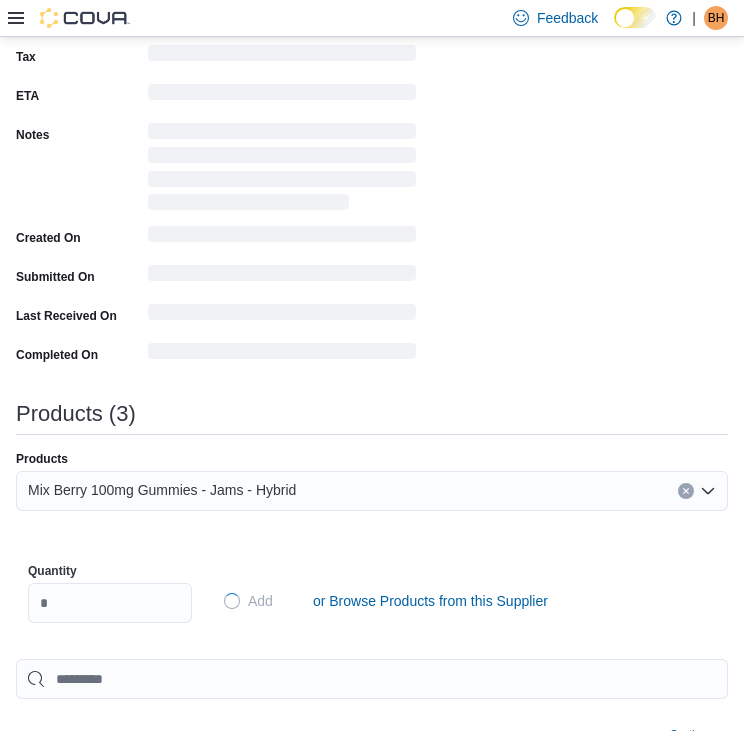 type 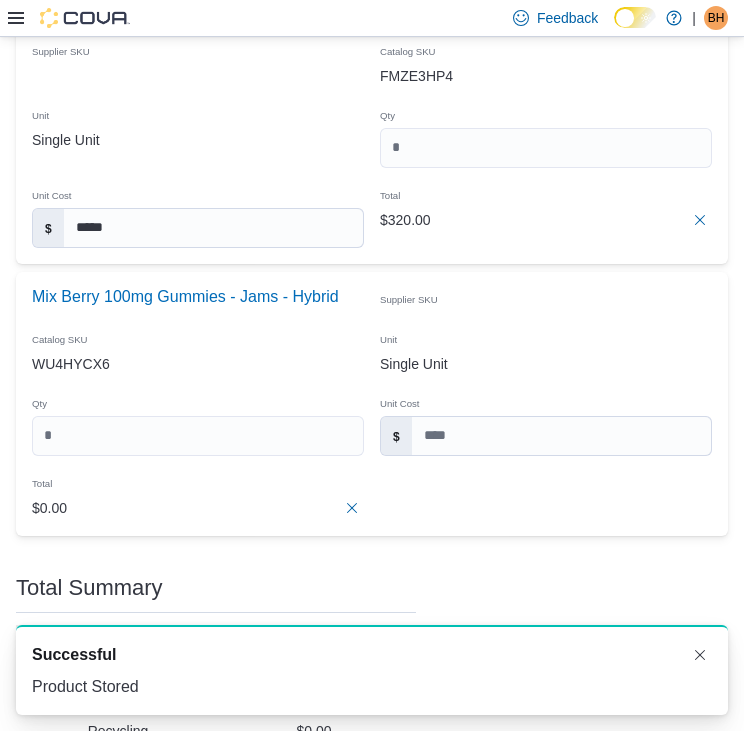 scroll, scrollTop: 1805, scrollLeft: 0, axis: vertical 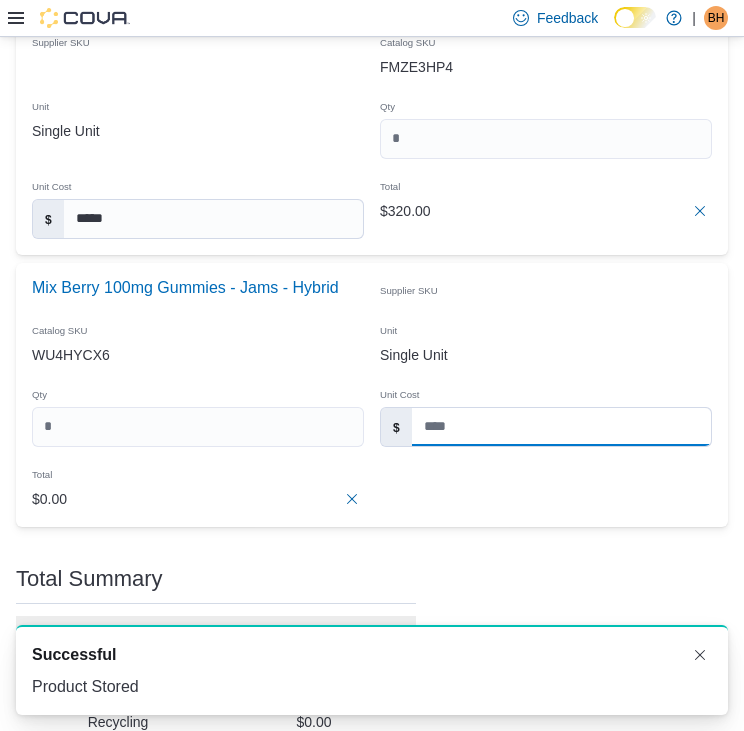 drag, startPoint x: 471, startPoint y: 393, endPoint x: 455, endPoint y: 391, distance: 16.124516 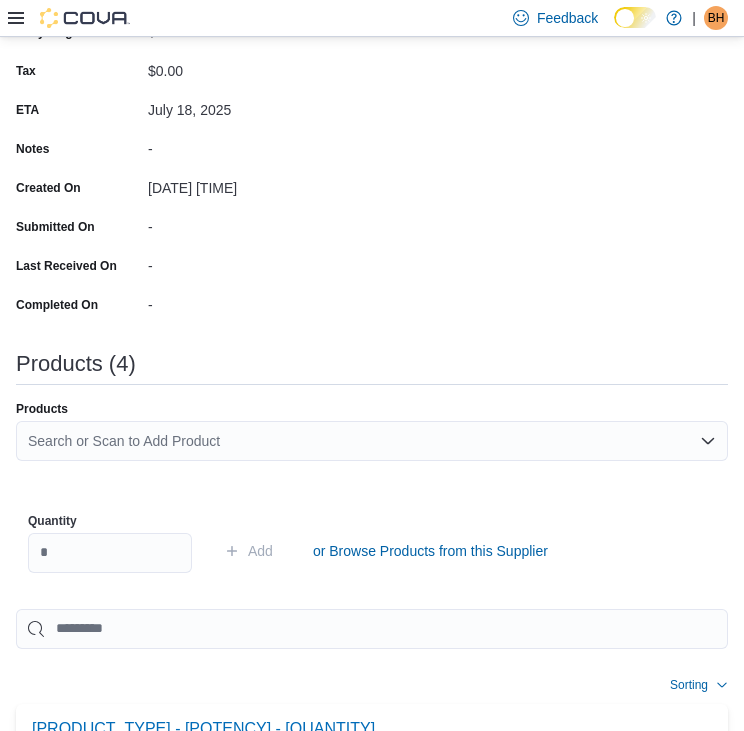 scroll, scrollTop: 508, scrollLeft: 0, axis: vertical 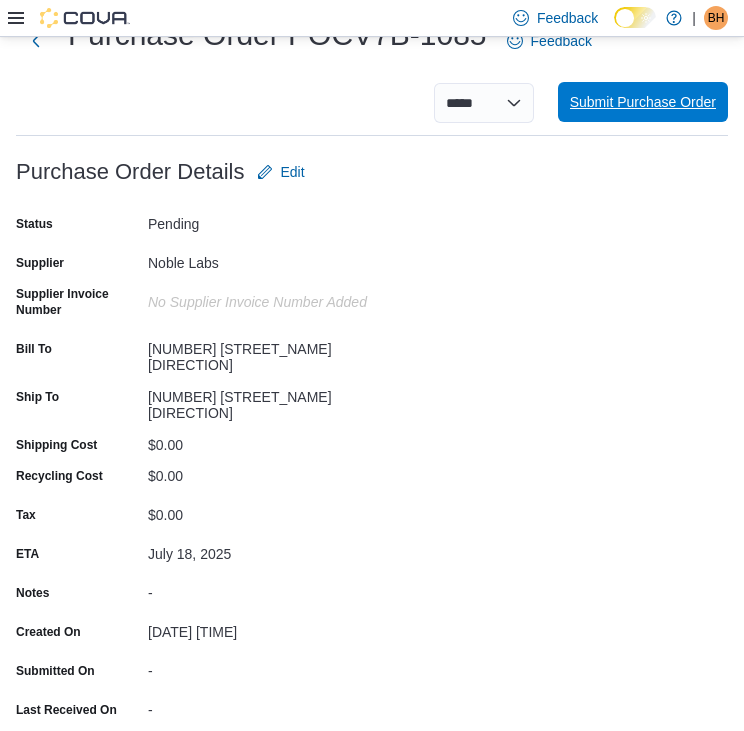 type on "*****" 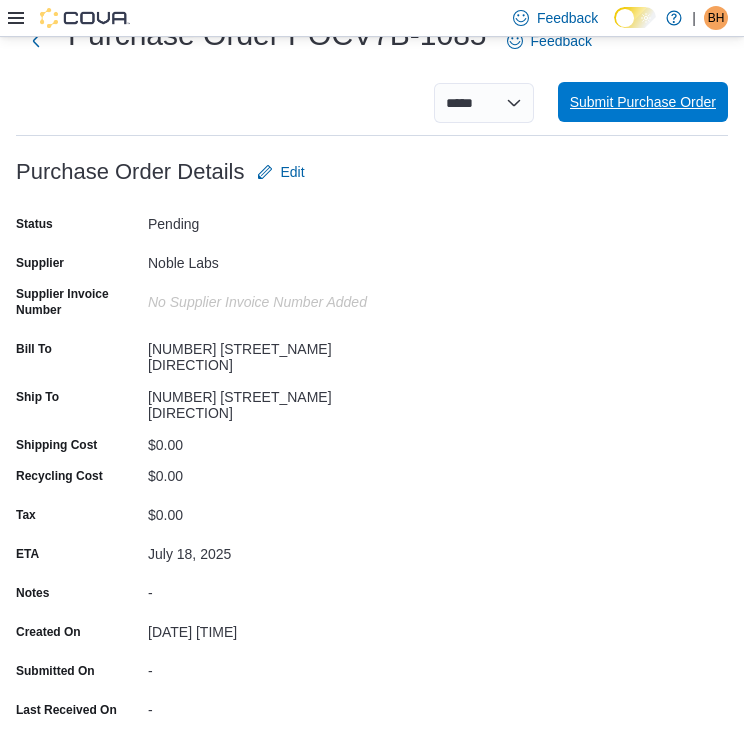 click on "Submit Purchase Order" at bounding box center [643, 102] 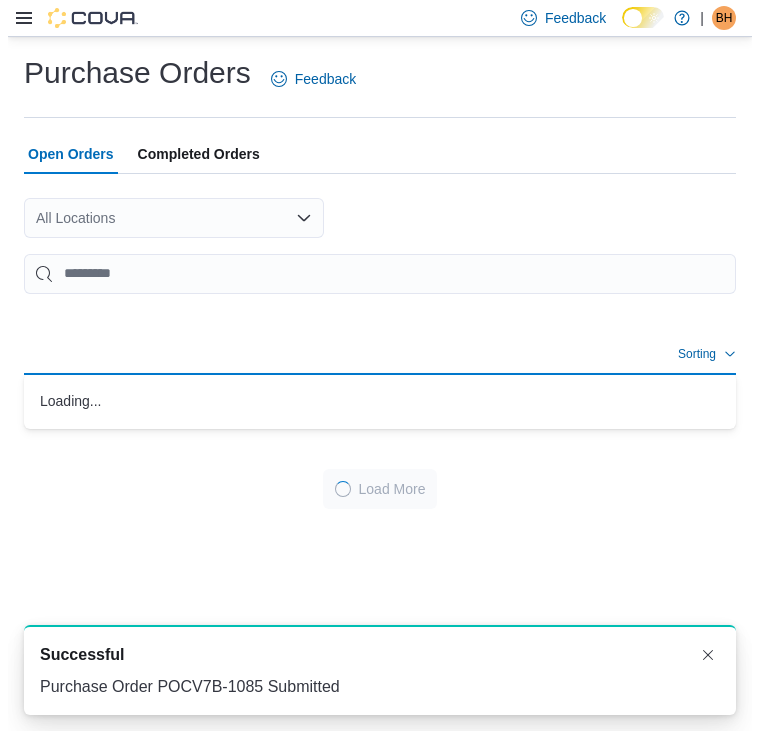 scroll, scrollTop: 0, scrollLeft: 0, axis: both 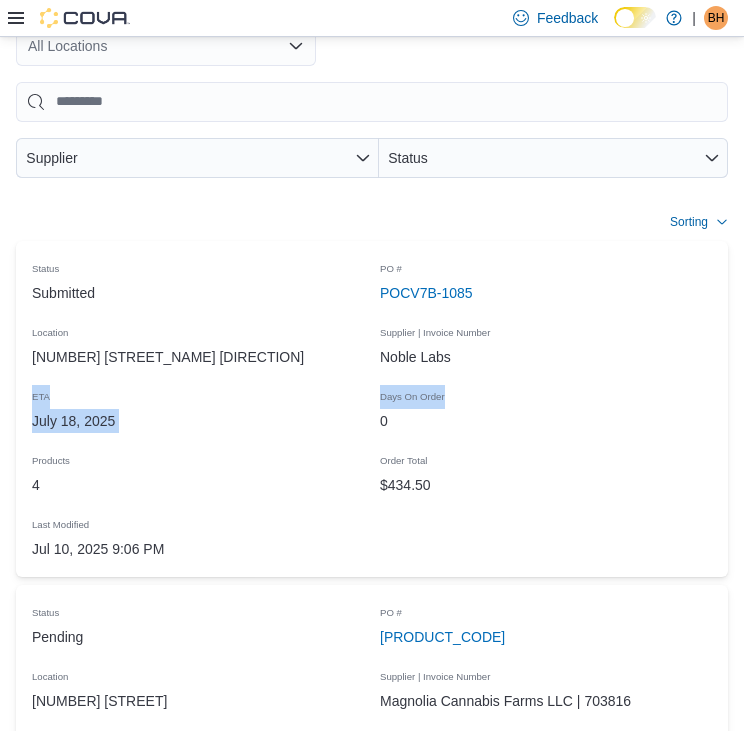 drag, startPoint x: 468, startPoint y: 346, endPoint x: 468, endPoint y: 374, distance: 28 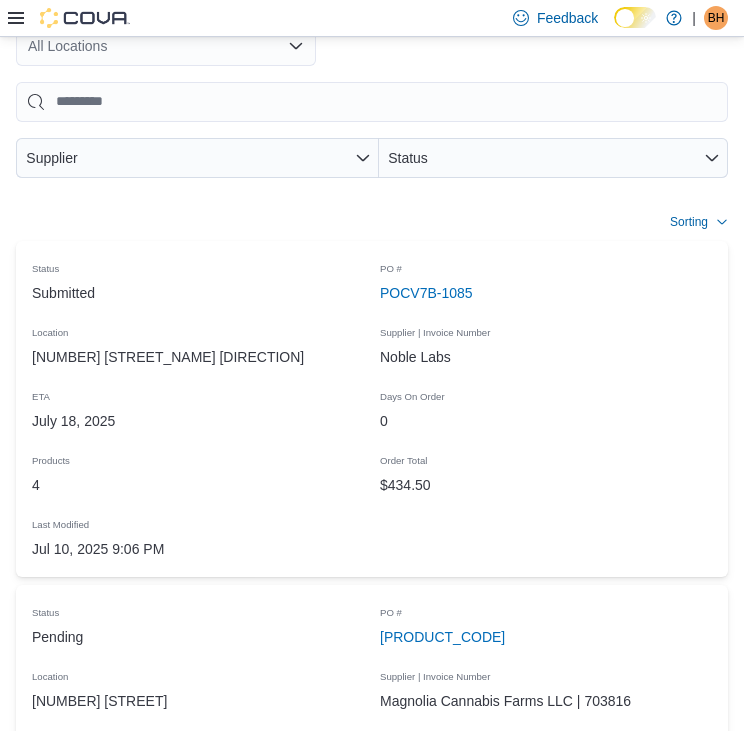 click on "Days On Order" at bounding box center (546, 393) 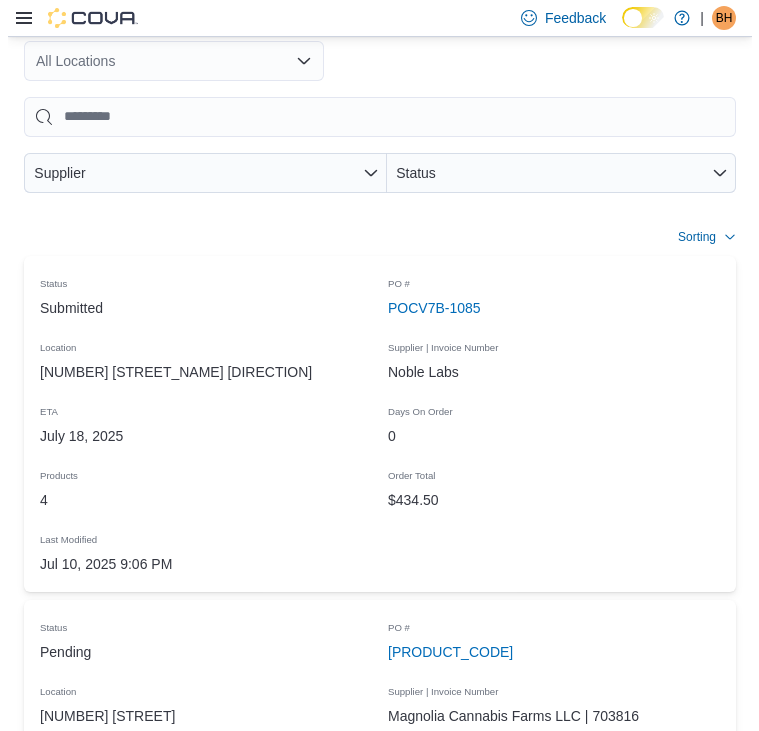 scroll, scrollTop: 0, scrollLeft: 0, axis: both 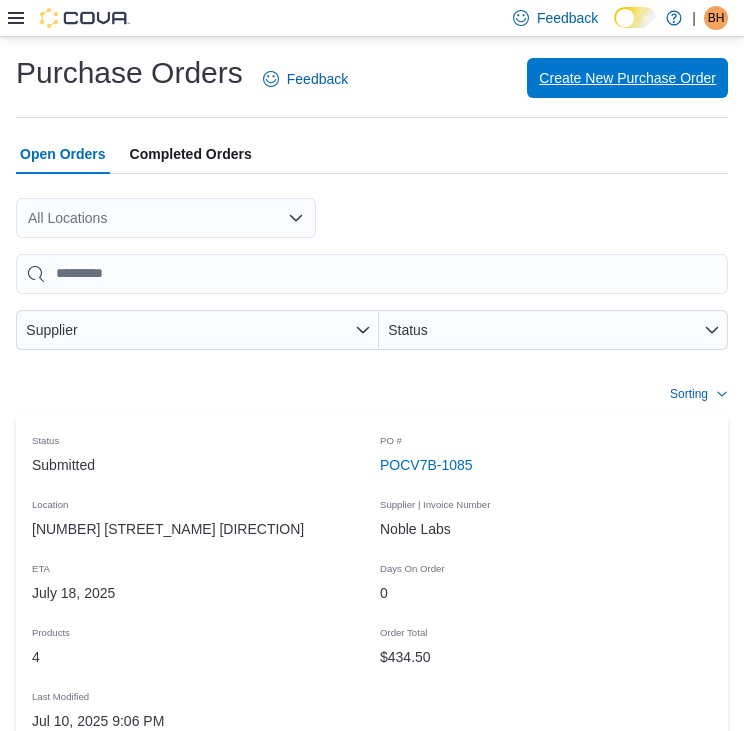 click on "Create New Purchase Order" at bounding box center [627, 78] 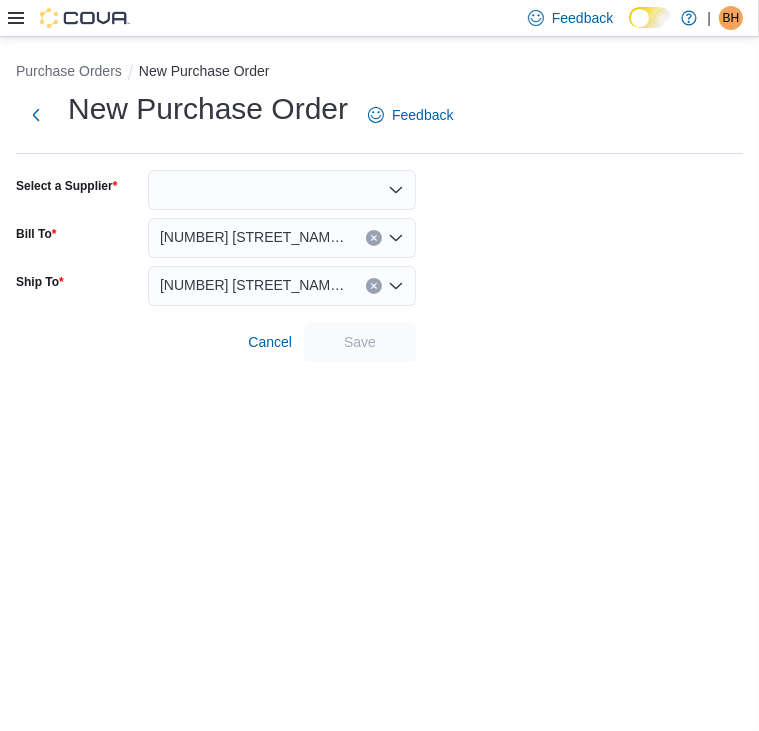 click at bounding box center (282, 190) 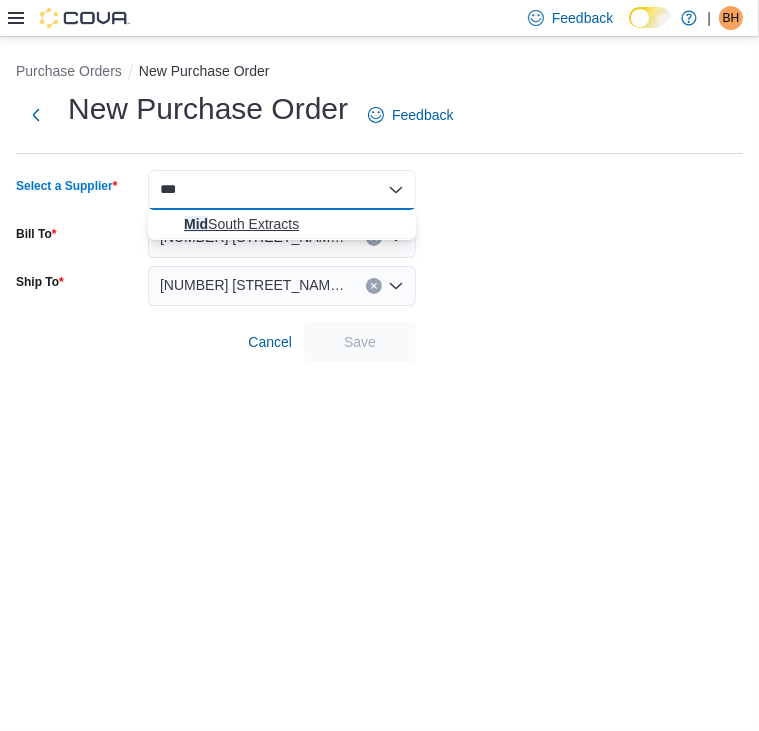 type on "***" 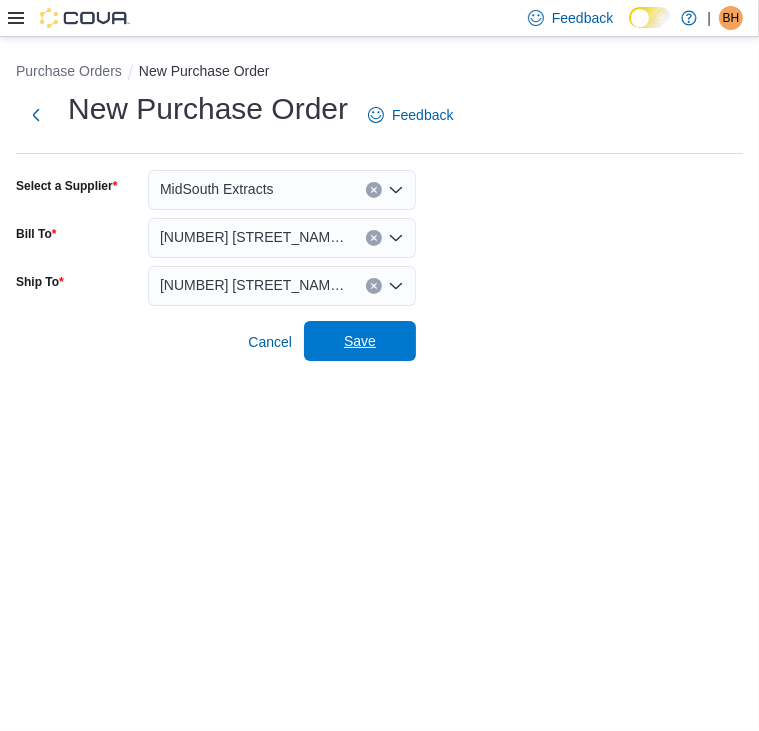 click on "Save" at bounding box center [360, 341] 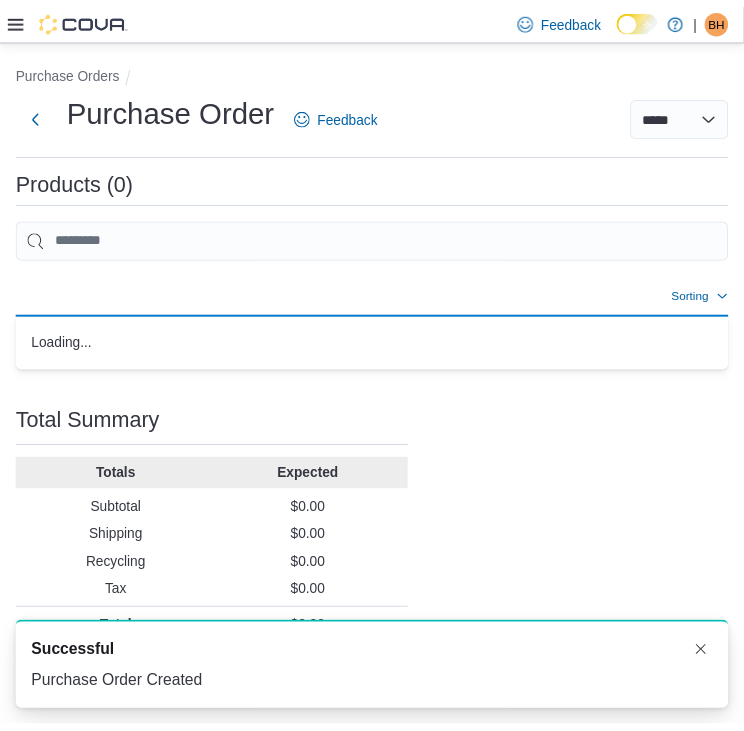 scroll, scrollTop: 0, scrollLeft: 0, axis: both 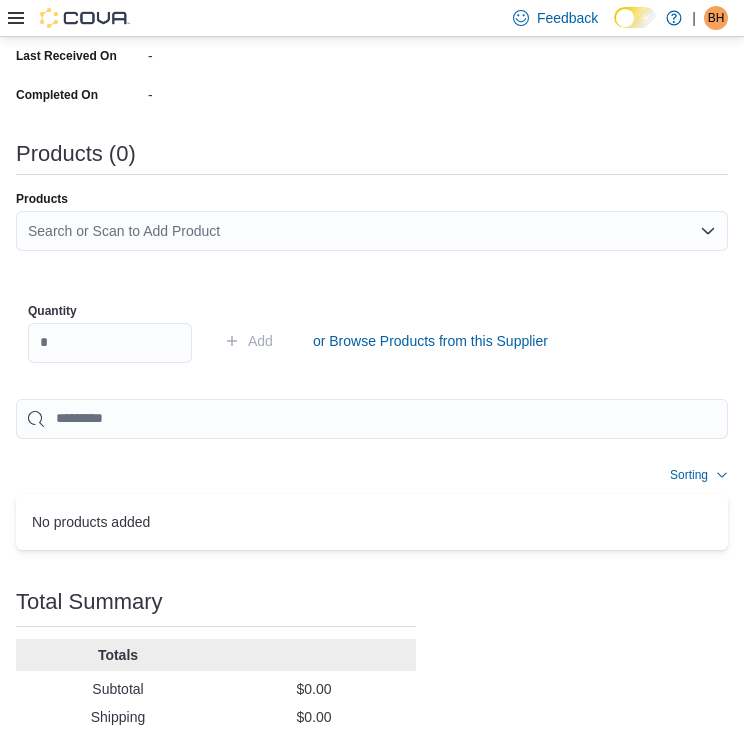 click on "Search or Scan to Add Product" at bounding box center (372, 231) 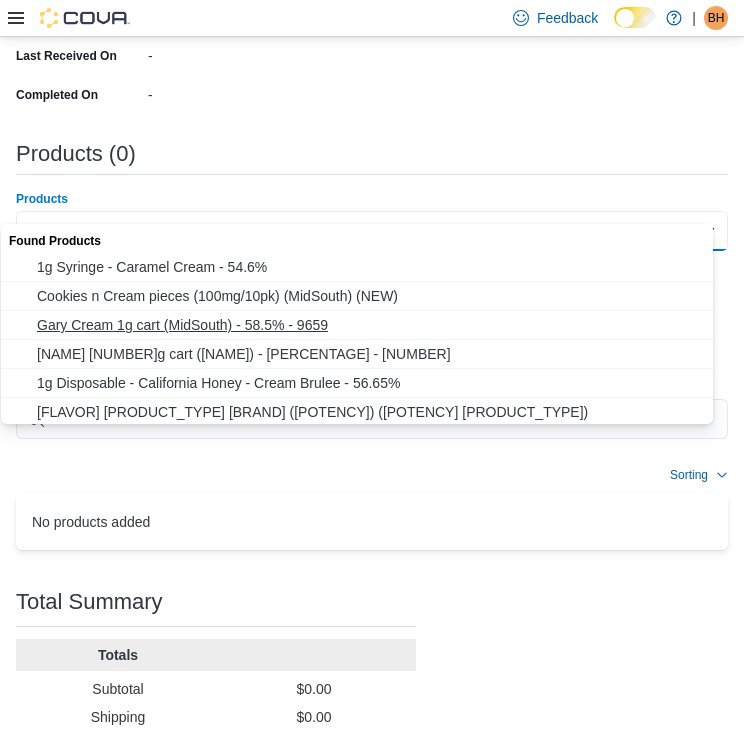 type on "**********" 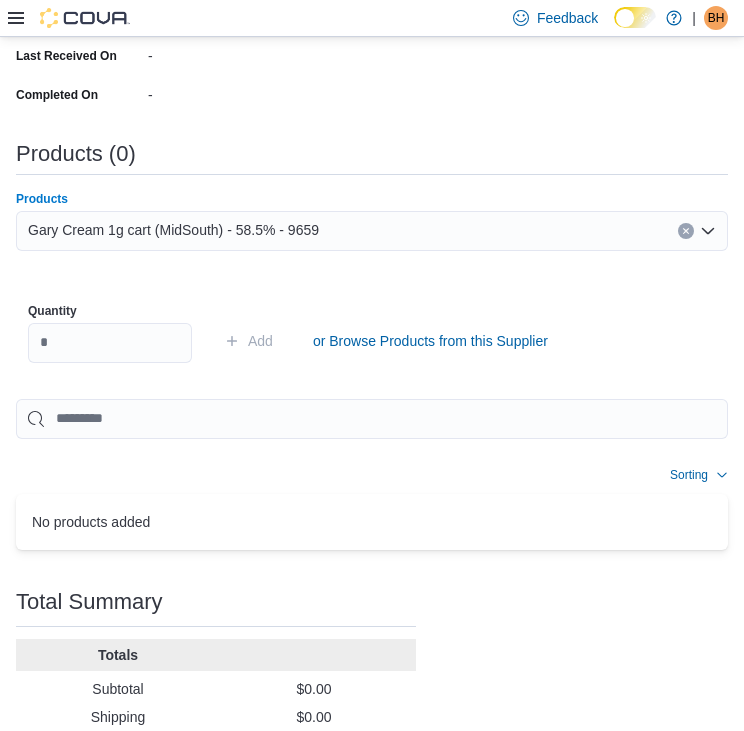 click 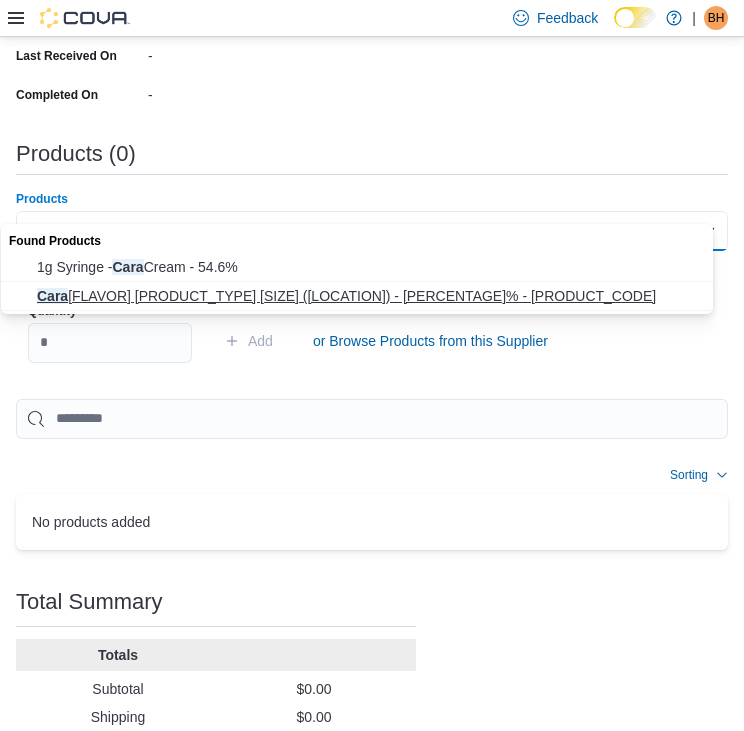 type on "****" 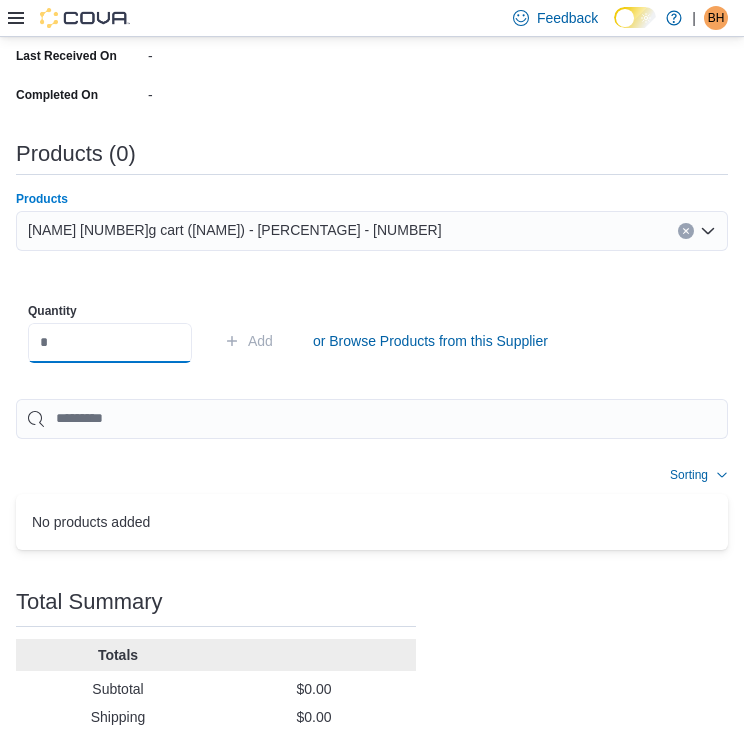 click at bounding box center (110, 343) 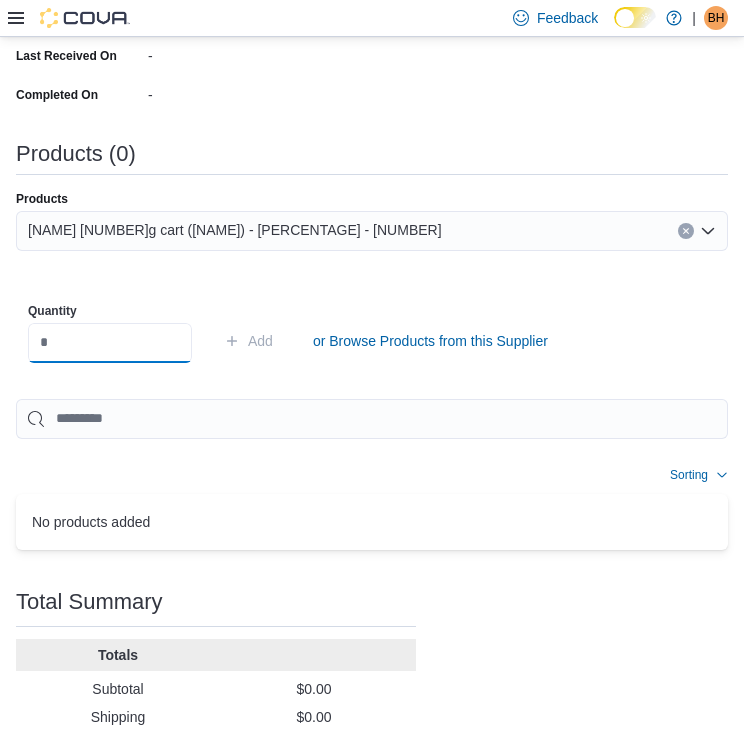 click at bounding box center (110, 343) 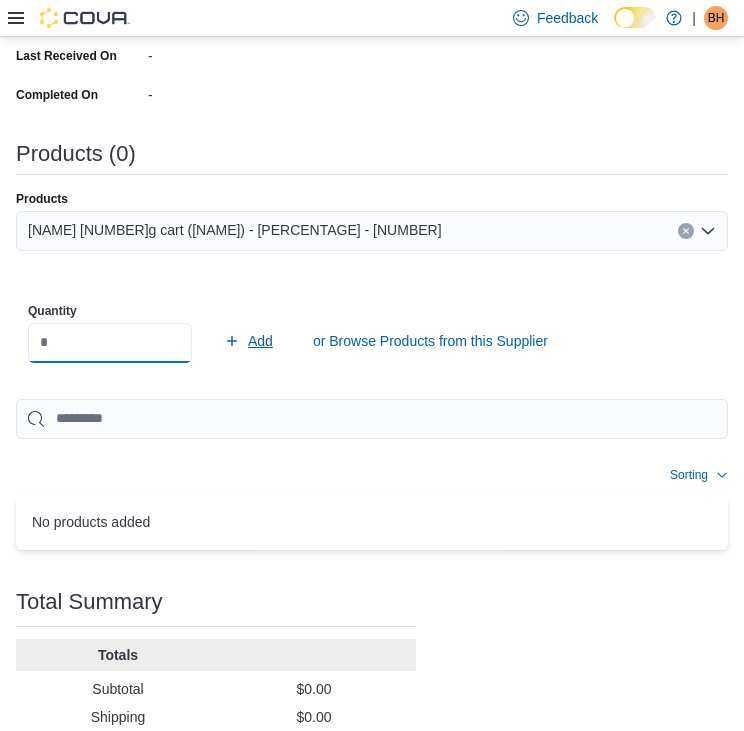 type on "*" 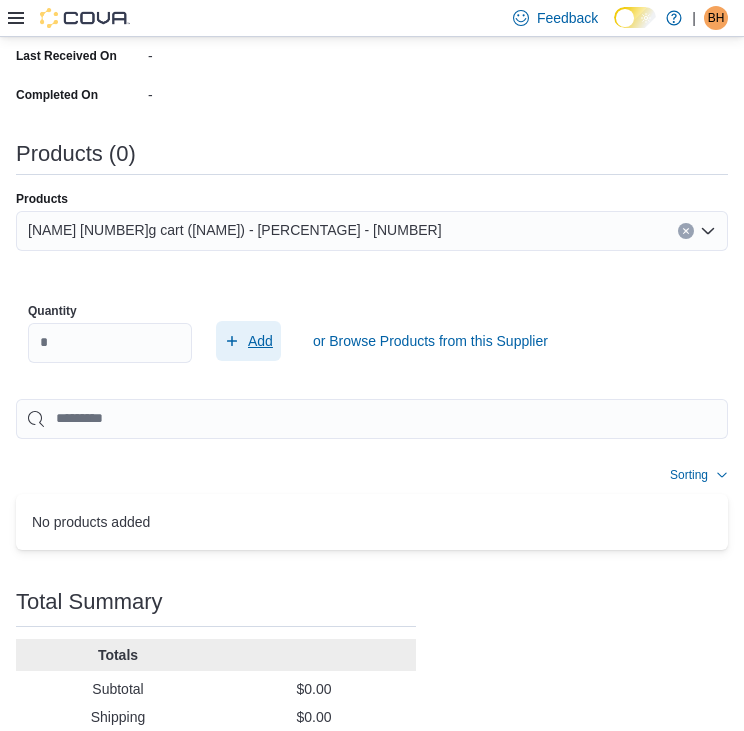 click on "Add" at bounding box center (260, 341) 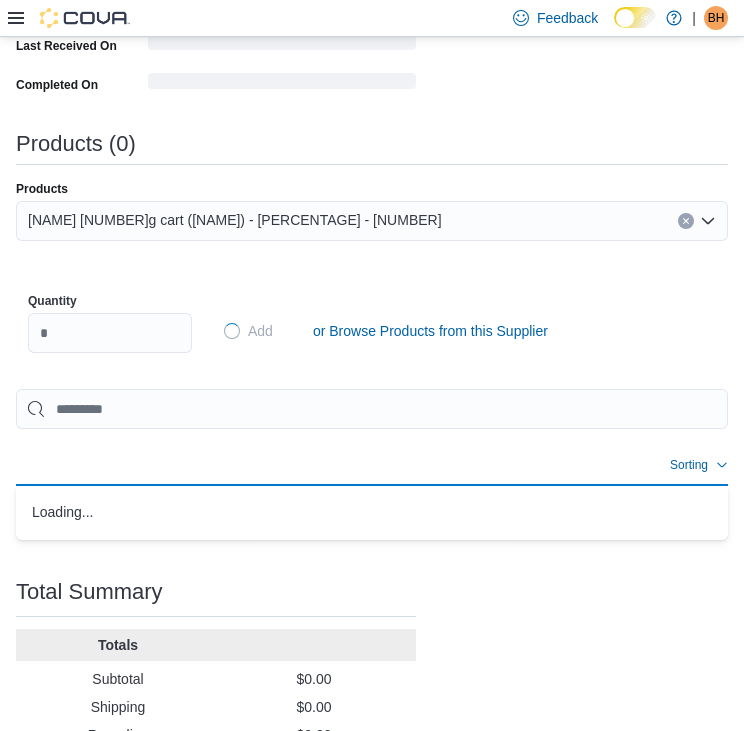 type 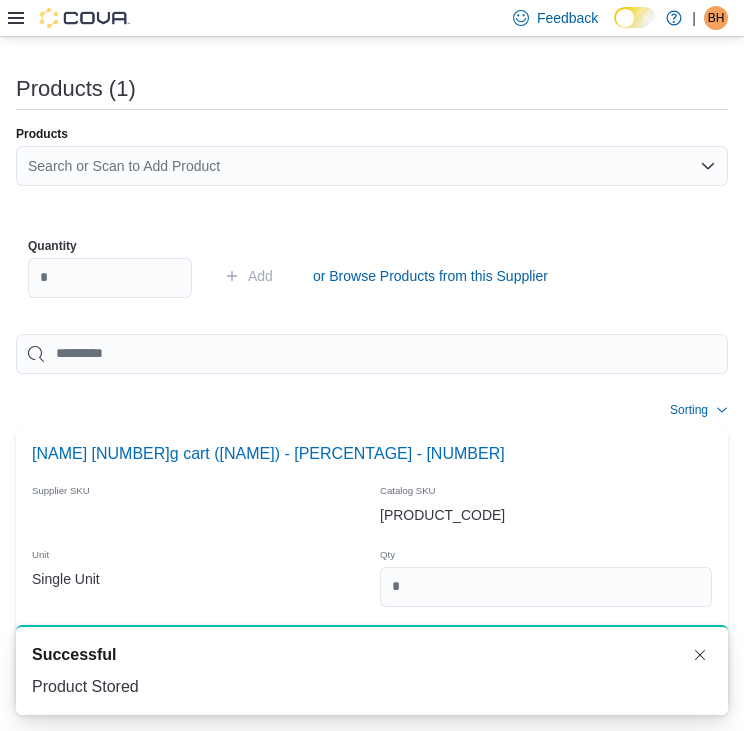 scroll, scrollTop: 737, scrollLeft: 0, axis: vertical 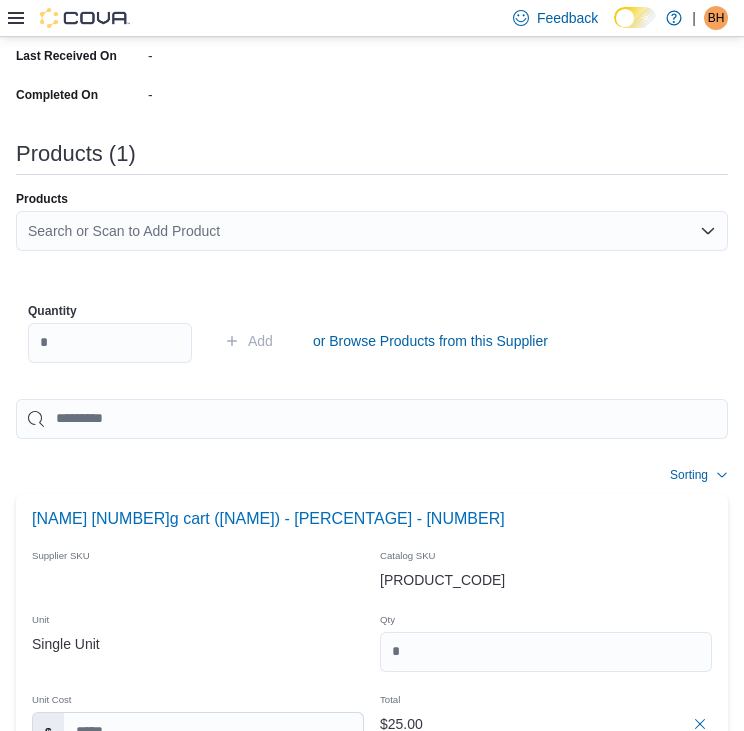 click on "Search or Scan to Add Product" at bounding box center [372, 231] 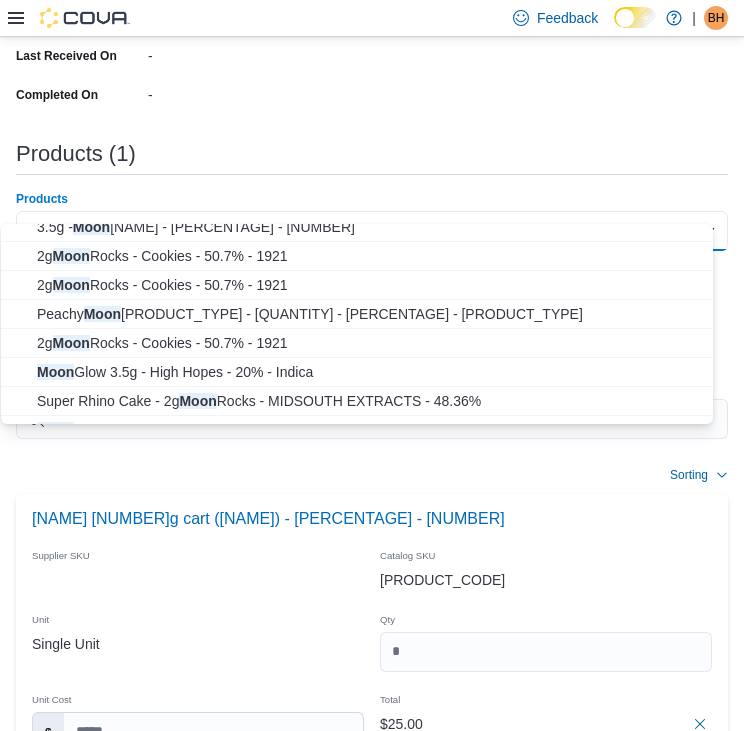 scroll, scrollTop: 43, scrollLeft: 0, axis: vertical 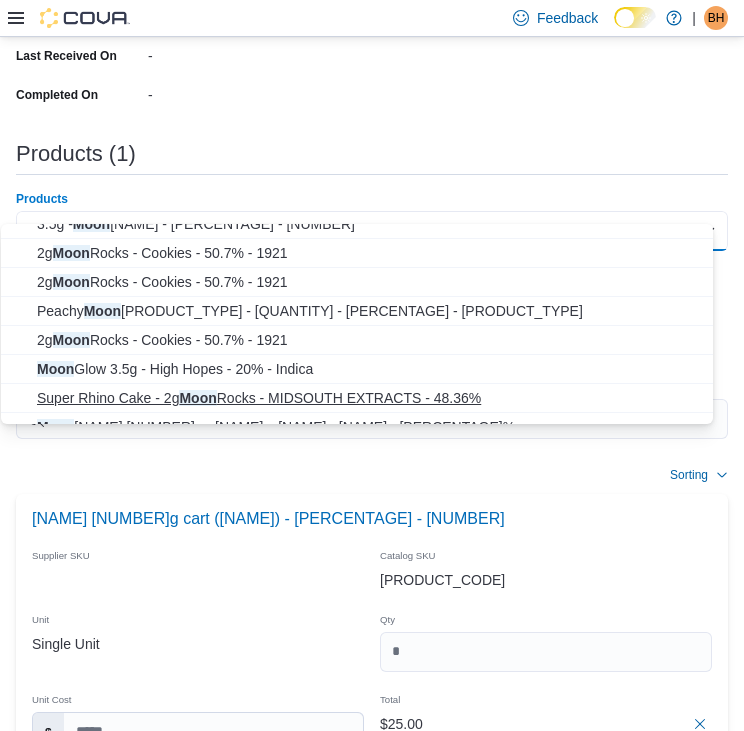 type on "****" 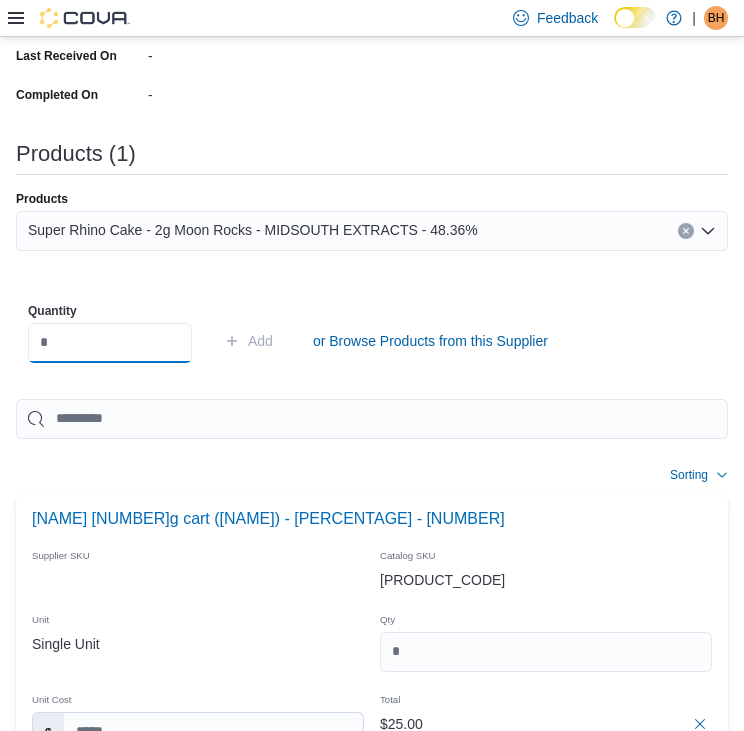 click at bounding box center [110, 343] 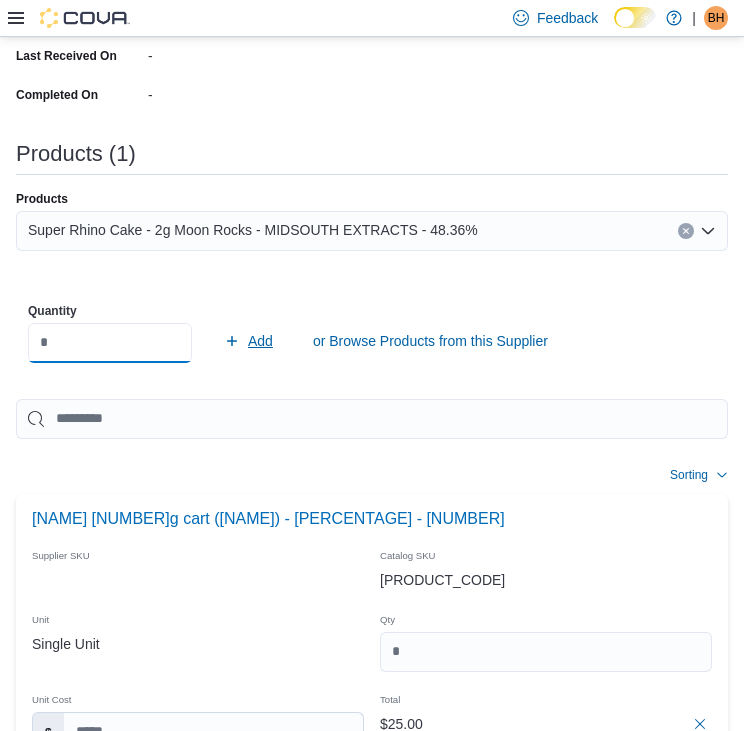 type on "*" 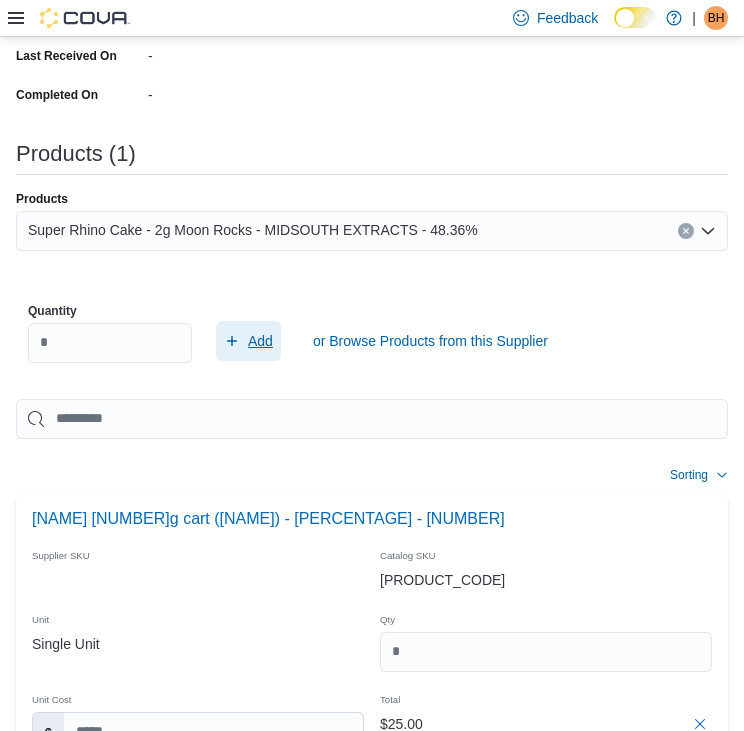 click on "Add" at bounding box center [260, 341] 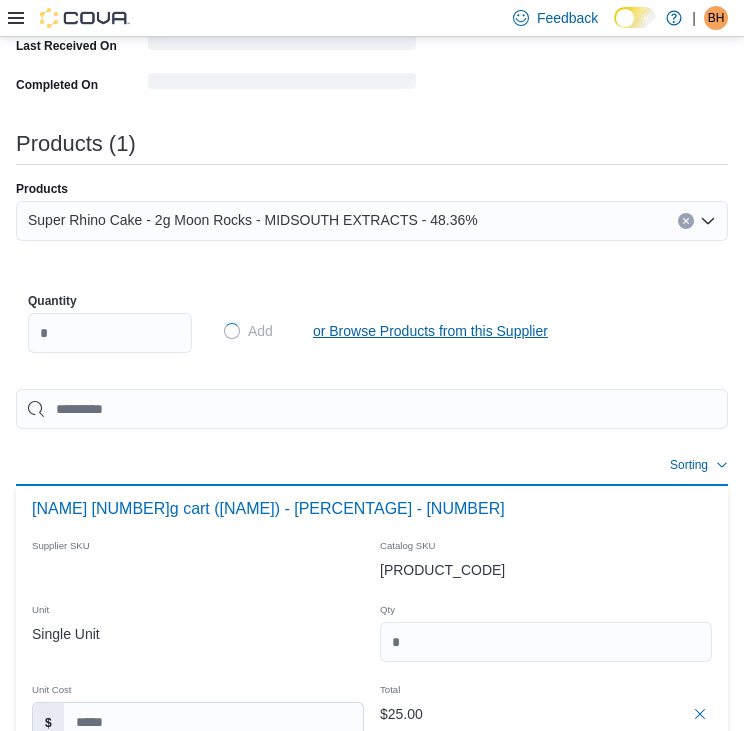 type 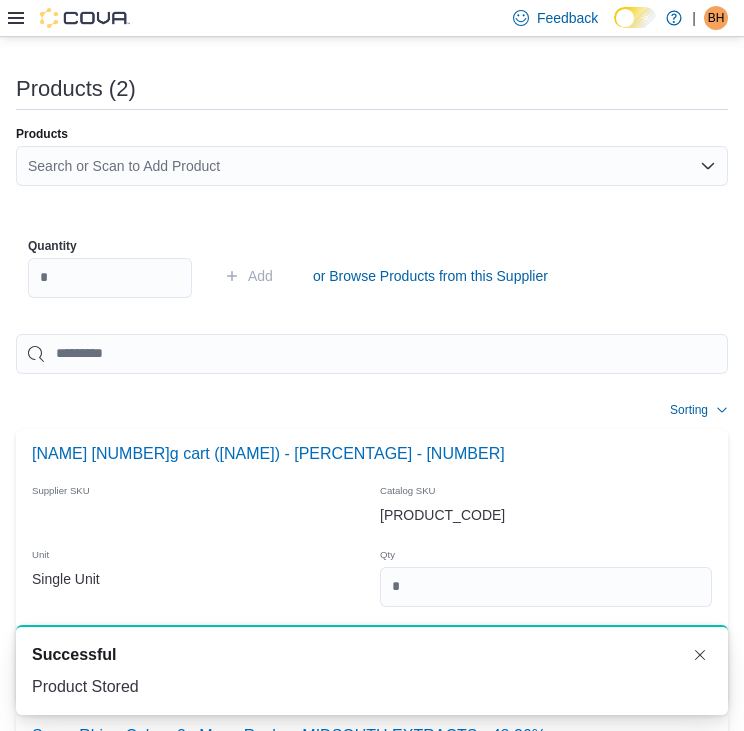 scroll, scrollTop: 737, scrollLeft: 0, axis: vertical 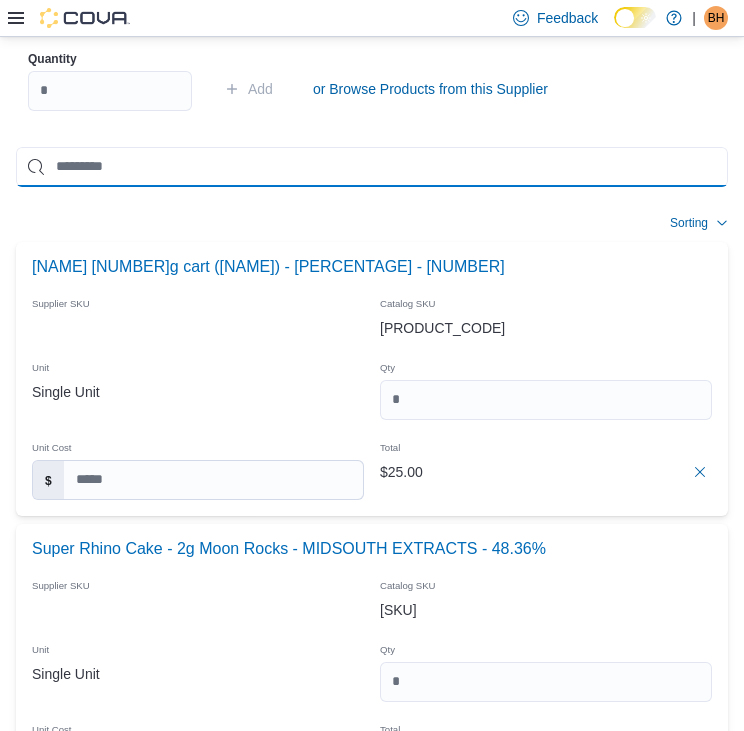 click at bounding box center [372, 167] 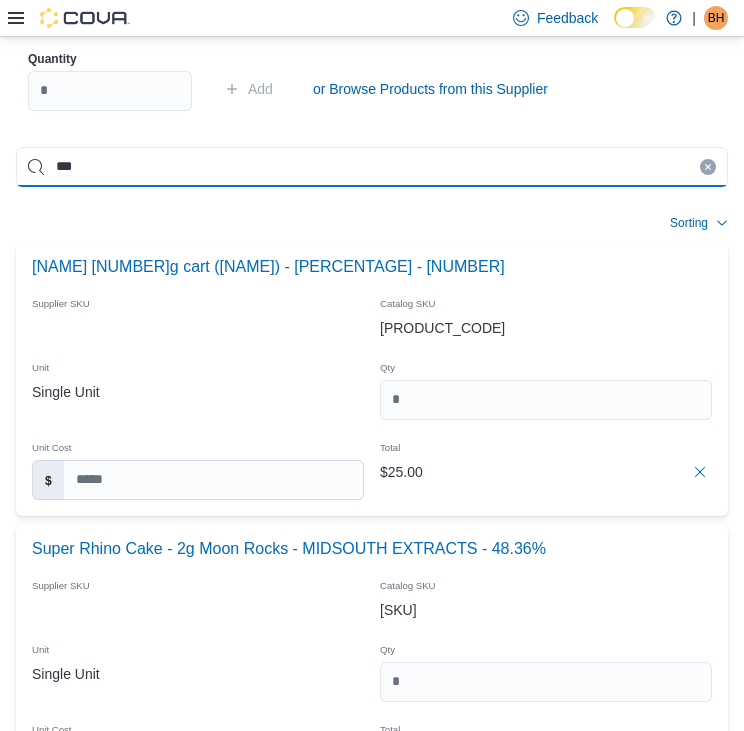 scroll, scrollTop: 822, scrollLeft: 0, axis: vertical 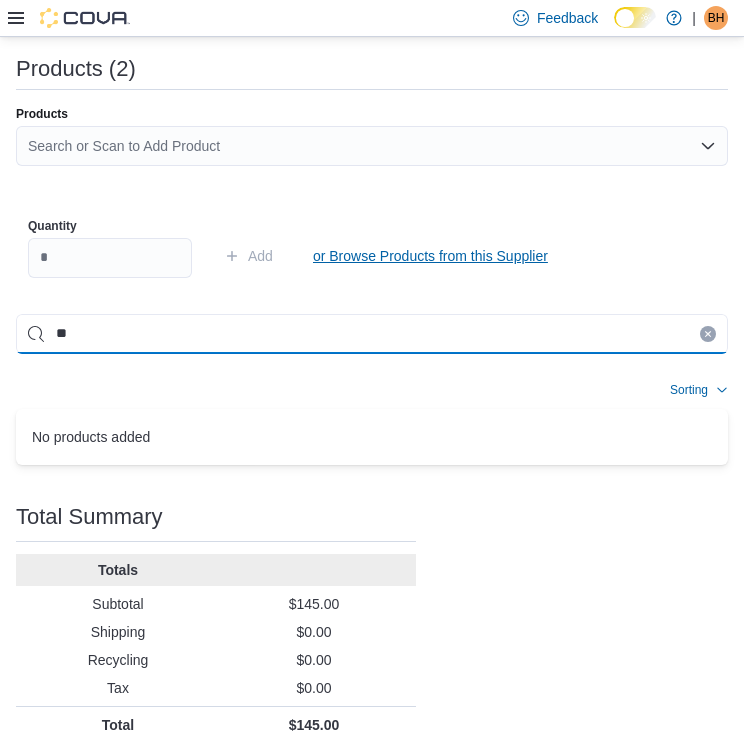 type on "*" 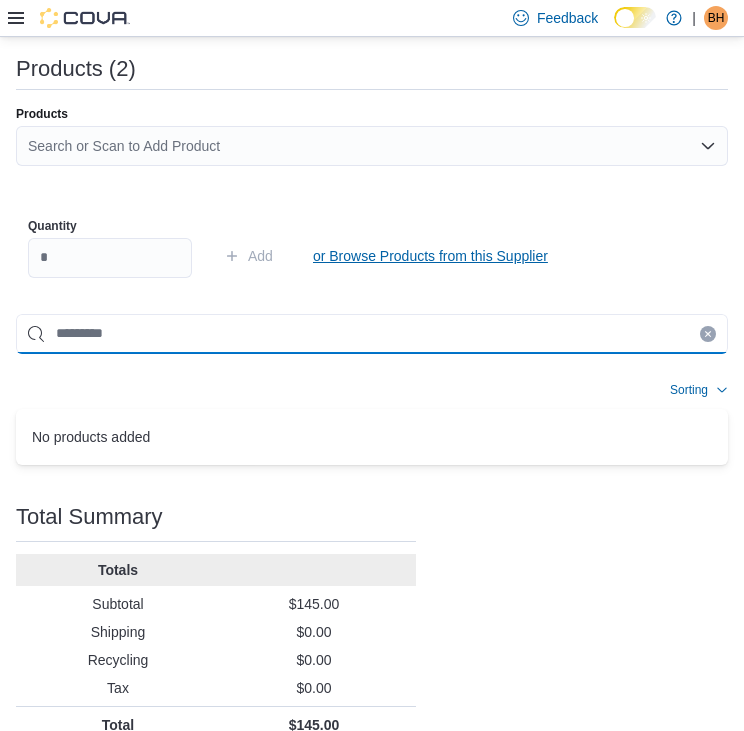 scroll, scrollTop: 989, scrollLeft: 0, axis: vertical 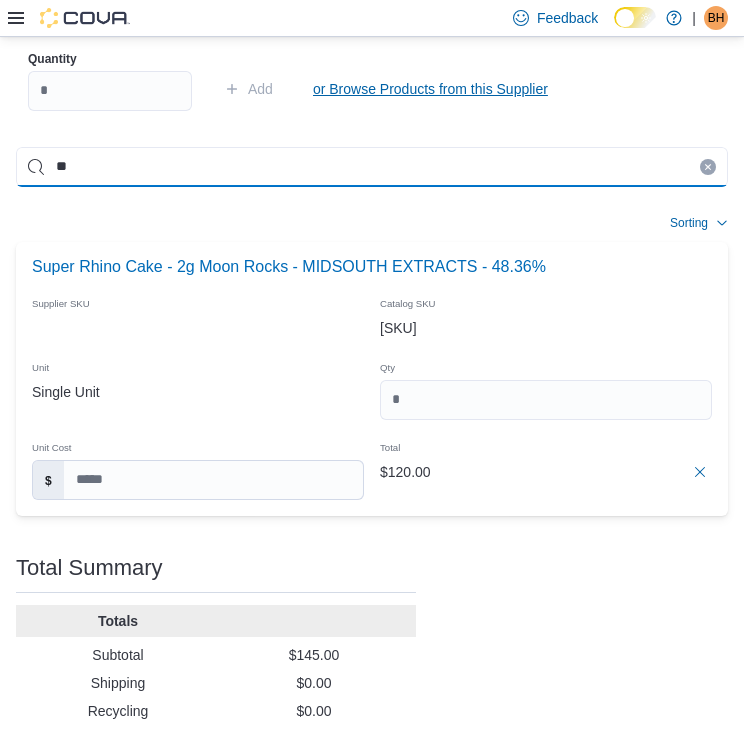 type on "*" 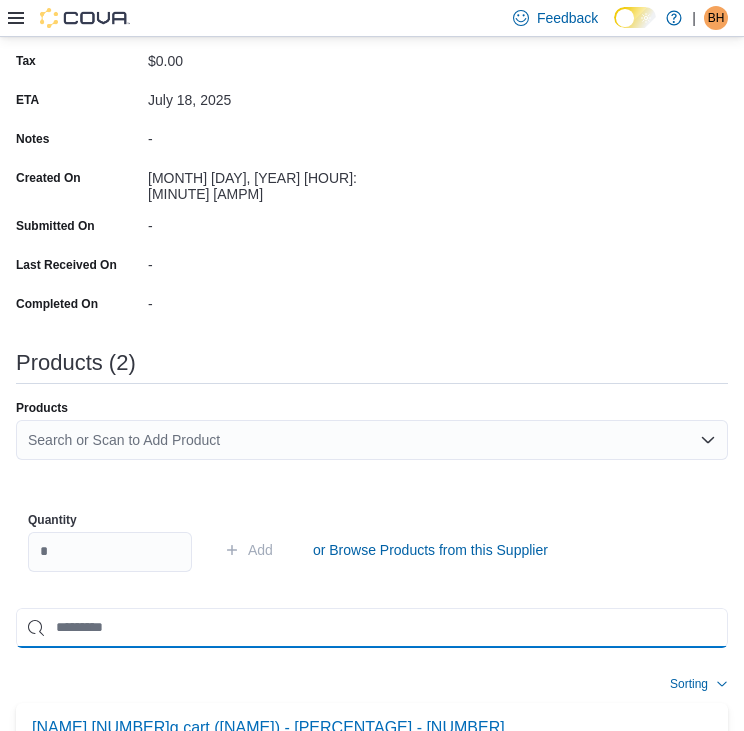 scroll, scrollTop: 521, scrollLeft: 0, axis: vertical 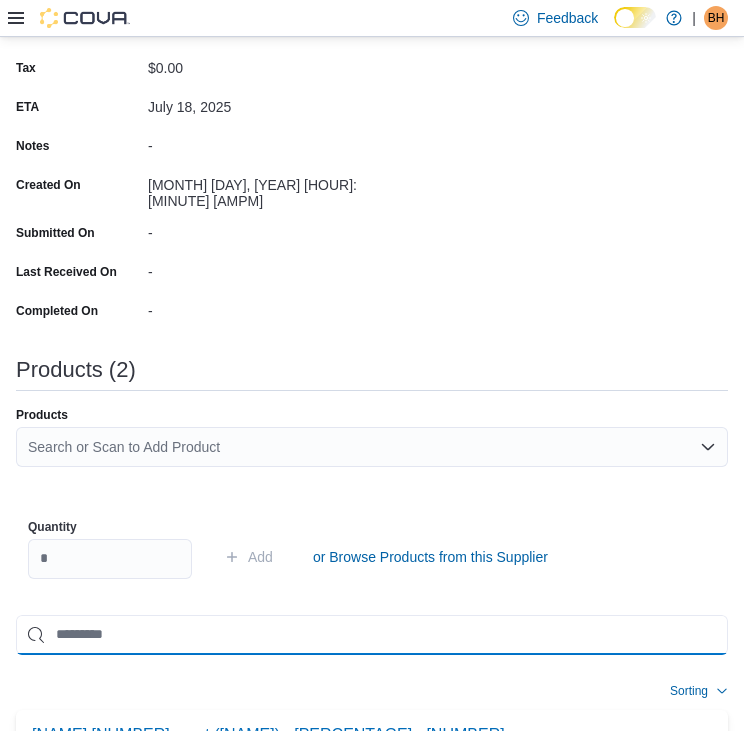 type 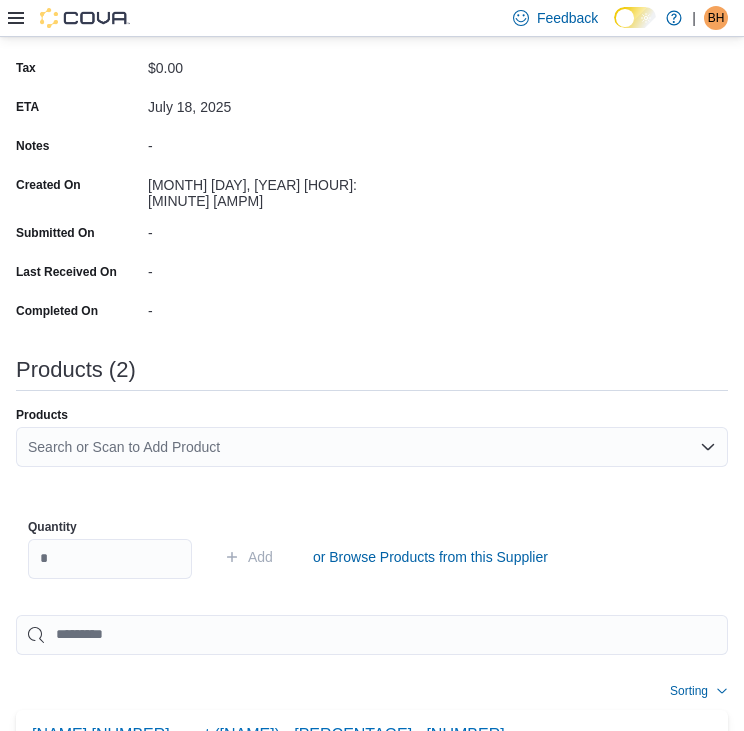 click on "Search or Scan to Add Product" at bounding box center [372, 447] 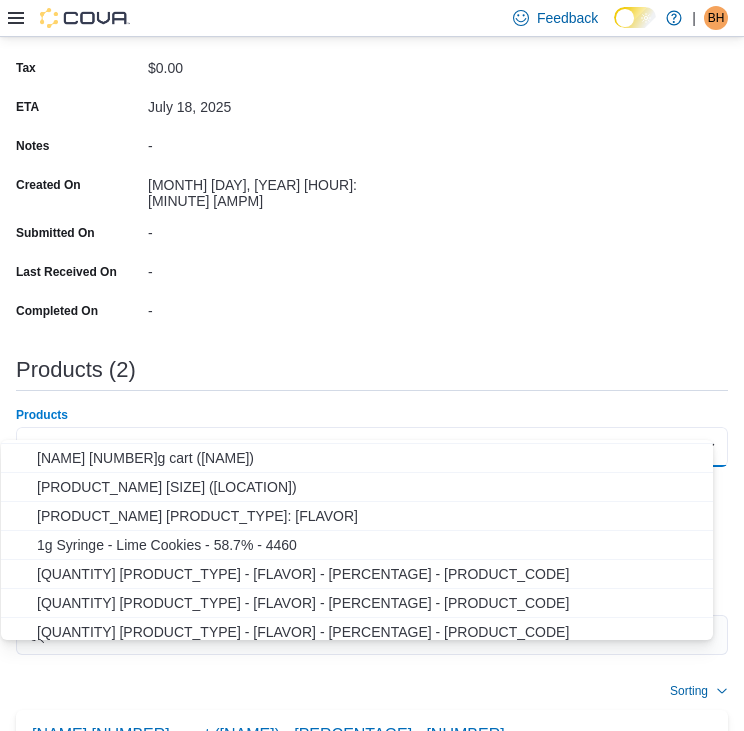 scroll, scrollTop: 110, scrollLeft: 0, axis: vertical 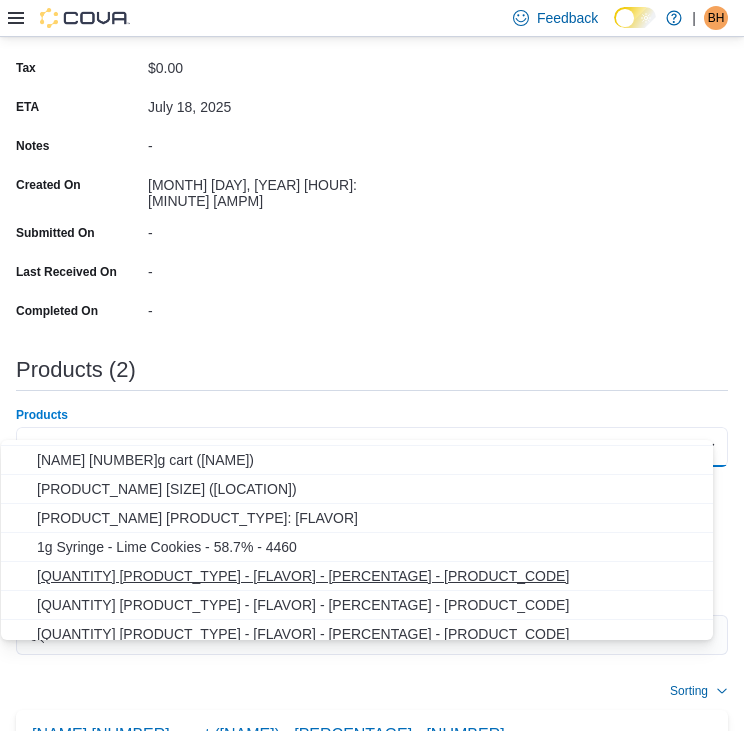 type on "**********" 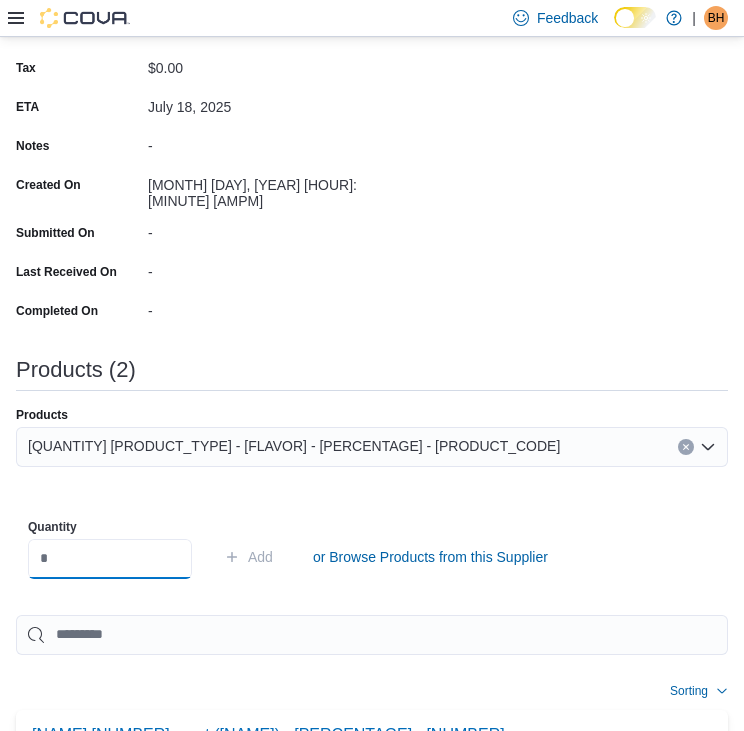 click at bounding box center (110, 559) 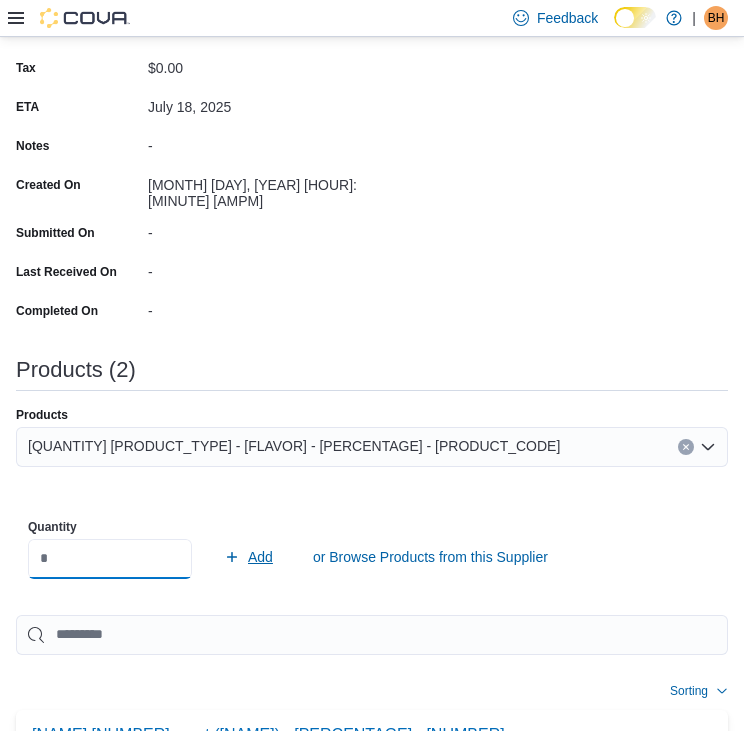 type on "*" 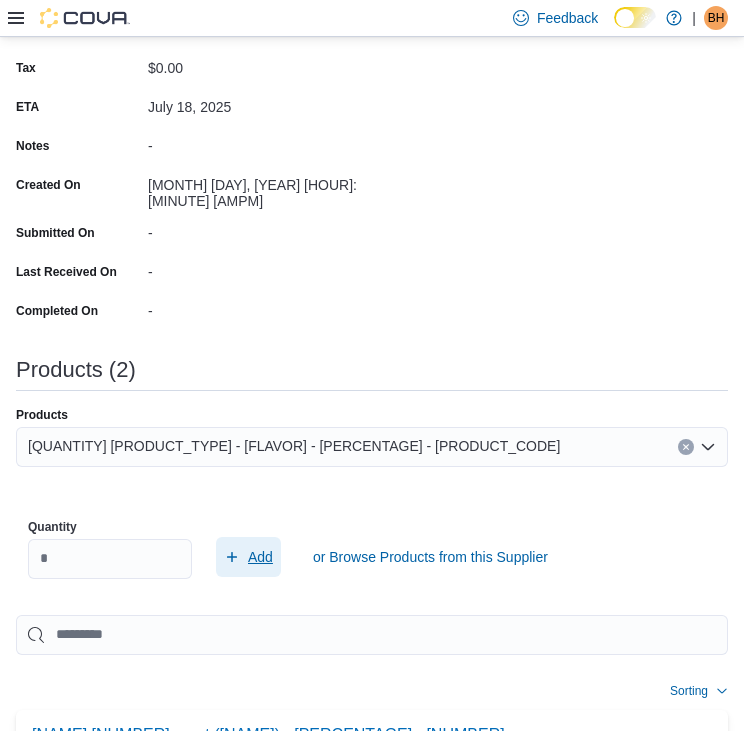 click on "Add" at bounding box center [260, 557] 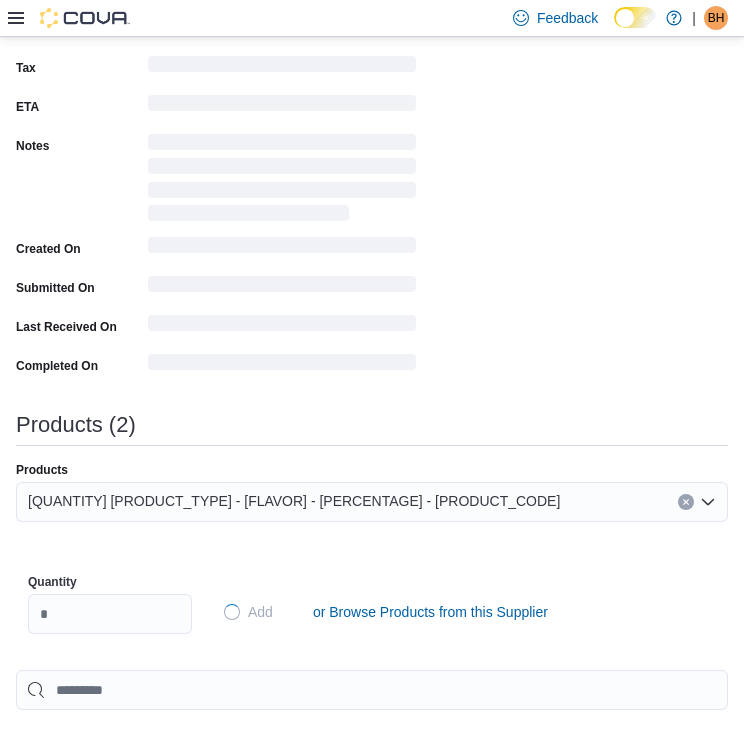 type 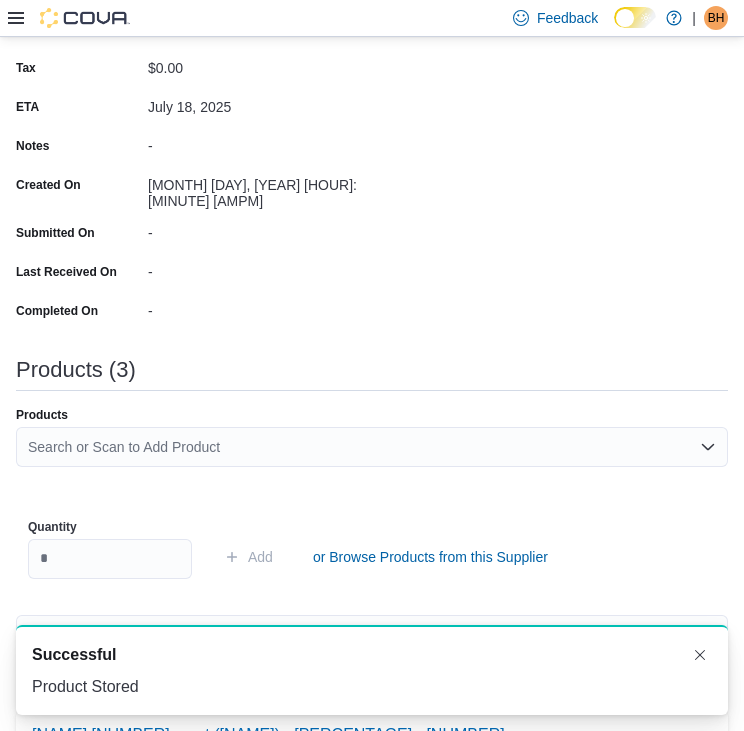 scroll, scrollTop: 0, scrollLeft: 0, axis: both 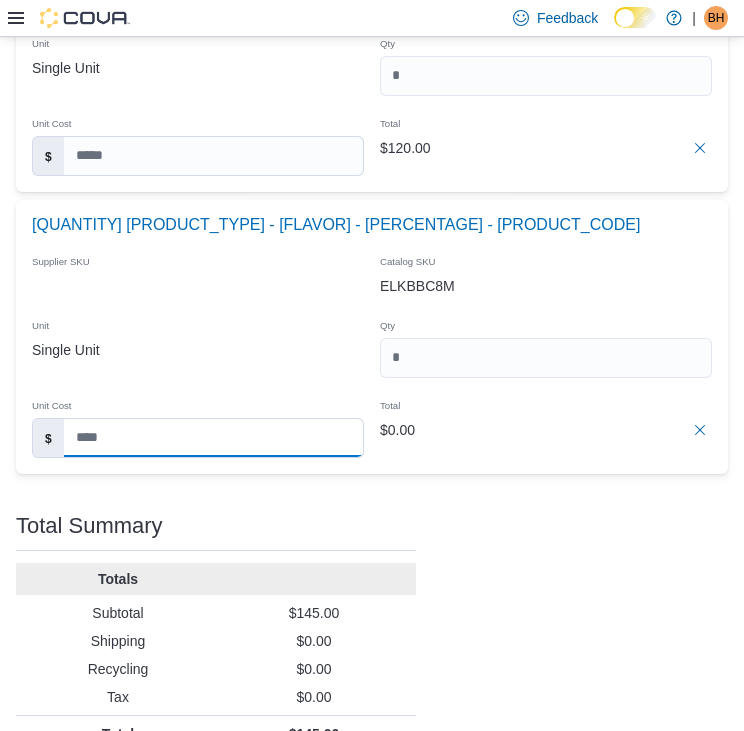 click at bounding box center [213, 438] 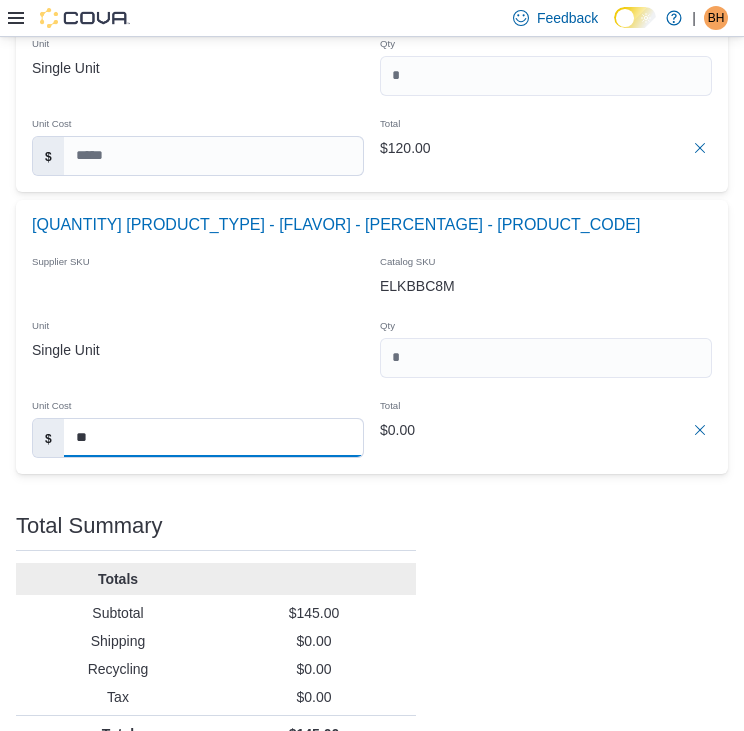 type on "**" 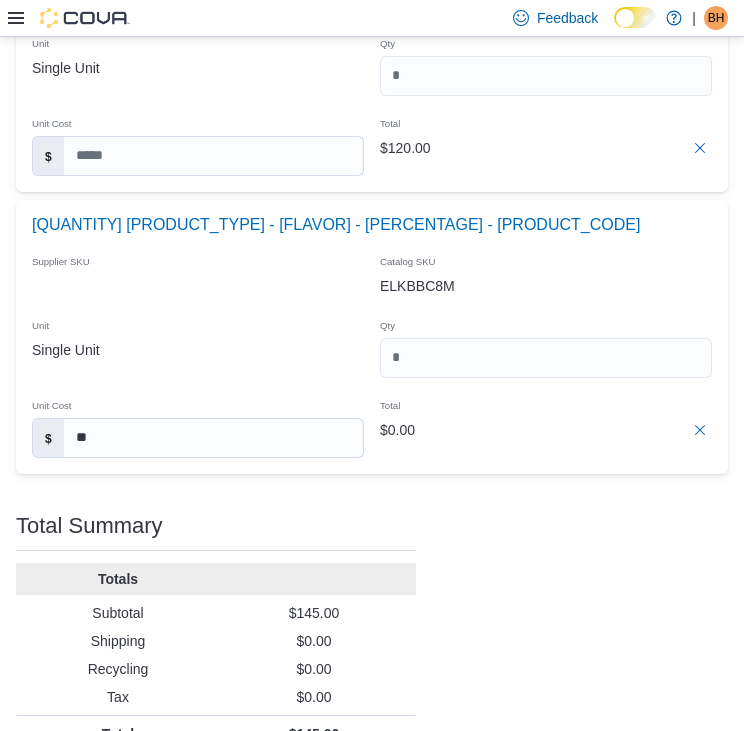 click on "Unit" at bounding box center [198, 322] 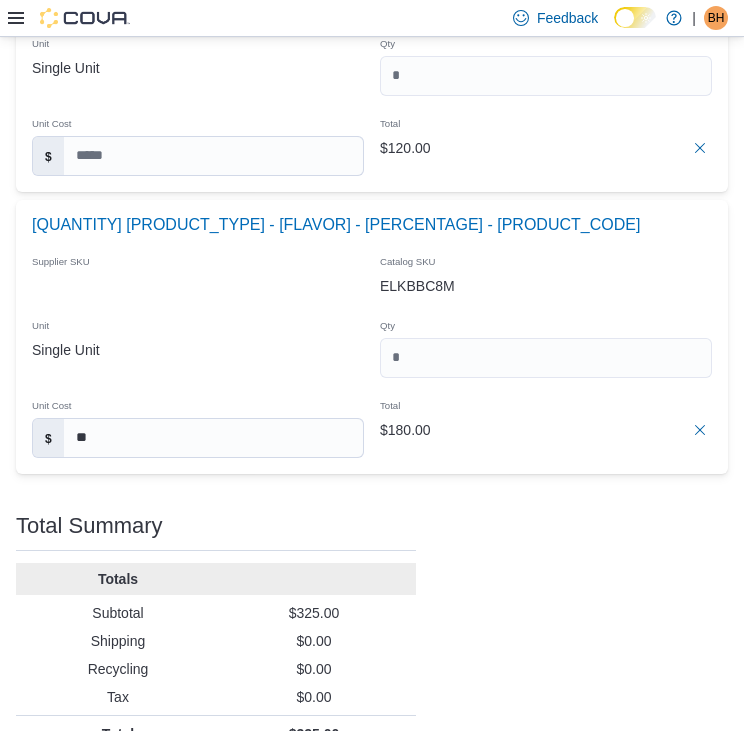 type 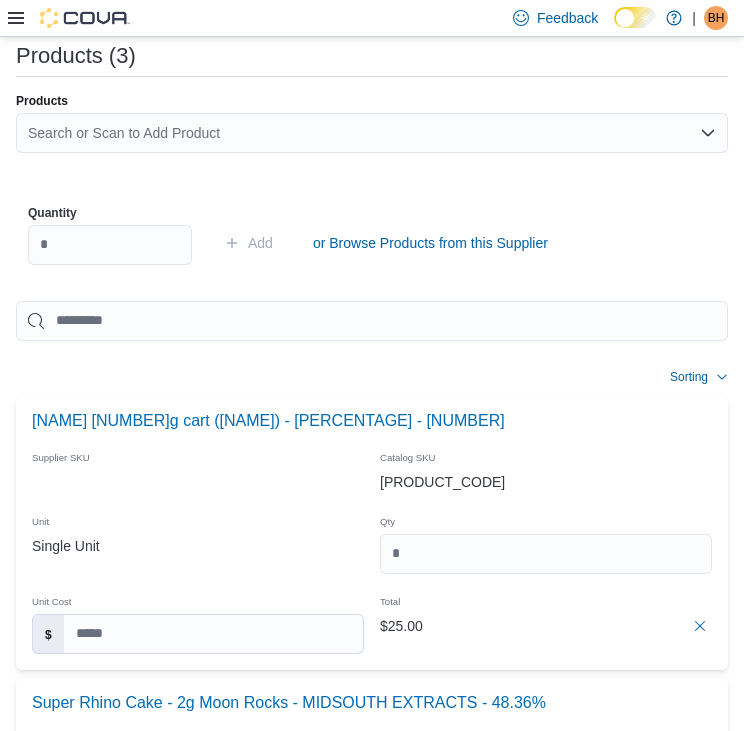 scroll, scrollTop: 563, scrollLeft: 0, axis: vertical 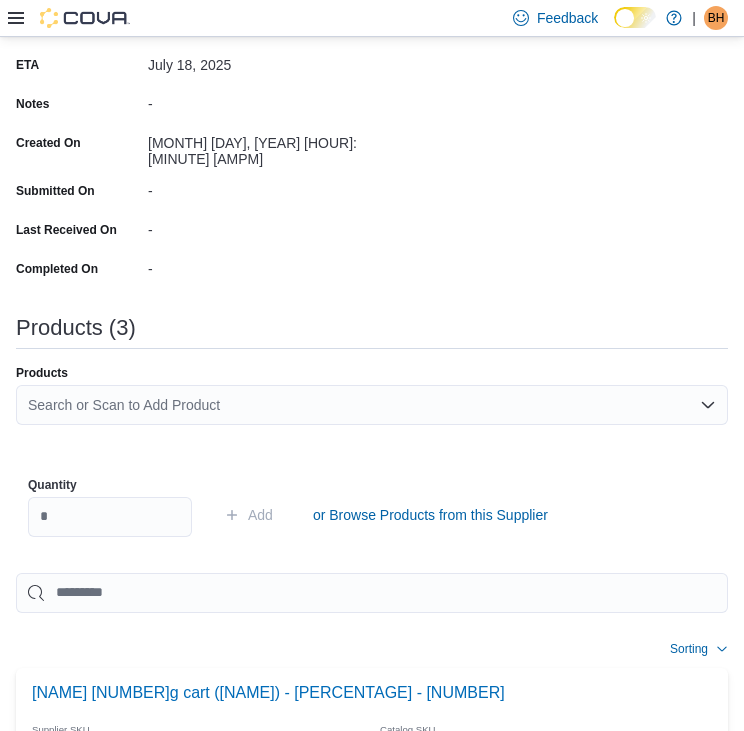 click on "Search or Scan to Add Product" at bounding box center [372, 405] 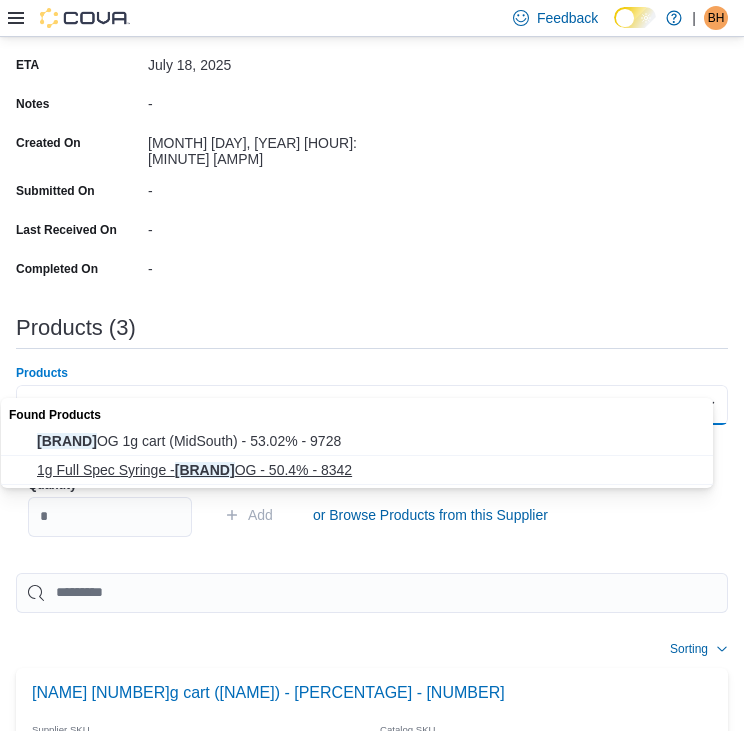 type on "***" 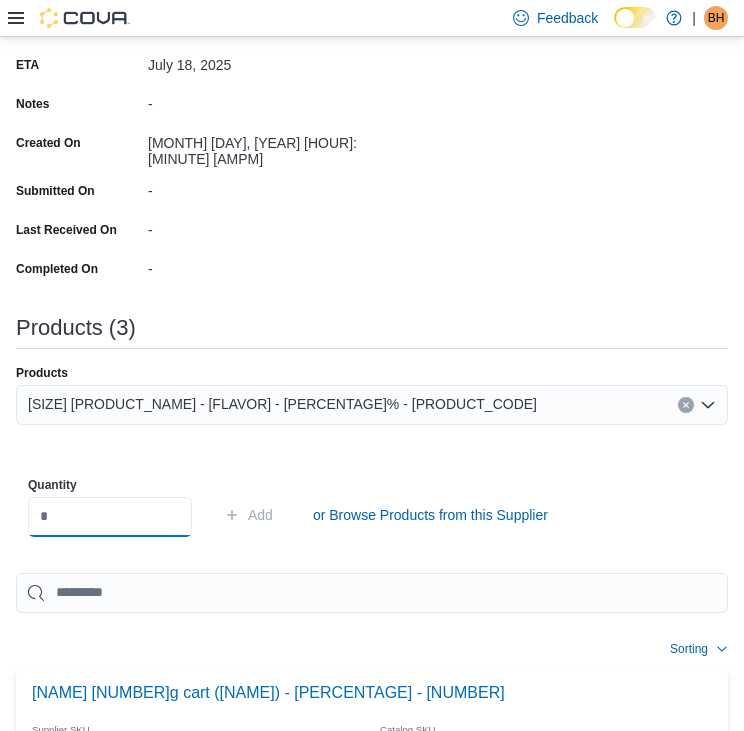 click at bounding box center (110, 517) 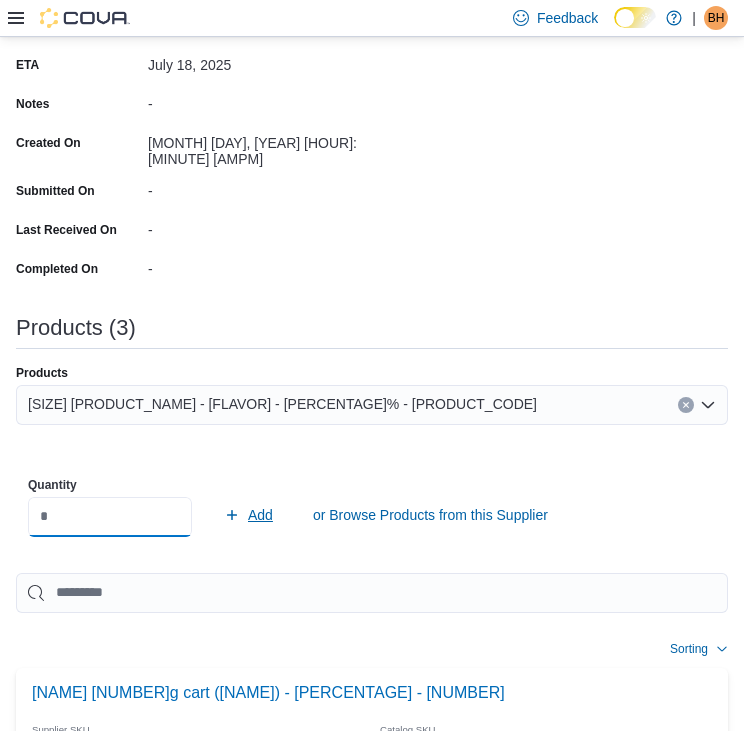 type on "*" 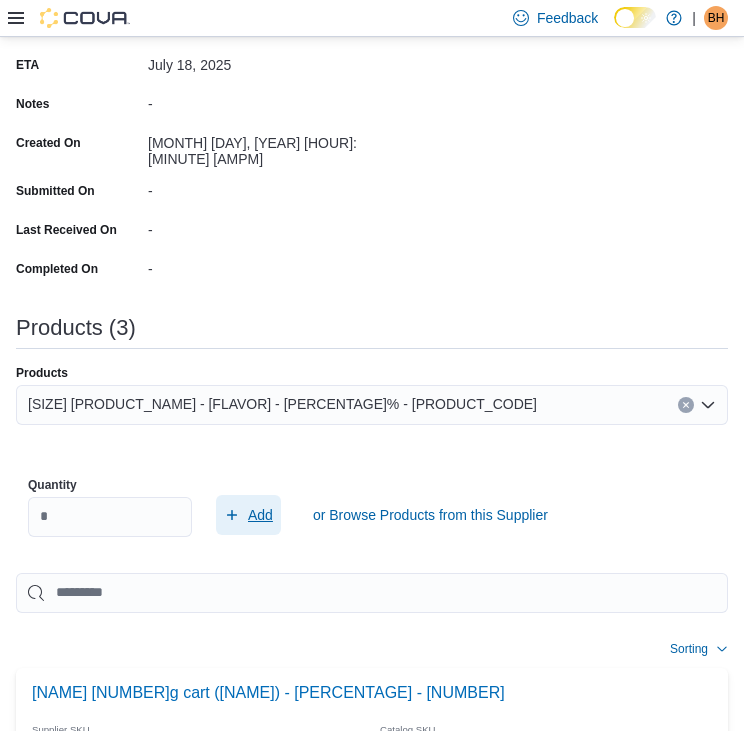 click on "Add" at bounding box center (260, 515) 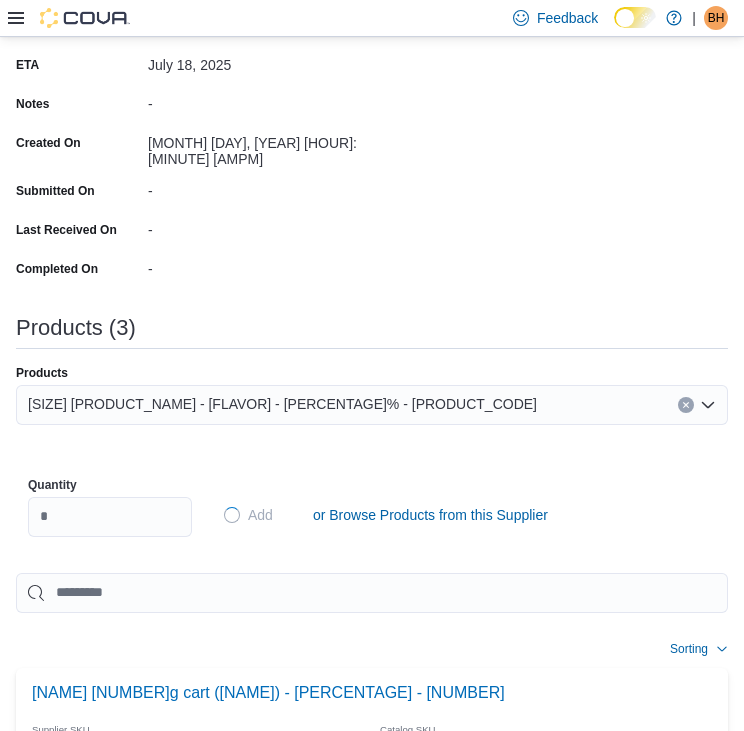 type on "**" 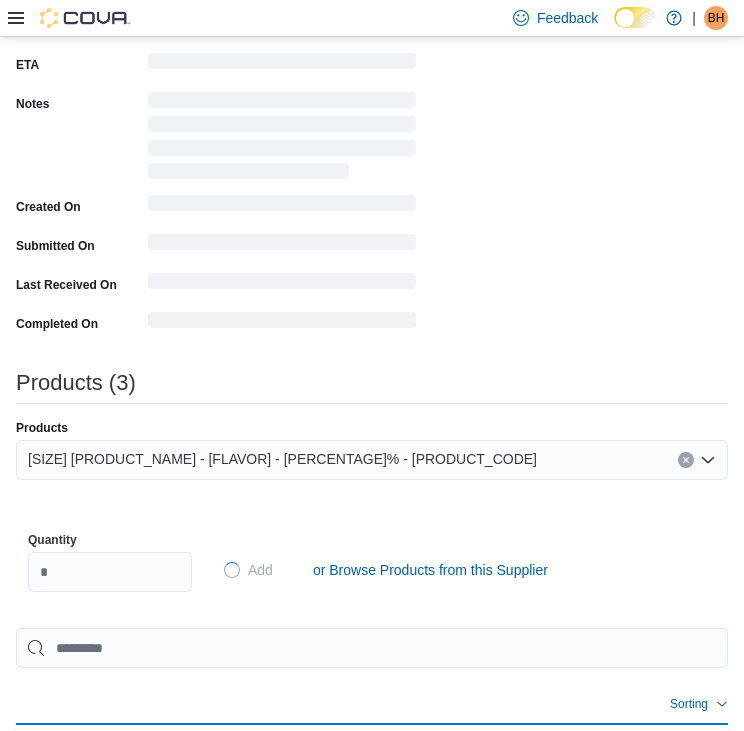 type 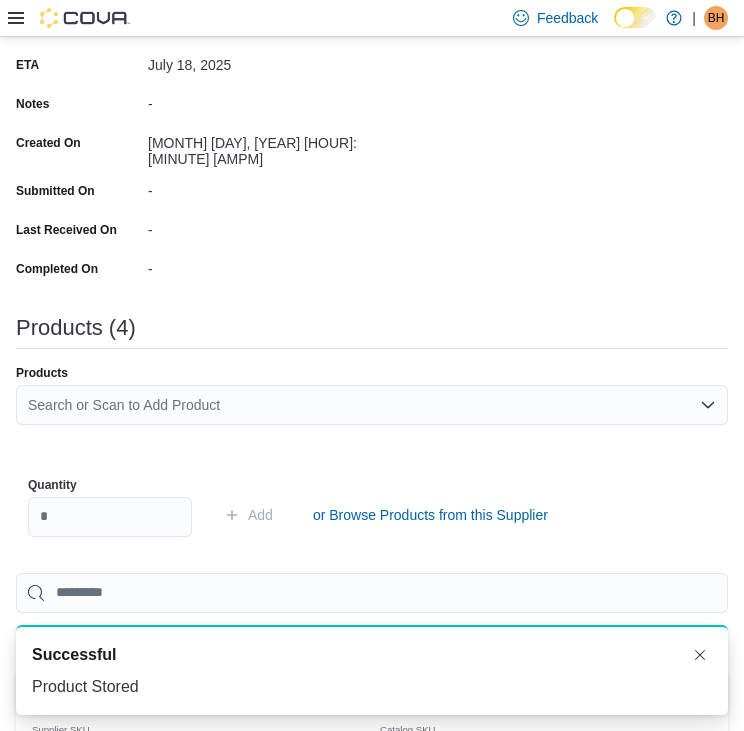 scroll, scrollTop: 0, scrollLeft: 0, axis: both 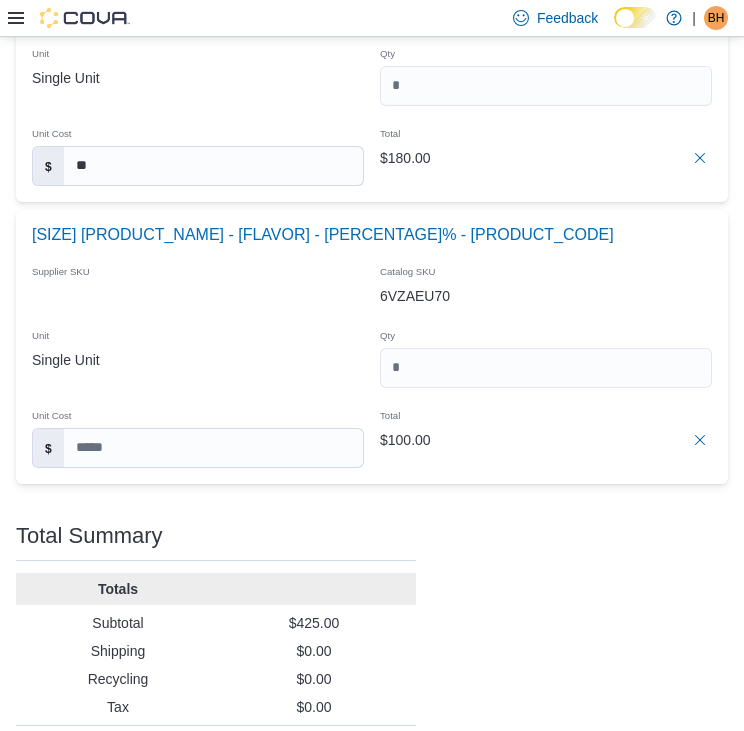 drag, startPoint x: 750, startPoint y: 551, endPoint x: 687, endPoint y: 547, distance: 63.126858 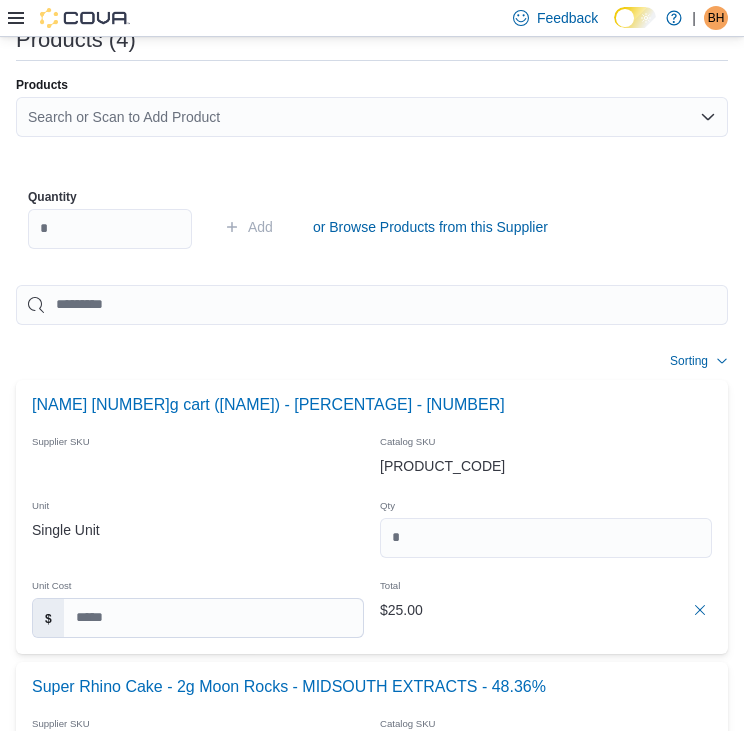 scroll, scrollTop: 814, scrollLeft: 0, axis: vertical 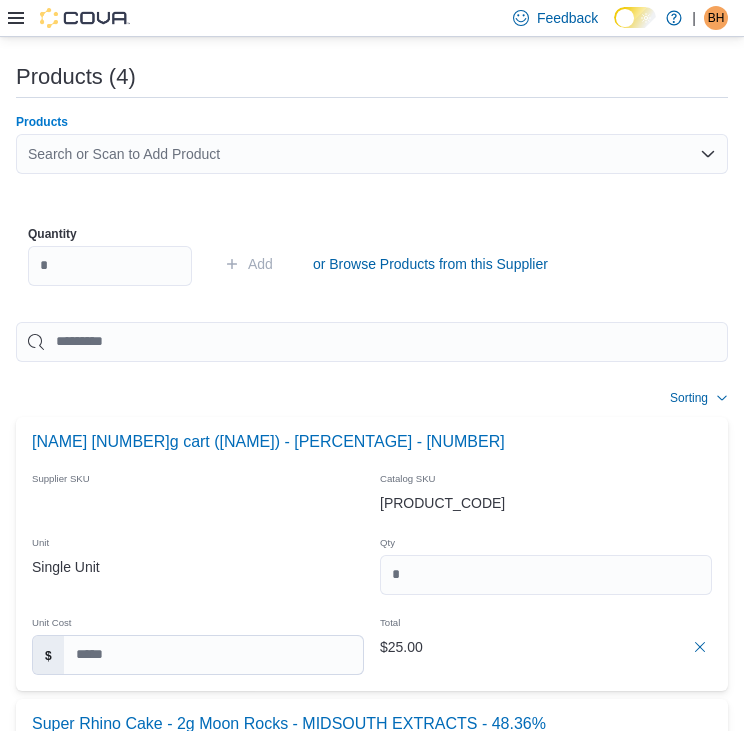 click on "Search or Scan to Add Product" at bounding box center (372, 154) 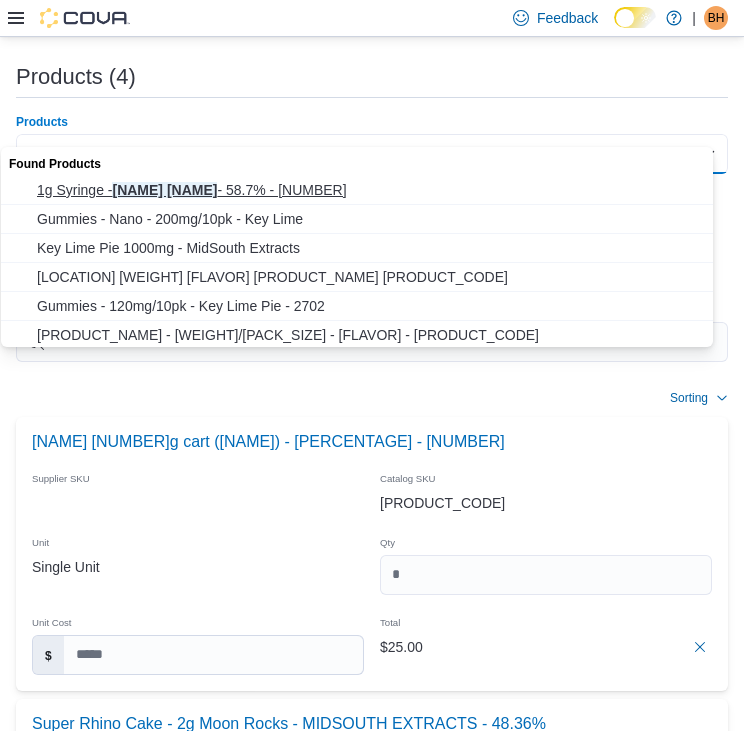 type on "**********" 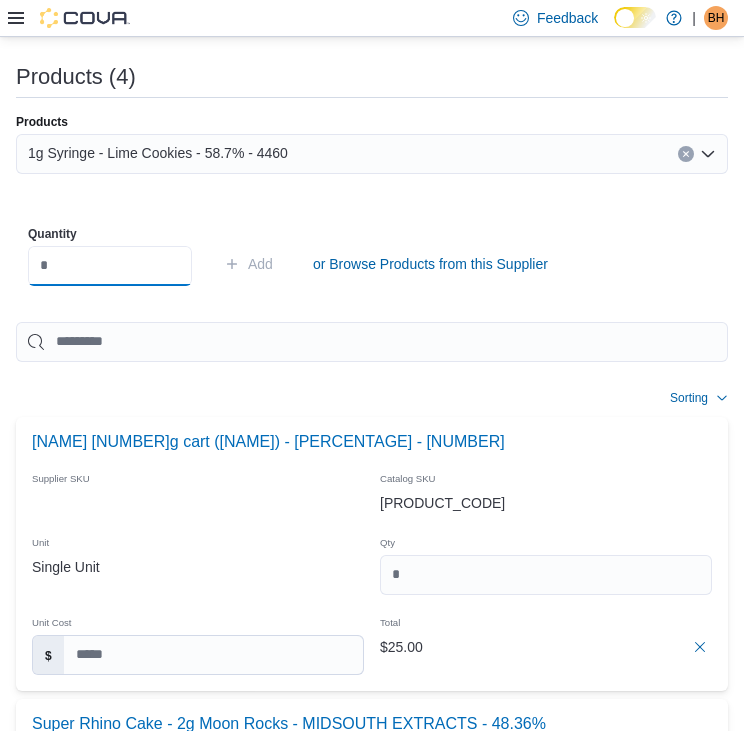 click at bounding box center [110, 266] 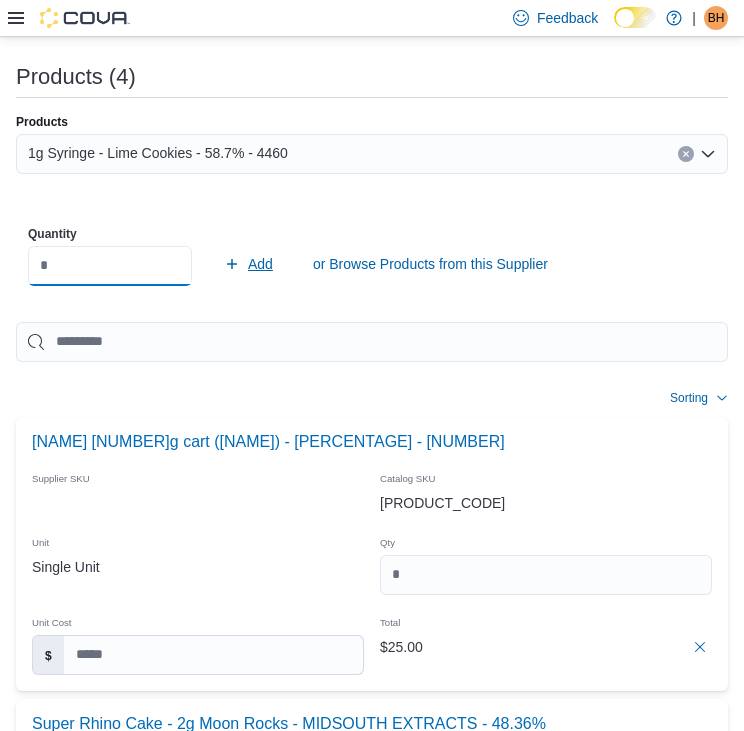 type on "*" 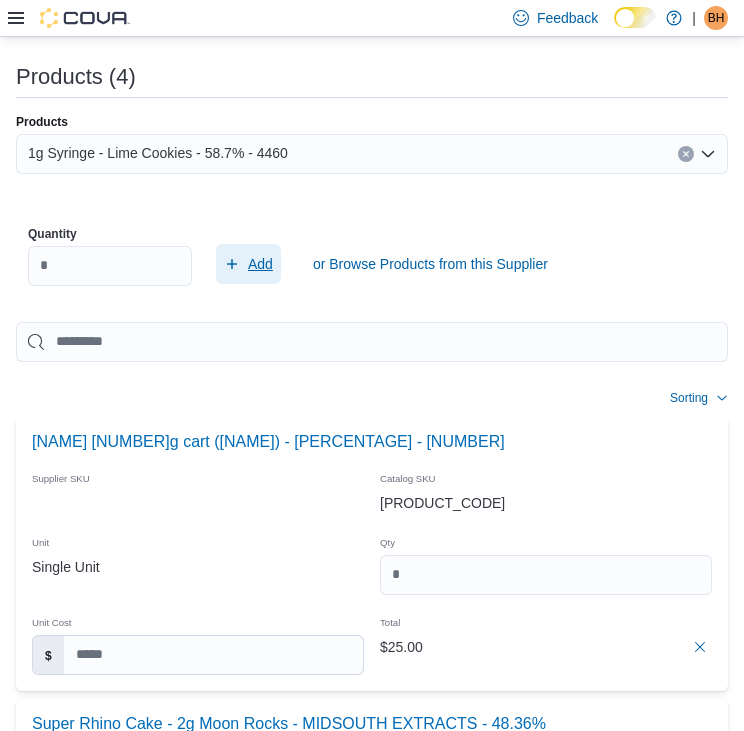 click on "Add" at bounding box center [260, 264] 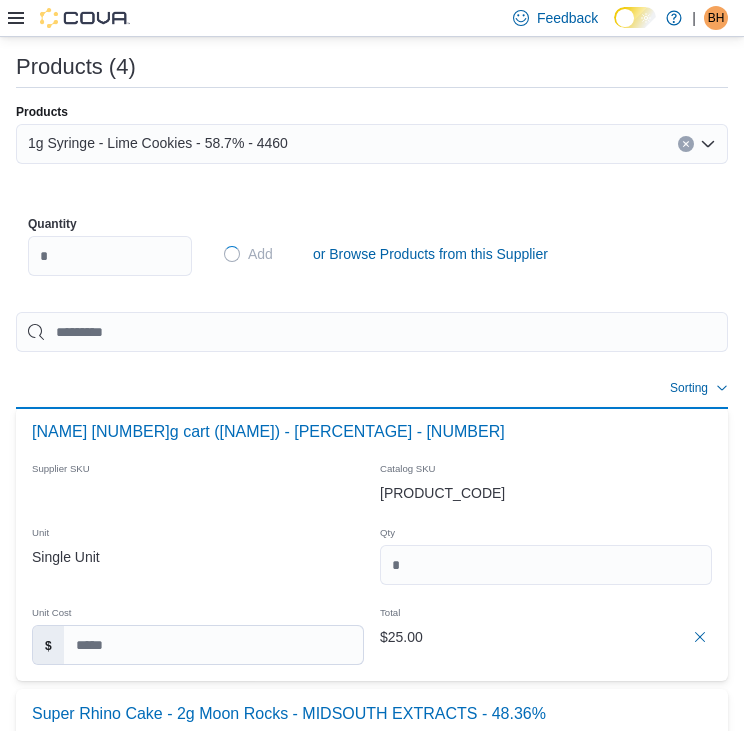 type 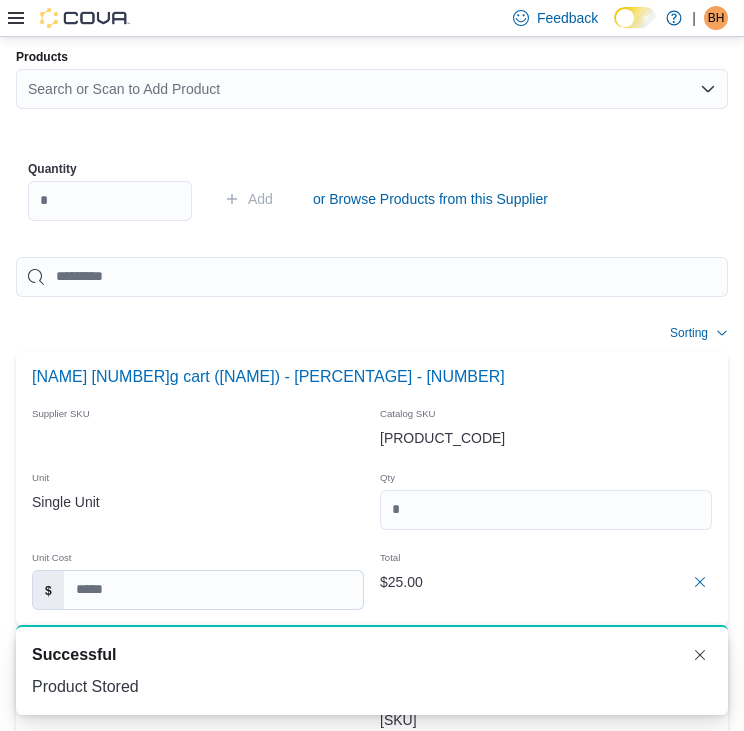 scroll, scrollTop: 814, scrollLeft: 0, axis: vertical 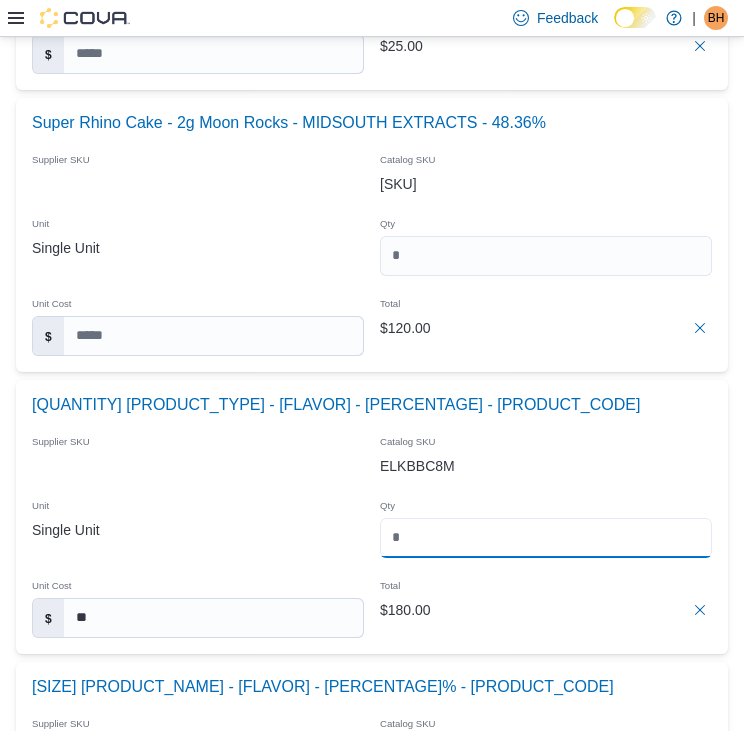 click at bounding box center (546, 538) 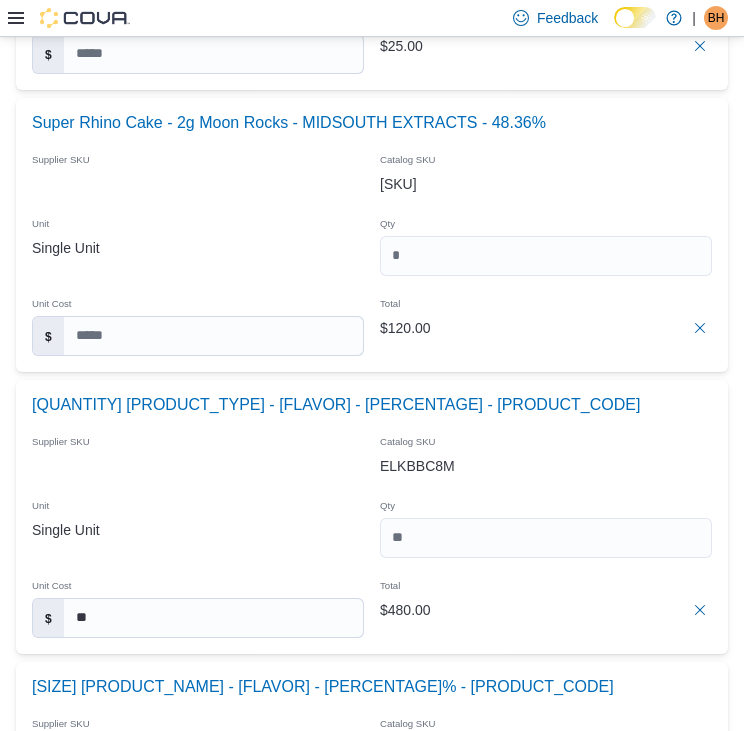 click on "ELKBBC8M" at bounding box center (546, 466) 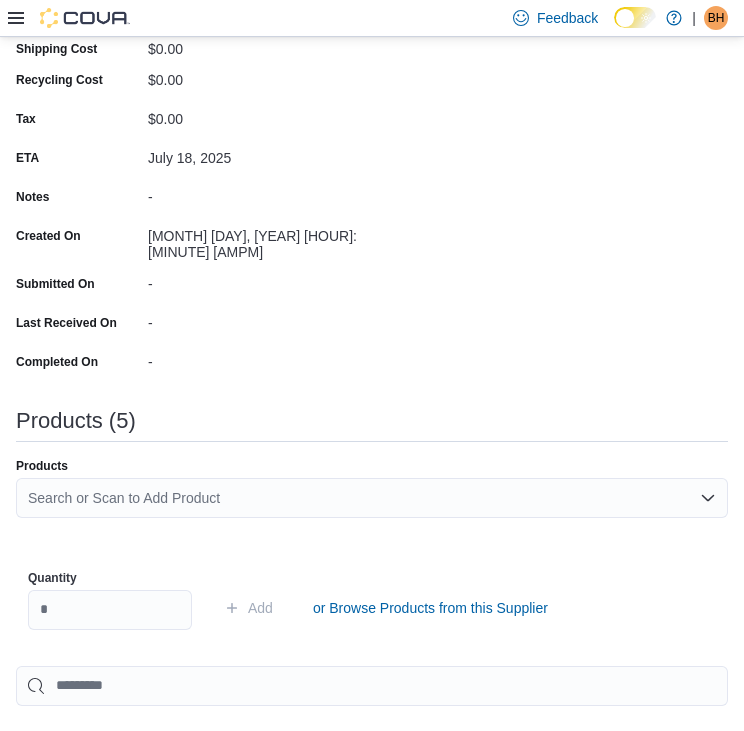 scroll, scrollTop: 464, scrollLeft: 0, axis: vertical 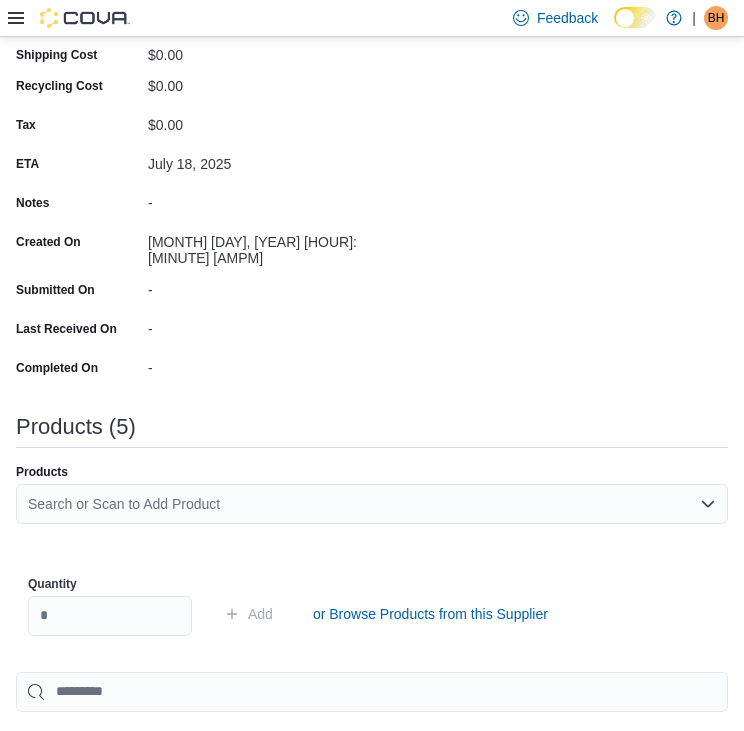 click on "Search or Scan to Add Product" at bounding box center (372, 504) 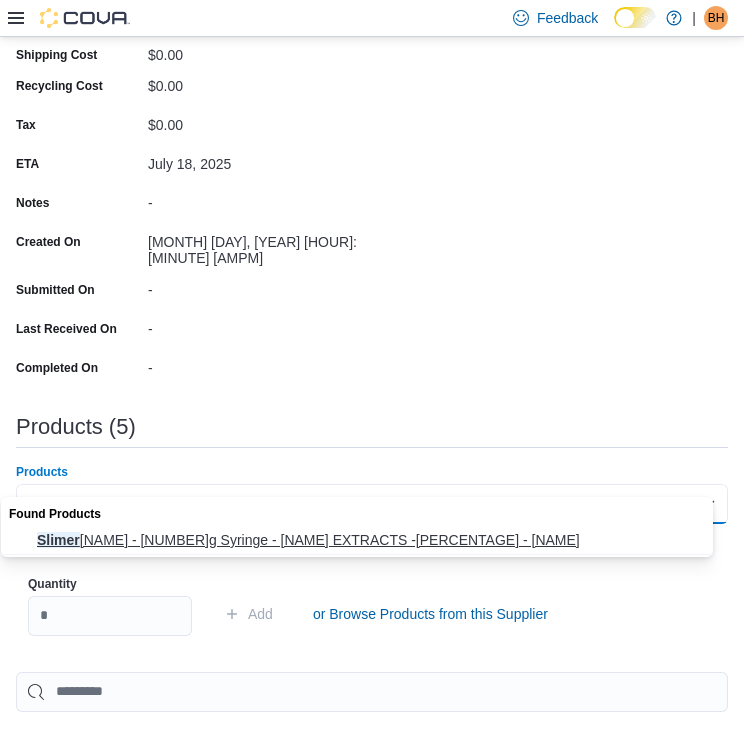 type on "******" 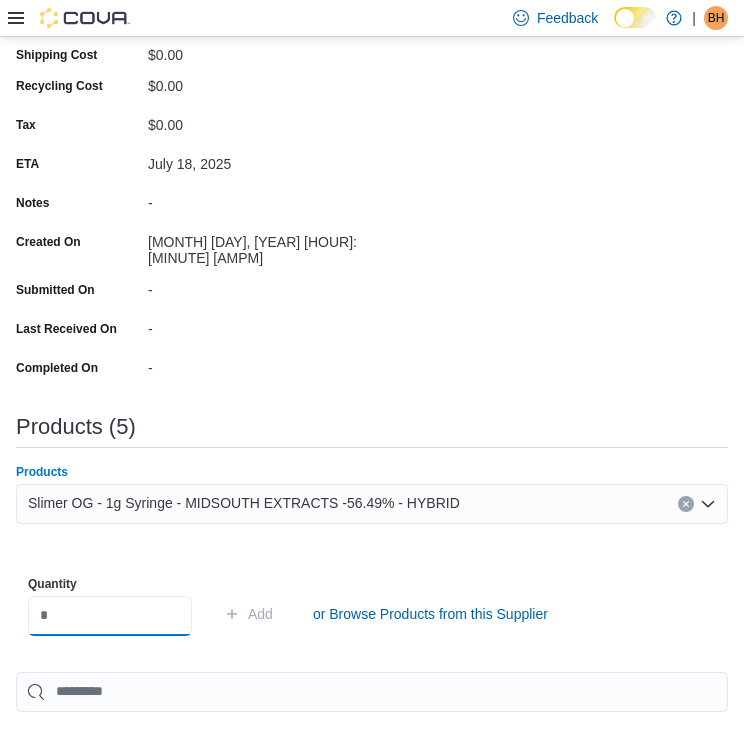 click at bounding box center (110, 616) 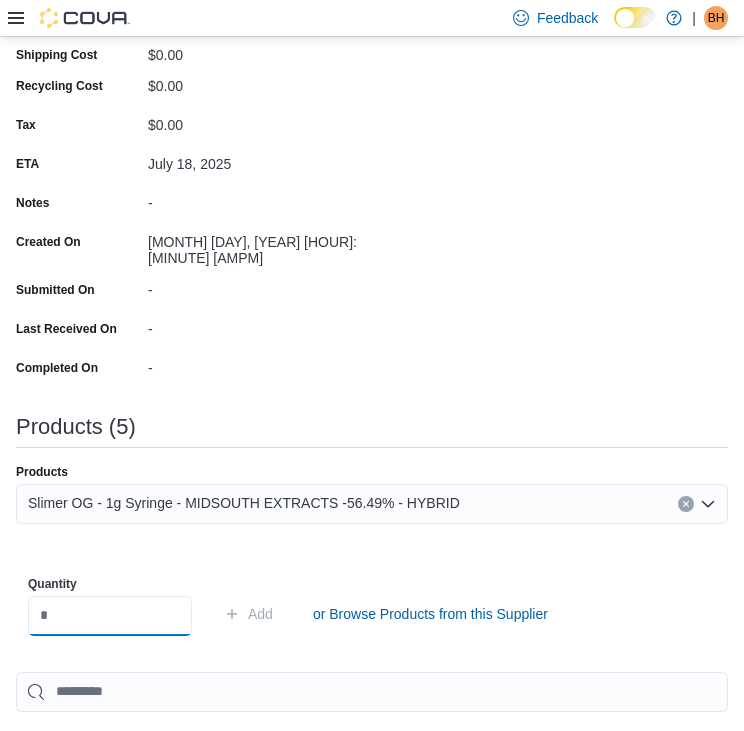 type on "*" 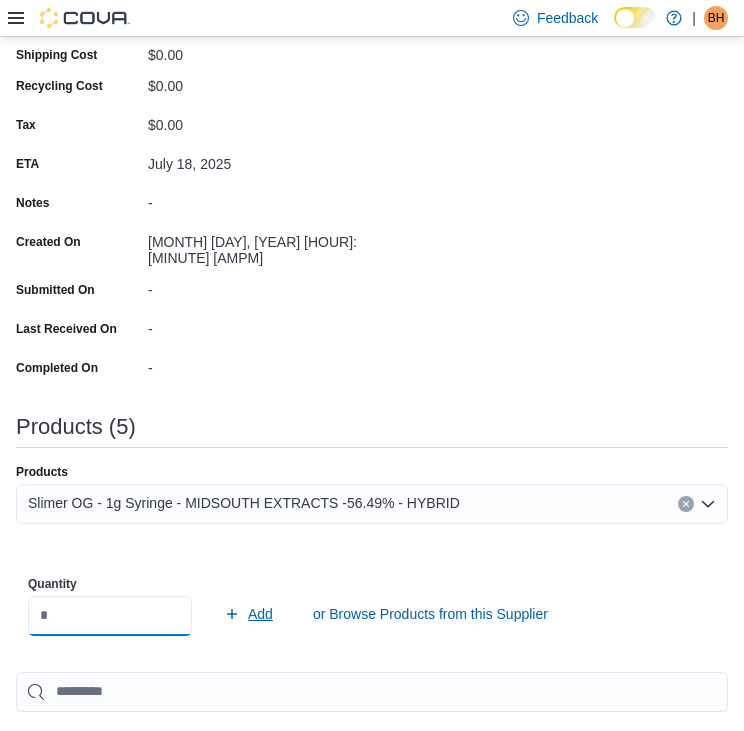 type on "**" 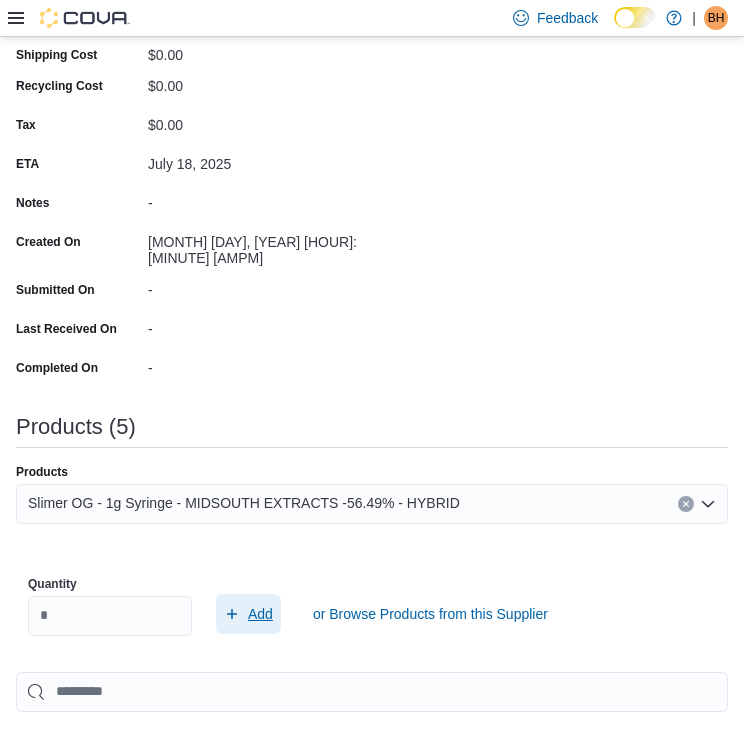 click on "Add" at bounding box center [248, 614] 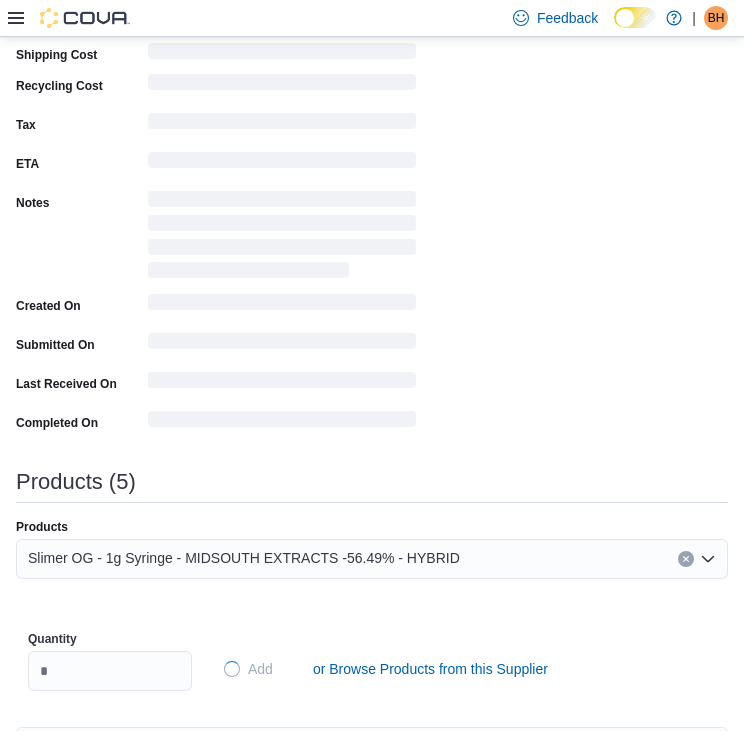 type 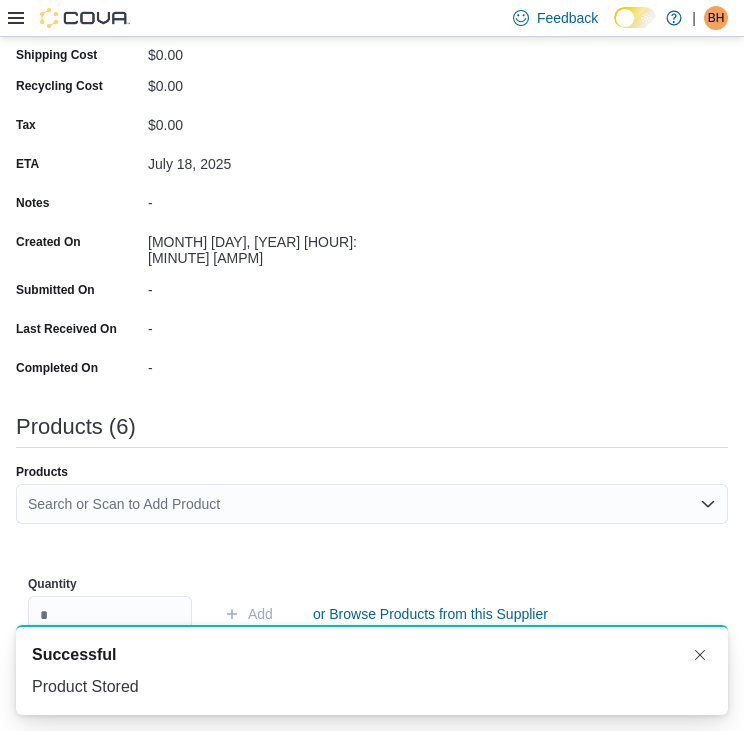 scroll, scrollTop: 0, scrollLeft: 0, axis: both 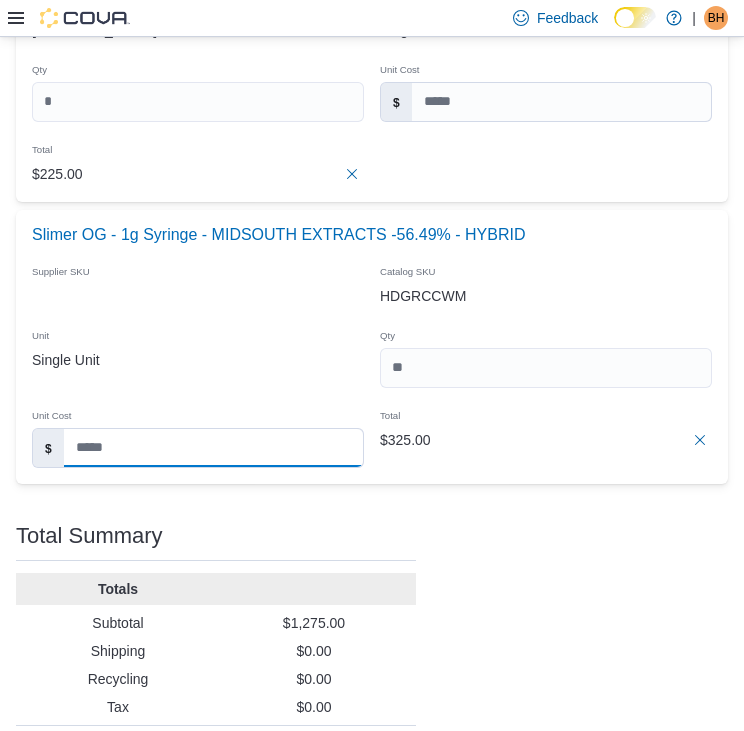 drag, startPoint x: 135, startPoint y: 409, endPoint x: 44, endPoint y: 411, distance: 91.02197 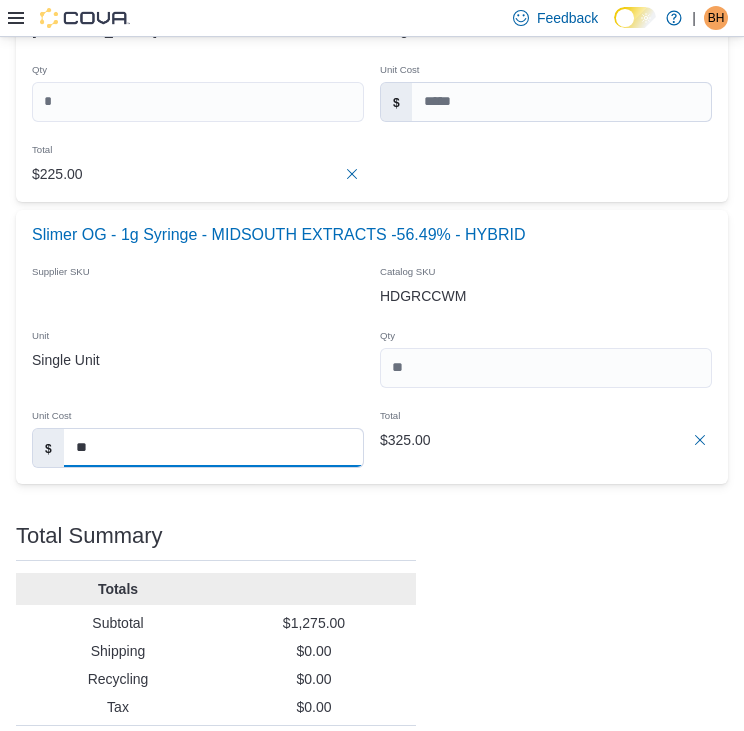 type on "**" 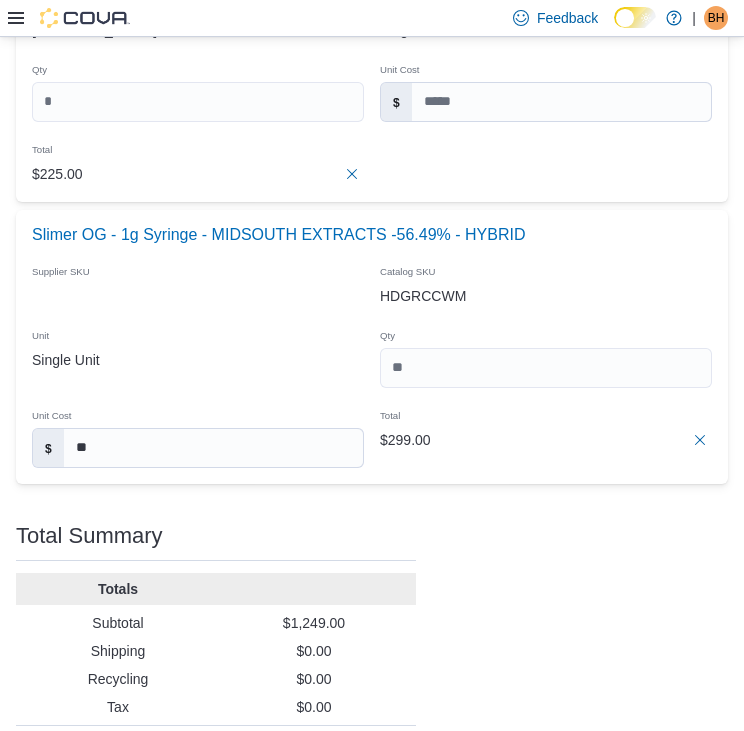 click on "Purchase Order: POCV7B-1086 Feedback Purchase Order Details   Edit Status Pending Supplier MidSouth Extracts Supplier Invoice Number No Supplier Invoice Number added Bill To 834 Highway 19 N Ship To 834 Highway 19 N Shipping Cost $0.00 Recycling Cost $0.00 Tax $0.00 ETA July 18, 2025 Notes - Created On July 10, 2025 9:53 PM Submitted On - Last Received On - Completed On - Products (6)     Products Search or Scan to Add Product Quantity  Add or Browse Products from this Supplier Sorting Item Supplier SKU Catalog SKU Unit Qty Unit Cost Total Caramel Cream 1g cart (MidSouth) - 58.2% - 9683 Supplier SKU Catalog SKU 883BH6LG Unit Single Unit Qty Unit Cost $ Total $25.00 Super Rhino Cake - 2g Moon Rocks - MIDSOUTH EXTRACTS - 48.36% Supplier SKU Catalog SKU 6TZ36Z7A Unit Single Unit Qty Unit Cost $ Total $120.00 2g Moon Rocks - Cookies - 50.7% - 1921 Supplier SKU Catalog SKU ELKBBC8M Unit Single Unit Qty Unit Cost $ ** Total $480.00 1g Full Spec Syringe - Nox OG - 50.4% - 8342 Supplier SKU Catalog SKU 6VZAEU70 Unit" at bounding box center (372, -717) 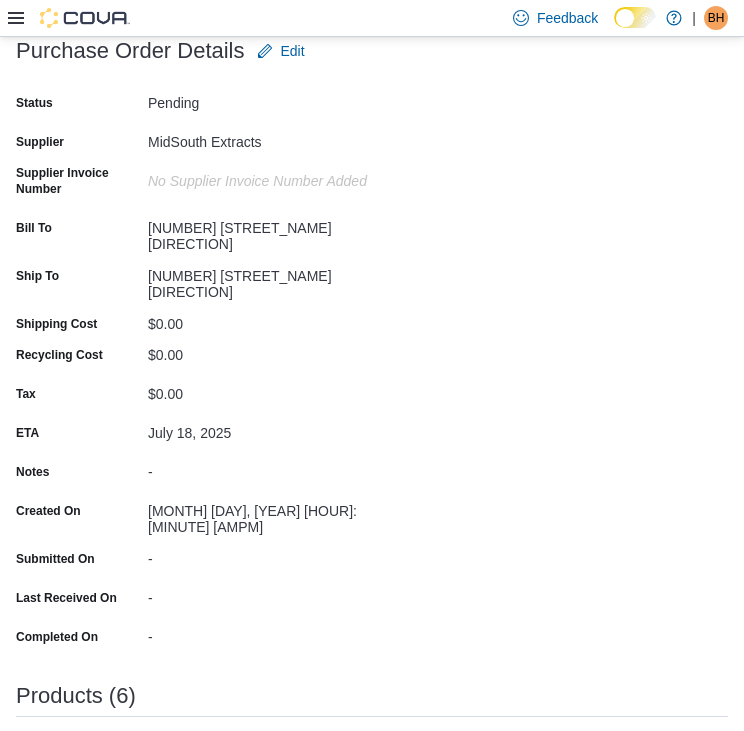 scroll, scrollTop: 141, scrollLeft: 0, axis: vertical 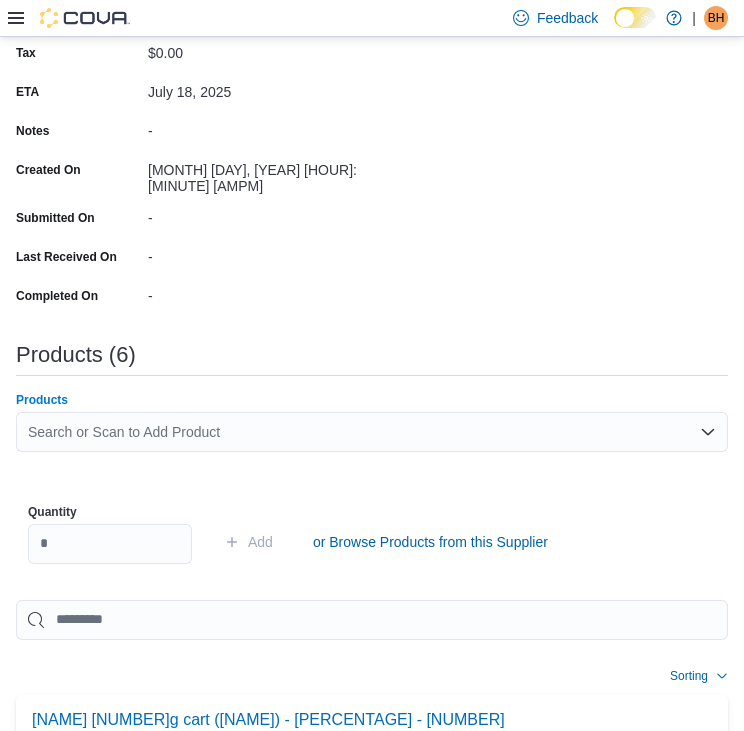click on "Search or Scan to Add Product" at bounding box center (372, 432) 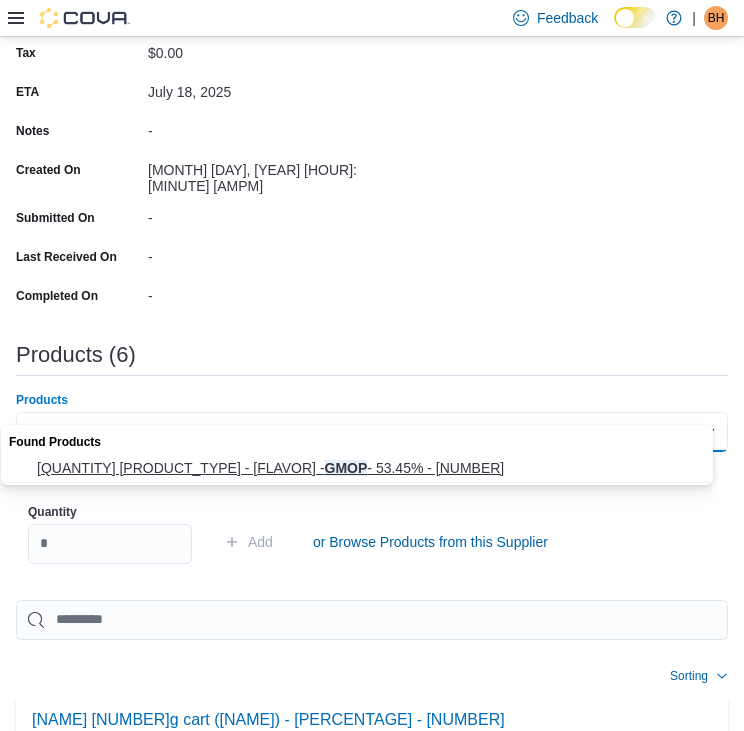 type on "****" 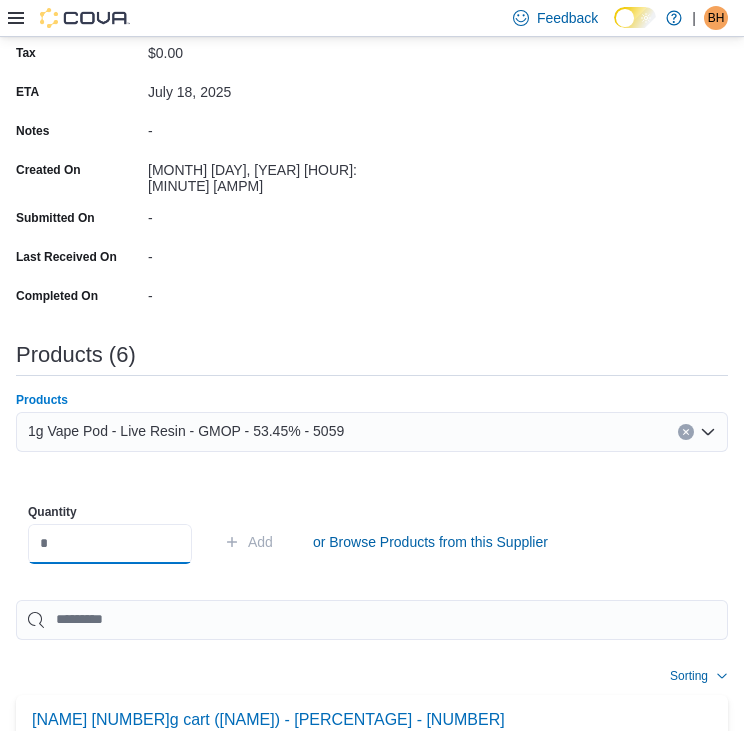 click at bounding box center (110, 544) 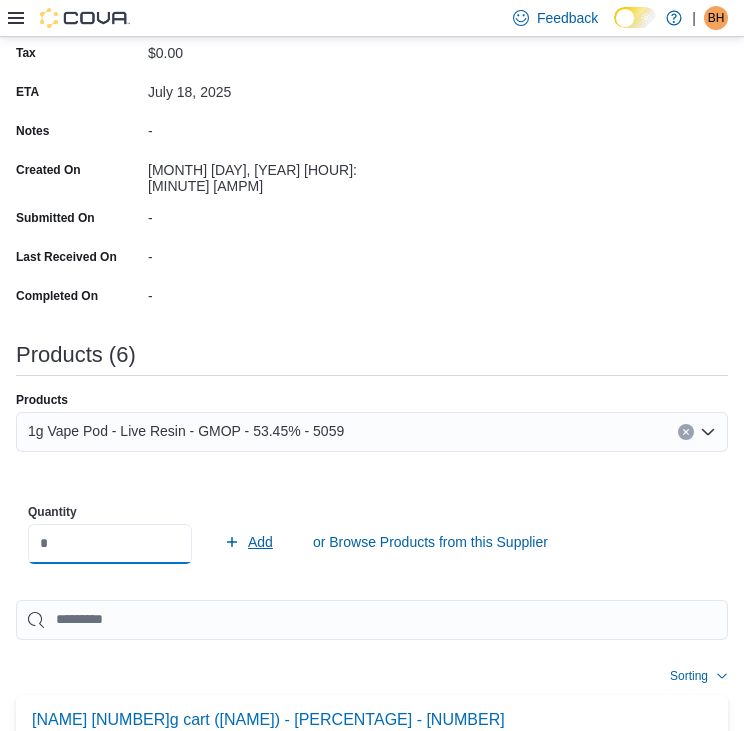type on "*" 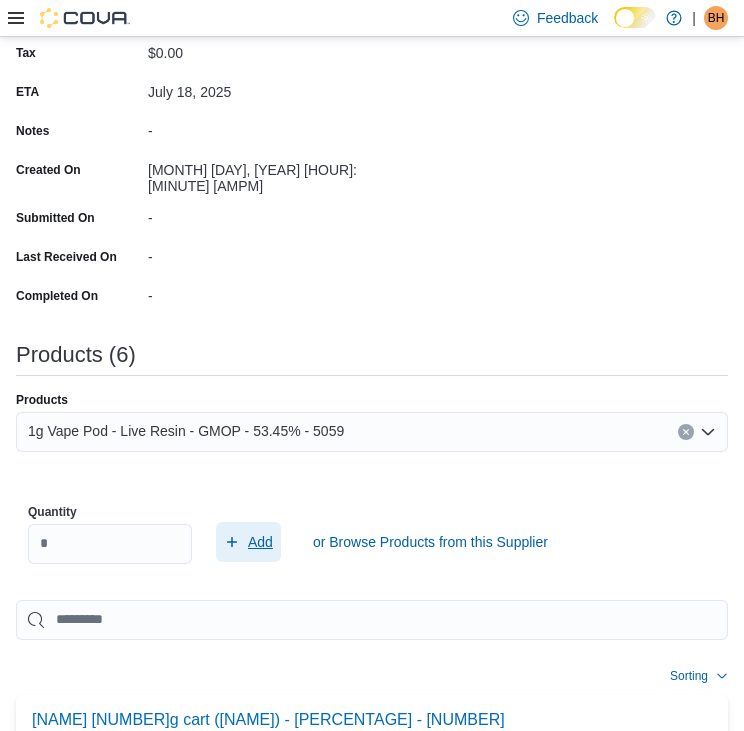 click on "Add" at bounding box center [260, 542] 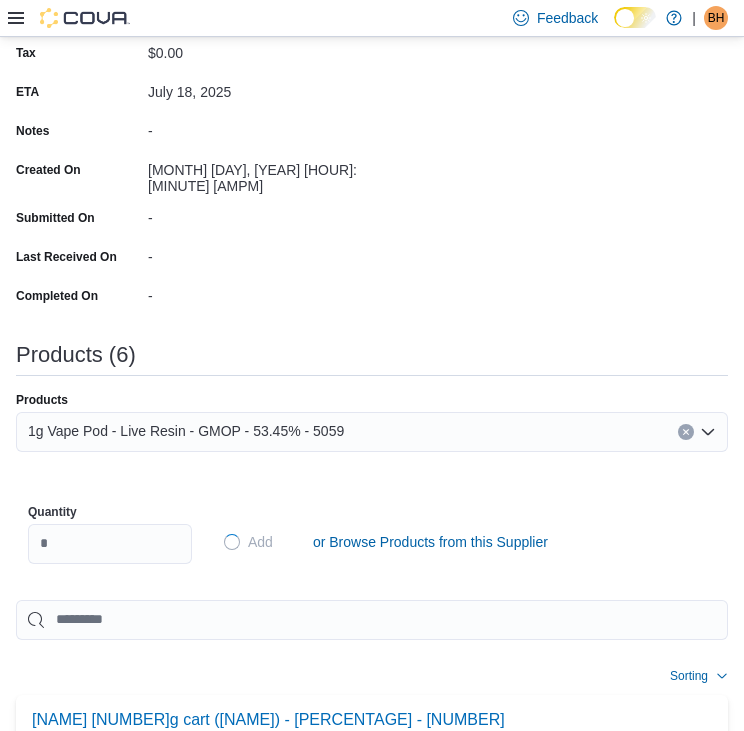 type on "**" 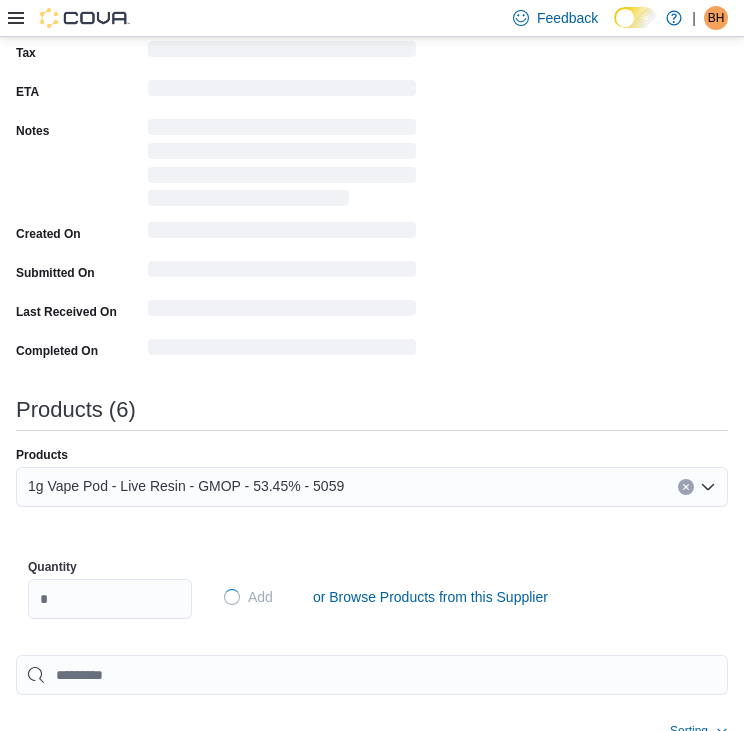 type 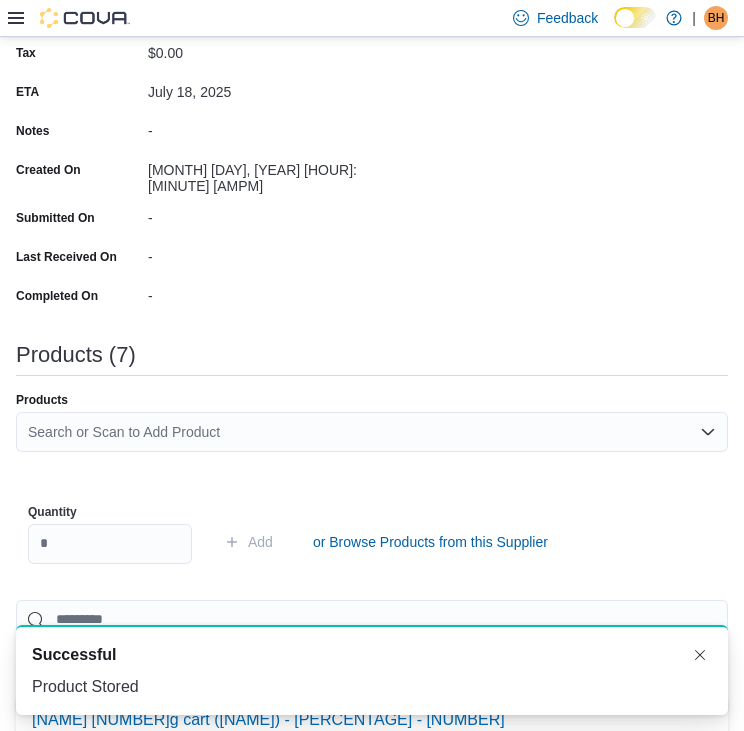 scroll, scrollTop: 0, scrollLeft: 0, axis: both 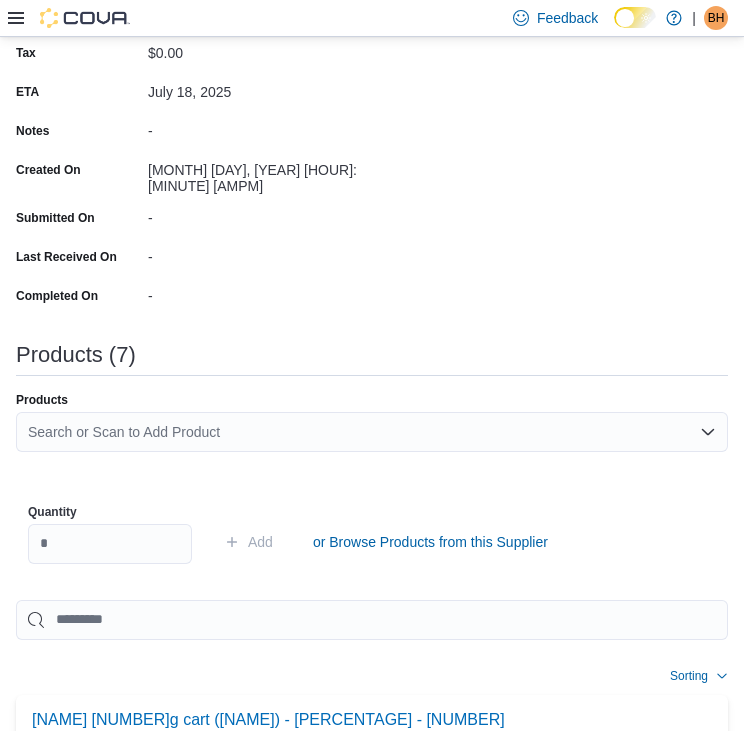 click on "Search or Scan to Add Product" at bounding box center (372, 432) 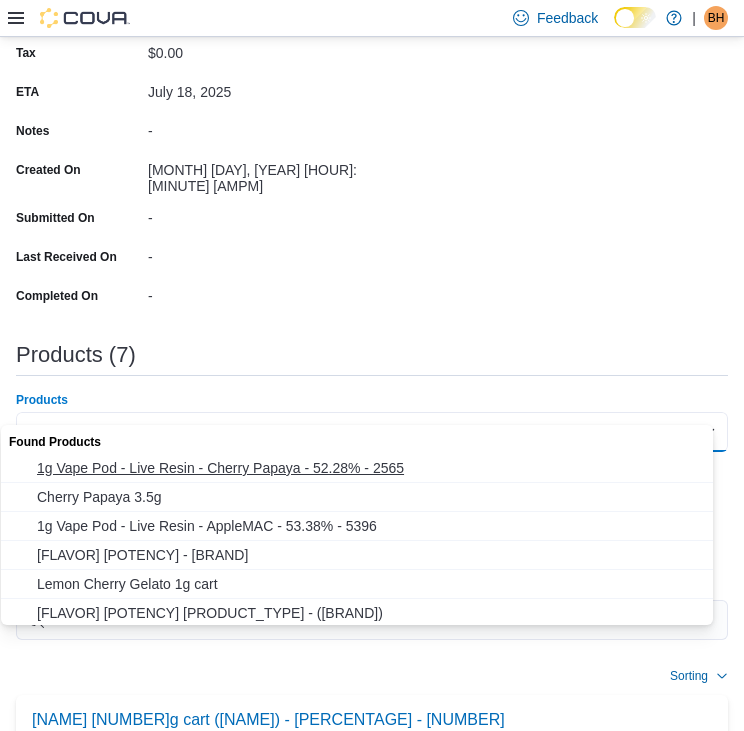 type on "**********" 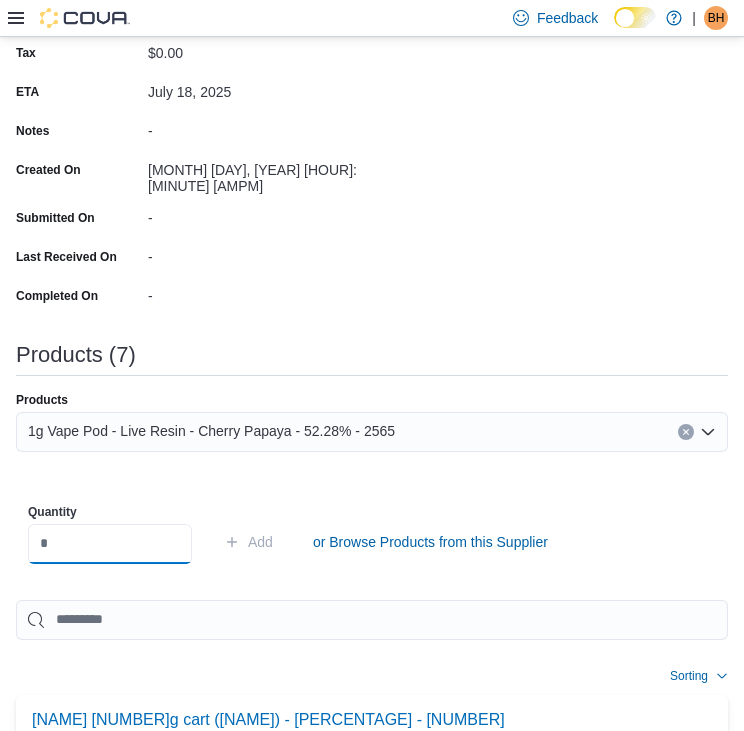 click at bounding box center (110, 544) 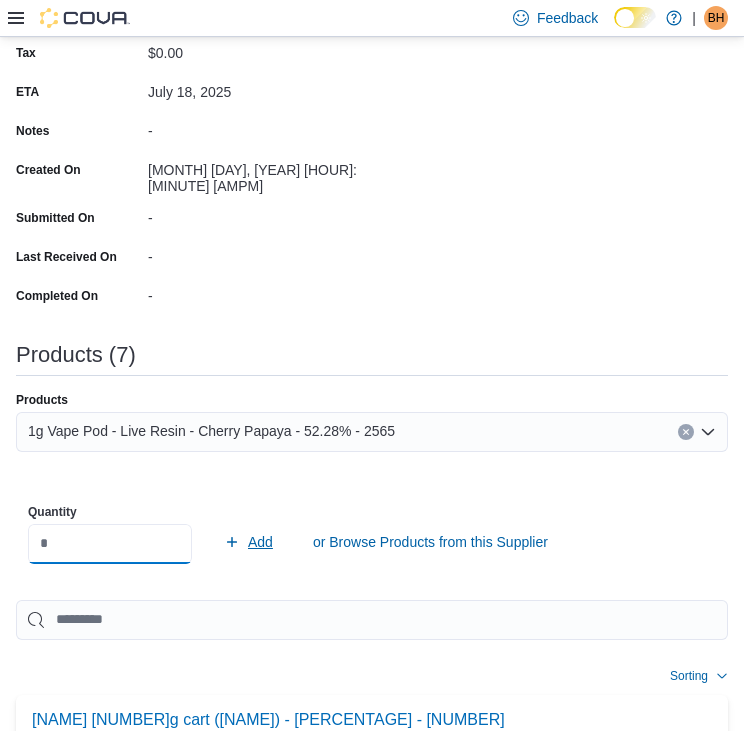 type on "**" 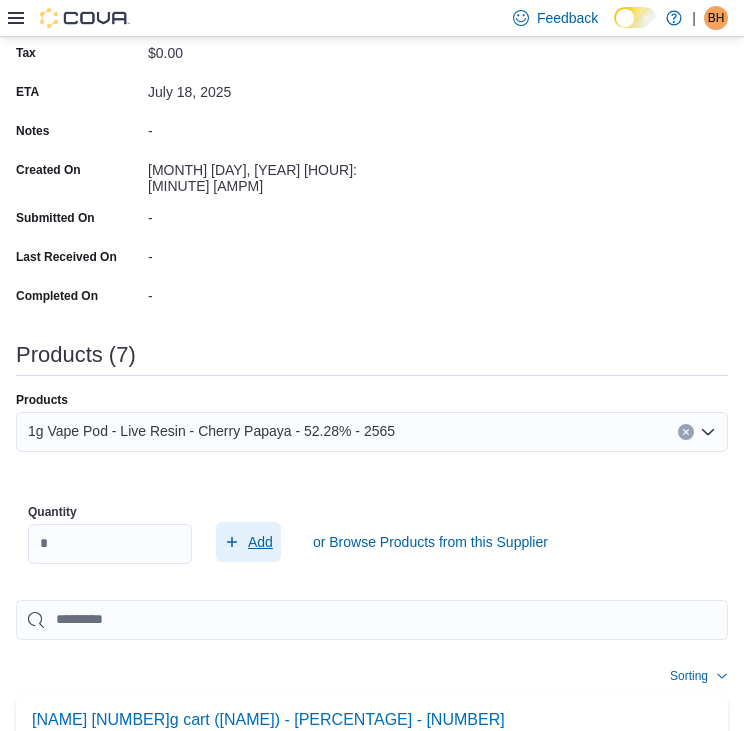 click on "Add" at bounding box center (260, 542) 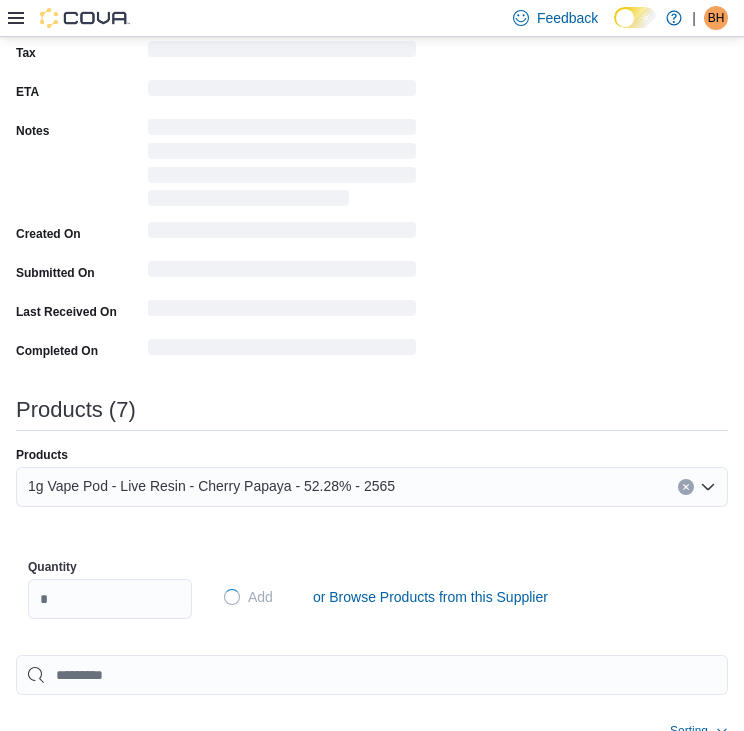 type 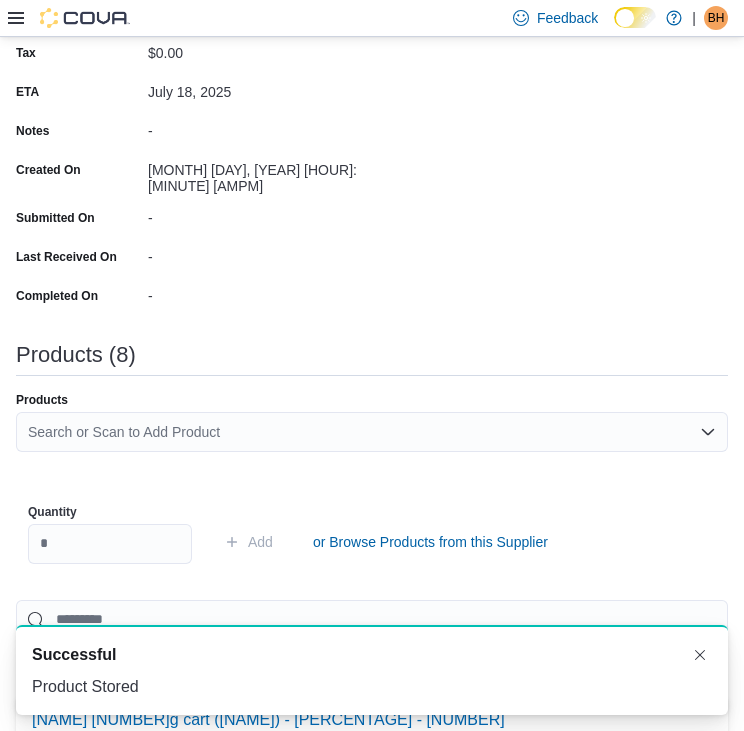 scroll, scrollTop: 0, scrollLeft: 0, axis: both 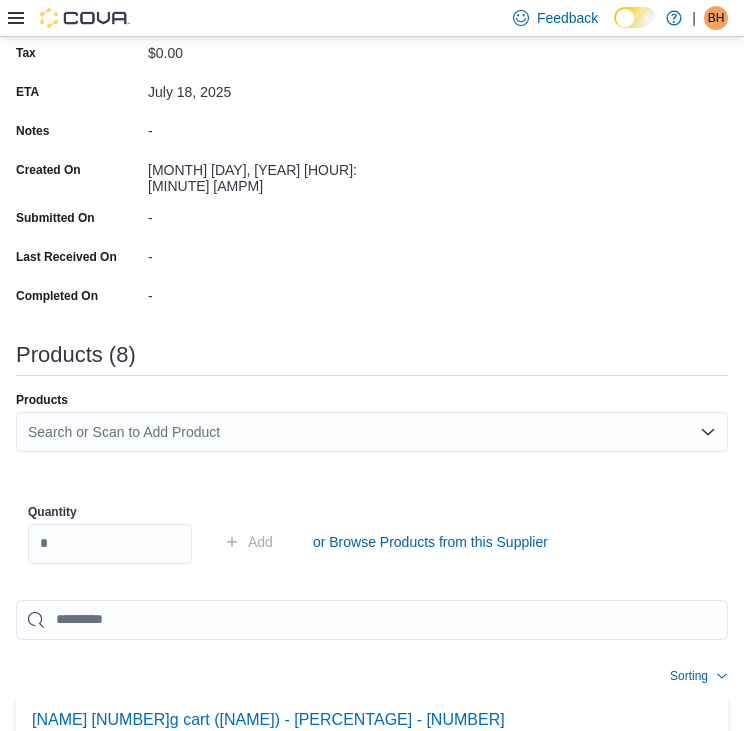 click on "Search or Scan to Add Product" at bounding box center [372, 432] 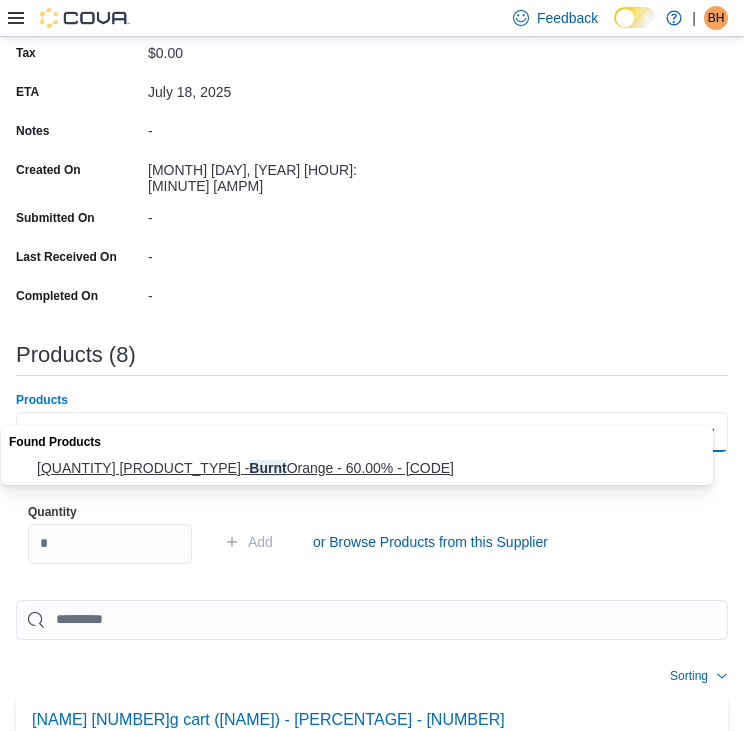 type on "*****" 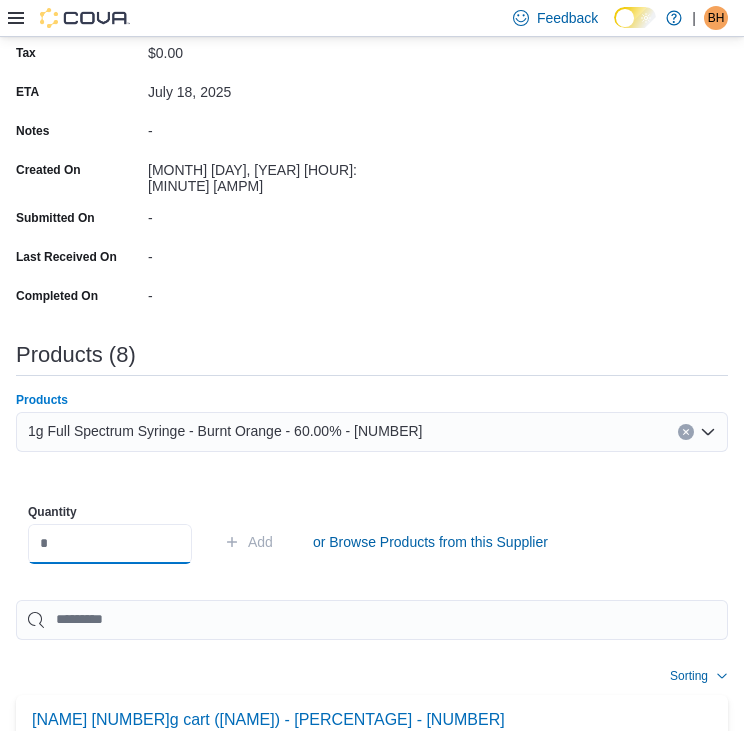 click at bounding box center (110, 544) 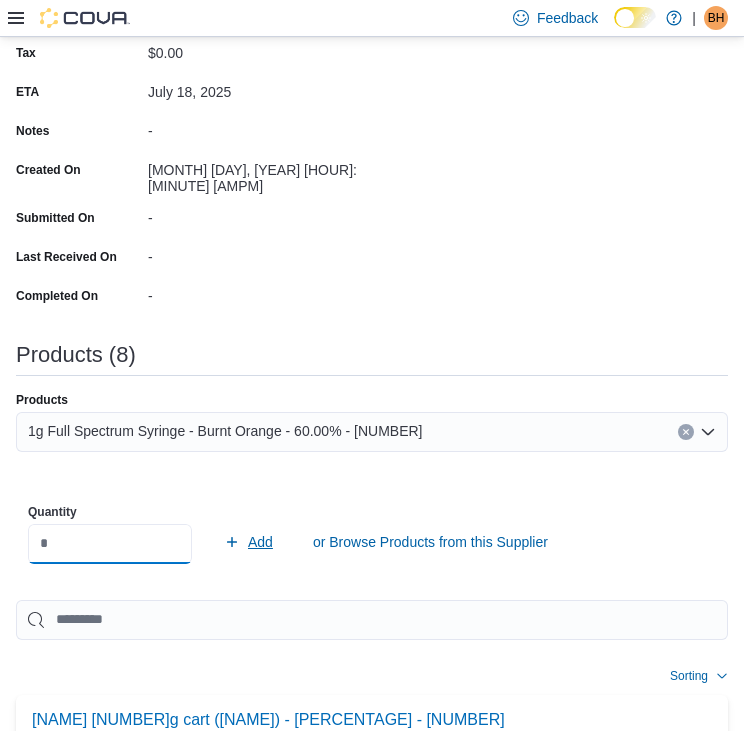 type on "**" 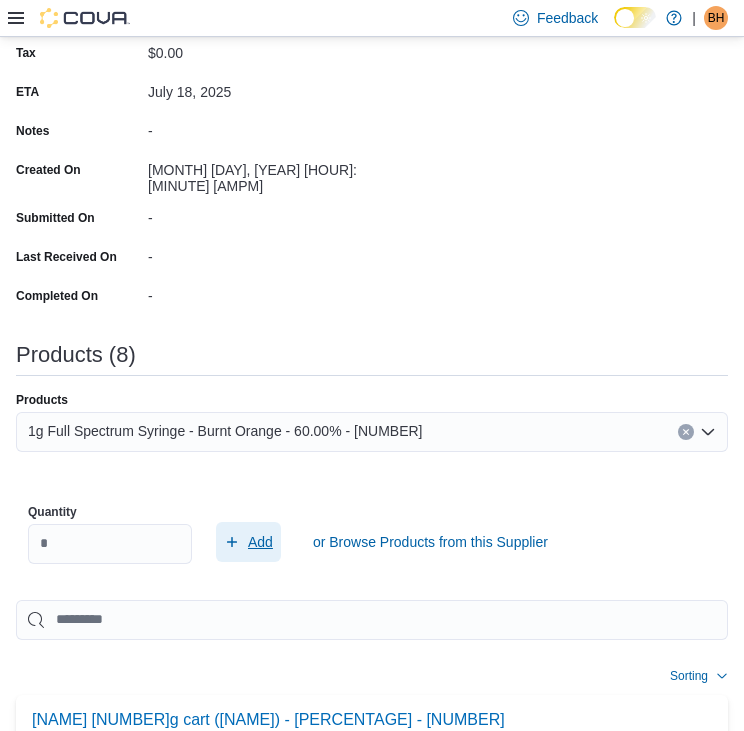 click on "Add" at bounding box center [260, 542] 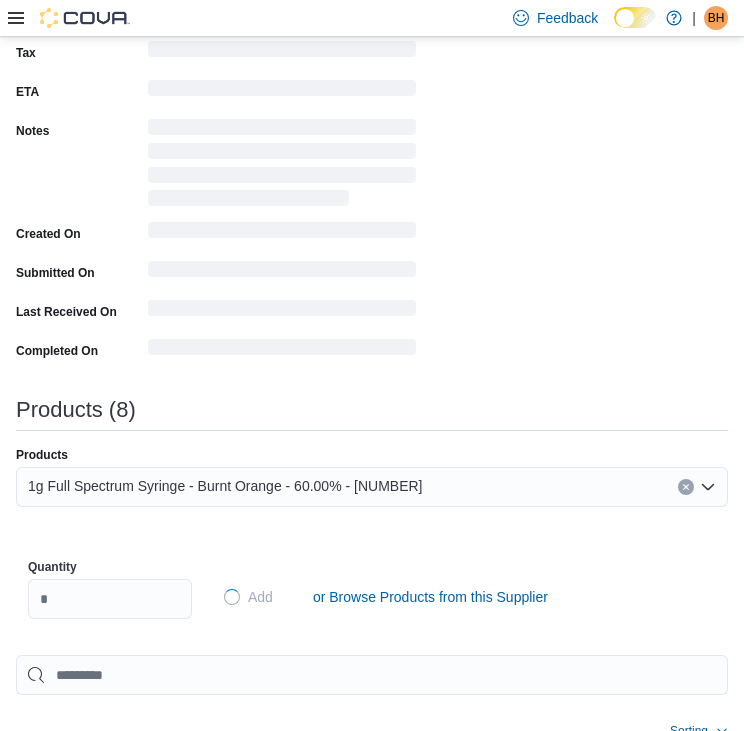 type 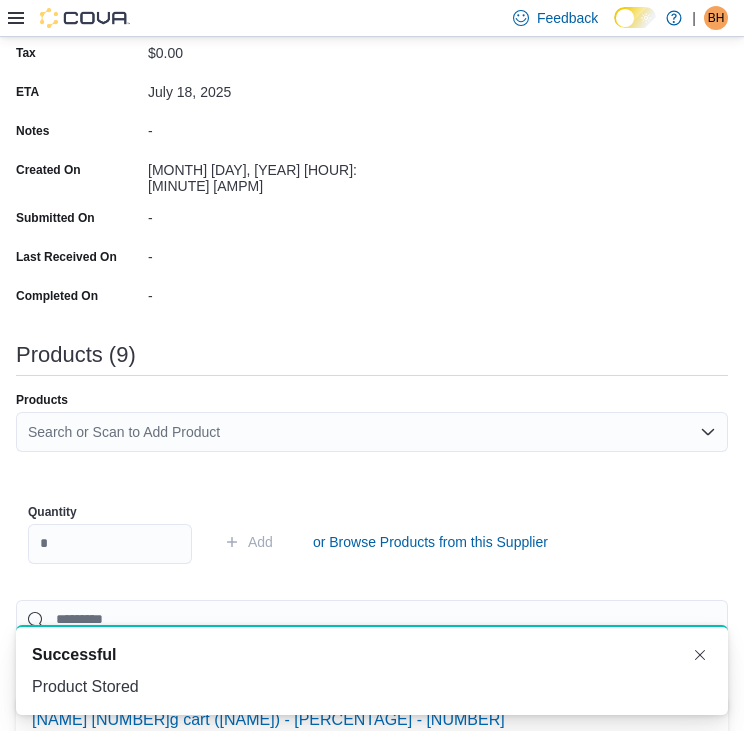scroll, scrollTop: 0, scrollLeft: 0, axis: both 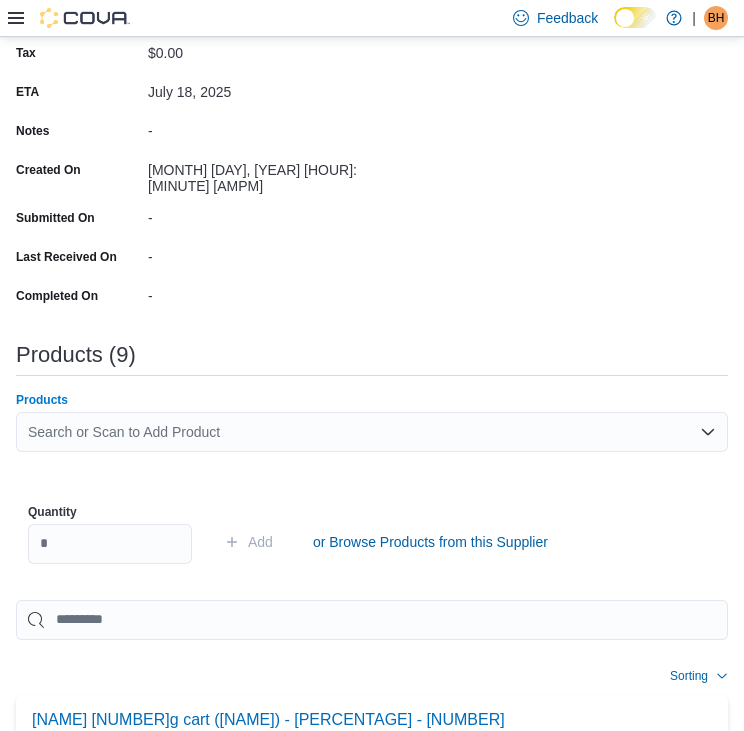 click on "Search or Scan to Add Product" at bounding box center (372, 432) 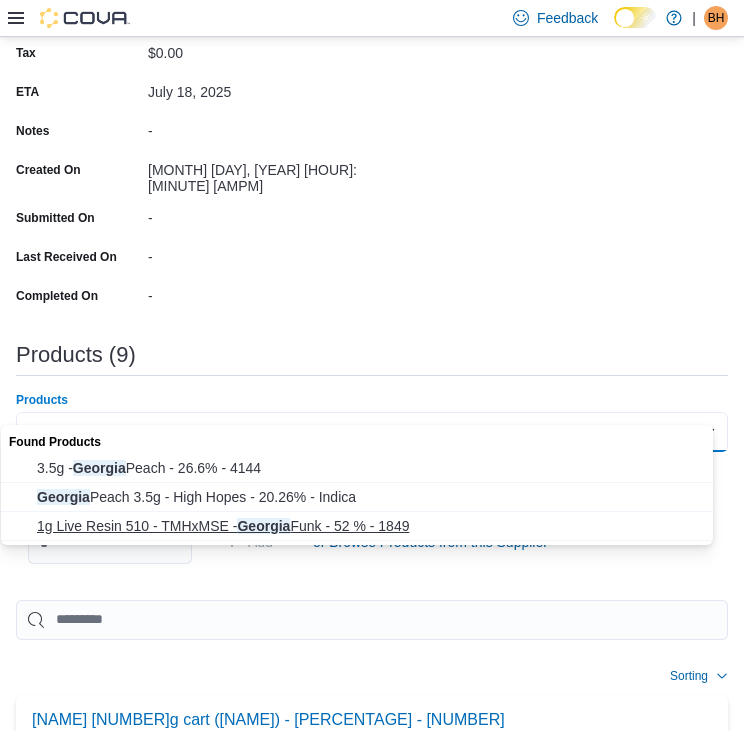 type on "*******" 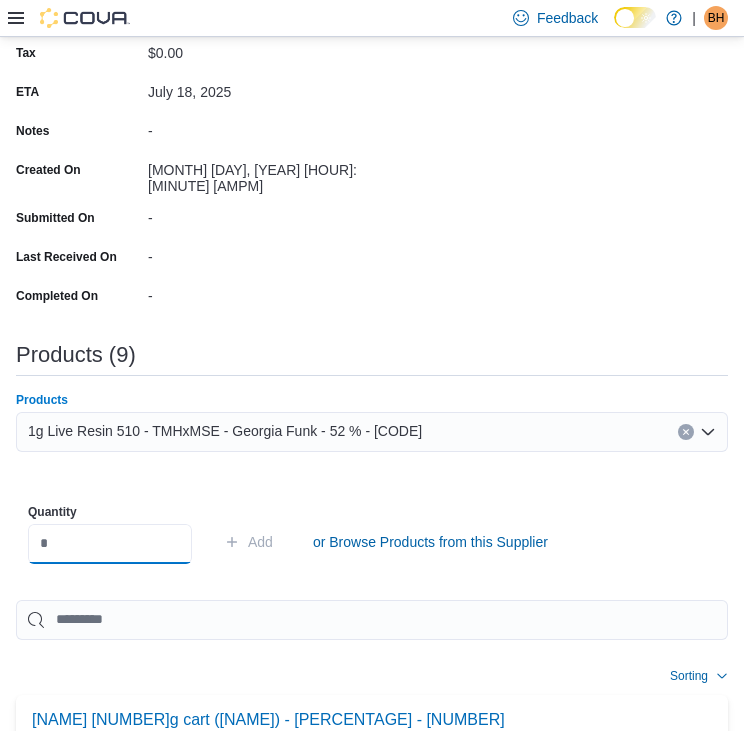 click at bounding box center [110, 544] 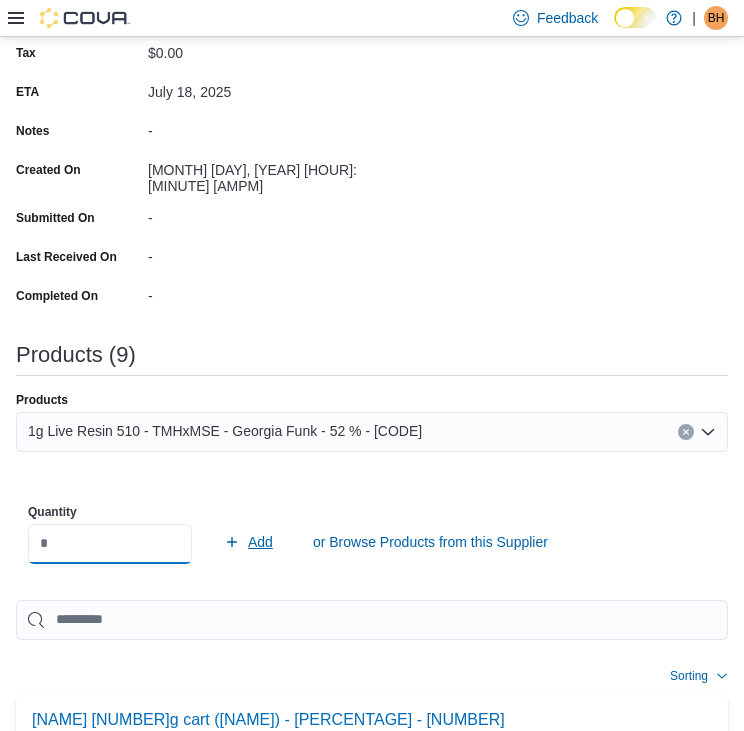 type on "**" 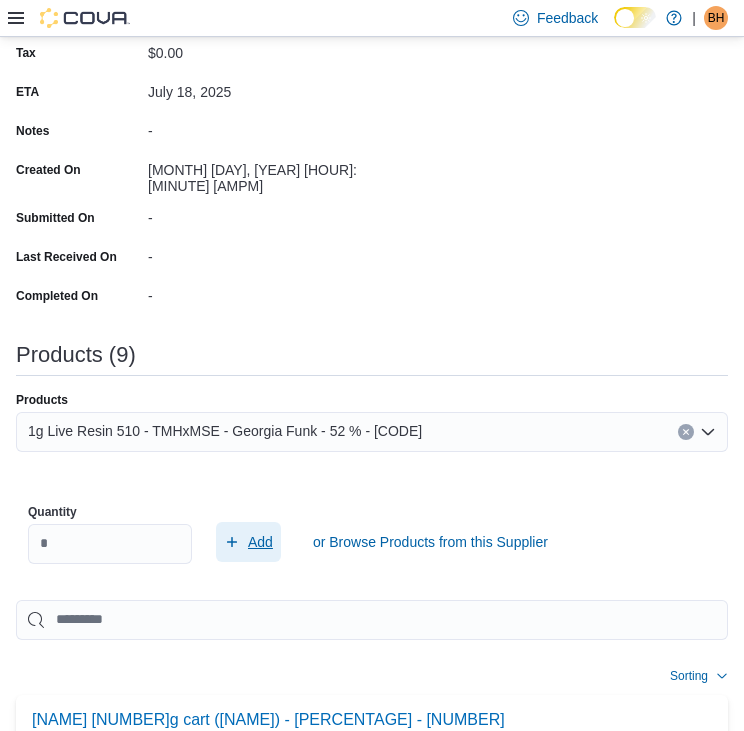 click on "Add" at bounding box center [260, 542] 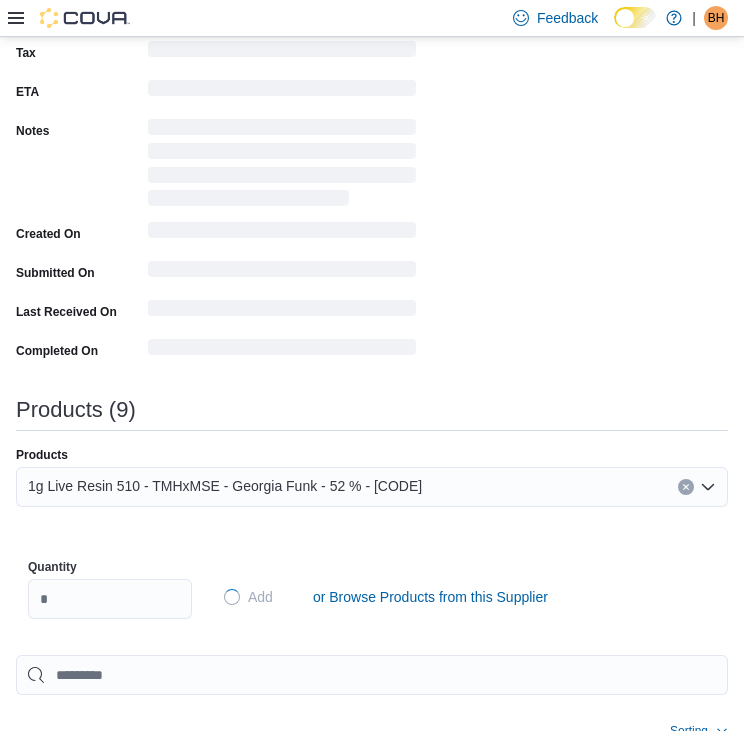 type 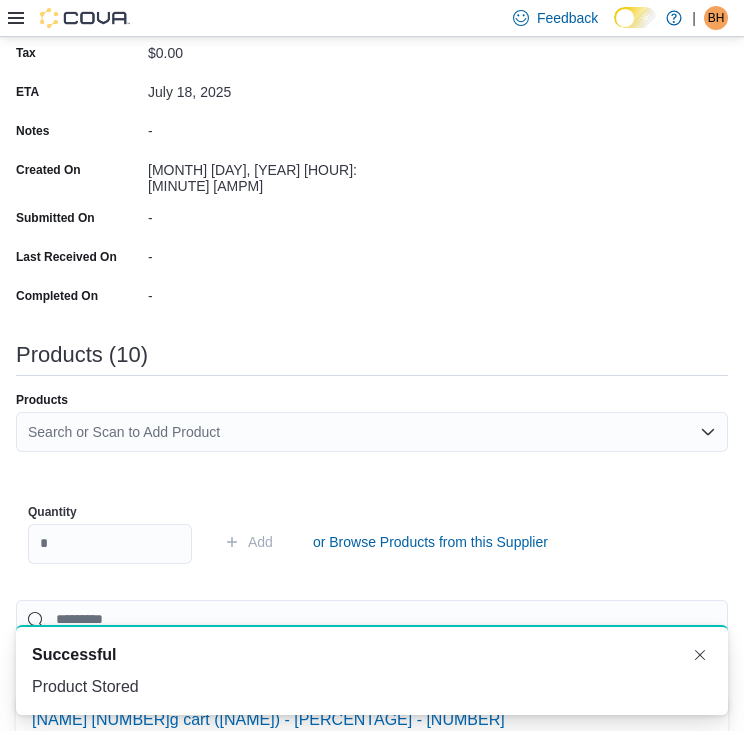 scroll, scrollTop: 0, scrollLeft: 0, axis: both 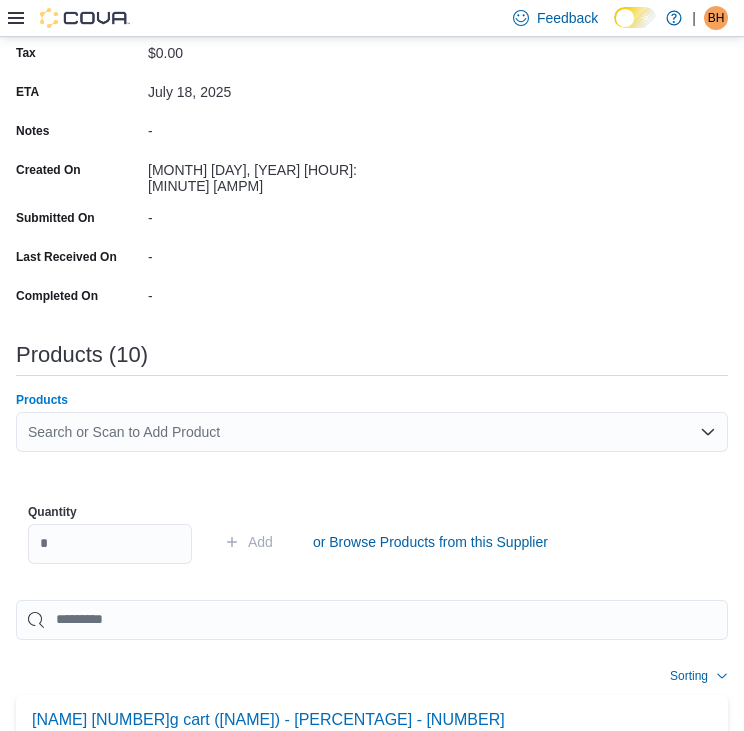 click on "Search or Scan to Add Product" at bounding box center [372, 432] 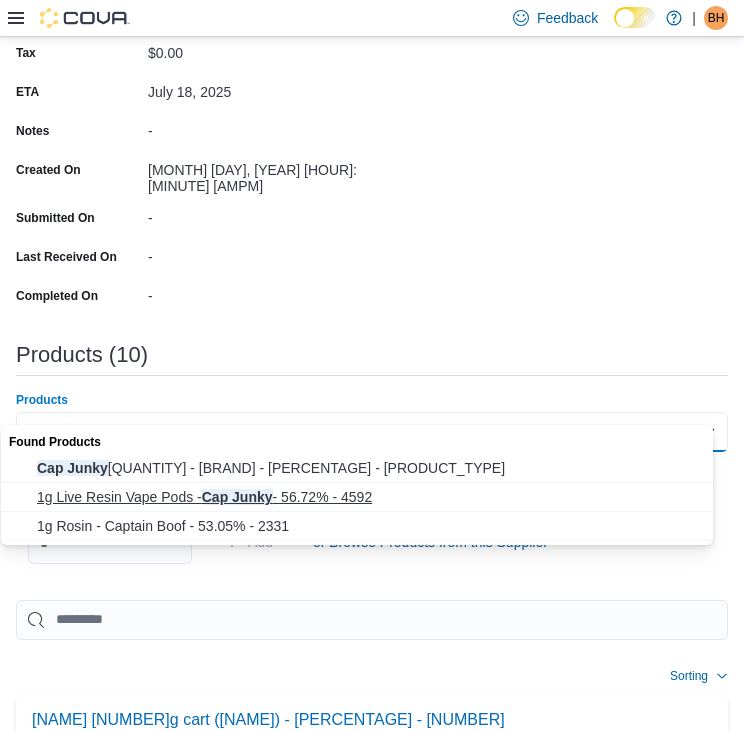 type on "*********" 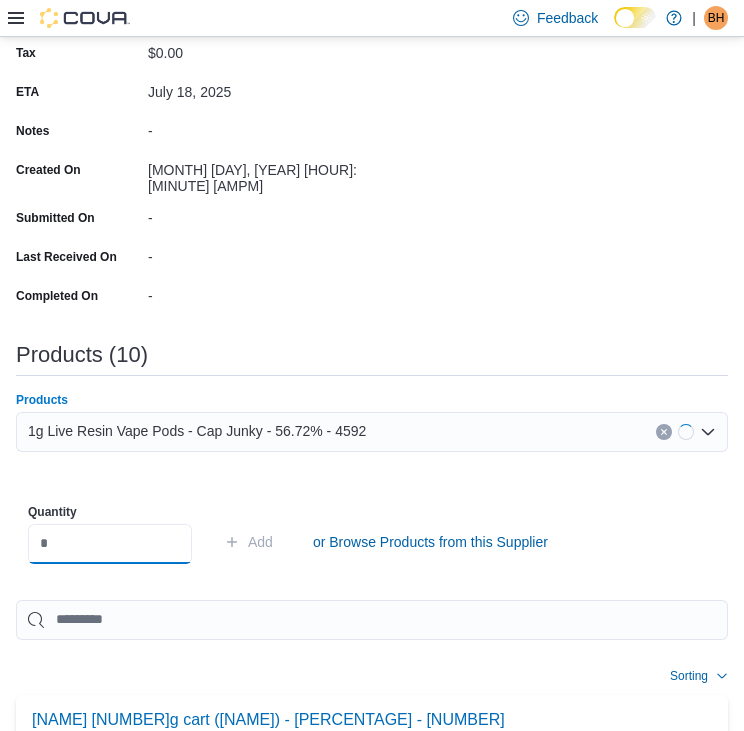 click at bounding box center (110, 544) 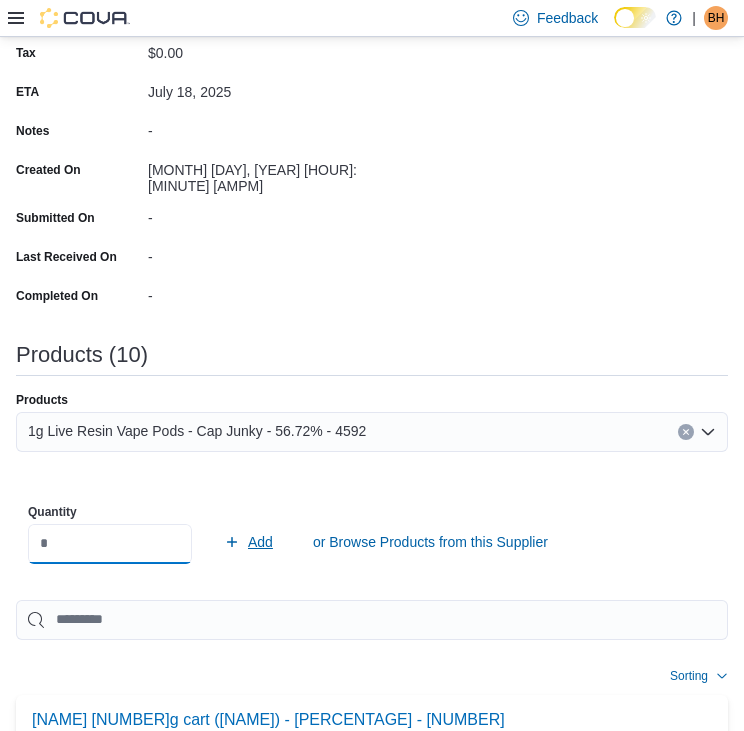 type on "**" 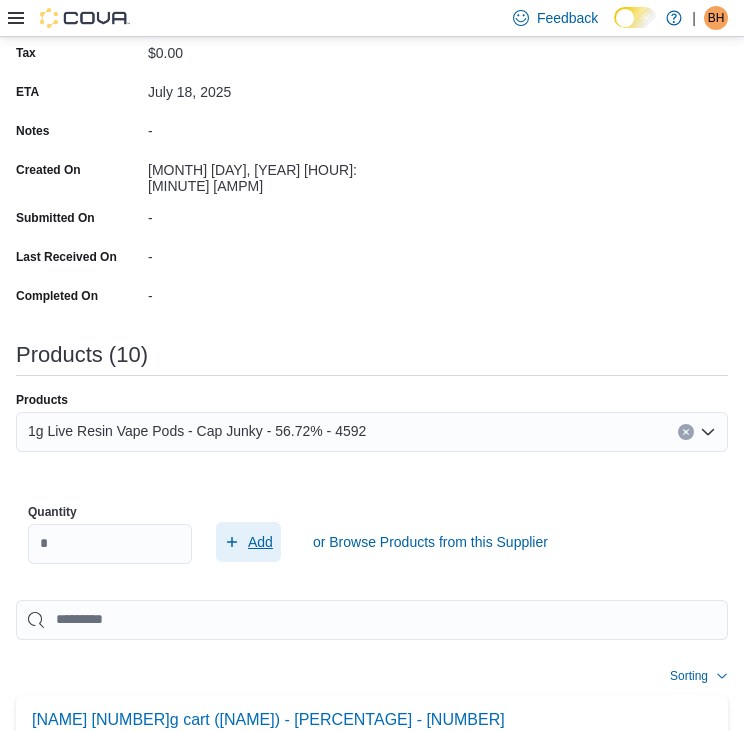 click on "Add" at bounding box center (248, 542) 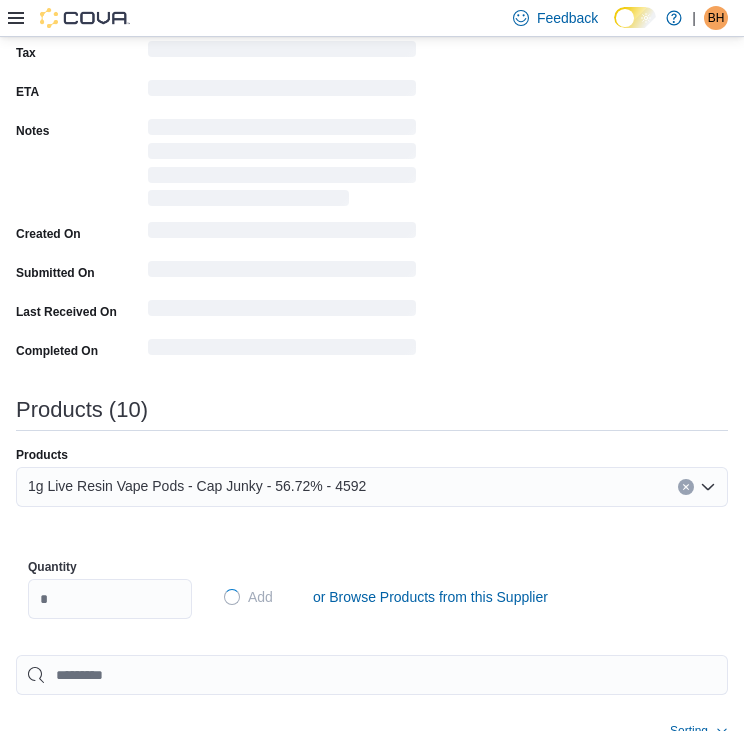 type 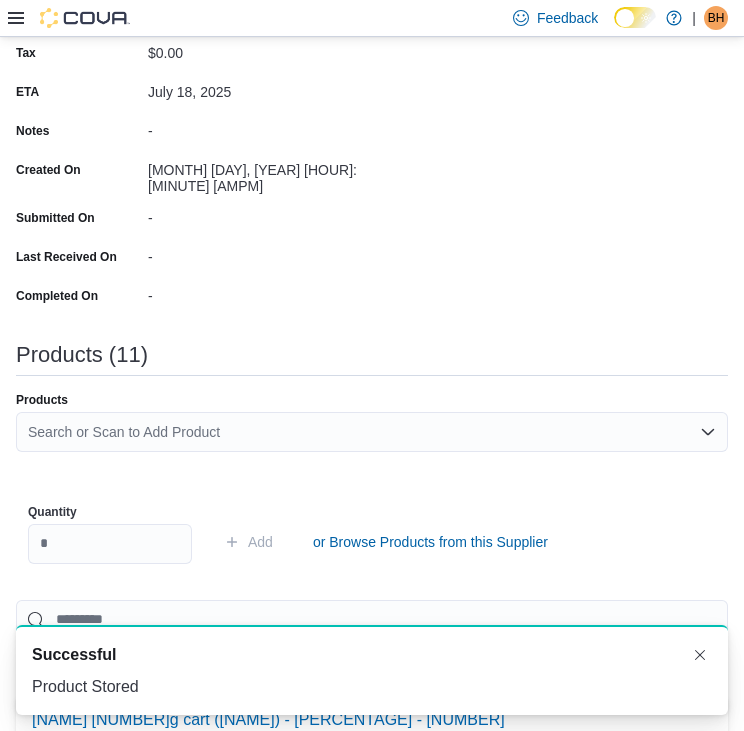 scroll, scrollTop: 0, scrollLeft: 0, axis: both 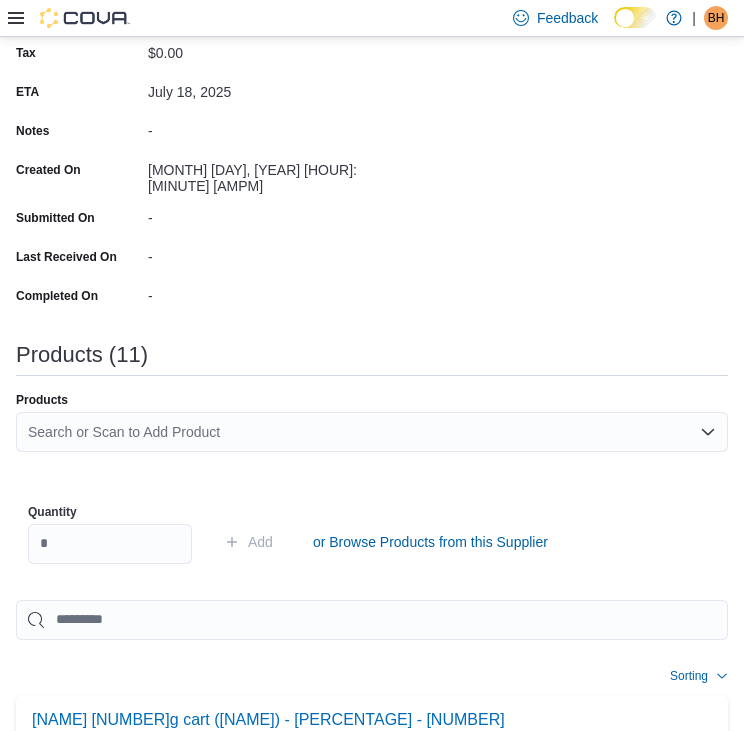 click on "Search or Scan to Add Product" at bounding box center [372, 432] 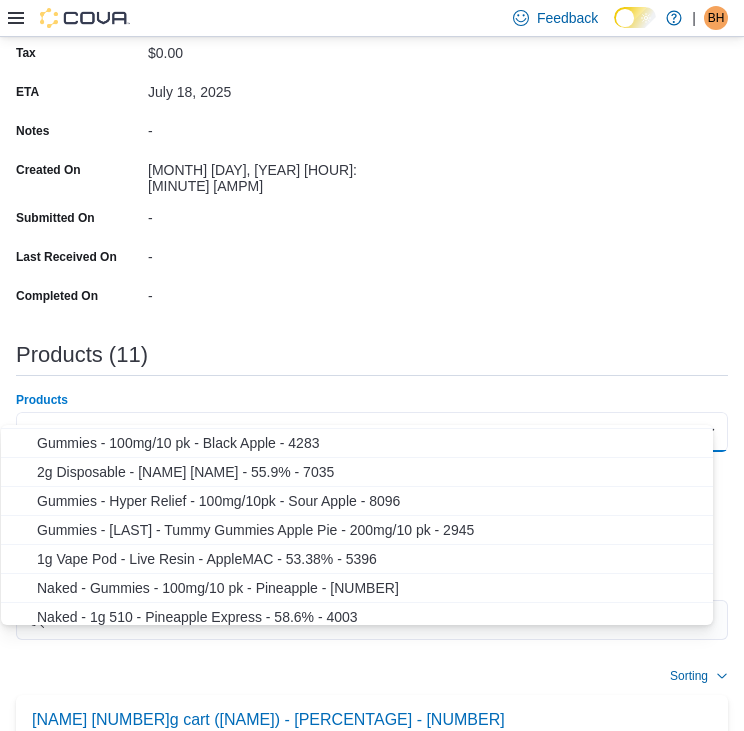 scroll, scrollTop: 292, scrollLeft: 0, axis: vertical 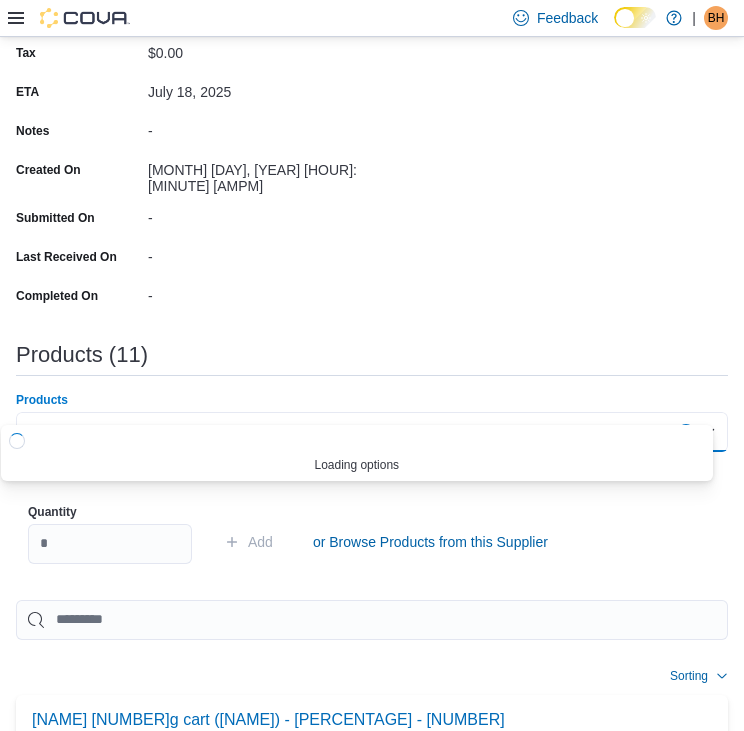 type on "*" 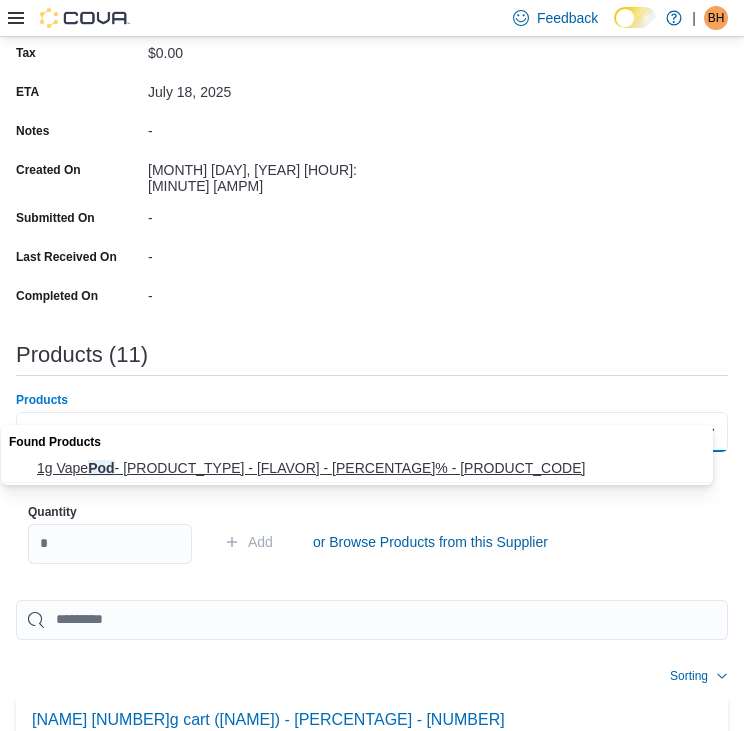 type on "***" 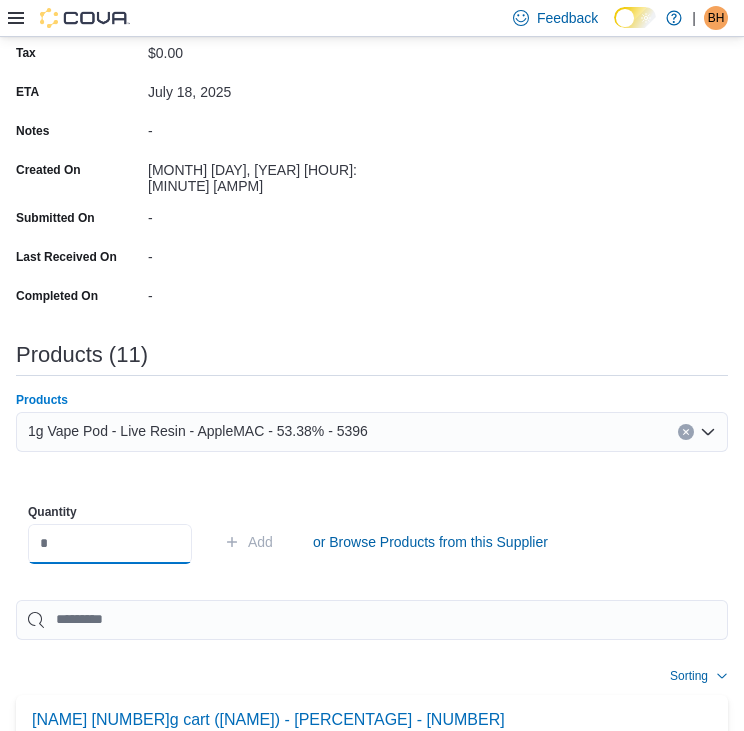 click at bounding box center (110, 544) 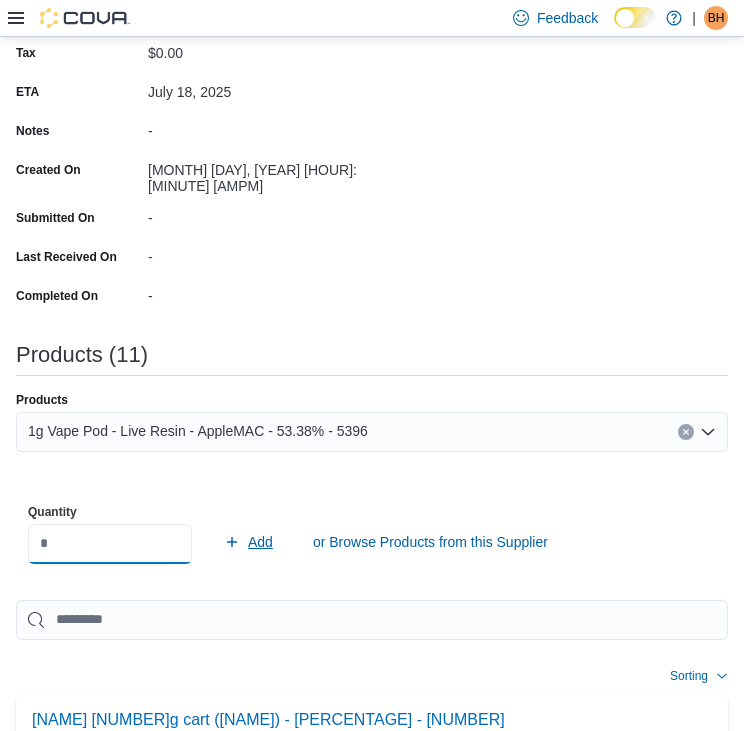 type on "**" 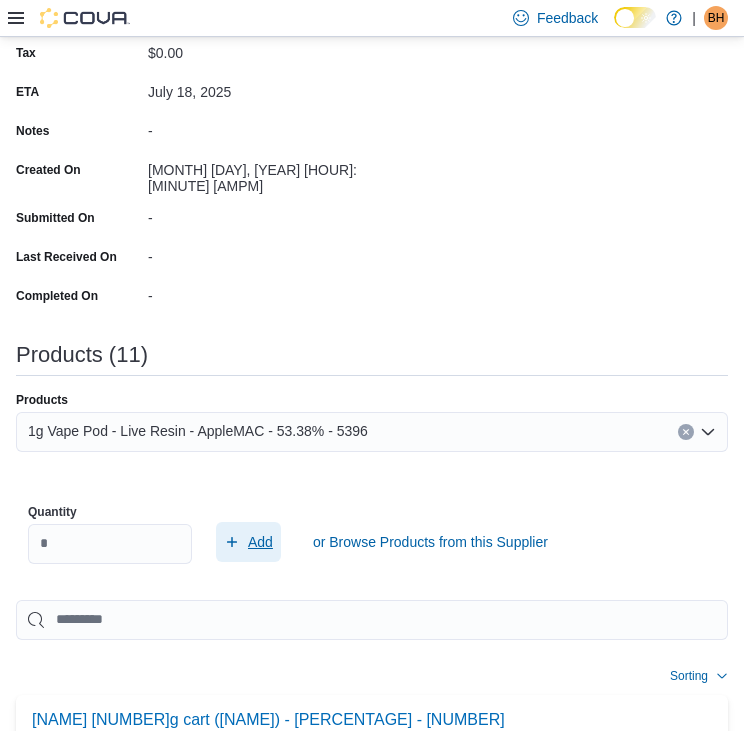 click on "Add" at bounding box center [260, 542] 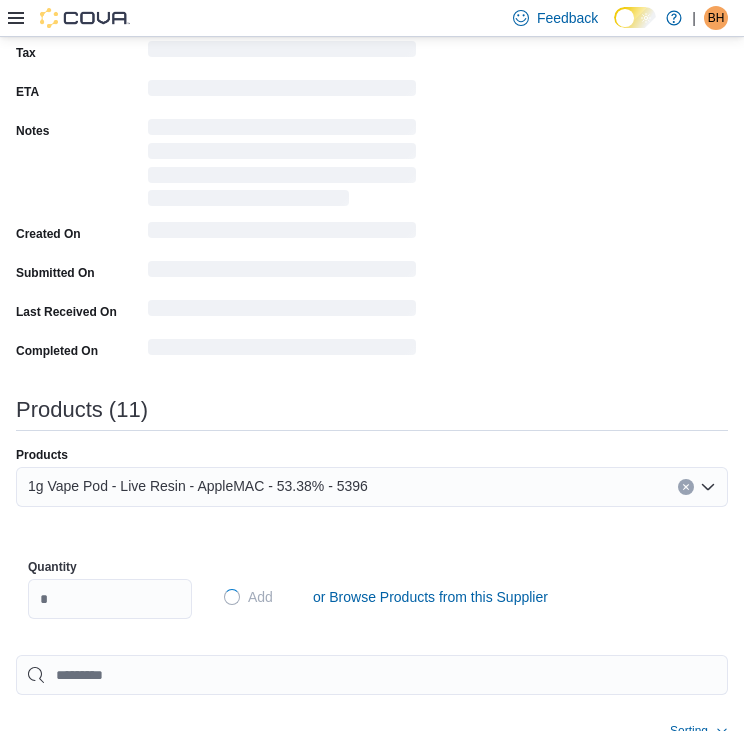 type 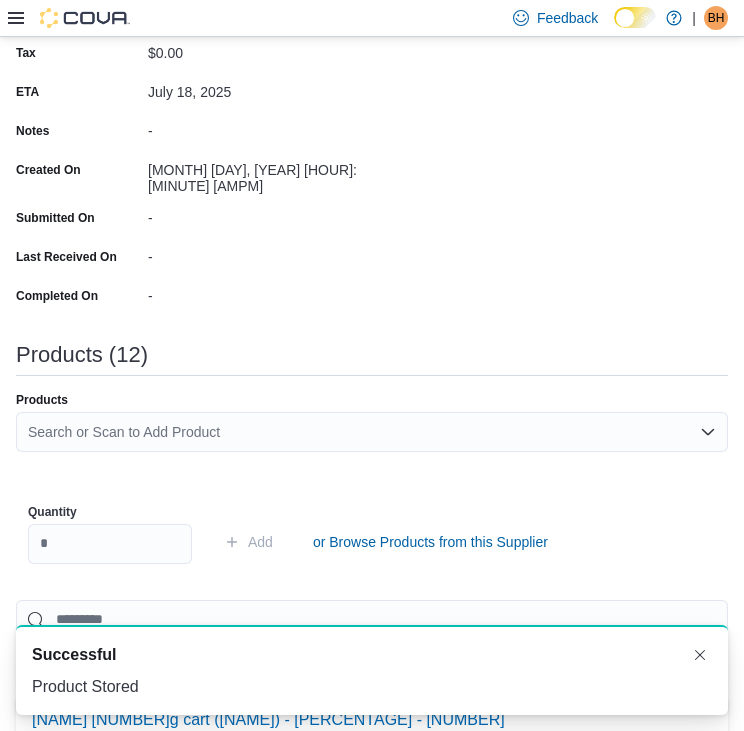scroll, scrollTop: 0, scrollLeft: 0, axis: both 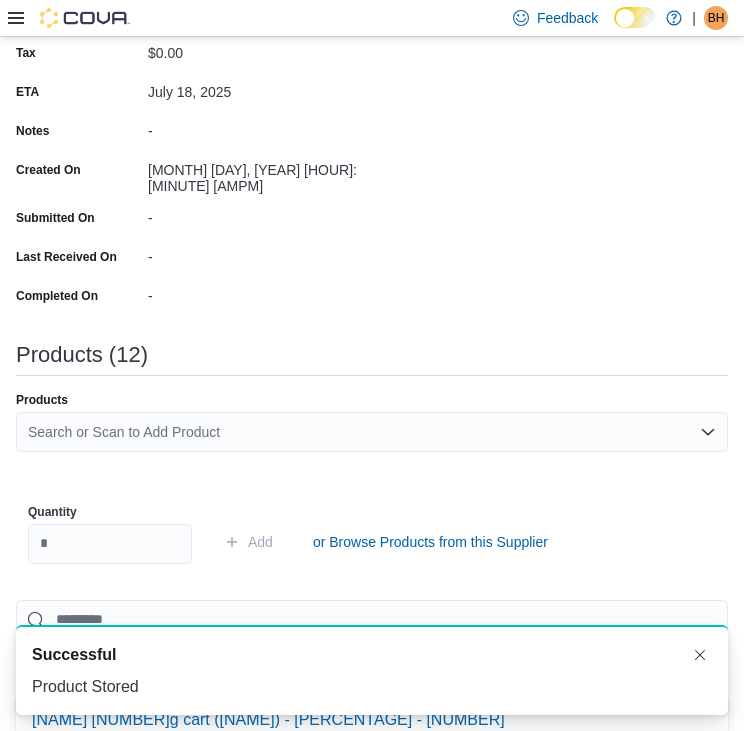 click on "Search or Scan to Add Product" at bounding box center [372, 432] 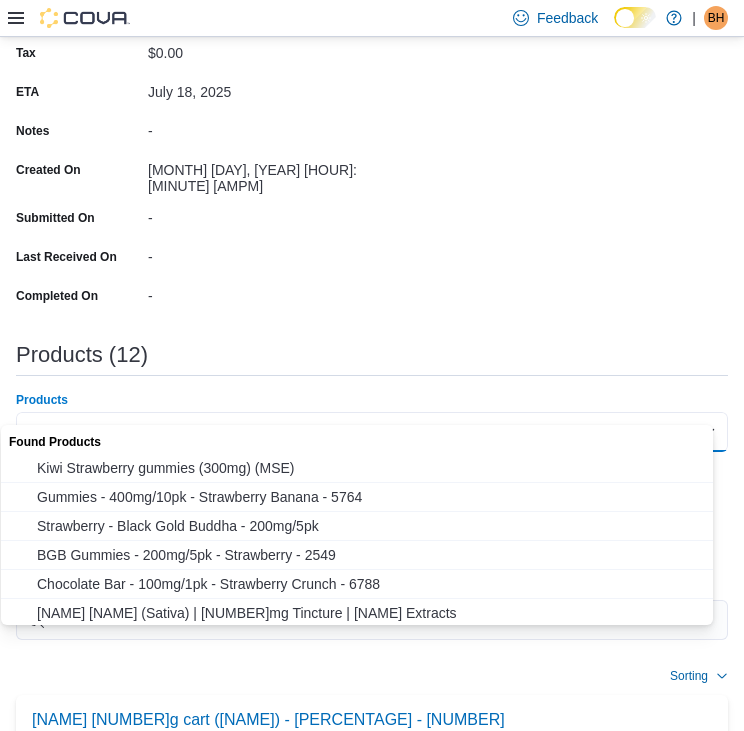 click on "**********" at bounding box center (372, 432) 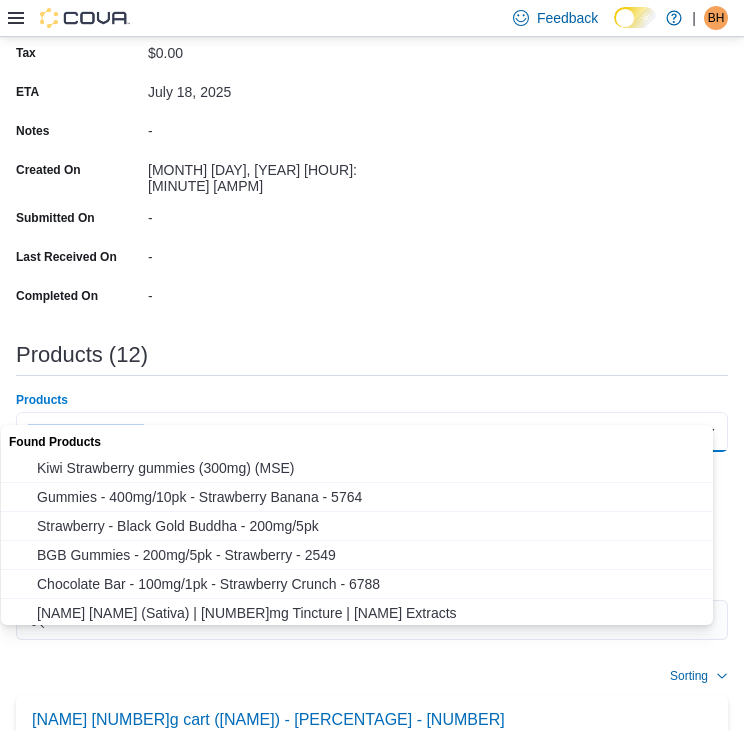 click on "**********" at bounding box center (372, 432) 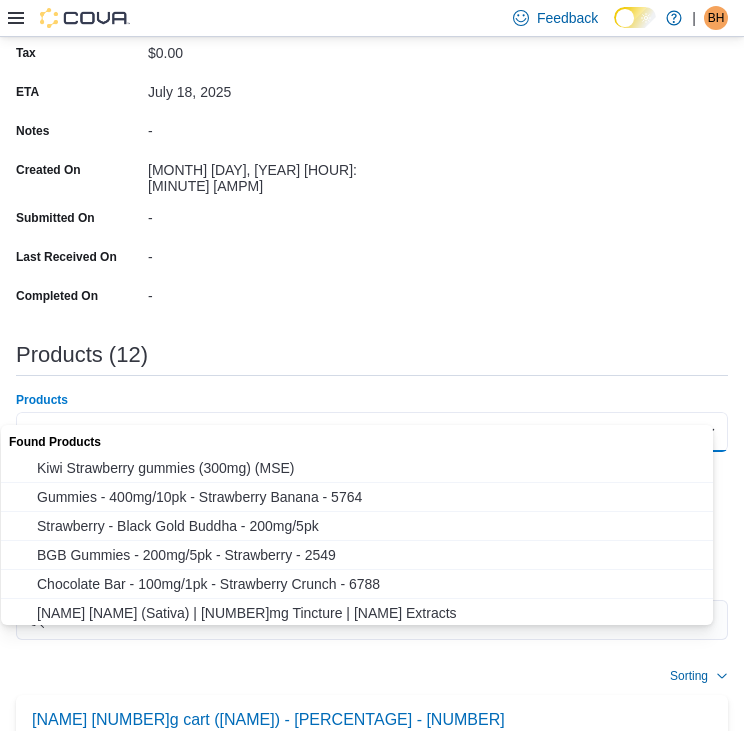 click on "**********" at bounding box center [372, 432] 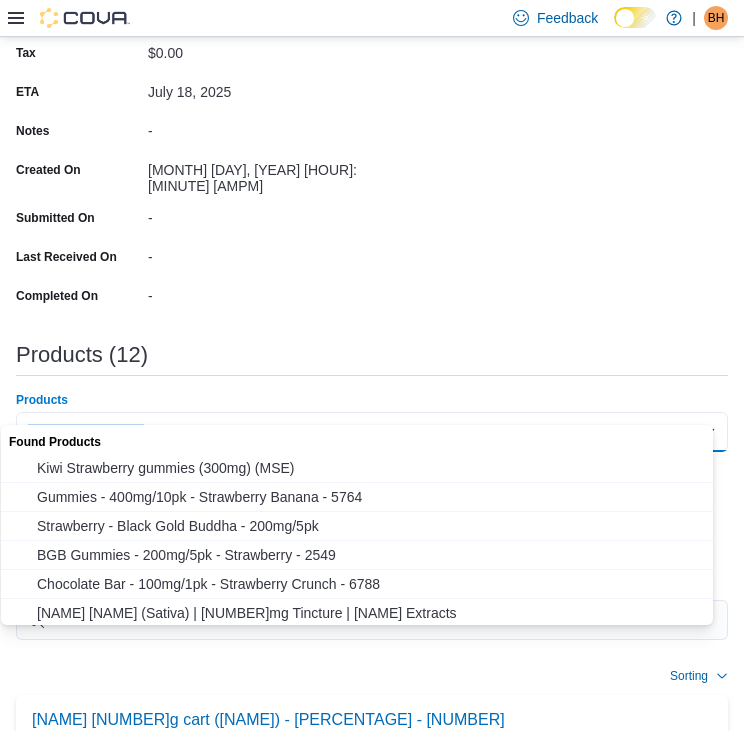 click on "**********" at bounding box center (372, 432) 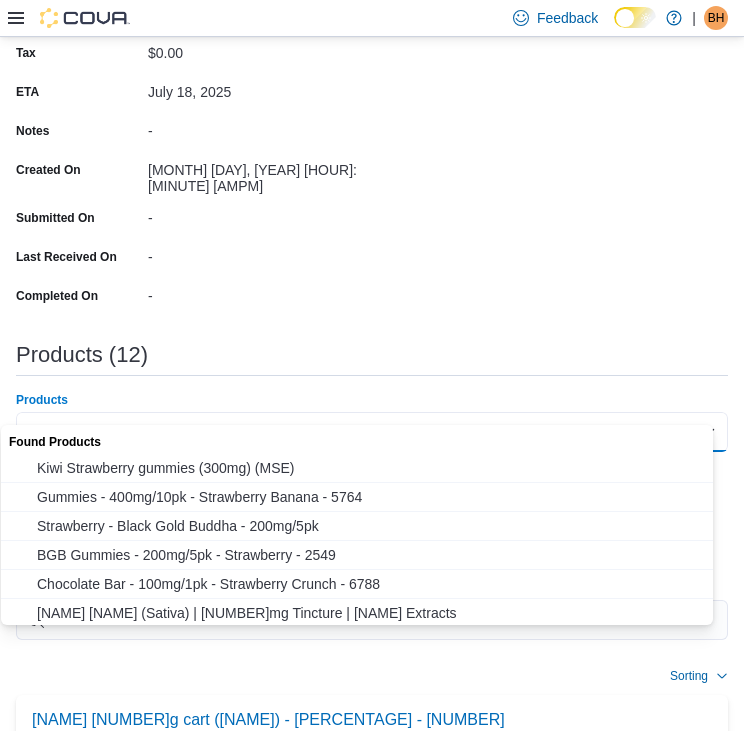 click on "**********" at bounding box center (372, 432) 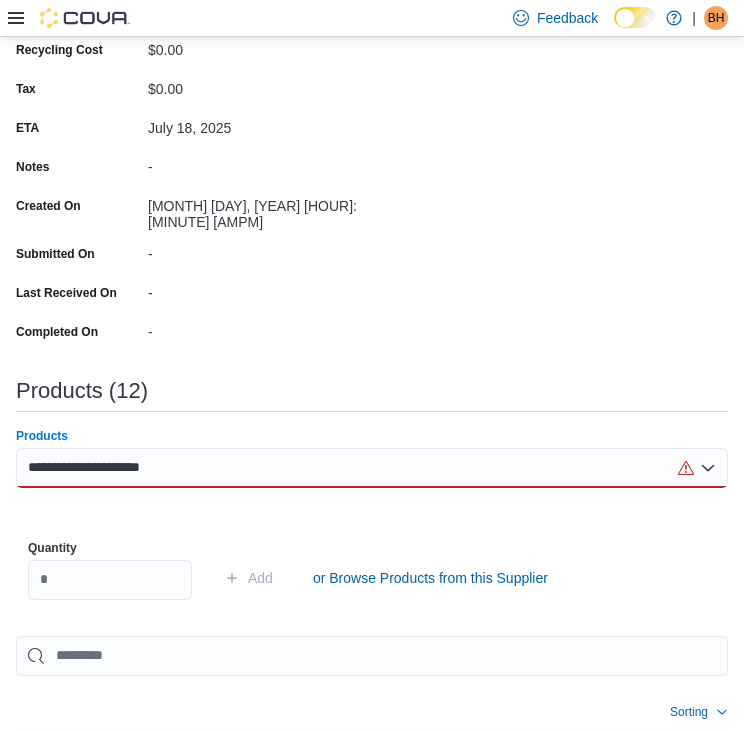 scroll, scrollTop: 491, scrollLeft: 0, axis: vertical 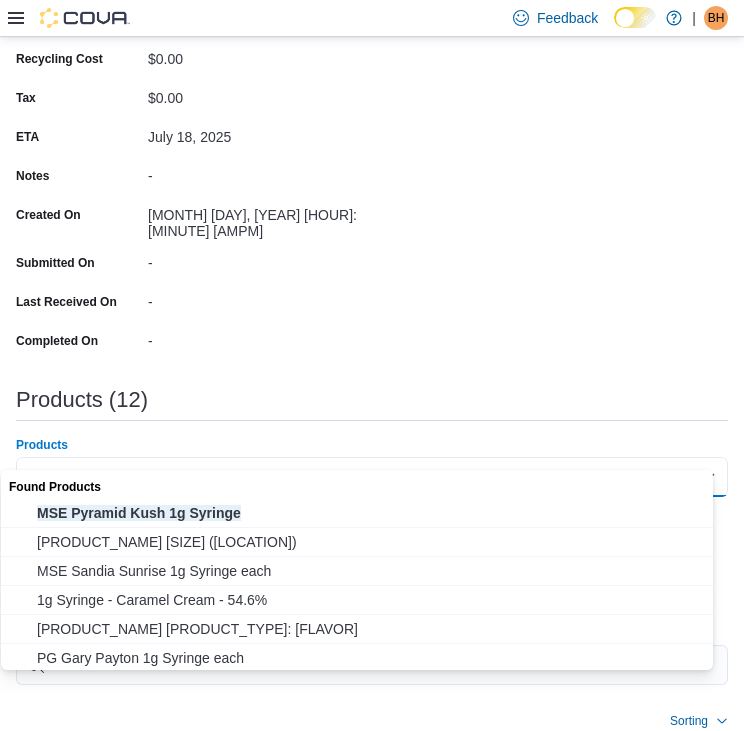 click on "**********" at bounding box center (131, 477) 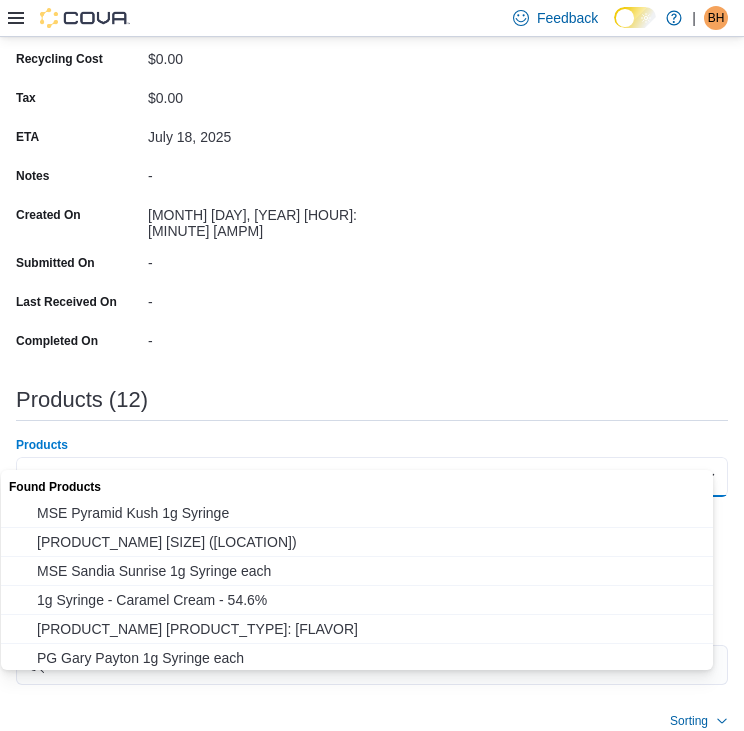 drag, startPoint x: 716, startPoint y: 505, endPoint x: 718, endPoint y: 535, distance: 30.066593 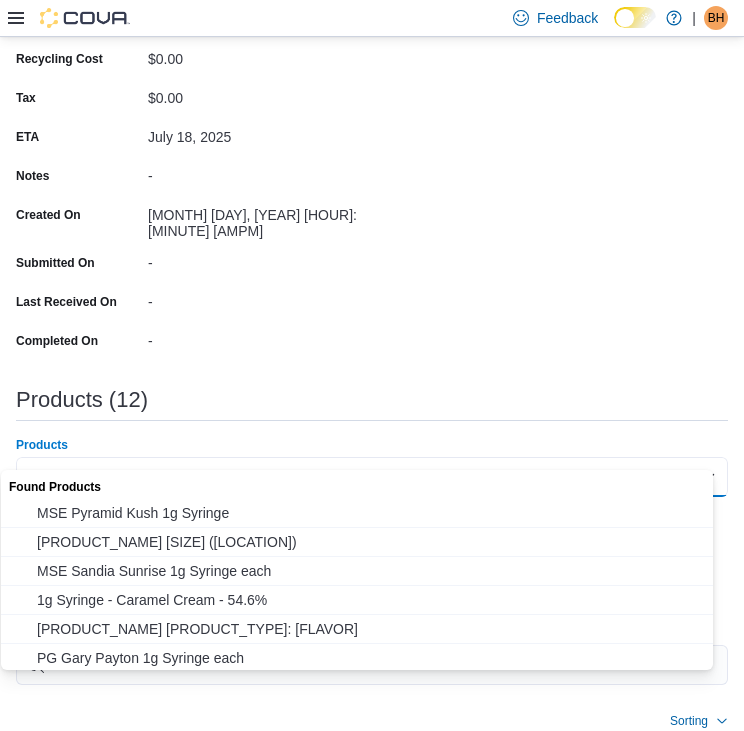 click on "Found Products MSE Pyramid Kush 1g Syringe Lemon Cookies 1g syringe (MidSouth) MSE Sandia Sunrise 1g Syringe each 1g Syringe - Caramel Cream - 54.6% Lemon Cookies 1g Full Spectrum Syringes PG Gary Payton 1g Syringe each Oreoz 1g Full Spectrum Syringe (MSE) Sandia Sunrise 1g Full Spectrum Syringe (MSE)" at bounding box center (364, 570) 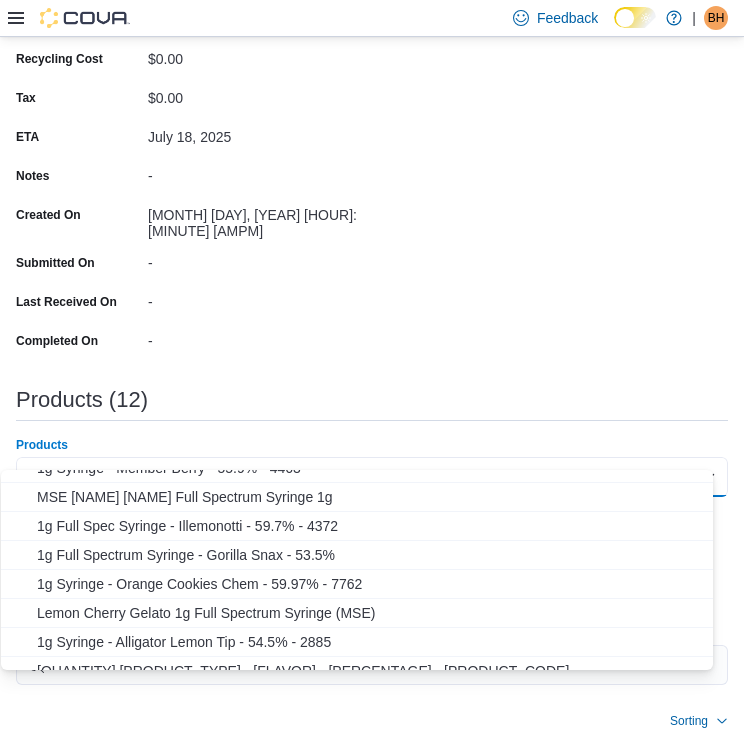 scroll, scrollTop: 380, scrollLeft: 0, axis: vertical 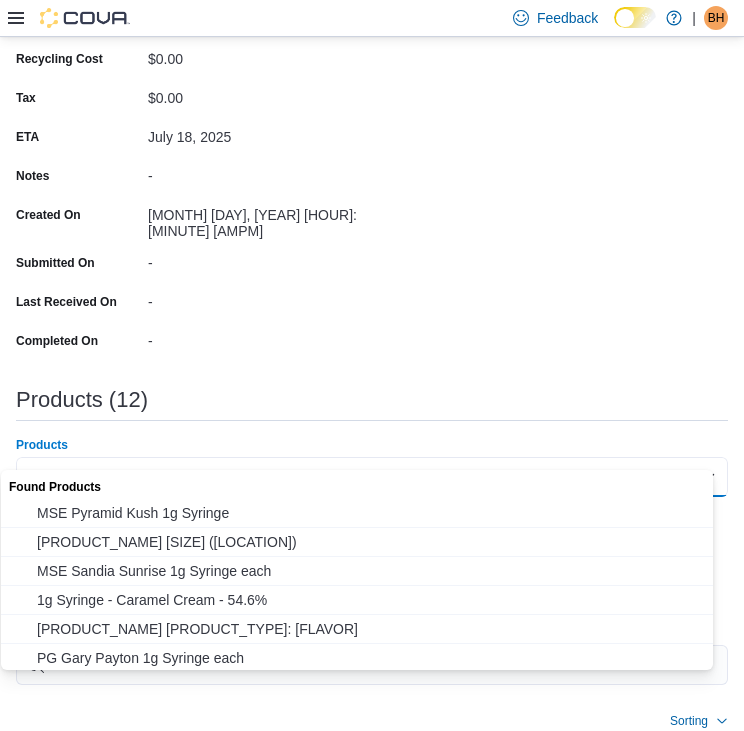 click on "**********" at bounding box center (372, 477) 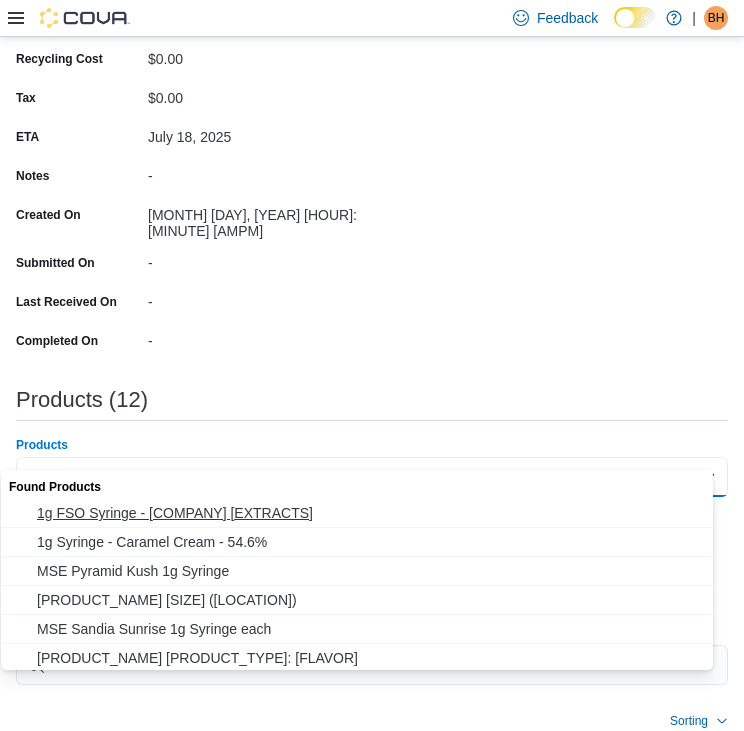 type on "**********" 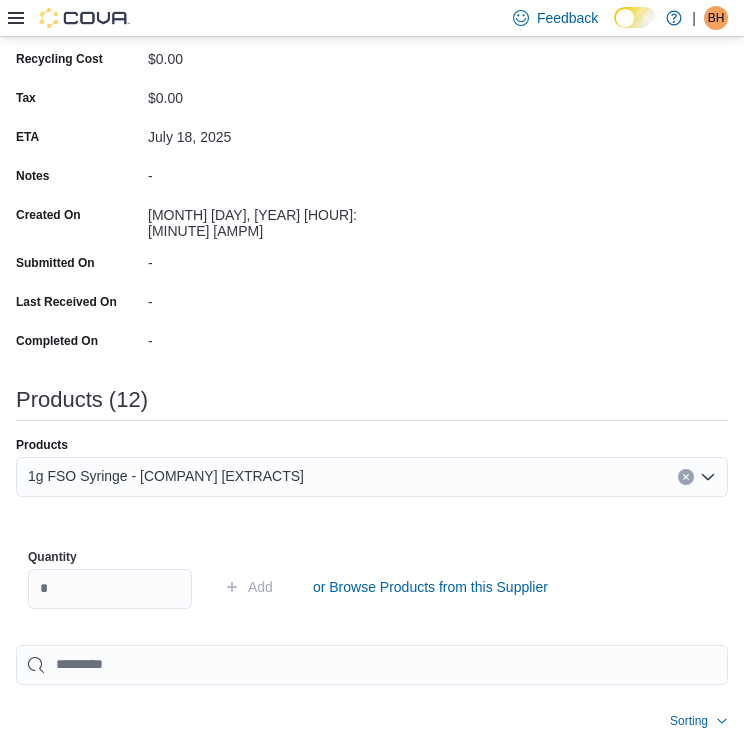drag, startPoint x: 638, startPoint y: 292, endPoint x: 468, endPoint y: 214, distance: 187.0401 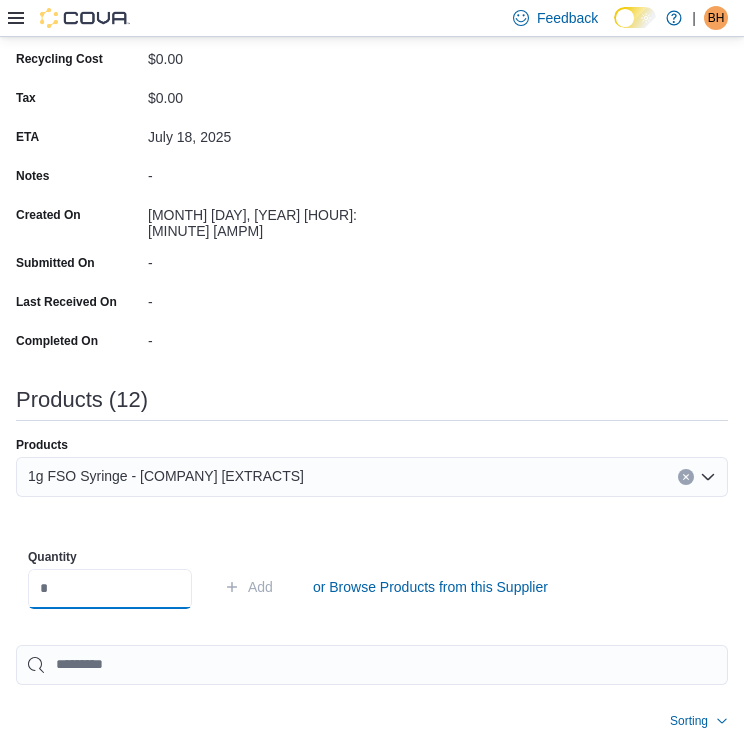 click at bounding box center (110, 589) 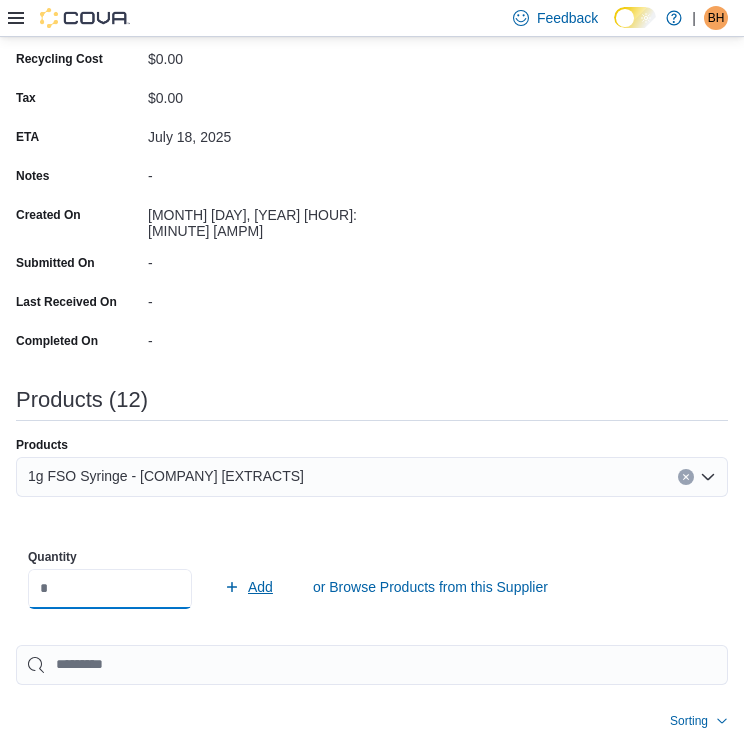 type on "**" 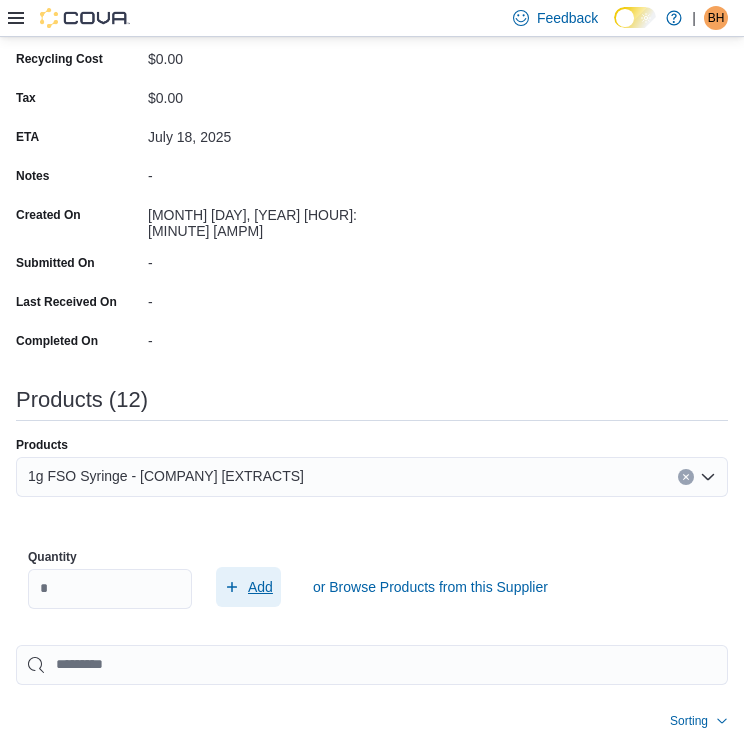 click on "Add" at bounding box center [260, 587] 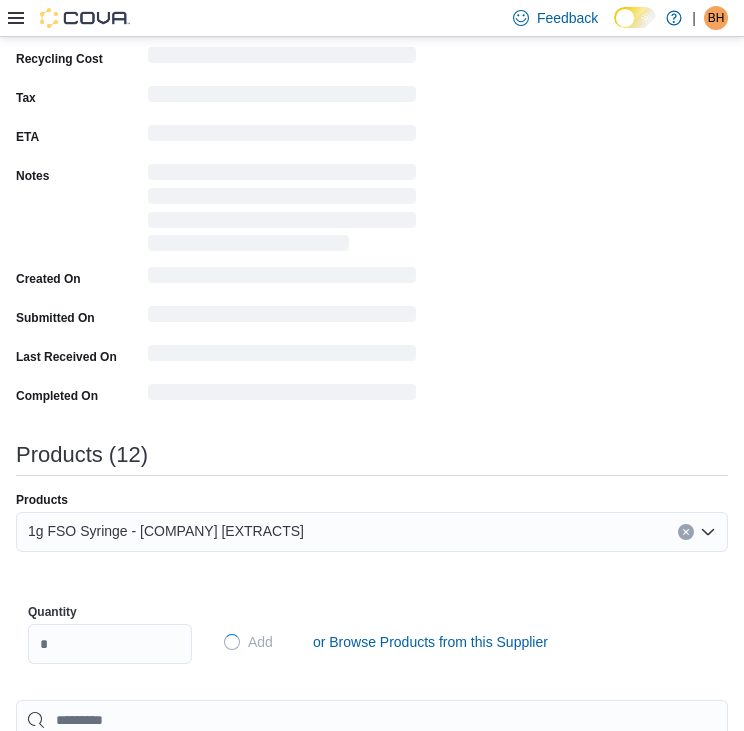 type 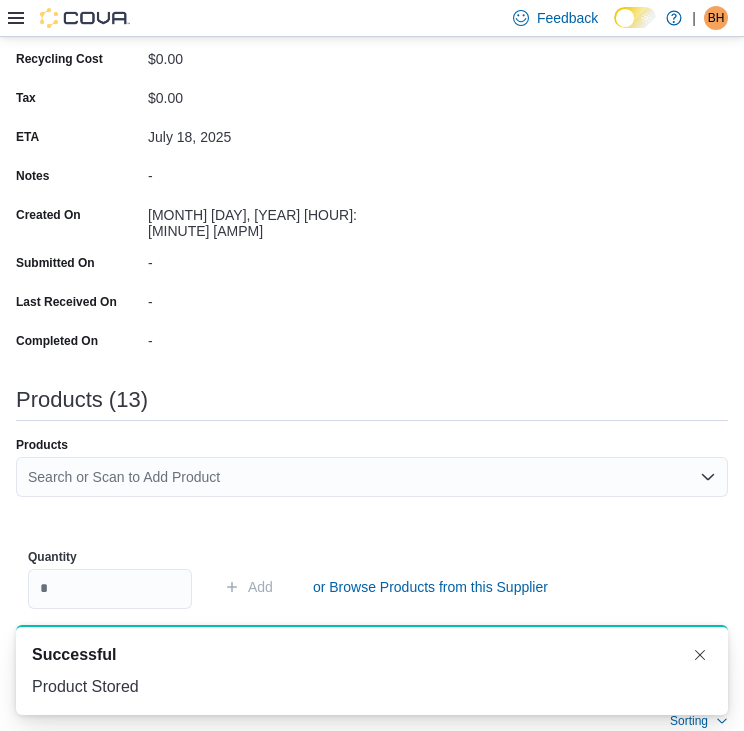 scroll, scrollTop: 0, scrollLeft: 0, axis: both 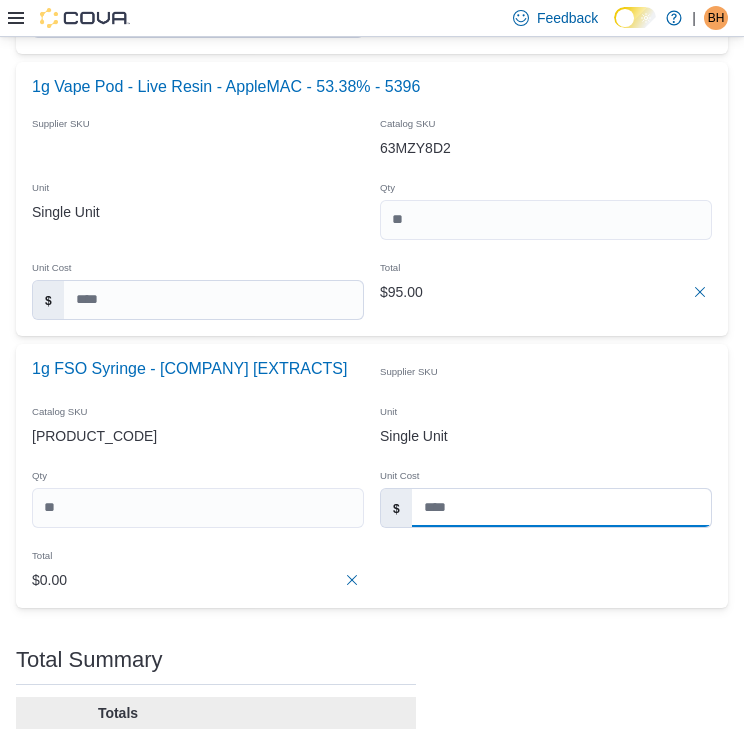 click at bounding box center (561, 508) 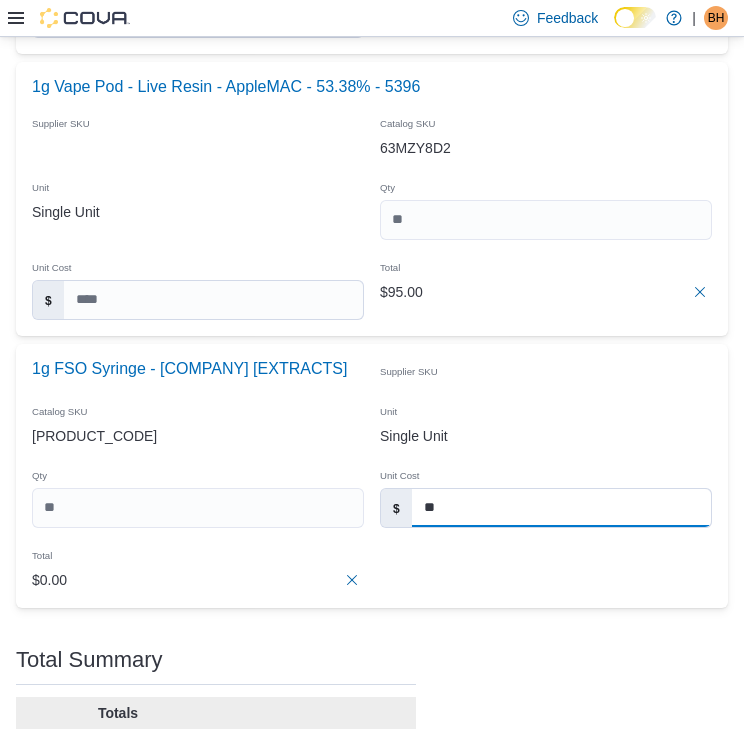 type on "**" 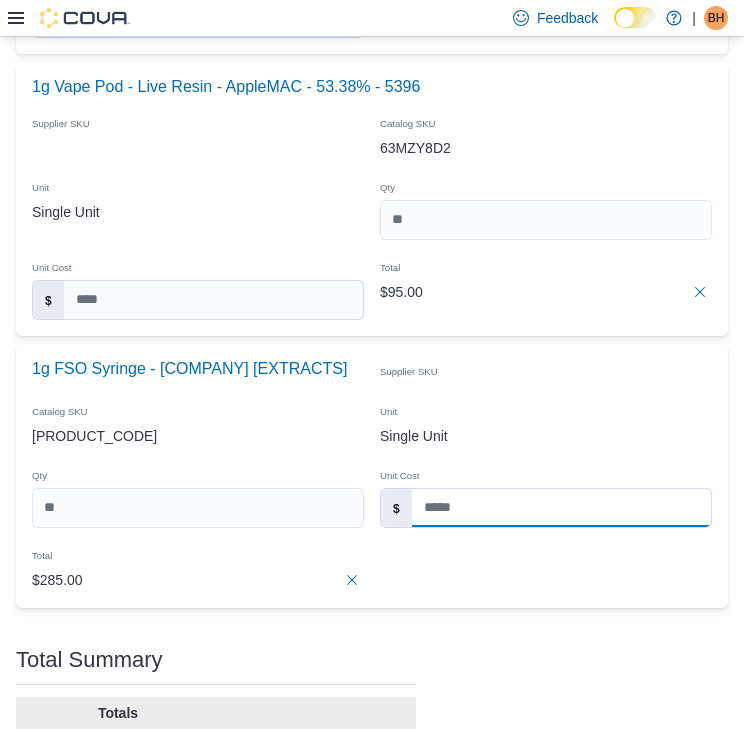 scroll, scrollTop: 3622, scrollLeft: 0, axis: vertical 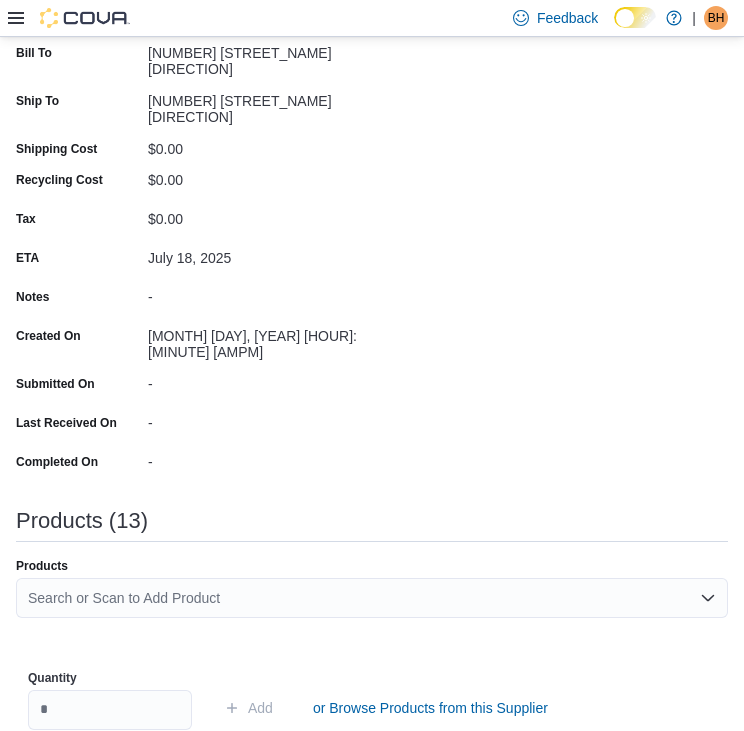 type on "**" 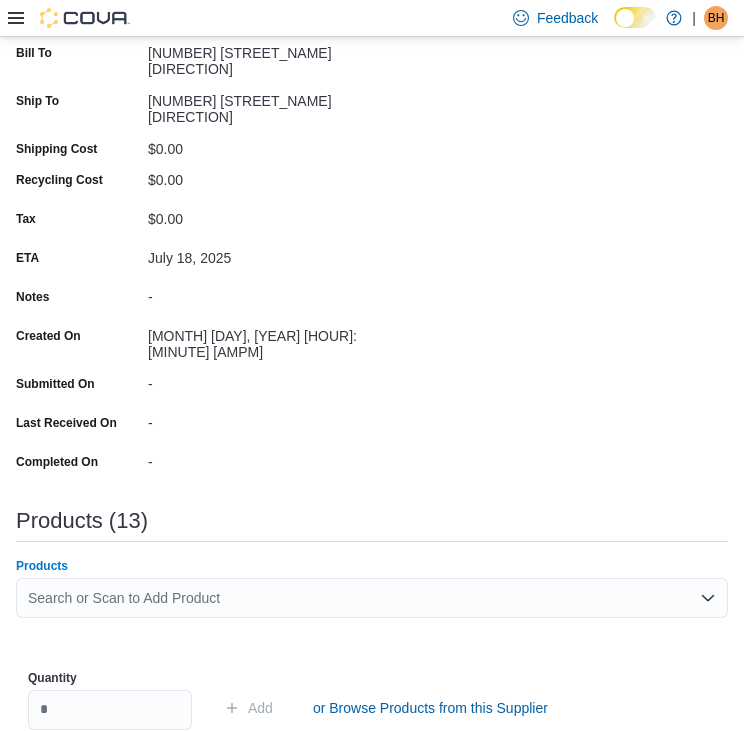 click on "Search or Scan to Add Product" at bounding box center (372, 598) 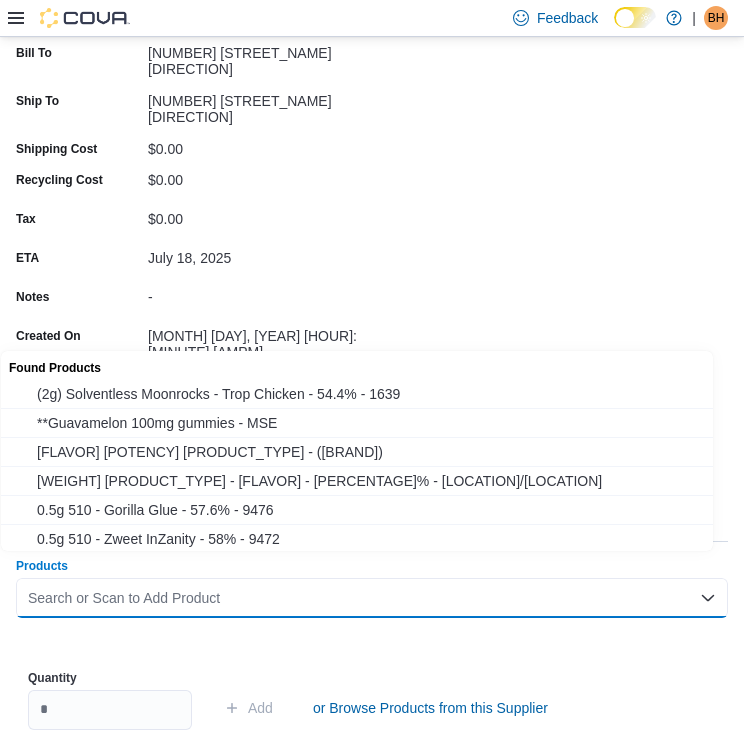 type 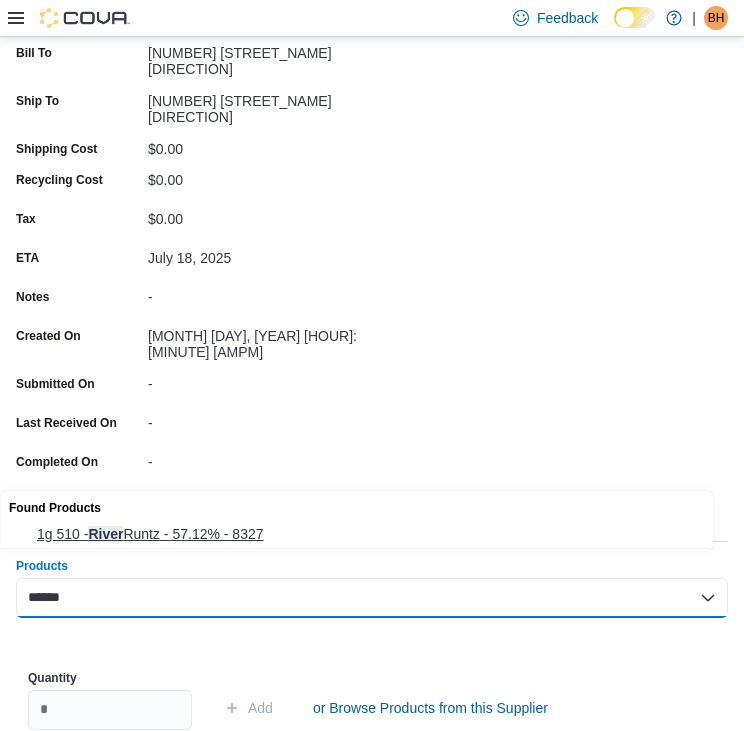 type on "*****" 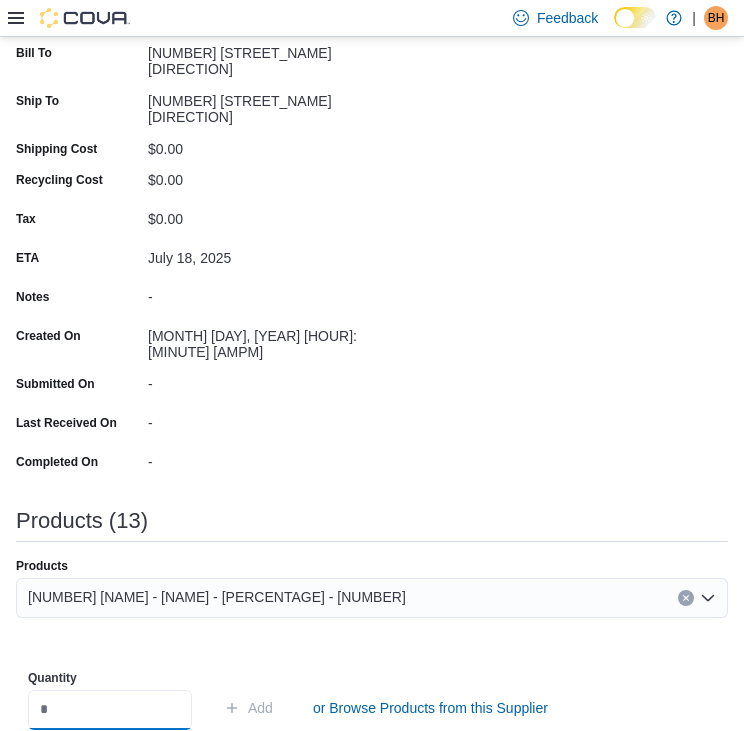click at bounding box center [110, 710] 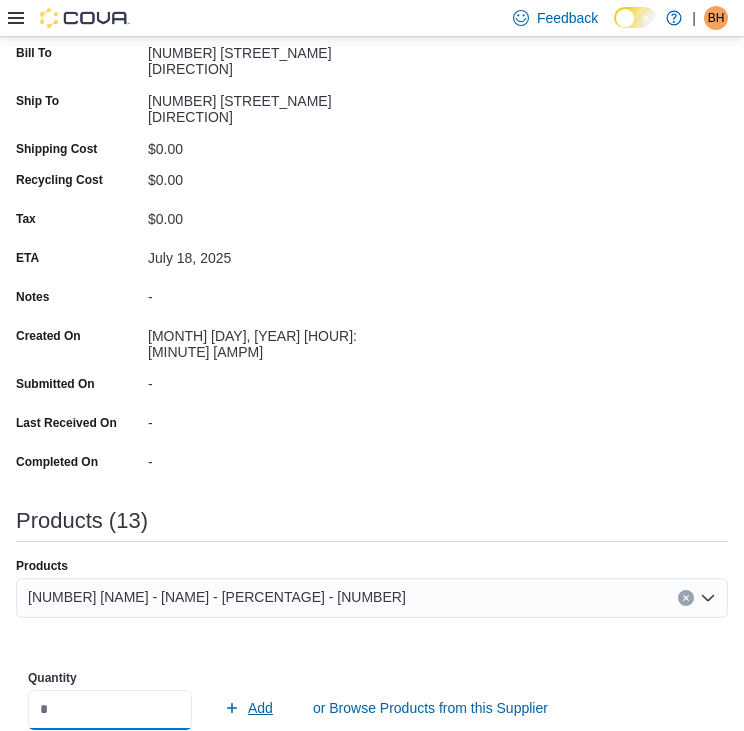 type on "**" 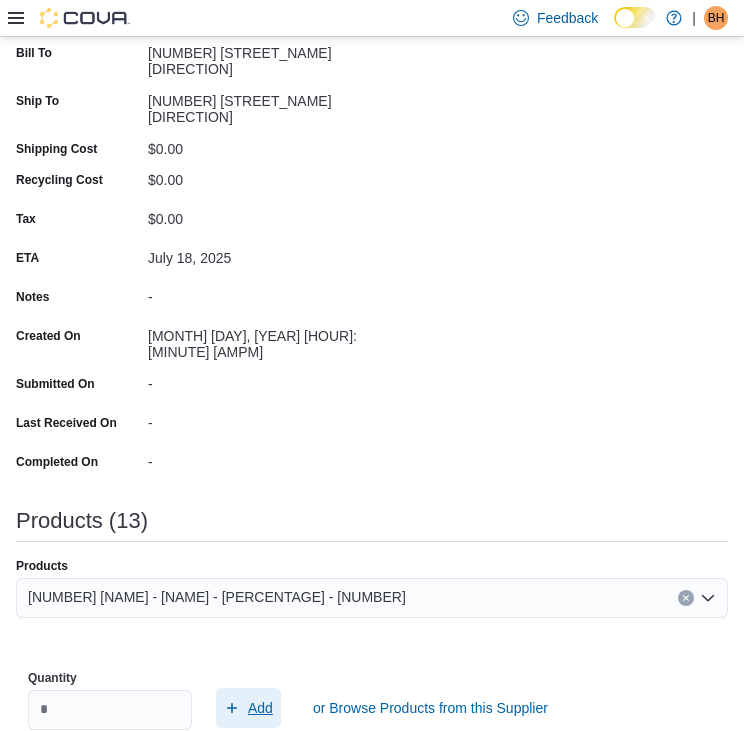 click on "Add" at bounding box center (260, 708) 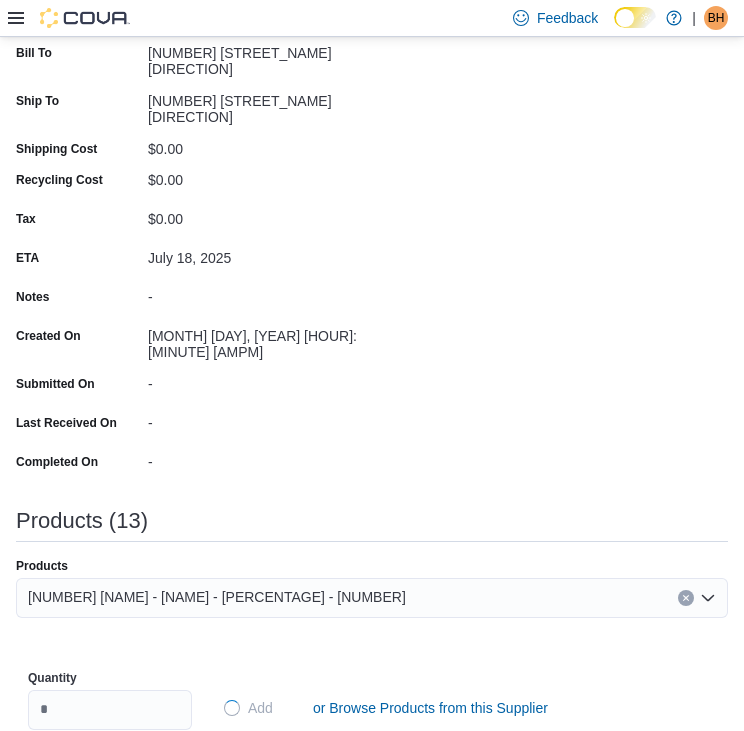 type on "**" 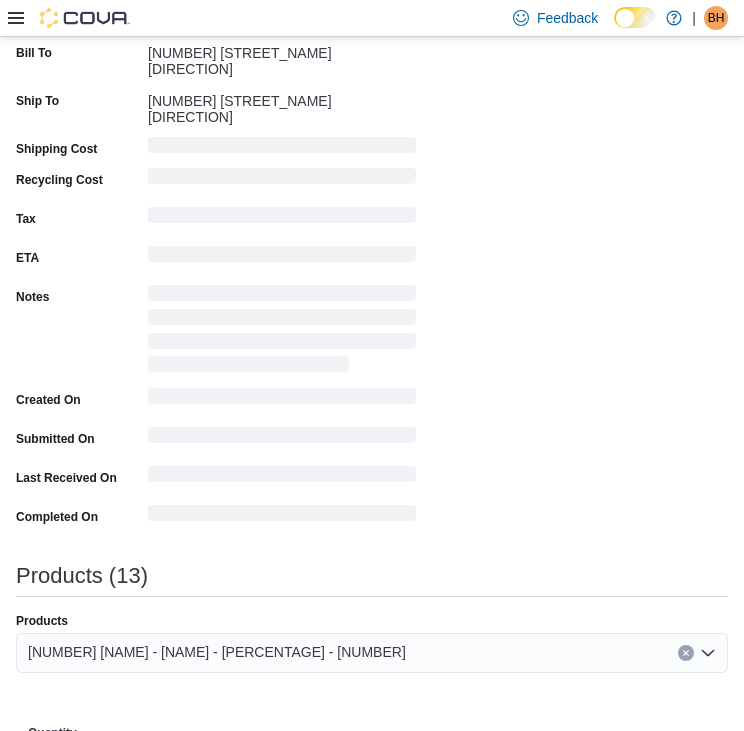 type 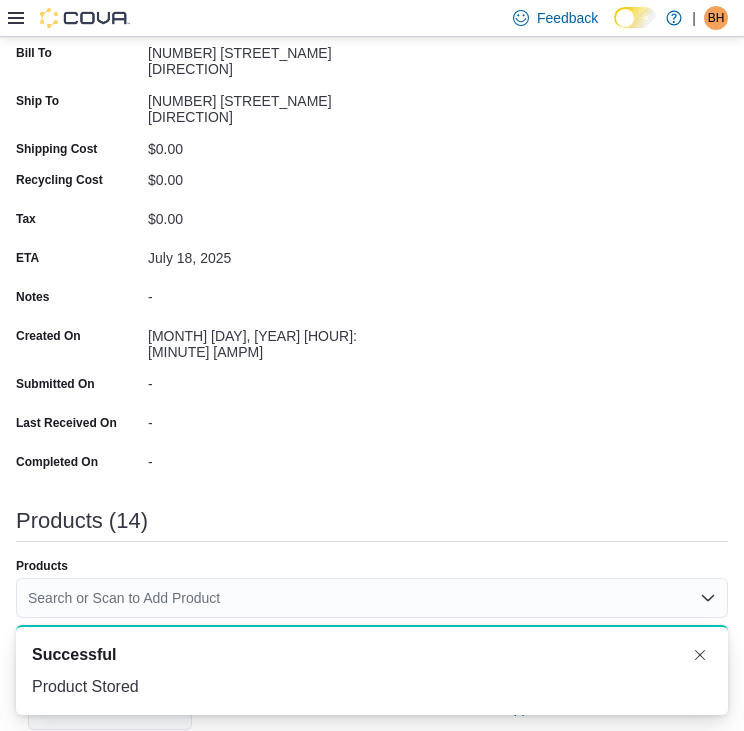 scroll, scrollTop: 0, scrollLeft: 0, axis: both 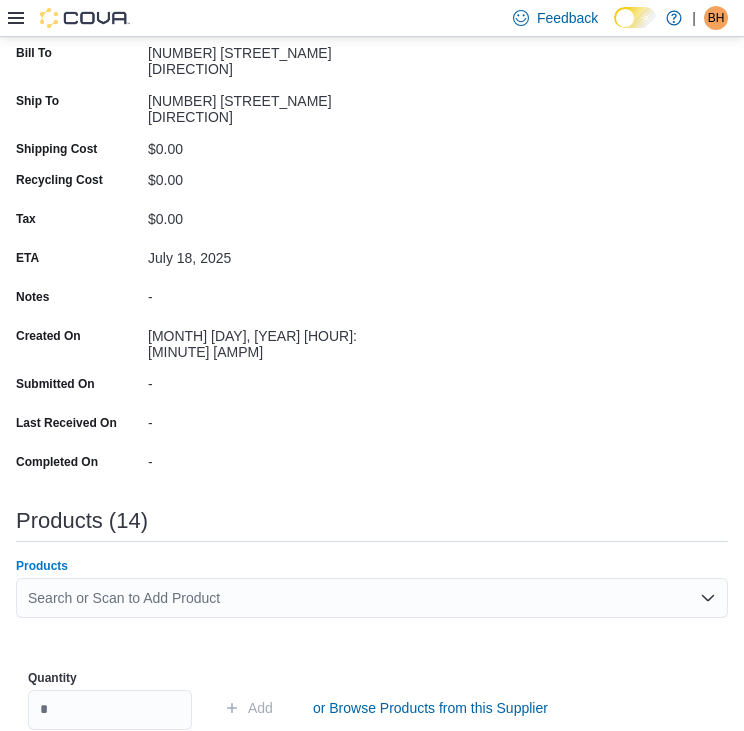 click on "Search or Scan to Add Product" at bounding box center (372, 598) 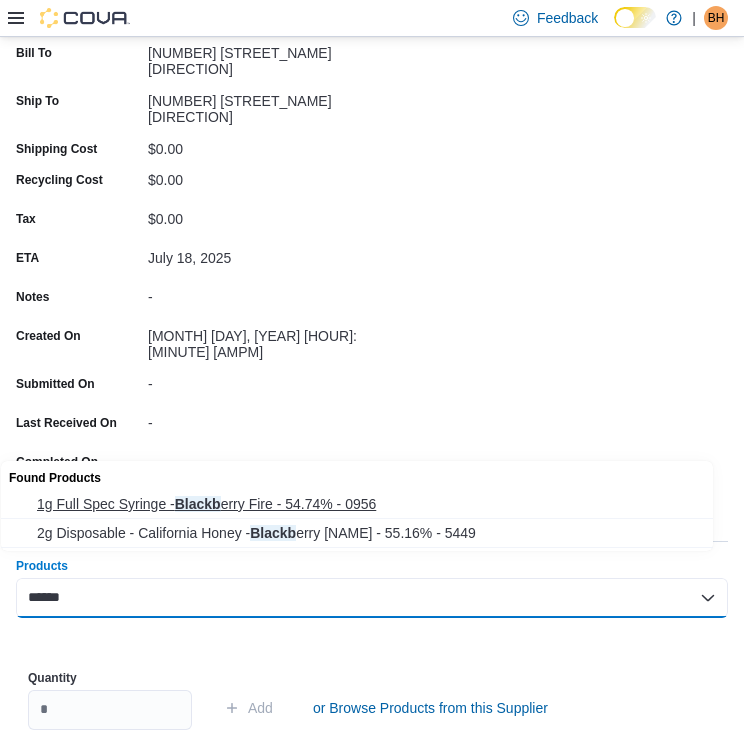 type on "******" 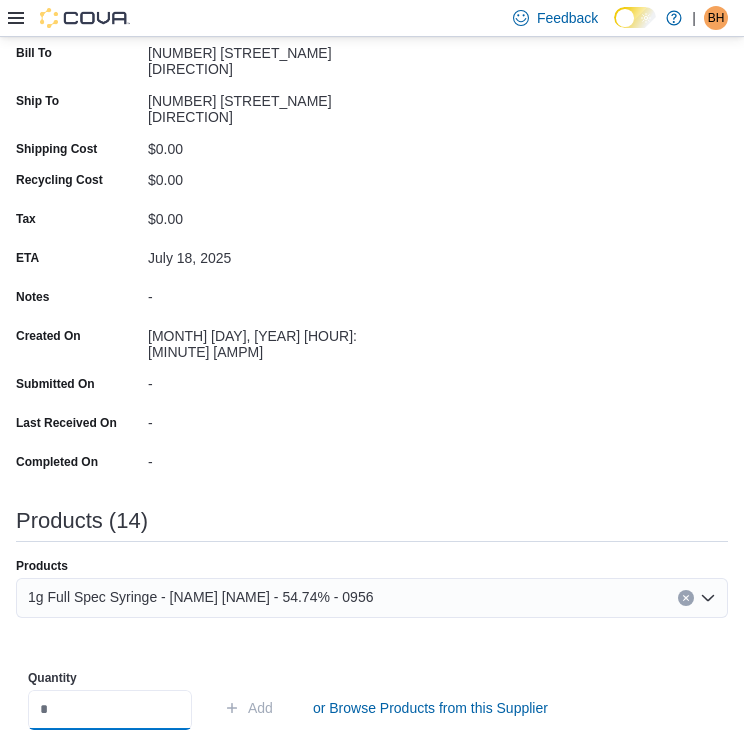 click at bounding box center [110, 710] 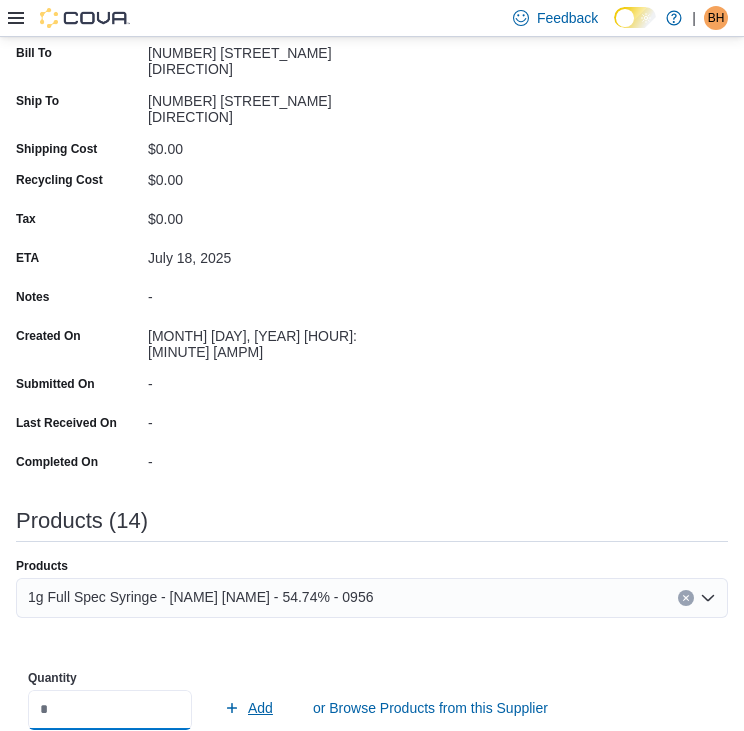 type on "**" 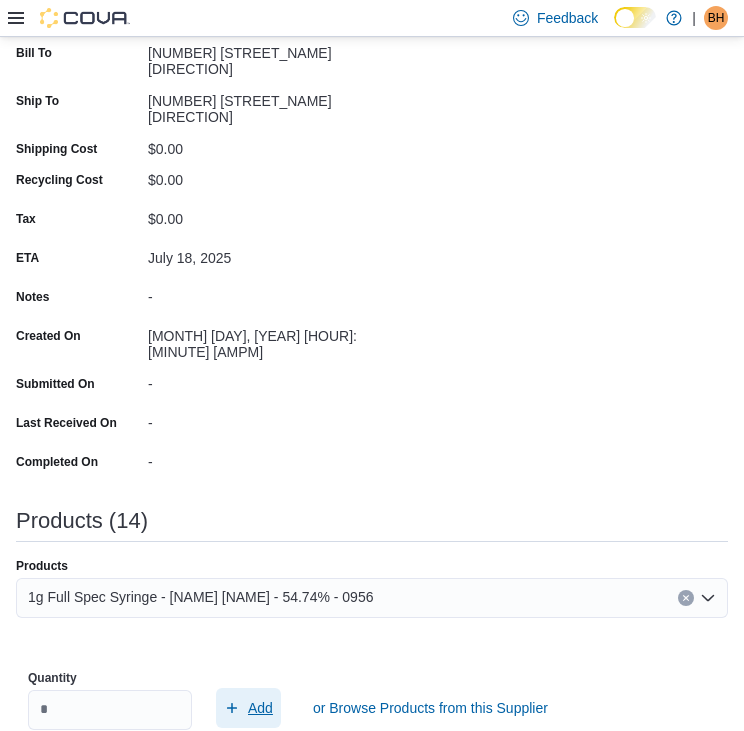 click on "Add" at bounding box center [260, 708] 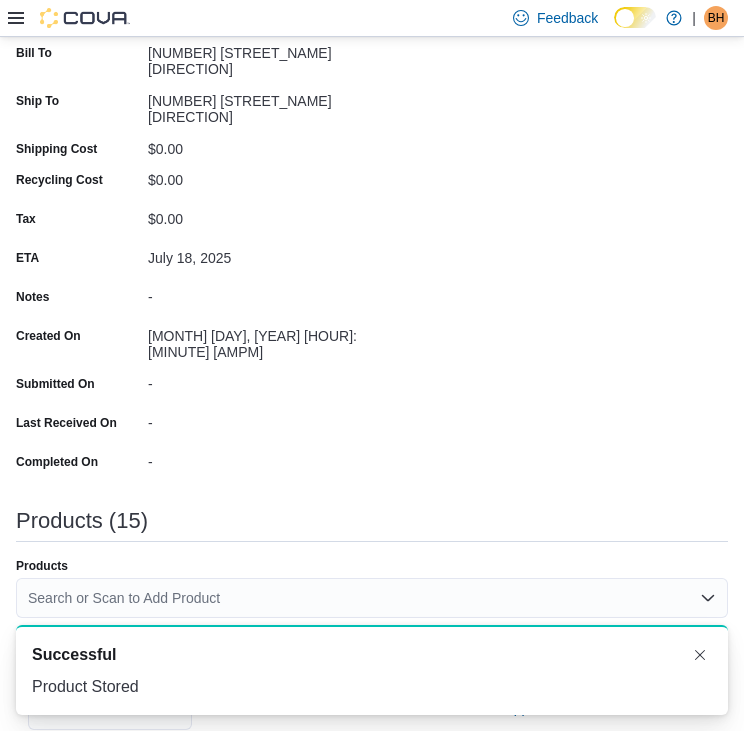 type 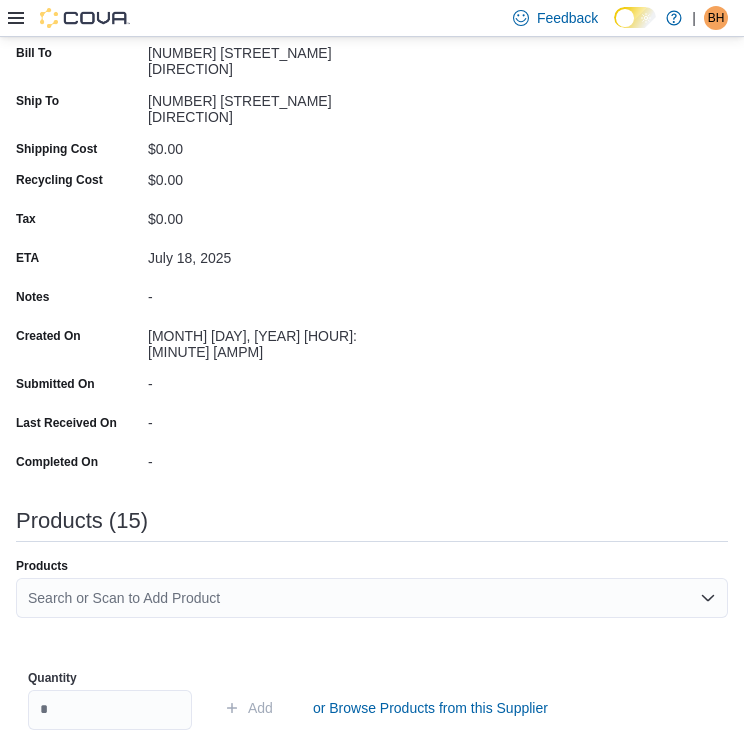 click on "Search or Scan to Add Product" at bounding box center (372, 598) 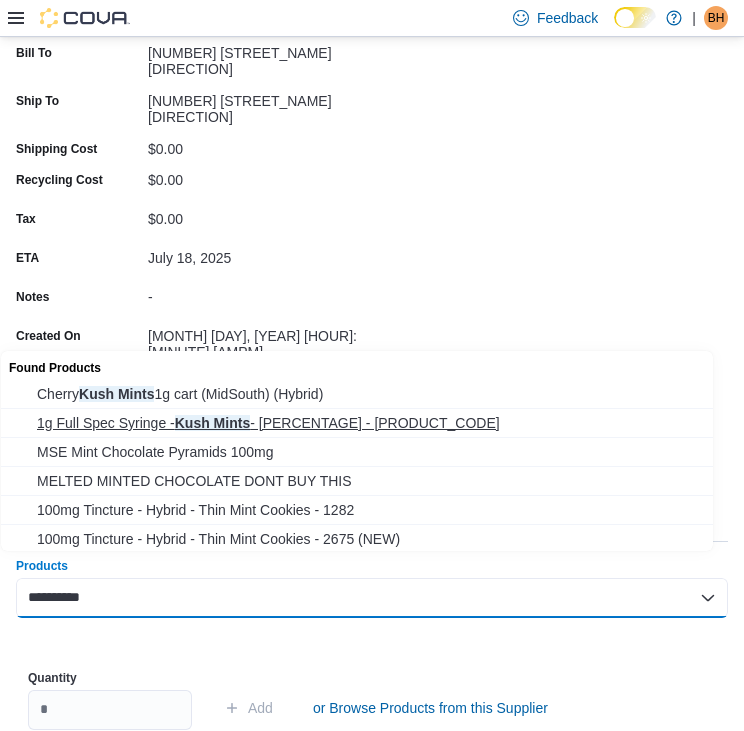type on "**********" 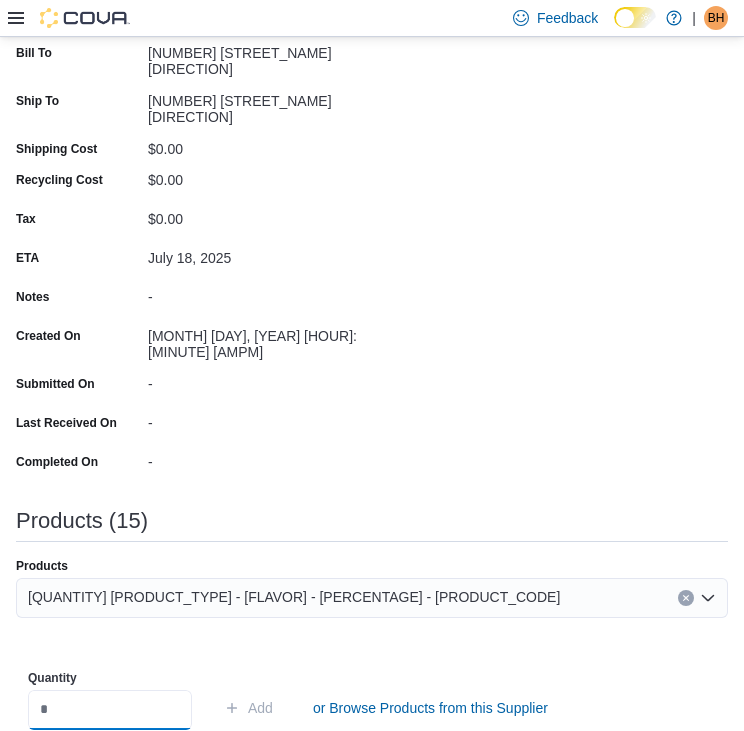 click at bounding box center [110, 710] 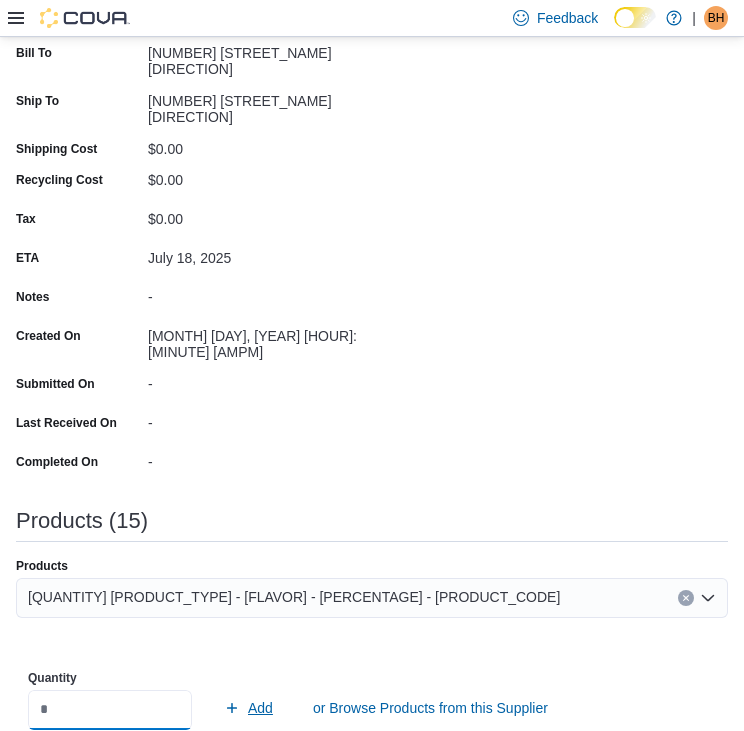 type on "**" 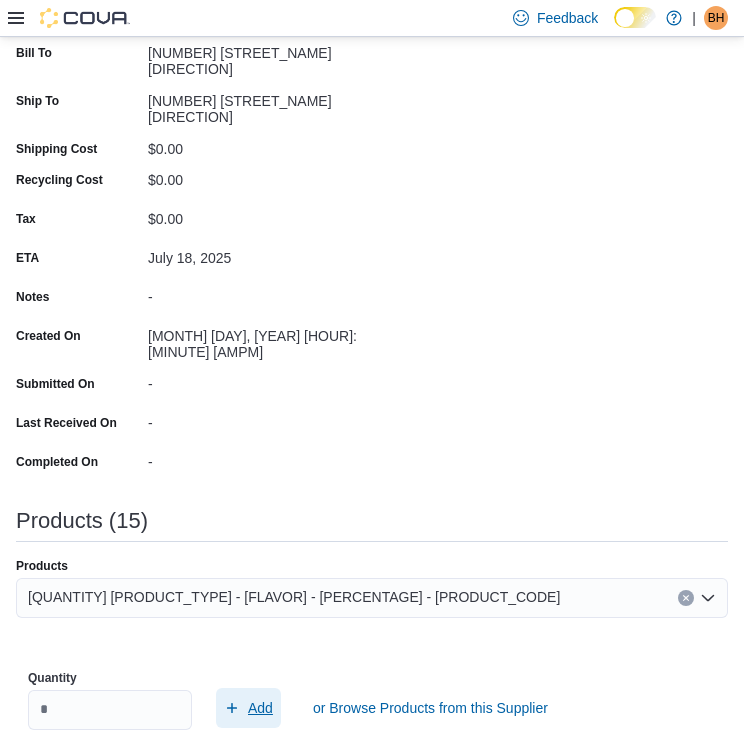 click on "Add" at bounding box center [260, 708] 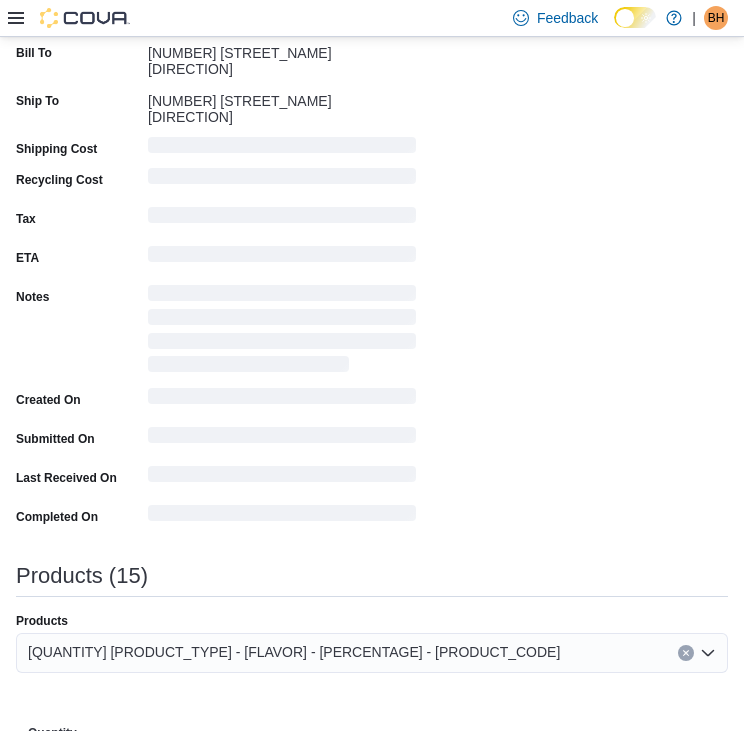 type 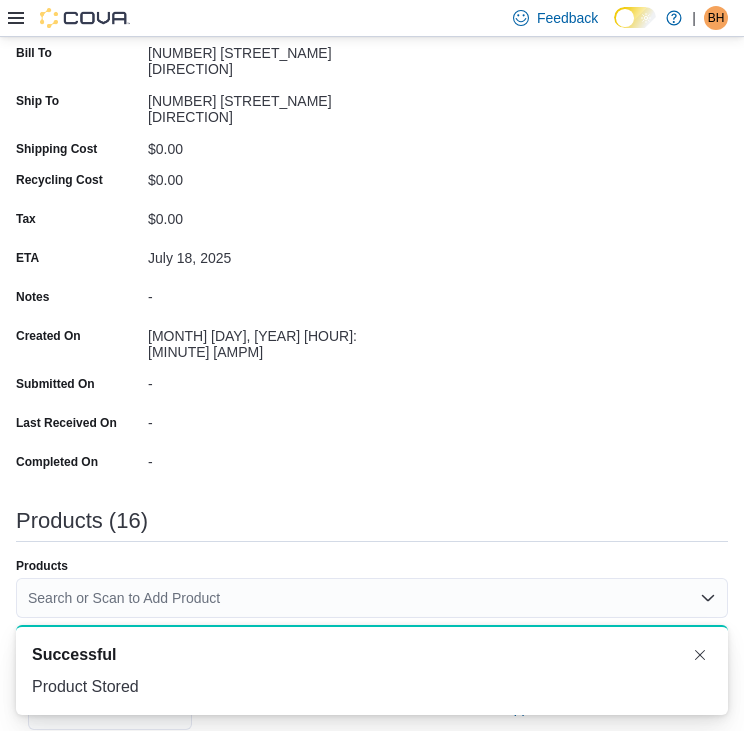 scroll, scrollTop: 0, scrollLeft: 0, axis: both 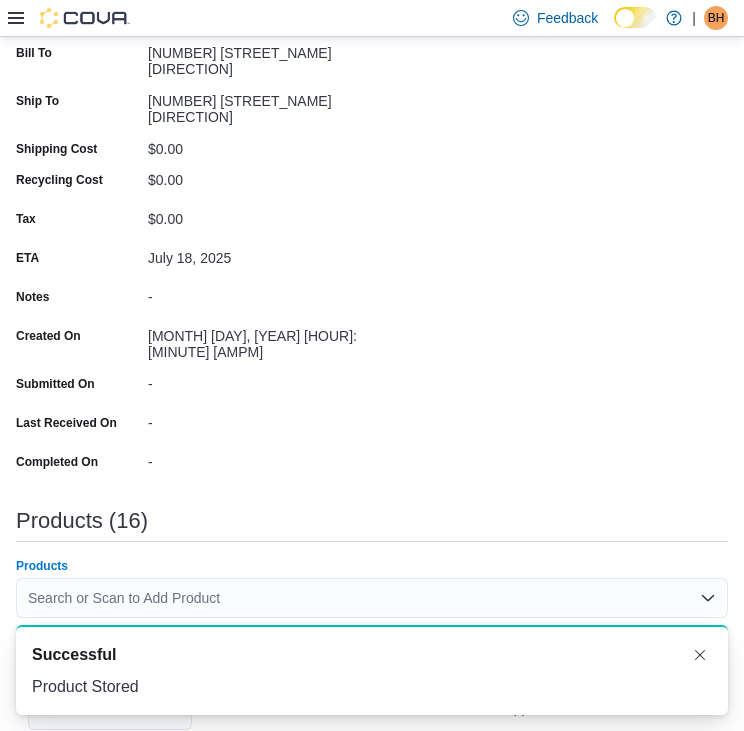 click on "Search or Scan to Add Product" at bounding box center [372, 598] 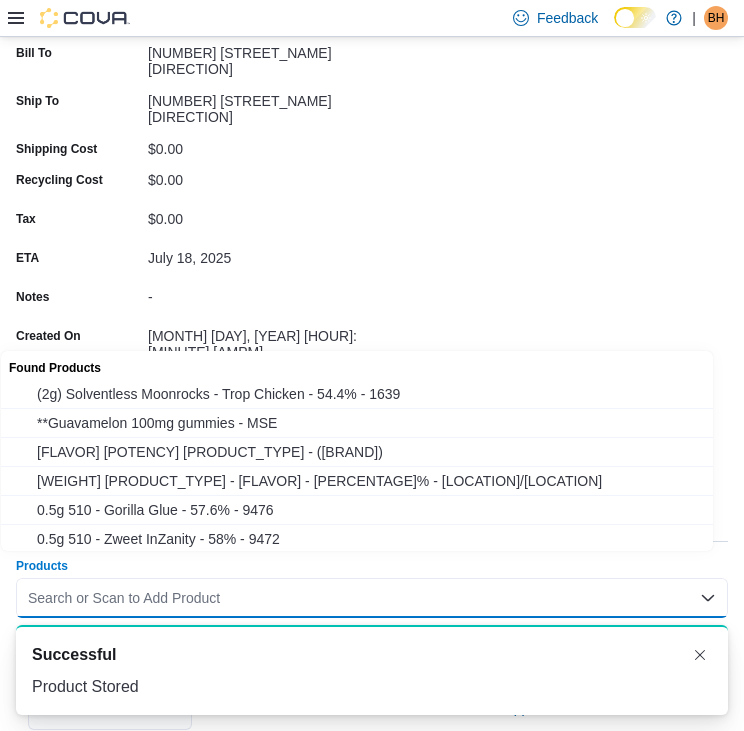 type on "*" 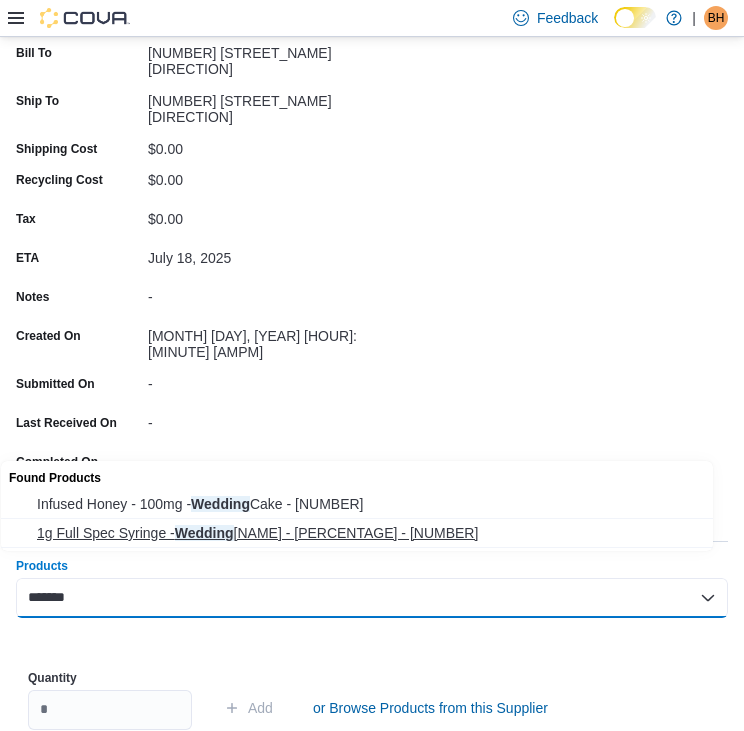 type on "*******" 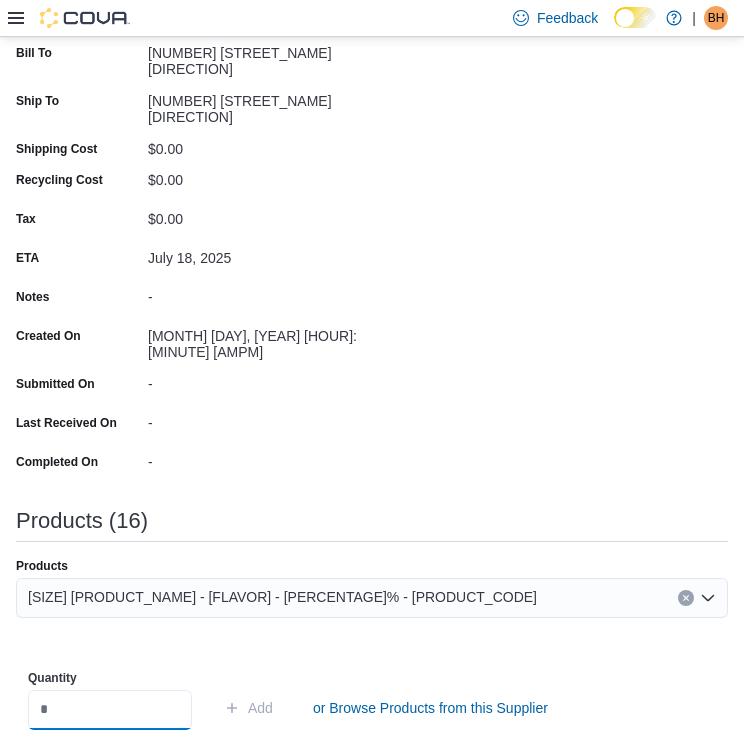click at bounding box center [110, 710] 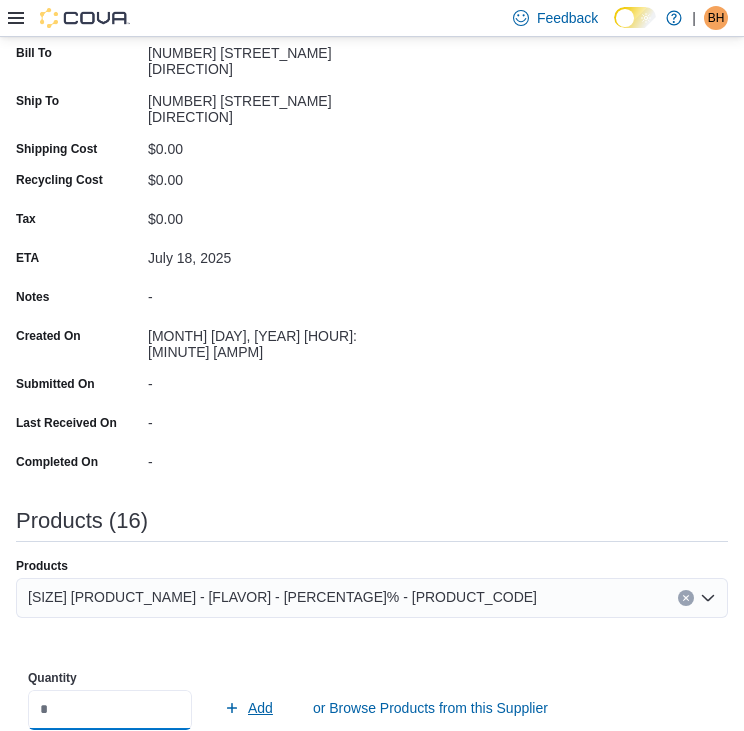 type on "**" 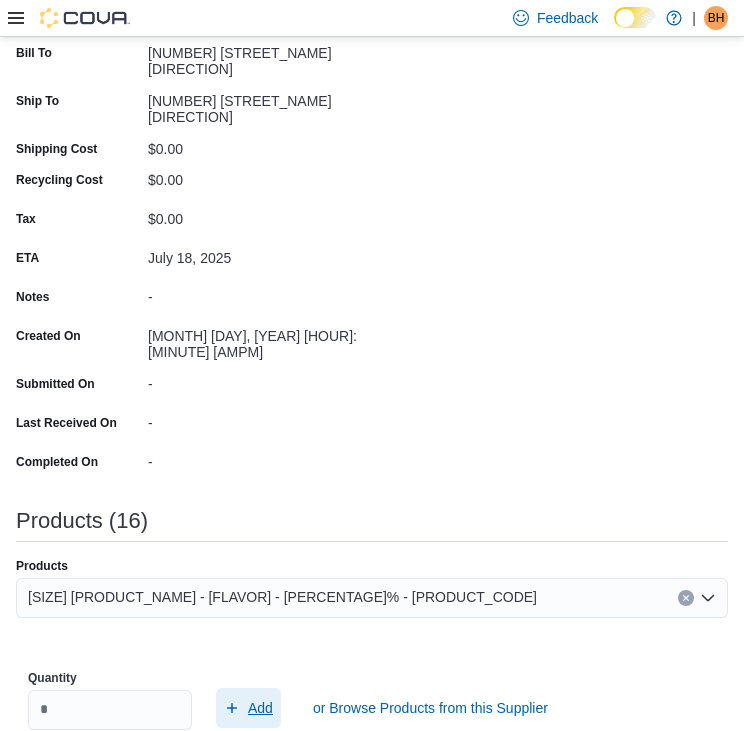 click on "Add" at bounding box center [260, 708] 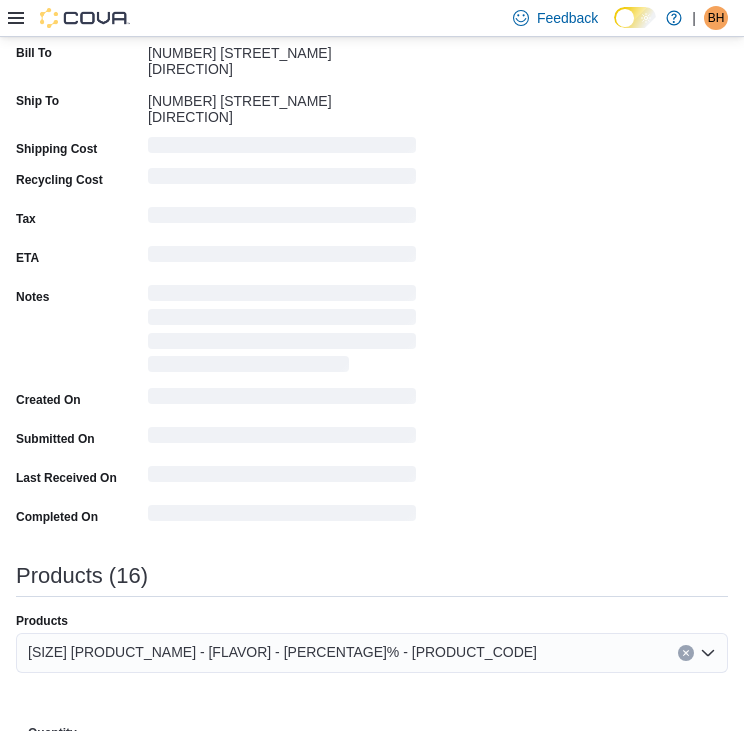 type 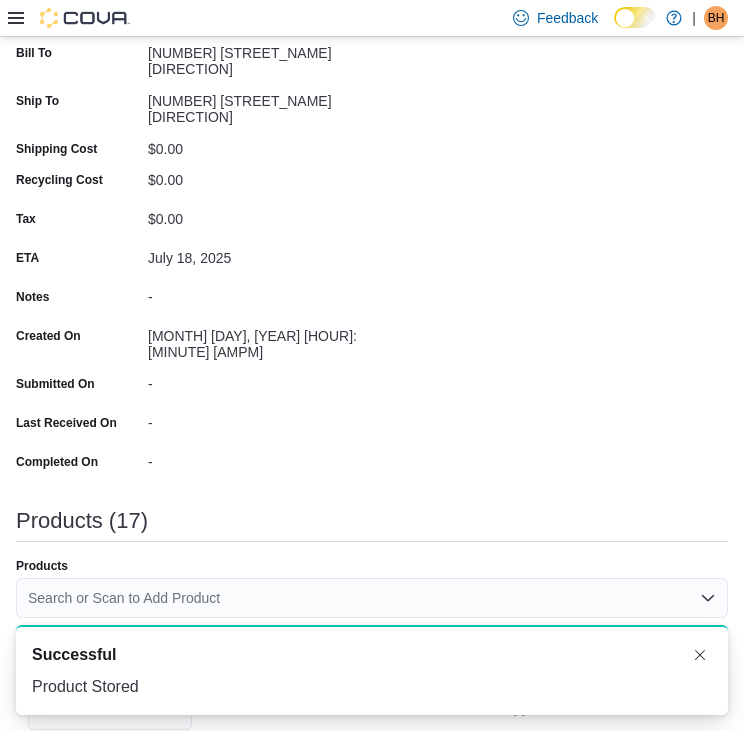 scroll, scrollTop: 0, scrollLeft: 0, axis: both 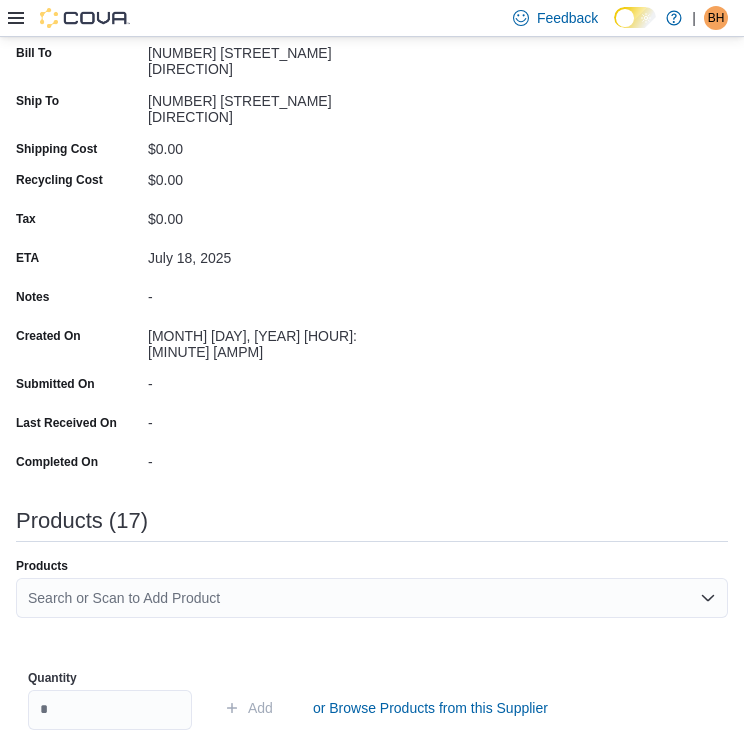 click on "Search or Scan to Add Product" at bounding box center [372, 598] 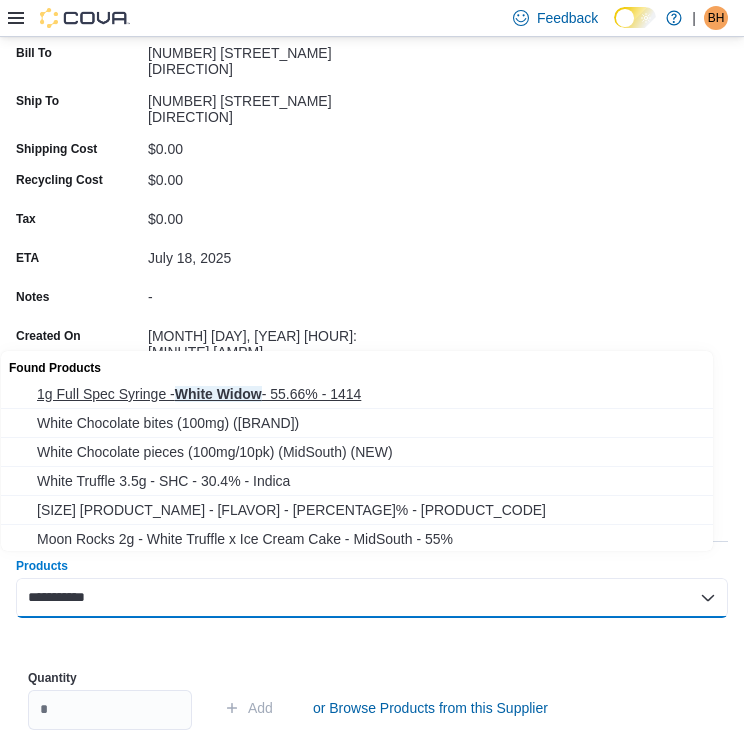 type on "**********" 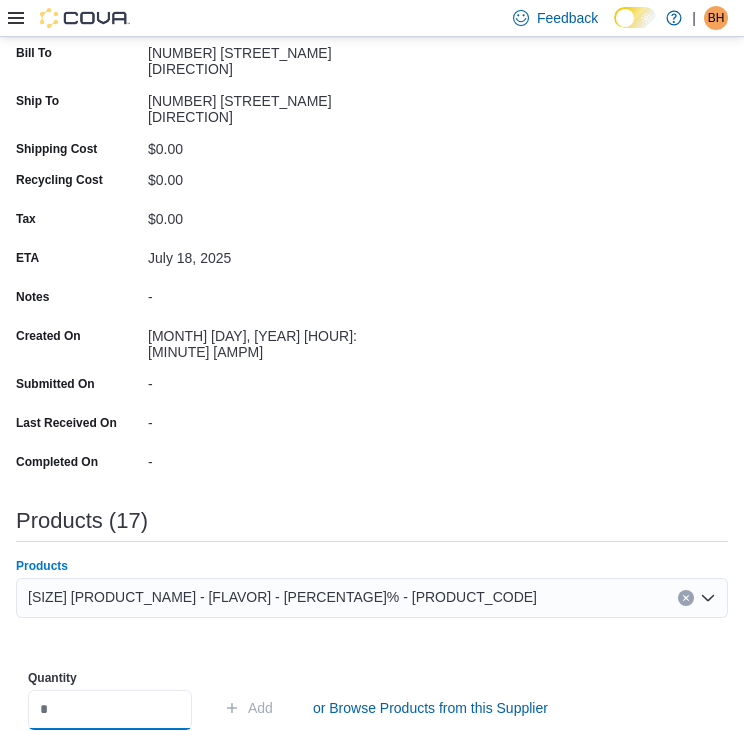 click at bounding box center [110, 710] 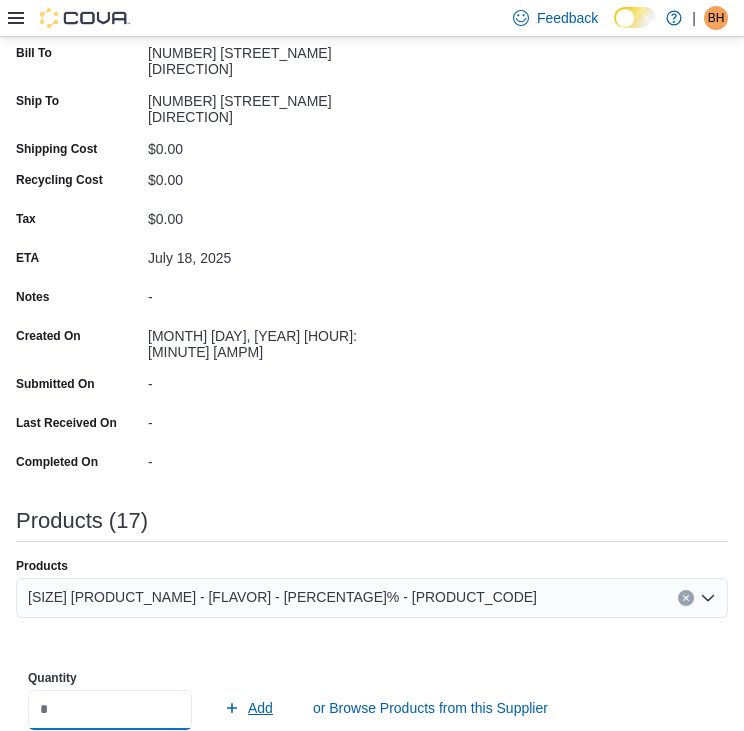 type on "**" 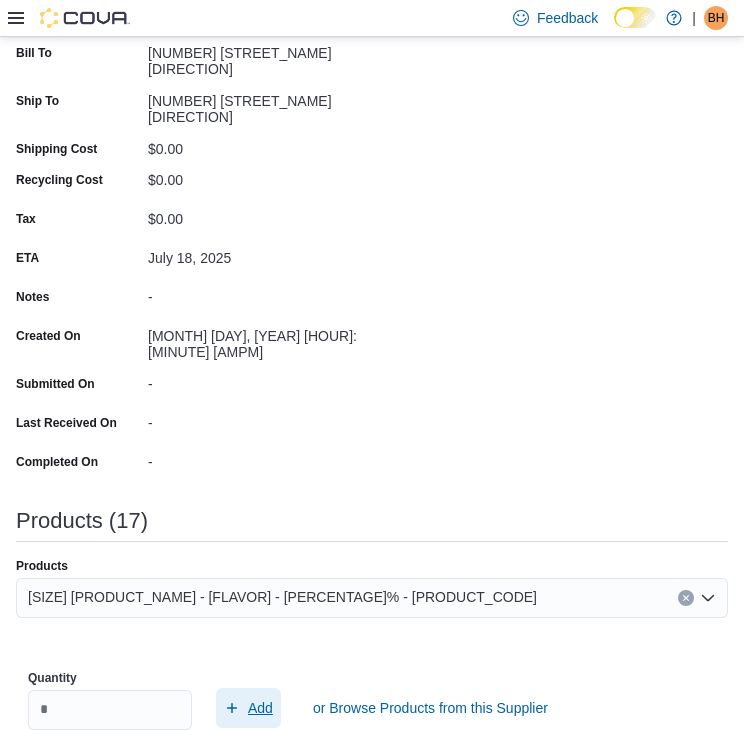 click on "Add" at bounding box center [260, 708] 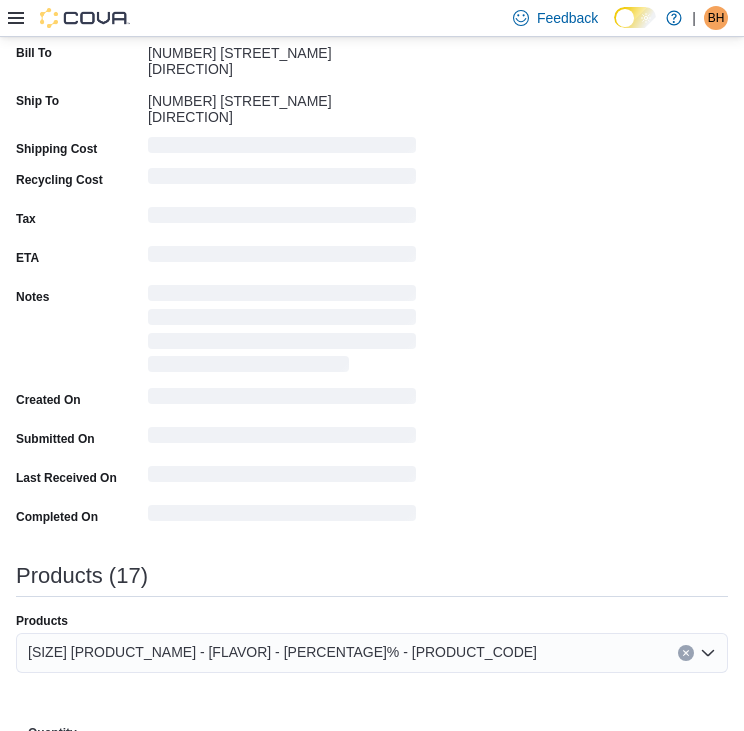 type 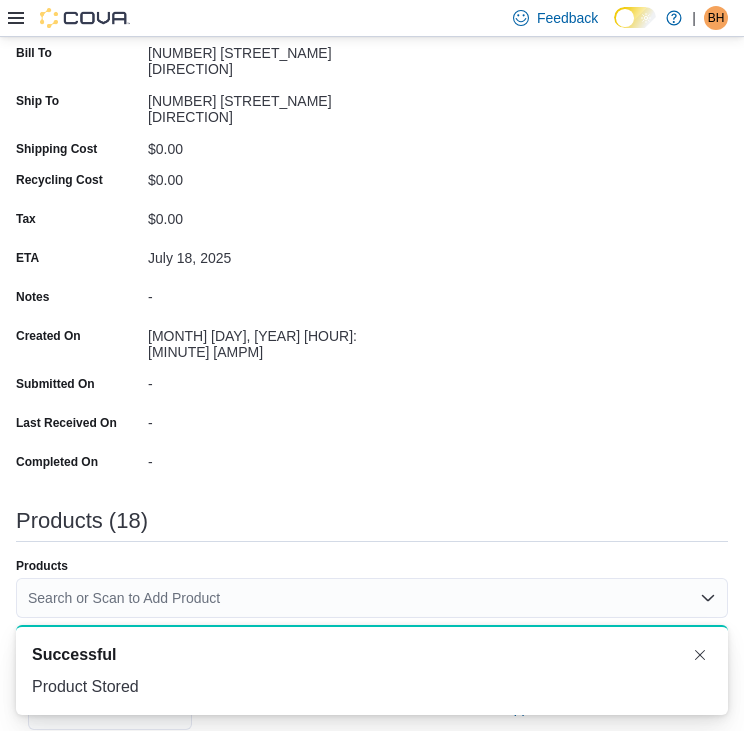 scroll, scrollTop: 0, scrollLeft: 0, axis: both 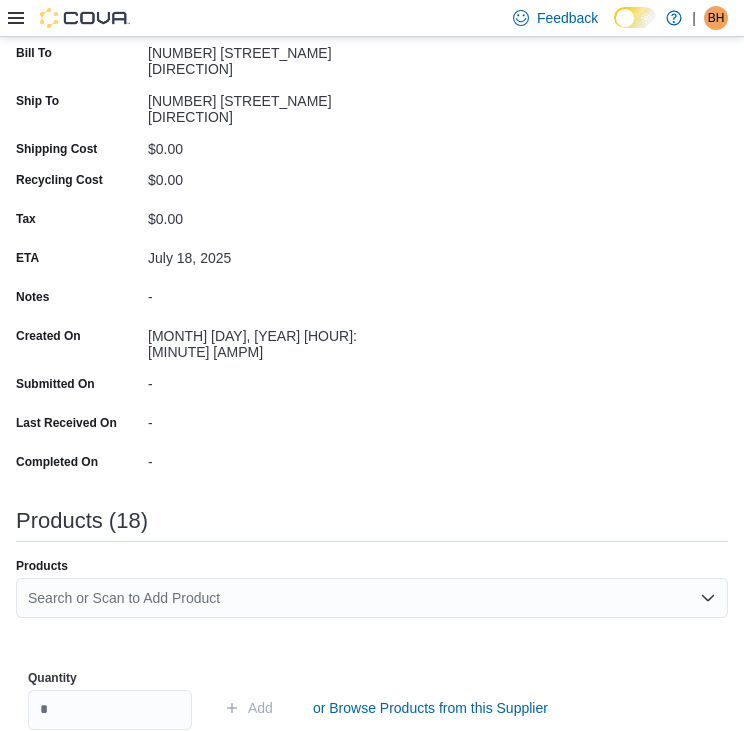 click on "Search or Scan to Add Product" at bounding box center [372, 598] 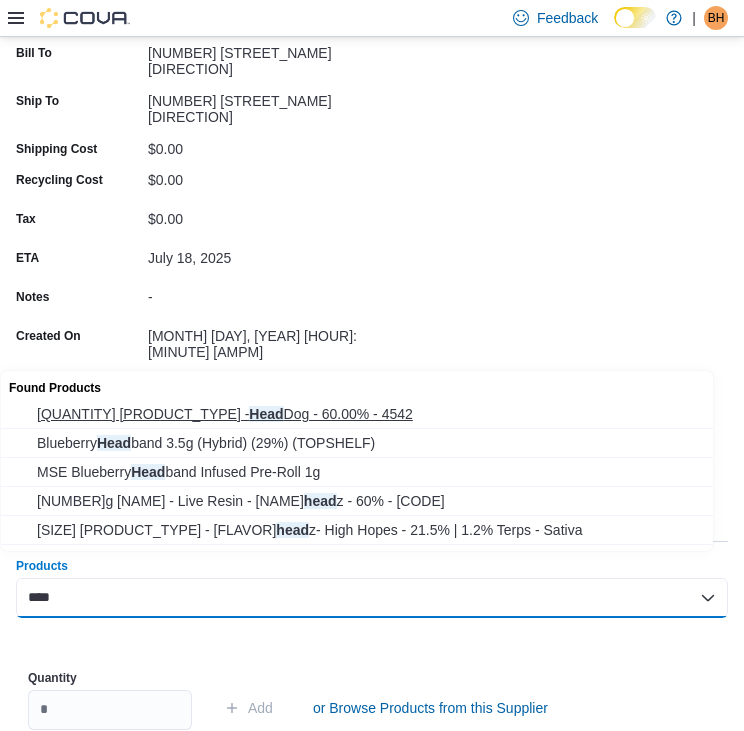 type on "****" 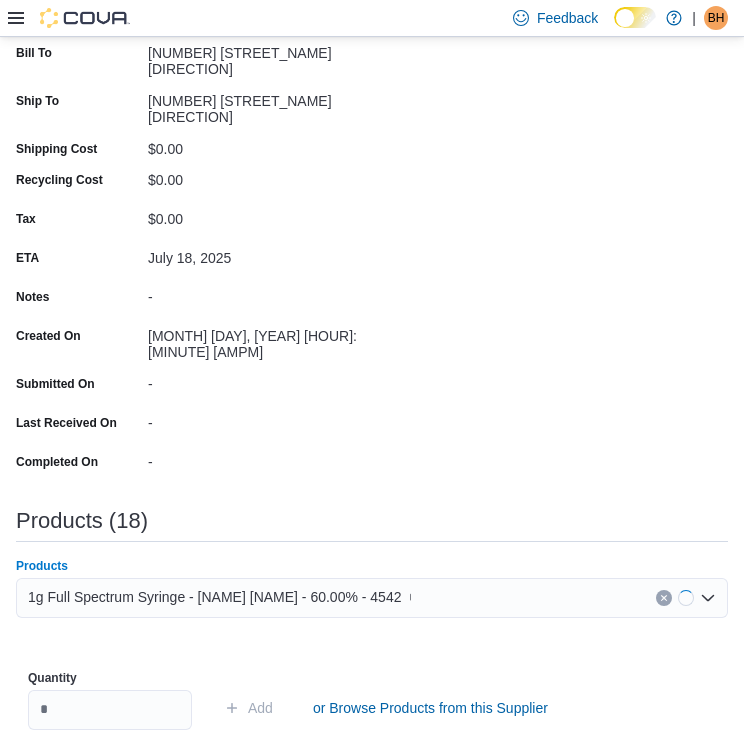type 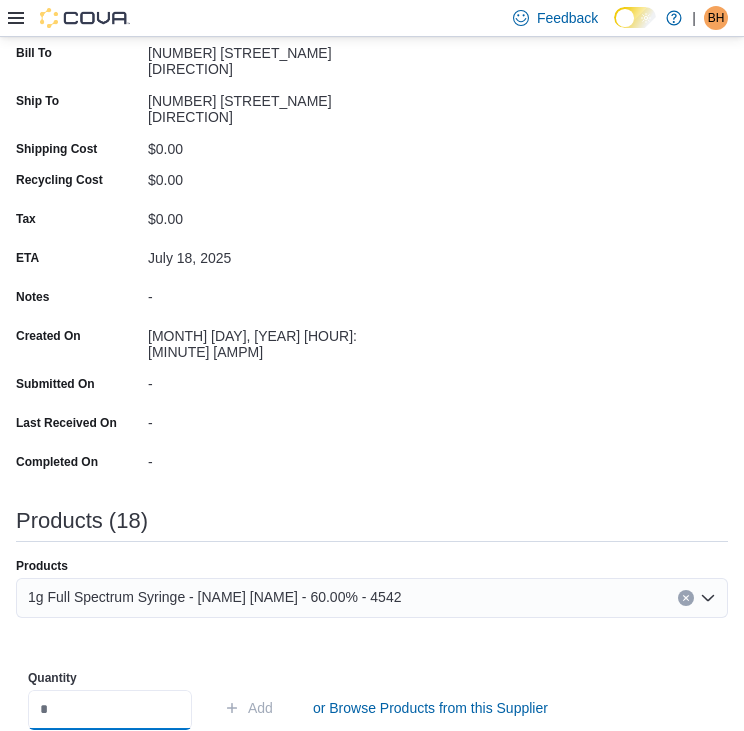 click at bounding box center (110, 710) 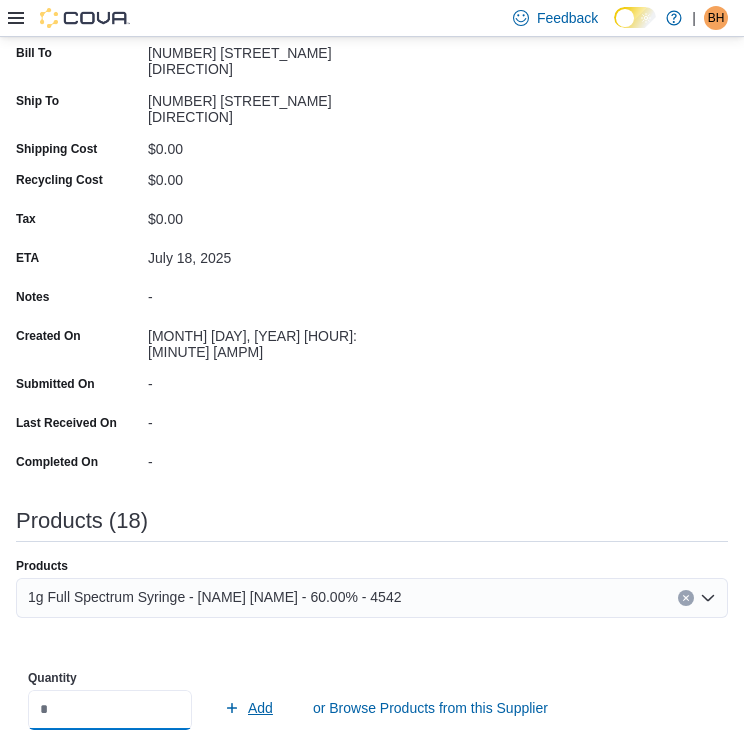 type on "**" 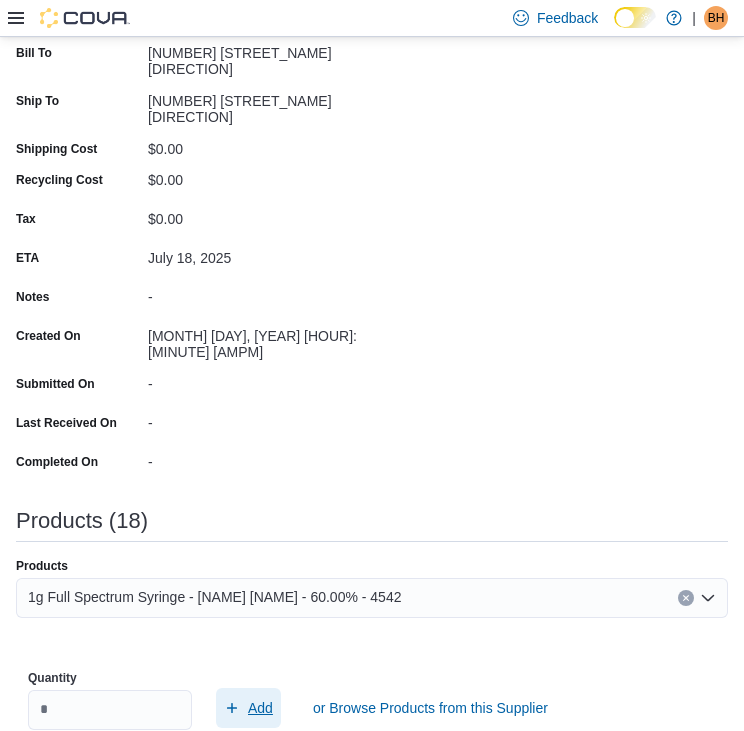 click on "Add" at bounding box center (260, 708) 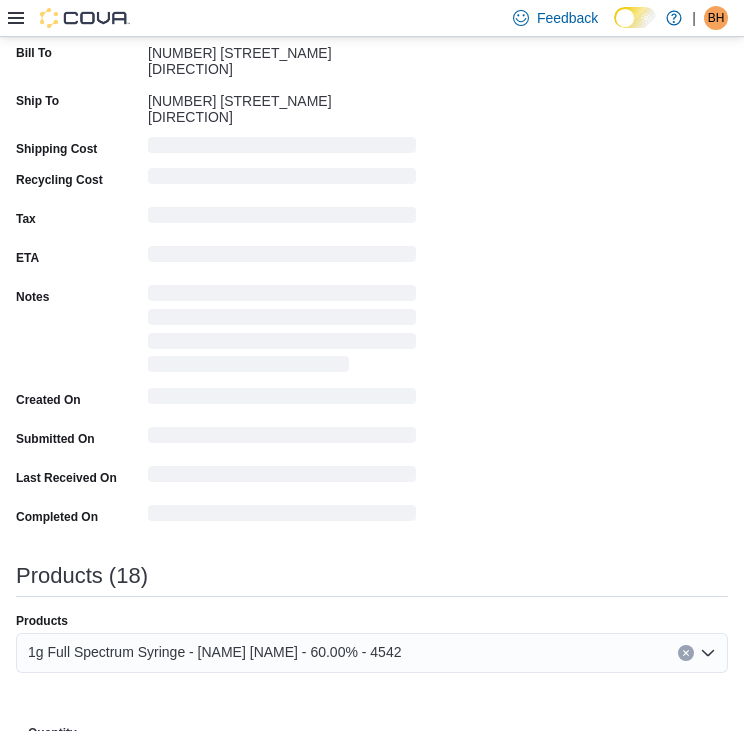 type 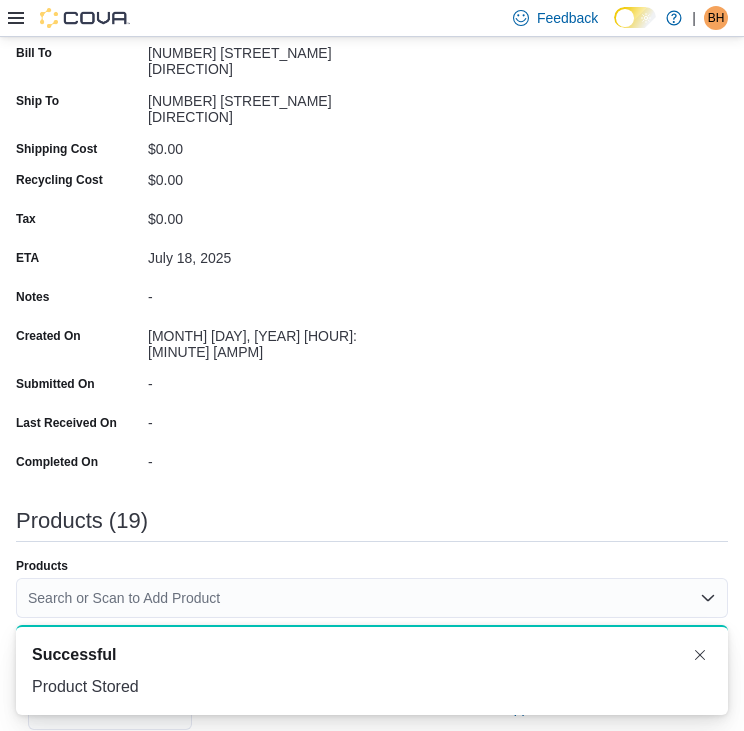 scroll, scrollTop: 0, scrollLeft: 0, axis: both 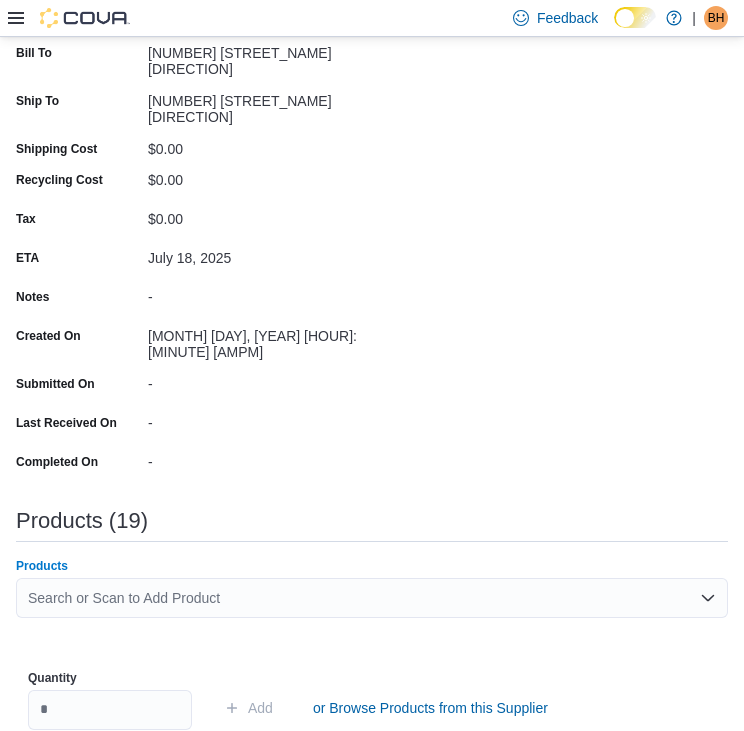 click on "Search or Scan to Add Product" at bounding box center (372, 598) 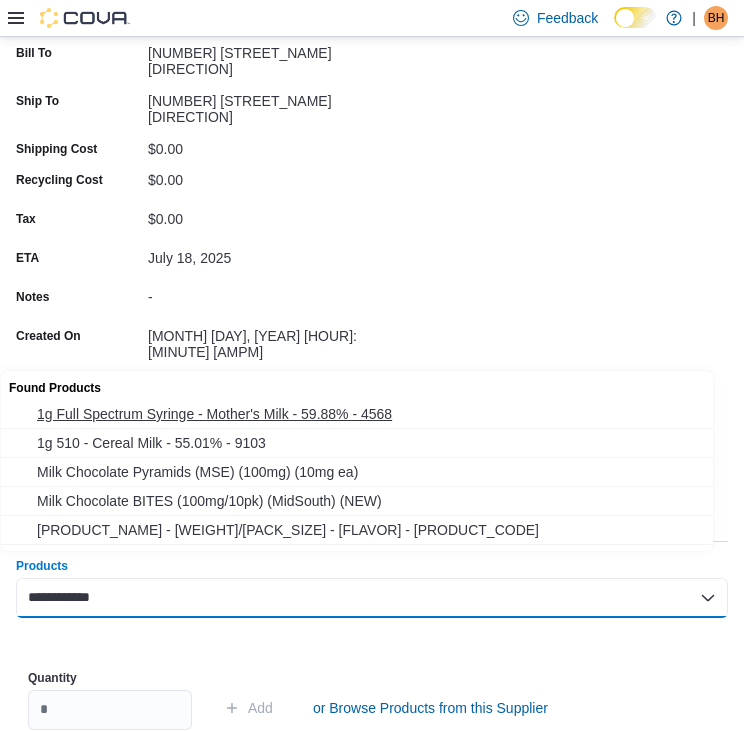 type on "**********" 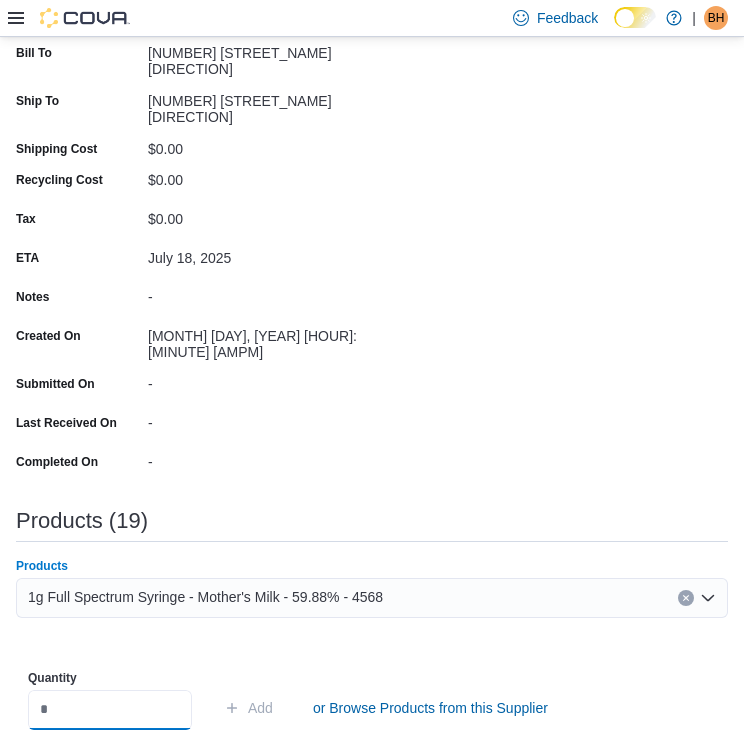 click at bounding box center (110, 710) 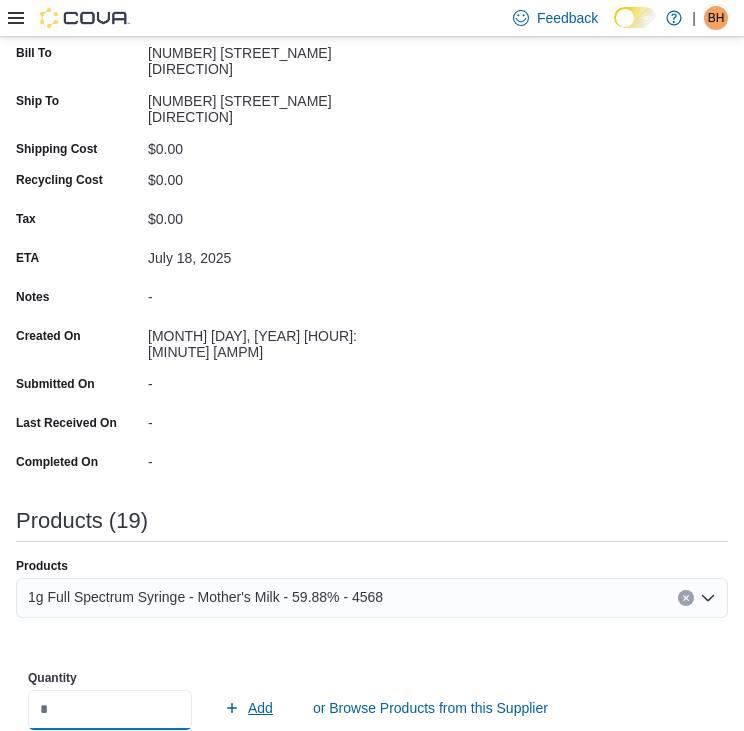 type on "**" 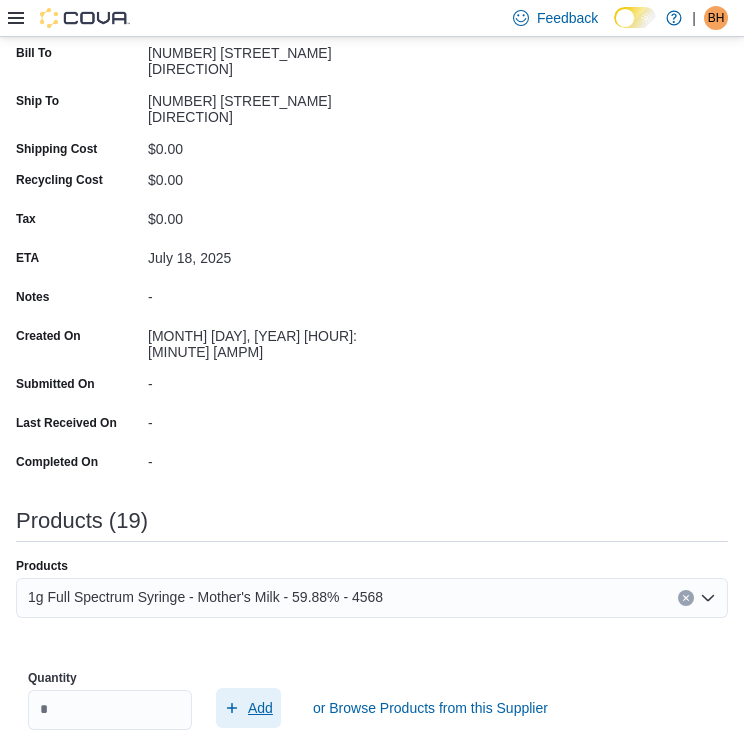 click on "Add" at bounding box center [260, 708] 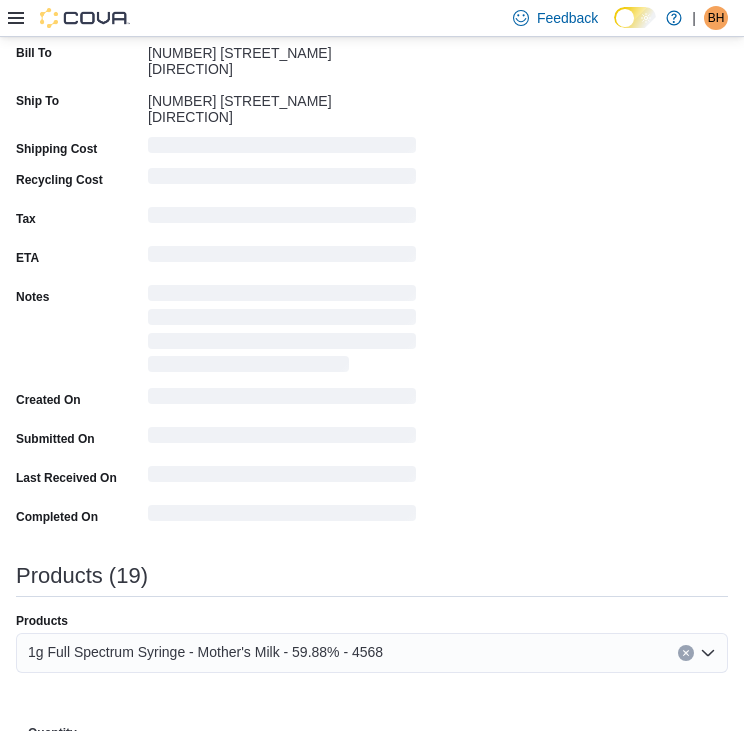 type 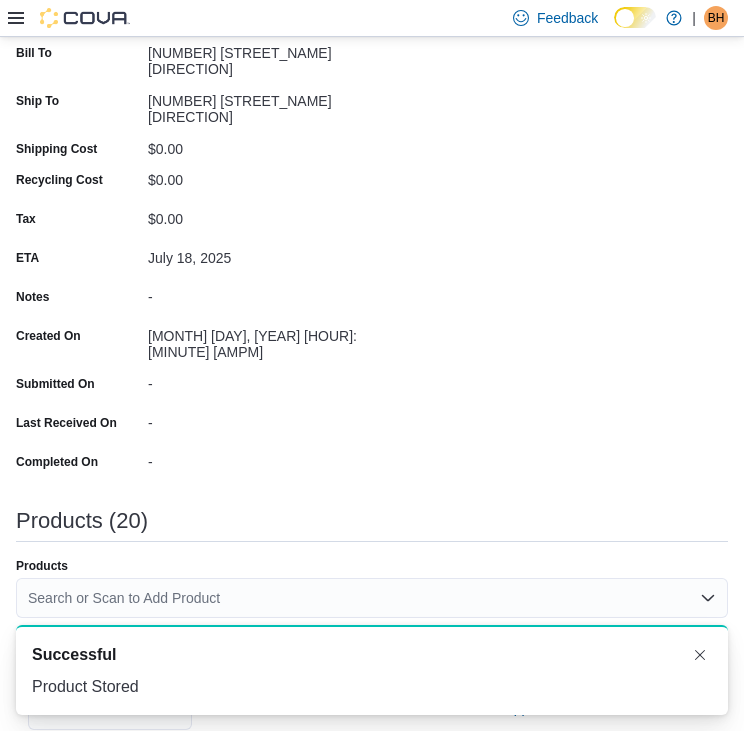 scroll, scrollTop: 0, scrollLeft: 0, axis: both 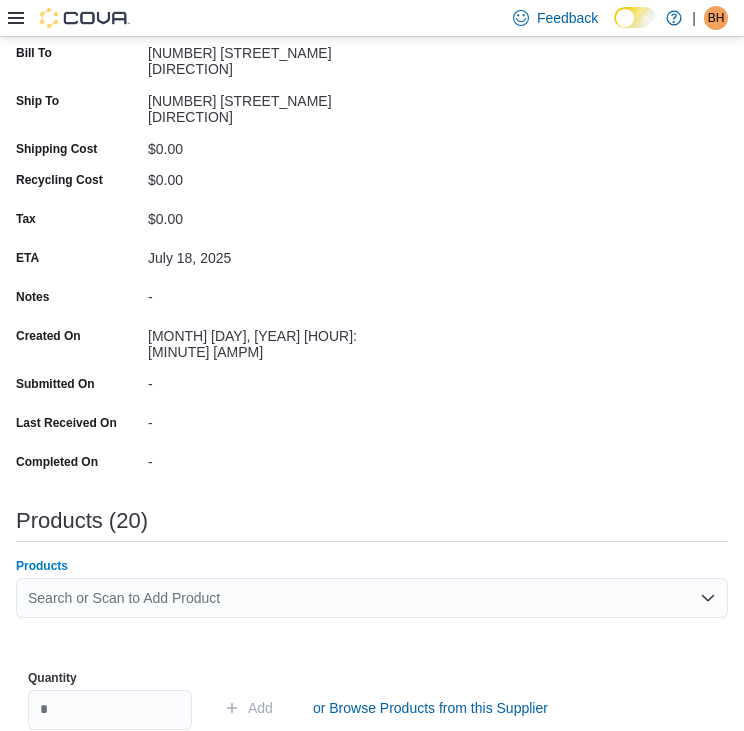 click on "Search or Scan to Add Product" at bounding box center [372, 598] 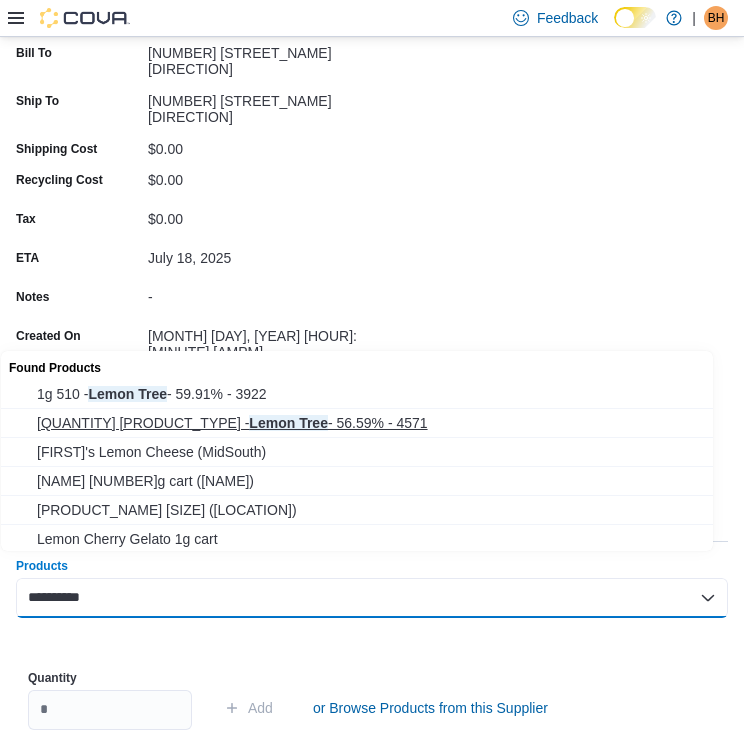 type on "**********" 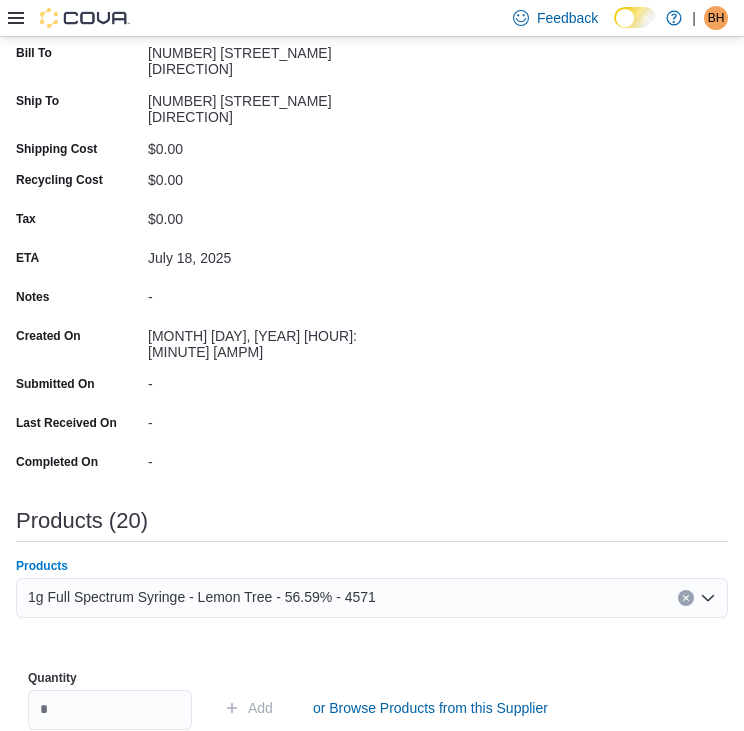click 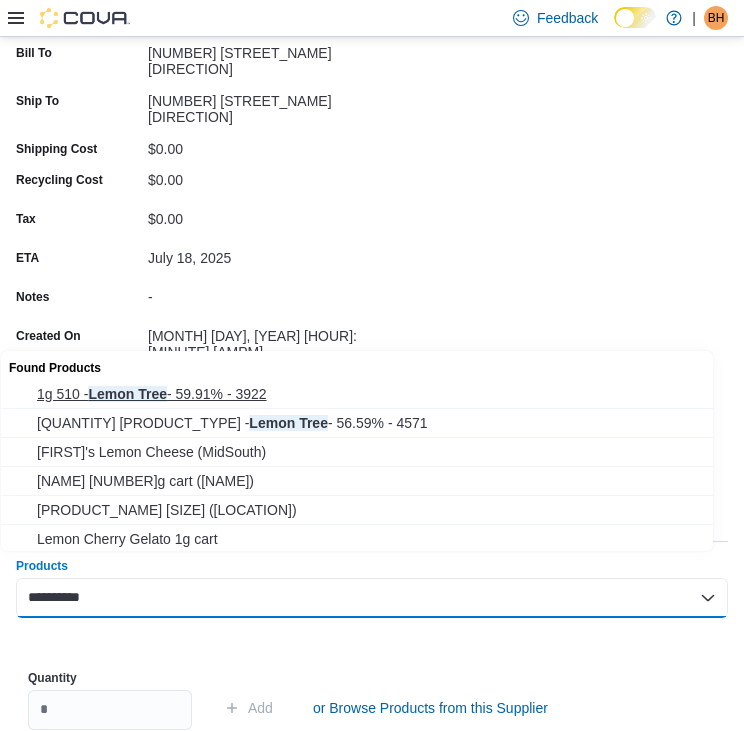 type on "**********" 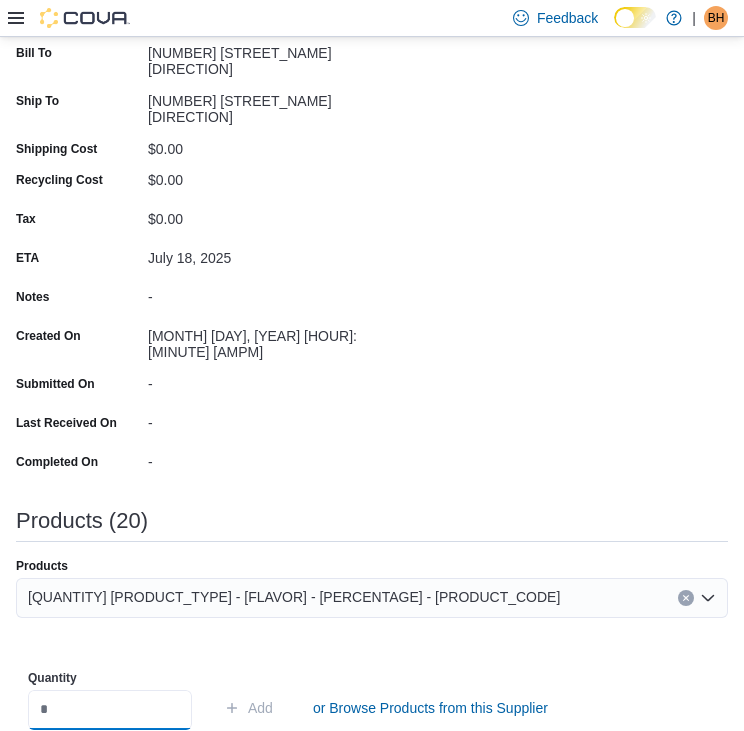 click at bounding box center [110, 710] 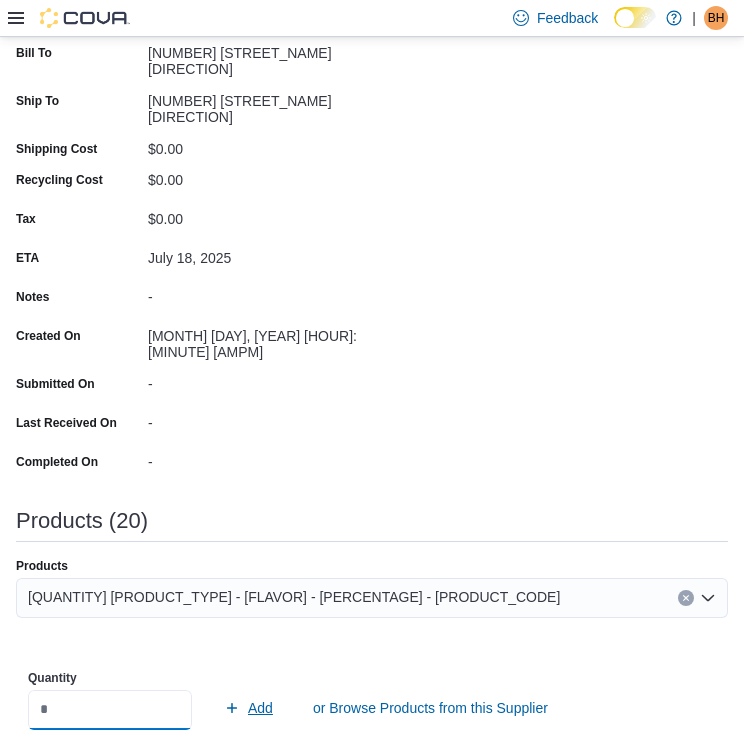 type on "**" 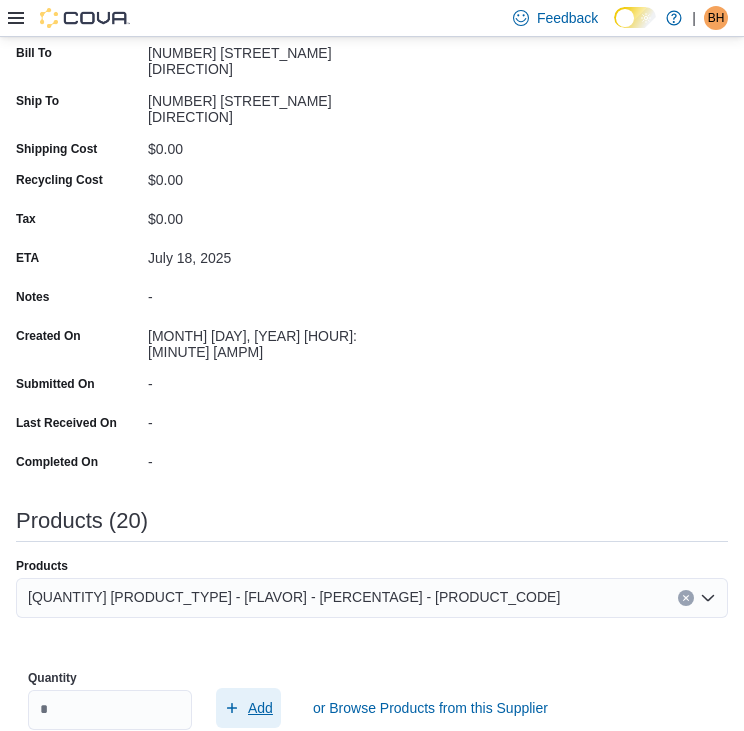 click on "Add" at bounding box center (260, 708) 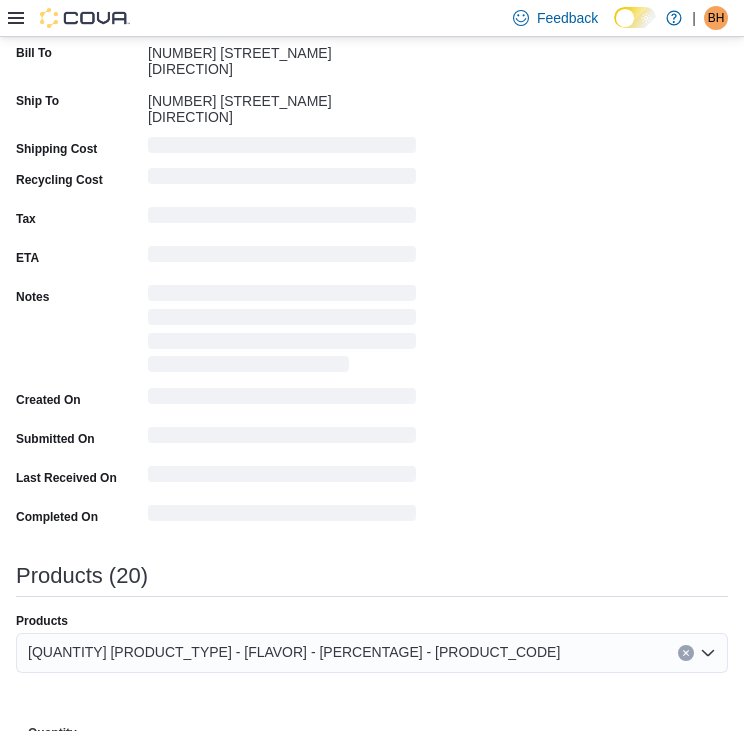 type 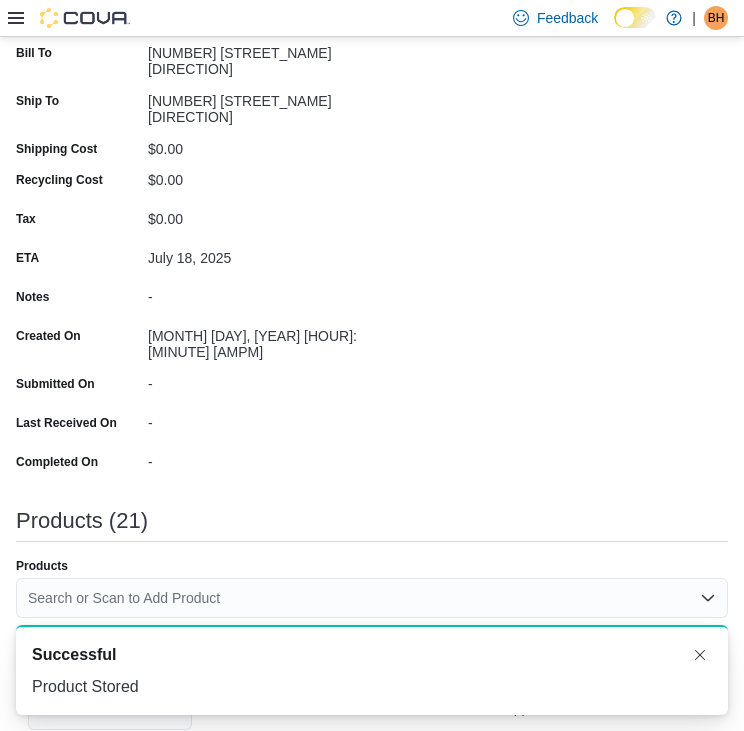 scroll, scrollTop: 0, scrollLeft: 0, axis: both 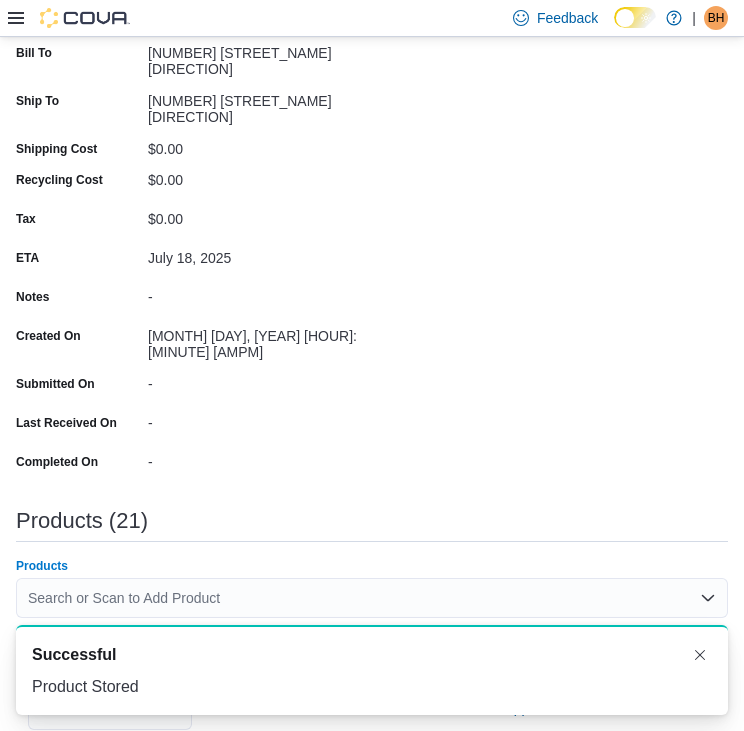 click on "Search or Scan to Add Product" at bounding box center [372, 598] 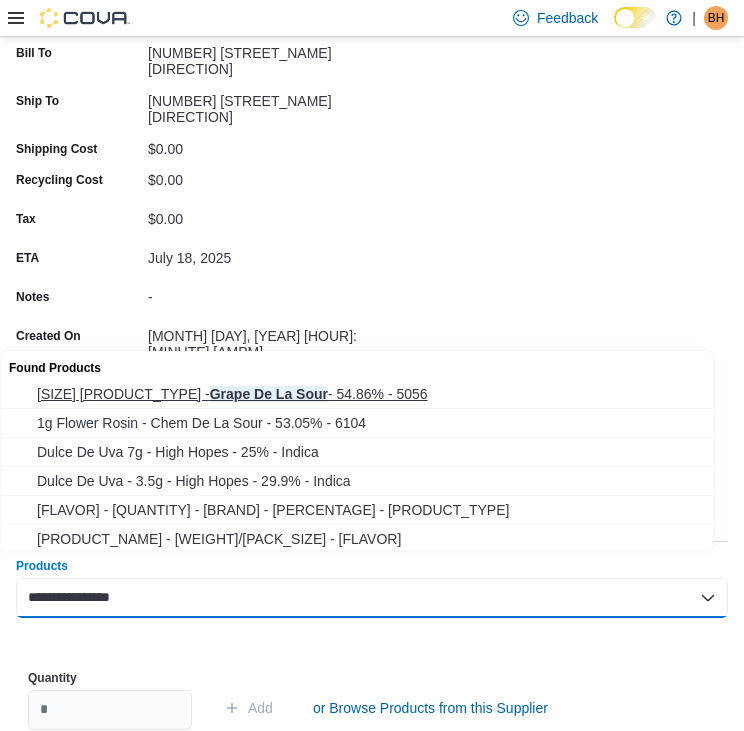 type on "**********" 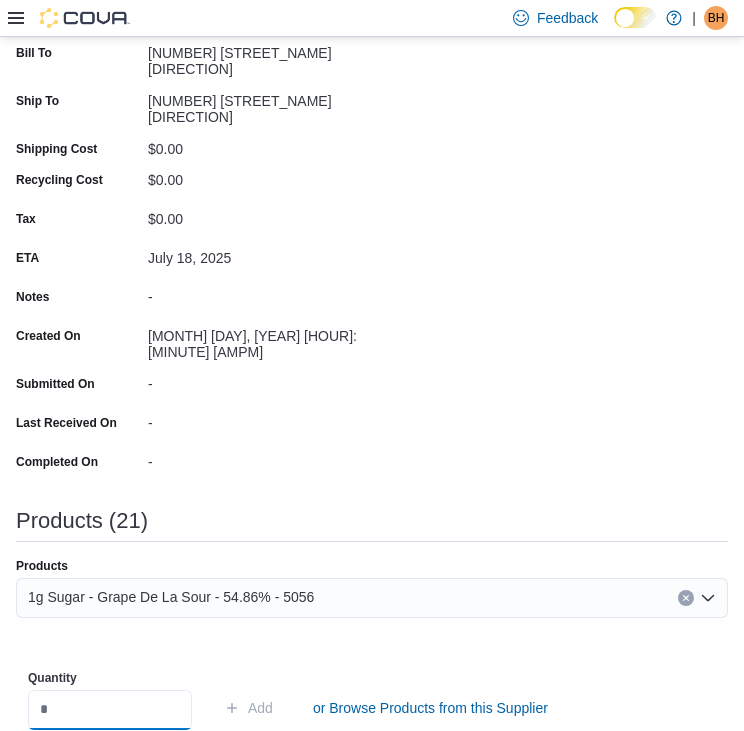 click at bounding box center [110, 710] 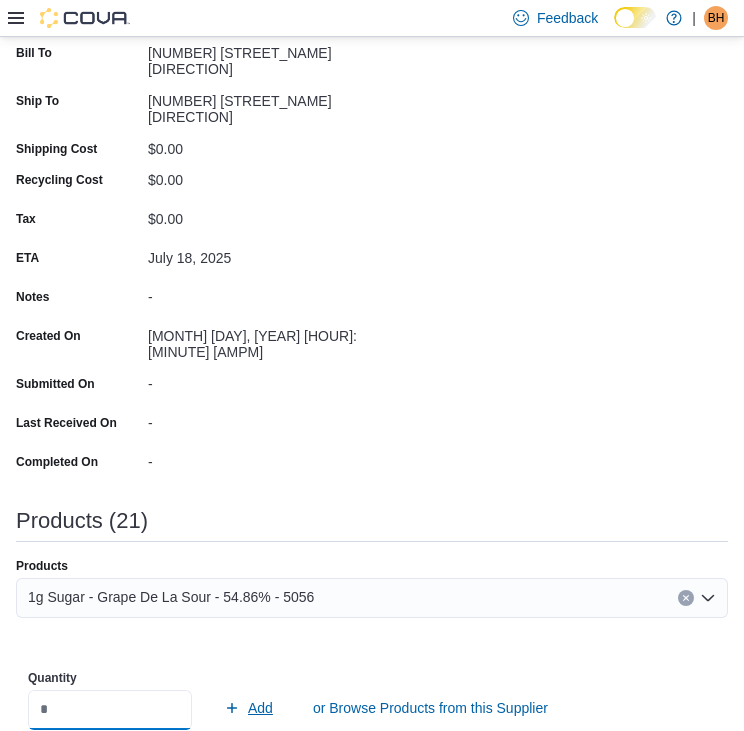 type on "**" 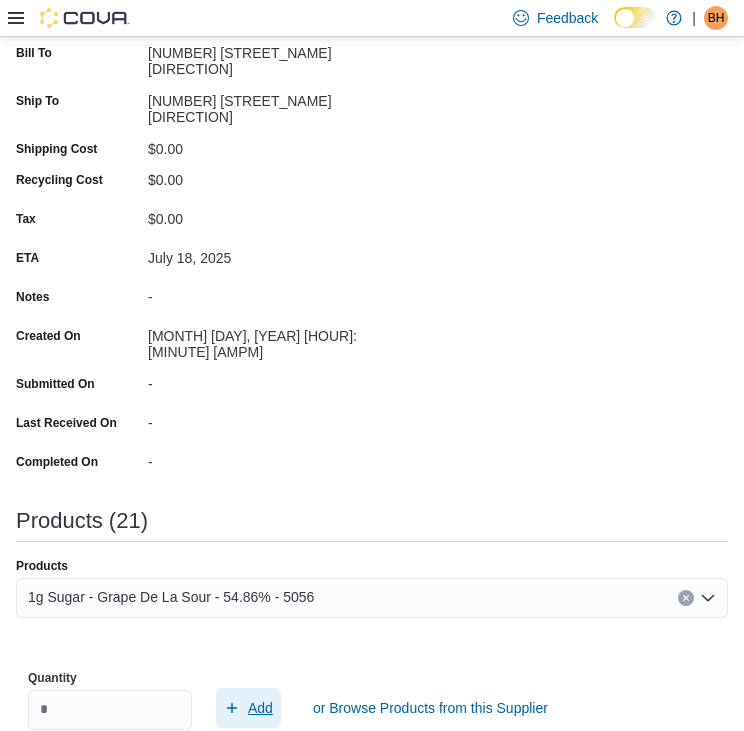 click on "Add" at bounding box center (260, 708) 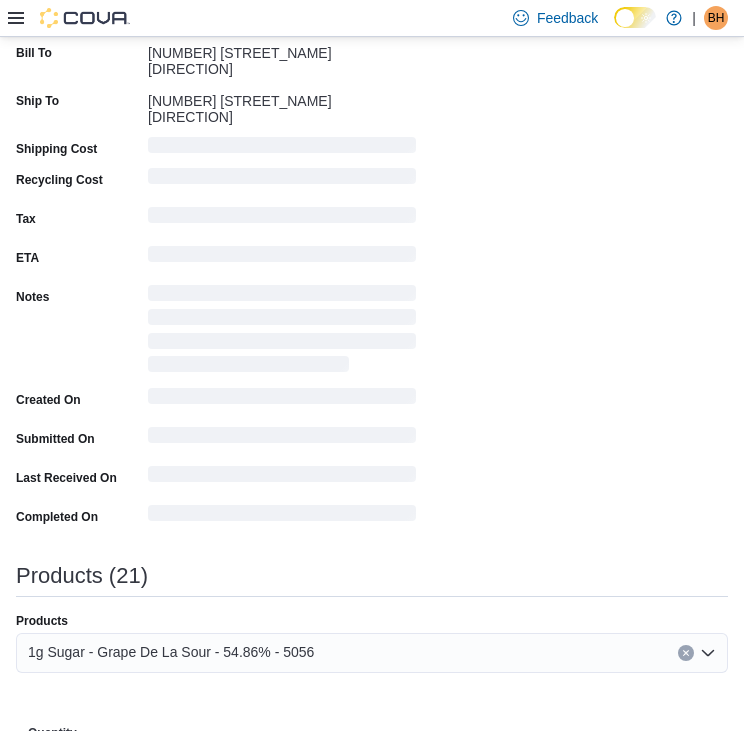 type 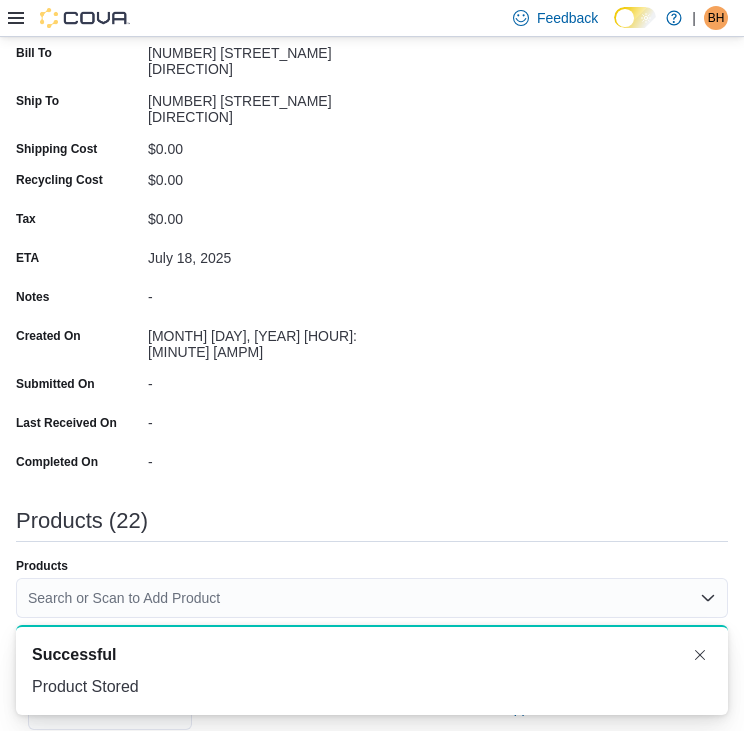 scroll, scrollTop: 0, scrollLeft: 0, axis: both 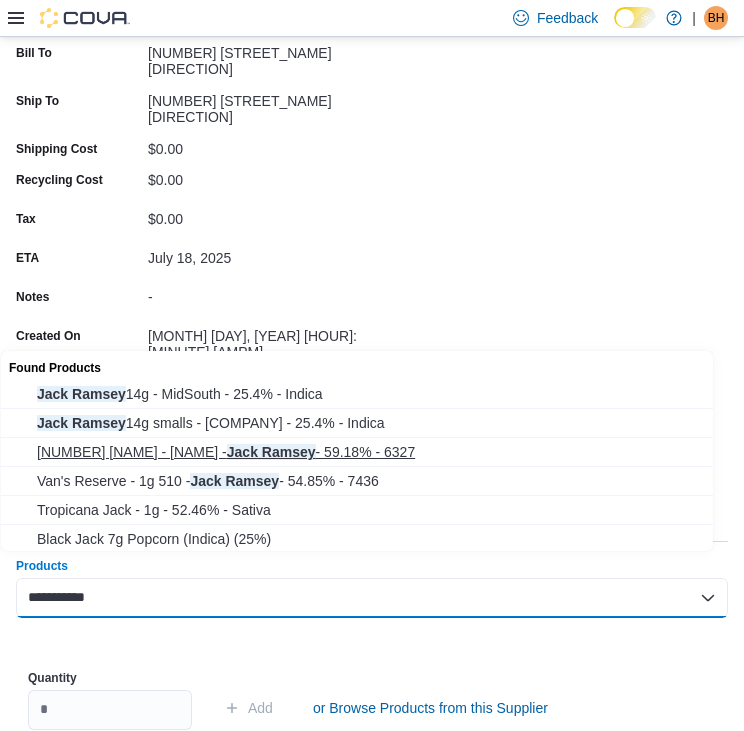 type on "**********" 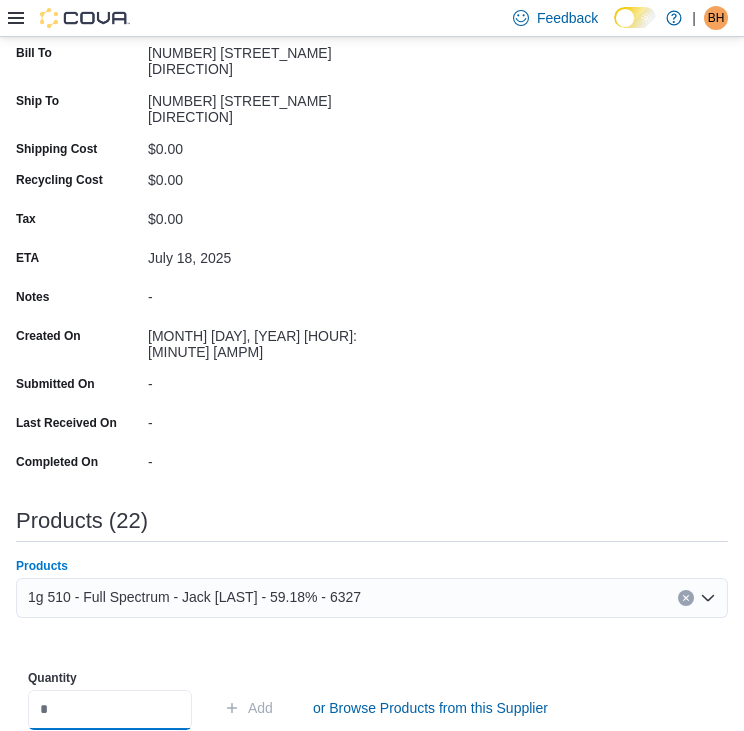 click at bounding box center [110, 710] 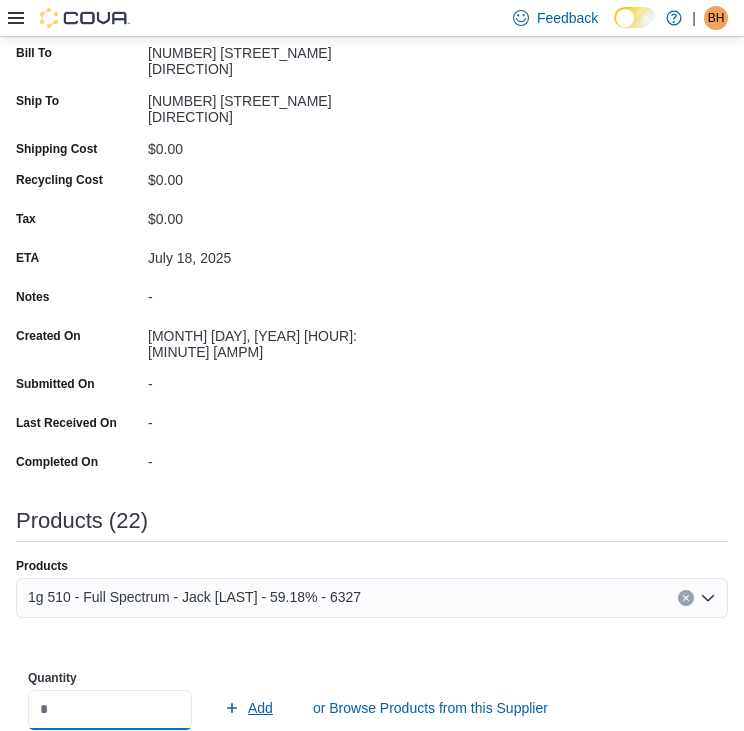 type on "**" 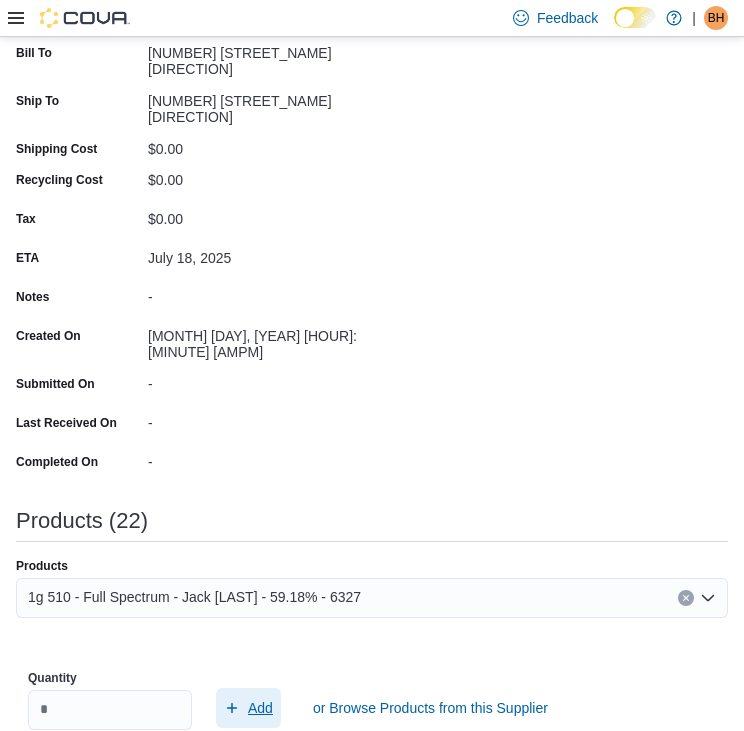 click on "Add" at bounding box center (260, 708) 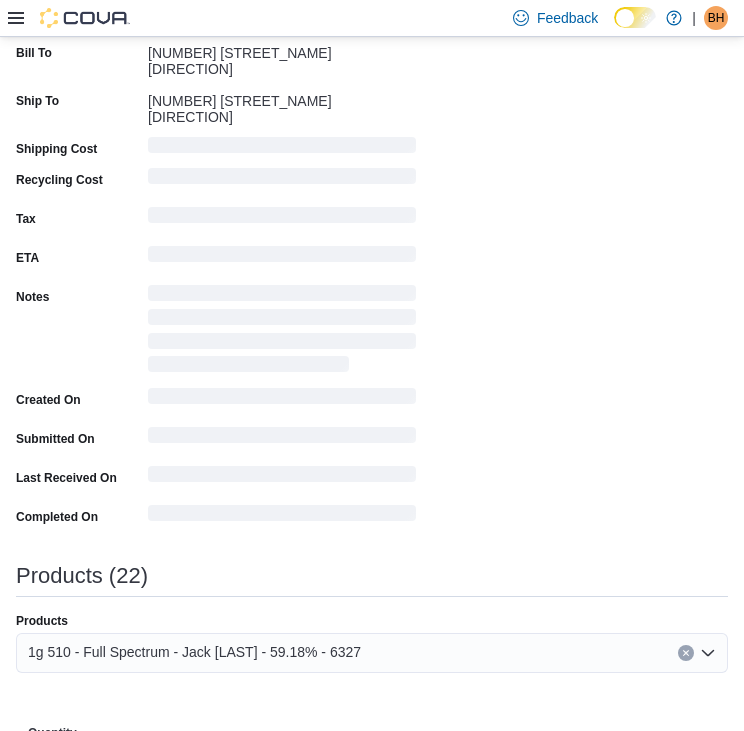 type 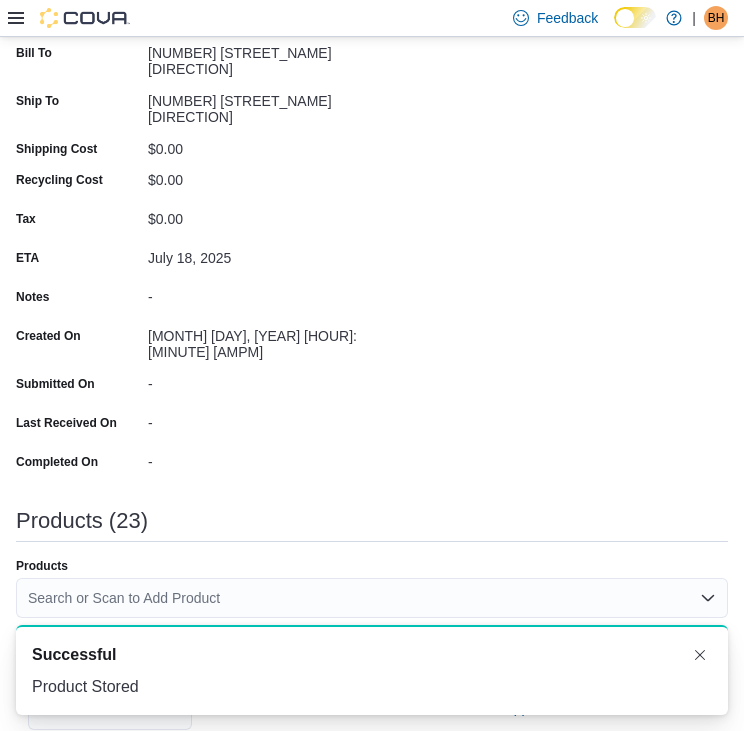 scroll, scrollTop: 0, scrollLeft: 0, axis: both 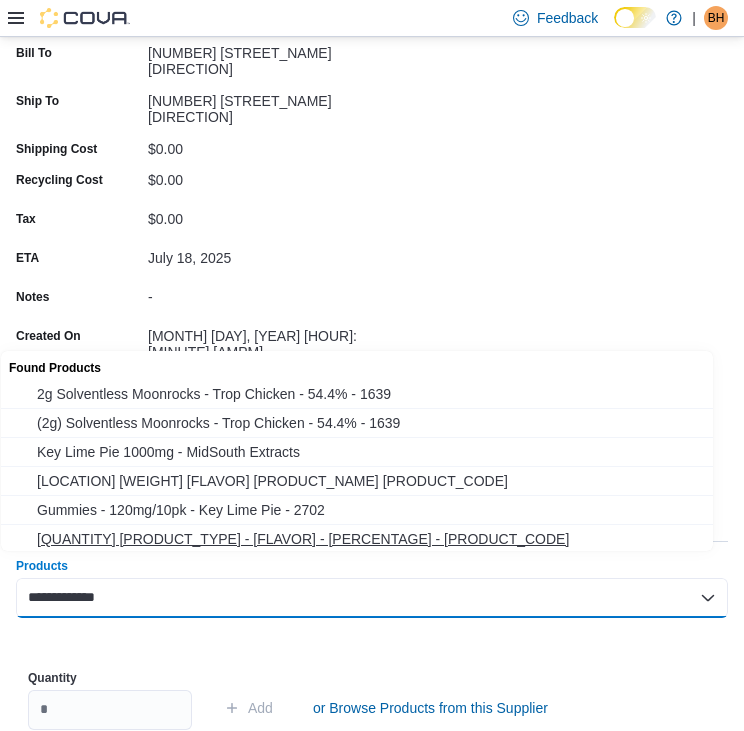 type on "**********" 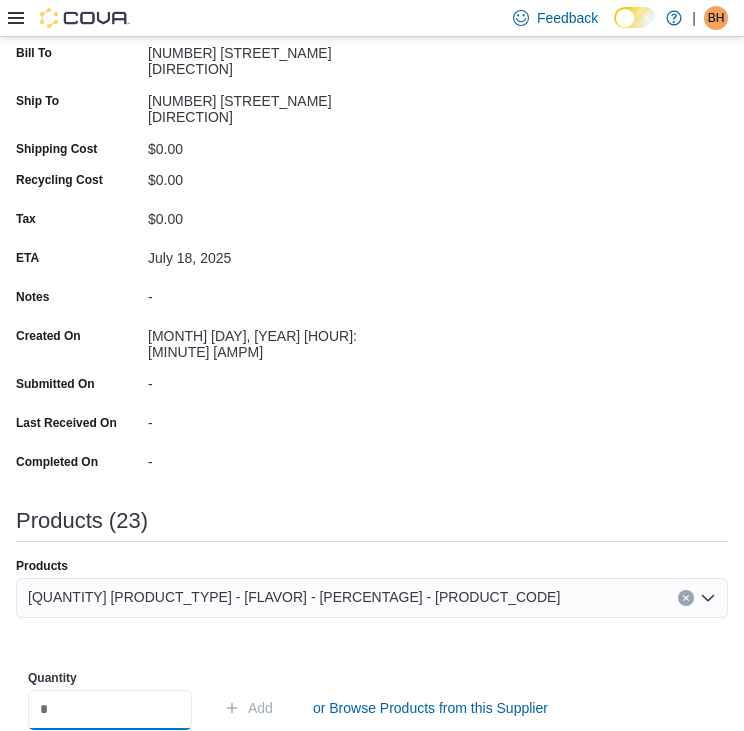 click at bounding box center [110, 710] 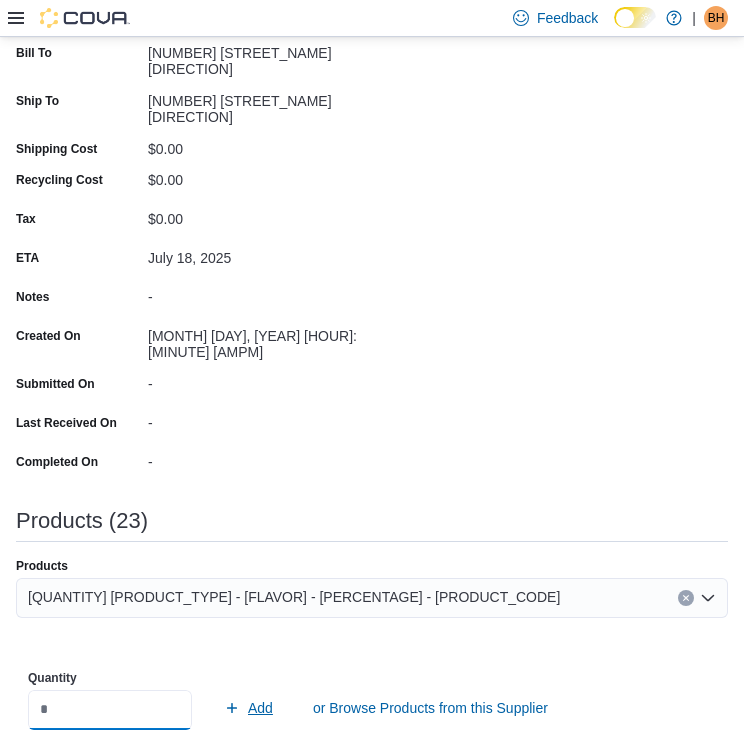 type on "**" 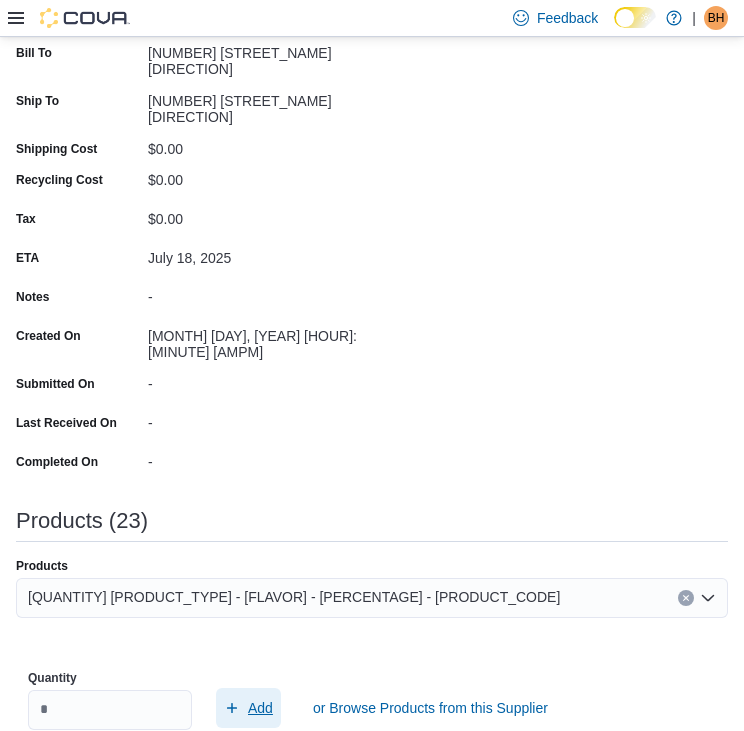 click on "Add" at bounding box center [260, 708] 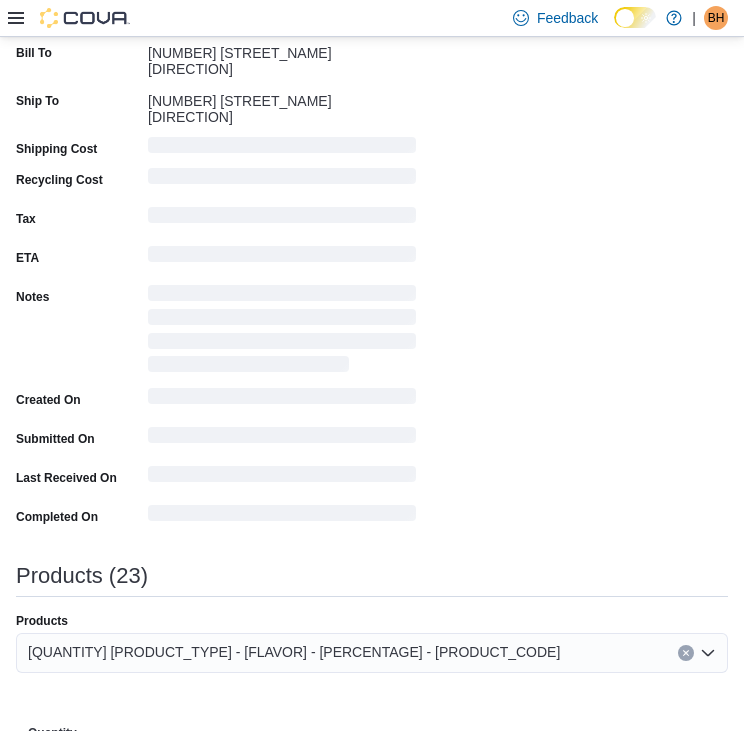 type 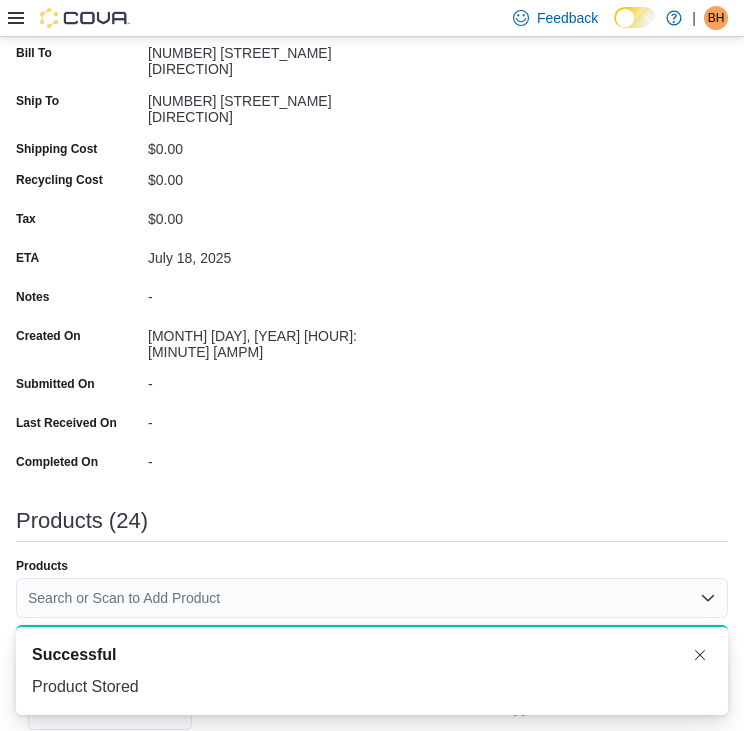 scroll, scrollTop: 0, scrollLeft: 0, axis: both 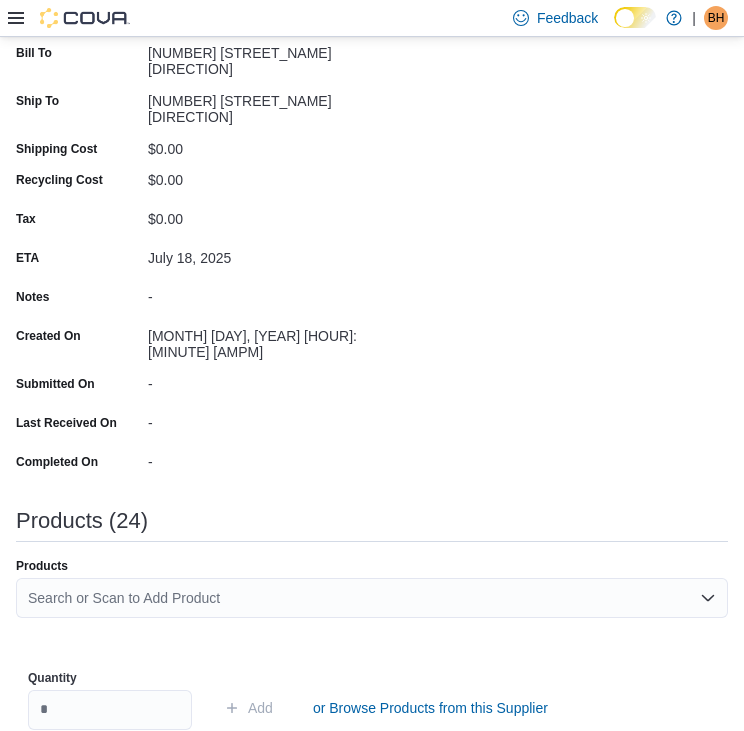 click on "Search or Scan to Add Product" at bounding box center [372, 598] 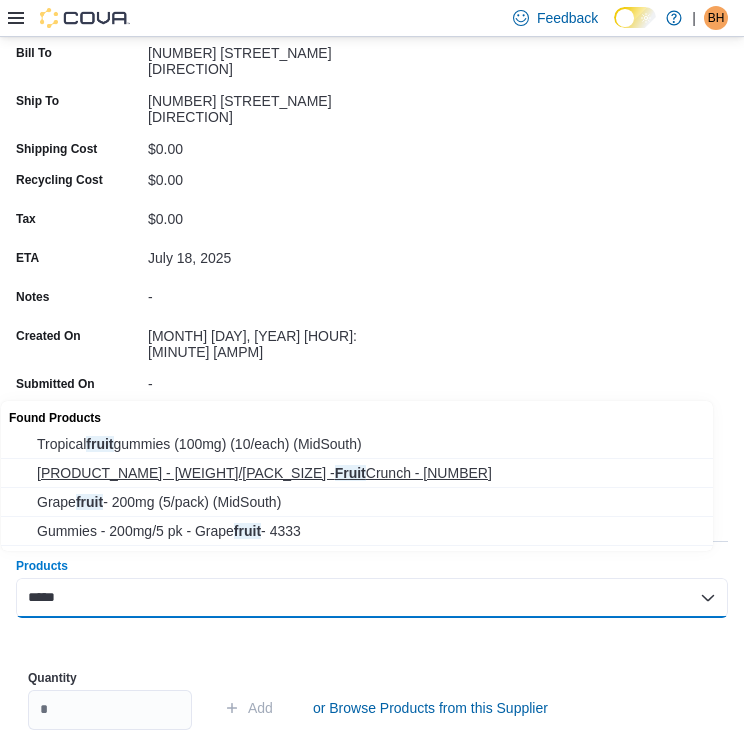 type on "*****" 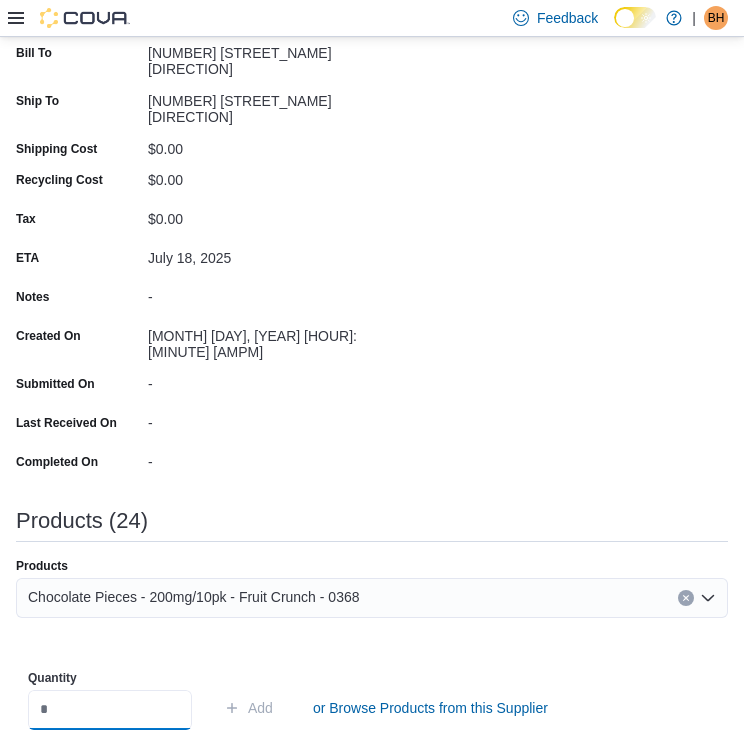 click at bounding box center (110, 710) 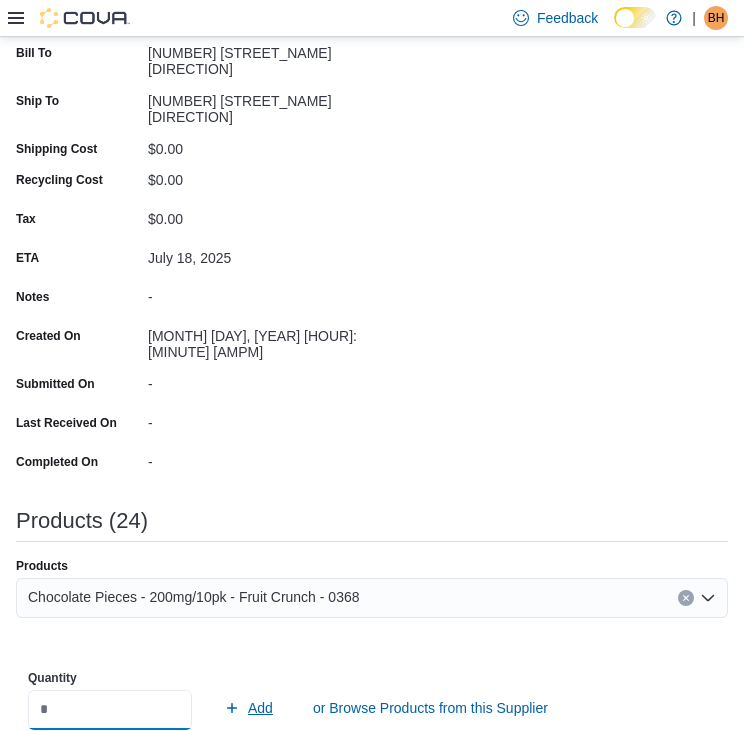 type on "*" 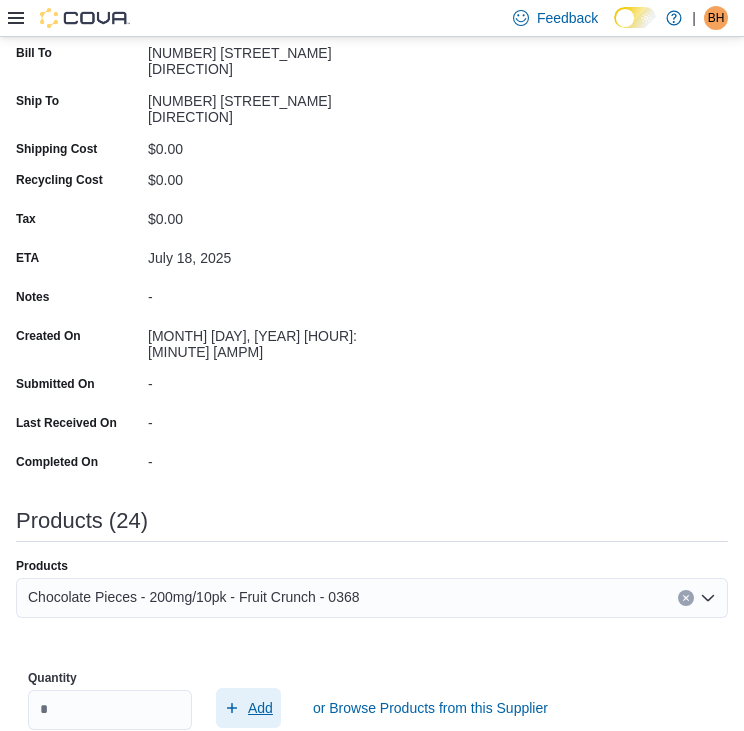 click on "Add" at bounding box center (260, 708) 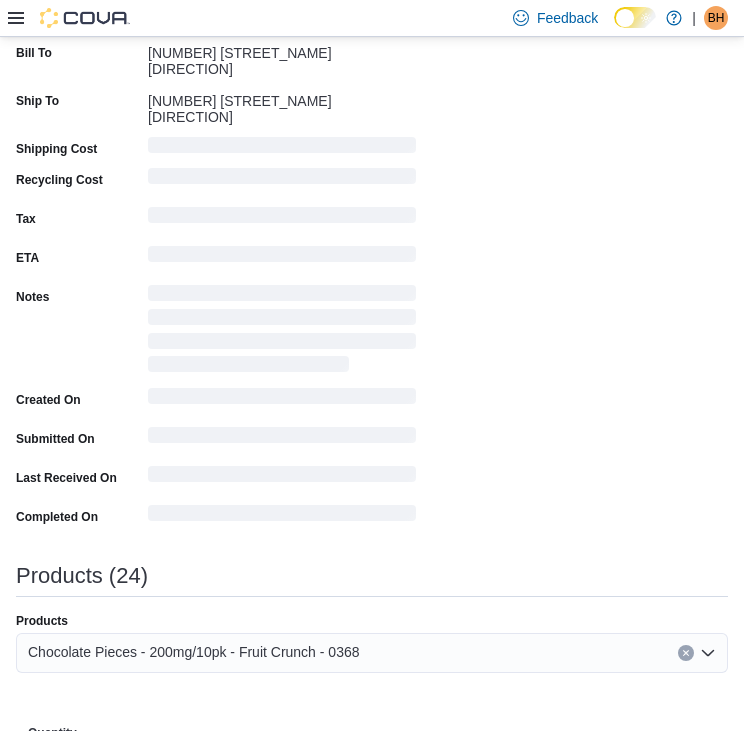 type 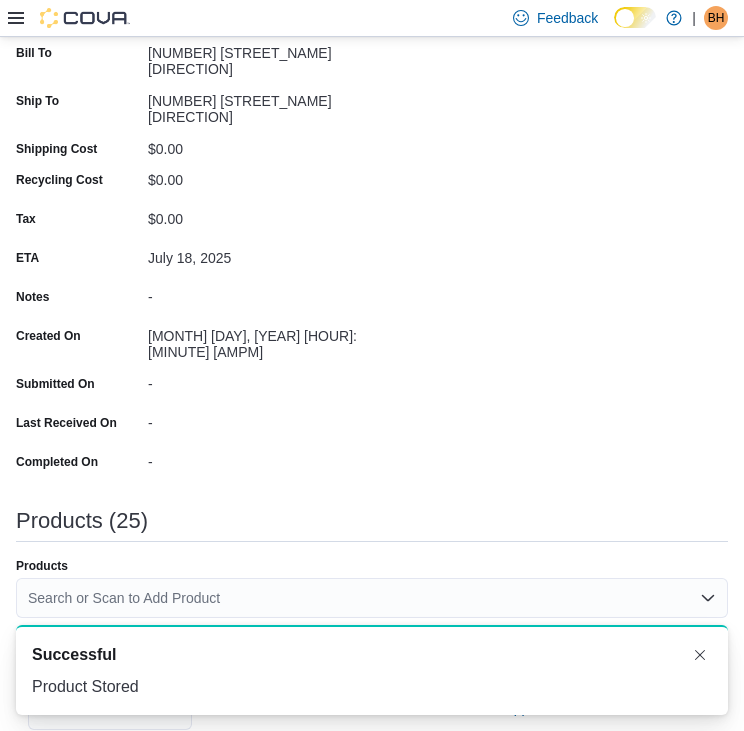 scroll, scrollTop: 0, scrollLeft: 0, axis: both 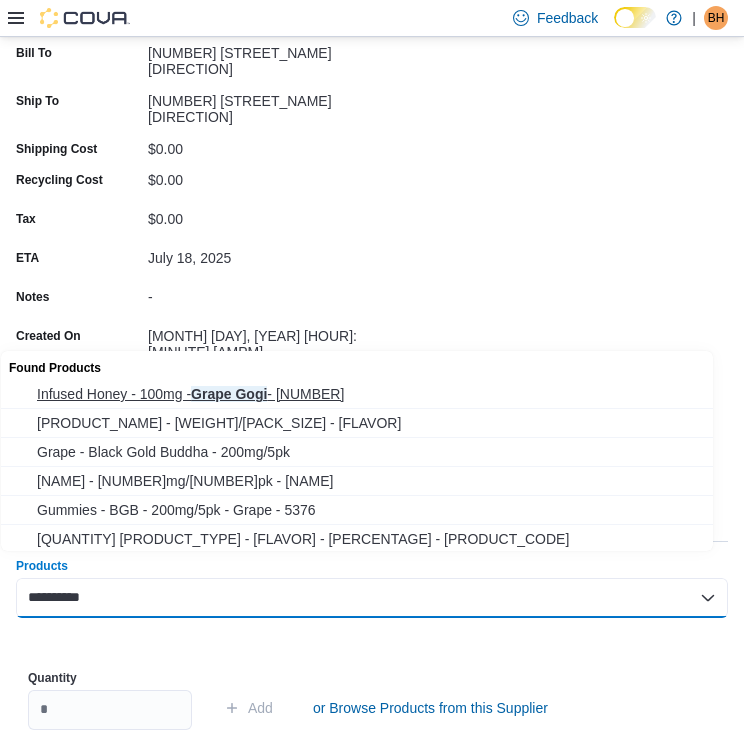type on "**********" 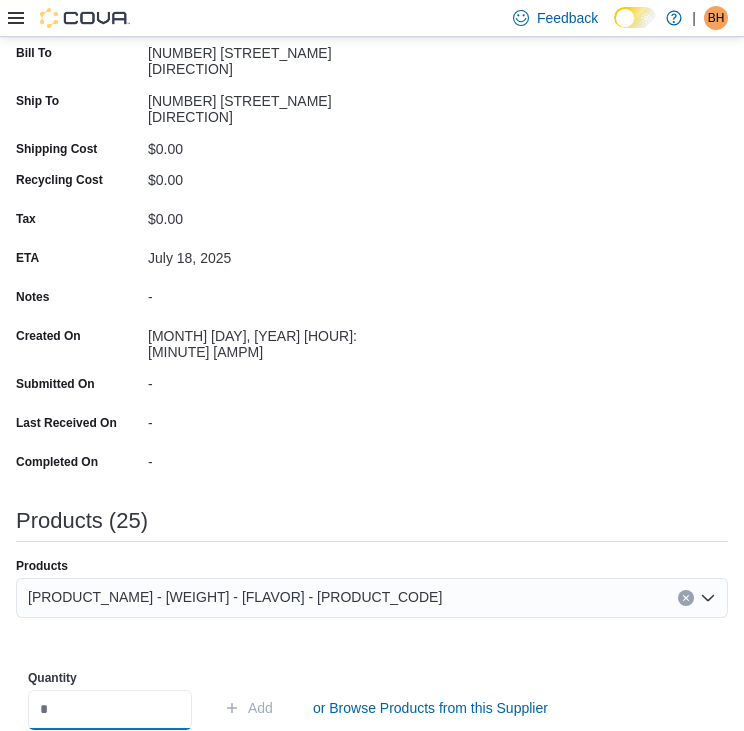 click at bounding box center [110, 710] 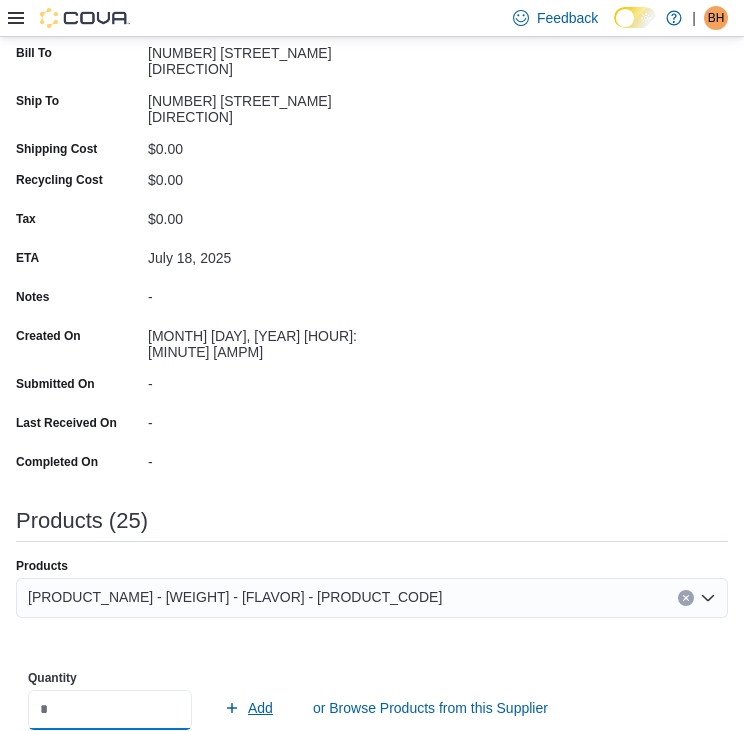 type on "*" 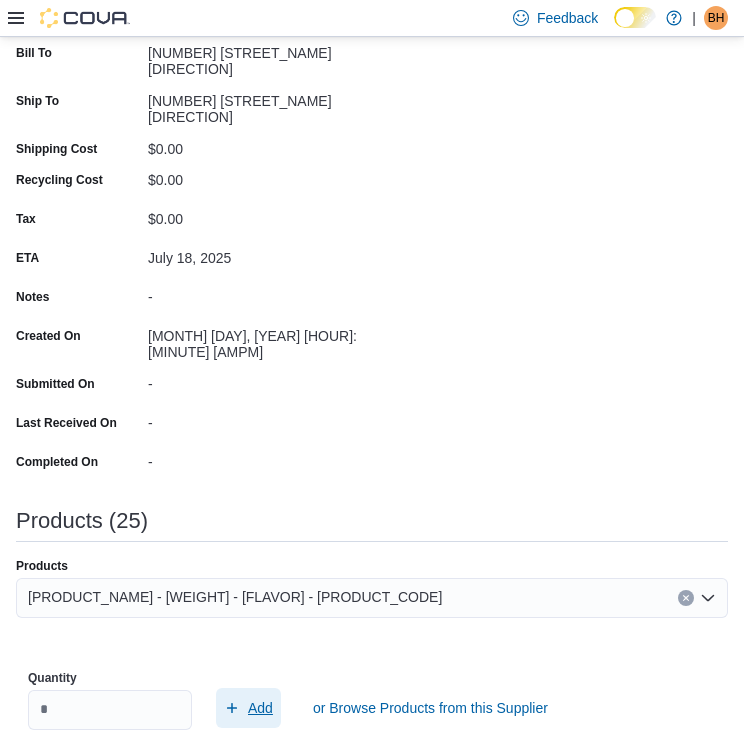 click on "Add" at bounding box center (260, 708) 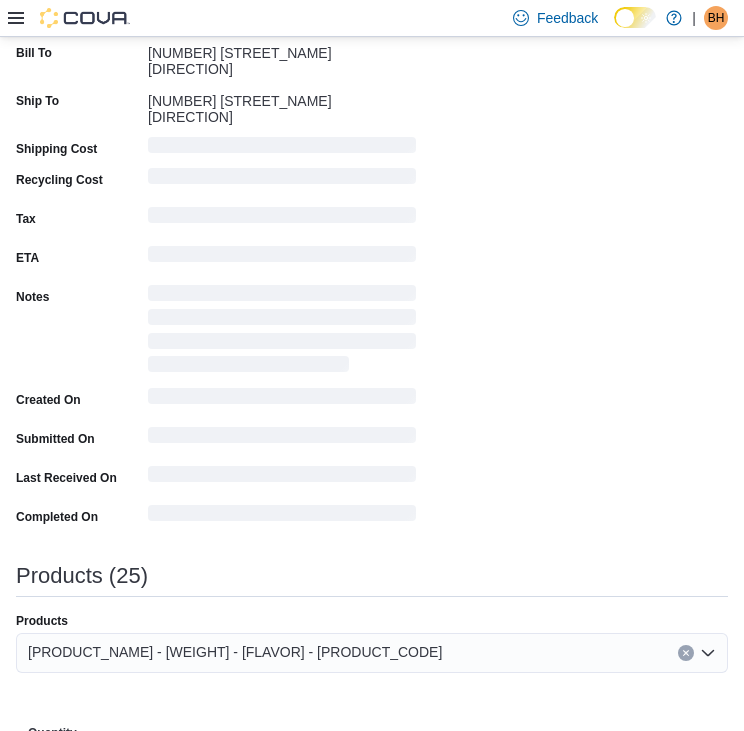 type 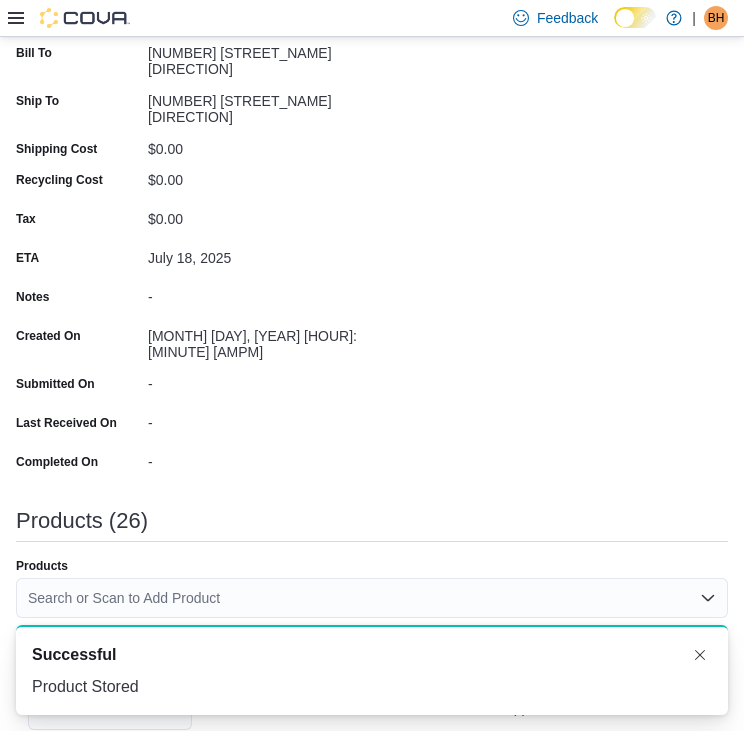 click on "Search or Scan to Add Product" at bounding box center [372, 598] 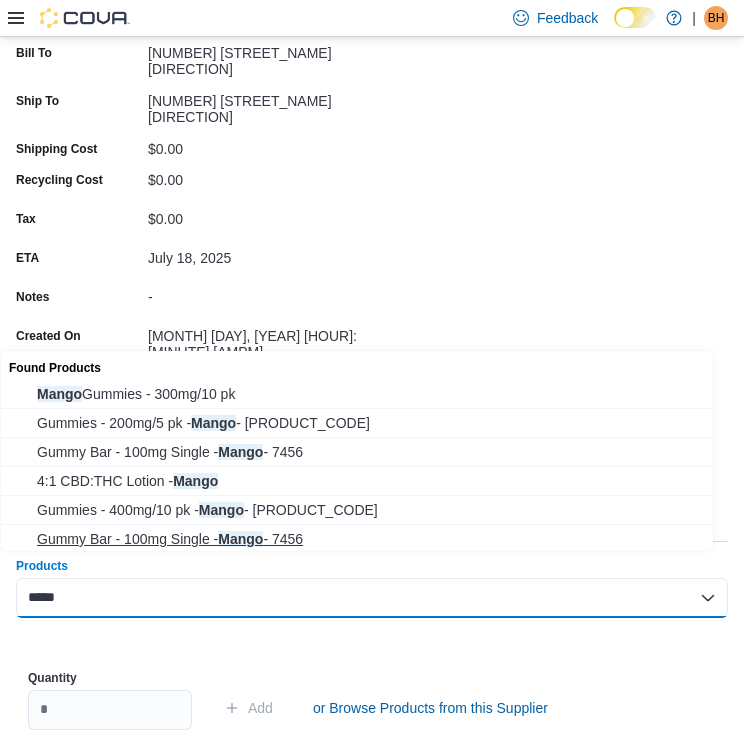 type on "*****" 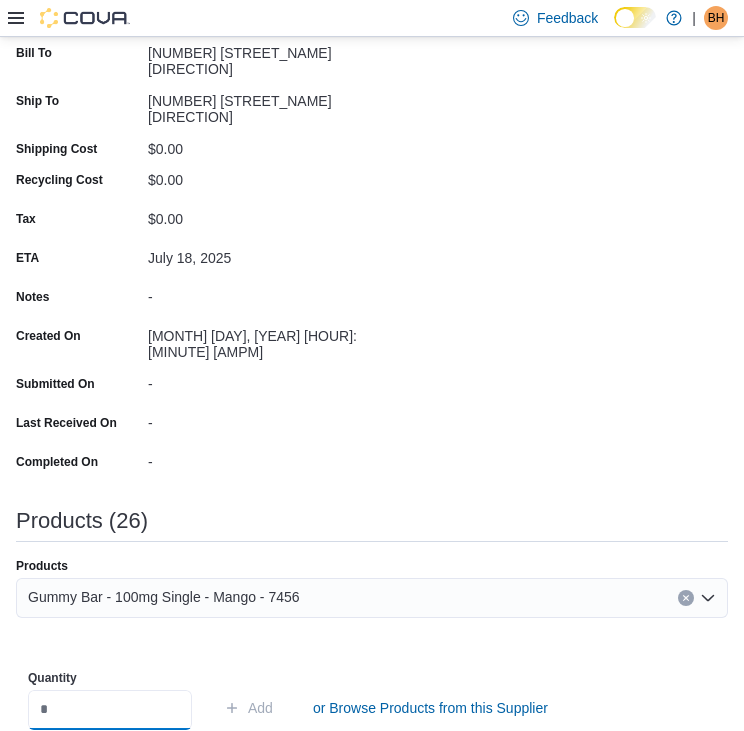 click at bounding box center [110, 710] 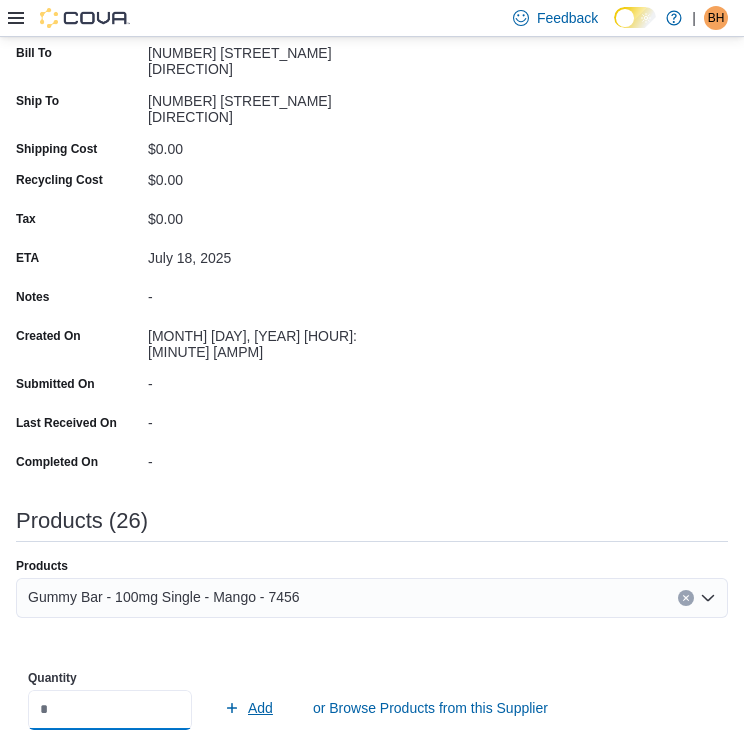 type on "*" 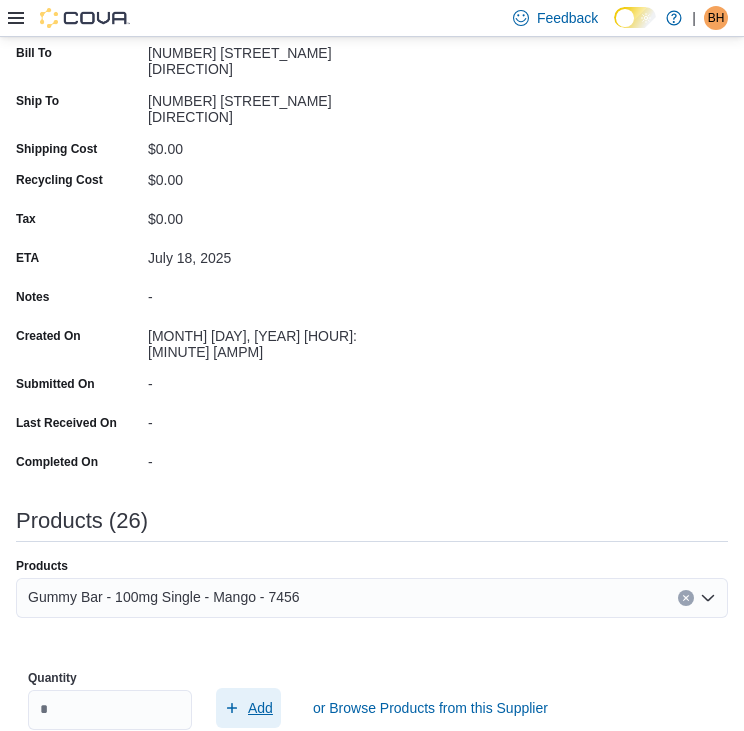 click on "Add" at bounding box center [260, 708] 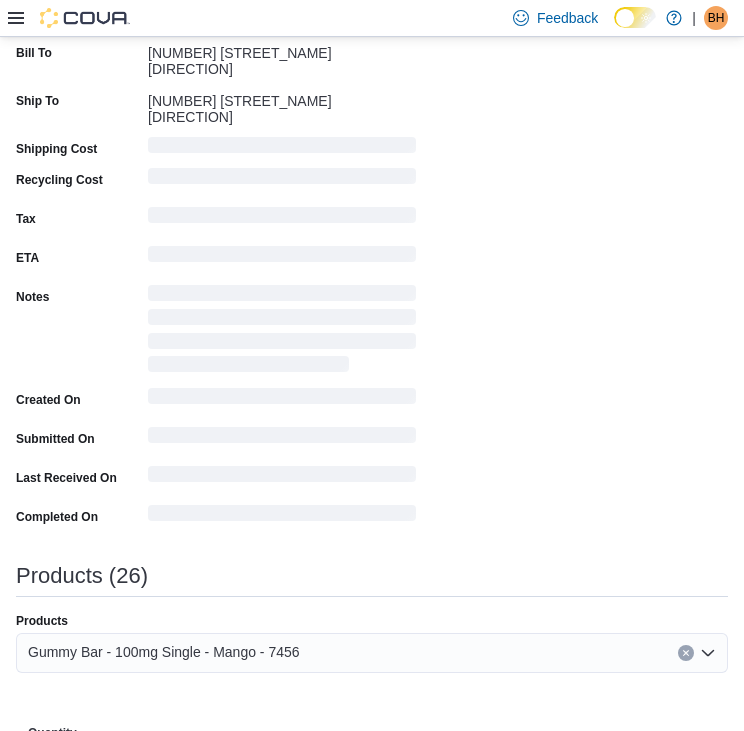type 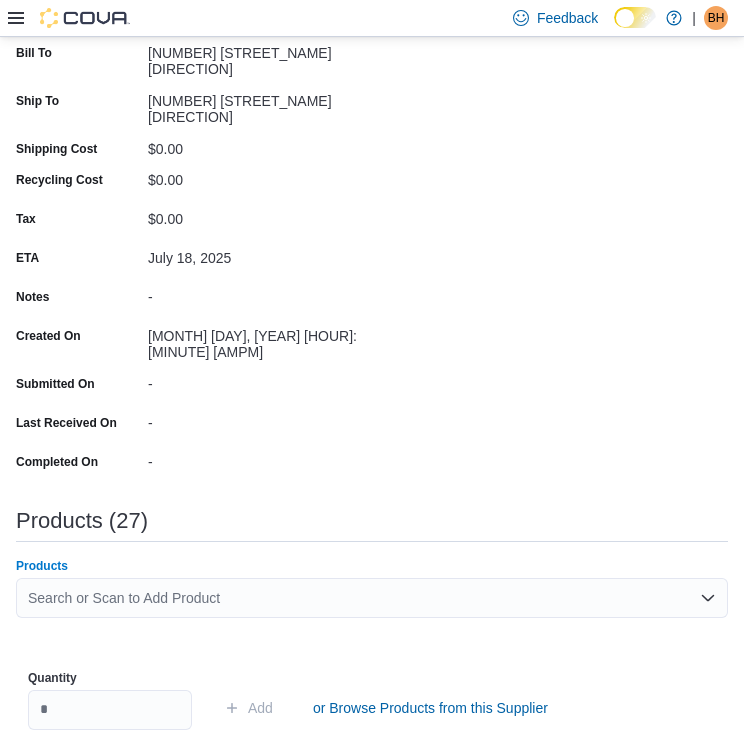 click on "Search or Scan to Add Product" at bounding box center (372, 598) 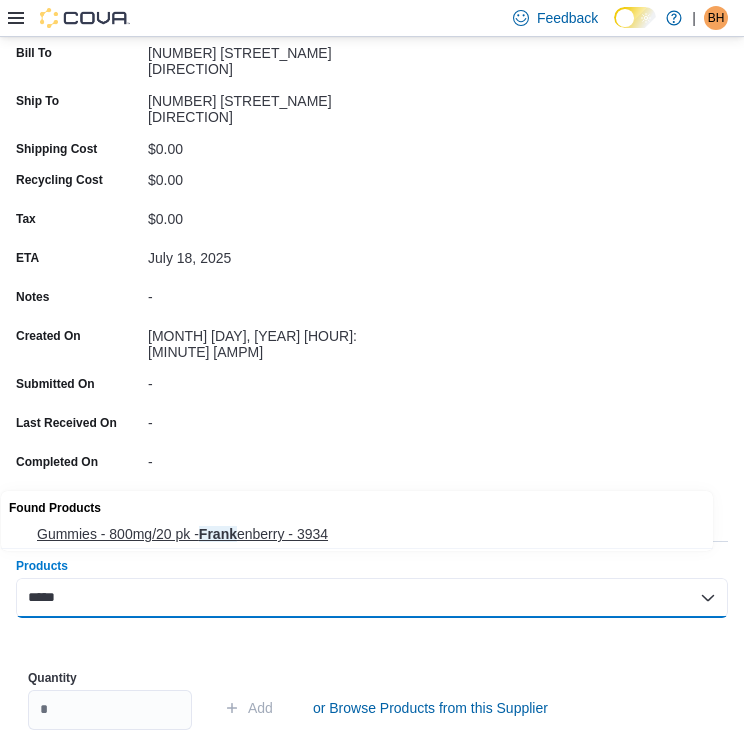 type on "*****" 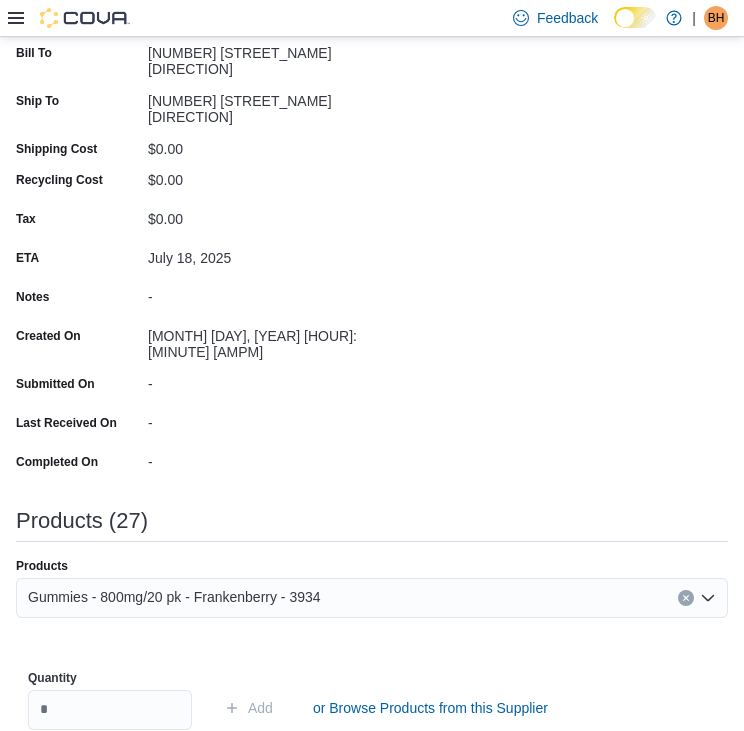 click on "Quantity" at bounding box center (110, 700) 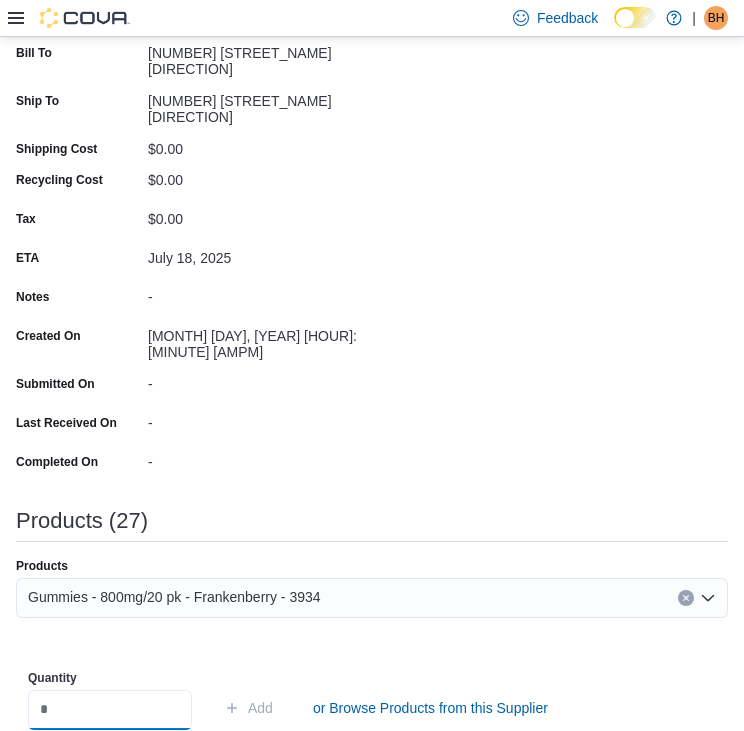 click at bounding box center [110, 710] 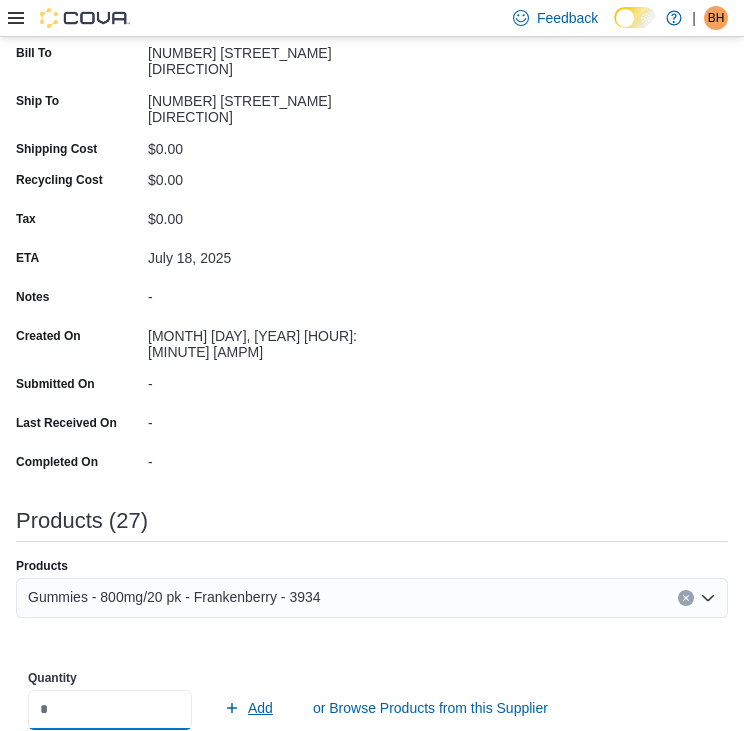 type on "*" 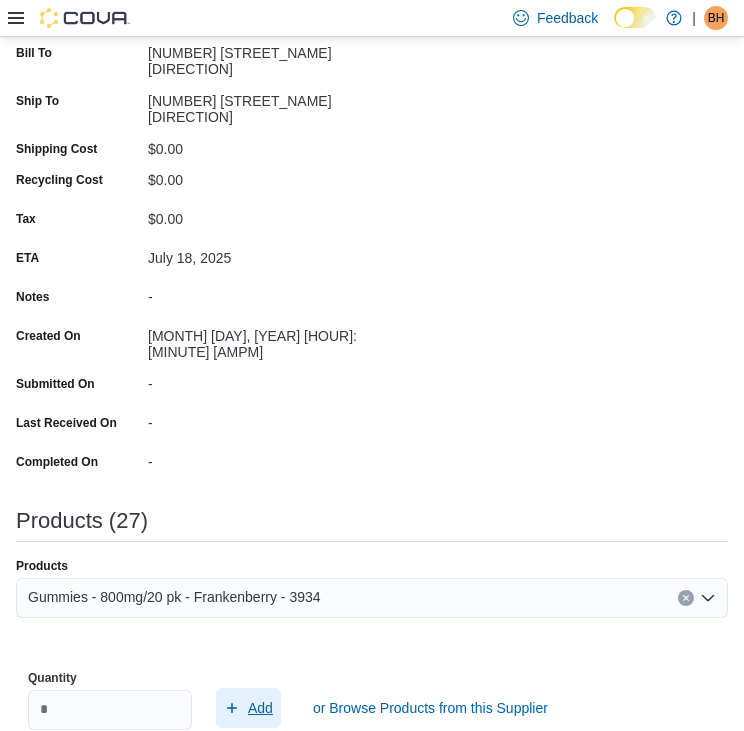 click on "Add" at bounding box center (260, 708) 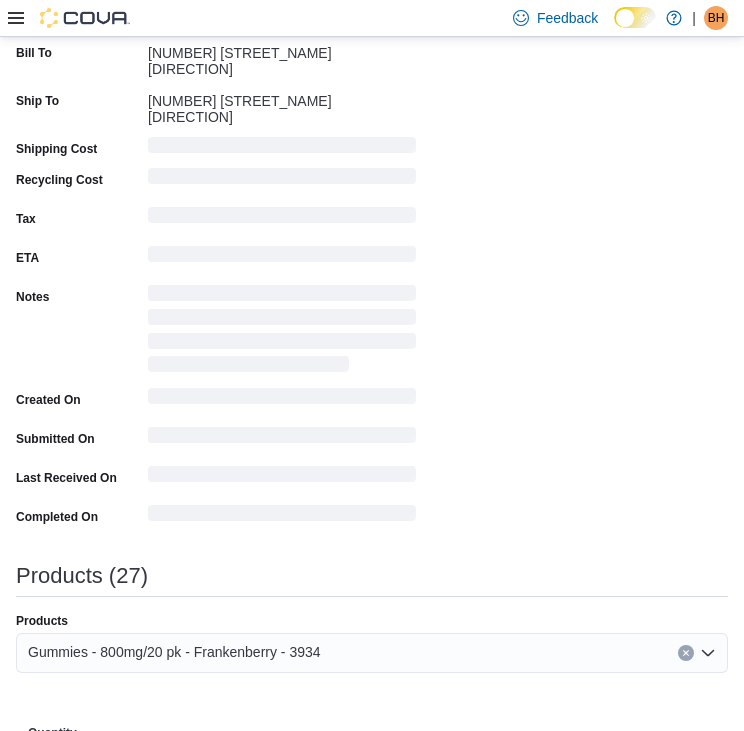 type 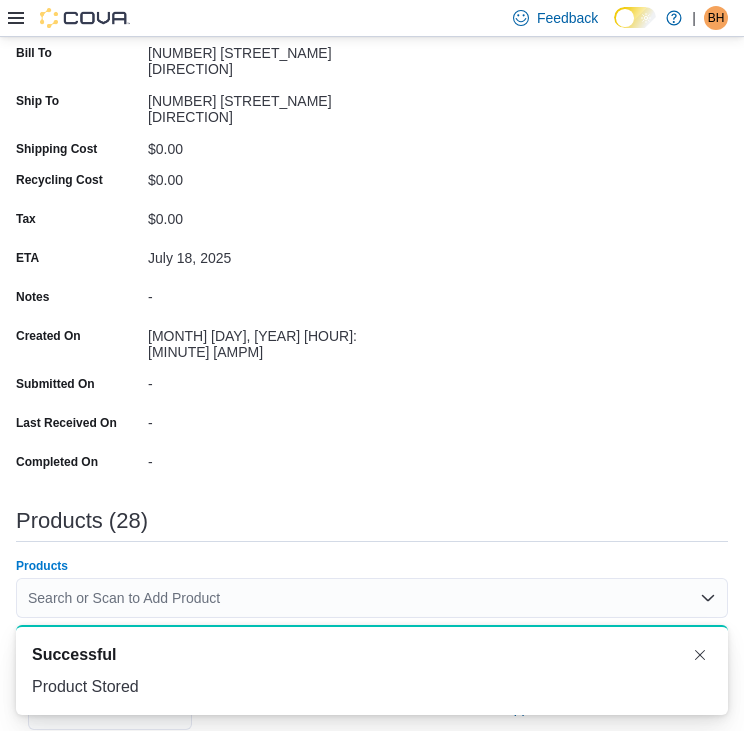 click on "Search or Scan to Add Product" at bounding box center [372, 598] 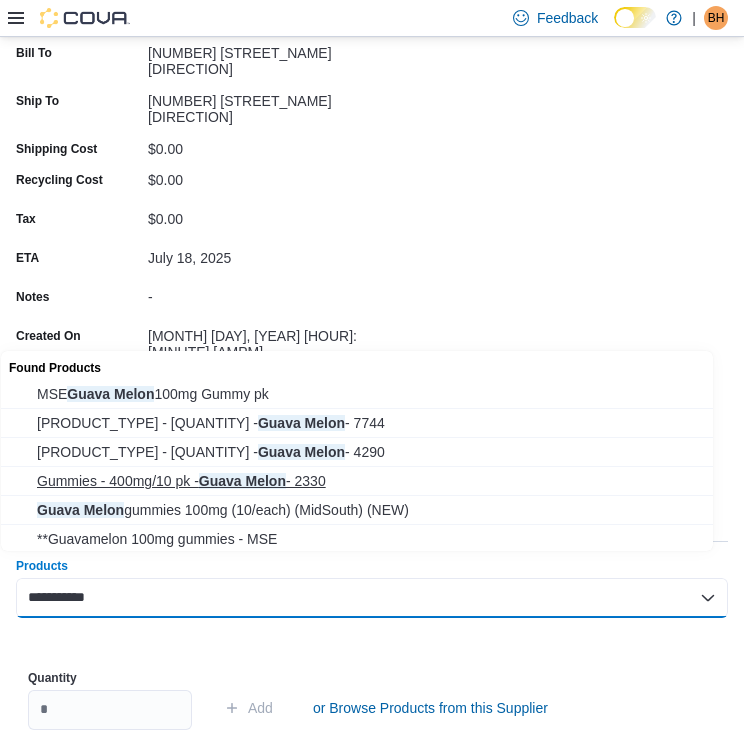 type on "**********" 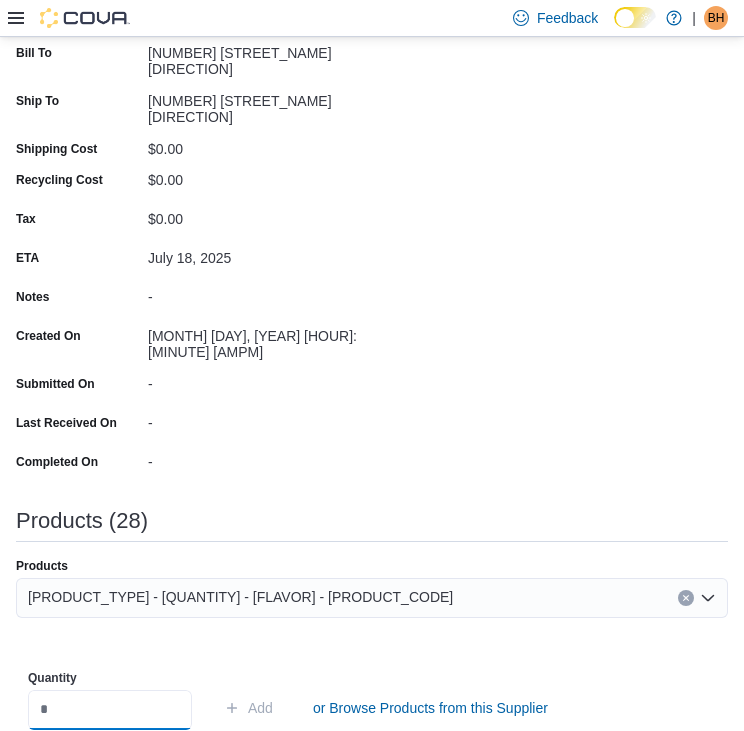 click at bounding box center (110, 710) 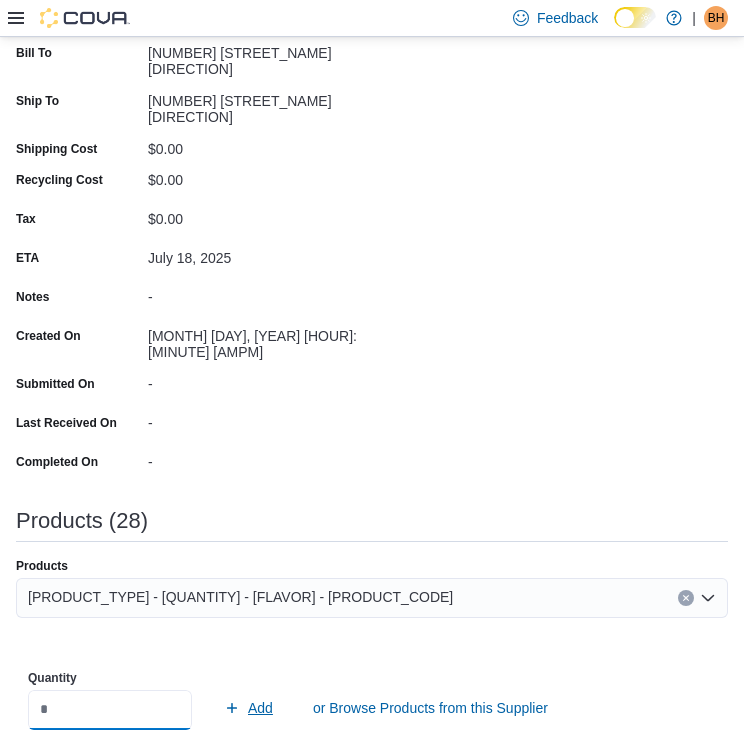 type on "*" 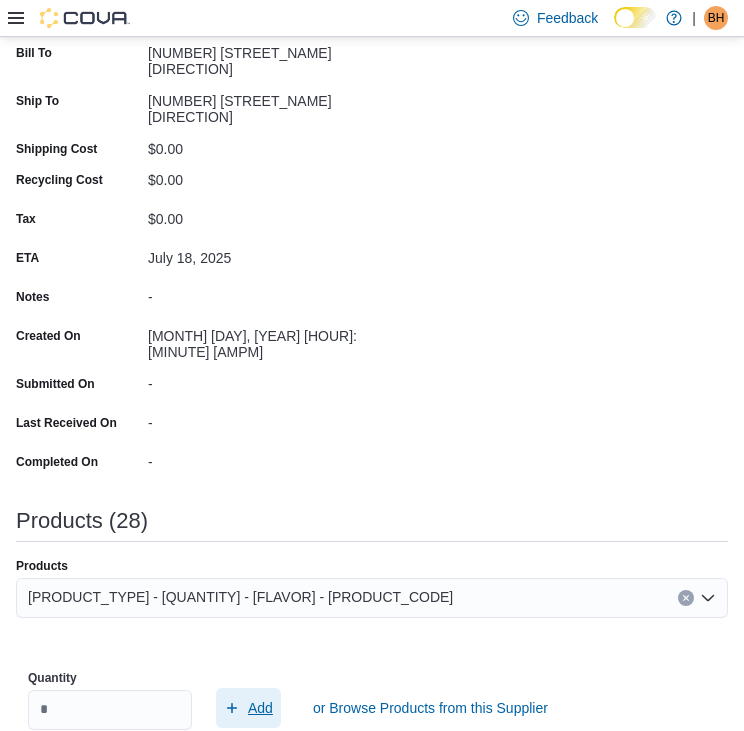 click on "Add" at bounding box center (260, 708) 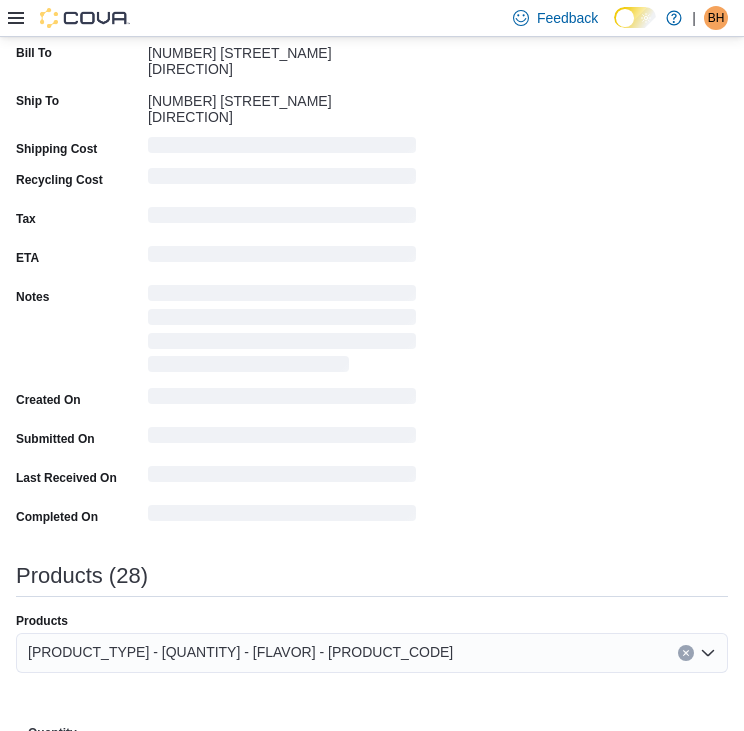 type 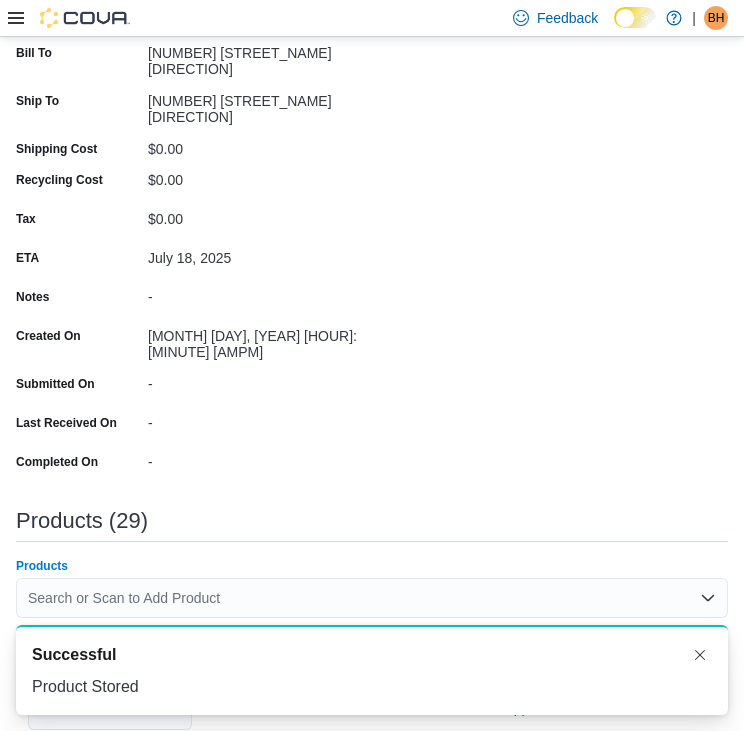 click on "Search or Scan to Add Product" at bounding box center [372, 598] 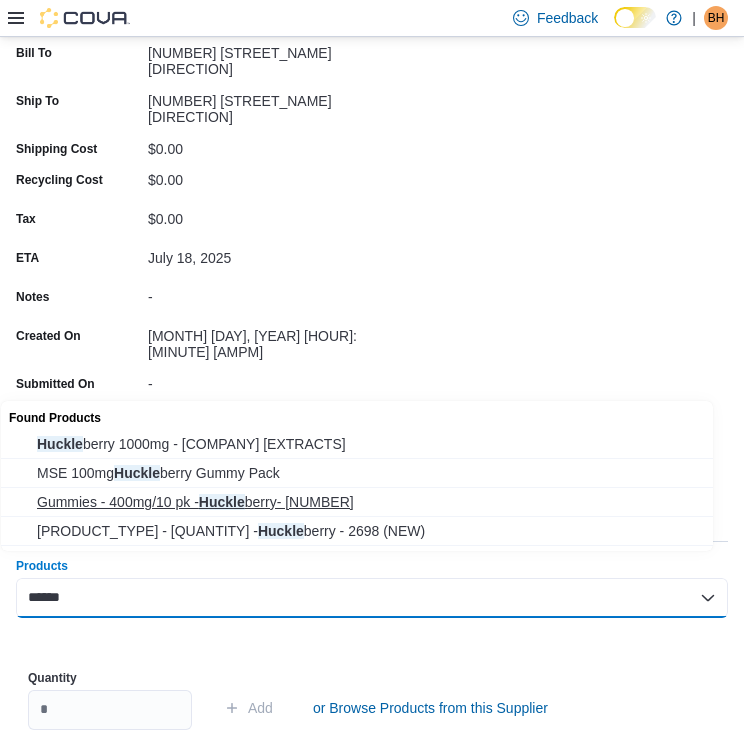 type on "******" 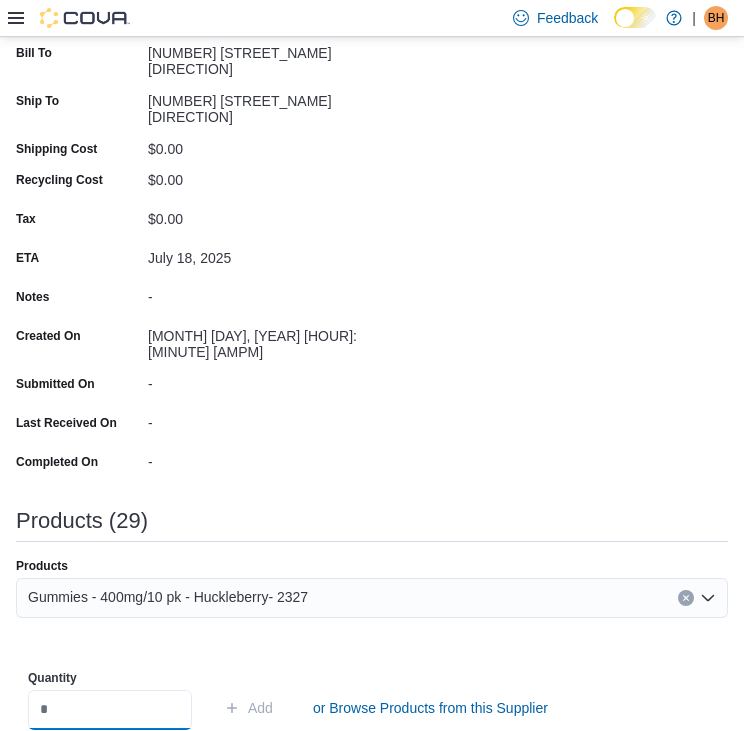 drag, startPoint x: 155, startPoint y: 673, endPoint x: 115, endPoint y: 683, distance: 41.231056 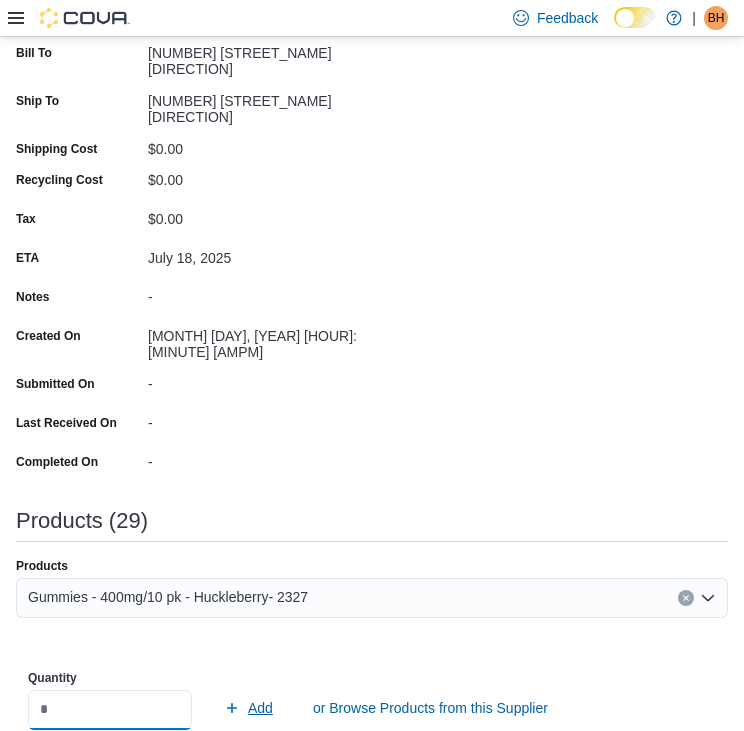 type on "*" 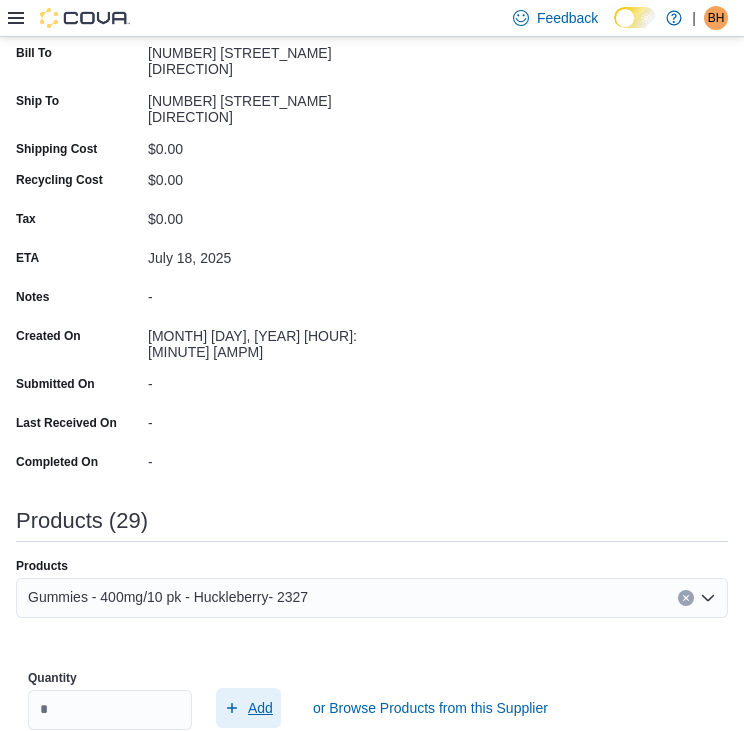 click on "Add" at bounding box center [260, 708] 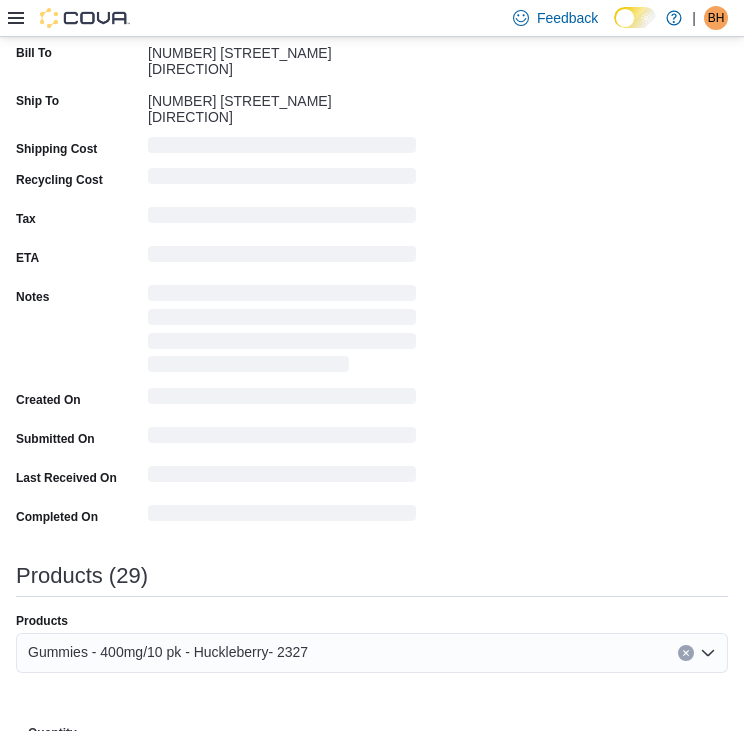 type 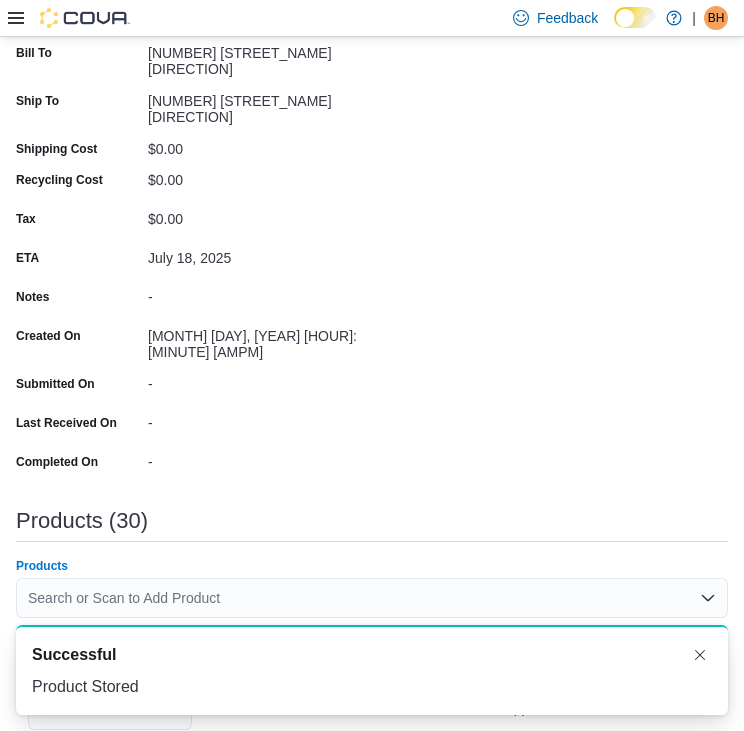 click on "Search or Scan to Add Product" at bounding box center (372, 598) 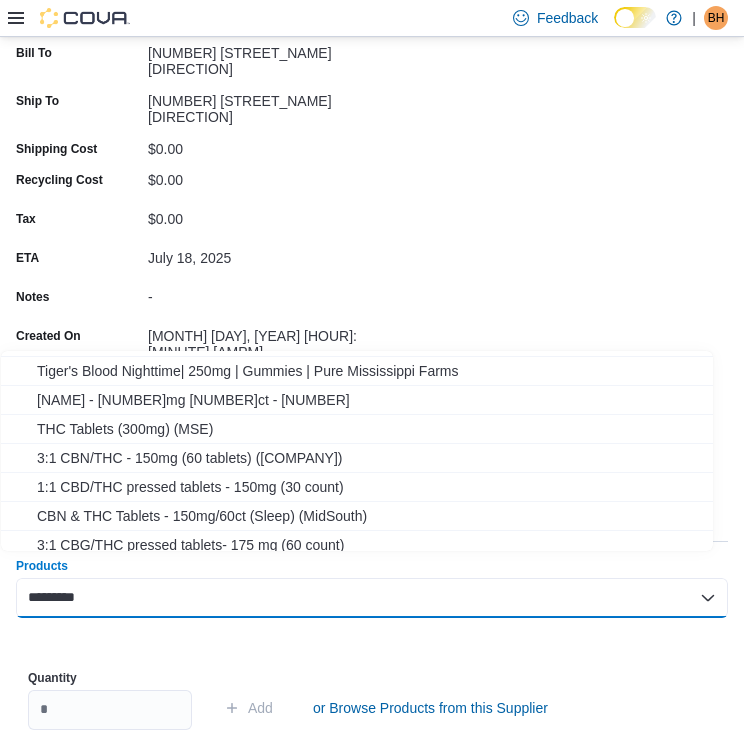 scroll, scrollTop: 90, scrollLeft: 0, axis: vertical 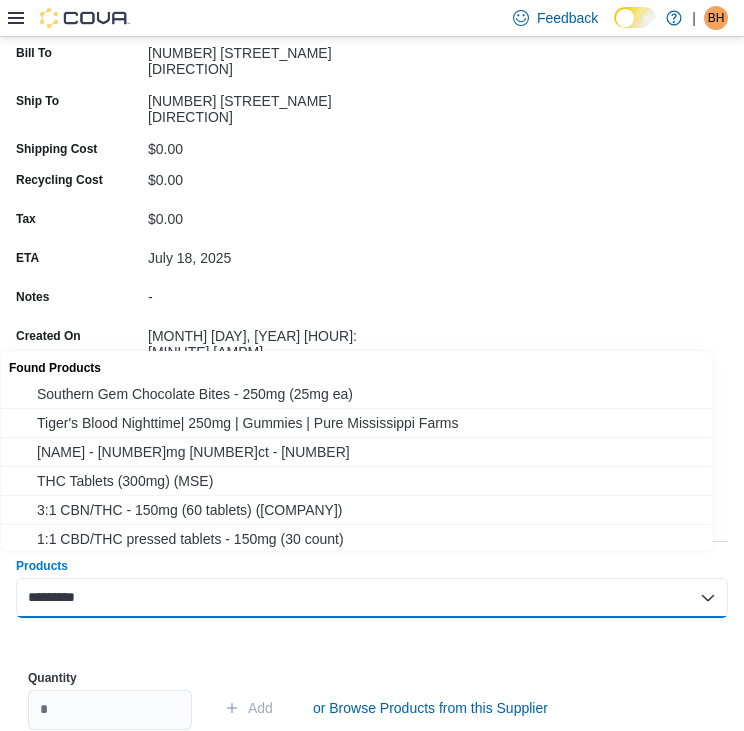 click on "********* Combo box. Selected. 250mg tab. Selected. Combo box input. Search or Scan to Add Product. Type some text or, to display a list of choices, press Down Arrow. To exit the list of choices, press Escape." at bounding box center (372, 598) 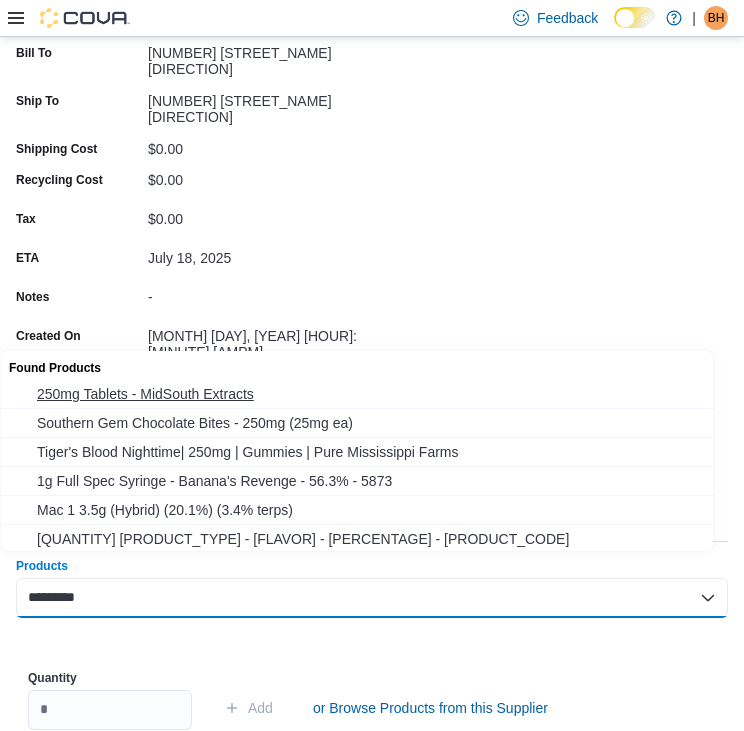 type on "*********" 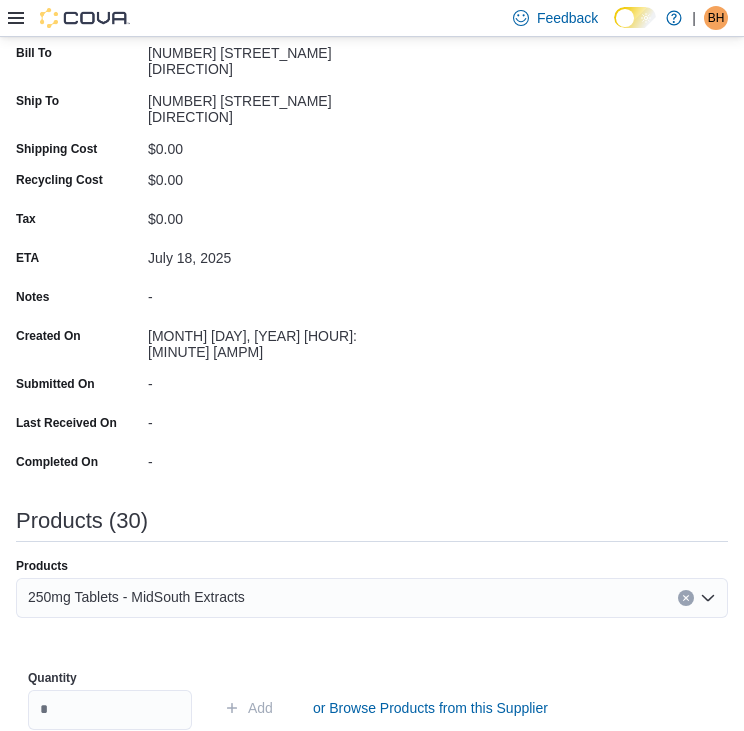 click on "Quantity  Add or Browse Products from this Supplier" at bounding box center [372, 708] 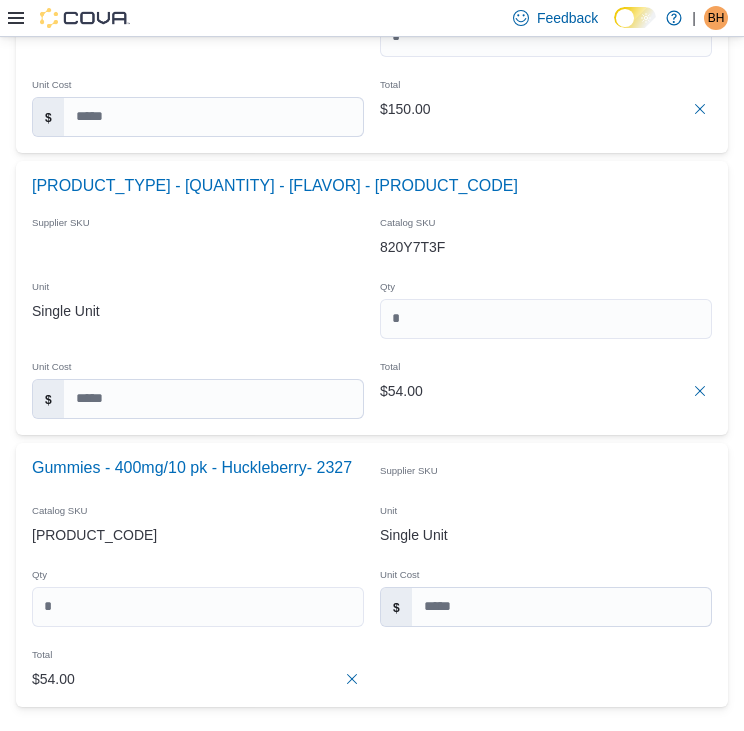 scroll, scrollTop: 9105, scrollLeft: 0, axis: vertical 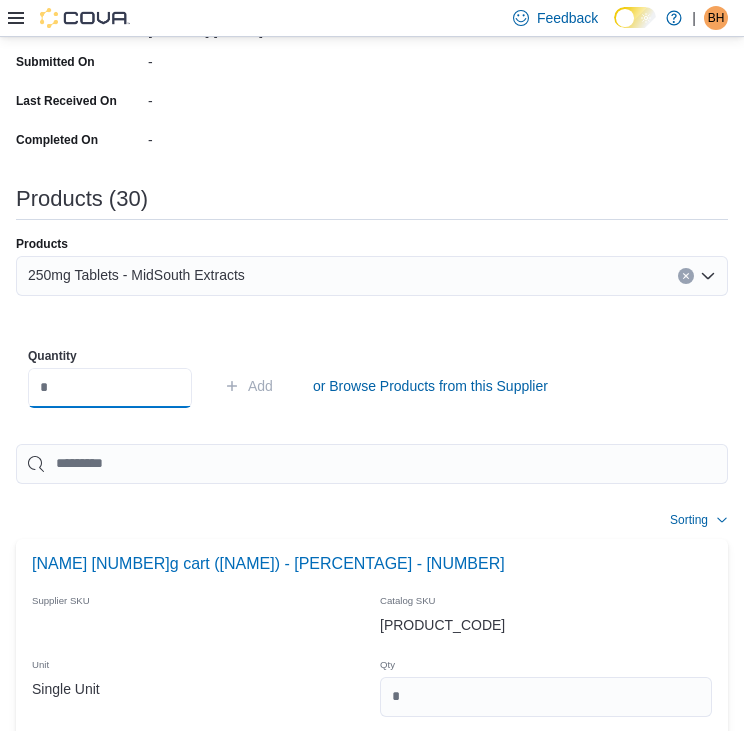 click at bounding box center [110, 388] 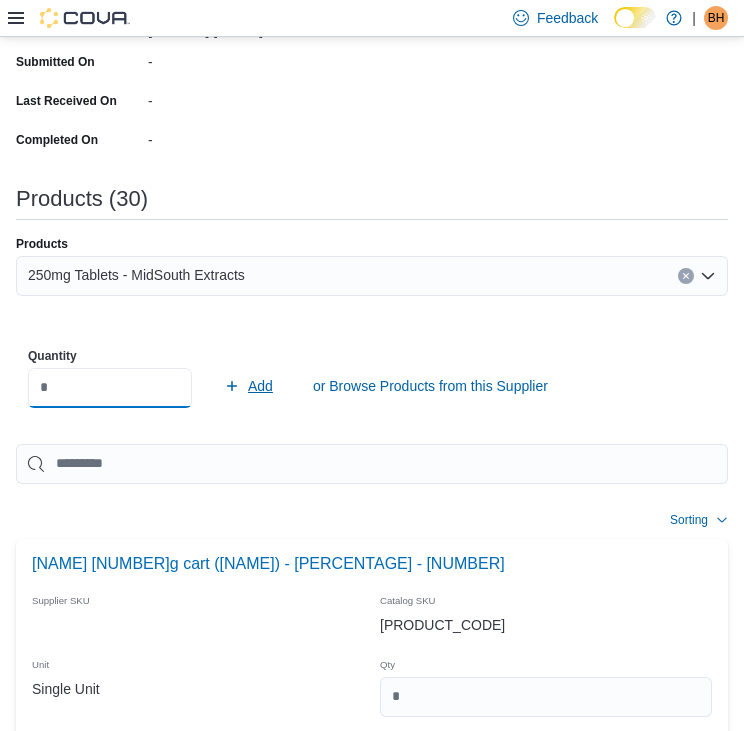 type on "*" 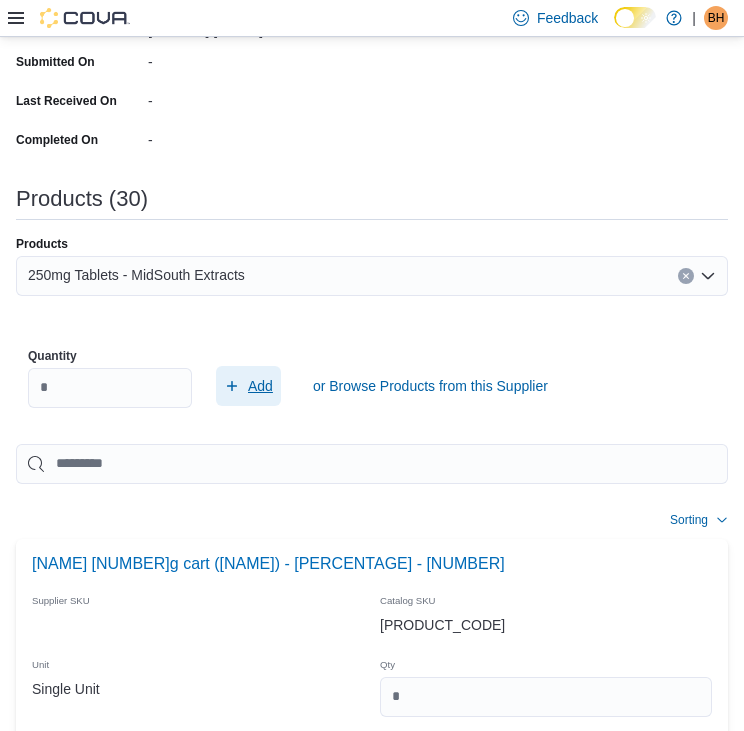 click on "Add" at bounding box center (260, 386) 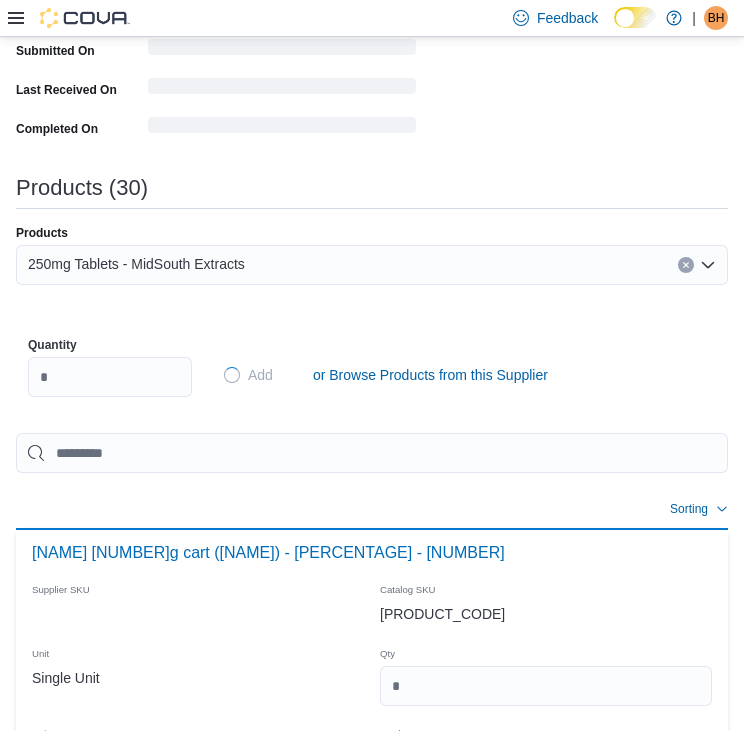 type 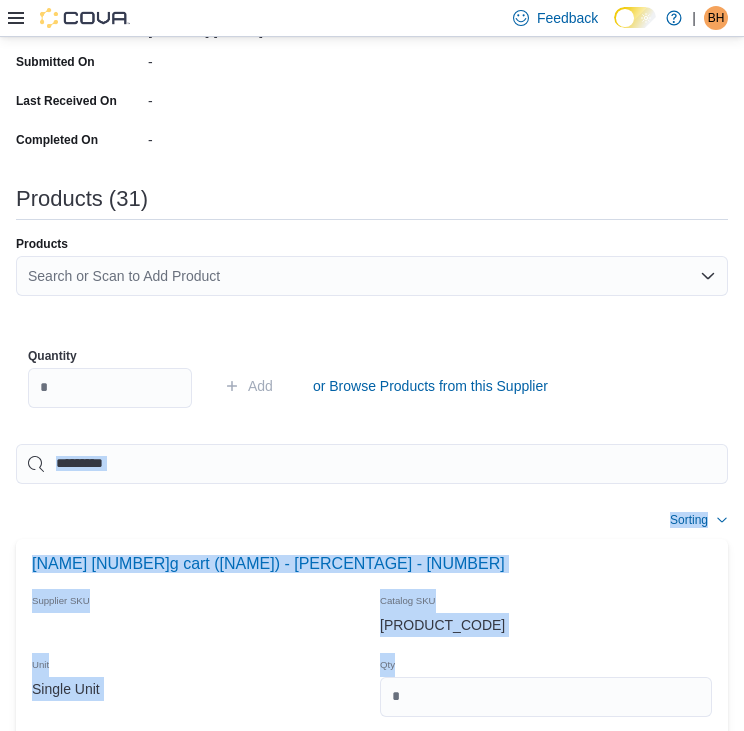 drag, startPoint x: 488, startPoint y: 638, endPoint x: 480, endPoint y: 420, distance: 218.14674 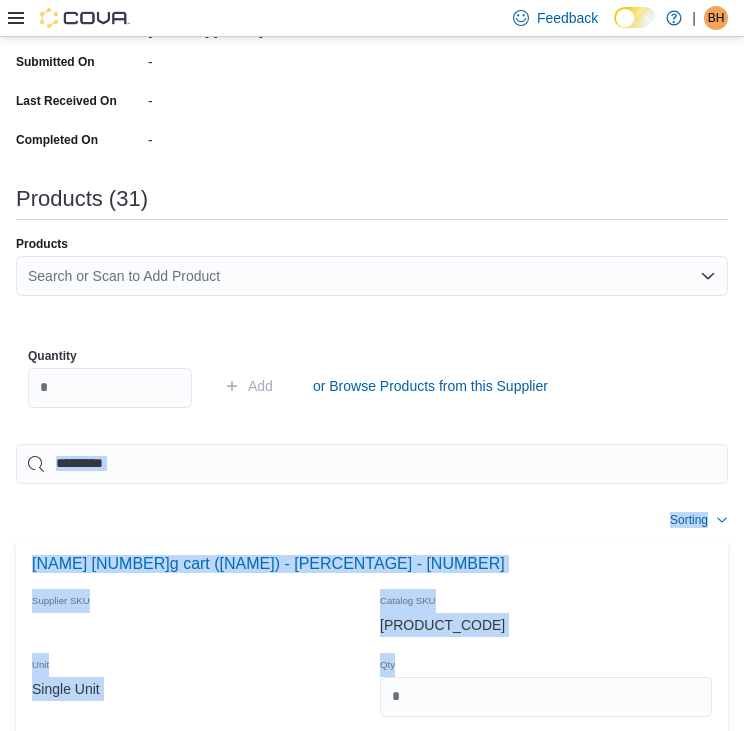 click on "Sorting EuiBasicTable with search callback Item Supplier SKU Catalog SKU Unit Qty Unit Cost Total Caramel Cream 1g cart (MidSouth) - 58.2% - 9683 Supplier SKU Catalog SKU 883BH6LG Unit Single Unit Qty Unit Cost $ Total $25.00 Super Rhino Cake - 2g Moon Rocks - MIDSOUTH EXTRACTS - 48.36% Supplier SKU Catalog SKU 6TZ36Z7A Unit Single Unit Qty Unit Cost $ Total $120.00 2g Moon Rocks - Cookies - 50.7% - 1921 Supplier SKU Catalog SKU ELKBBC8M Unit Single Unit Qty Unit Cost $ ** Total $480.00 1g Full Spec Syringe - Nox OG - 50.4% - 8342 Supplier SKU Catalog SKU 6VZAEU70 Unit Single Unit Qty Unit Cost $ Total $100.00 1g Syringe - Lime Cookies - 58.7% - 4460 Supplier SKU Catalog SKU 166HRE17 Unit Single Unit Qty Unit Cost $ Total $225.00 Slimer OG - 1g Syringe - MIDSOUTH EXTRACTS -56.49% - HYBRID Supplier SKU Catalog SKU HDGRCCWM Unit Single Unit Qty Unit Cost $ ** Total $299.00 1g Vape Pod - Live Resin - GMOP - 53.45% - 5059 Supplier SKU Catalog SKU RH6BNDE6 Unit Single Unit Qty Unit Cost $ Total $24.75 Supplier SKU" at bounding box center (372, 4832) 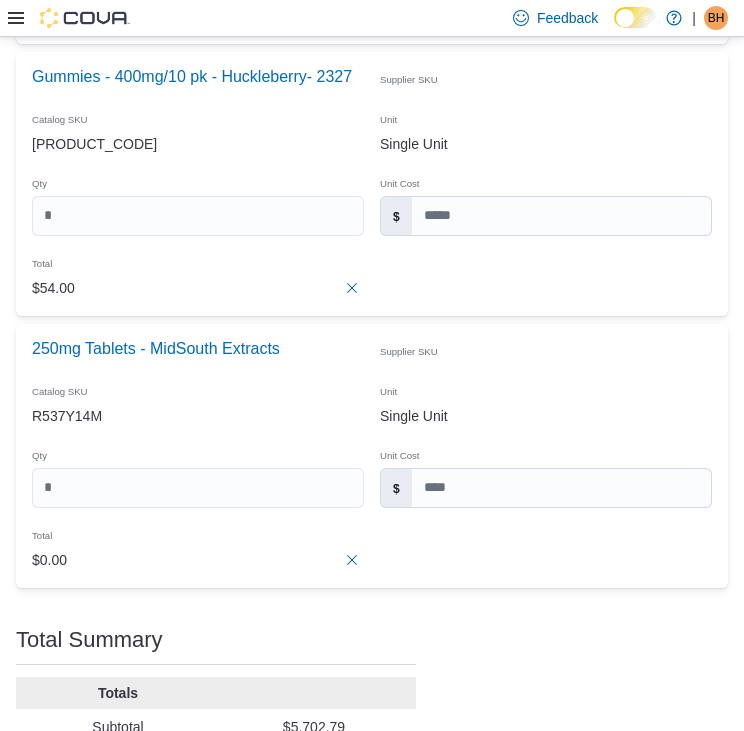 scroll, scrollTop: 9377, scrollLeft: 0, axis: vertical 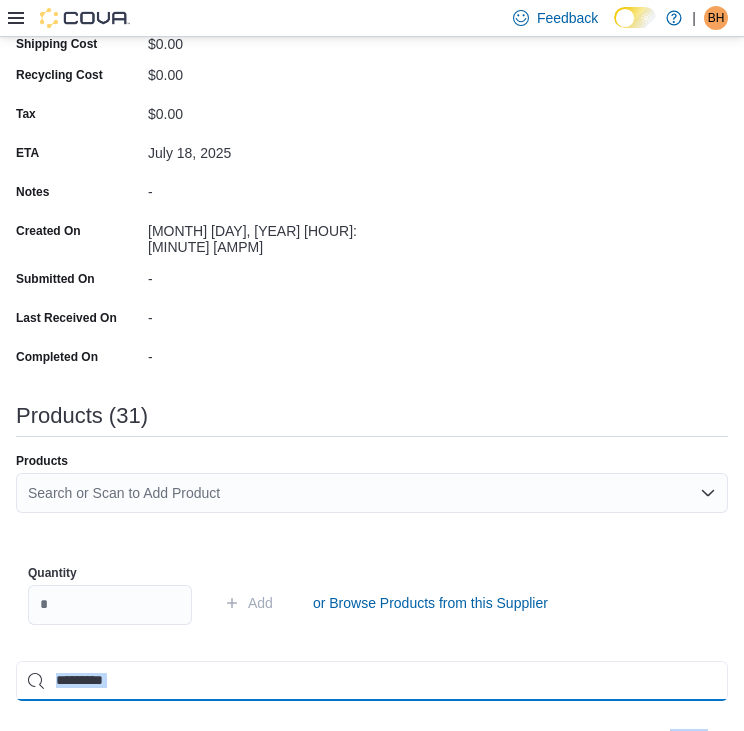 click at bounding box center (372, 681) 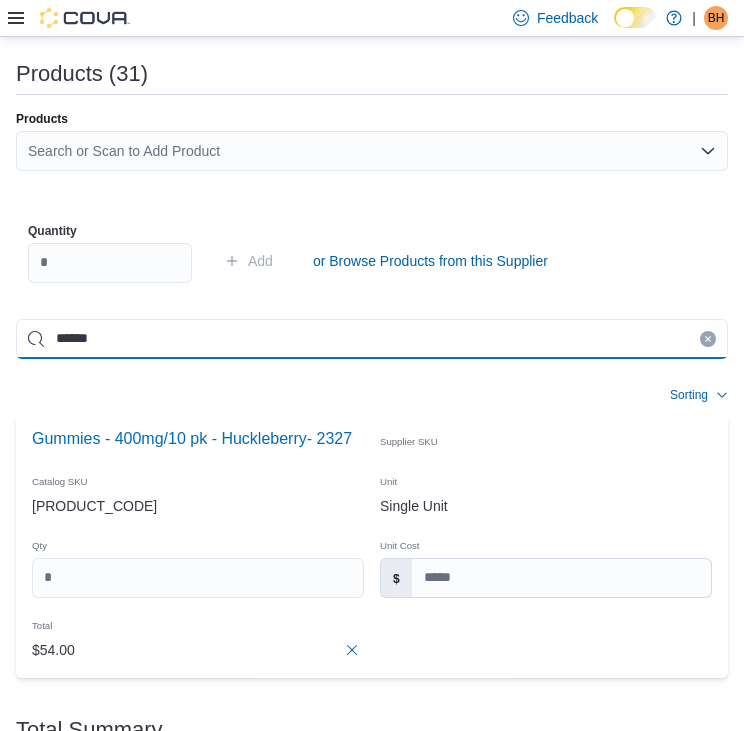 scroll, scrollTop: 879, scrollLeft: 0, axis: vertical 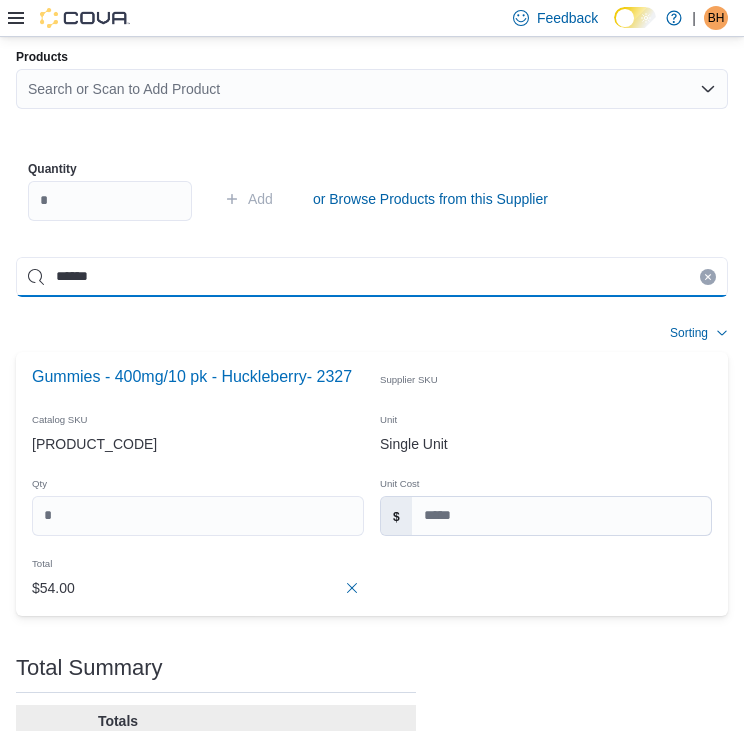 type on "******" 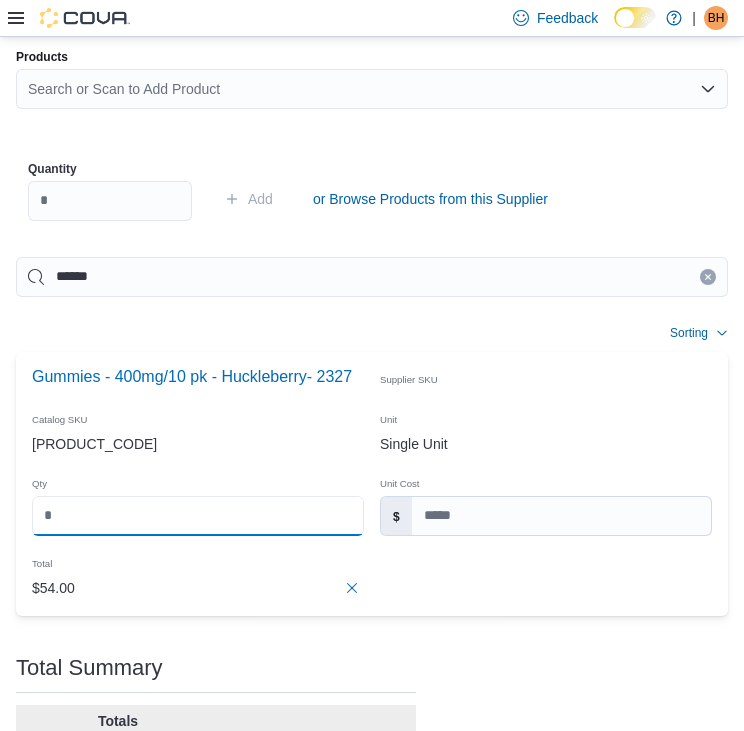 click at bounding box center (198, 516) 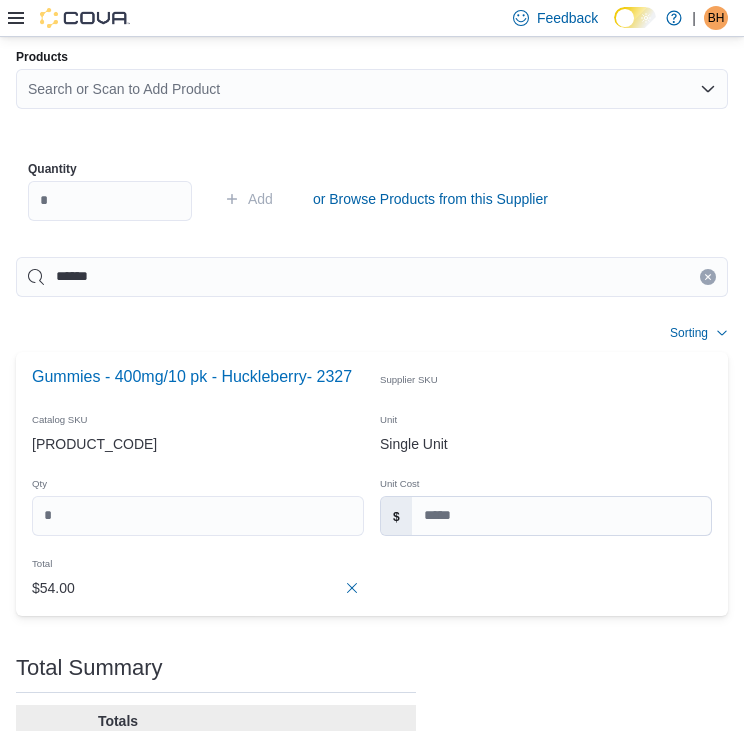 click 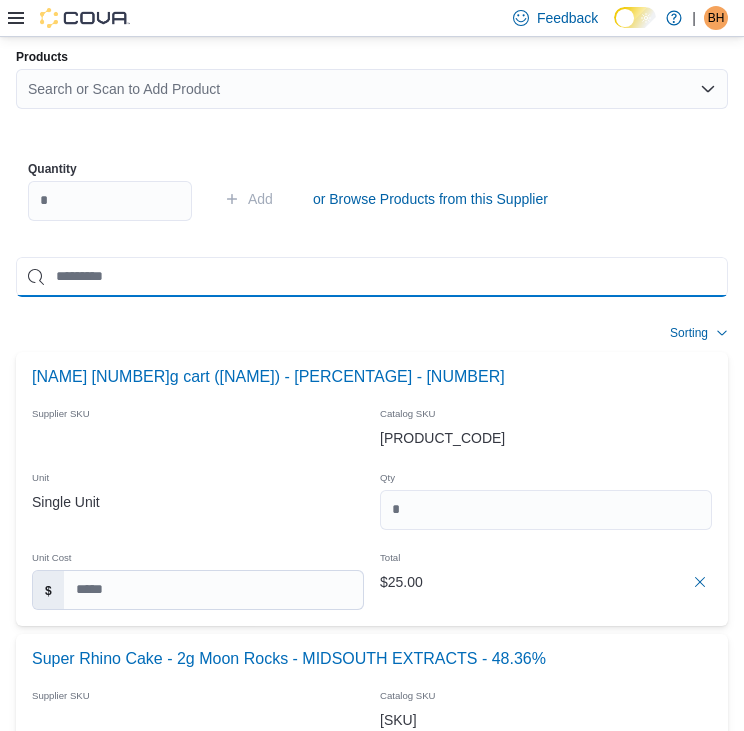type 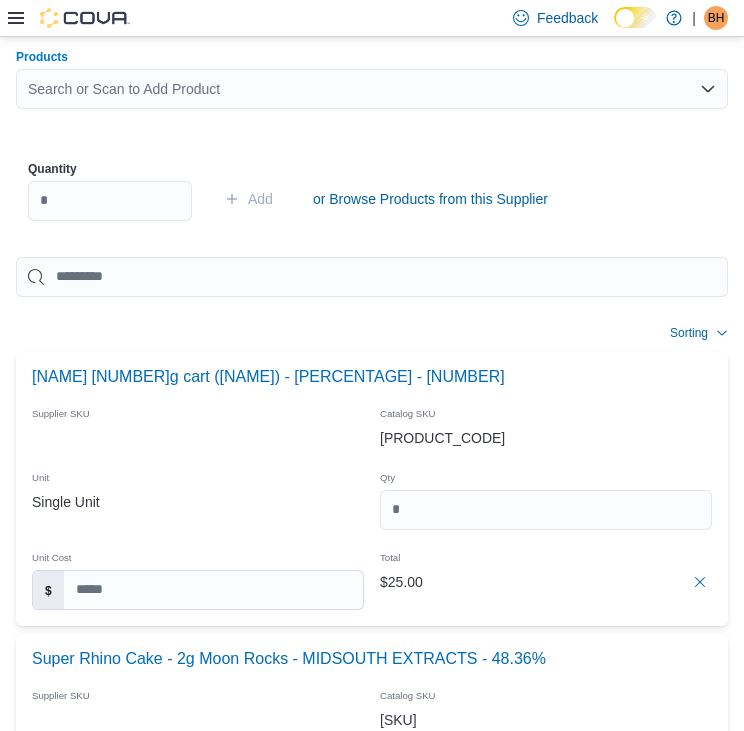 click on "Search or Scan to Add Product" at bounding box center [372, 89] 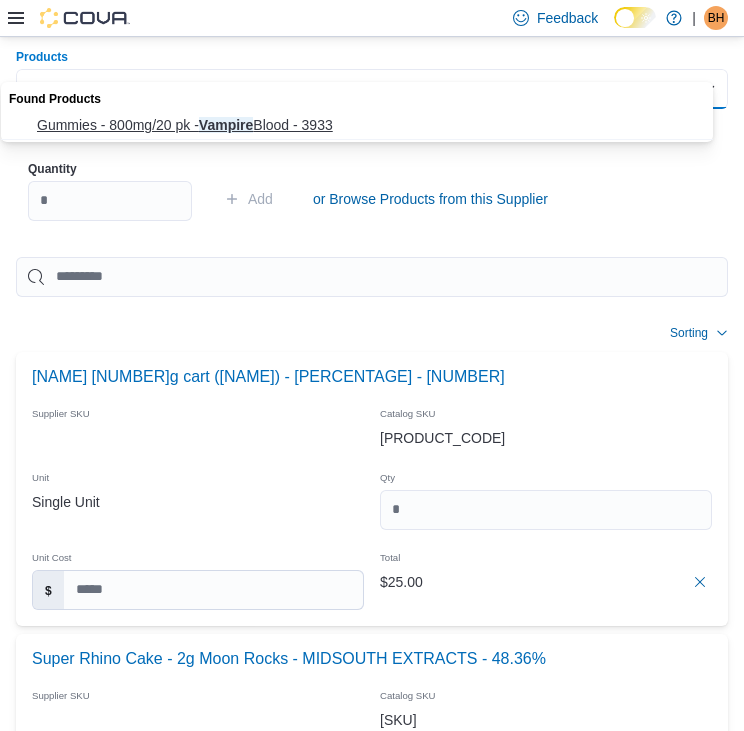 type on "*******" 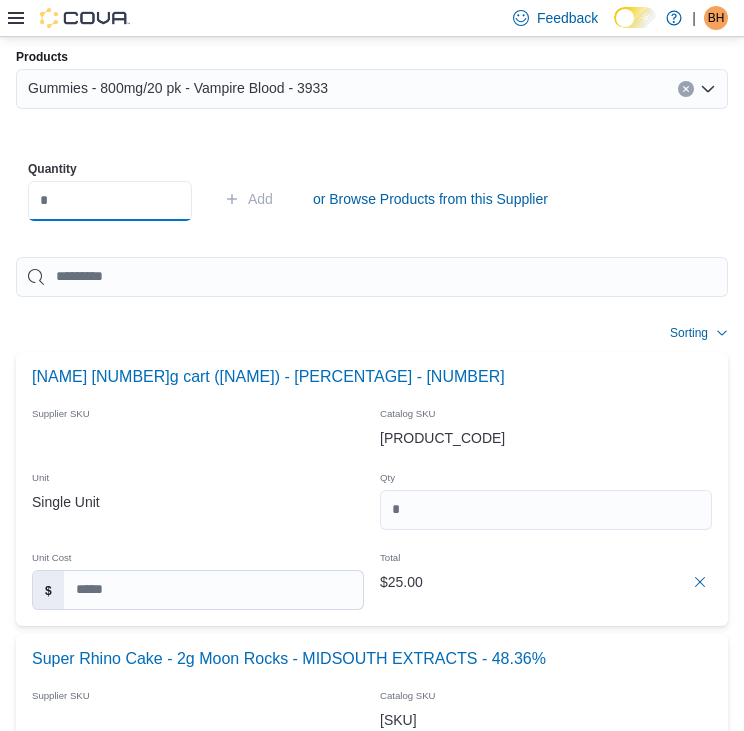 click at bounding box center (110, 201) 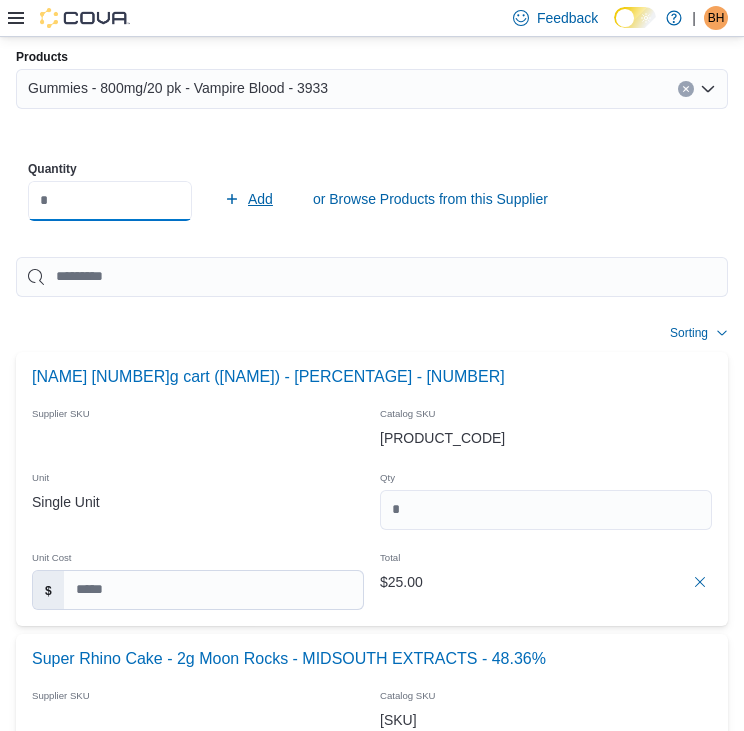 type on "*" 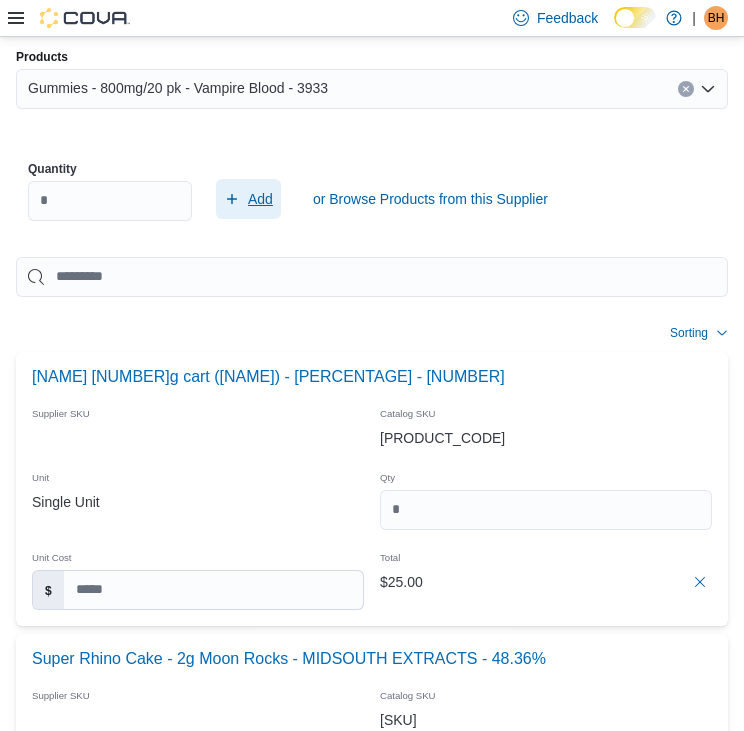 click on "Add" at bounding box center (260, 199) 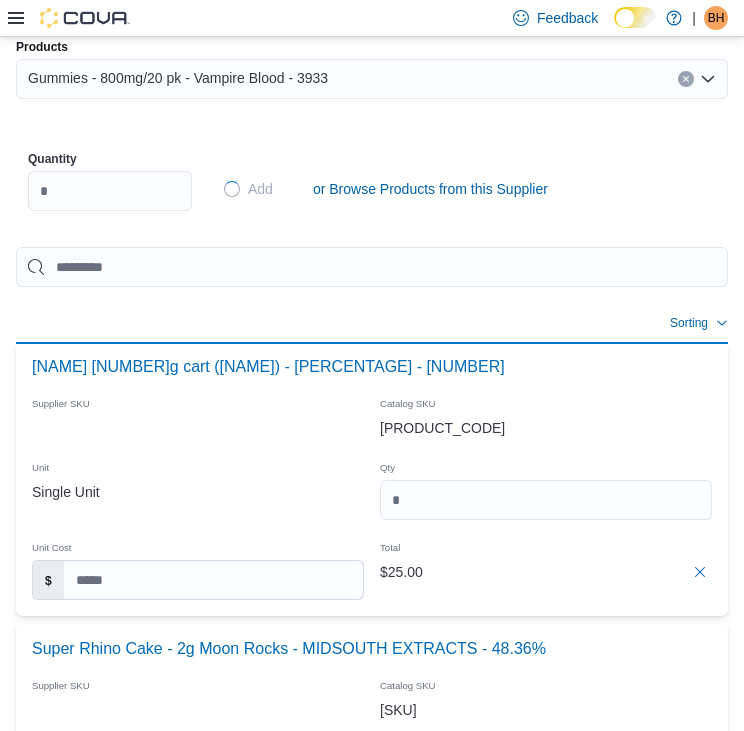 type 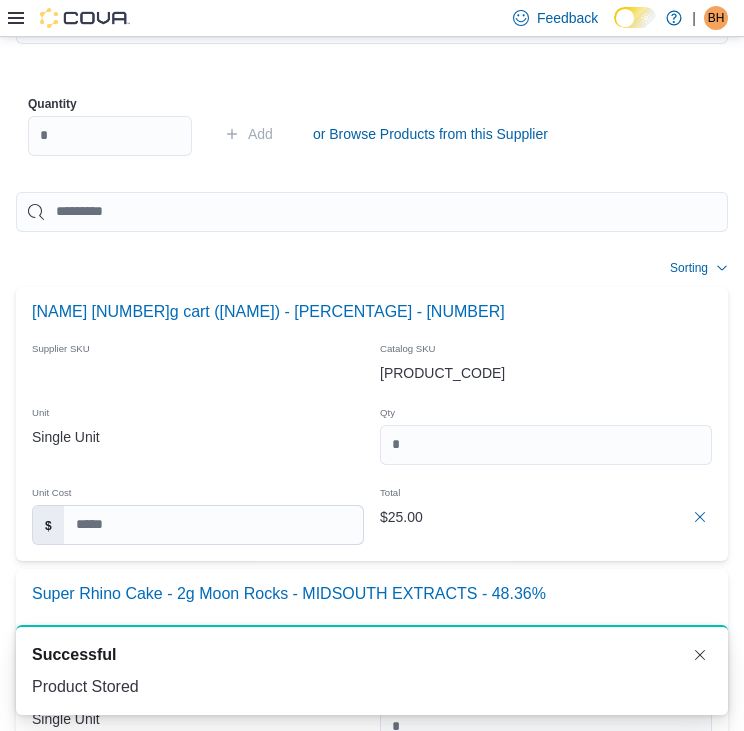 scroll, scrollTop: 879, scrollLeft: 0, axis: vertical 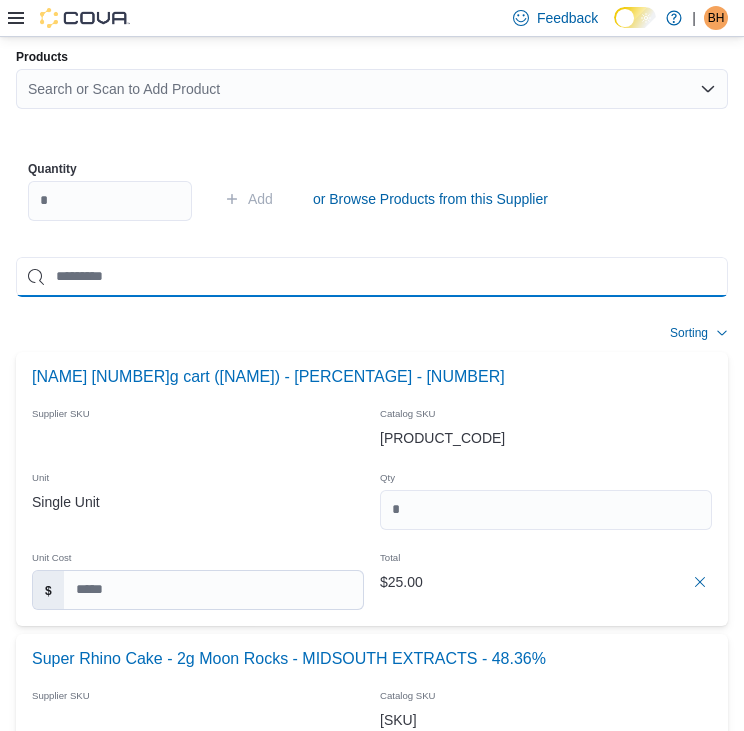 click at bounding box center [372, 277] 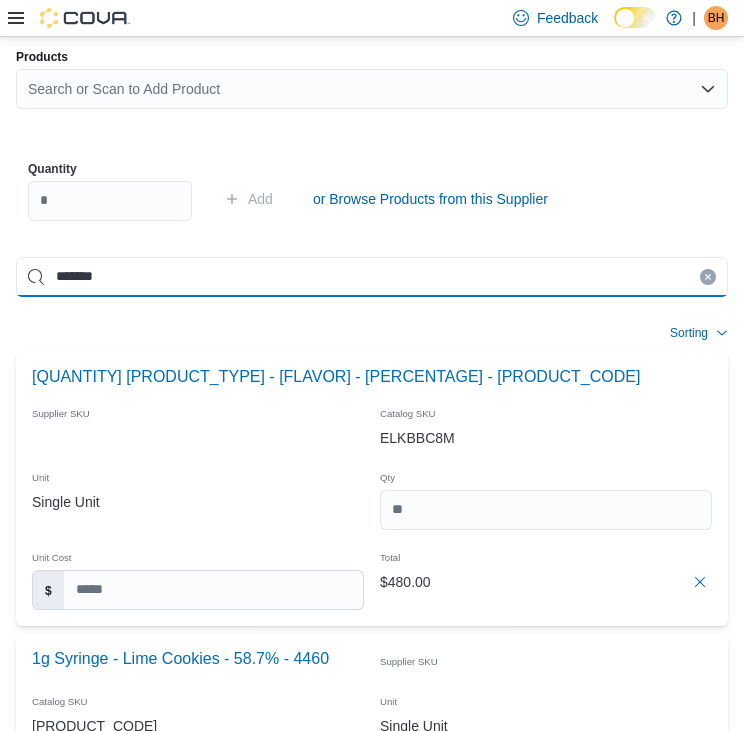 type on "*******" 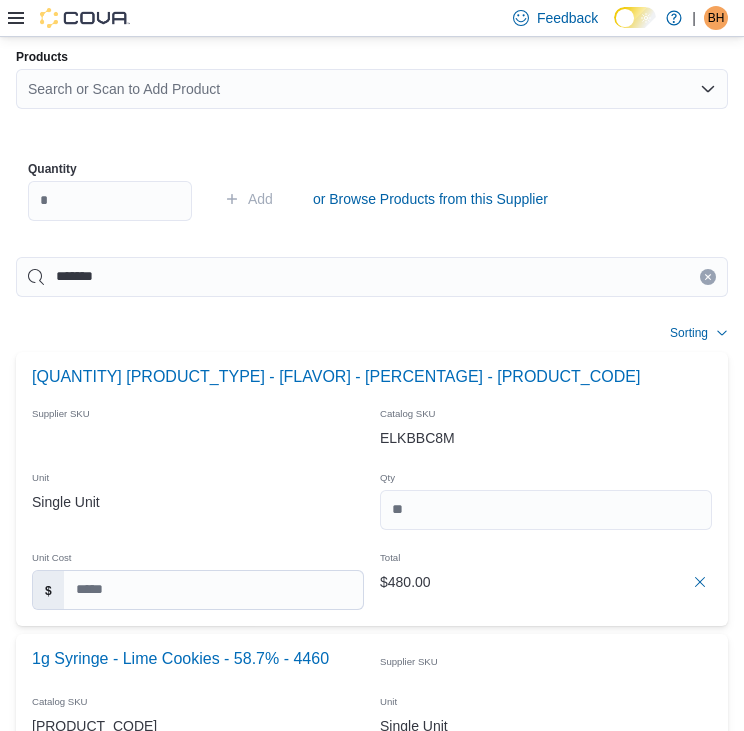 click on "Search or Scan to Add Product" at bounding box center (372, 89) 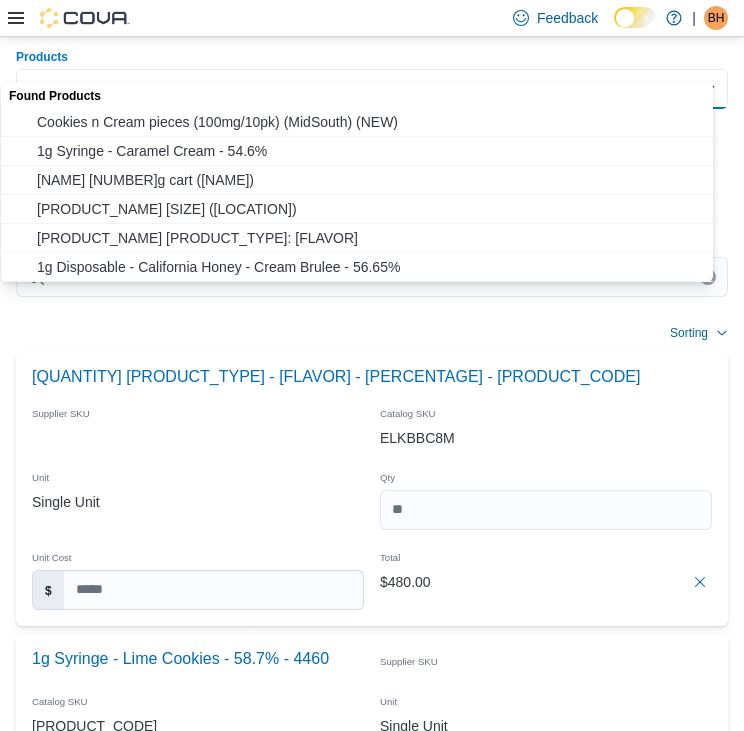 scroll, scrollTop: 0, scrollLeft: 0, axis: both 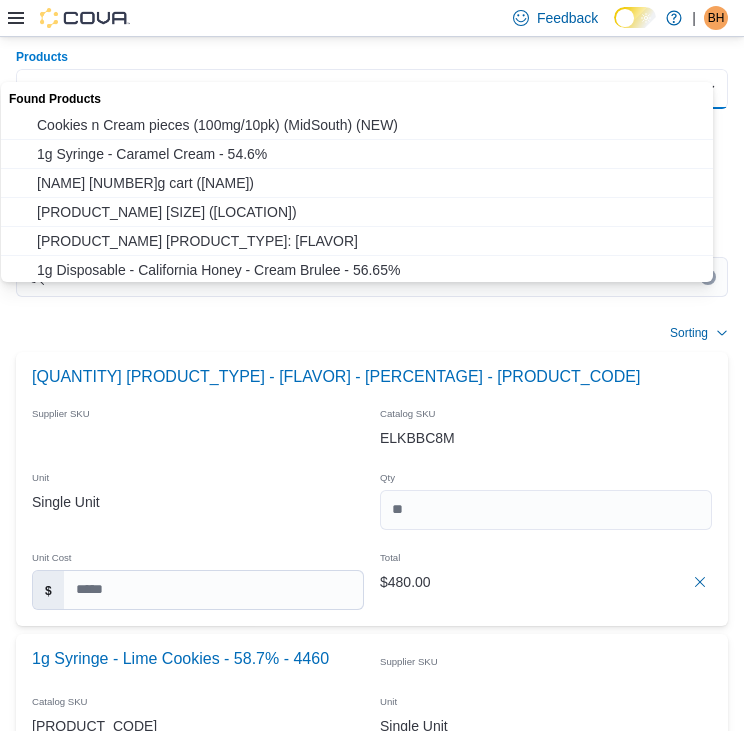click on "**********" at bounding box center (372, 89) 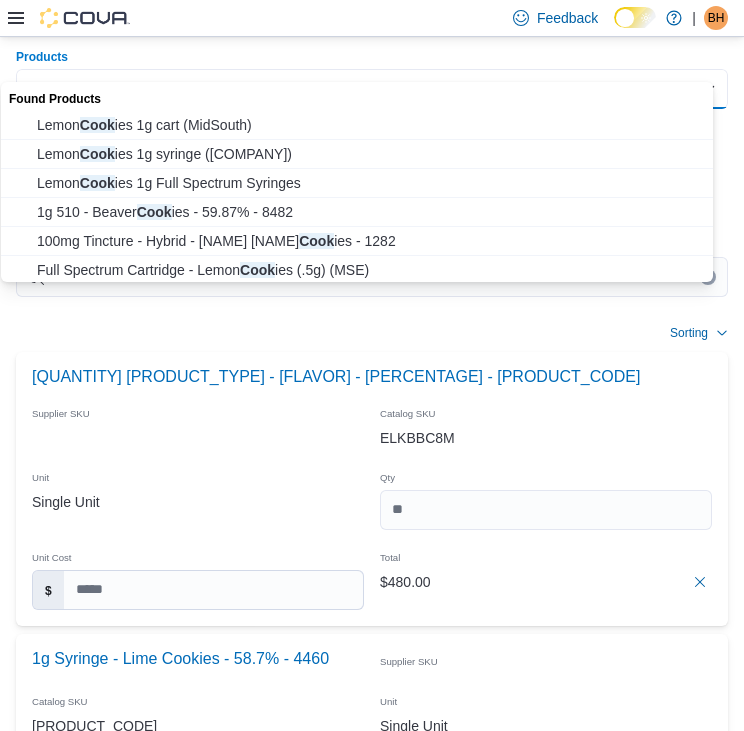 type on "*" 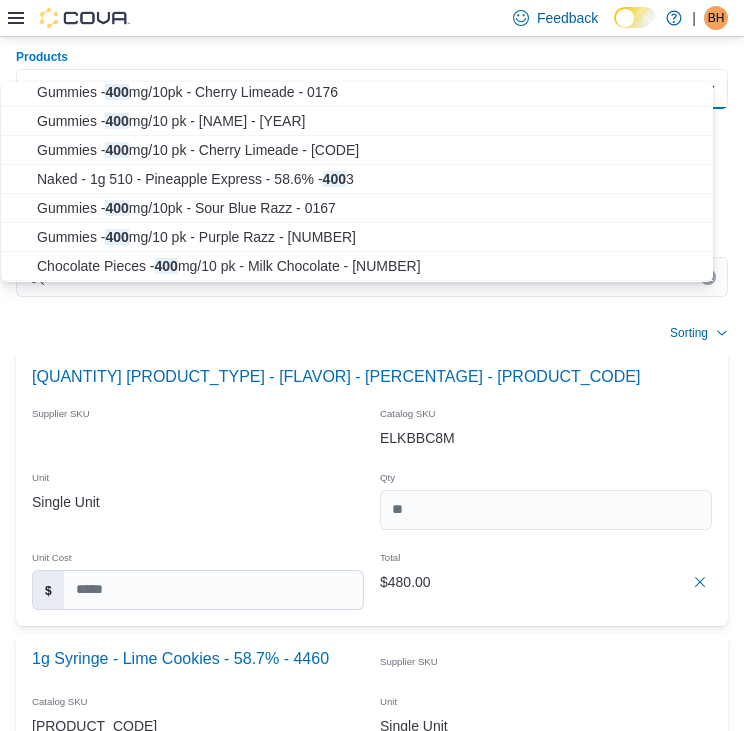scroll, scrollTop: 322, scrollLeft: 0, axis: vertical 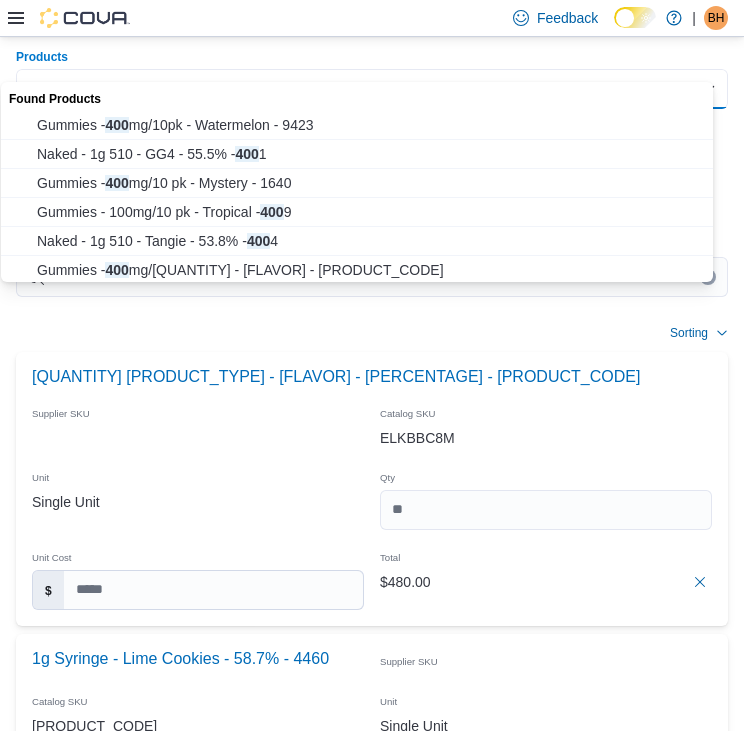 type on "*" 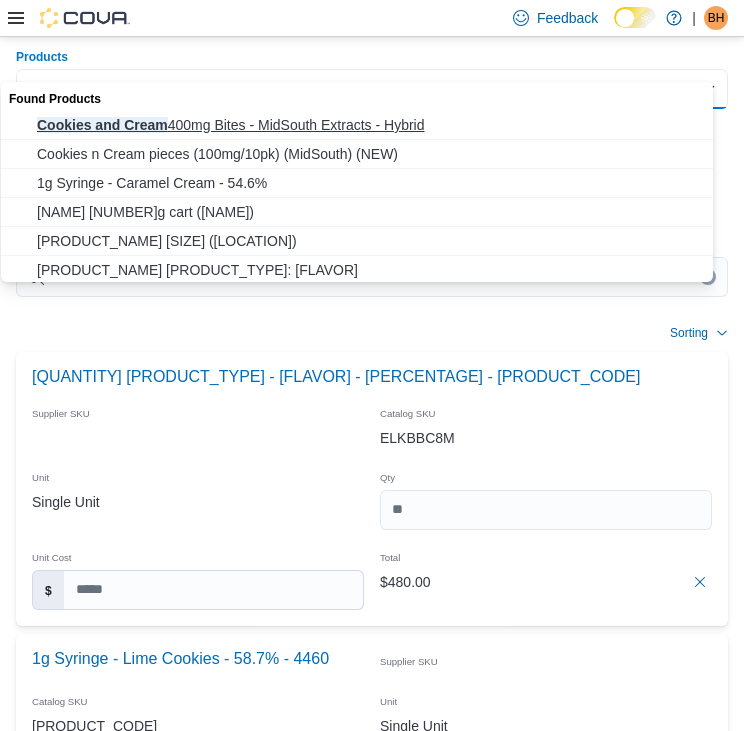 type on "**********" 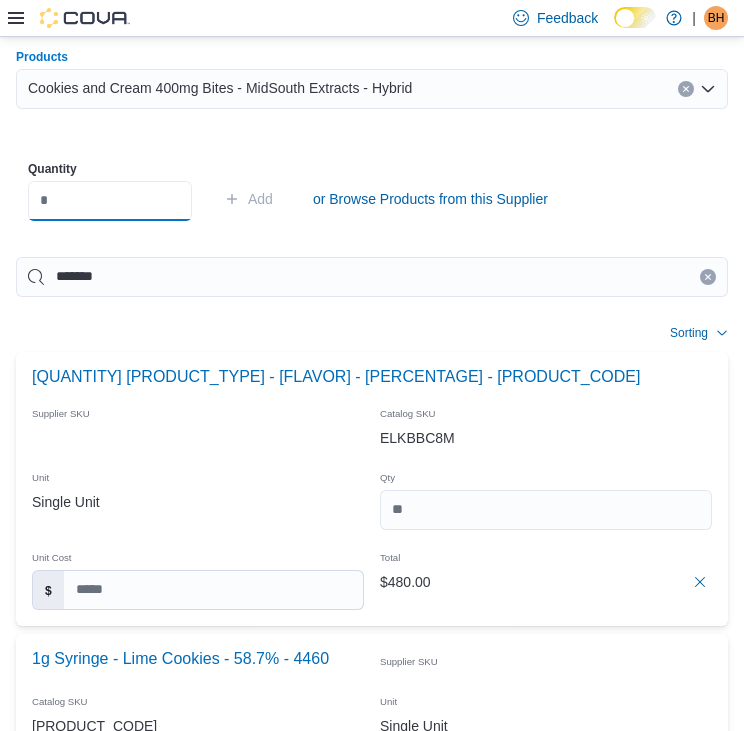 click at bounding box center (110, 201) 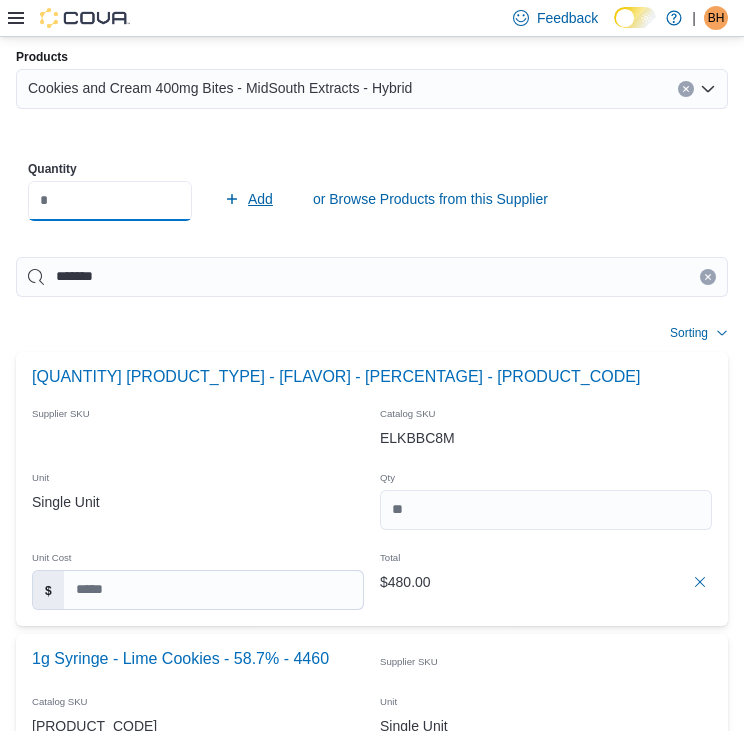 type on "*" 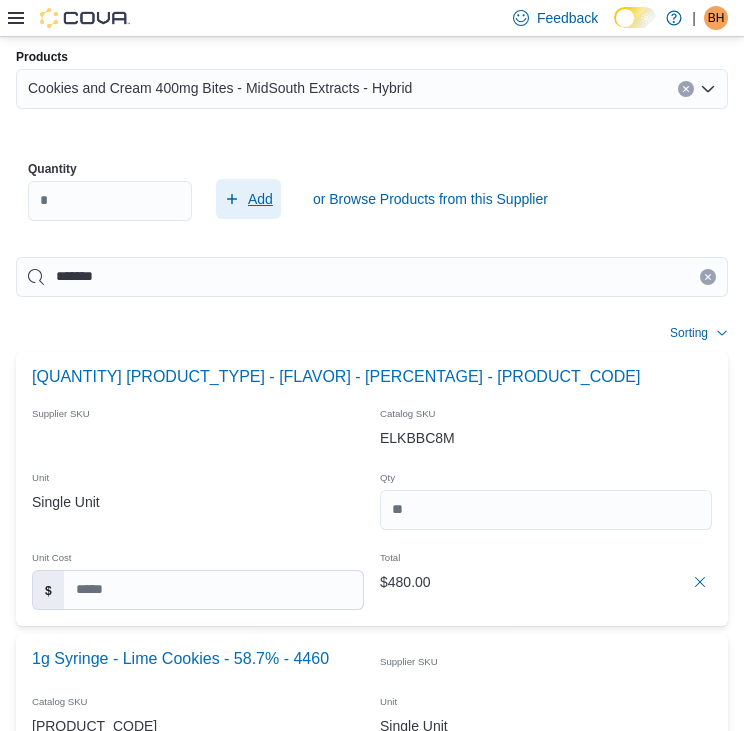 click on "Add" at bounding box center [260, 199] 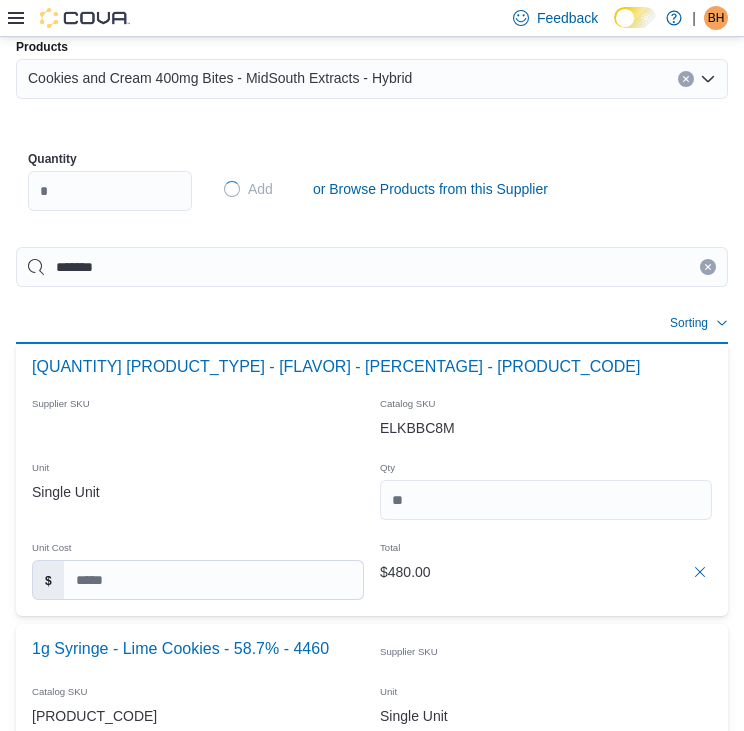 type 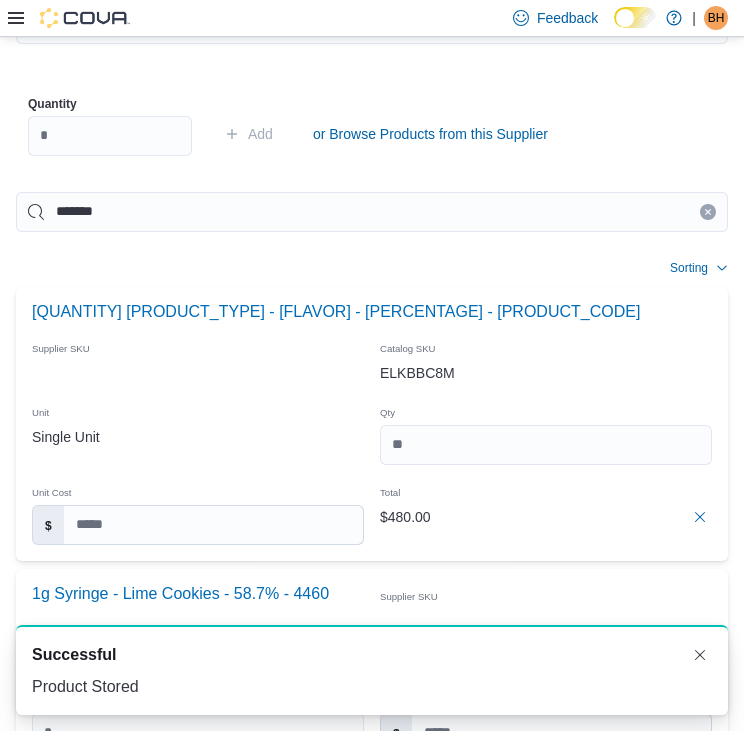 scroll, scrollTop: 879, scrollLeft: 0, axis: vertical 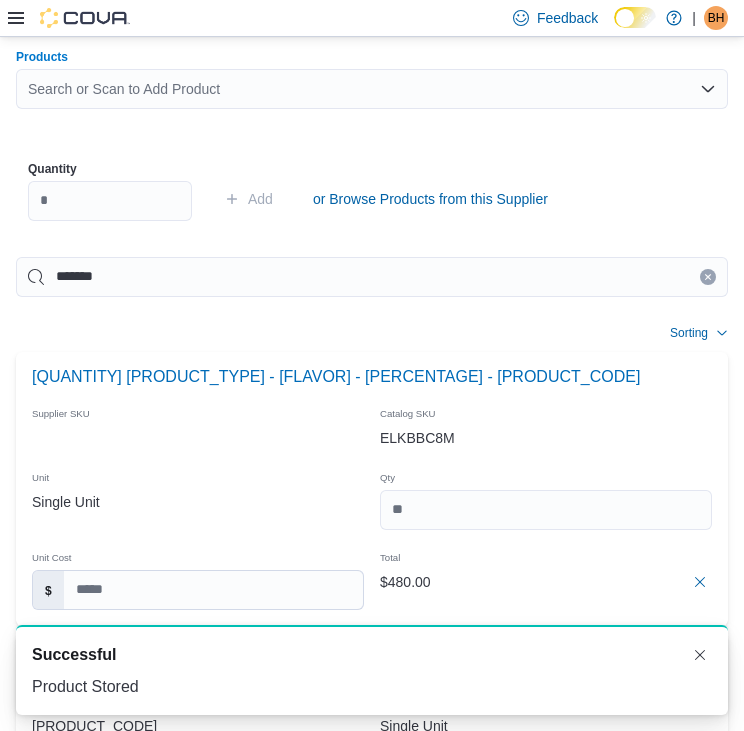 click on "Search or Scan to Add Product" at bounding box center [372, 89] 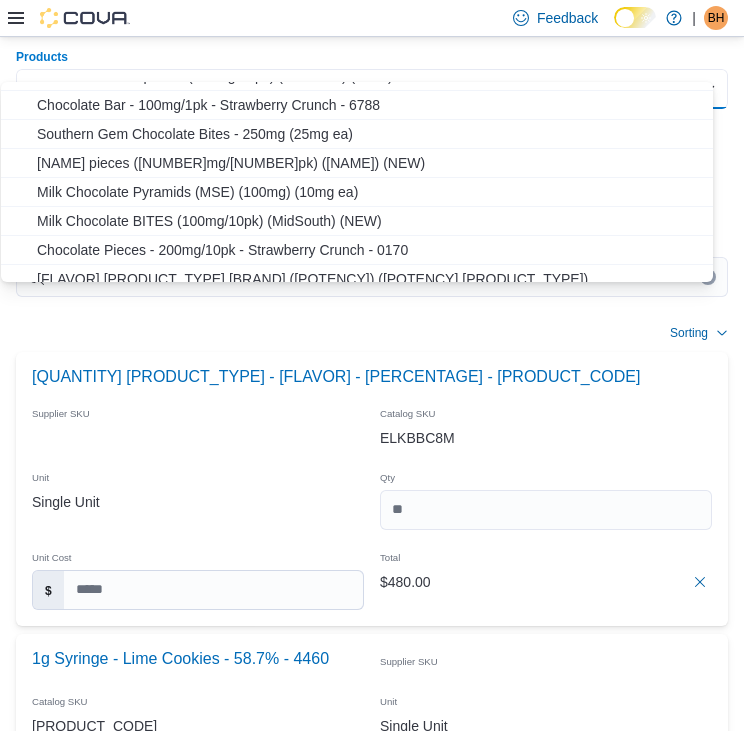 scroll, scrollTop: 351, scrollLeft: 0, axis: vertical 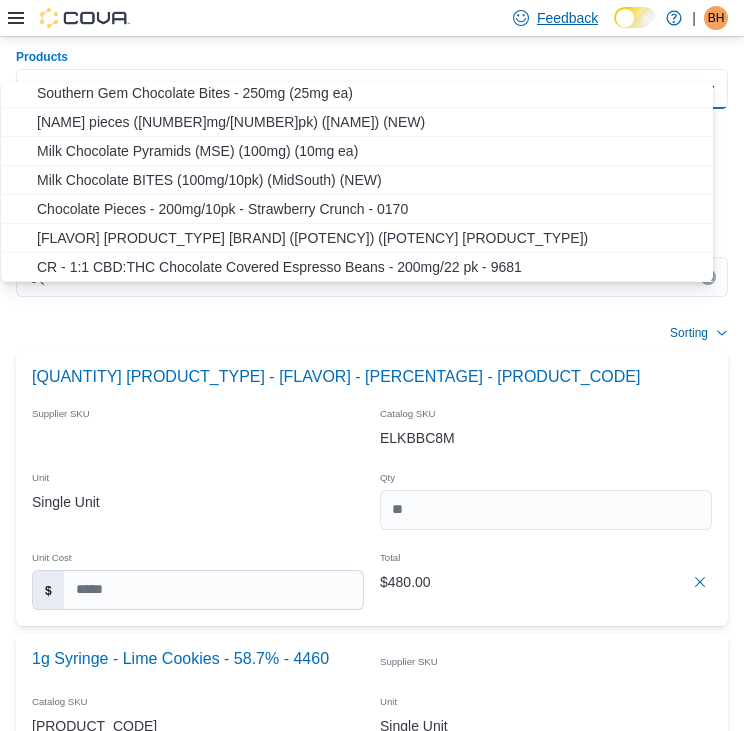 type on "*********" 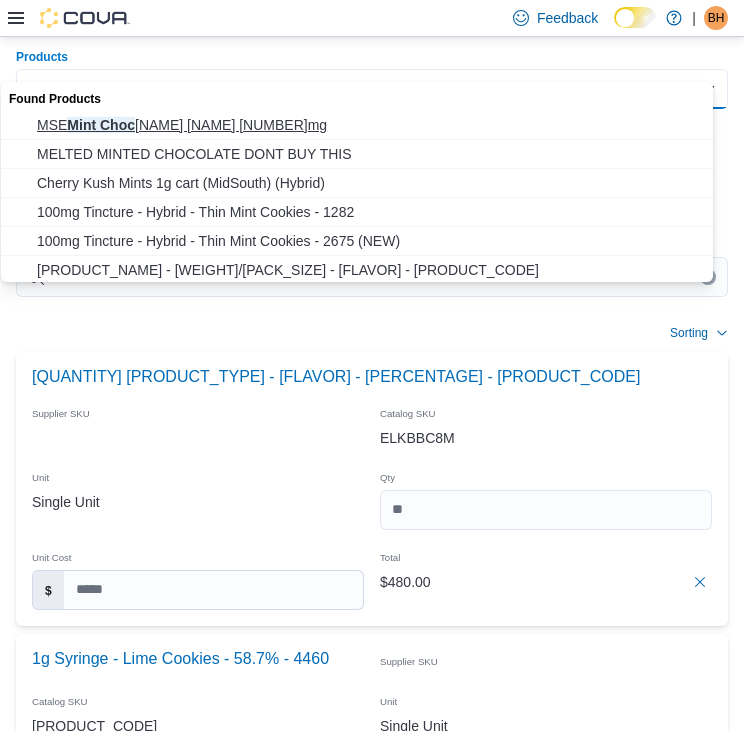 click on "MSE  Mint Choc olate Pyramids 100mg" at bounding box center (376, 125) 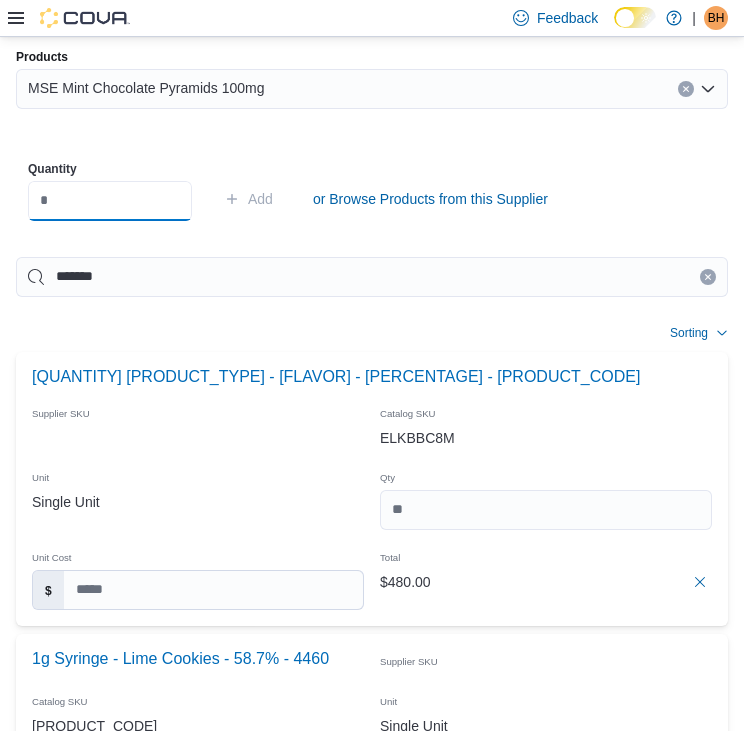 click at bounding box center (110, 201) 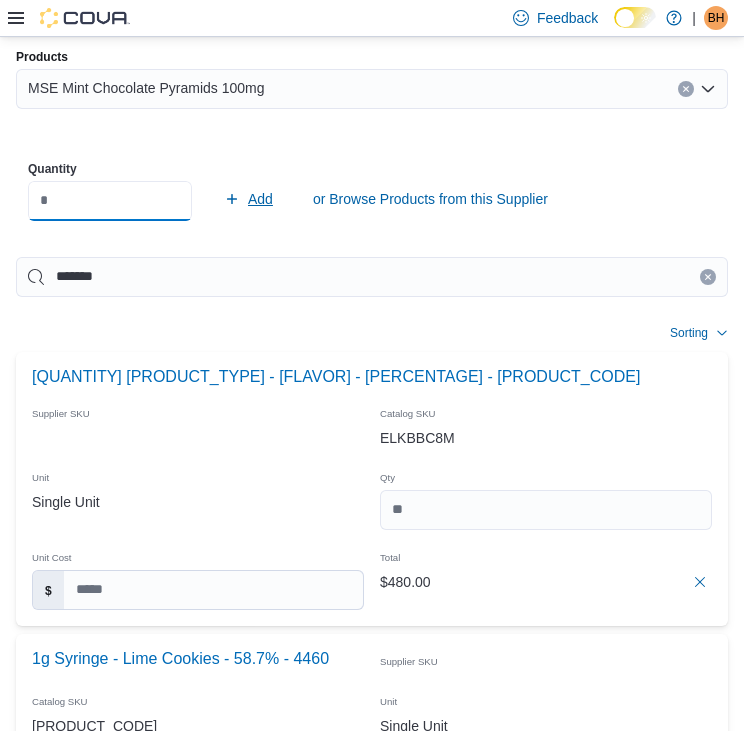 type on "*" 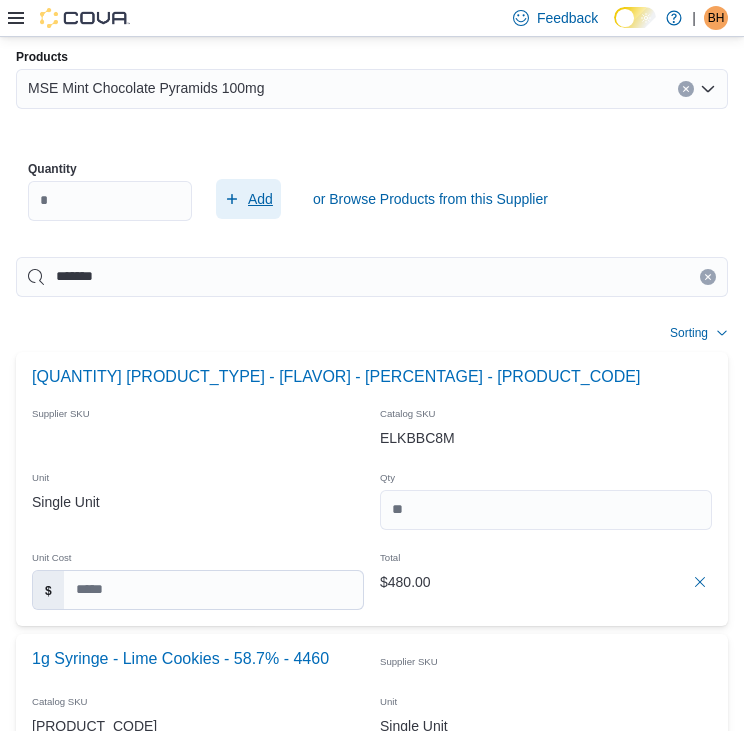 click on "Add" at bounding box center [260, 199] 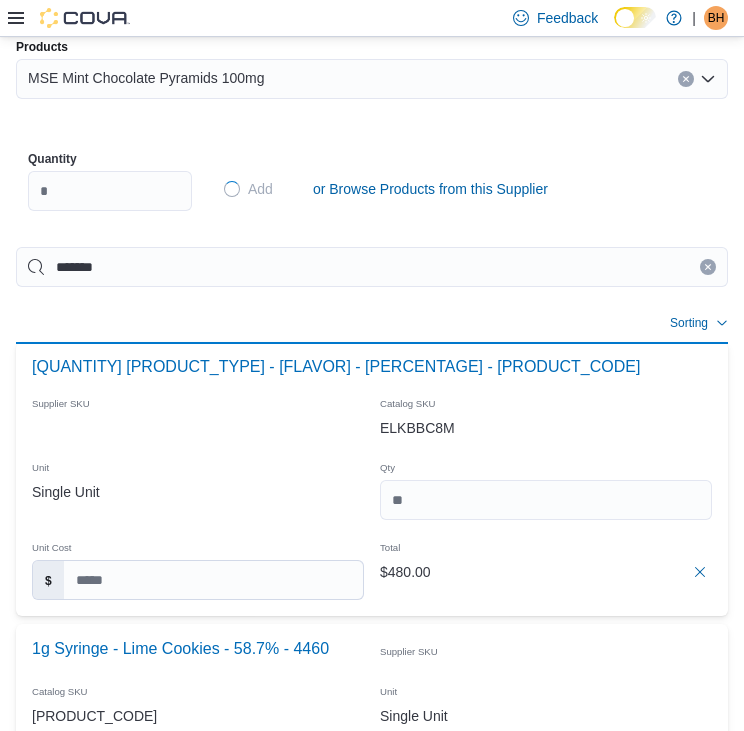 type 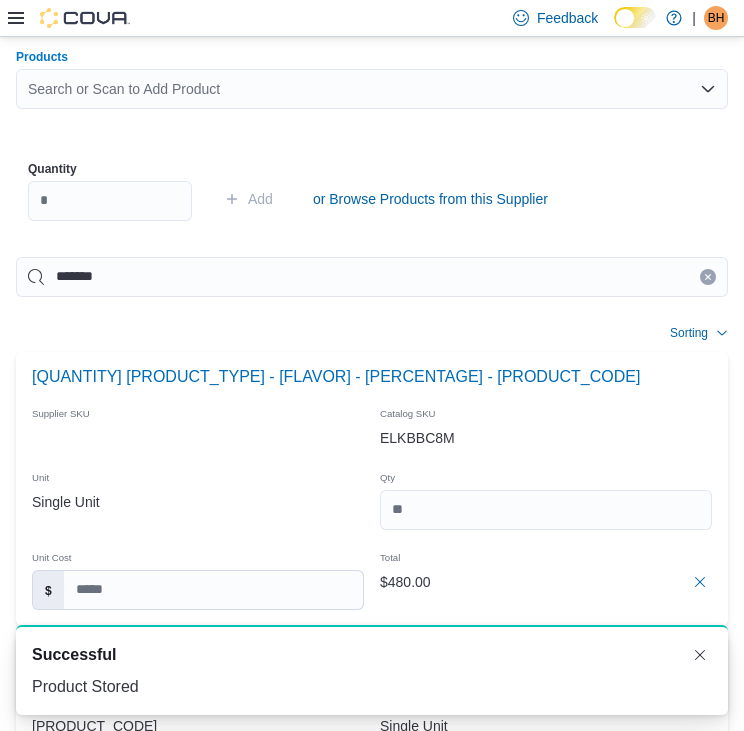 click on "Search or Scan to Add Product" at bounding box center (372, 89) 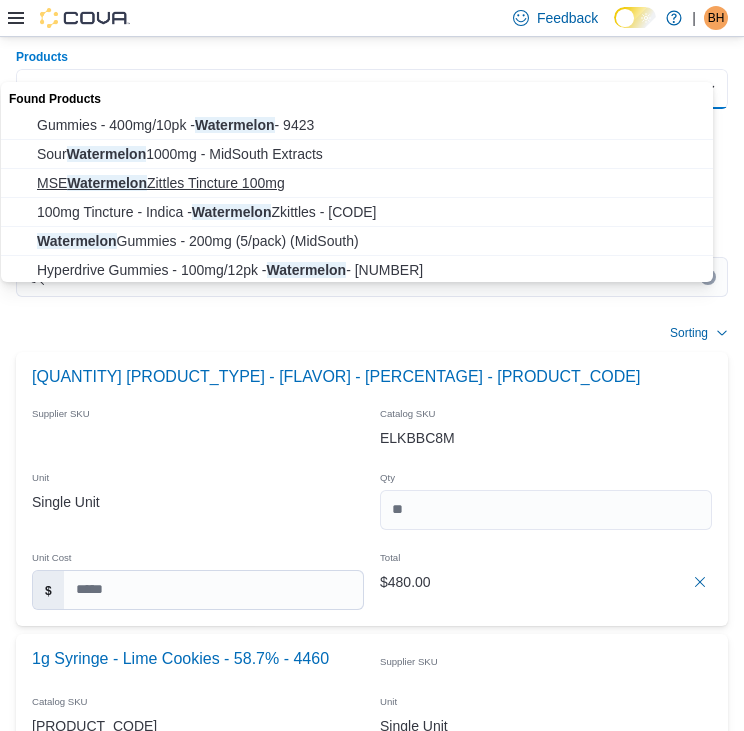 type on "**********" 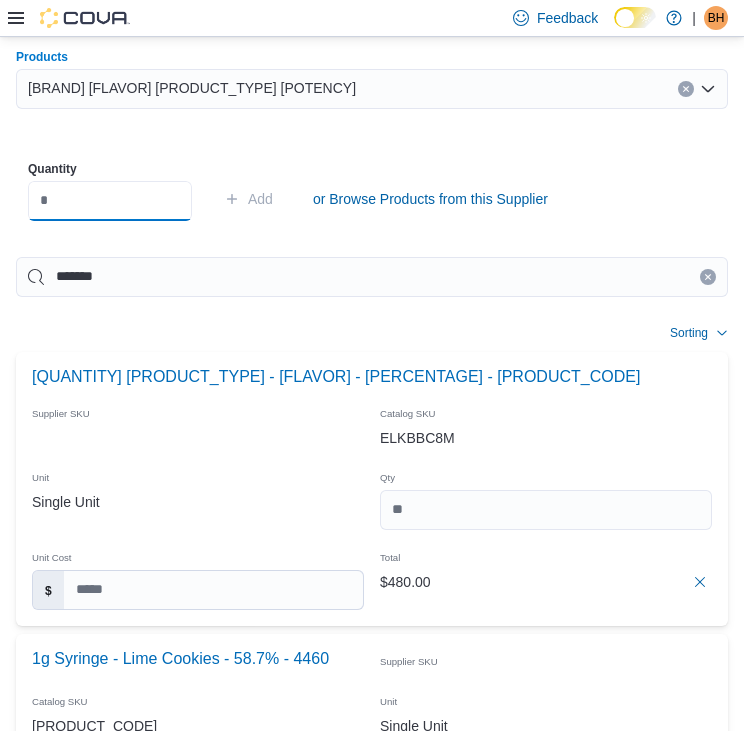 click at bounding box center [110, 201] 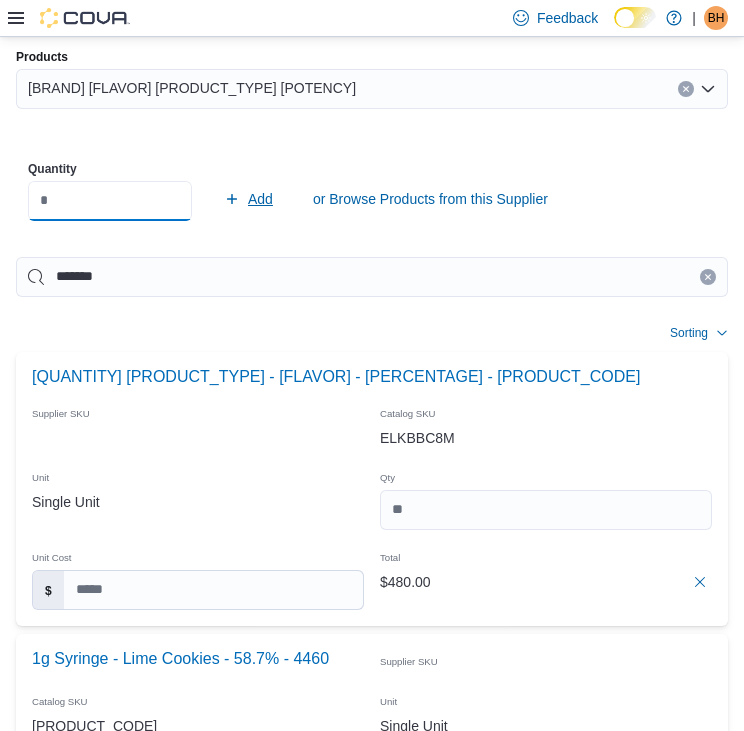 type on "*" 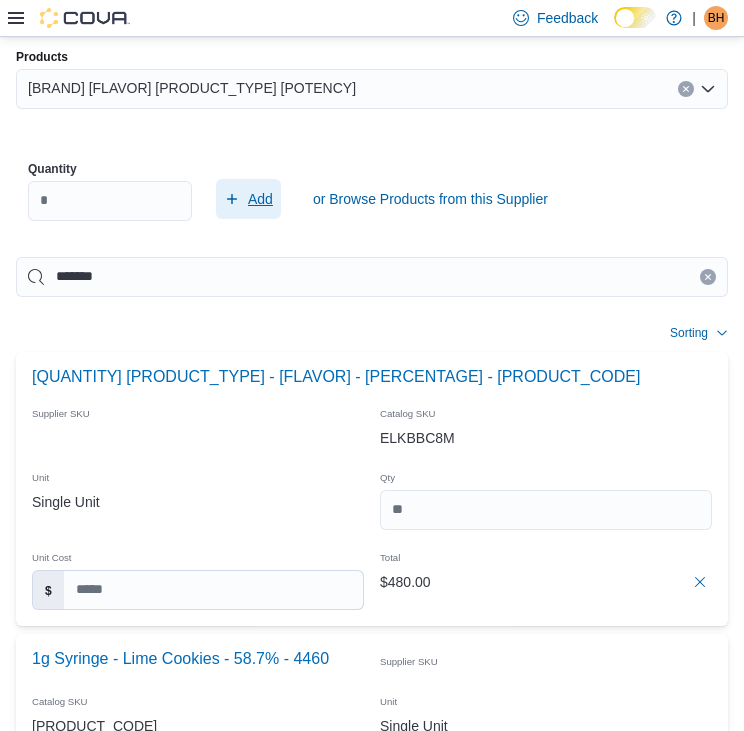 click on "Add" at bounding box center (260, 199) 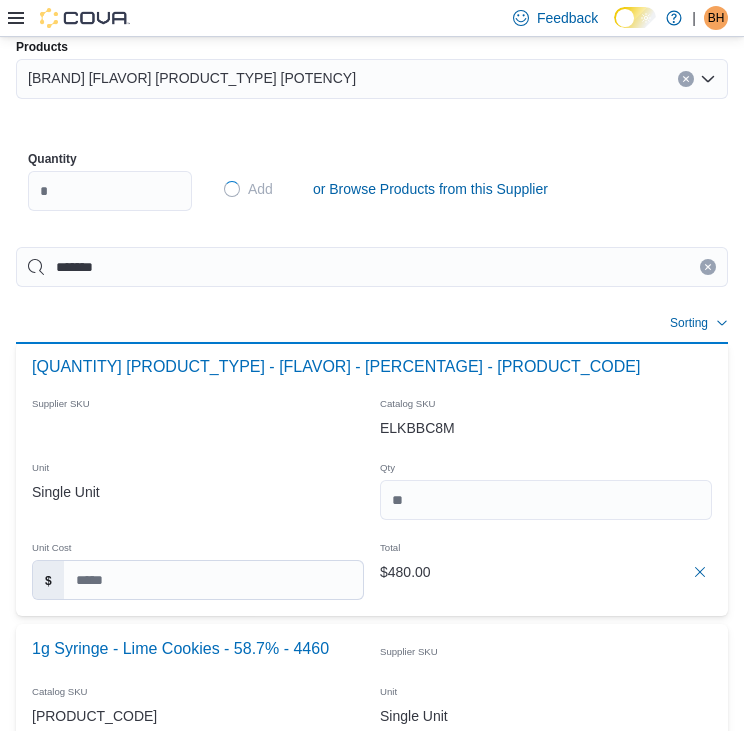 type 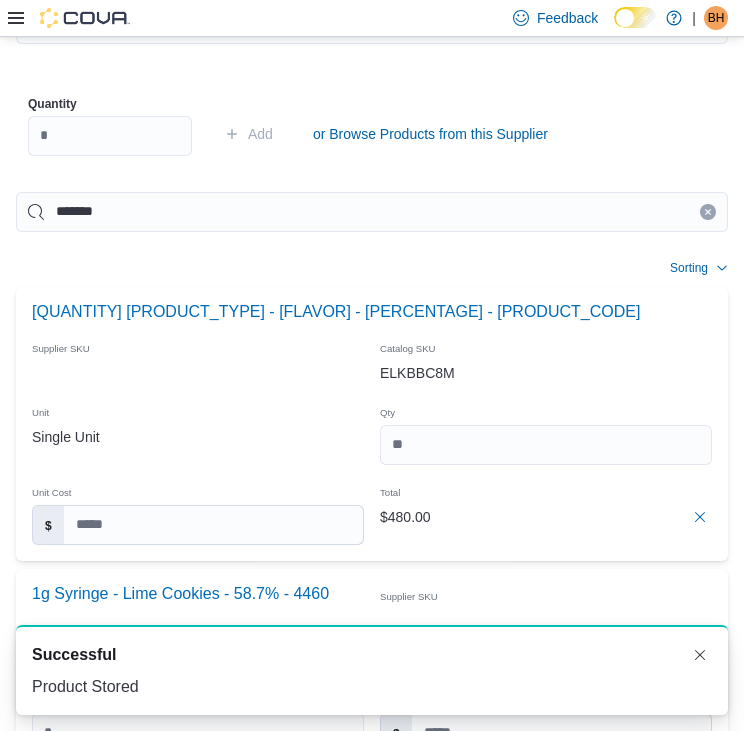 scroll, scrollTop: 879, scrollLeft: 0, axis: vertical 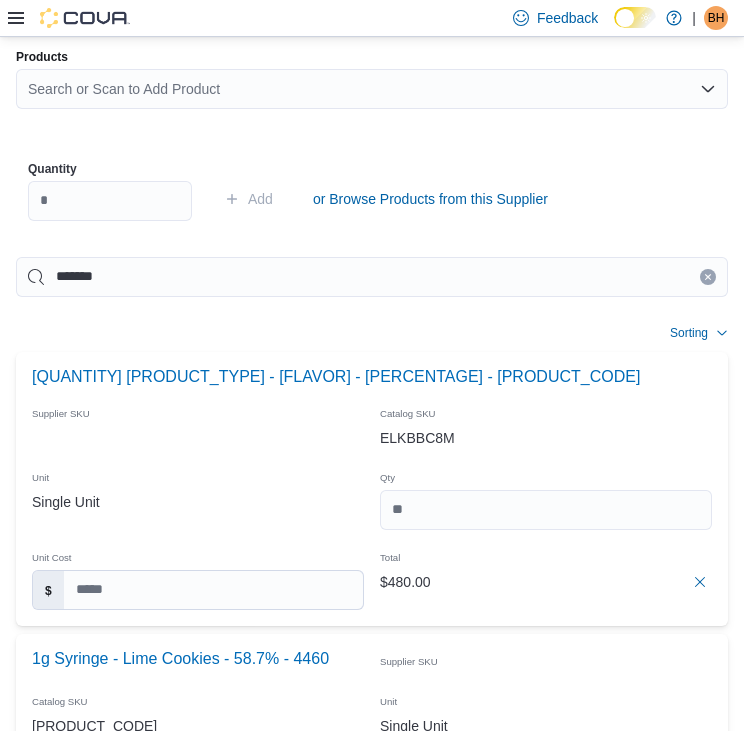 click on "Search or Scan to Add Product" at bounding box center (372, 89) 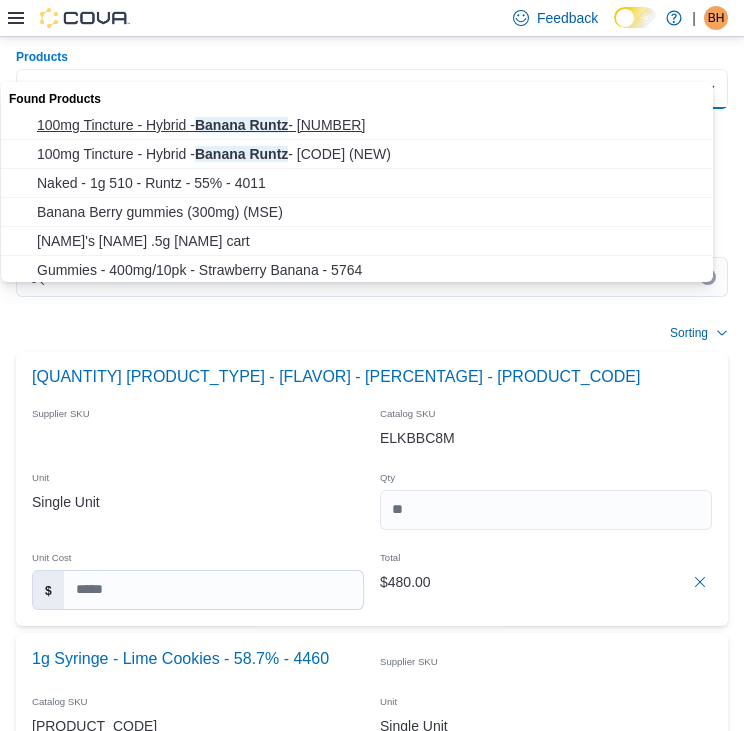 click on "100mg Tincture - Hybrid -  Banana Runtz  - 0059" at bounding box center (376, 125) 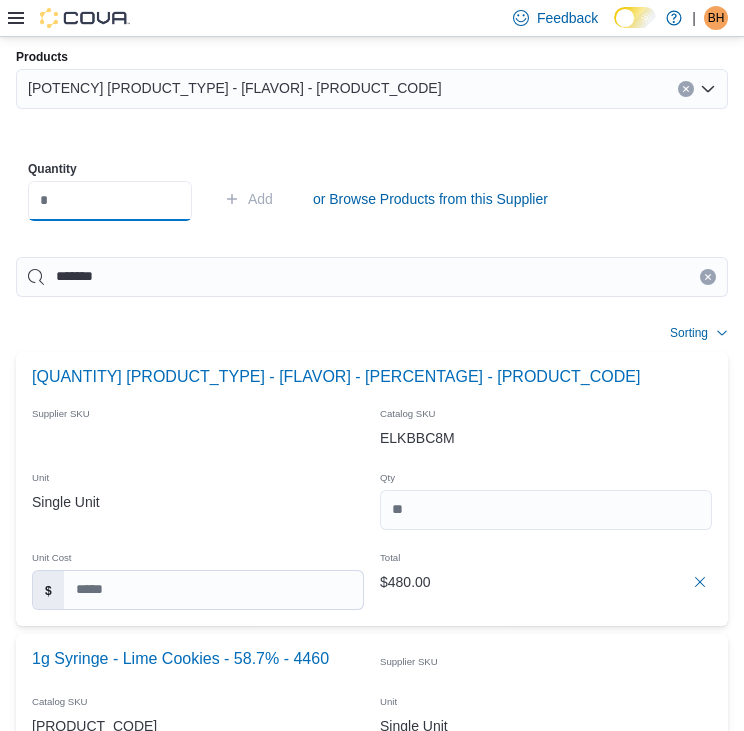 click at bounding box center (110, 201) 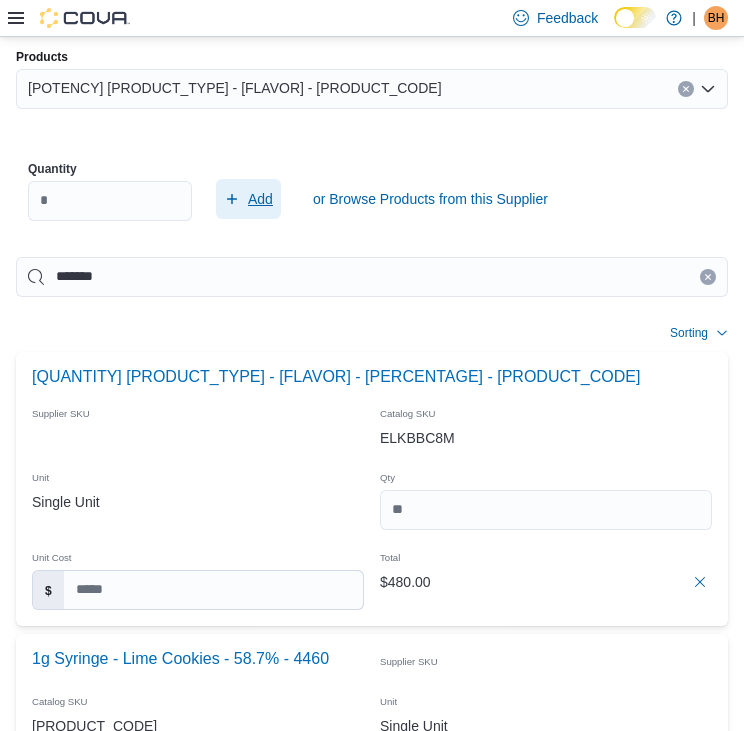 click on "Add" at bounding box center (260, 199) 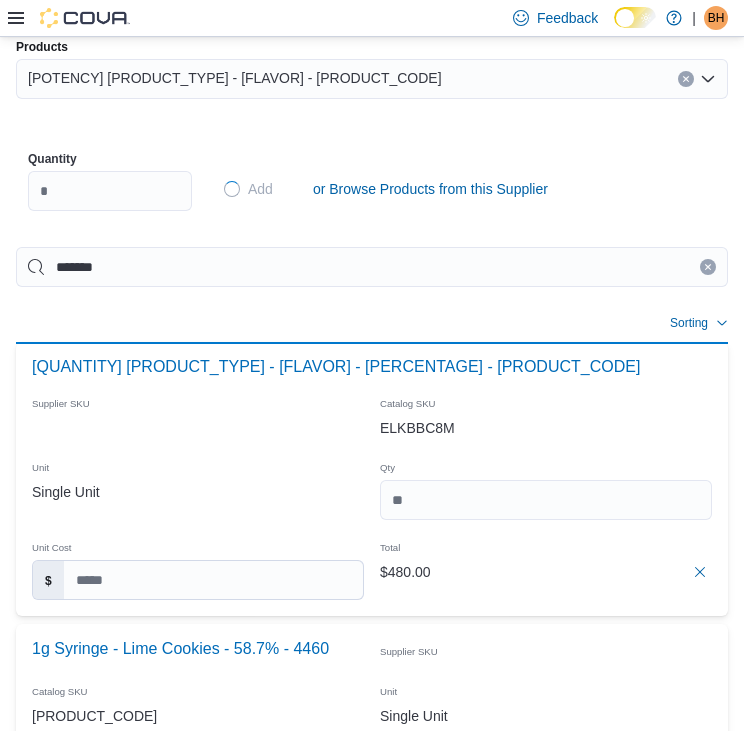 scroll, scrollTop: 879, scrollLeft: 0, axis: vertical 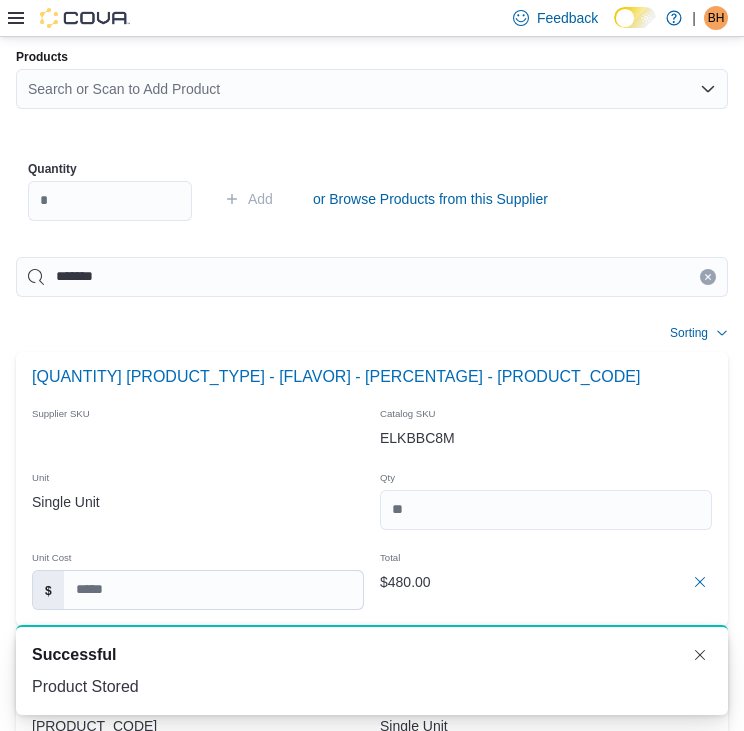 click on "Search or Scan to Add Product" at bounding box center [372, 89] 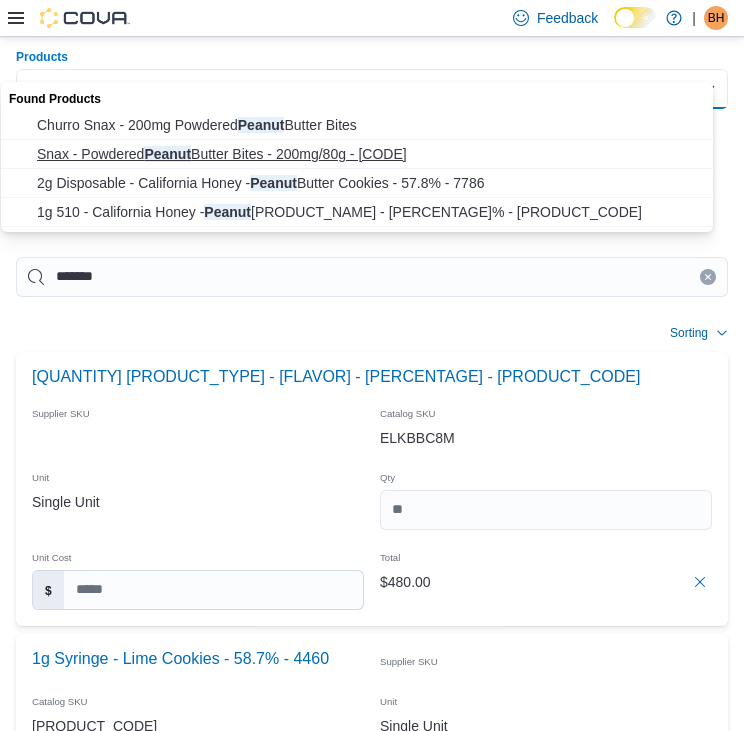click on "Snax - Powdered  Peanut  Butter Bites - 200mg/80g - 7979" at bounding box center [376, 154] 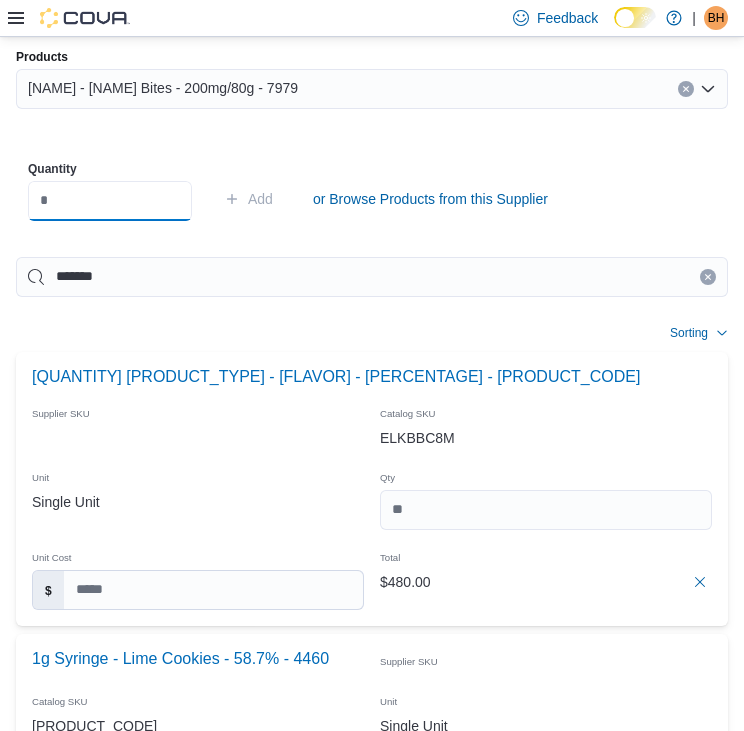 click at bounding box center (110, 201) 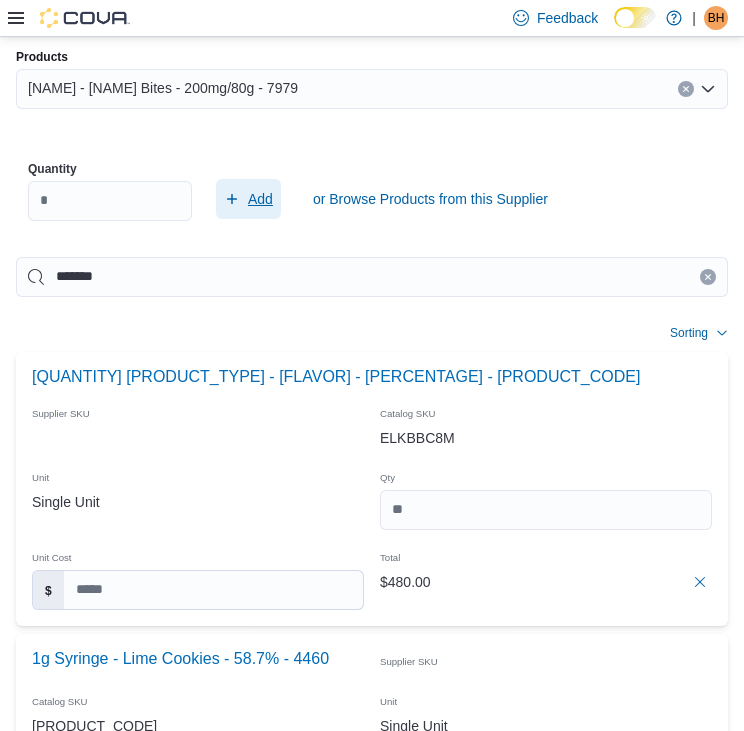 click on "Add" at bounding box center [260, 199] 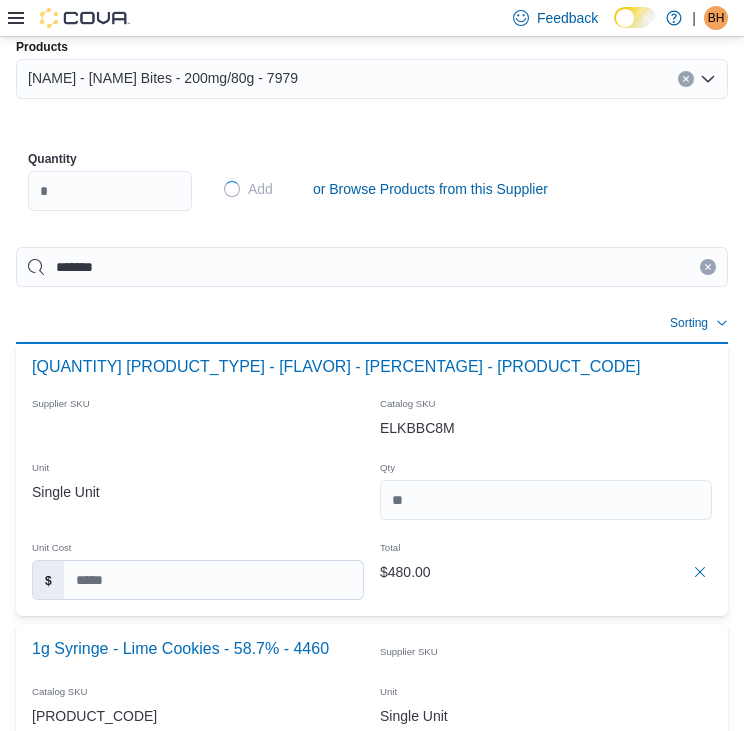 scroll, scrollTop: 879, scrollLeft: 0, axis: vertical 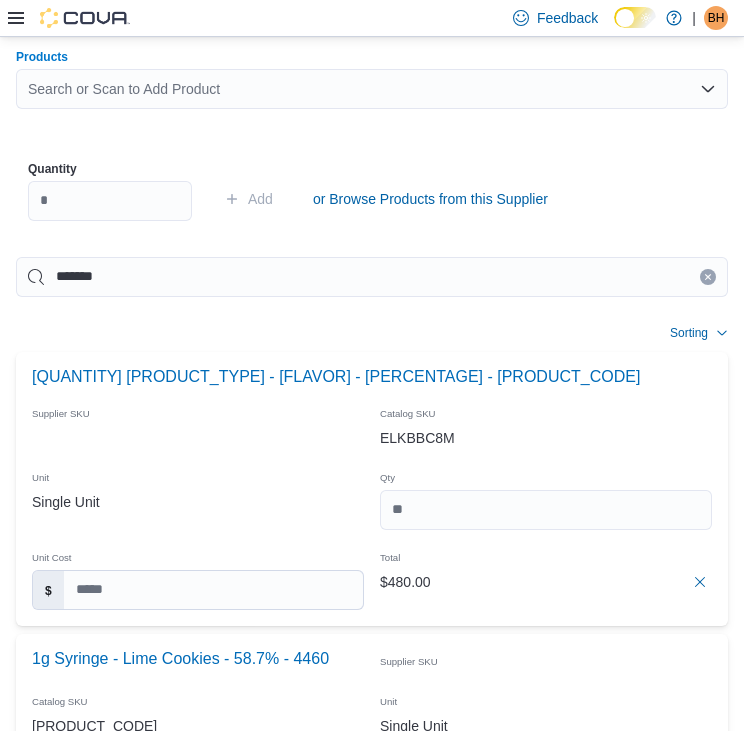 click on "Search or Scan to Add Product" at bounding box center (372, 89) 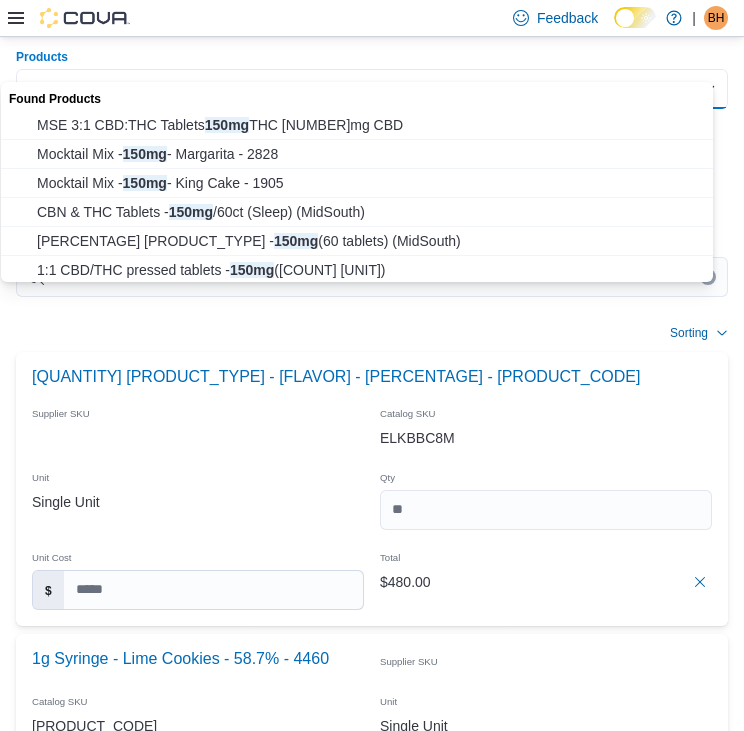 scroll, scrollTop: 3, scrollLeft: 0, axis: vertical 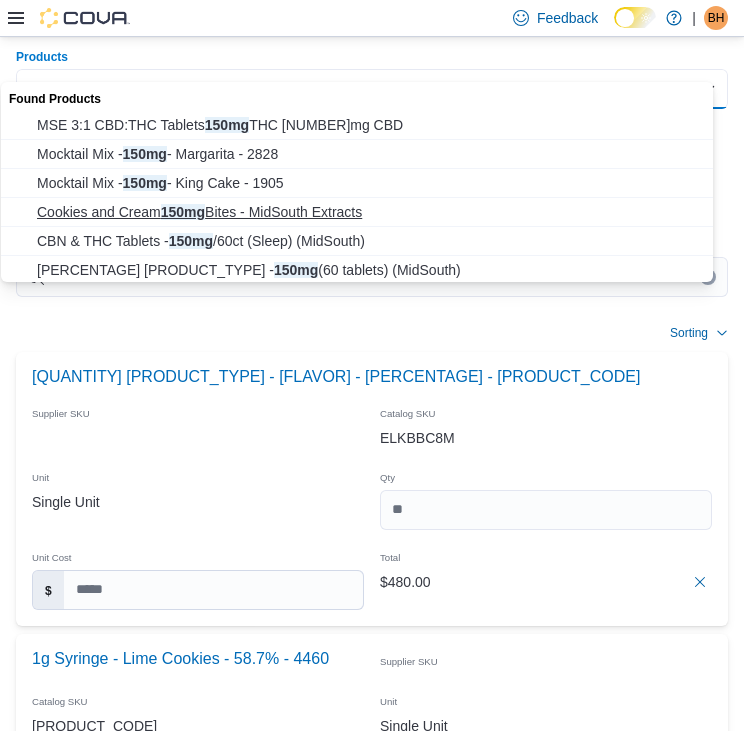 click on "Cookies and Cream  150mg  Bites - MidSouth Extracts" at bounding box center [376, 212] 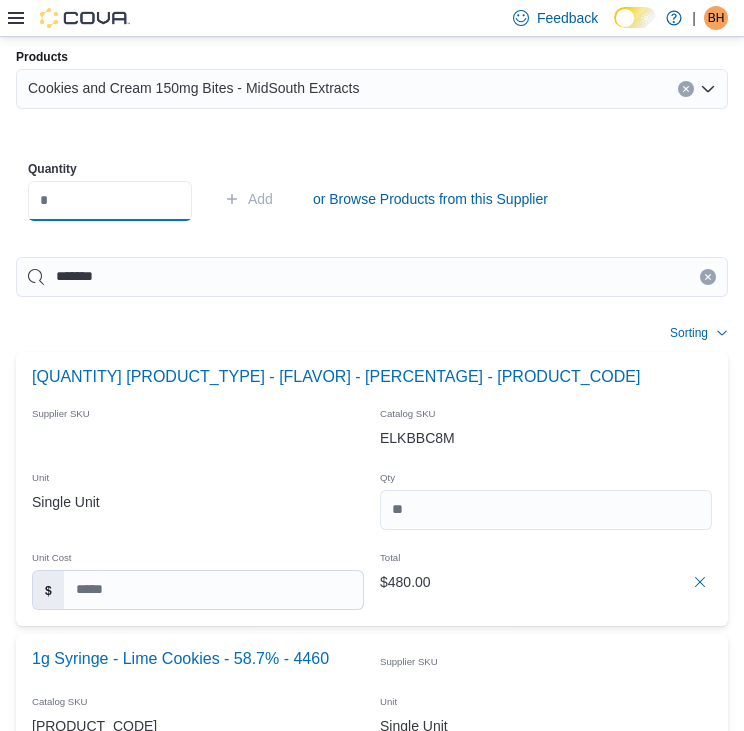 click at bounding box center (110, 201) 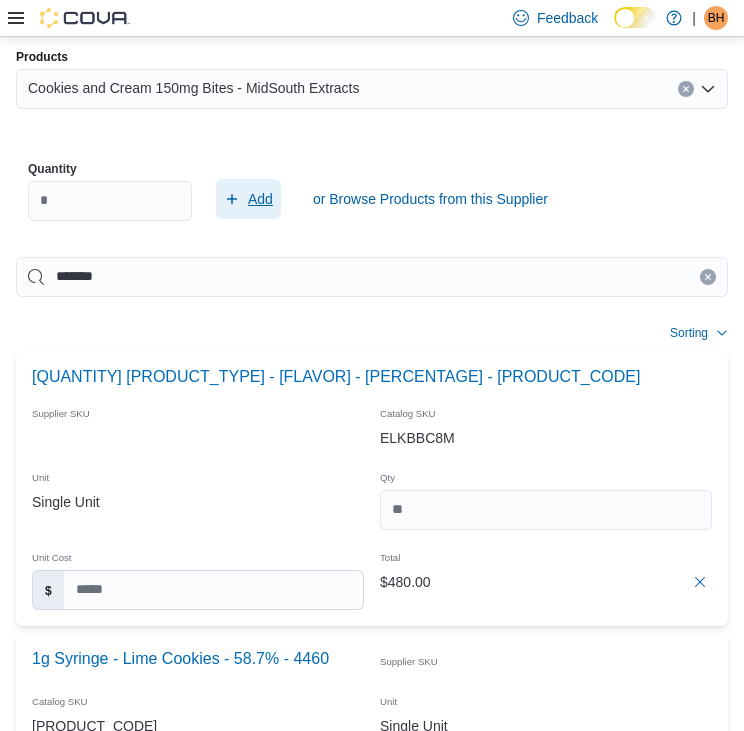 click on "Add" at bounding box center (260, 199) 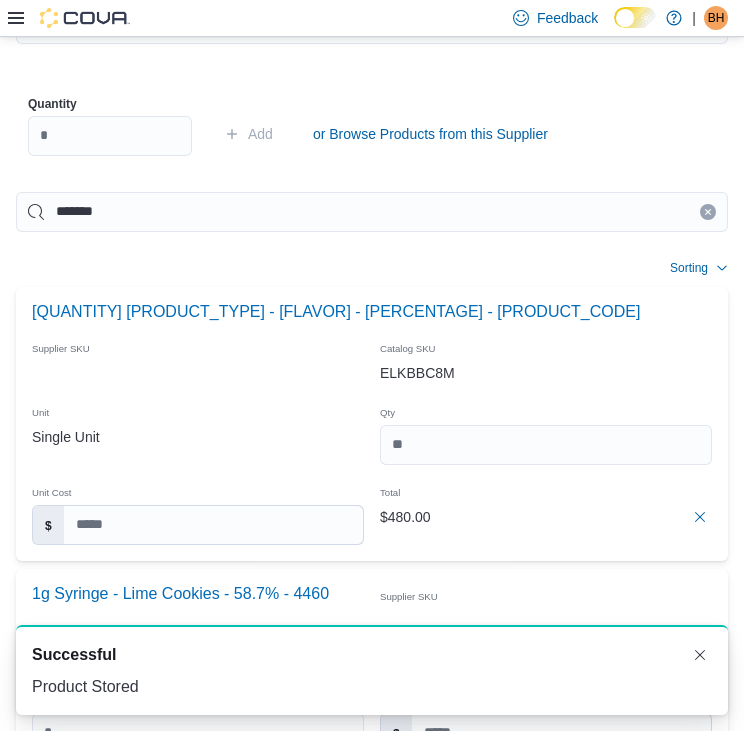 scroll, scrollTop: 879, scrollLeft: 0, axis: vertical 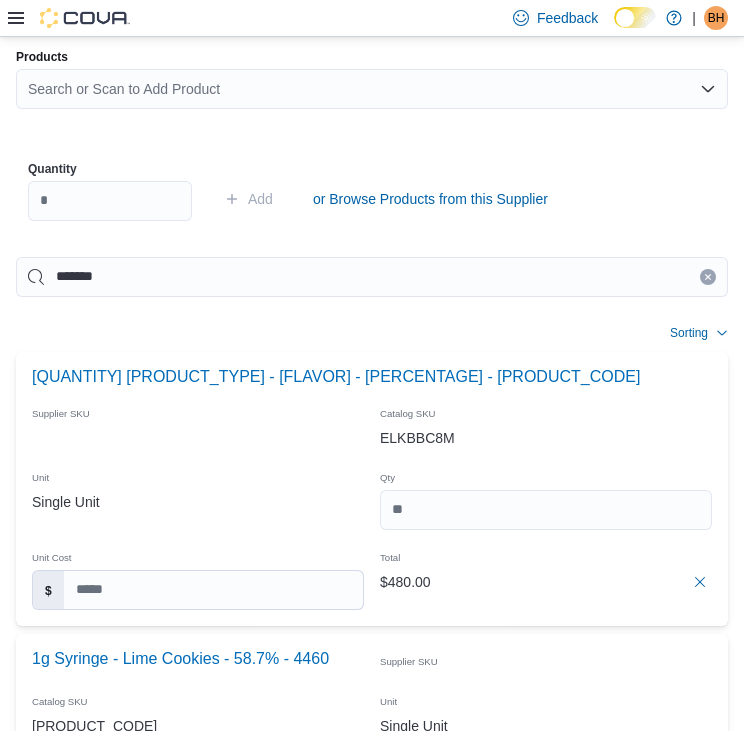 click on "Search or Scan to Add Product" at bounding box center [372, 89] 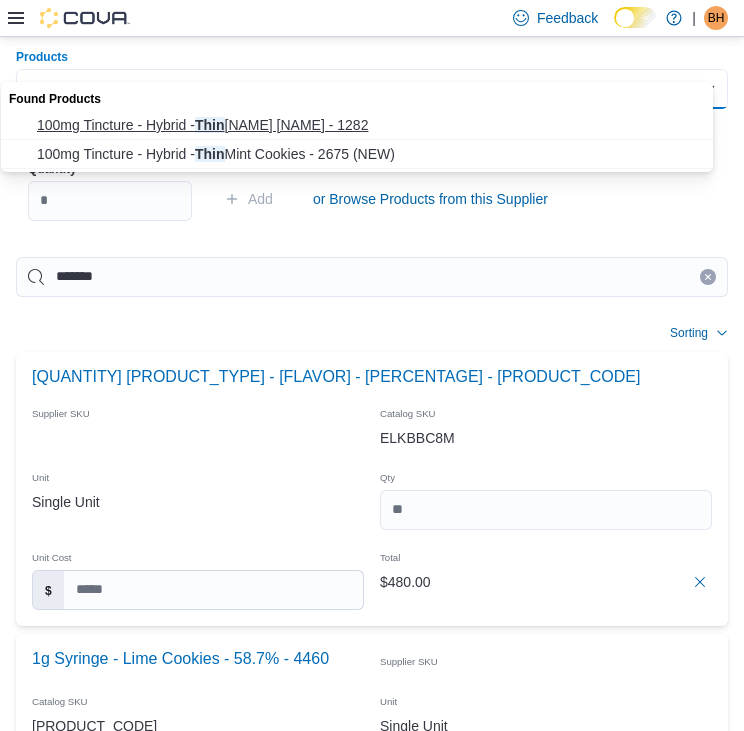 click on "100mg Tincture - Hybrid -  Thin  Mint Cookies - 1282" at bounding box center [376, 125] 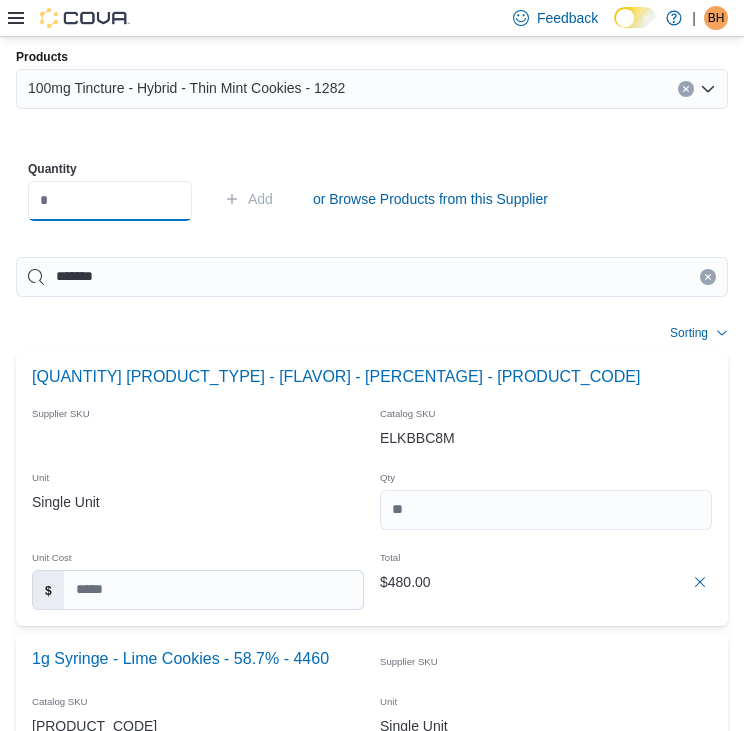 click at bounding box center (110, 201) 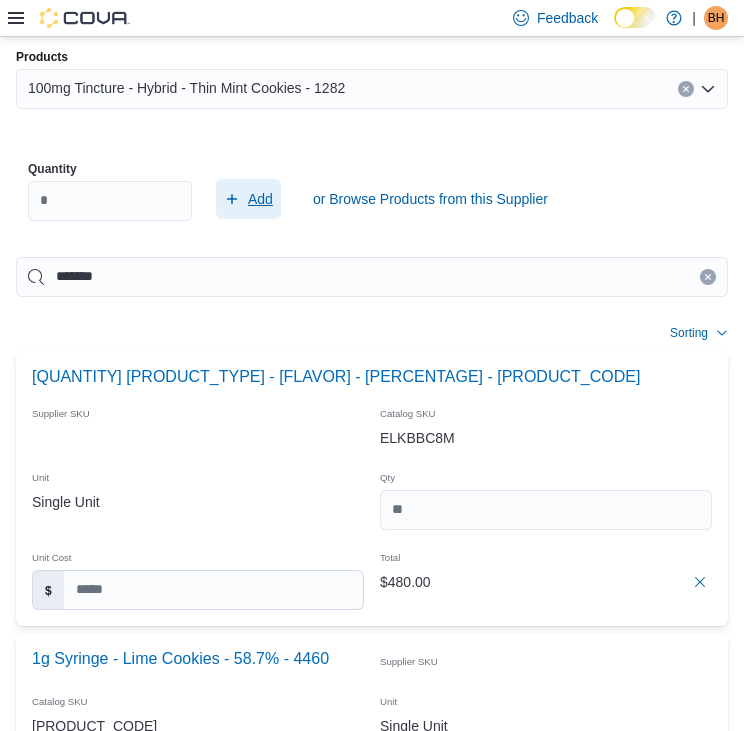 click on "Add" at bounding box center (248, 199) 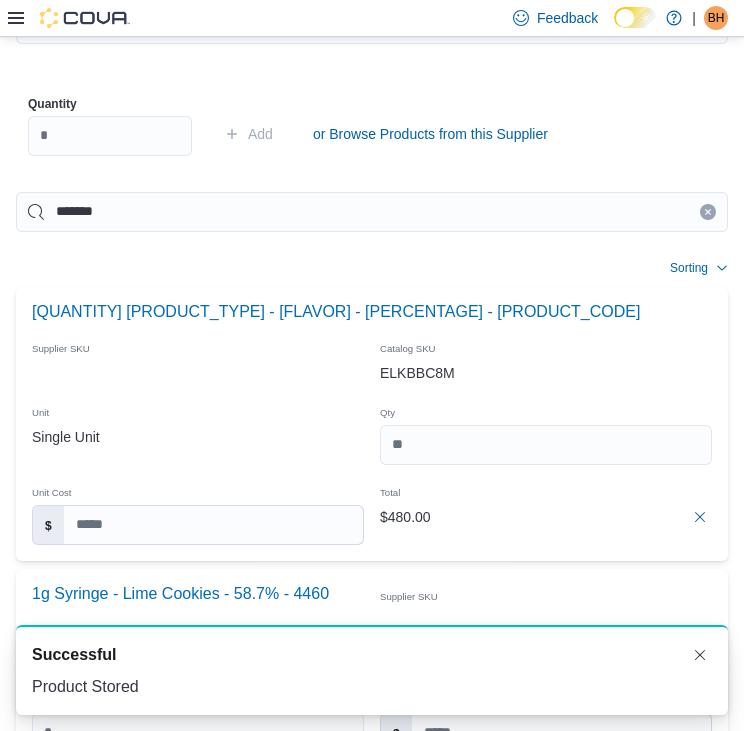 scroll, scrollTop: 879, scrollLeft: 0, axis: vertical 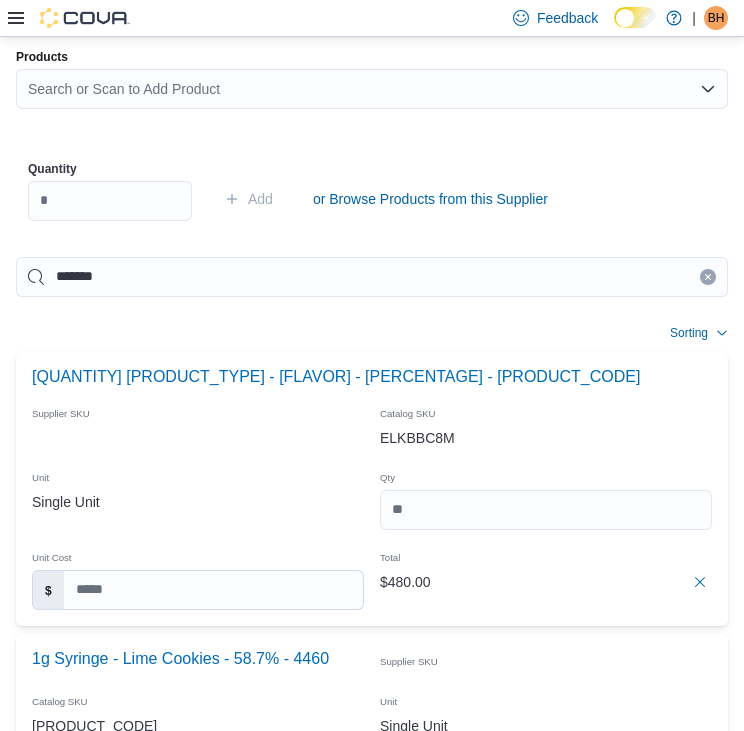 click on "Search or Scan to Add Product" at bounding box center [372, 89] 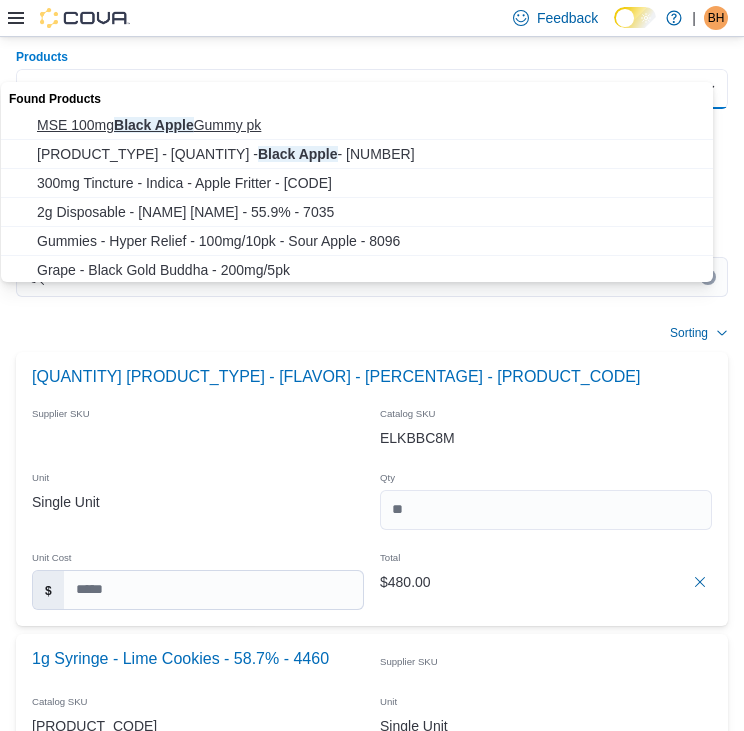 click on "MSE 100mg  Black Apple  Gummy pk" at bounding box center (376, 125) 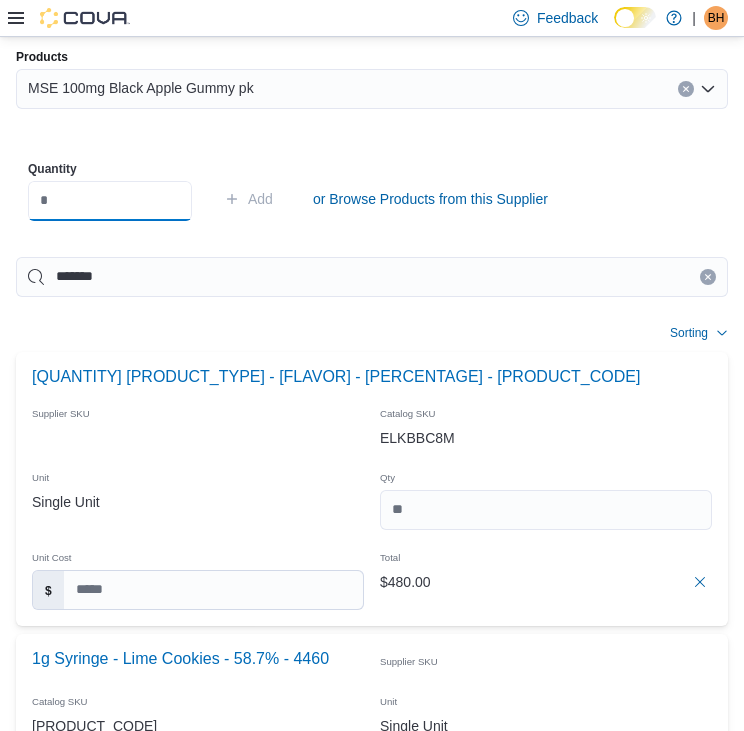 click at bounding box center (110, 201) 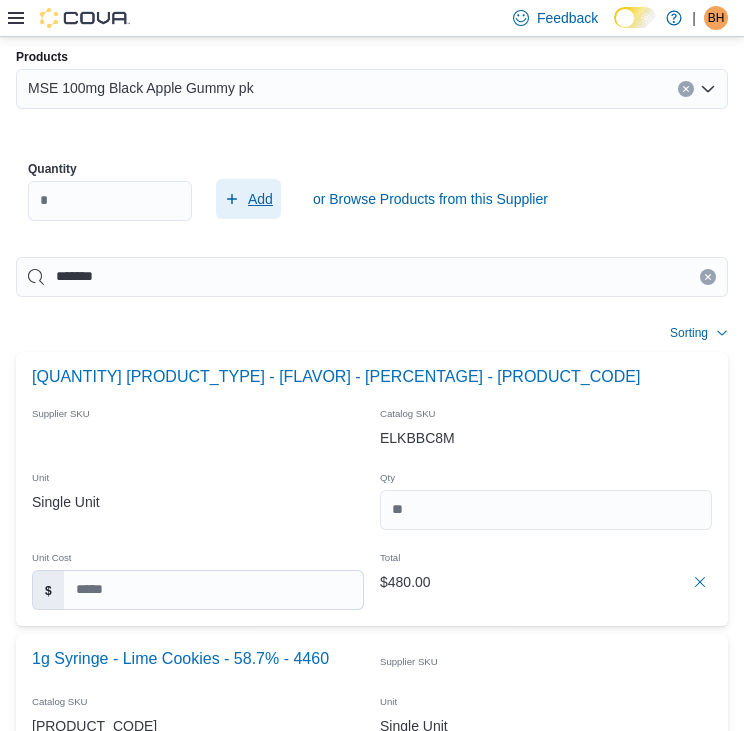 click on "Add" at bounding box center (248, 199) 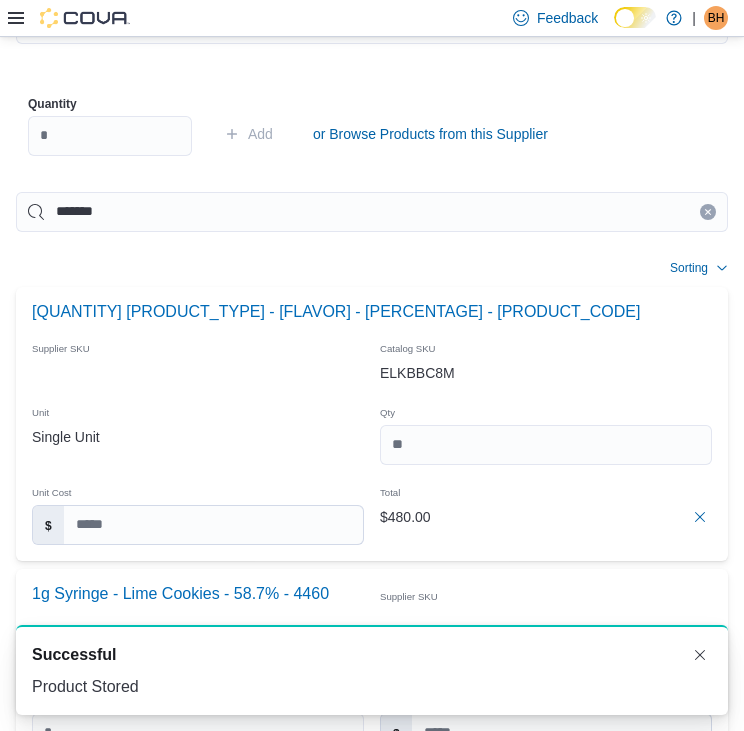 scroll, scrollTop: 879, scrollLeft: 0, axis: vertical 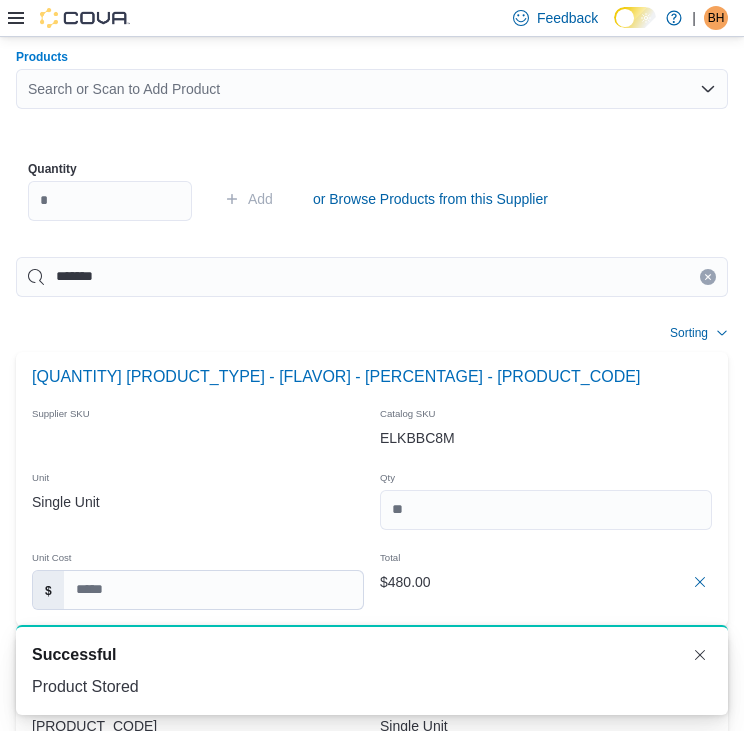 click on "Search or Scan to Add Product" at bounding box center [372, 89] 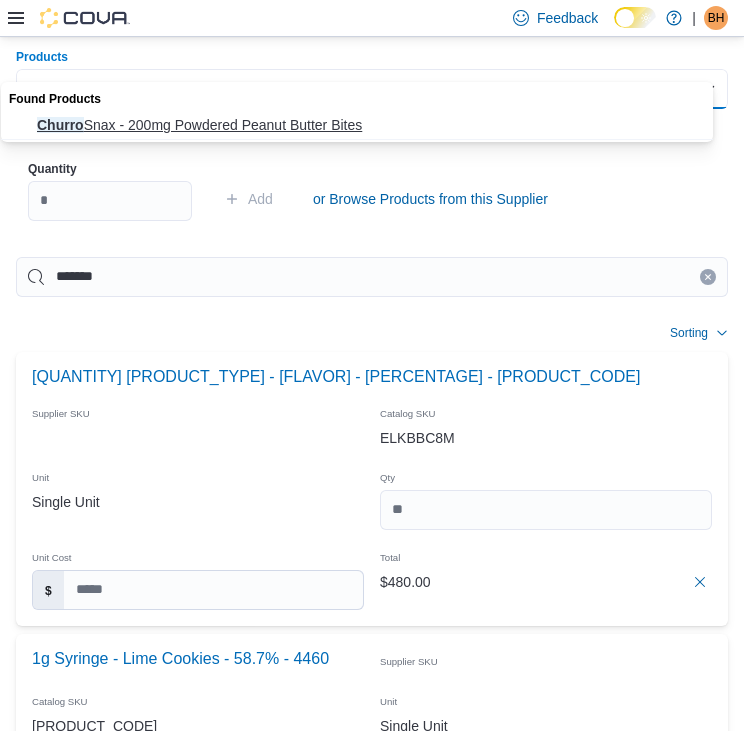 click on "Churro  Snax - 200mg Powdered Peanut Butter Bites" at bounding box center [376, 125] 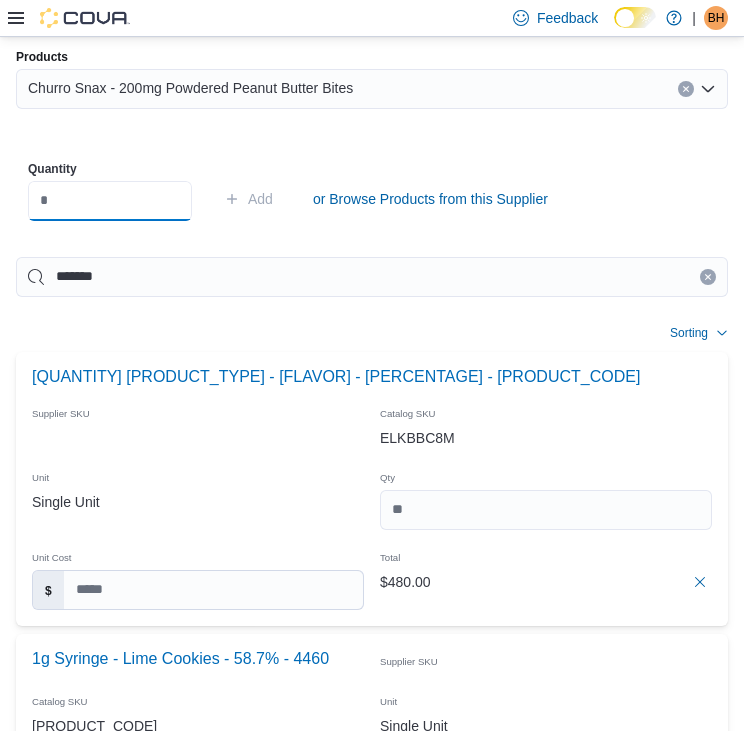 click at bounding box center (110, 201) 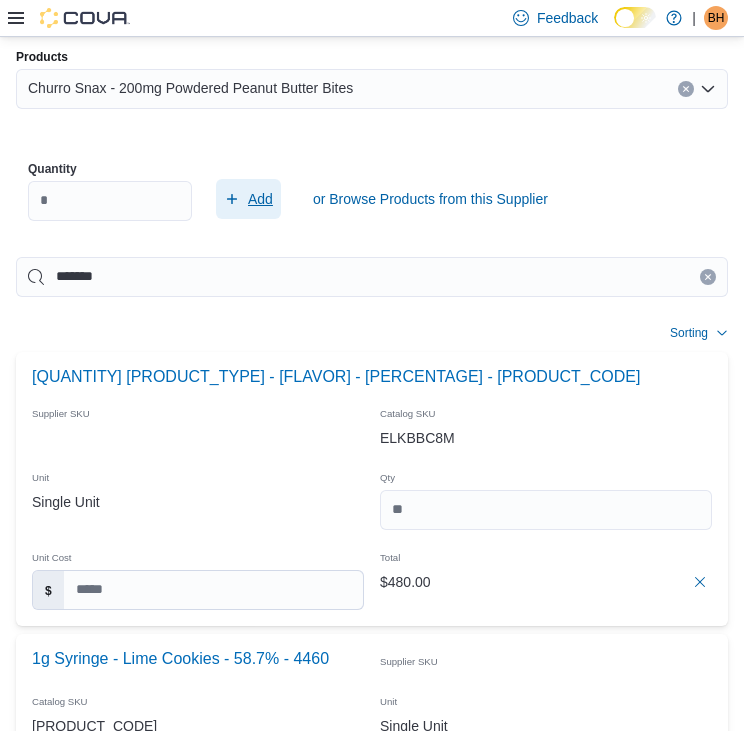 click on "Add" at bounding box center [260, 199] 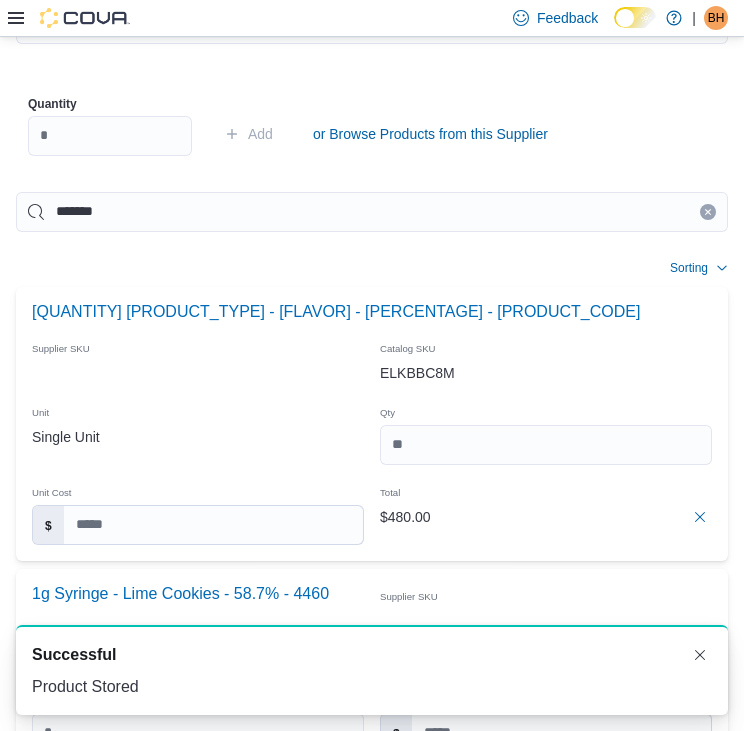 scroll, scrollTop: 879, scrollLeft: 0, axis: vertical 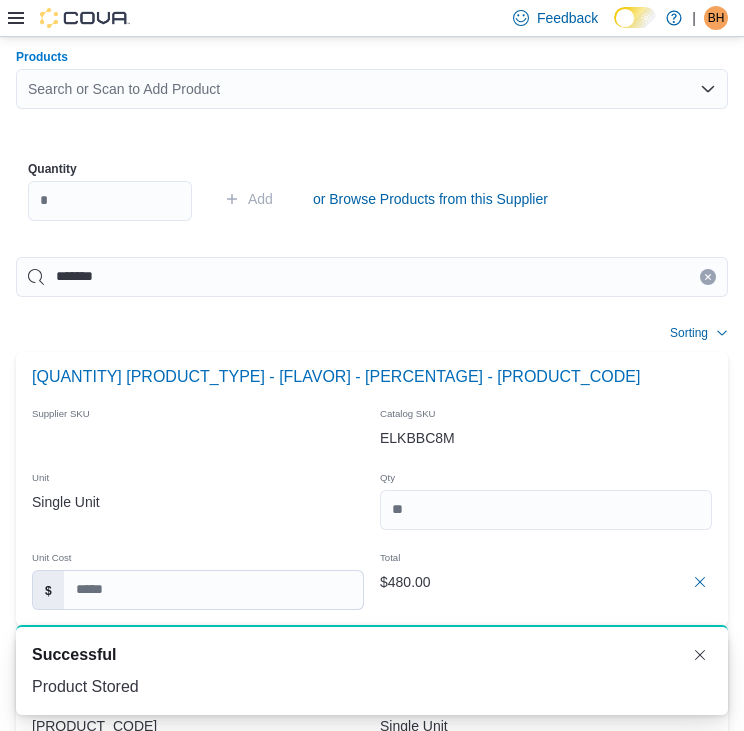 click on "Search or Scan to Add Product" at bounding box center [372, 89] 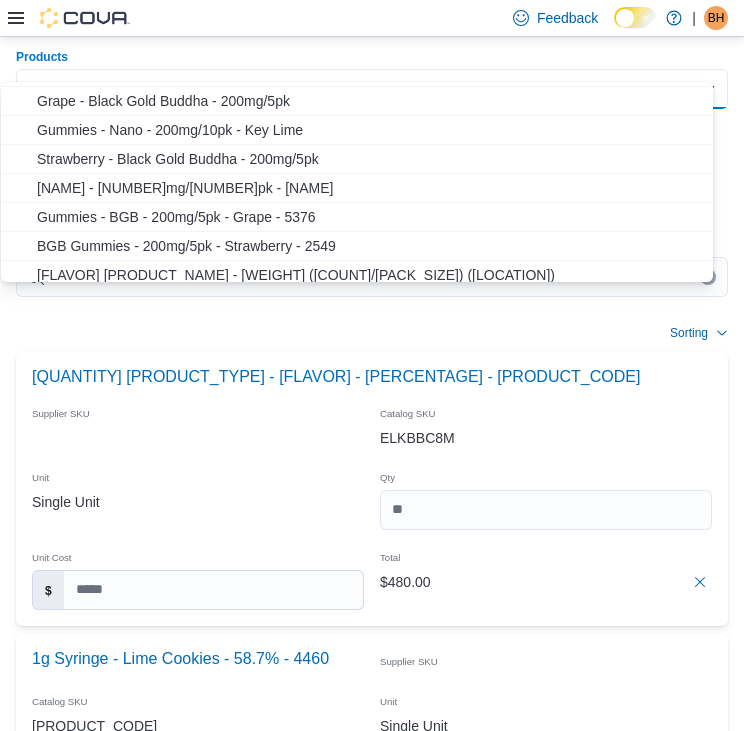 scroll, scrollTop: 138, scrollLeft: 0, axis: vertical 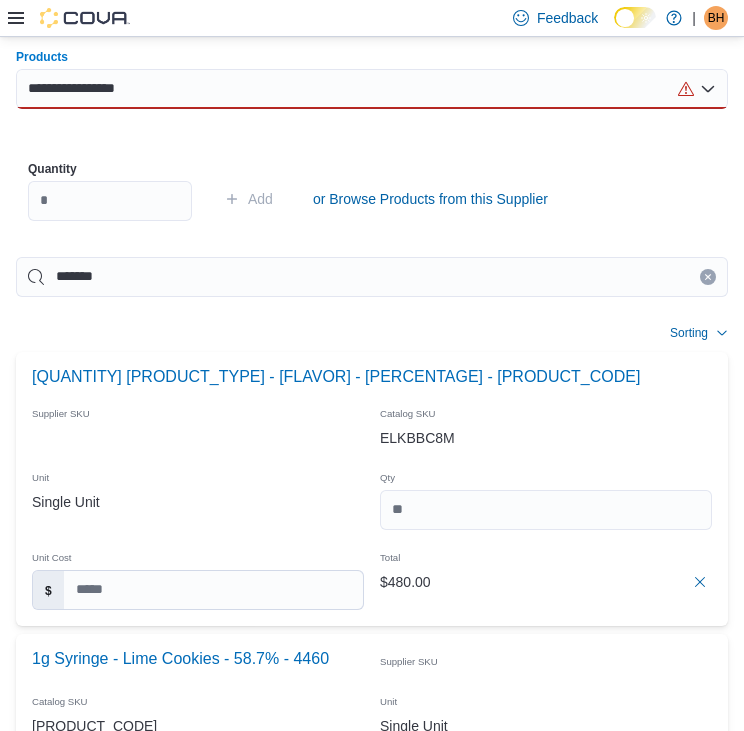 click on "**********" at bounding box center (372, 89) 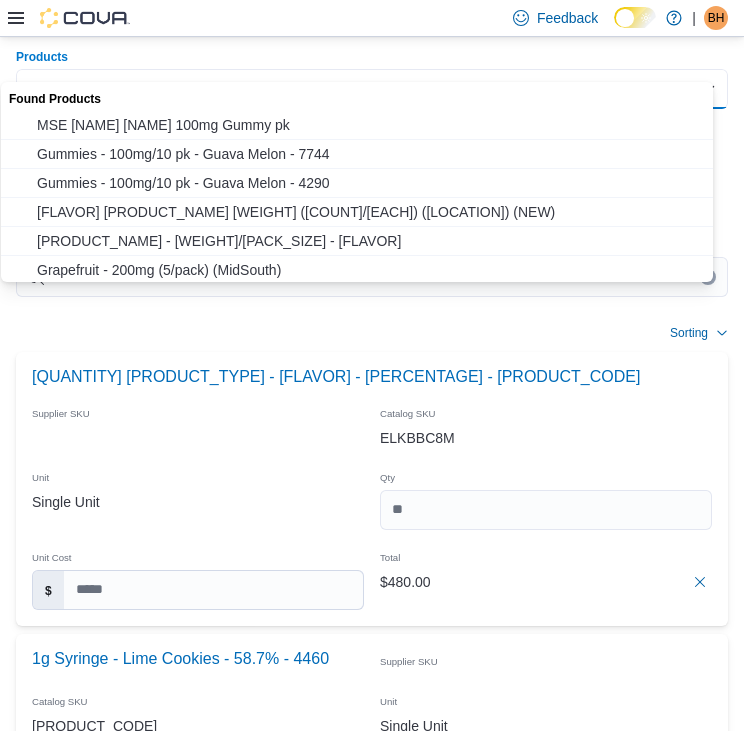 click on "**********" at bounding box center (372, 89) 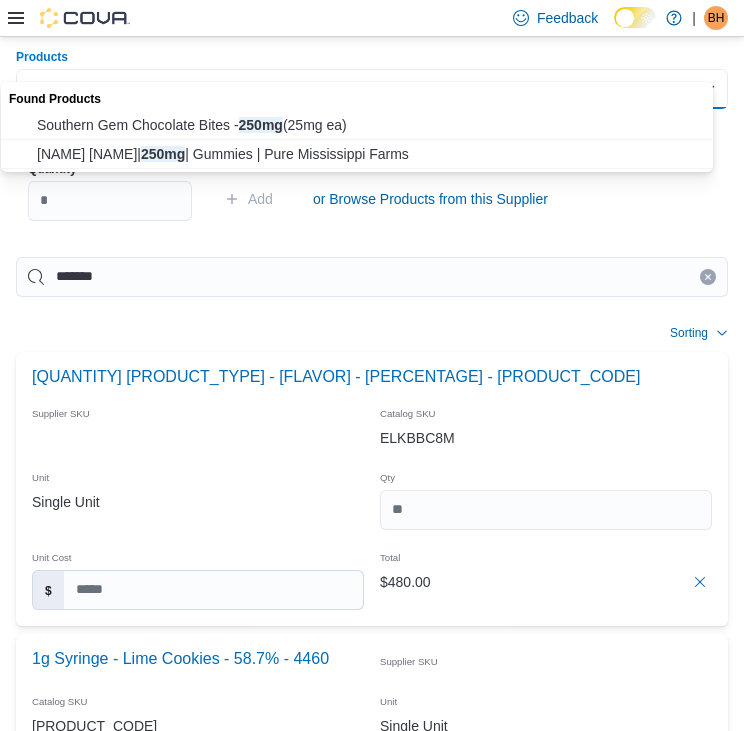 click at bounding box center [708, 277] 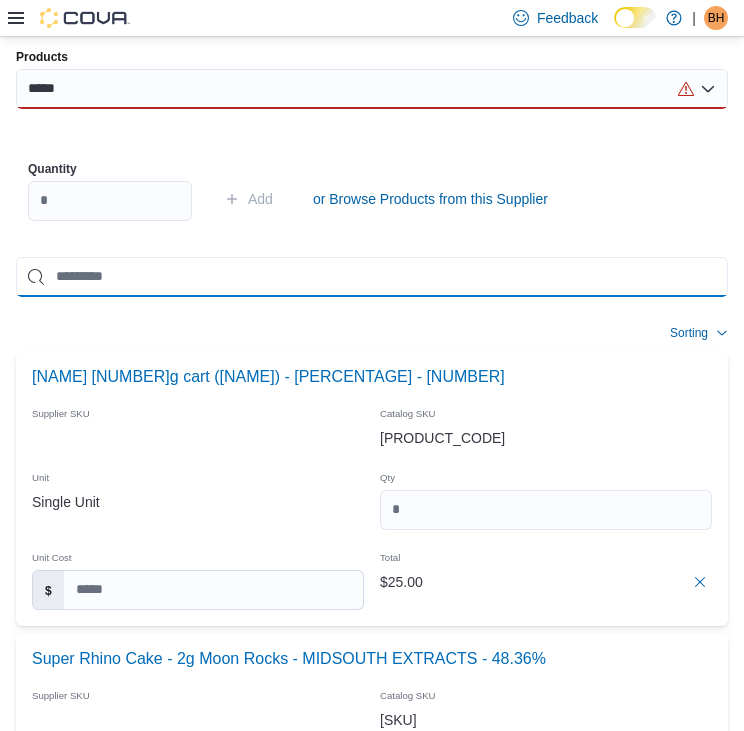 click at bounding box center (372, 277) 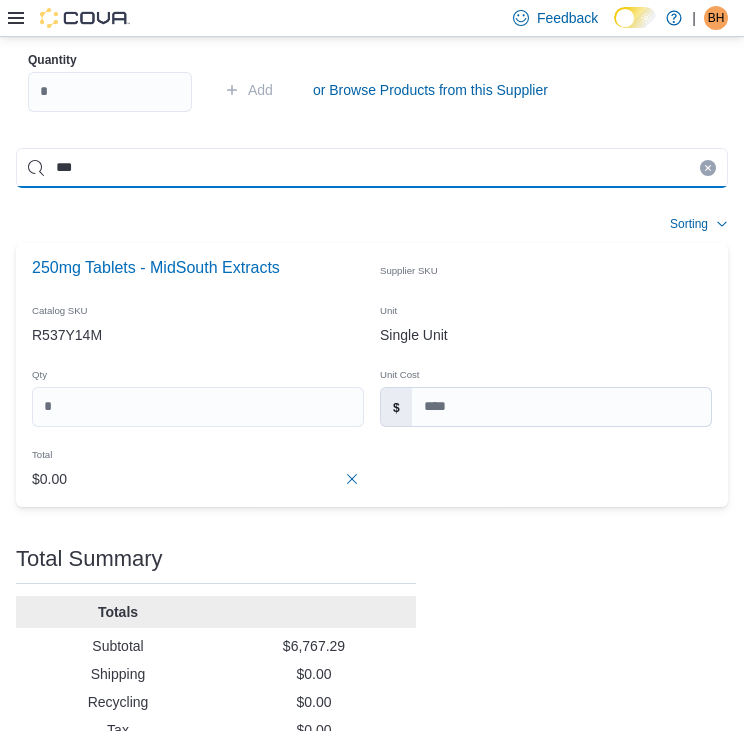 scroll, scrollTop: 1030, scrollLeft: 0, axis: vertical 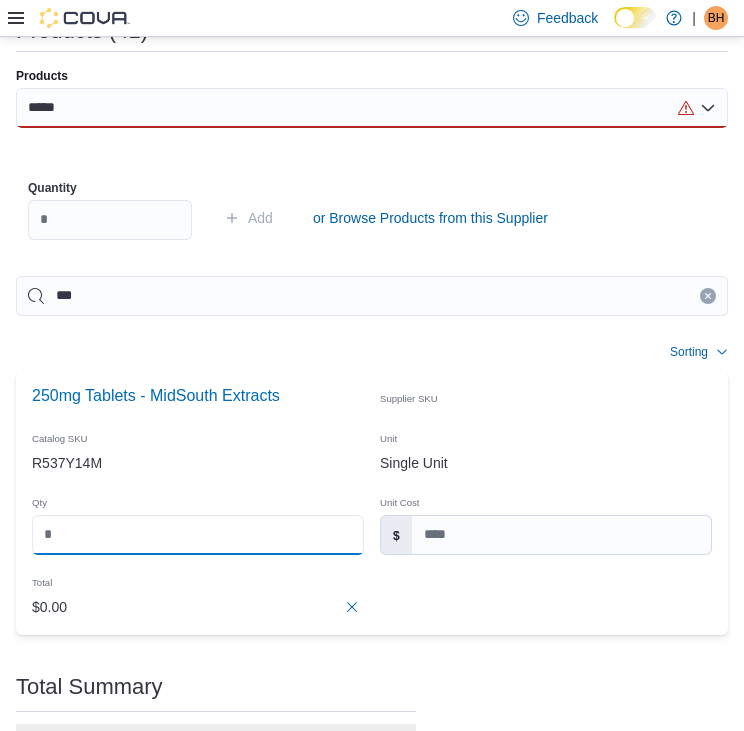 click at bounding box center (198, 535) 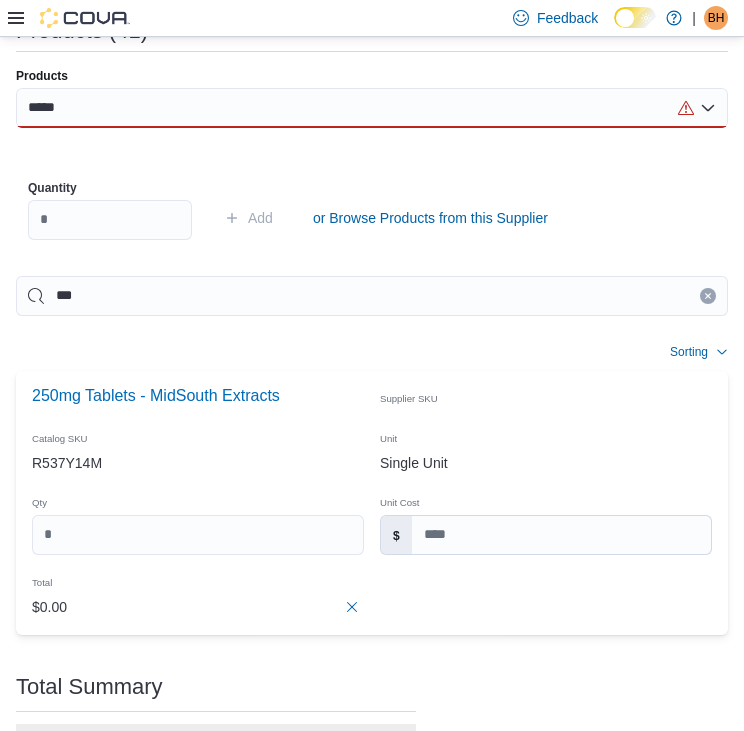 click on "Sorting" at bounding box center (372, 352) 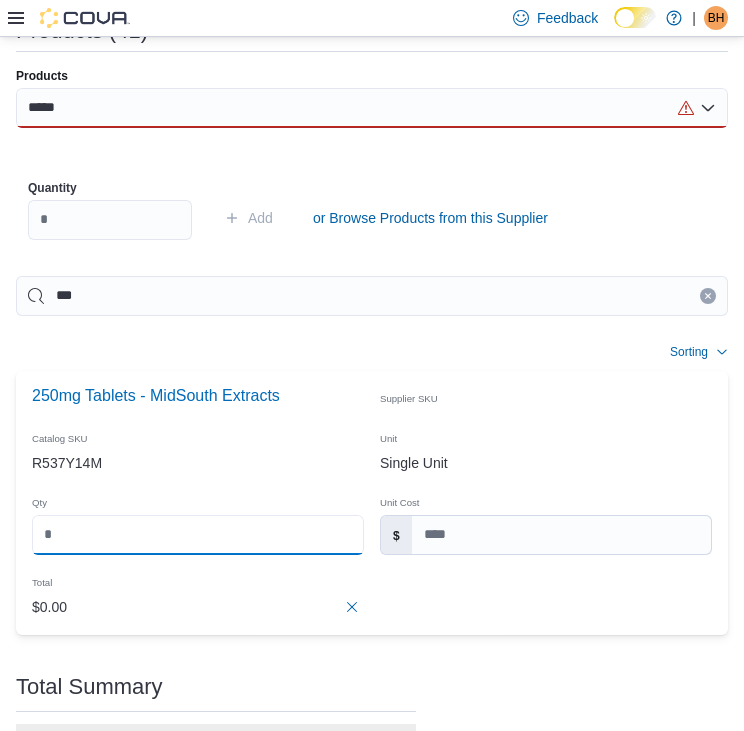 click at bounding box center [198, 535] 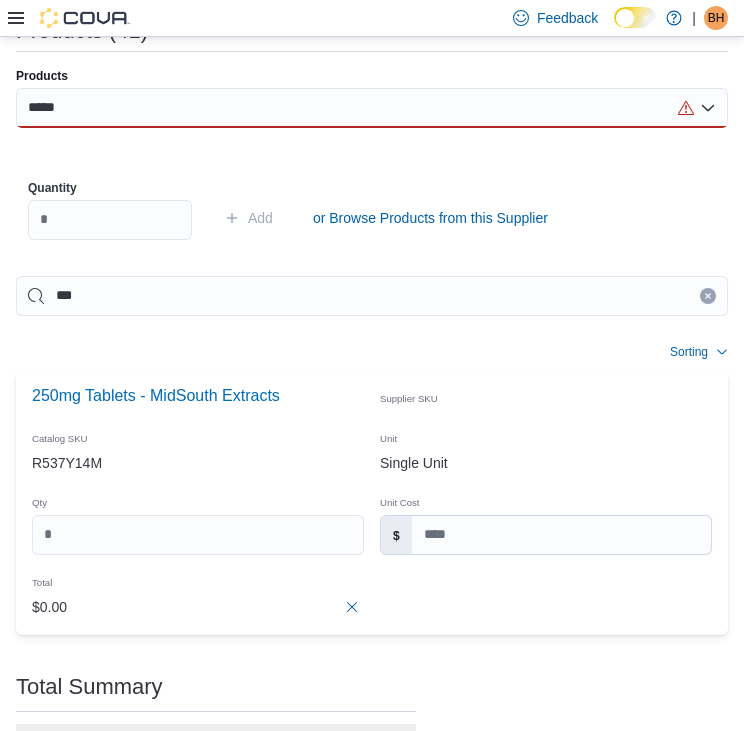 click on "Qty" at bounding box center [198, 499] 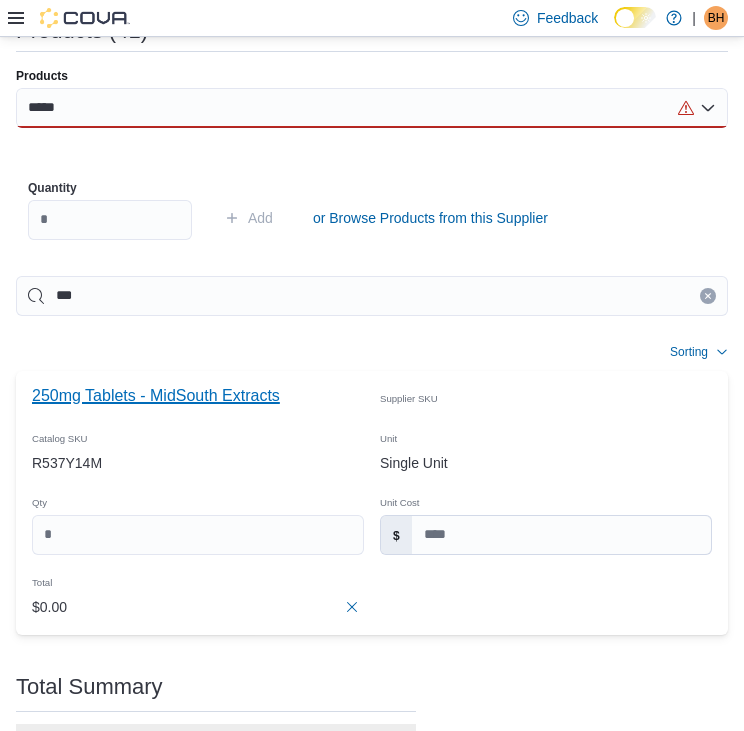 click on "250mg Tablets - MidSouth Extracts" at bounding box center [156, 396] 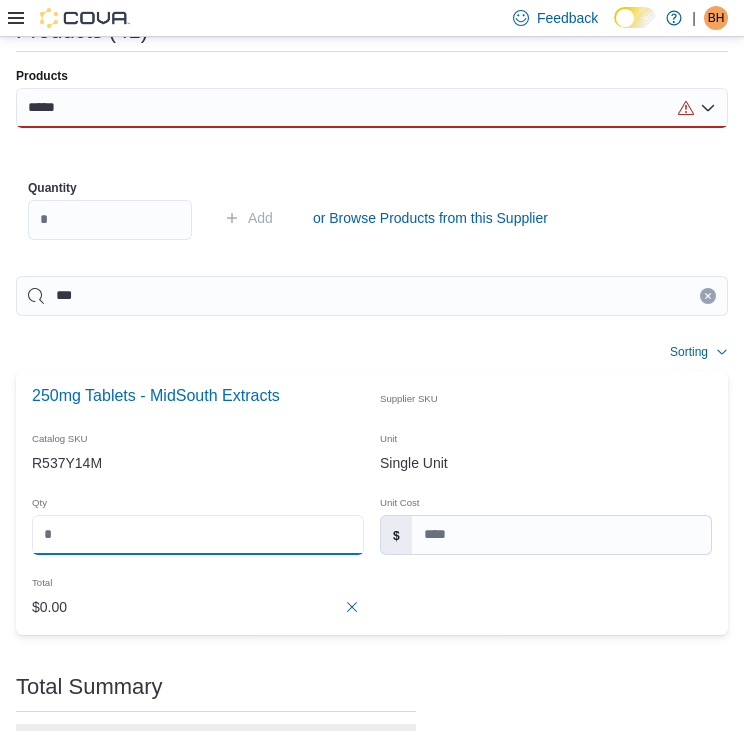 click at bounding box center (198, 535) 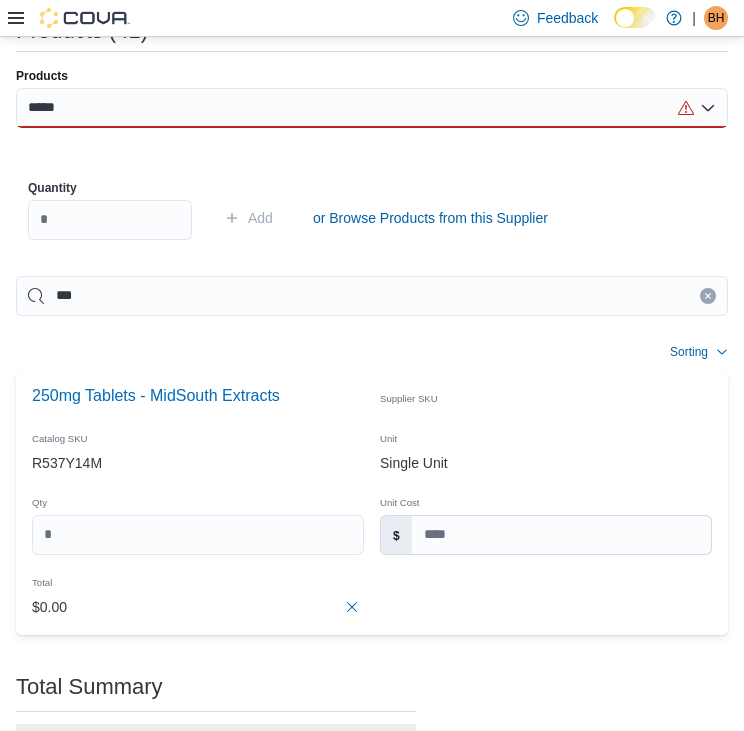 click on "Products ***** Quantity  Add or Browse Products from this Supplier" at bounding box center [372, 168] 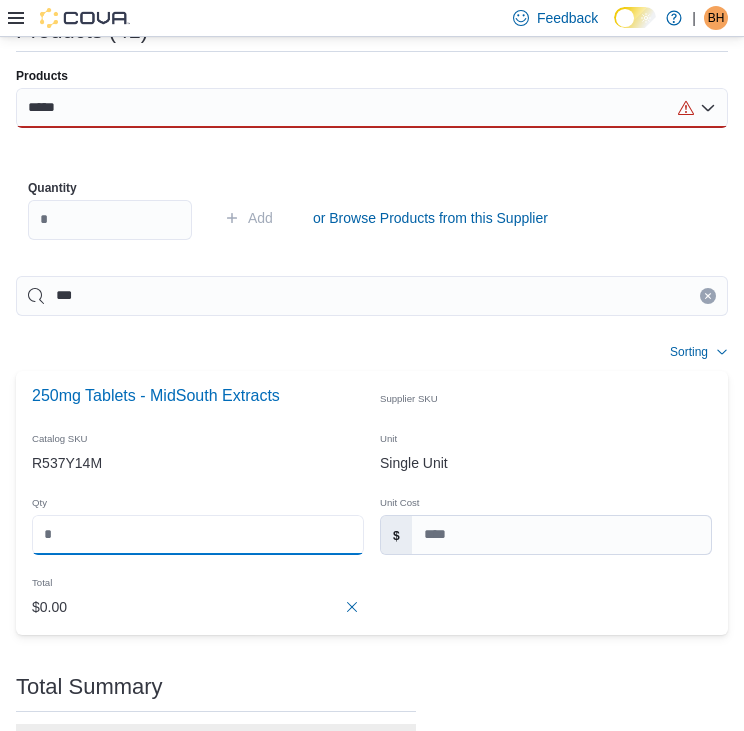 click at bounding box center (198, 535) 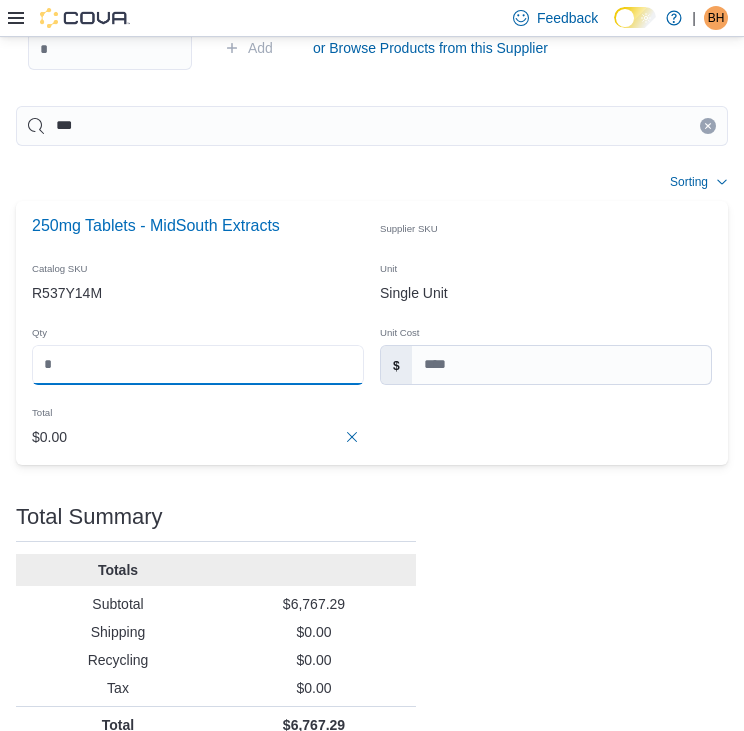 scroll, scrollTop: 965, scrollLeft: 0, axis: vertical 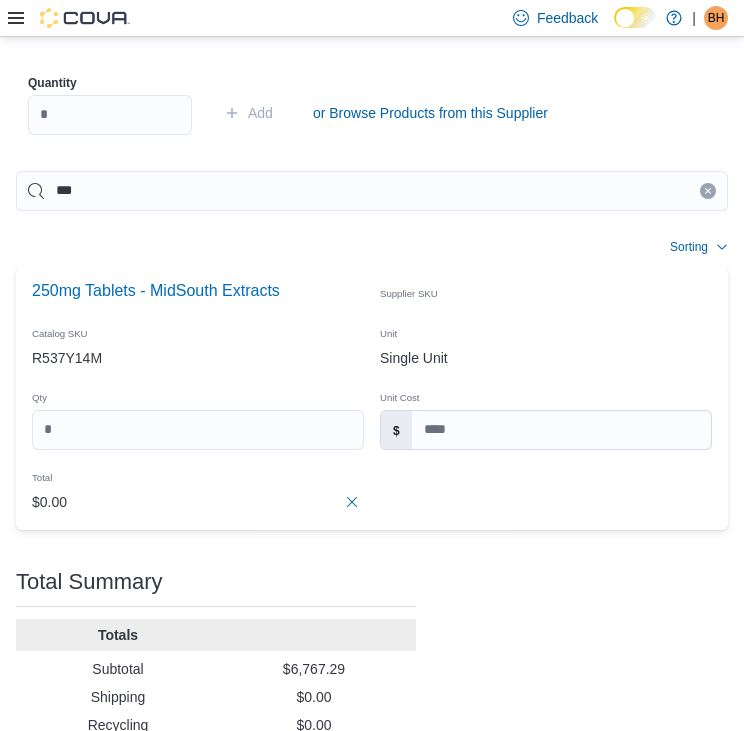 click on "Purchase Order: POCV7B-1086 Feedback Purchase Order Details   Edit Status Pending Supplier MidSouth Extracts Supplier Invoice Number No Supplier Invoice Number added Bill To 834 Highway 19 N Ship To 834 Highway 19 N Shipping Cost $0.00 Recycling Cost $0.00 Tax $0.00 ETA July 18, 2025 Notes - Created On July 10, 2025 9:53 PM Submitted On - Last Received On - Completed On - Products (41)     Products ***** Quantity  Add or Browse Products from this Supplier *** Sorting EuiBasicTable with search callback Item Supplier SKU Catalog SKU Unit Qty Unit Cost Total 250mg Tablets - MidSouth Extracts Supplier SKU Catalog SKU R537Y14M Unit Single Unit Qty ** Unit Cost $ Total $0.00  Total Summary   Totals Subtotal $6,767.29 Shipping $0.00 Recycling $0.00 Tax $0.00 Total $6,767.29" at bounding box center [372, 34] 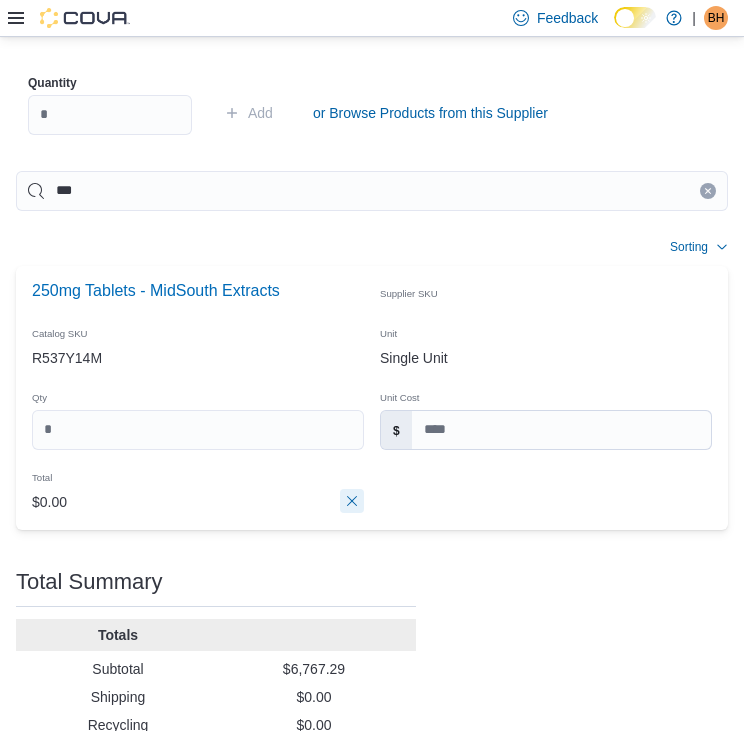 click at bounding box center (352, 501) 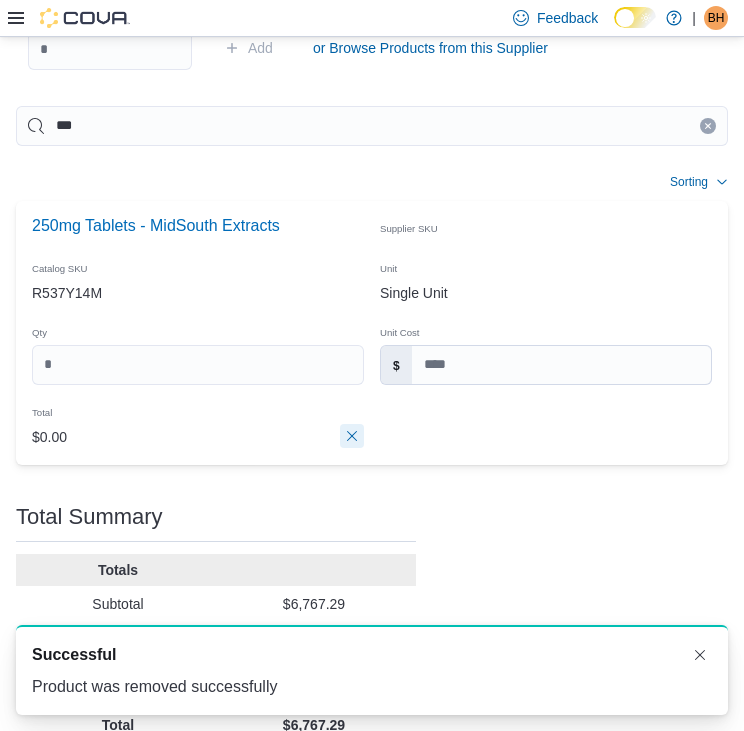 scroll, scrollTop: 965, scrollLeft: 0, axis: vertical 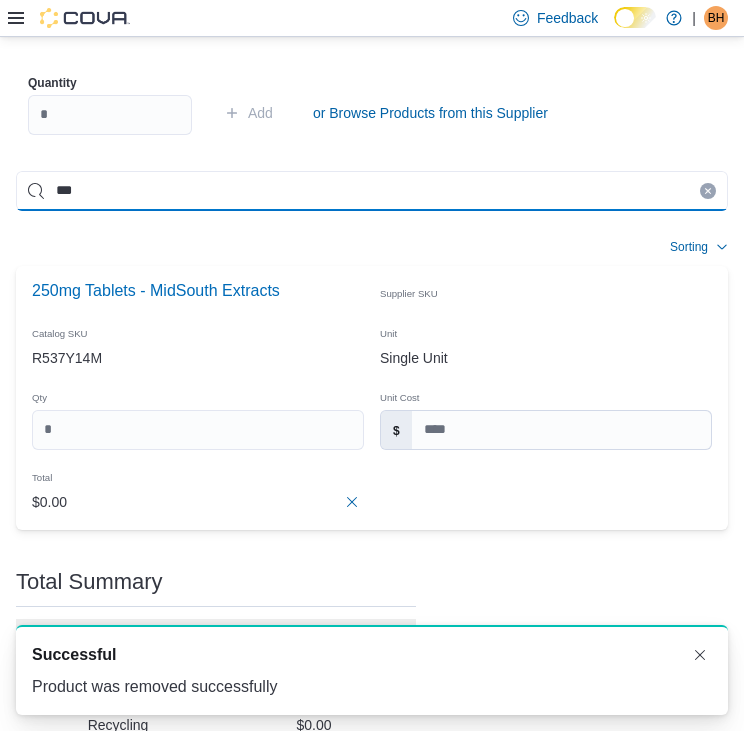 click on "***" at bounding box center (372, 191) 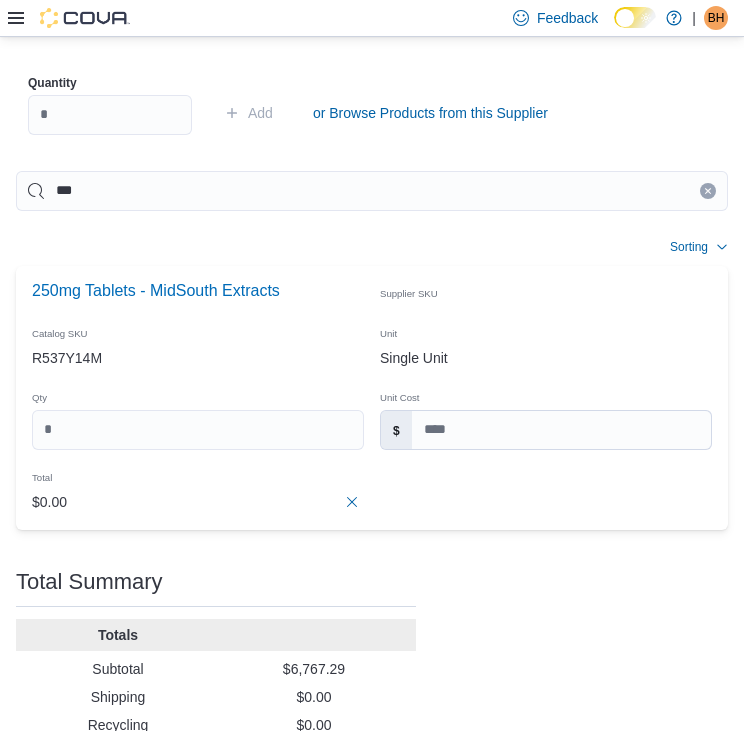 click 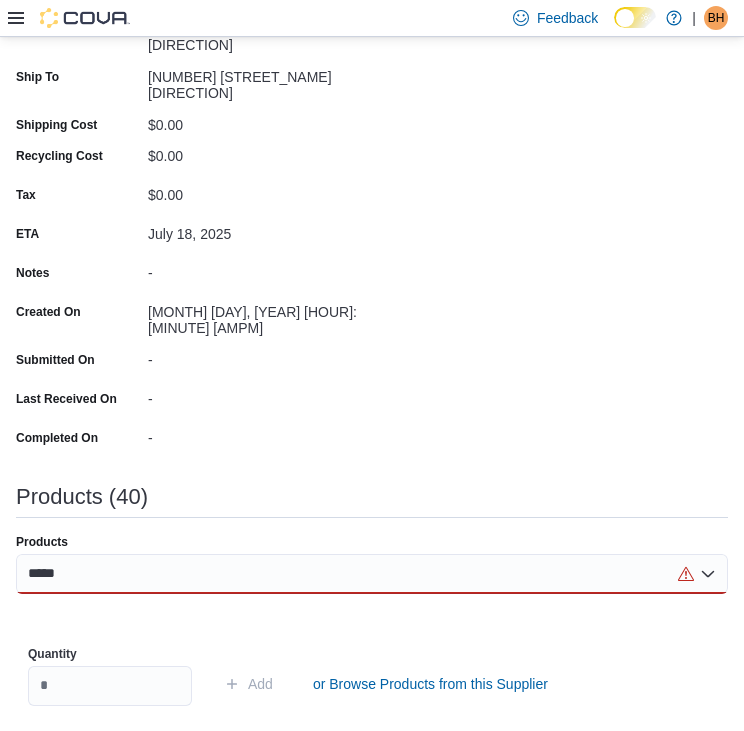 scroll, scrollTop: 408, scrollLeft: 0, axis: vertical 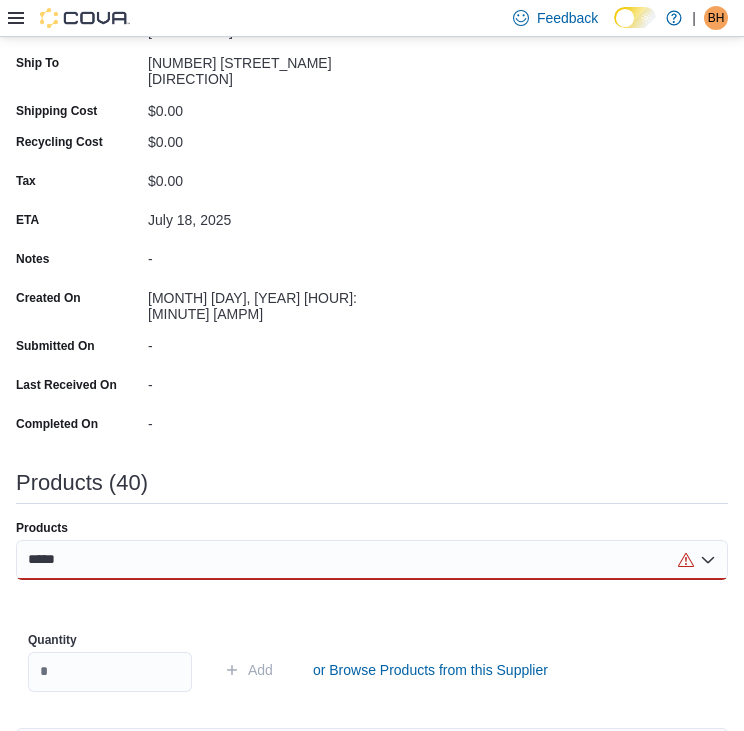 click on "*****" at bounding box center [372, 560] 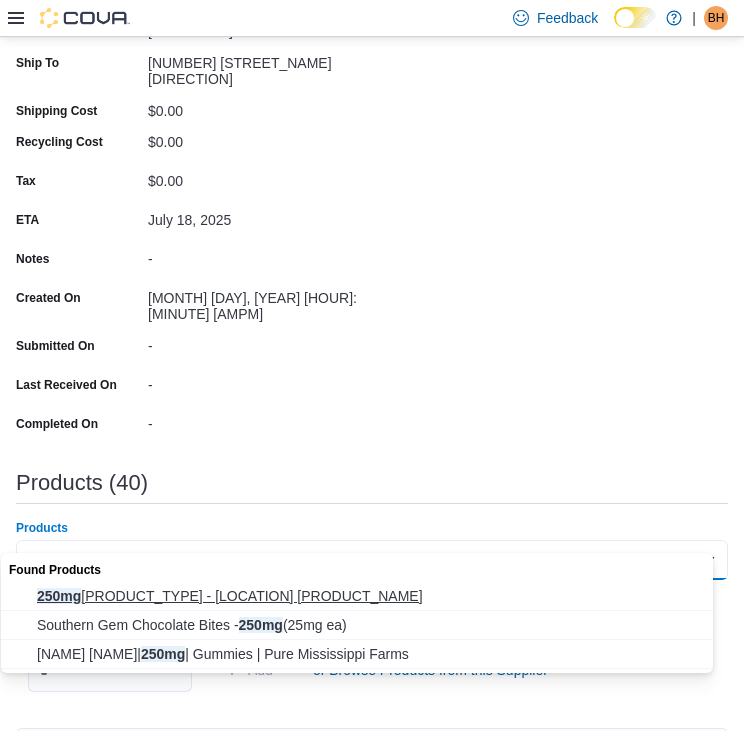 click on "250mg  Tablets - MidSouth Extracts" at bounding box center [376, 596] 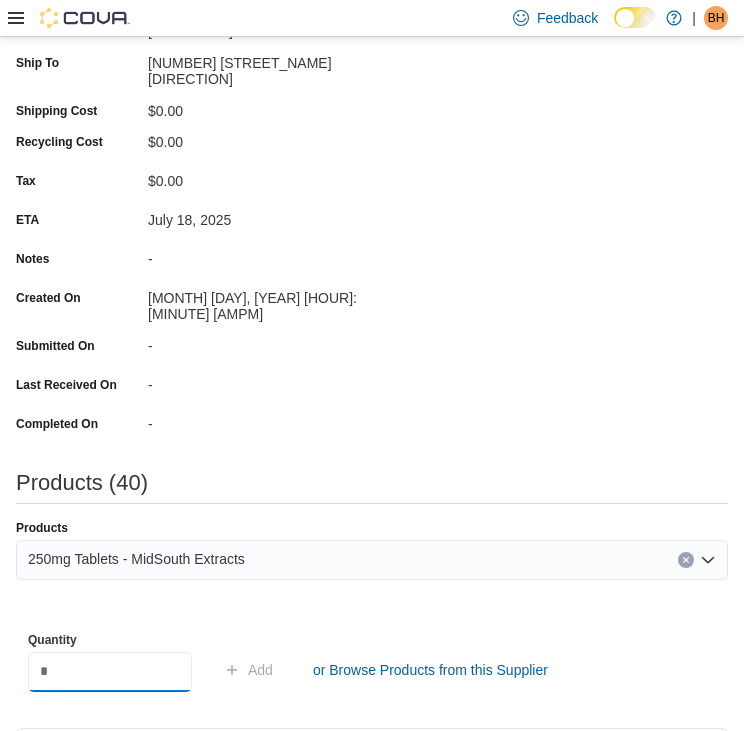 click at bounding box center [110, 672] 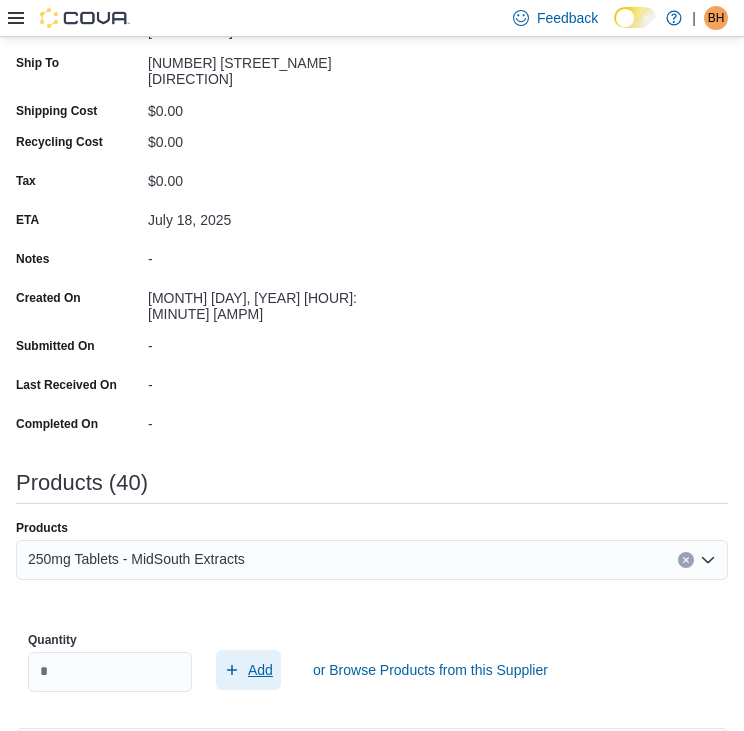 click on "Add" at bounding box center (260, 670) 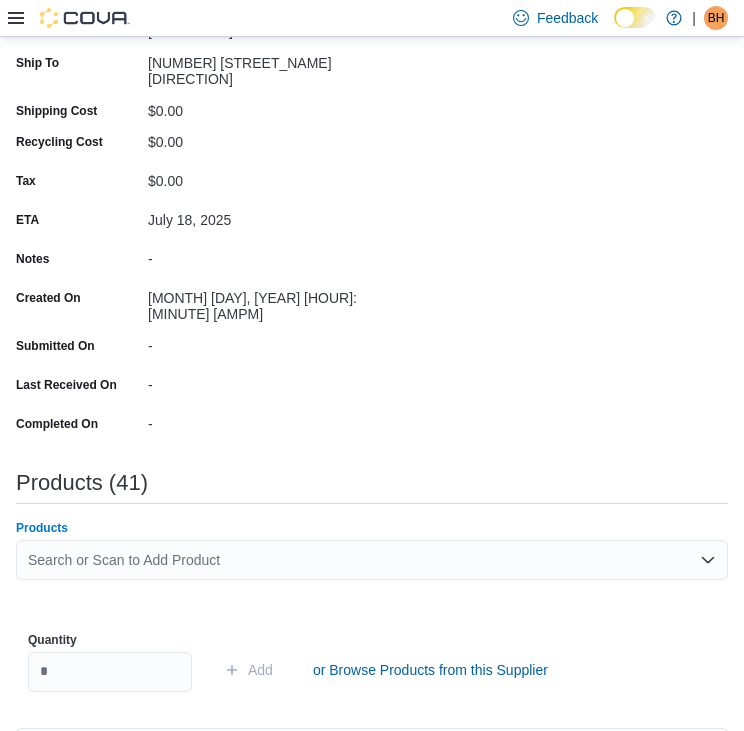 click on "Search or Scan to Add Product" at bounding box center (372, 560) 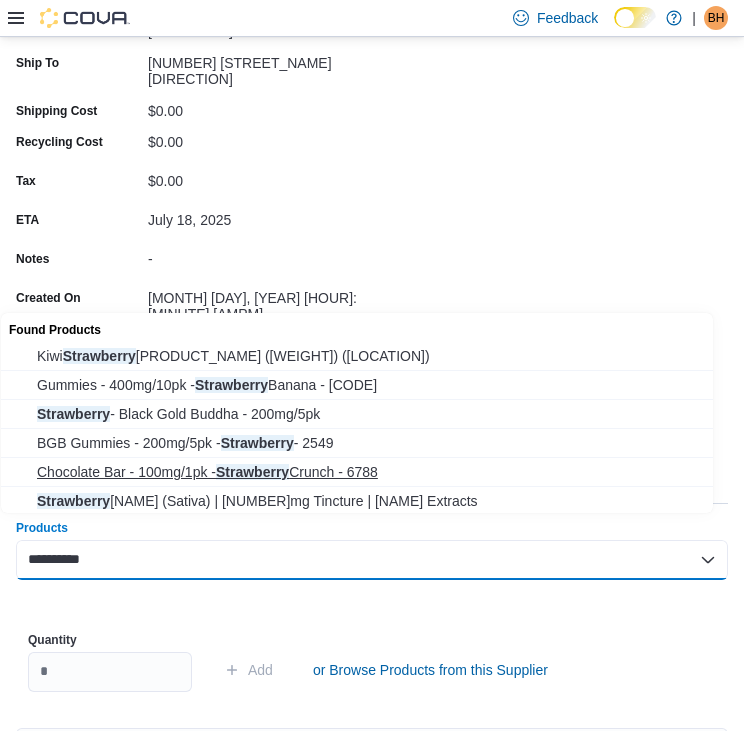 click on "Chocolate Bar - 100mg/1pk -  Strawberry  Crunch - 6788" at bounding box center [376, 472] 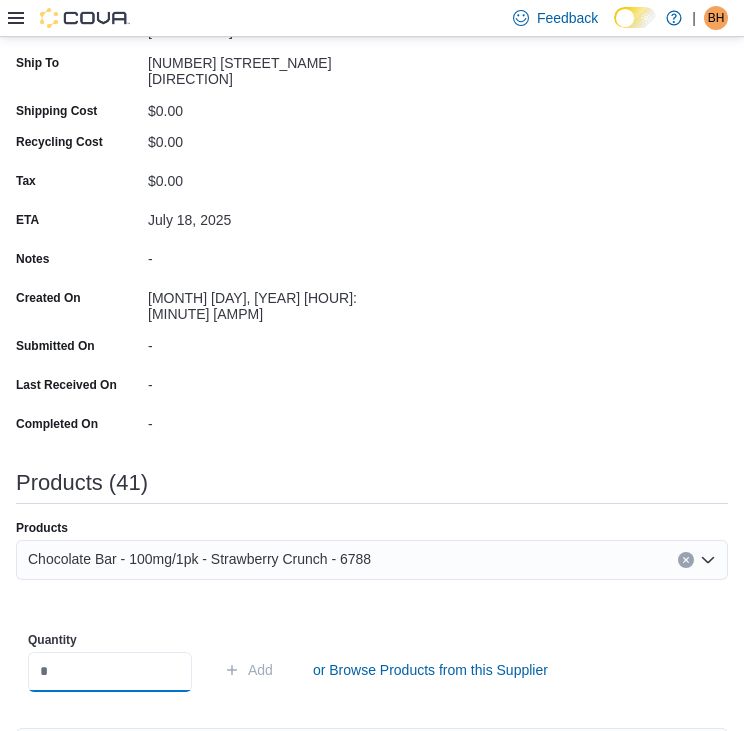 click at bounding box center [110, 672] 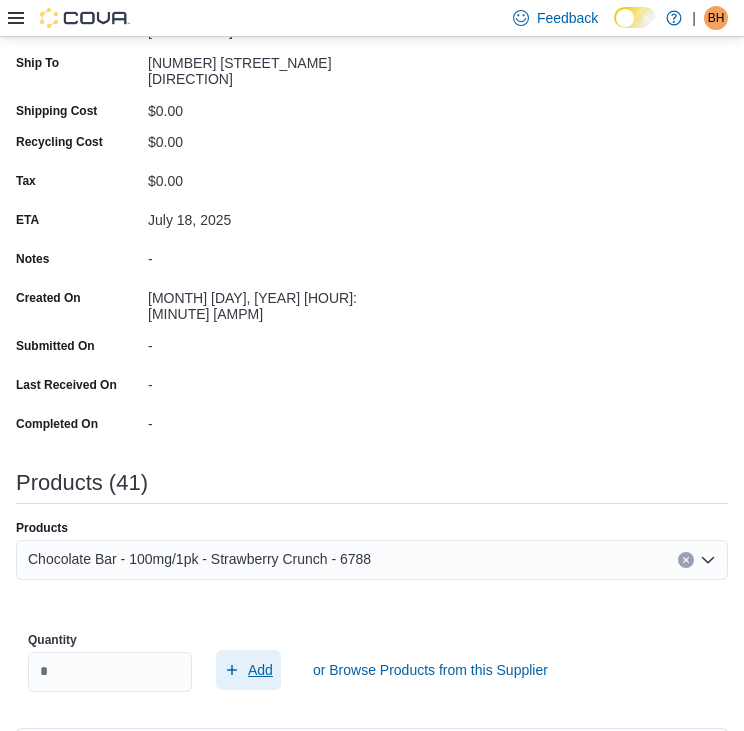 click on "Add" at bounding box center [260, 670] 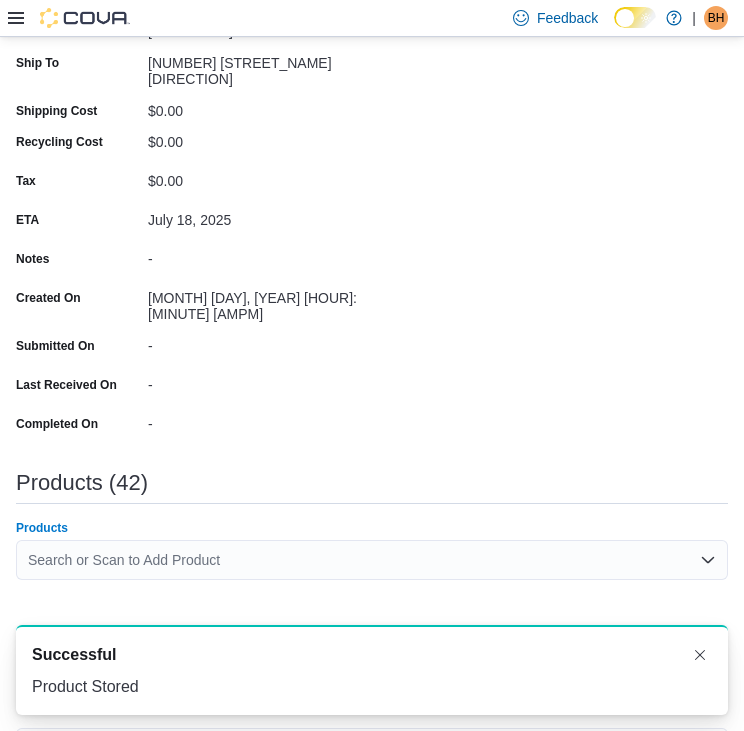 click on "Search or Scan to Add Product" at bounding box center (372, 560) 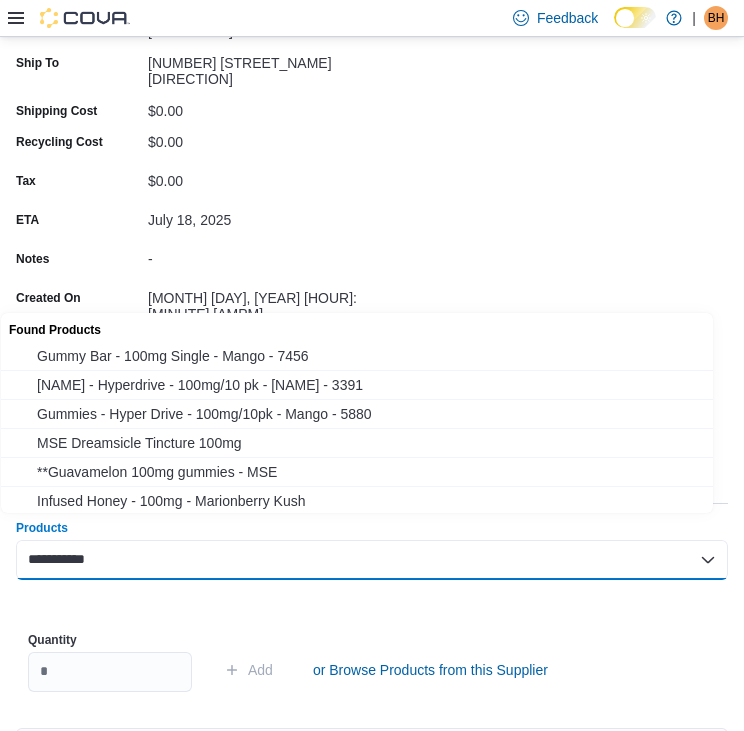 drag, startPoint x: 715, startPoint y: 378, endPoint x: 719, endPoint y: 400, distance: 22.36068 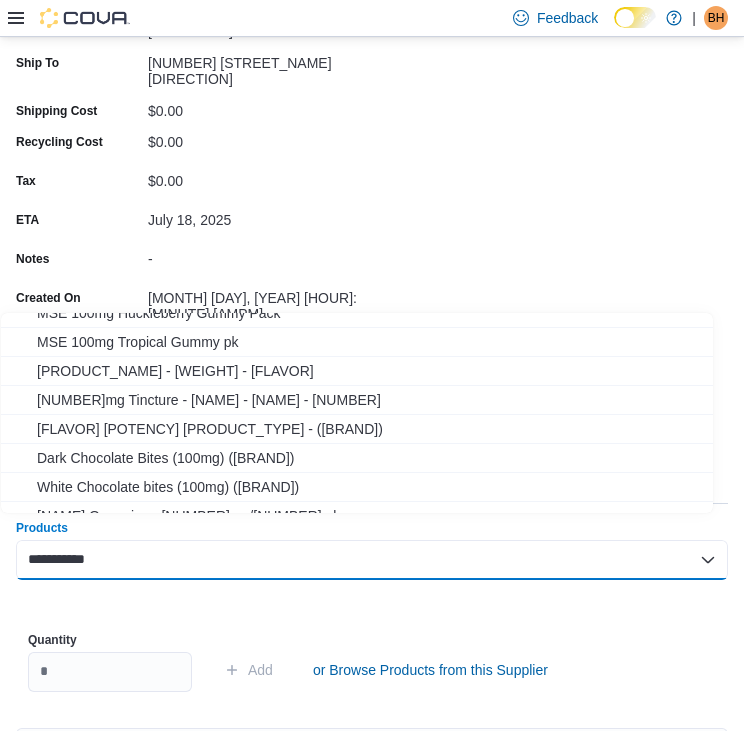 scroll, scrollTop: 322, scrollLeft: 0, axis: vertical 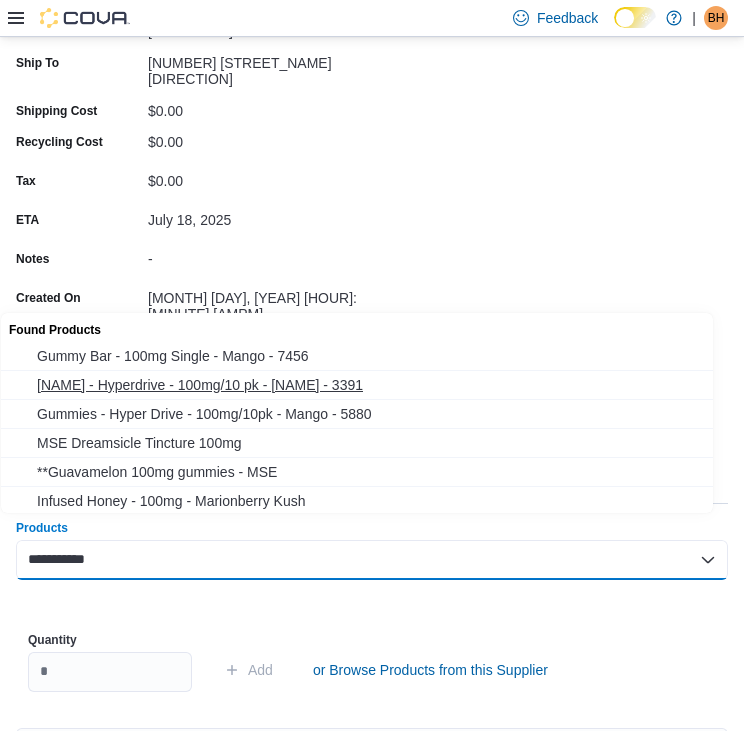 click on "Gummies - Hyperdrive - 100mg/10 pk - Mango - 3391" at bounding box center (376, 385) 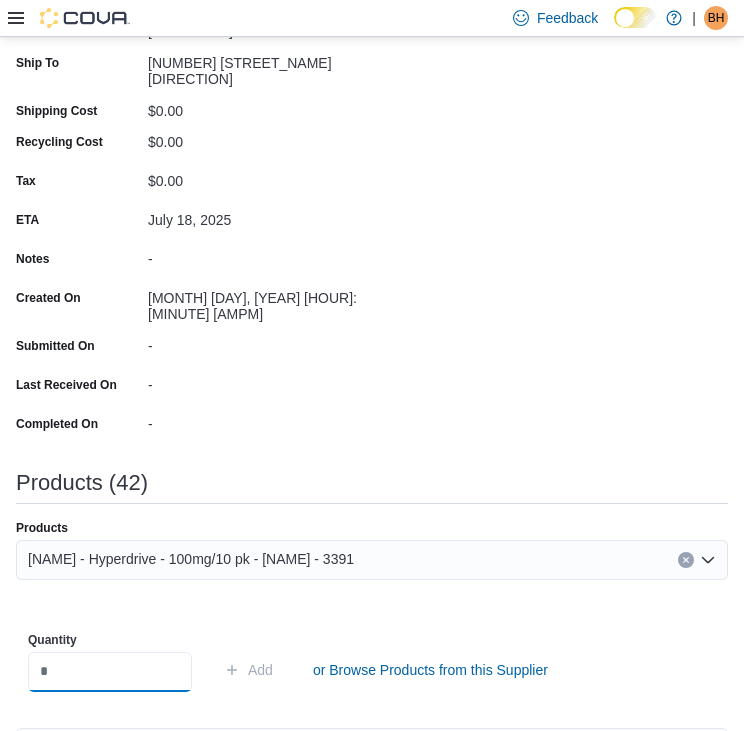 click at bounding box center (110, 672) 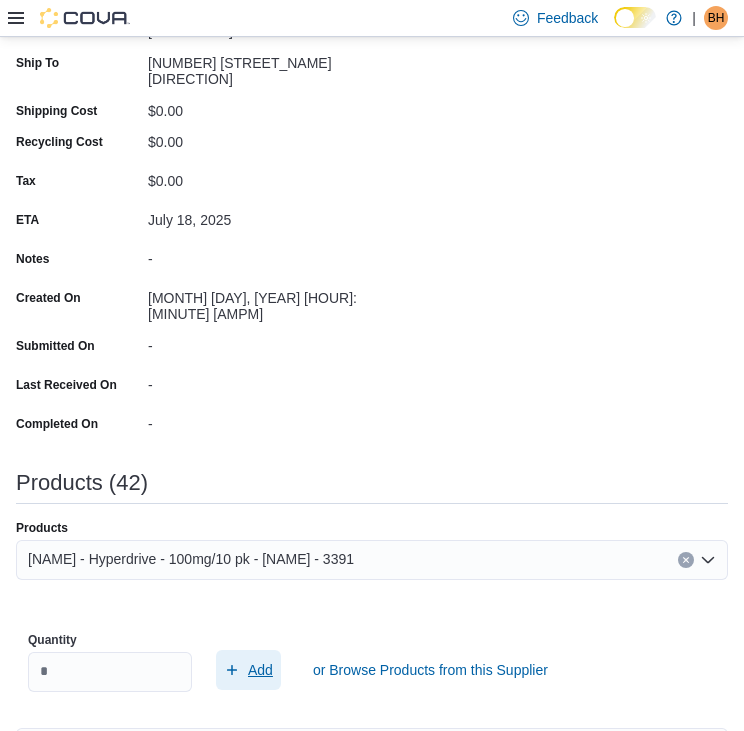 click on "Add" at bounding box center [260, 670] 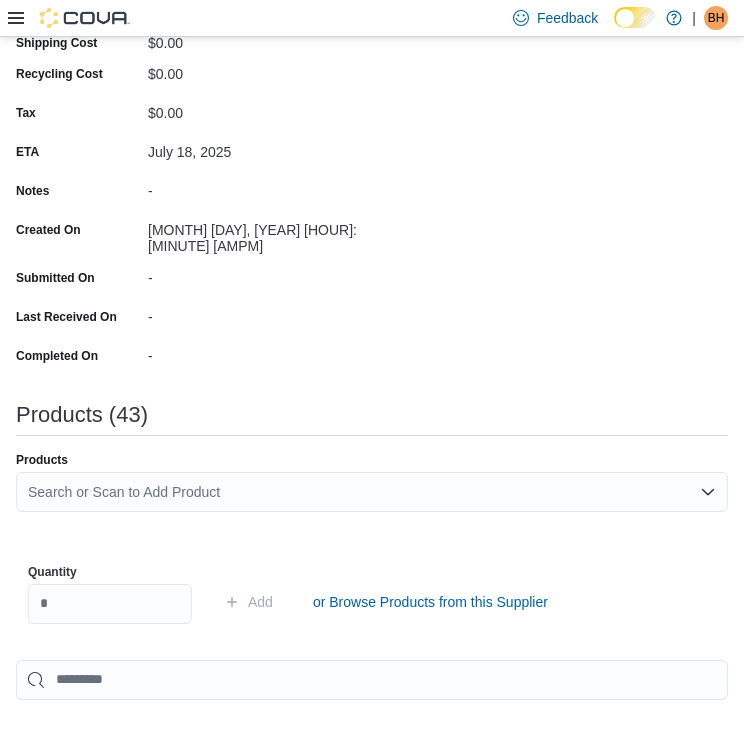 scroll, scrollTop: 758, scrollLeft: 0, axis: vertical 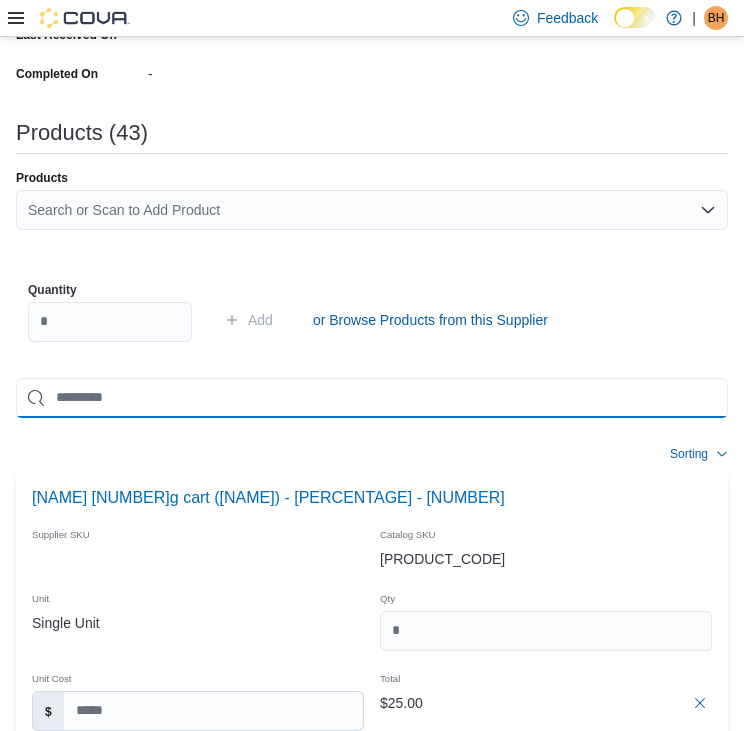 click at bounding box center (372, 398) 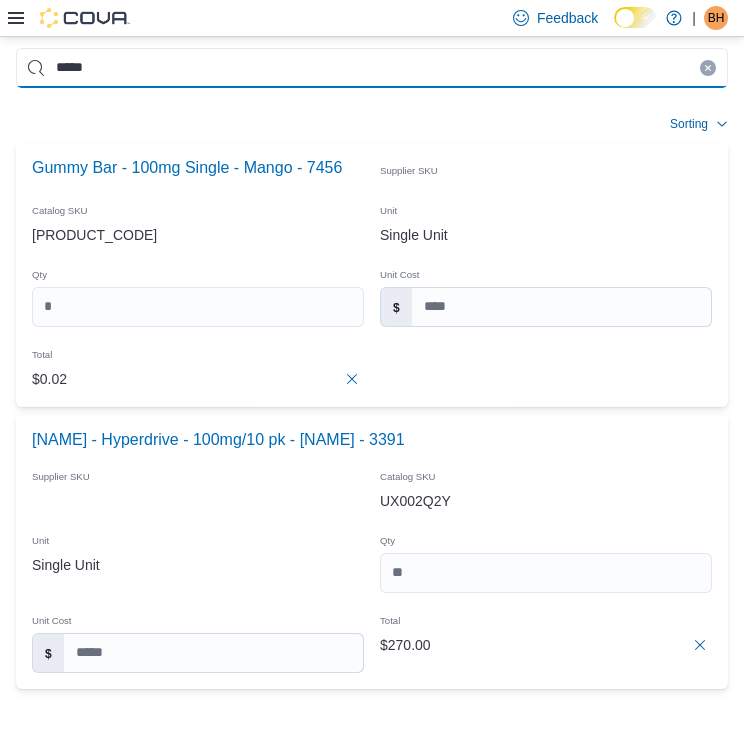 scroll, scrollTop: 1091, scrollLeft: 0, axis: vertical 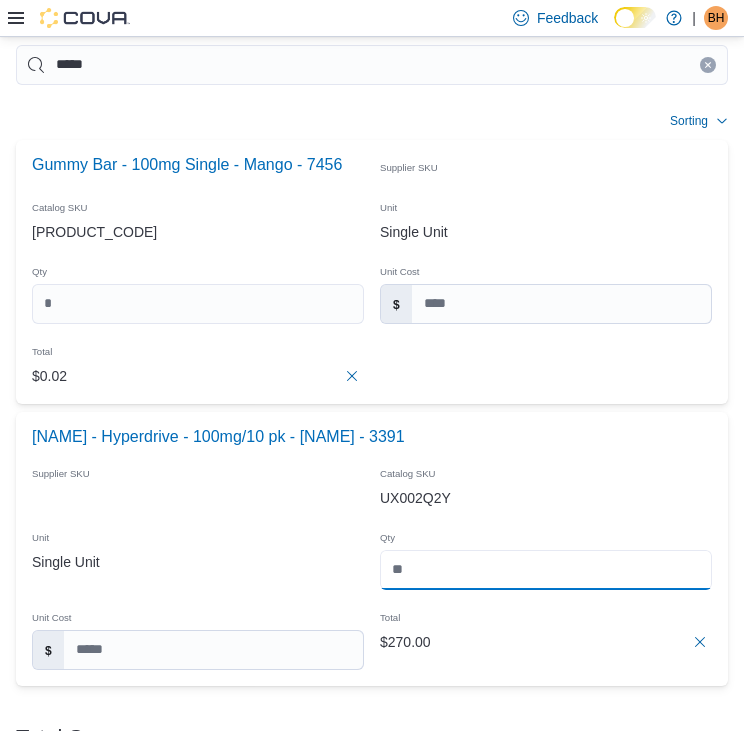 click at bounding box center [546, 570] 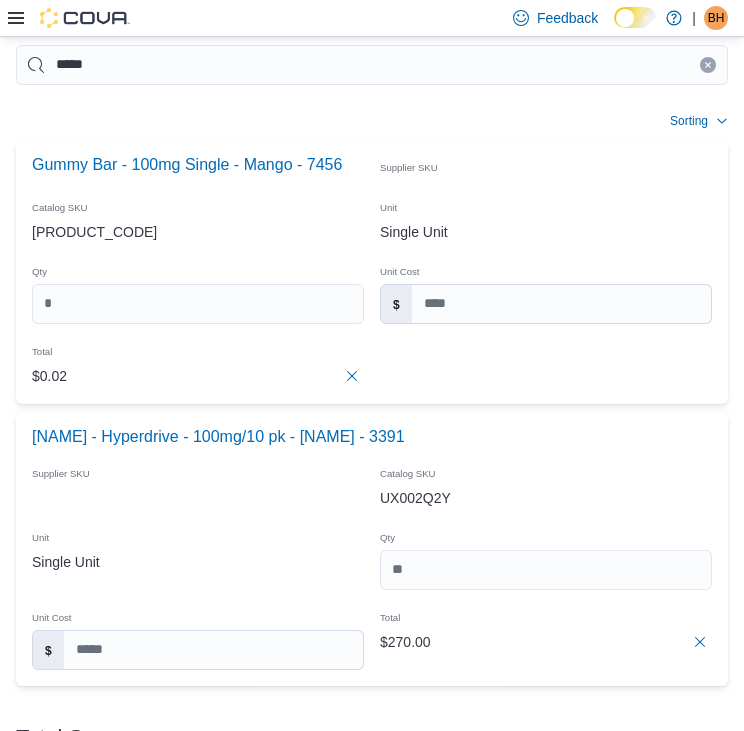 click on "UX002Q2Y" at bounding box center (546, 498) 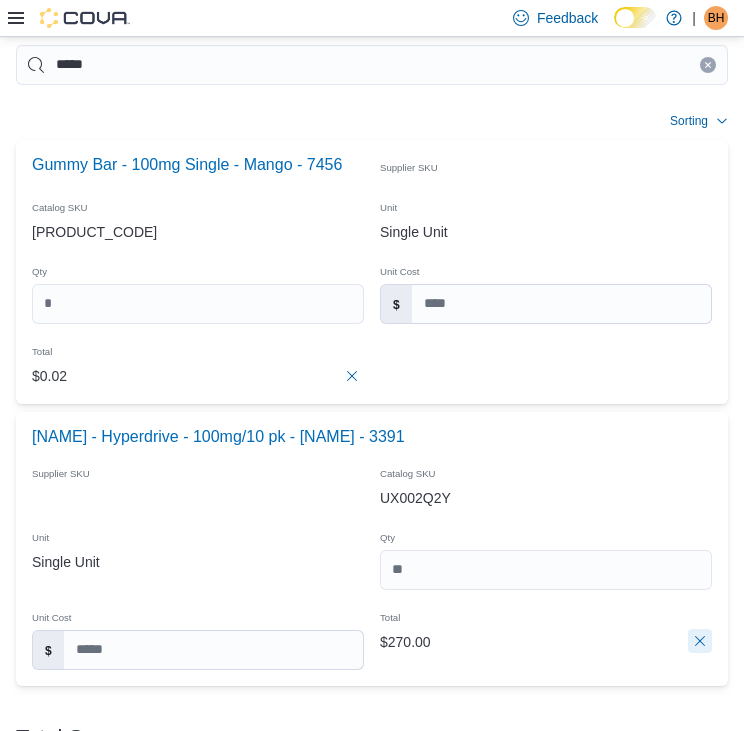click at bounding box center [700, 641] 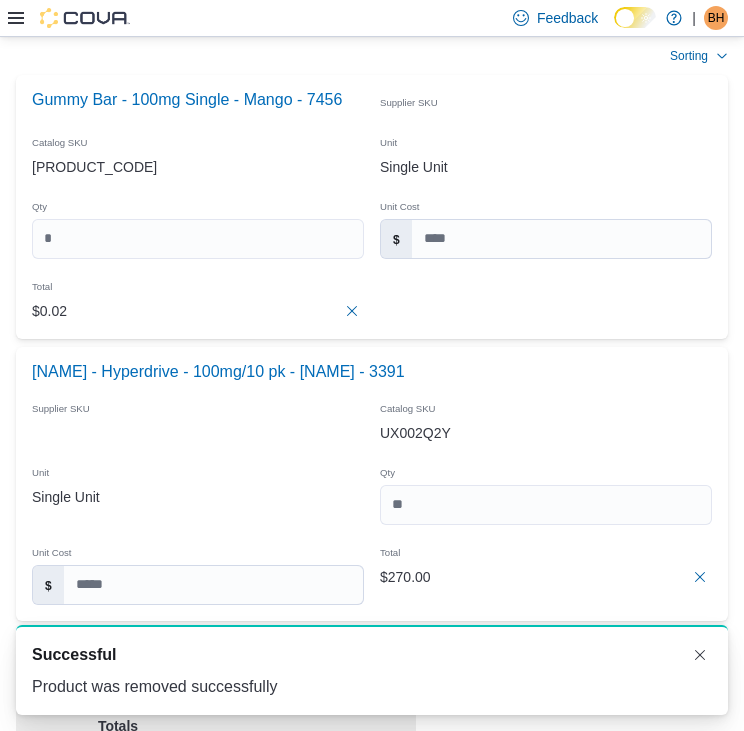 scroll, scrollTop: 1091, scrollLeft: 0, axis: vertical 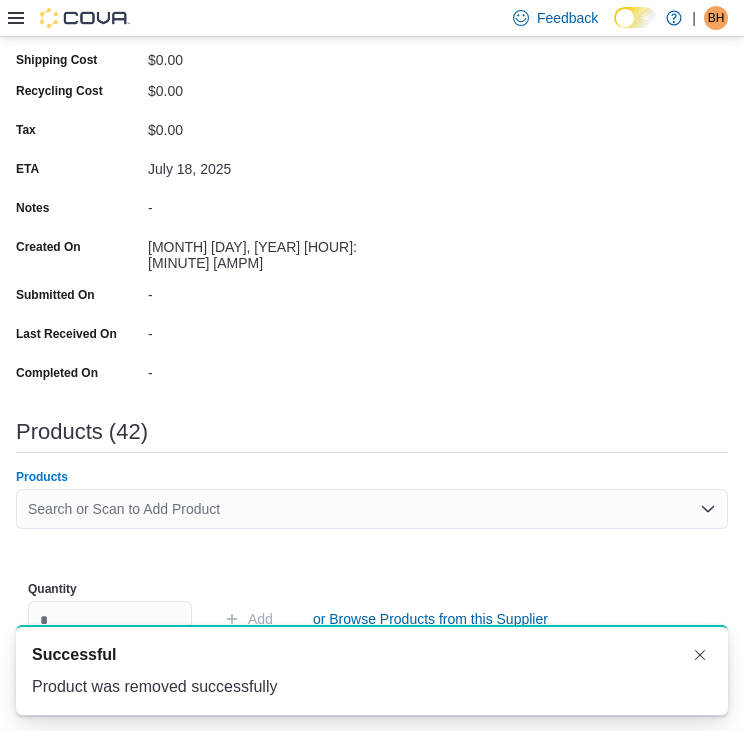 click on "Search or Scan to Add Product" at bounding box center [372, 509] 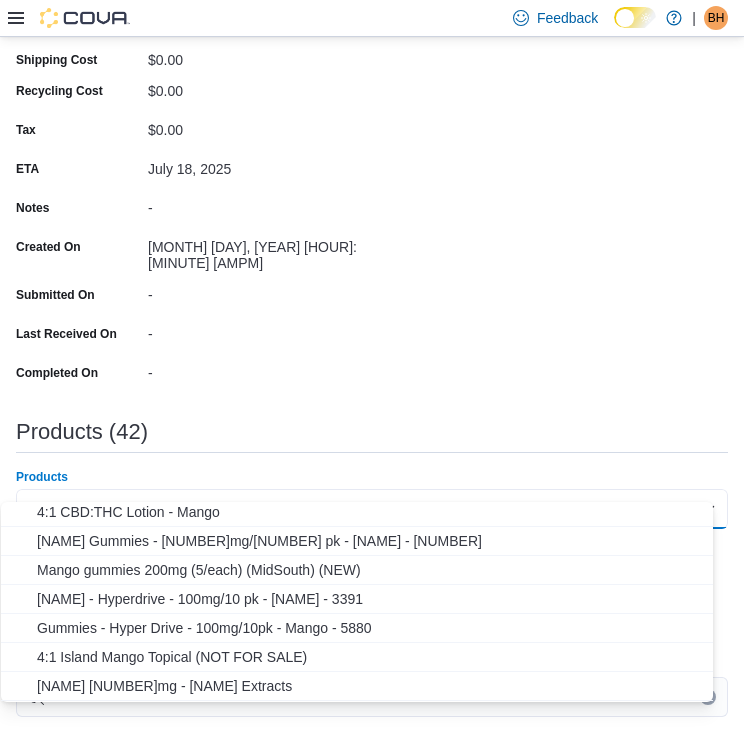 scroll, scrollTop: 164, scrollLeft: 0, axis: vertical 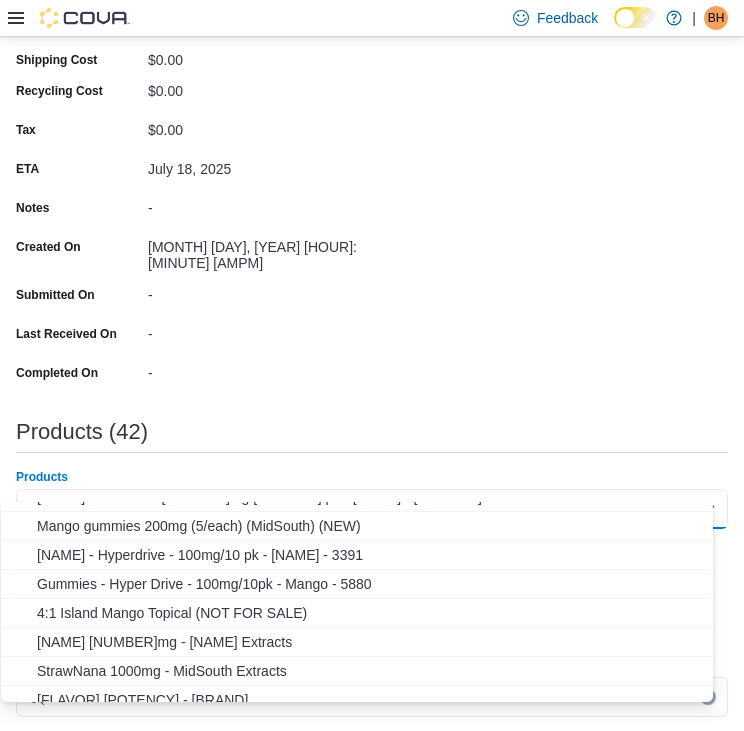 drag, startPoint x: 716, startPoint y: 603, endPoint x: 725, endPoint y: 628, distance: 26.57066 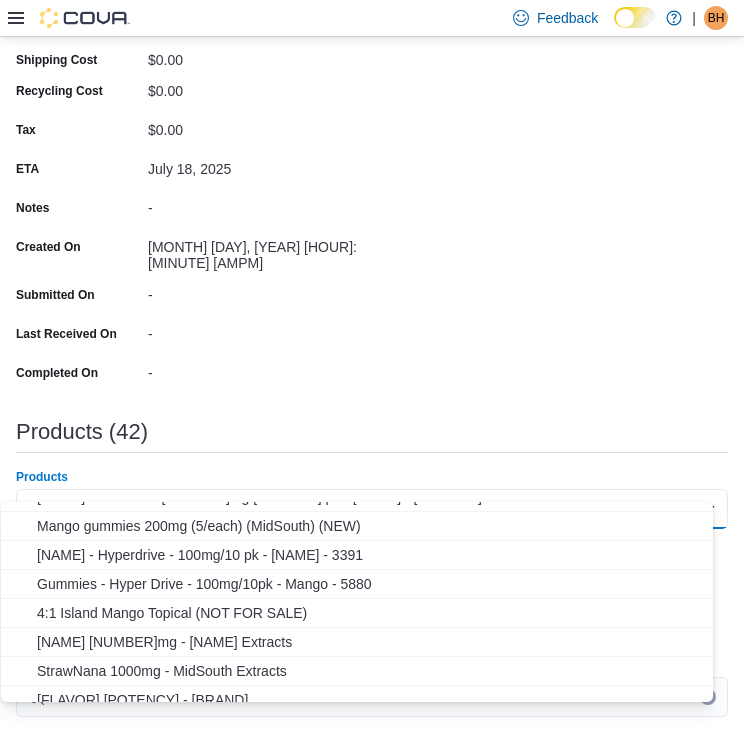 click on "Gummy Bar - 100mg Single - Mango - 7456 4:1 CBD:THC Lotion - Mango Gummies - 400mg/10 pk - Mango - 1219 Mango gummies 200mg (5/each) (MidSouth) (NEW) Gummies - Hyperdrive - 100mg/10 pk - Mango - 3391 Gummies - Hyper Drive - 100mg/10pk - Mango - 5880 4:1 Island Mango Topical (NOT FOR SALE) Huckleberry 1000mg - MidSouth Extracts StrawNana 1000mg - MidSouth Extracts Tart Cherry 1000mg - MidSouth Extracts Sour Watermelon 1000mg - MidSouth Extracts Sour Blue Razz 1000mg - MidSouth Extracts" at bounding box center [364, 602] 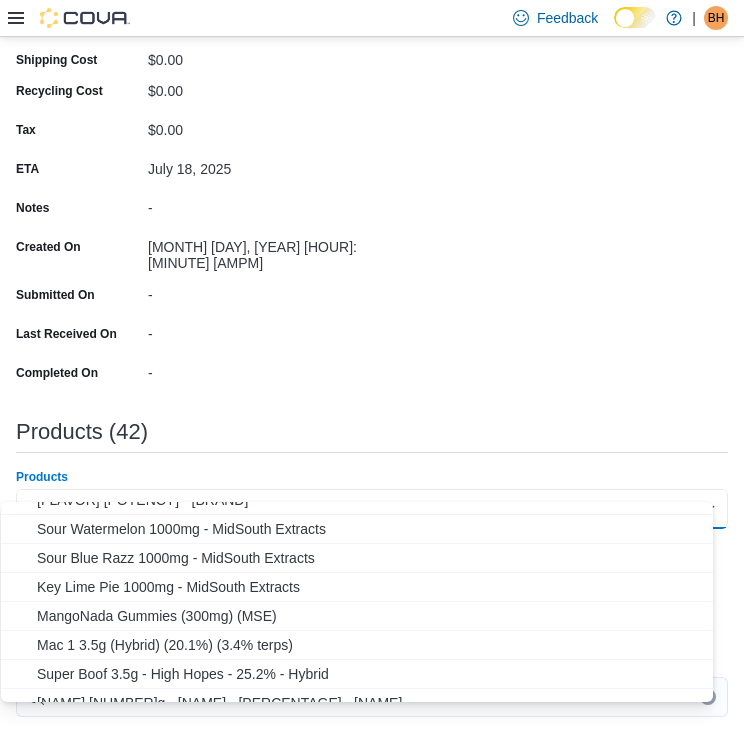 scroll, scrollTop: 368, scrollLeft: 0, axis: vertical 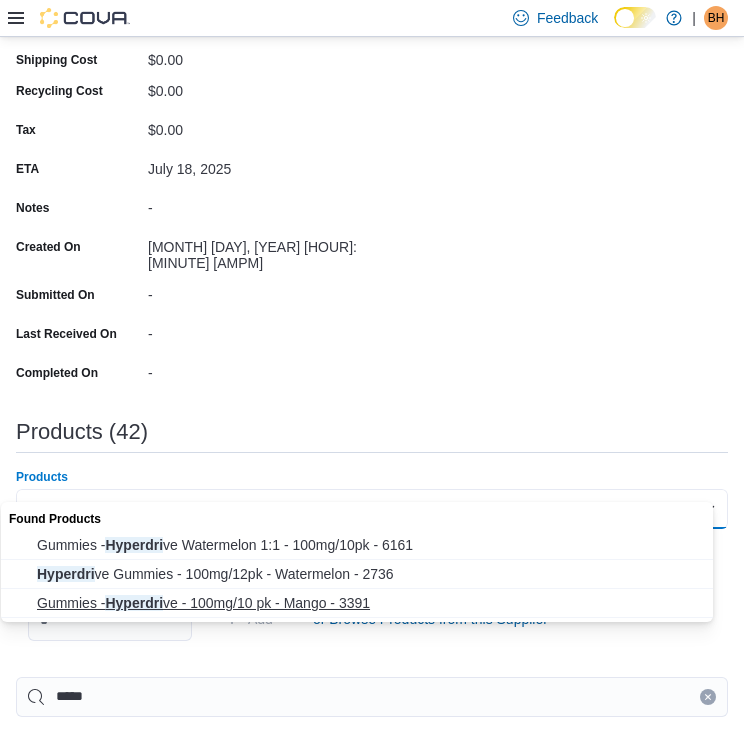 click on "Gummies -  Hyperdri ve - 100mg/10 pk - Mango - 3391" at bounding box center (376, 603) 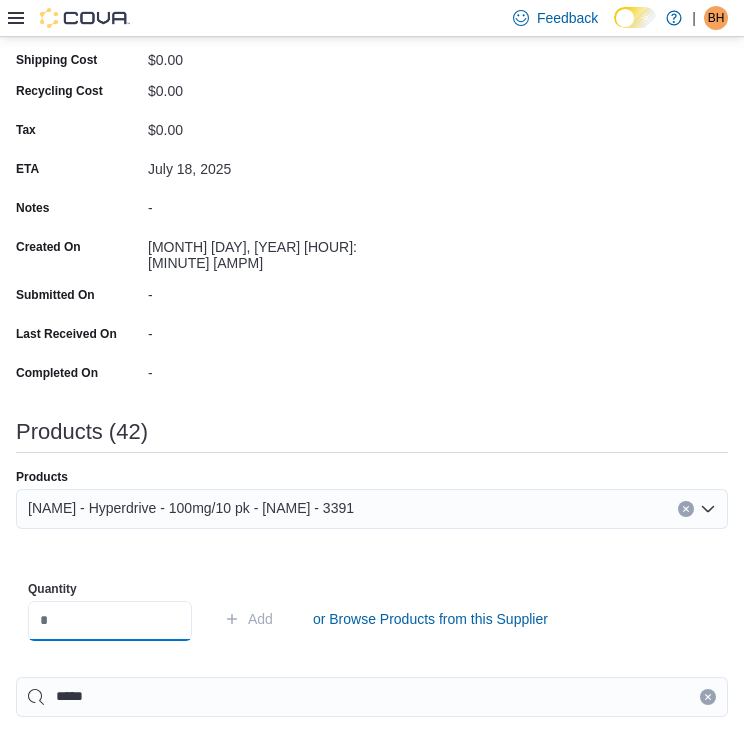 click at bounding box center (110, 621) 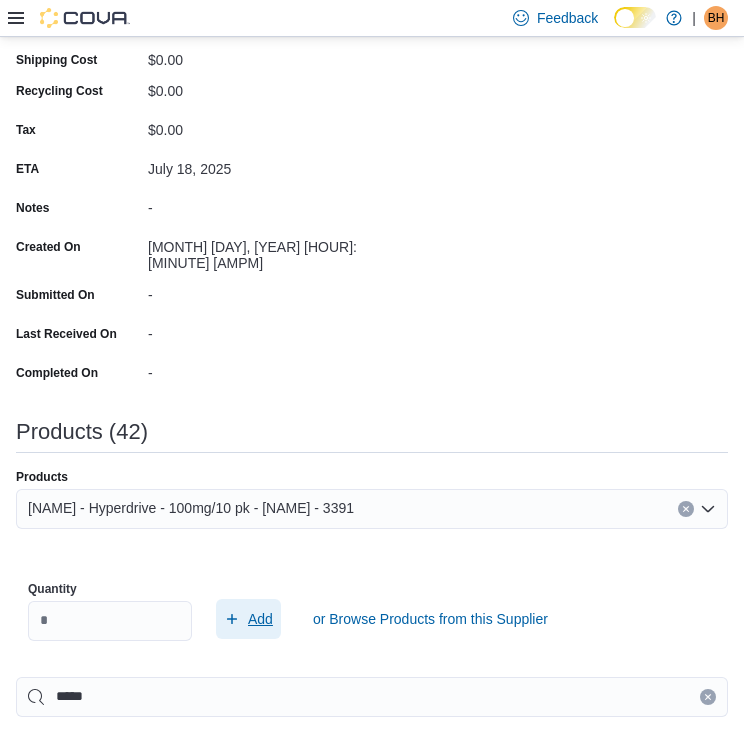 click on "Add" at bounding box center [260, 619] 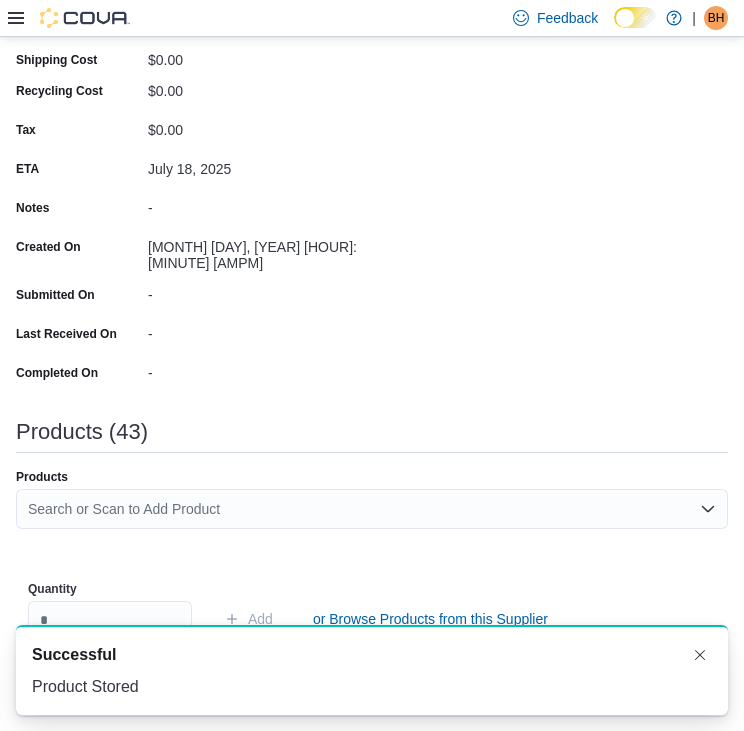 click on "Products Search or Scan to Add Product" at bounding box center [372, 507] 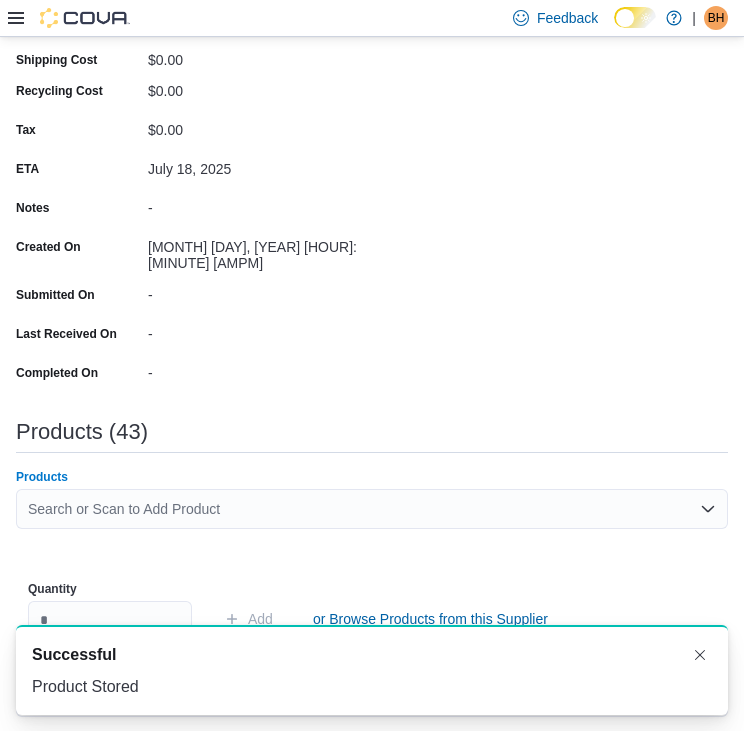 click on "Search or Scan to Add Product" at bounding box center [372, 509] 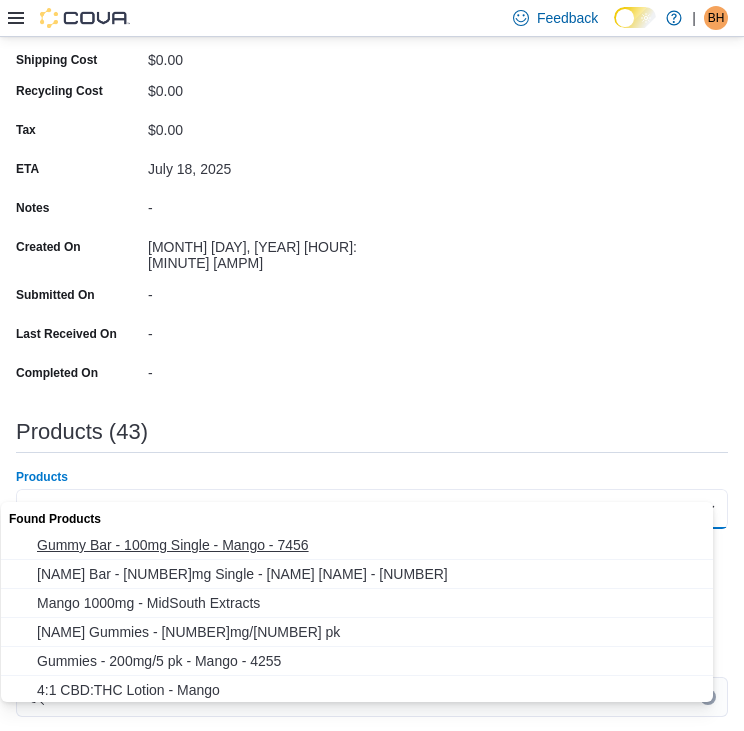 click on "Gummy Bar - 100mg Single - Mango - 7456" at bounding box center (376, 545) 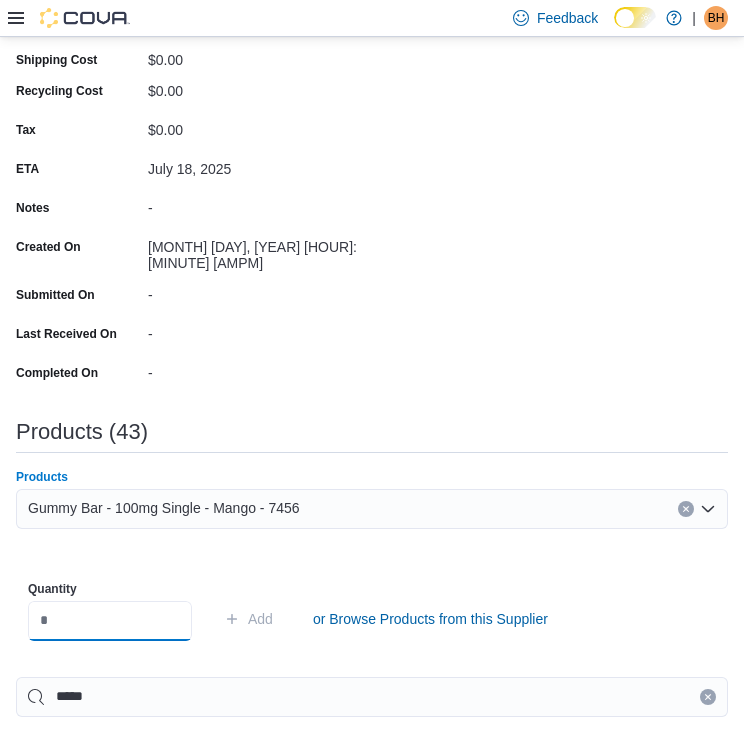 click at bounding box center [110, 621] 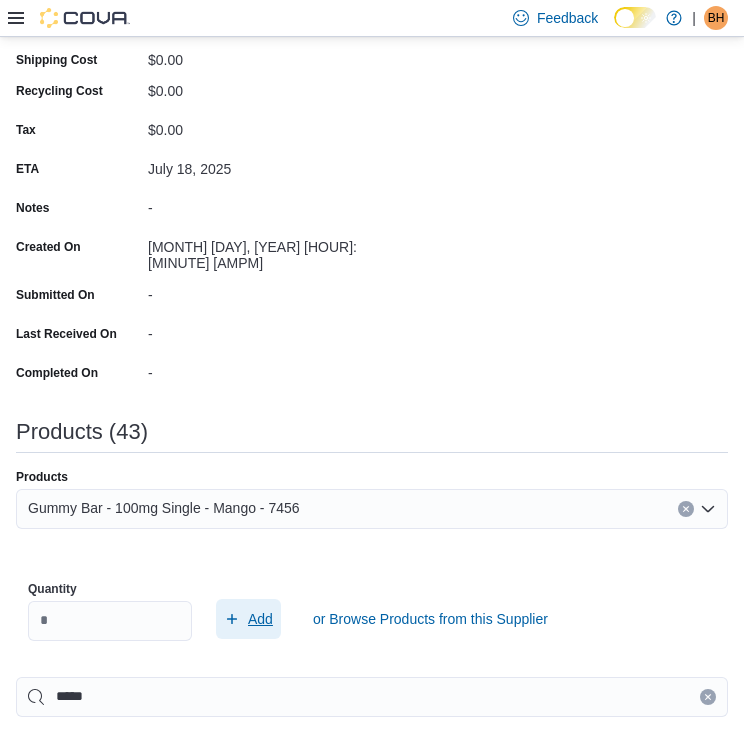 click on "Add" at bounding box center [260, 619] 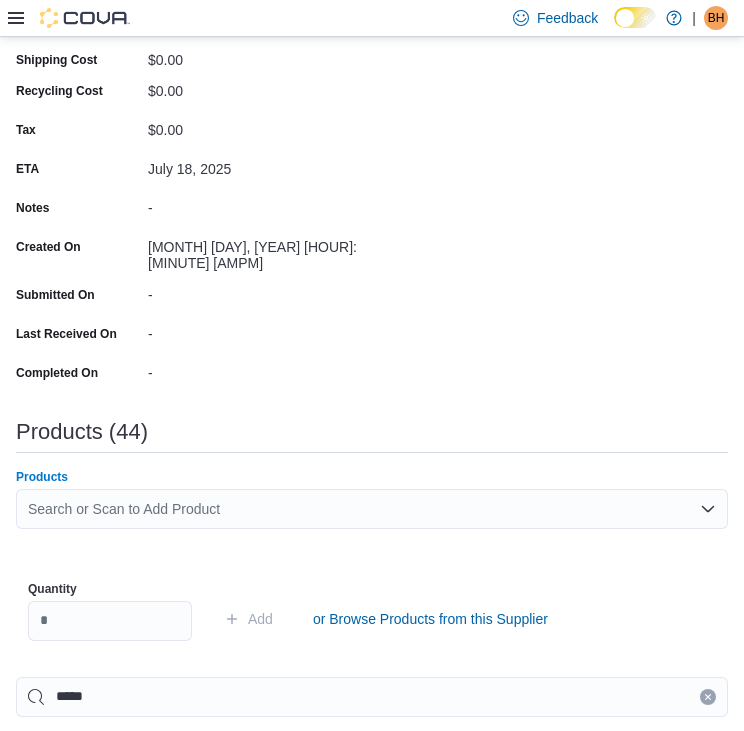 click on "Search or Scan to Add Product" at bounding box center [372, 509] 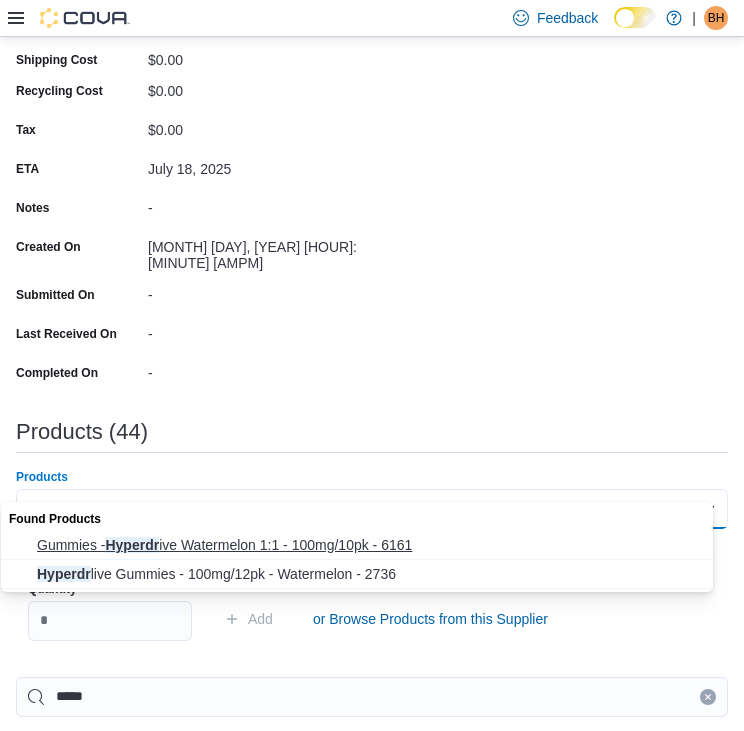 click on "Gummies -  Hyperdr ive Watermelon 1:1 - 100mg/10pk - 6161" at bounding box center (376, 545) 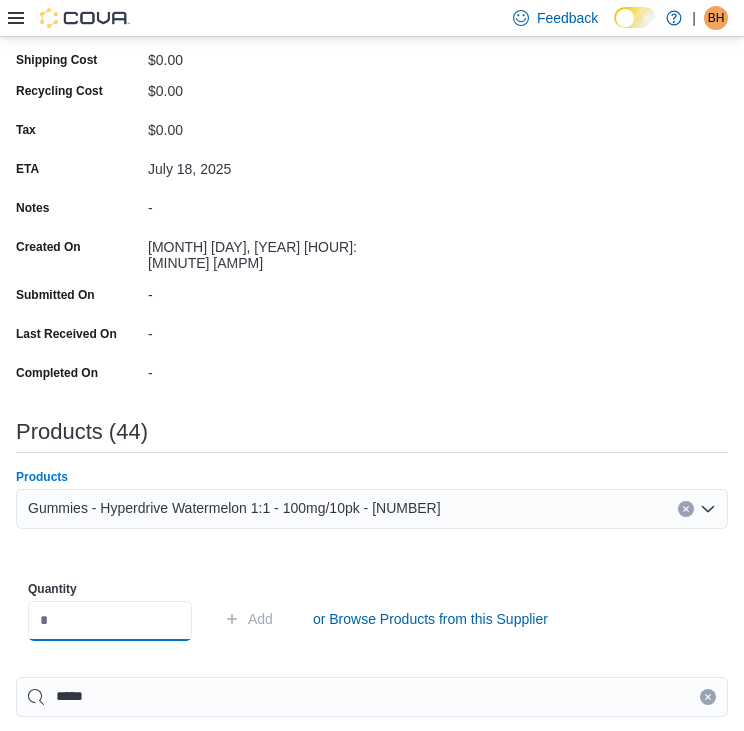 click at bounding box center (110, 621) 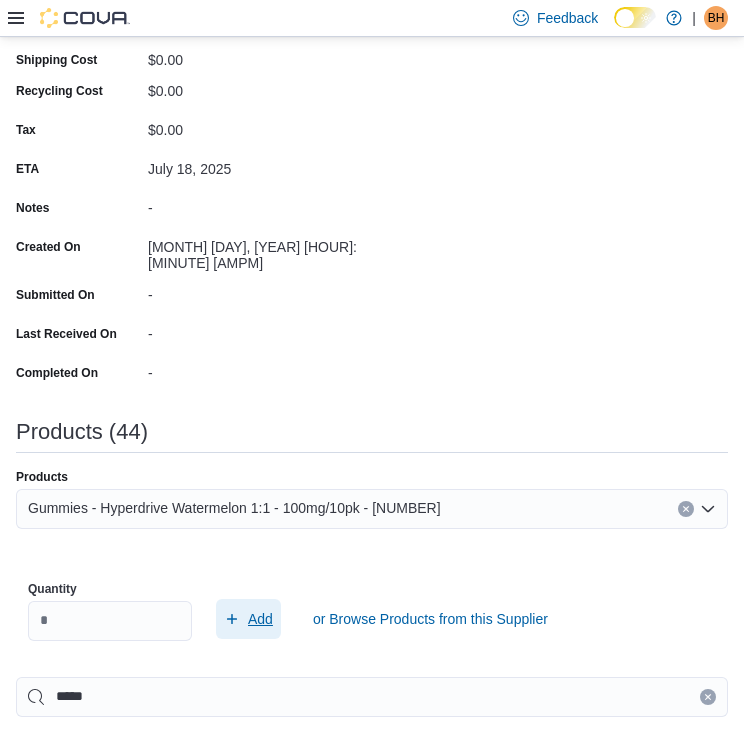 click on "Add" at bounding box center [248, 619] 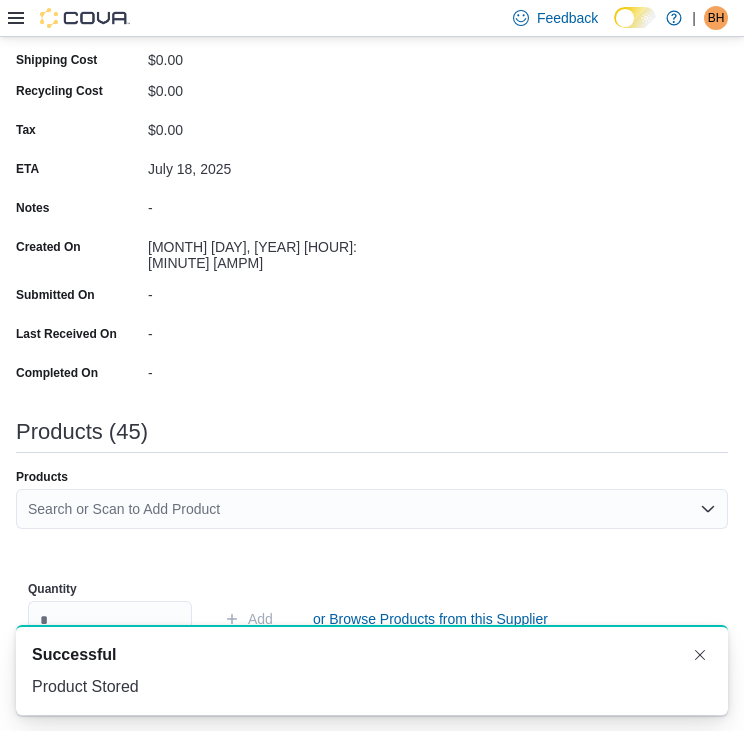 click on "Search or Scan to Add Product" at bounding box center (372, 509) 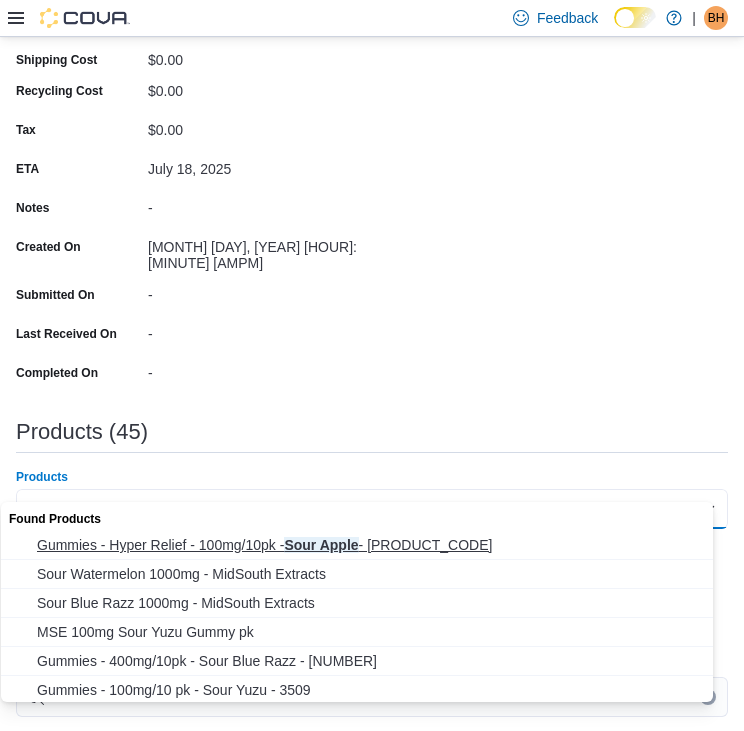click on "Gummies - Hyper Relief - 100mg/10pk -  Sour Apple  - 8096" at bounding box center (376, 545) 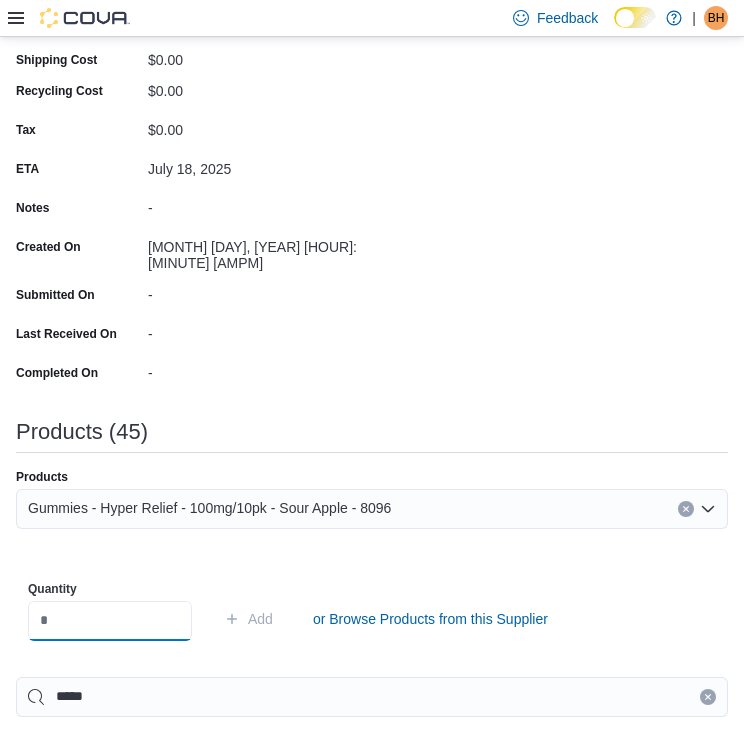 click at bounding box center [110, 621] 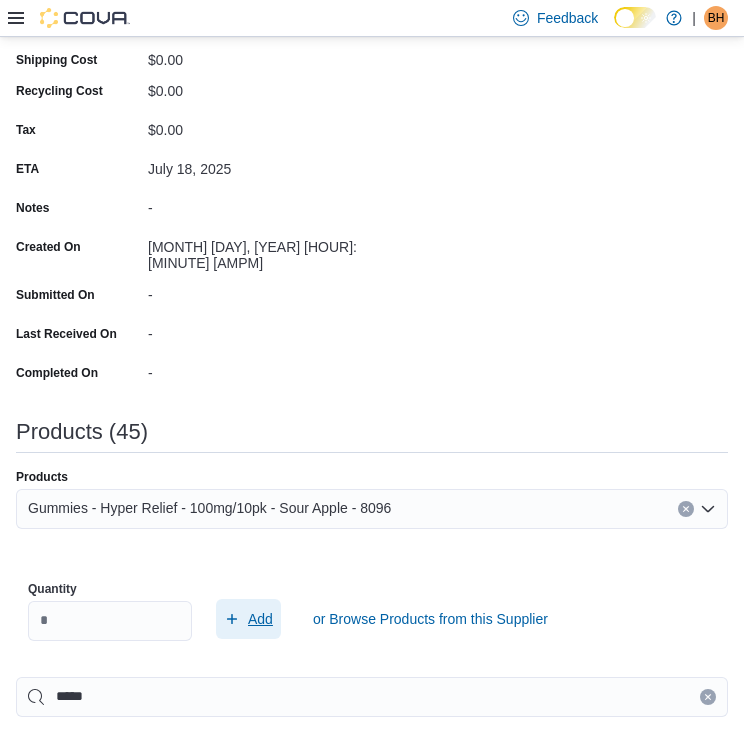 click on "Add" at bounding box center [260, 619] 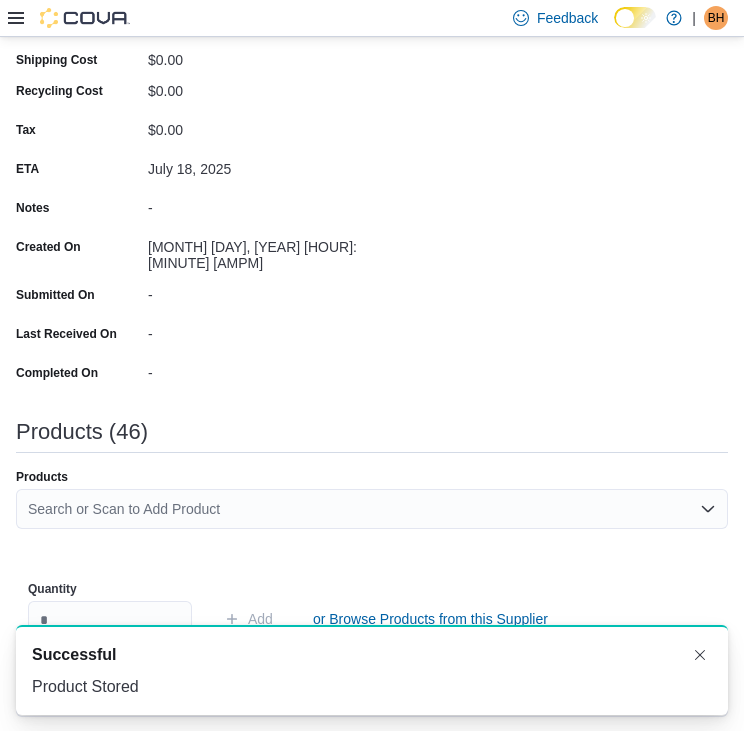 click on "Search or Scan to Add Product" at bounding box center (372, 509) 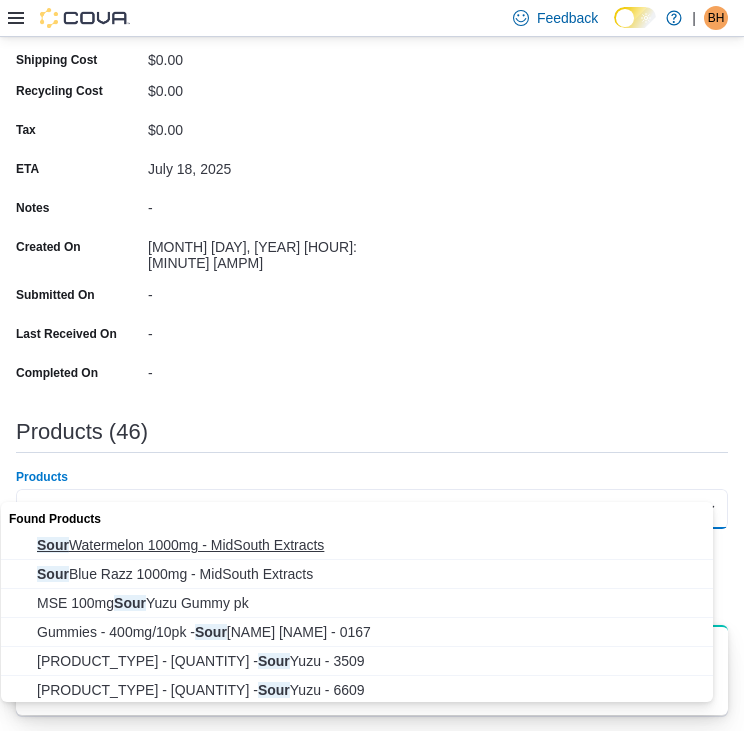 click on "Sour  Watermelon 1000mg - MidSouth Extracts" at bounding box center [376, 545] 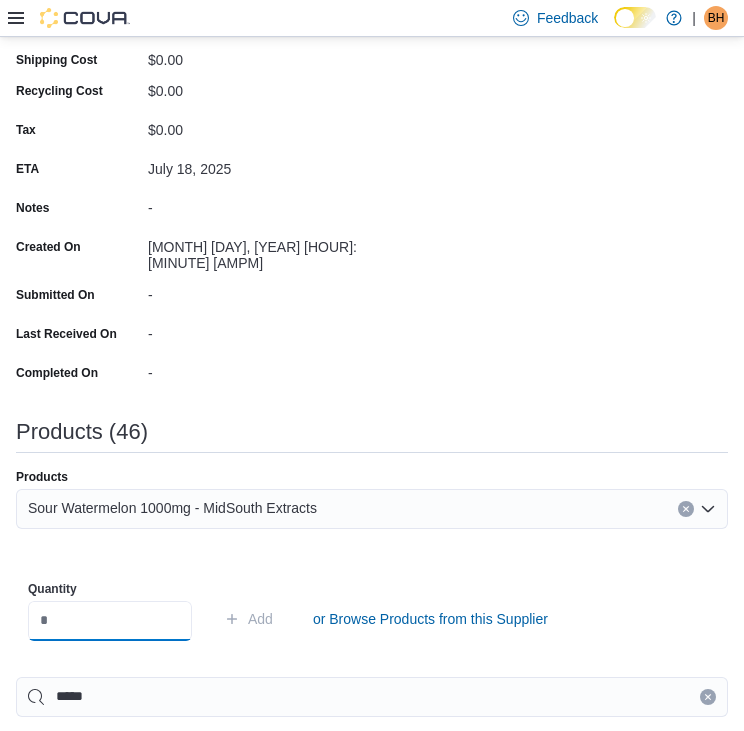 click at bounding box center [110, 621] 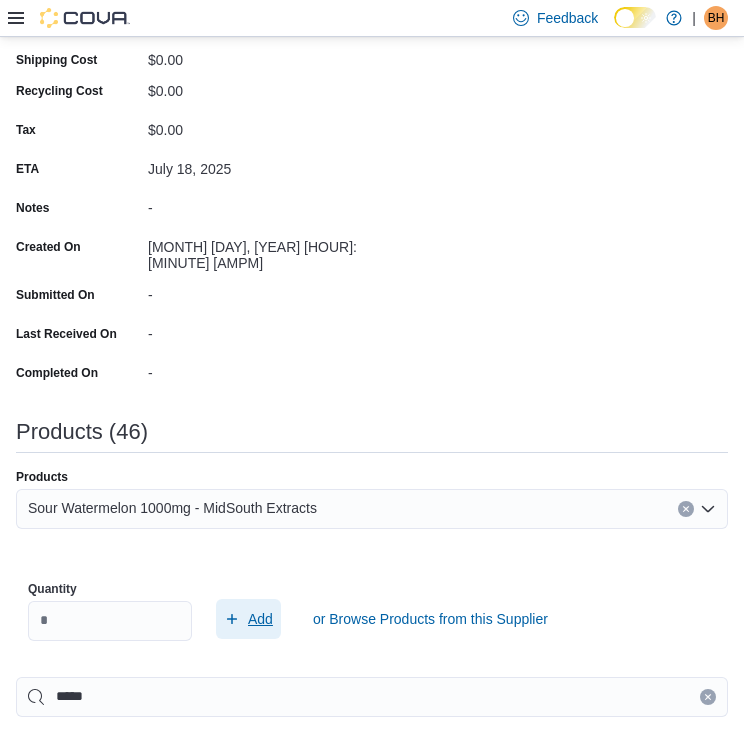 click on "Add" at bounding box center [260, 619] 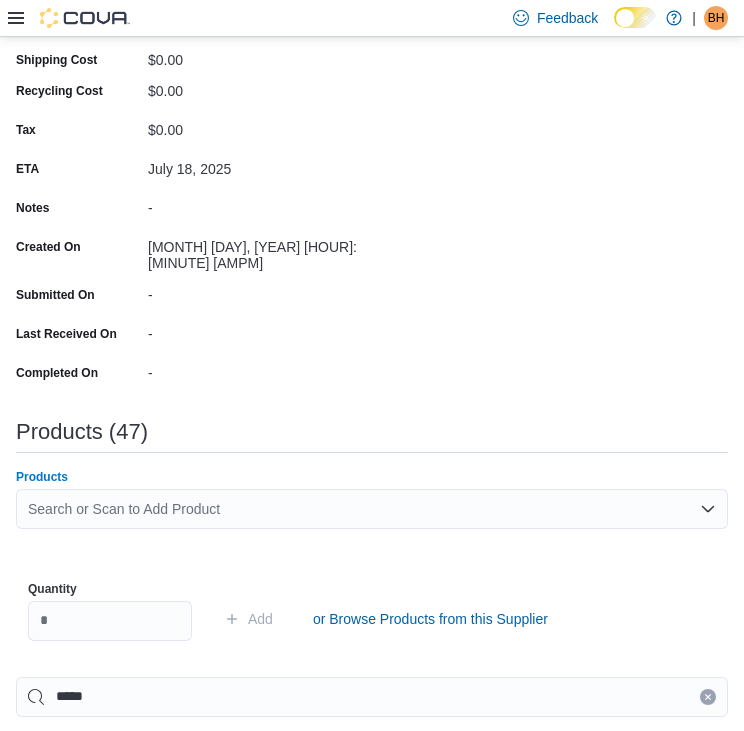 click on "Search or Scan to Add Product" at bounding box center [372, 509] 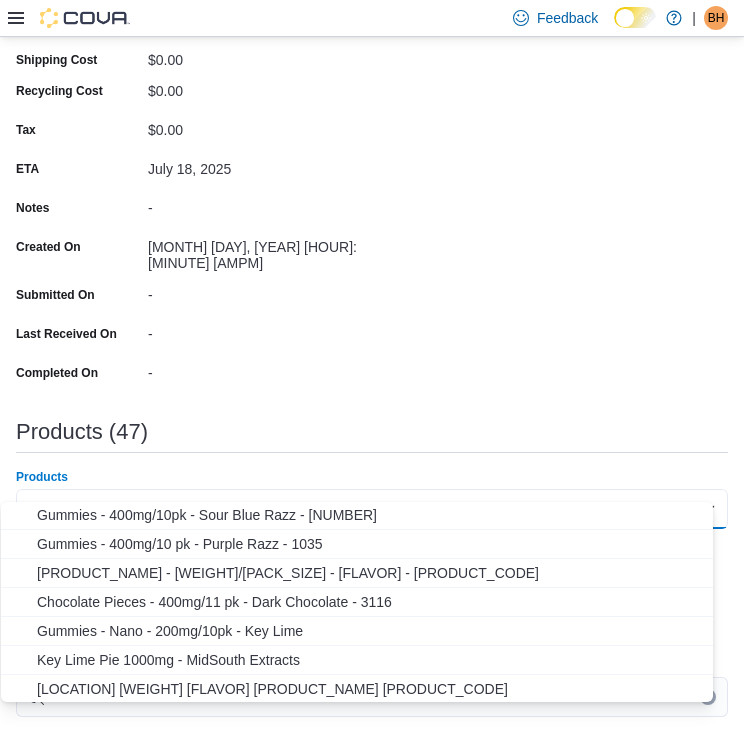 scroll, scrollTop: 322, scrollLeft: 0, axis: vertical 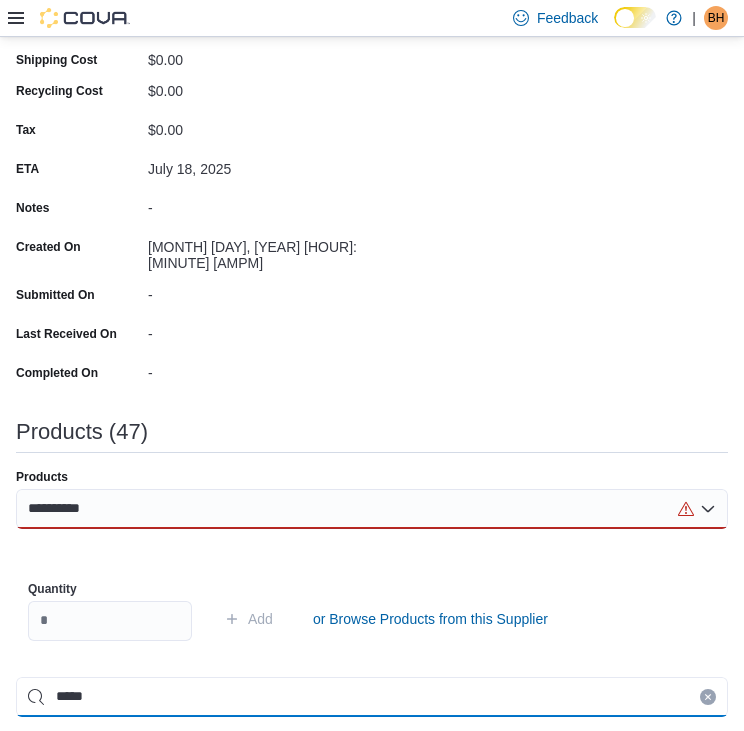 drag, startPoint x: 260, startPoint y: 667, endPoint x: 26, endPoint y: 657, distance: 234.21358 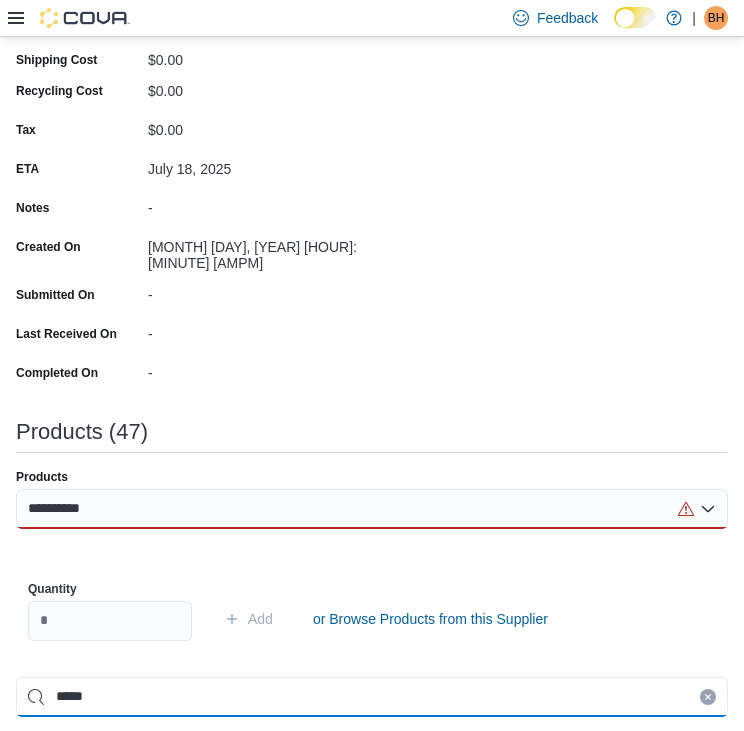click on "*****" at bounding box center (372, 697) 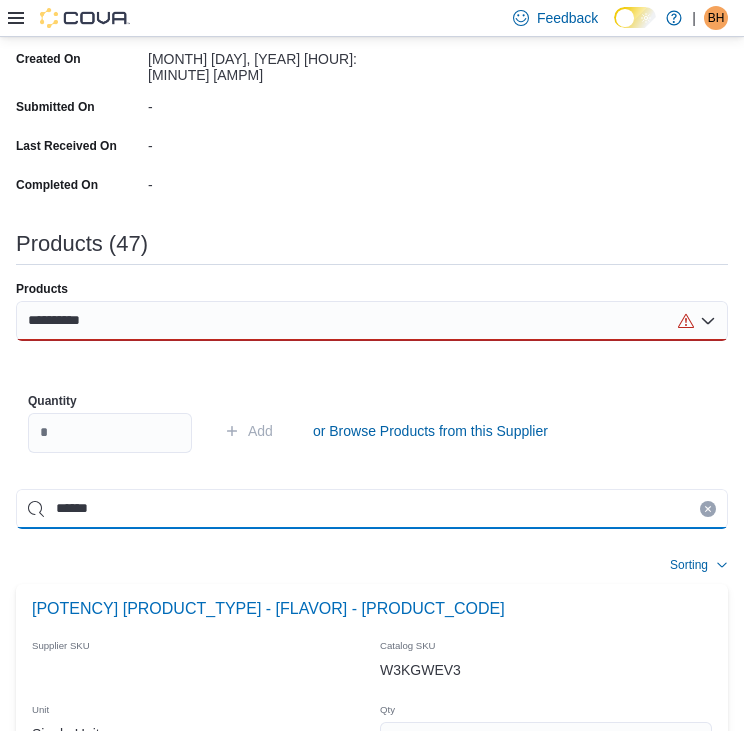 scroll, scrollTop: 651, scrollLeft: 0, axis: vertical 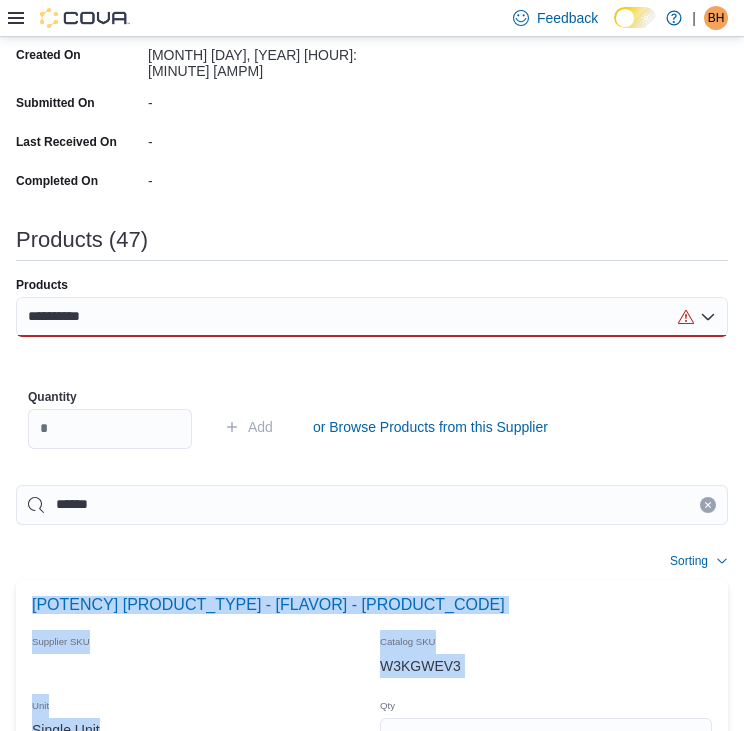 drag, startPoint x: 620, startPoint y: 634, endPoint x: 756, endPoint y: 622, distance: 136.52838 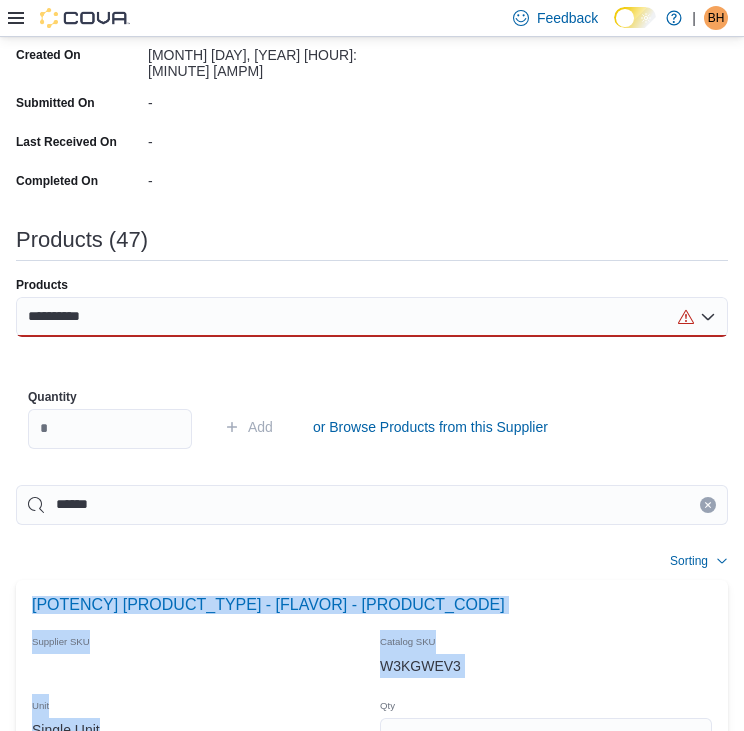 click on "**********" at bounding box center [372, -286] 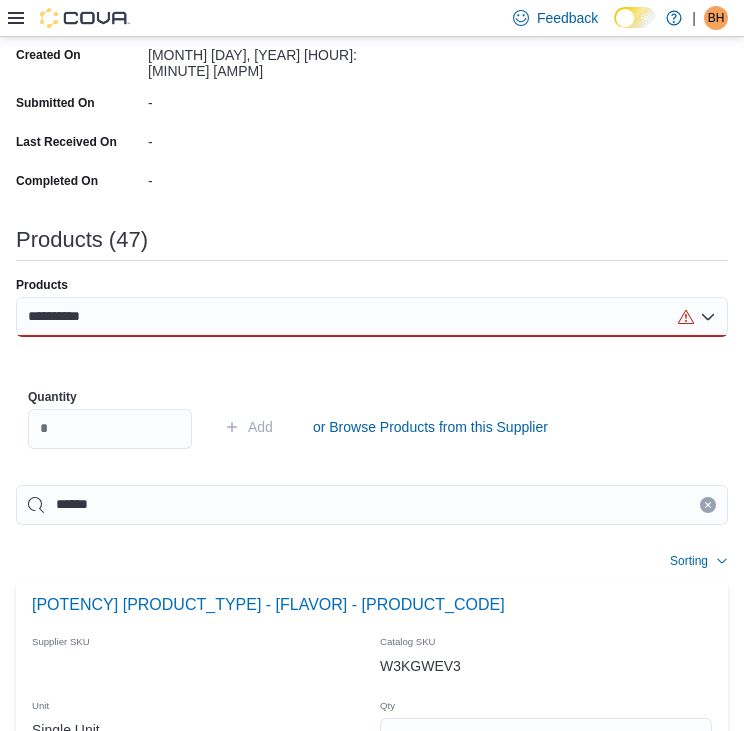 drag, startPoint x: 756, startPoint y: 622, endPoint x: 631, endPoint y: 524, distance: 158.8364 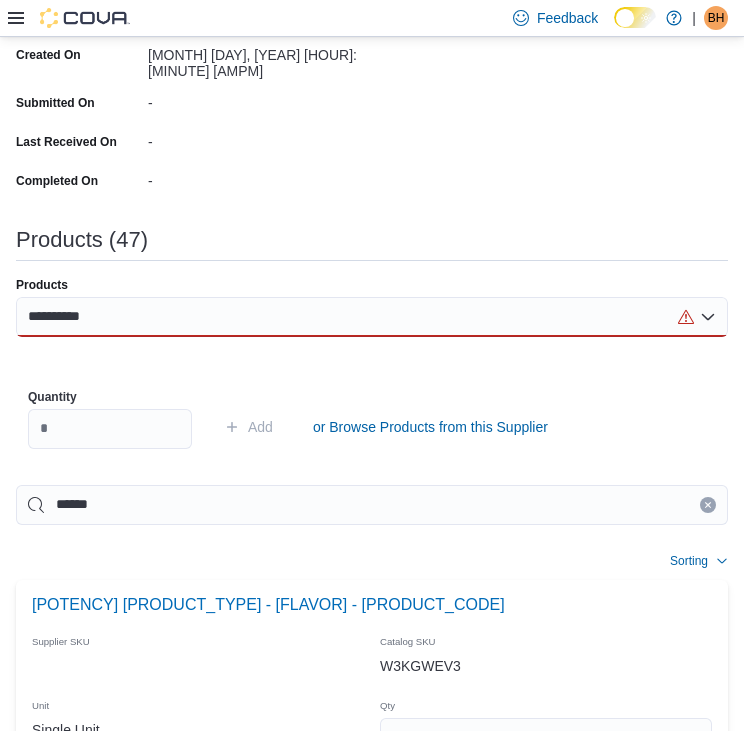 click on "Sorting" at bounding box center (372, 561) 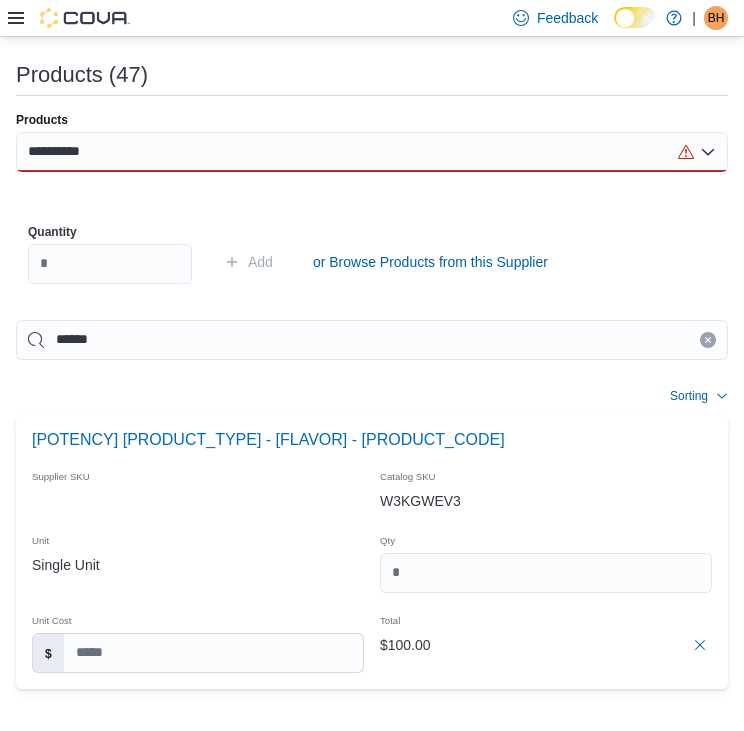 scroll, scrollTop: 820, scrollLeft: 0, axis: vertical 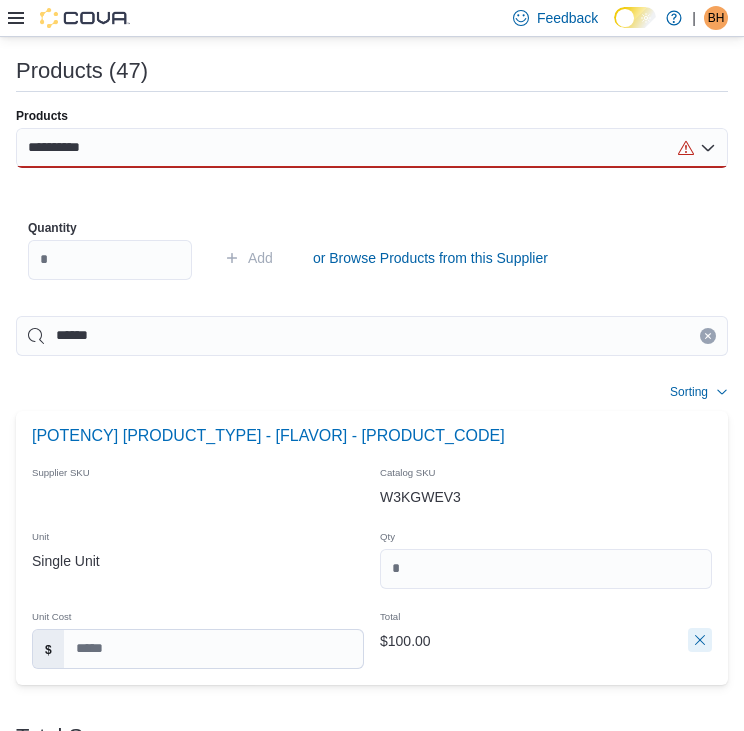 click at bounding box center (700, 640) 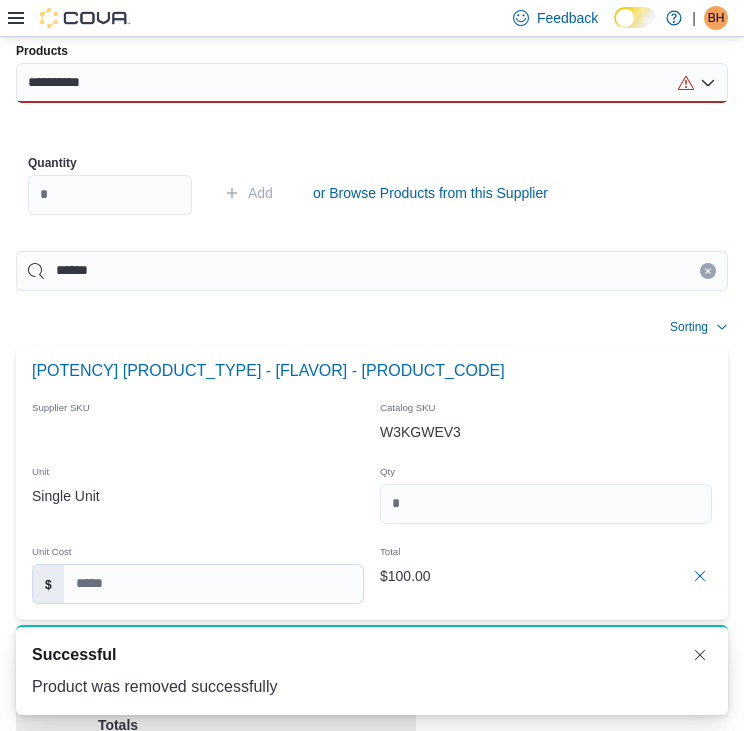 scroll, scrollTop: 820, scrollLeft: 0, axis: vertical 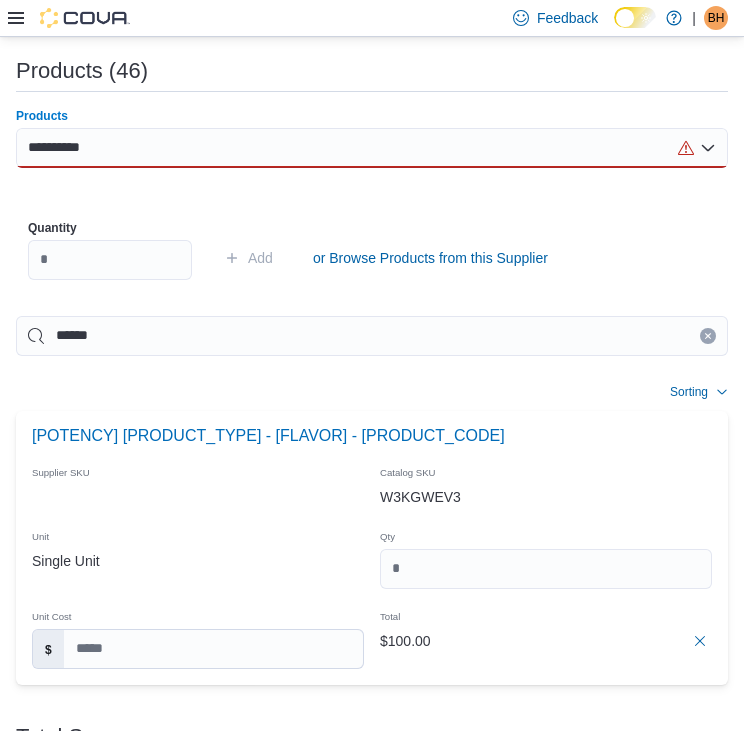 click on "**********" at bounding box center (372, 148) 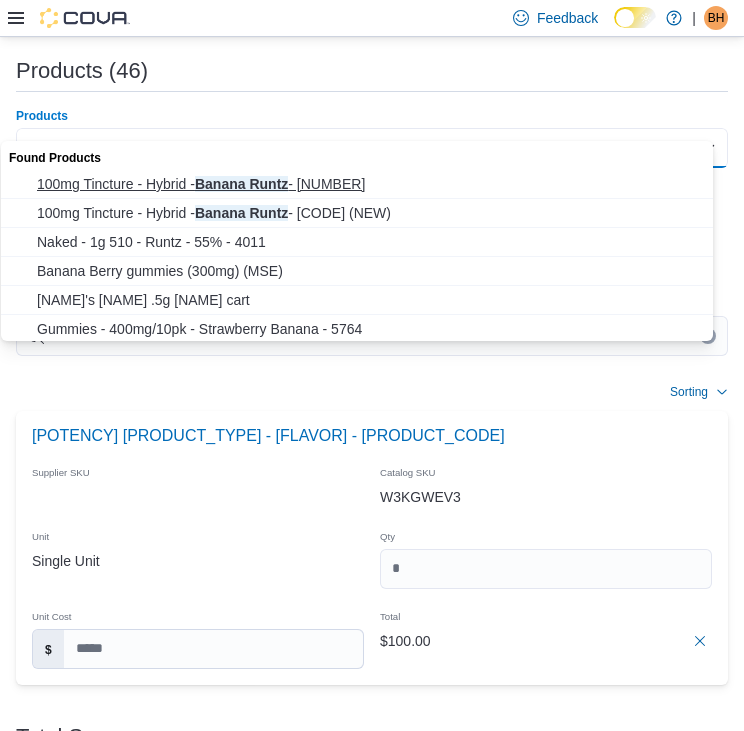 drag, startPoint x: 262, startPoint y: 181, endPoint x: 165, endPoint y: 184, distance: 97.04638 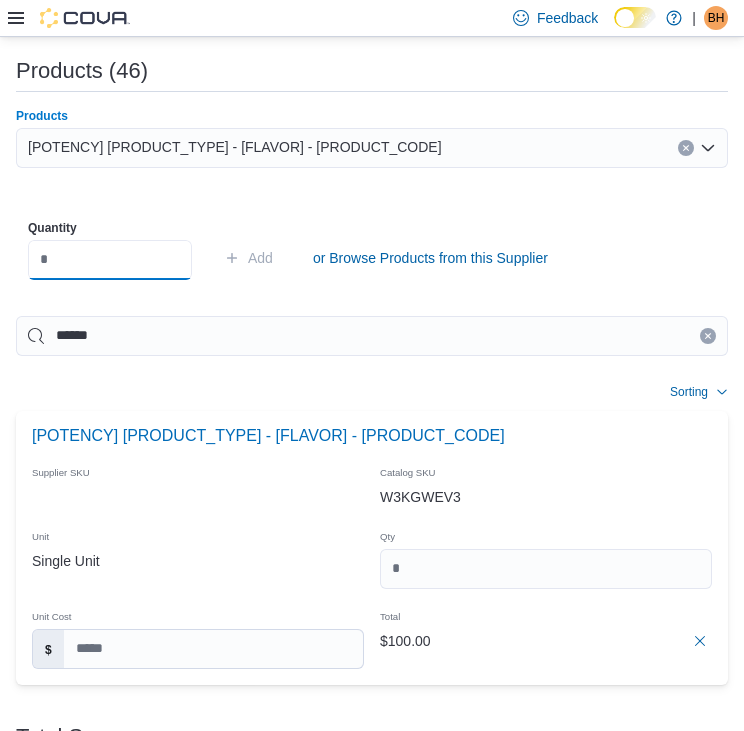 click at bounding box center (110, 260) 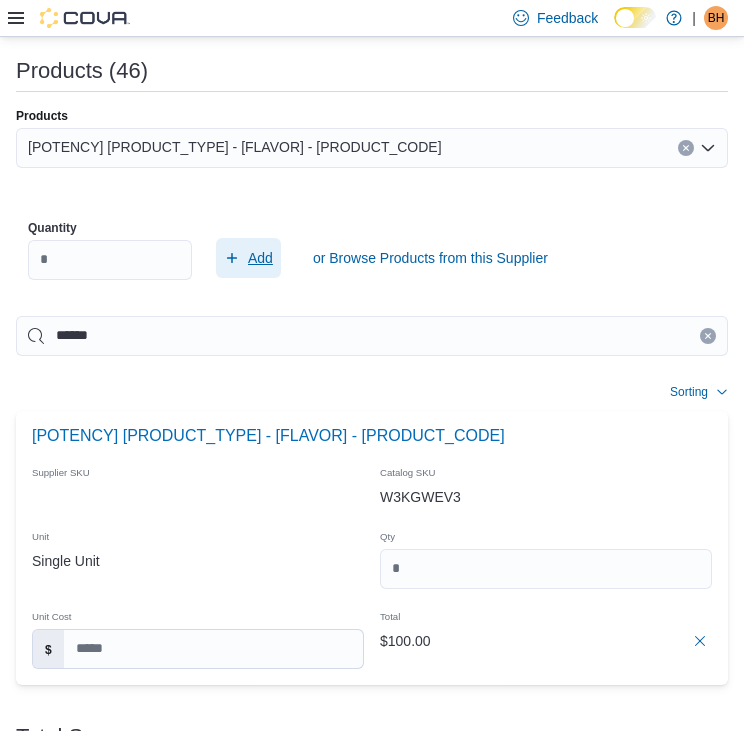 click on "Add" at bounding box center [260, 258] 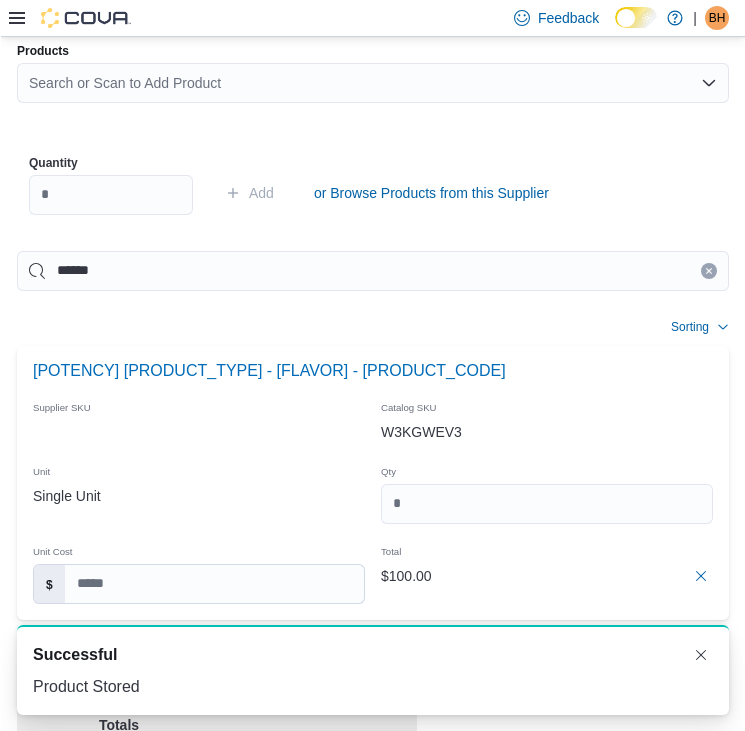 scroll, scrollTop: 820, scrollLeft: 0, axis: vertical 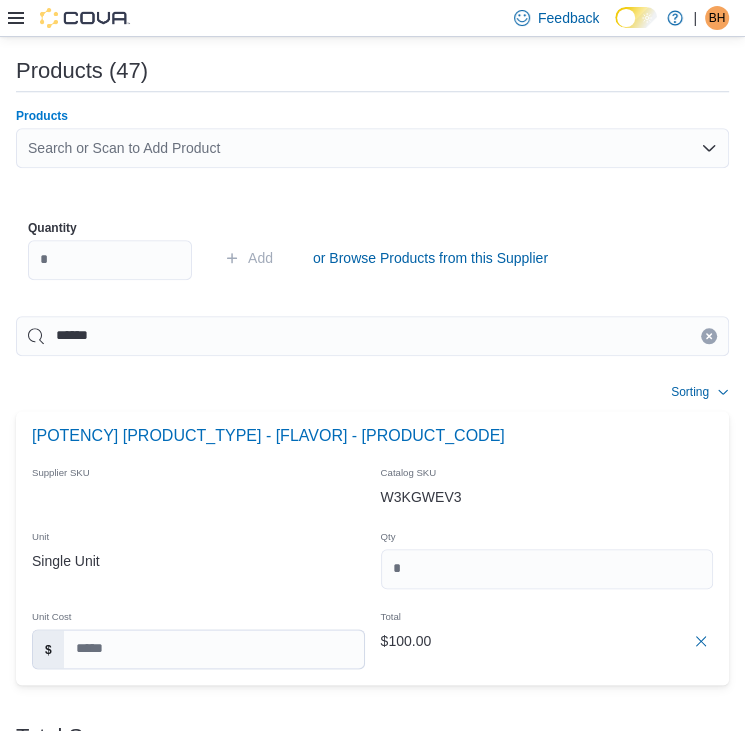 click on "Search or Scan to Add Product" at bounding box center [372, 148] 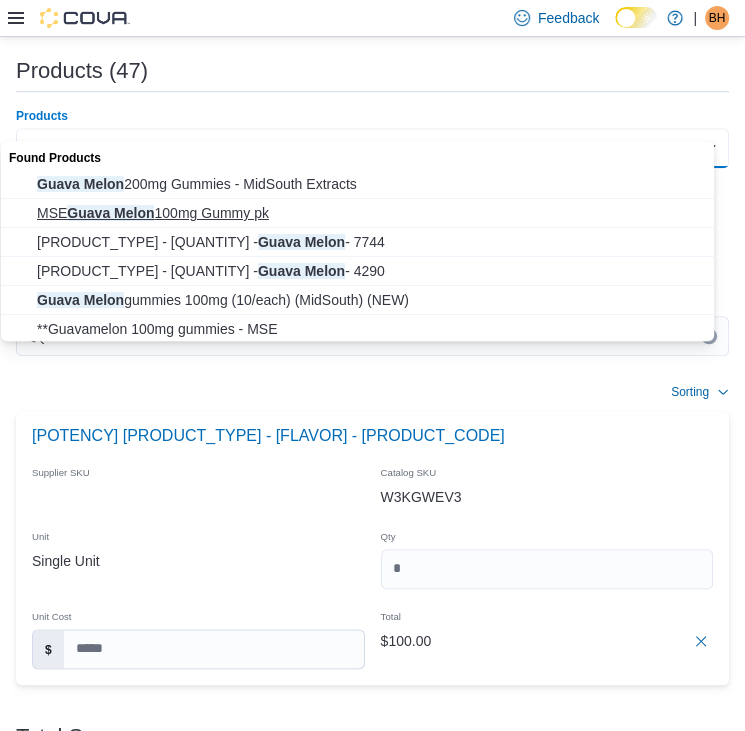 click on "MSE  Guava Melon  100mg Gummy pk" at bounding box center [377, 213] 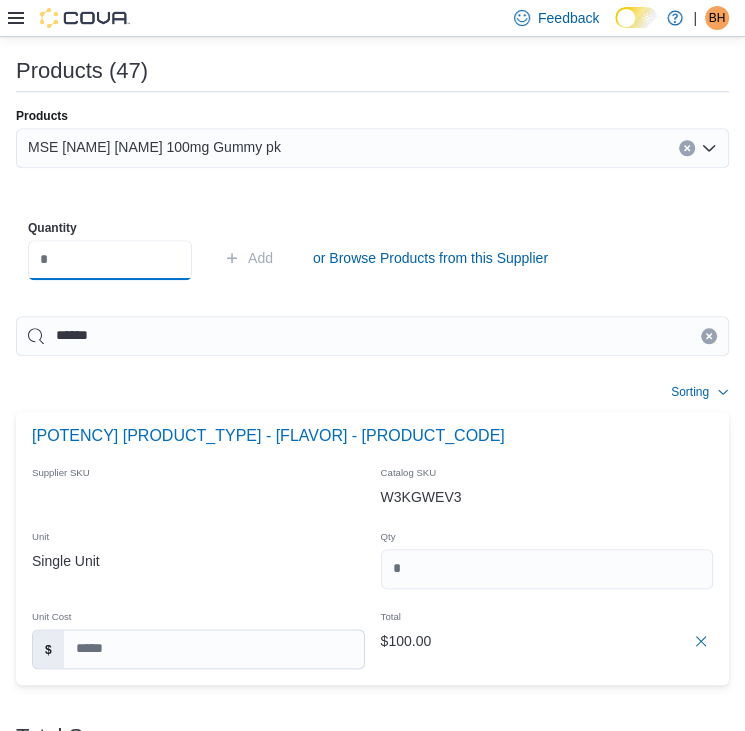 click at bounding box center [110, 260] 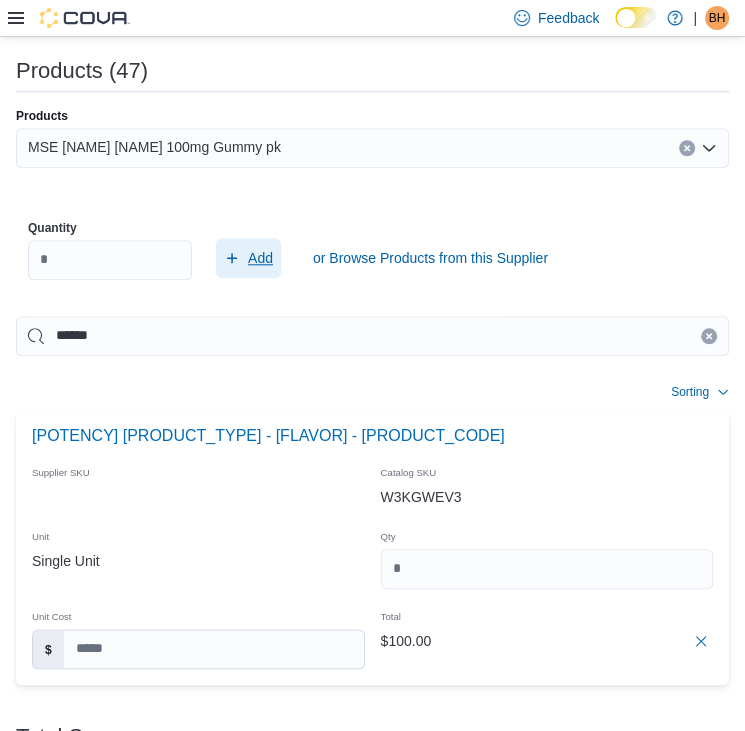 click on "Add" at bounding box center [260, 258] 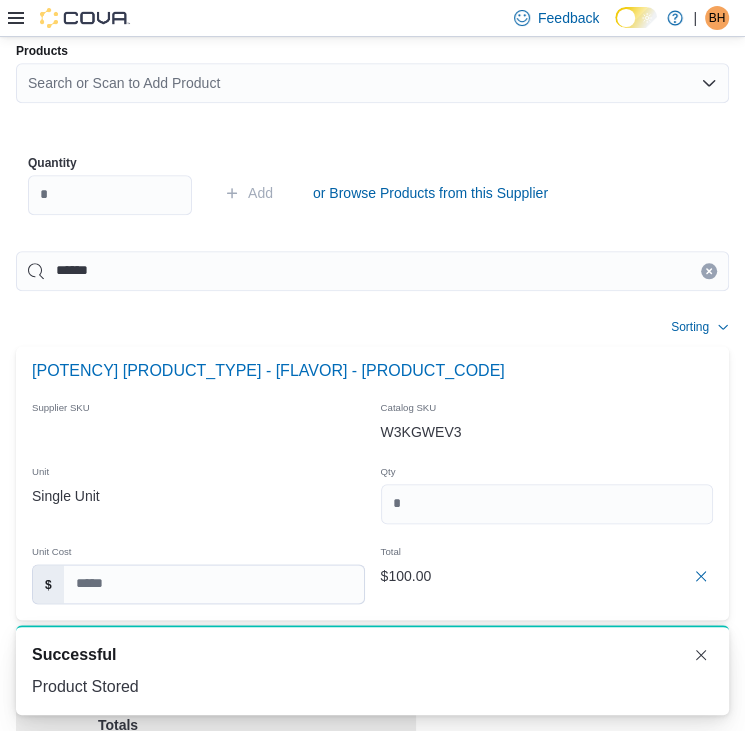 scroll, scrollTop: 820, scrollLeft: 0, axis: vertical 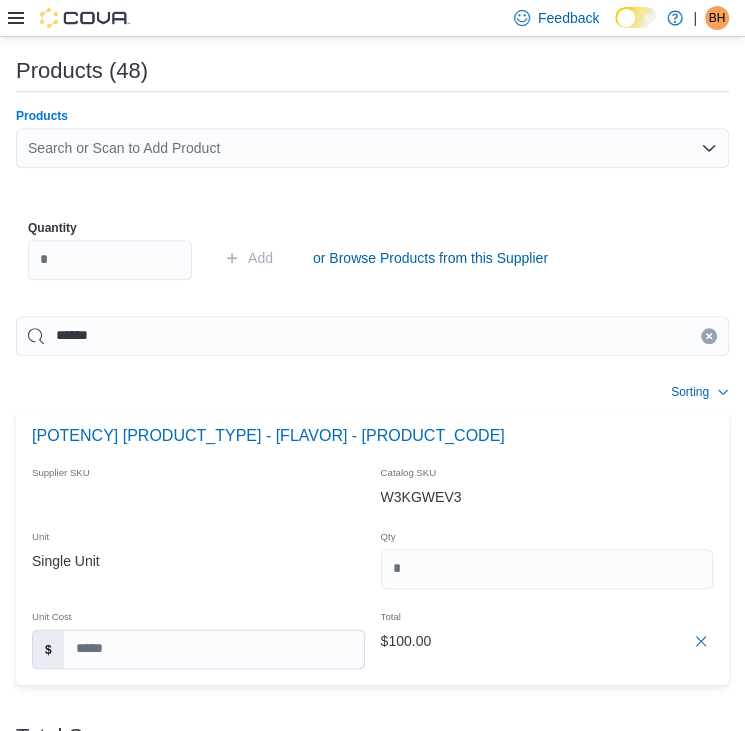 click on "Search or Scan to Add Product" at bounding box center (372, 148) 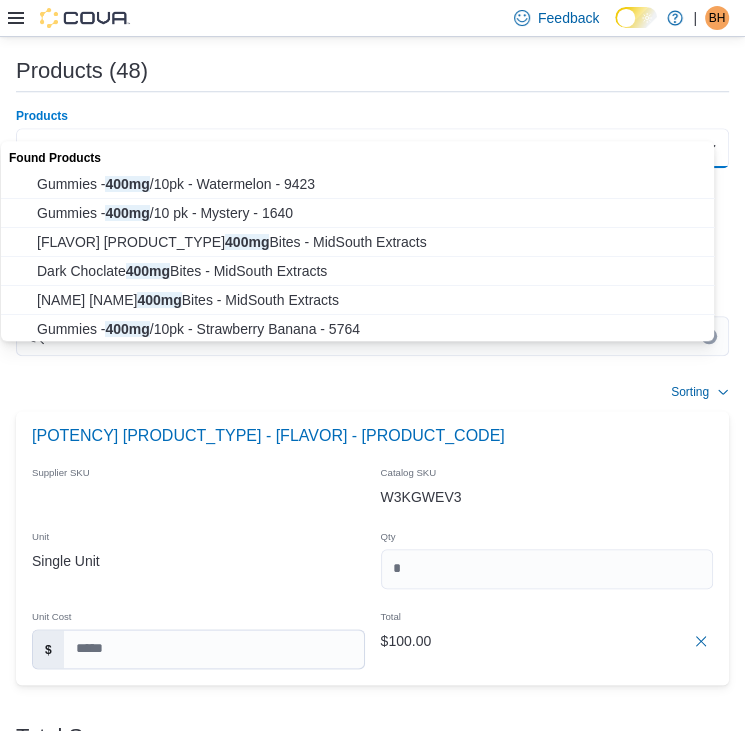 click on "*****" at bounding box center [372, 148] 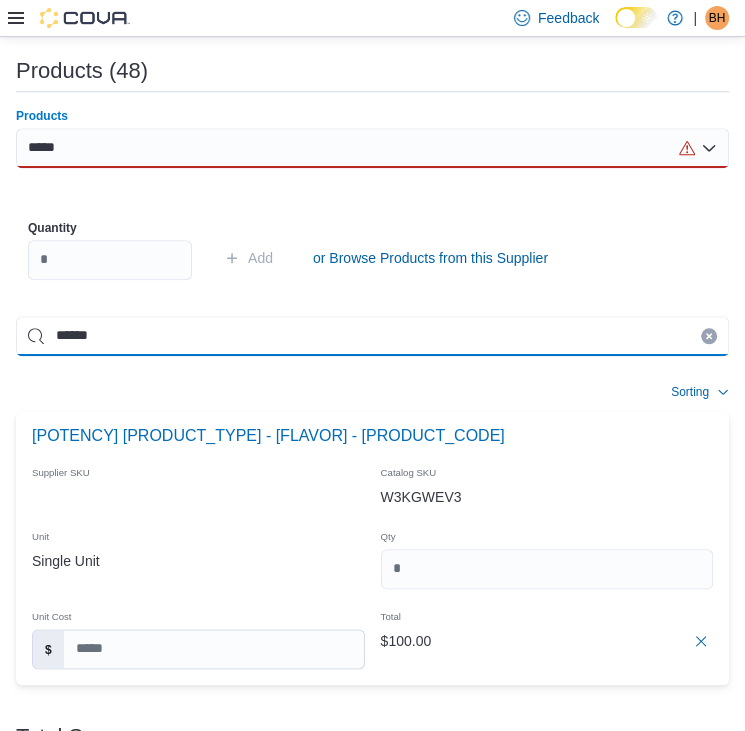 click on "******" at bounding box center (372, 336) 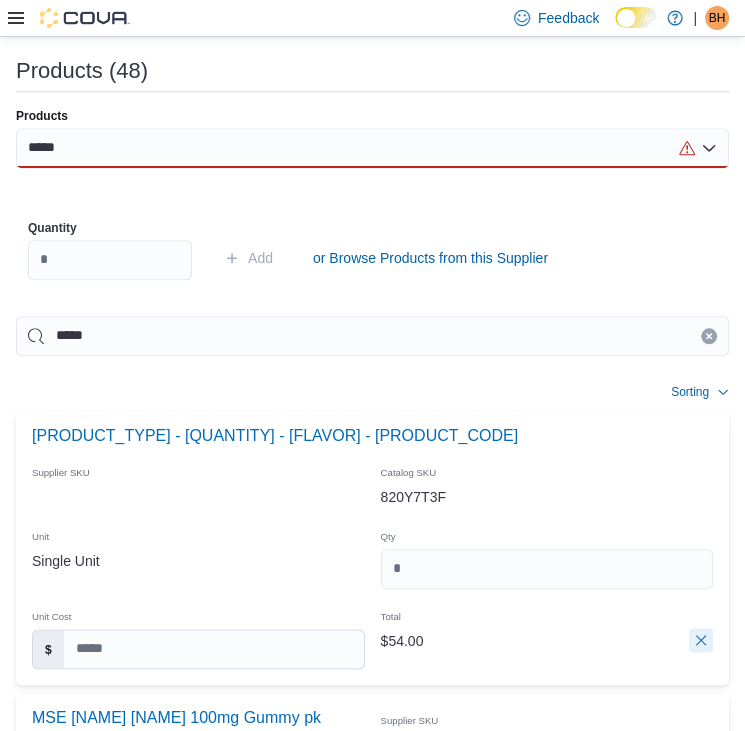 click at bounding box center (701, 640) 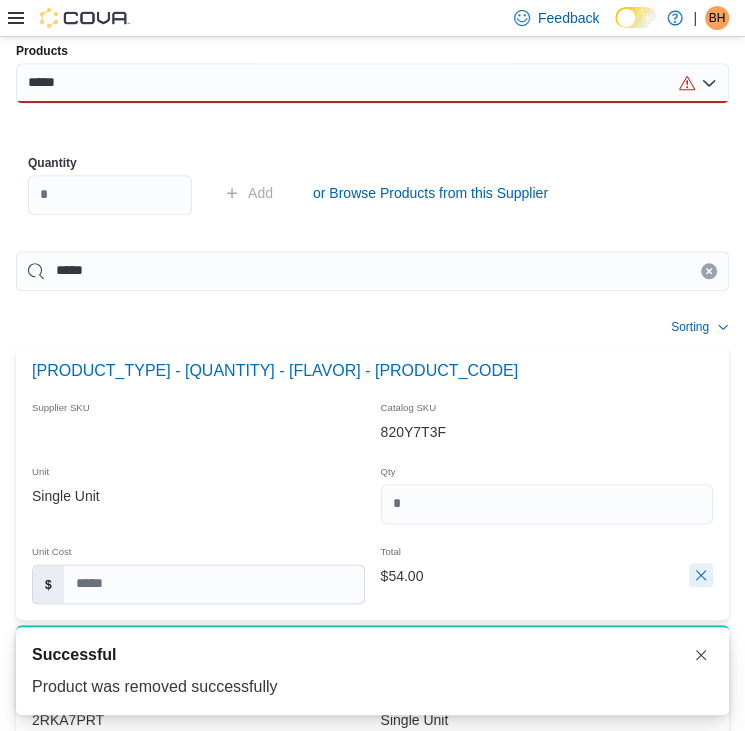 scroll, scrollTop: 820, scrollLeft: 0, axis: vertical 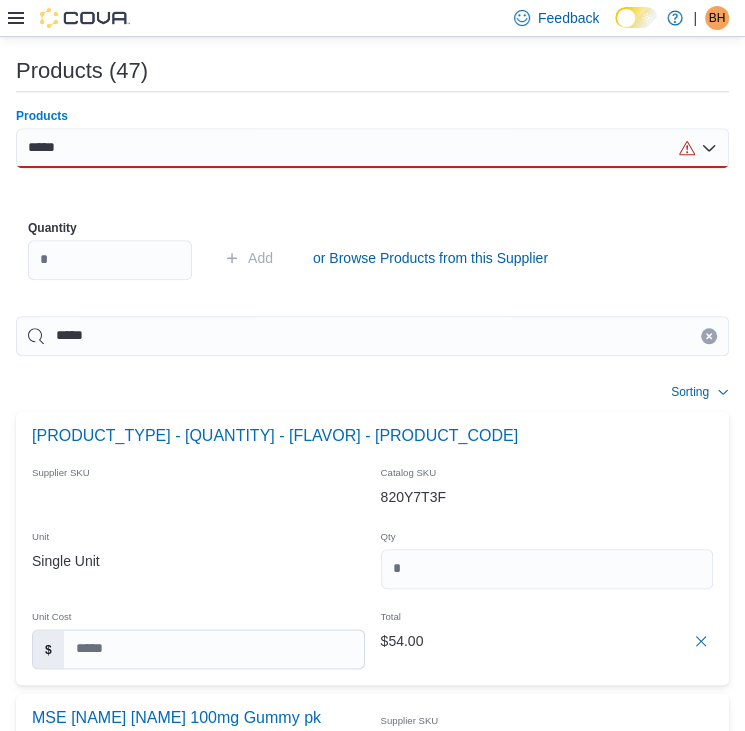 click on "*****" at bounding box center [372, 148] 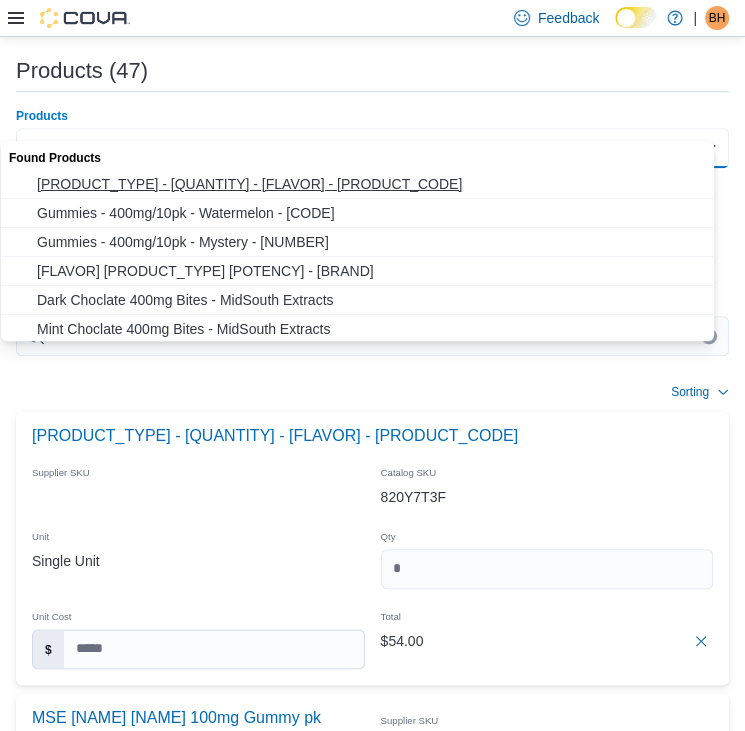 click on "Gummies - 400mg/10 pk - Guava Melon - 2330" at bounding box center (377, 184) 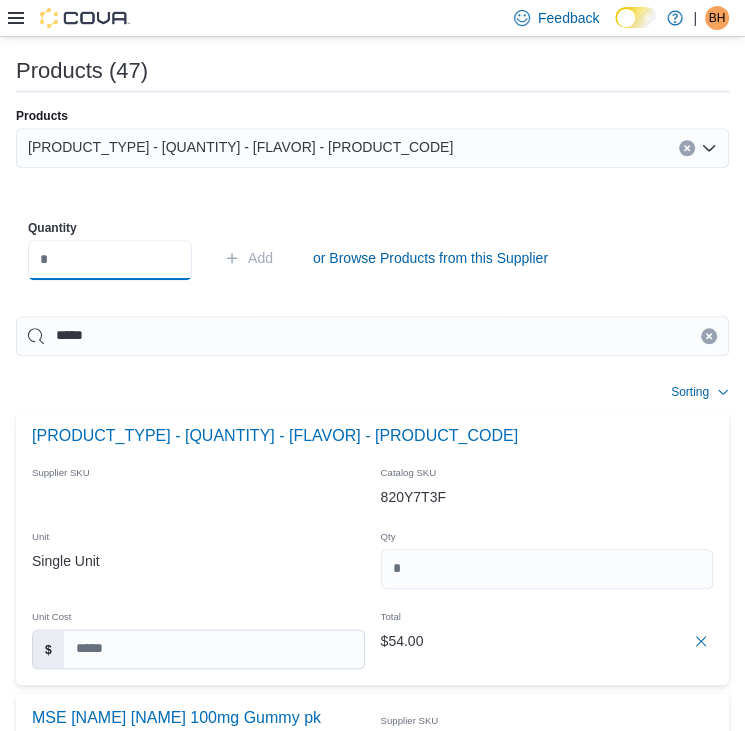 click at bounding box center [110, 260] 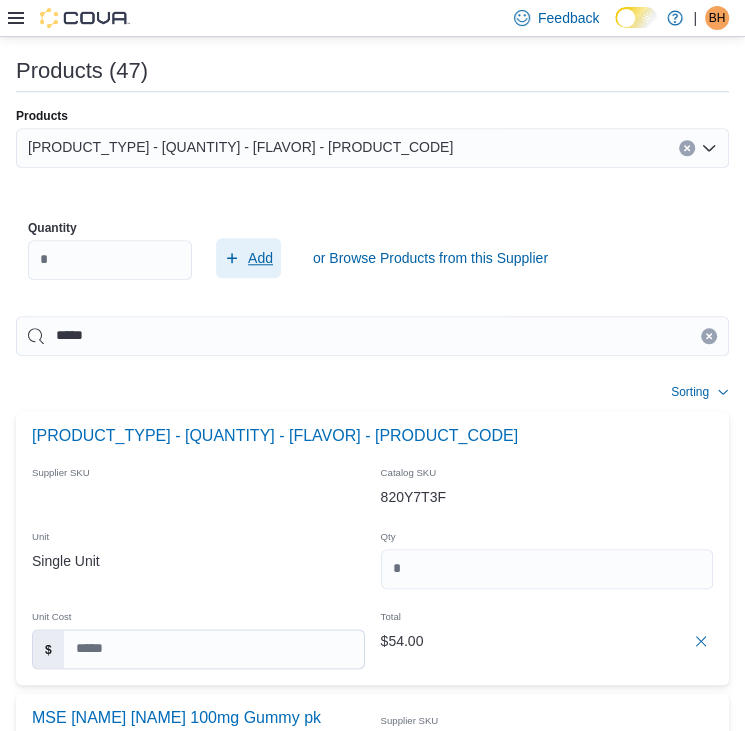 click on "Add" at bounding box center (260, 258) 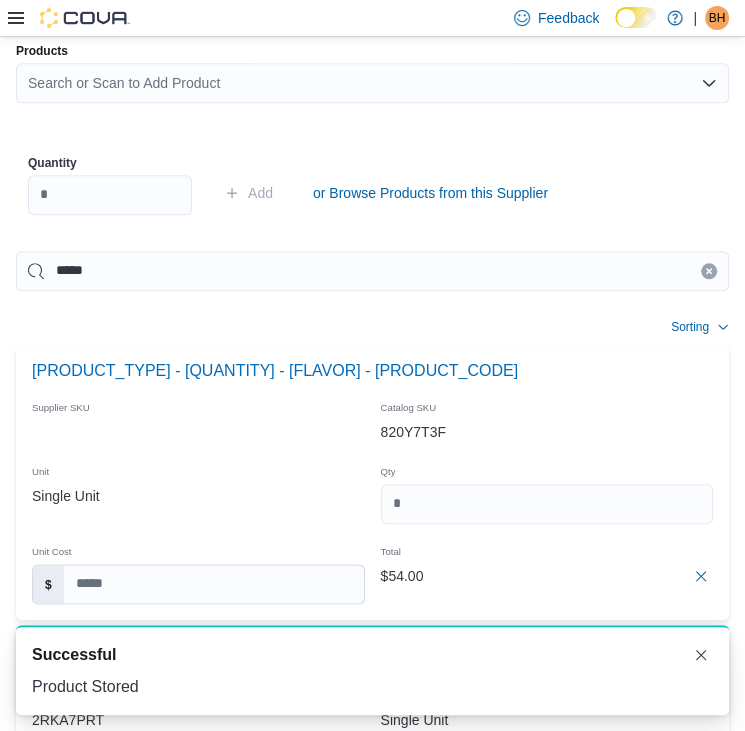 scroll, scrollTop: 820, scrollLeft: 0, axis: vertical 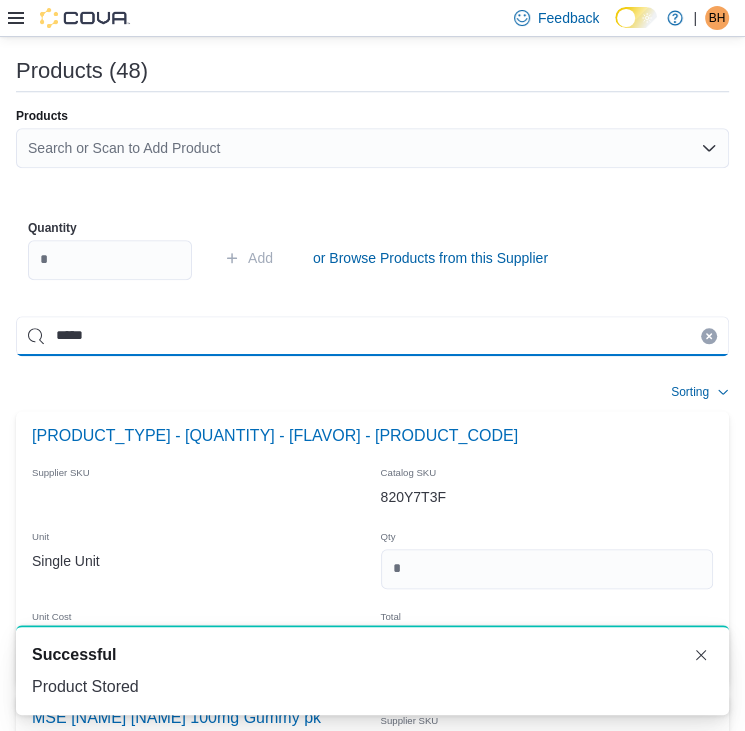 click on "*****" at bounding box center [372, 336] 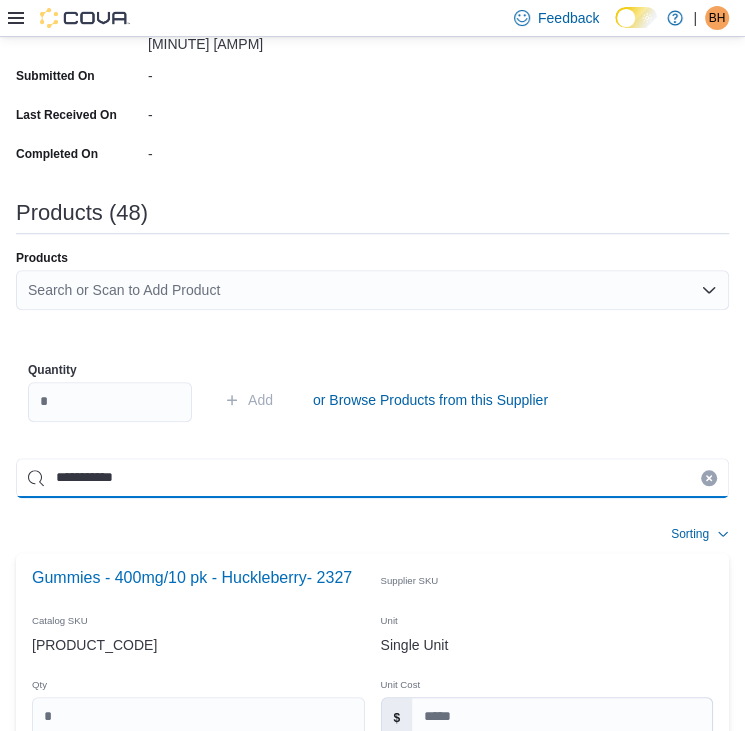 scroll, scrollTop: 683, scrollLeft: 0, axis: vertical 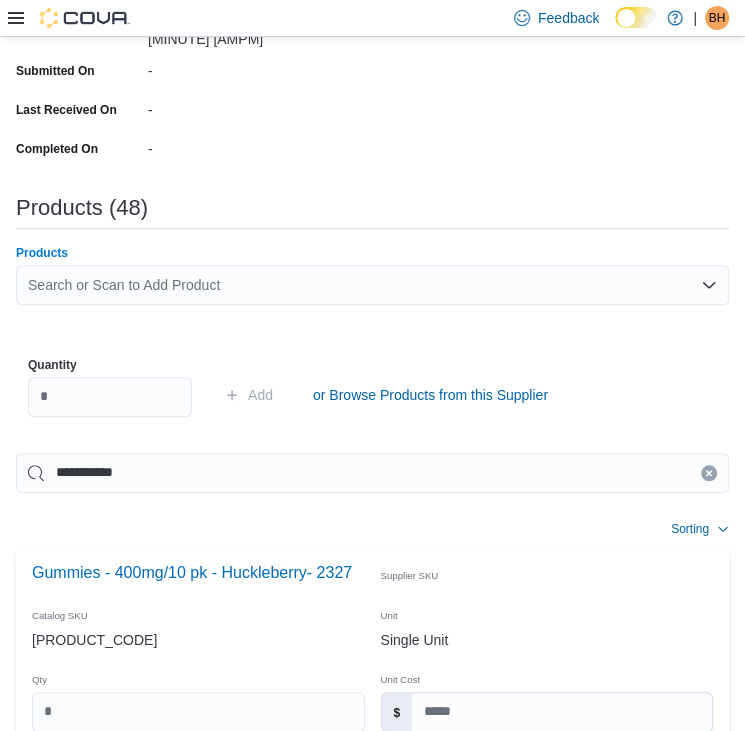 click on "Search or Scan to Add Product" at bounding box center [372, 285] 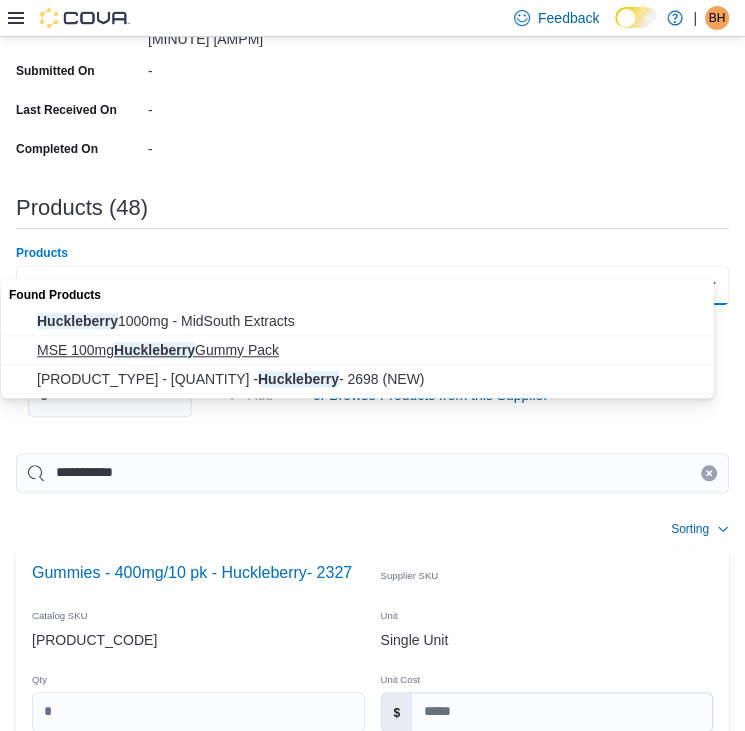 click on "MSE 100mg  Huckleberry  Gummy Pack" at bounding box center (377, 350) 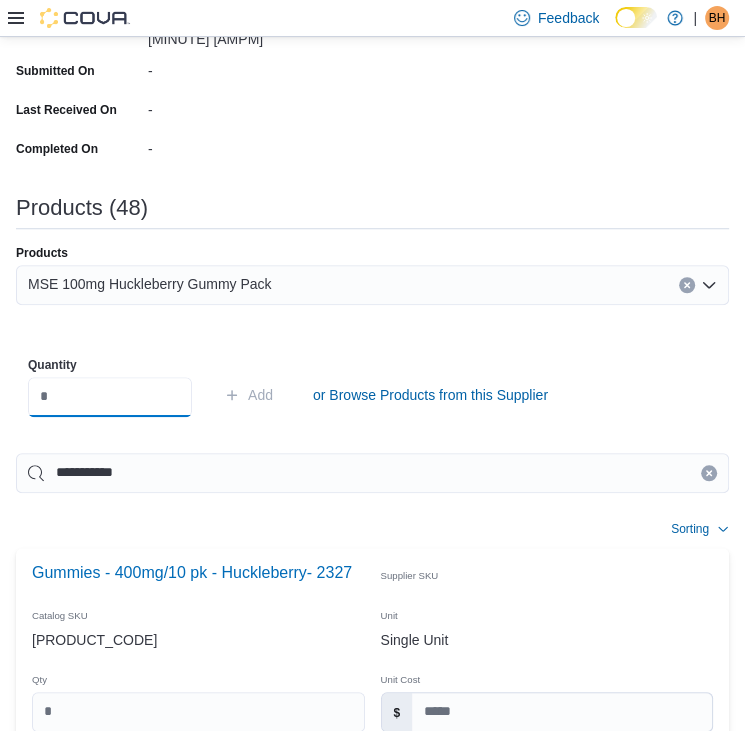click at bounding box center (110, 397) 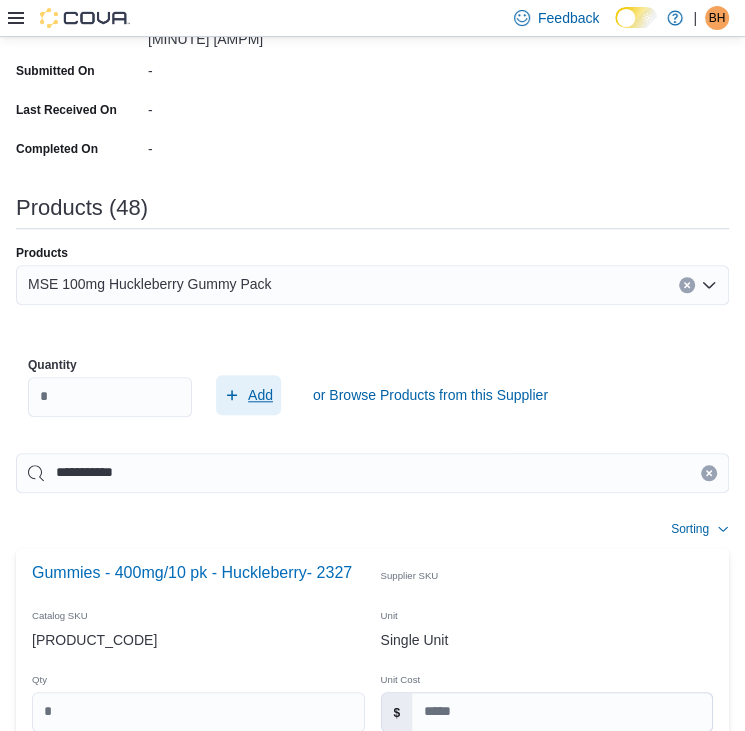 click on "Add" at bounding box center [260, 395] 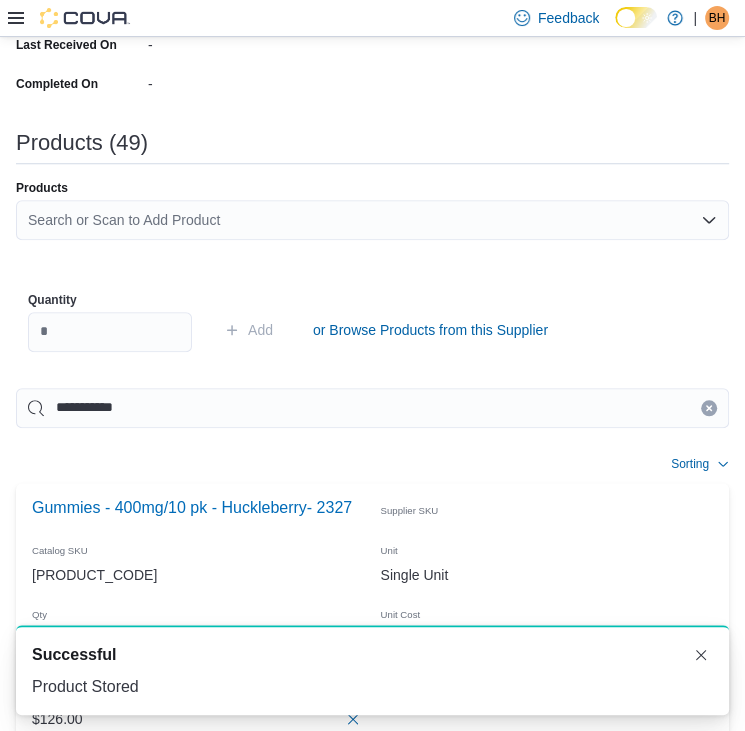 scroll, scrollTop: 683, scrollLeft: 0, axis: vertical 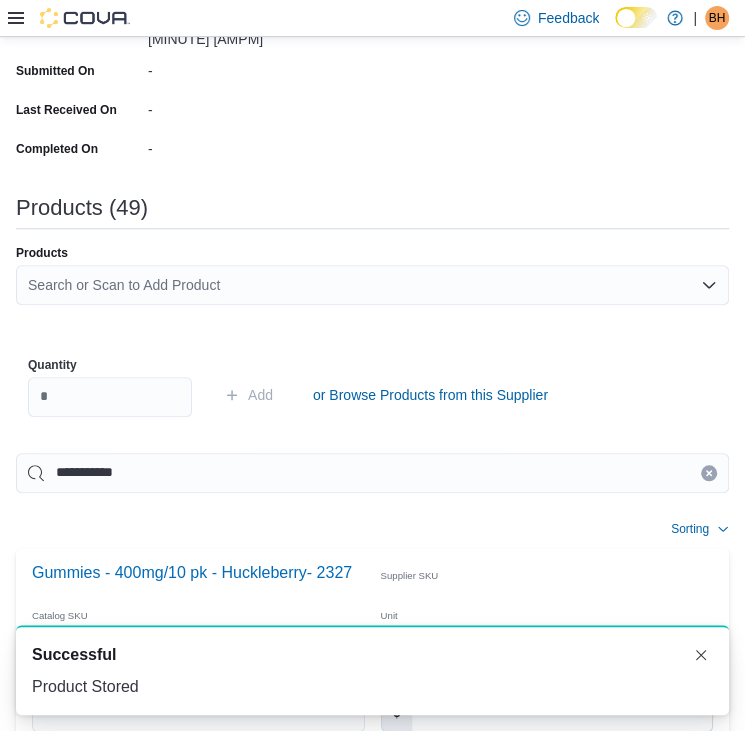 click on "Search or Scan to Add Product" at bounding box center [372, 285] 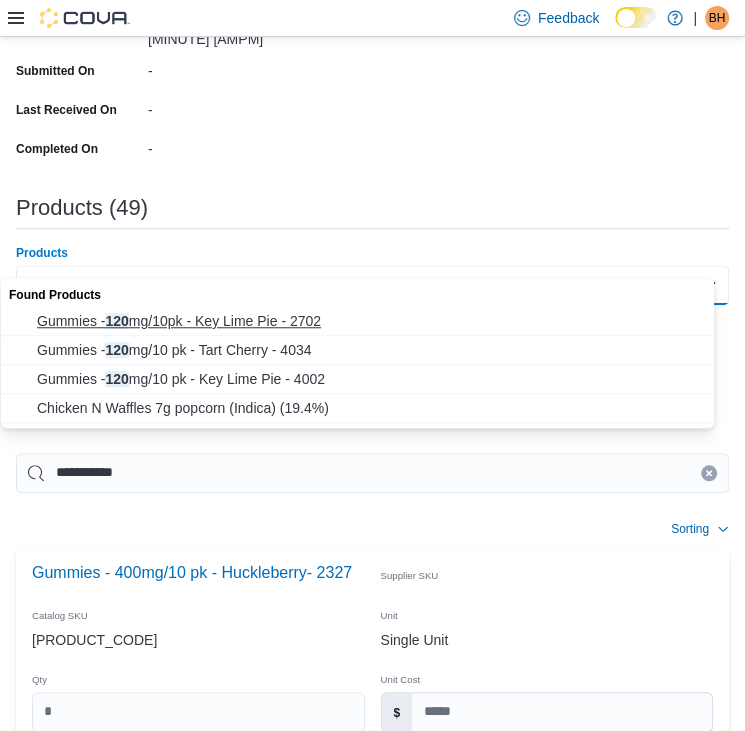 click on "Gummies -  120 mg/10pk - Key Lime Pie - 2702" at bounding box center [377, 321] 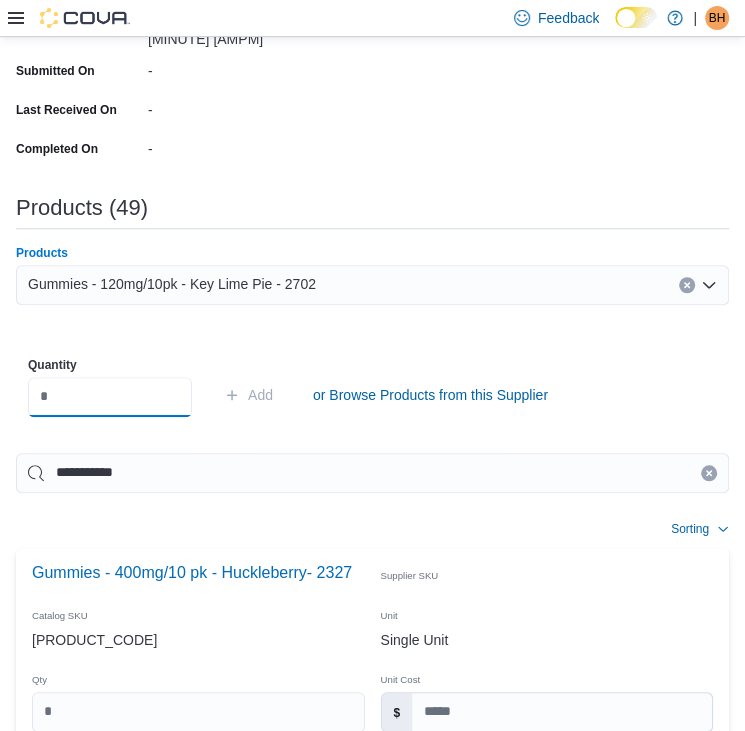 click at bounding box center (110, 397) 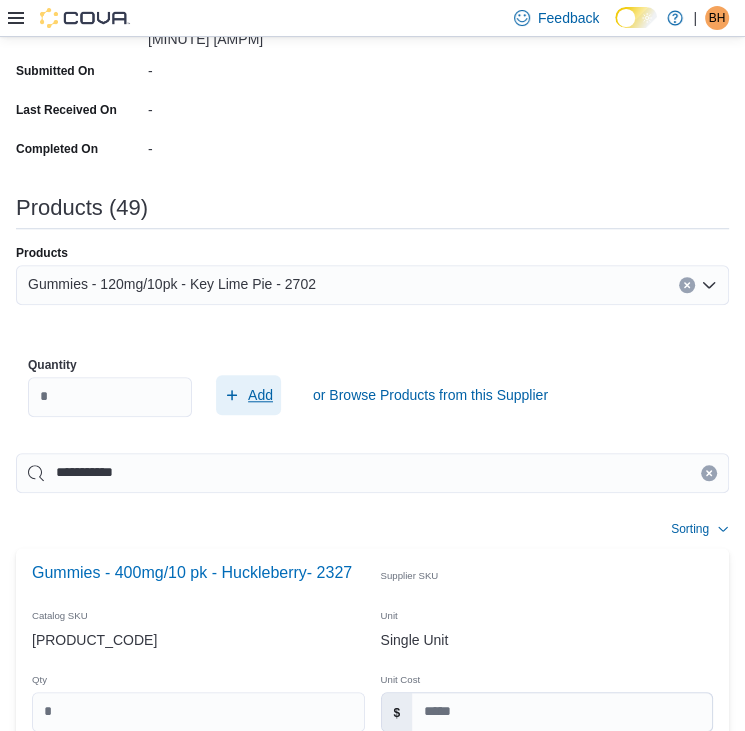 click on "Add" at bounding box center [260, 395] 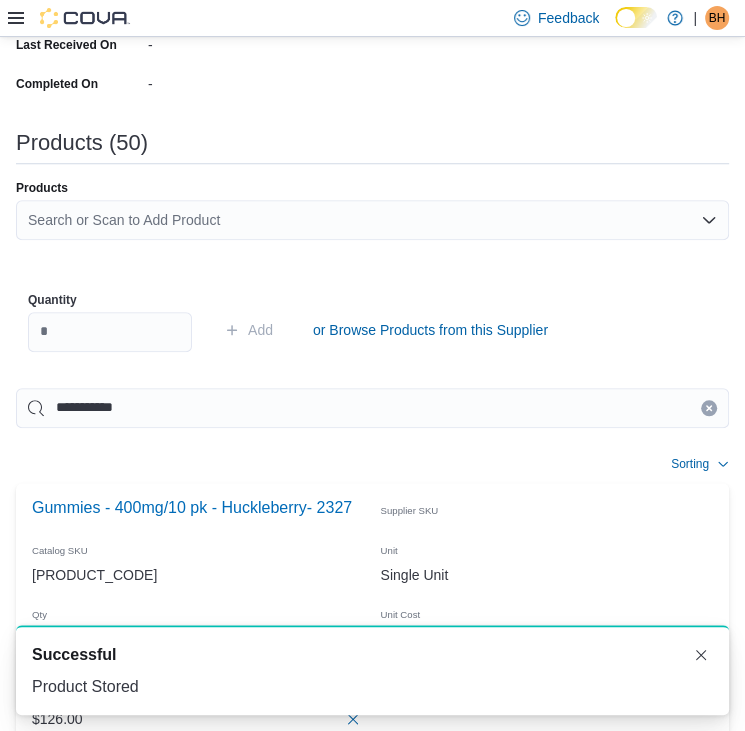 scroll, scrollTop: 683, scrollLeft: 0, axis: vertical 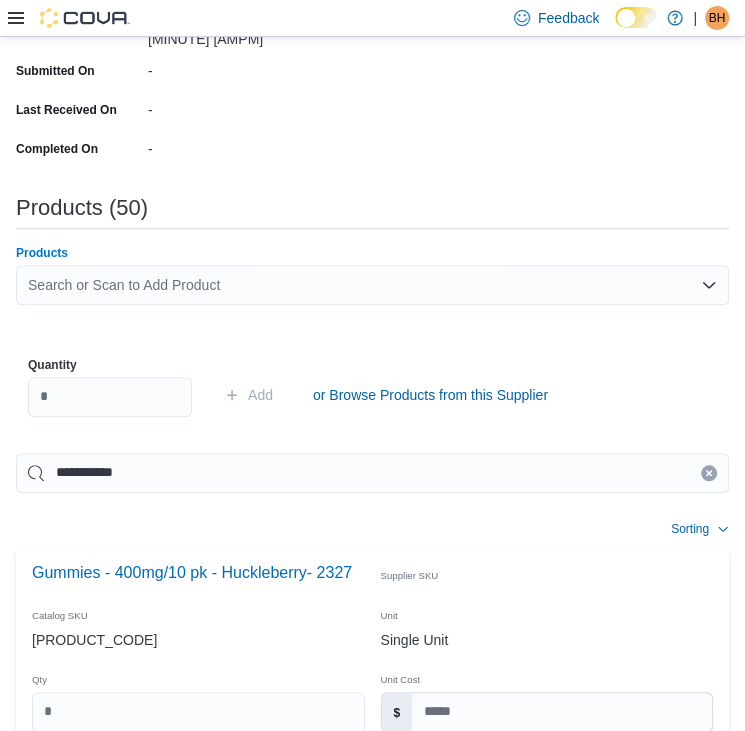 click on "Search or Scan to Add Product" at bounding box center [372, 285] 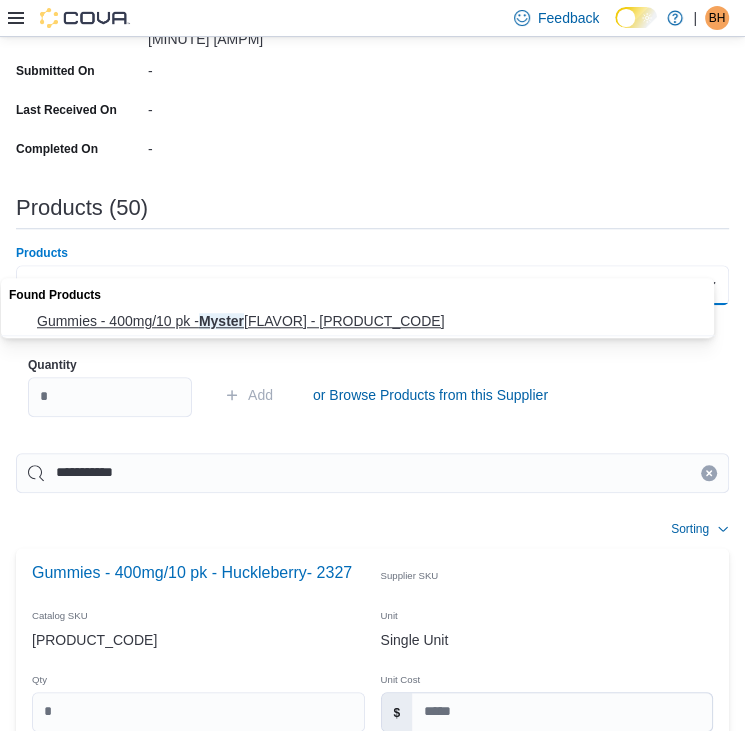 click on "Gummies - 400mg/10 pk -  Myster y - 1640" at bounding box center (377, 321) 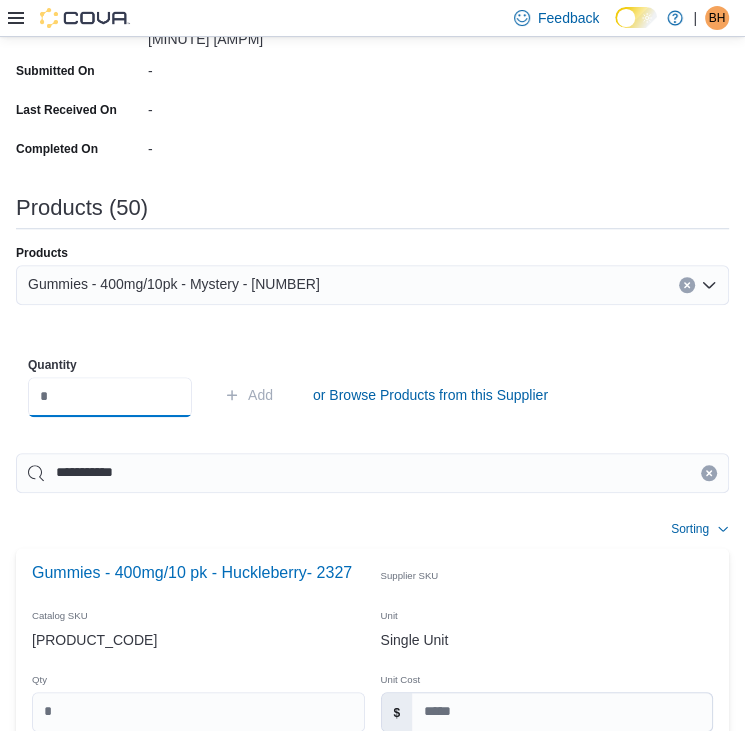 click at bounding box center (110, 397) 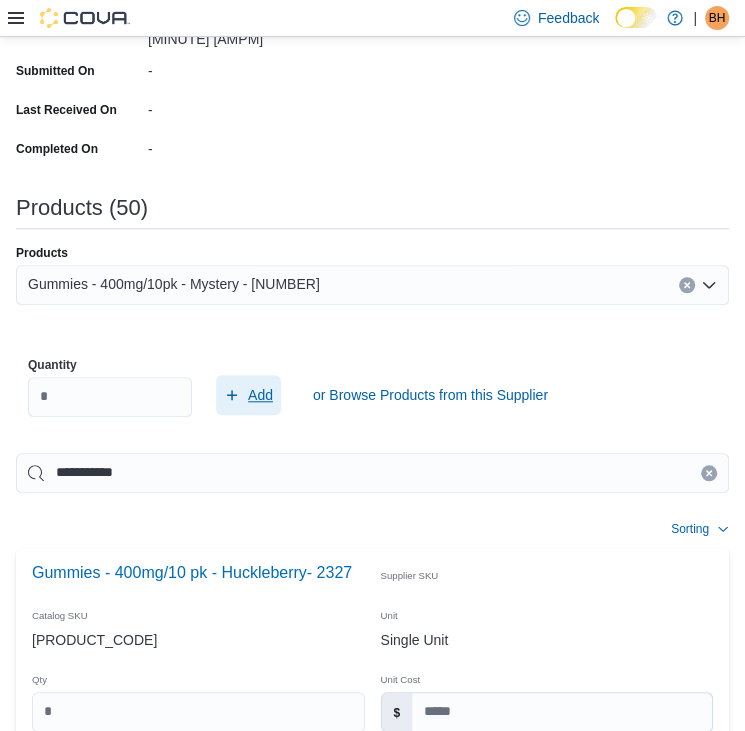 click on "Add" at bounding box center (260, 395) 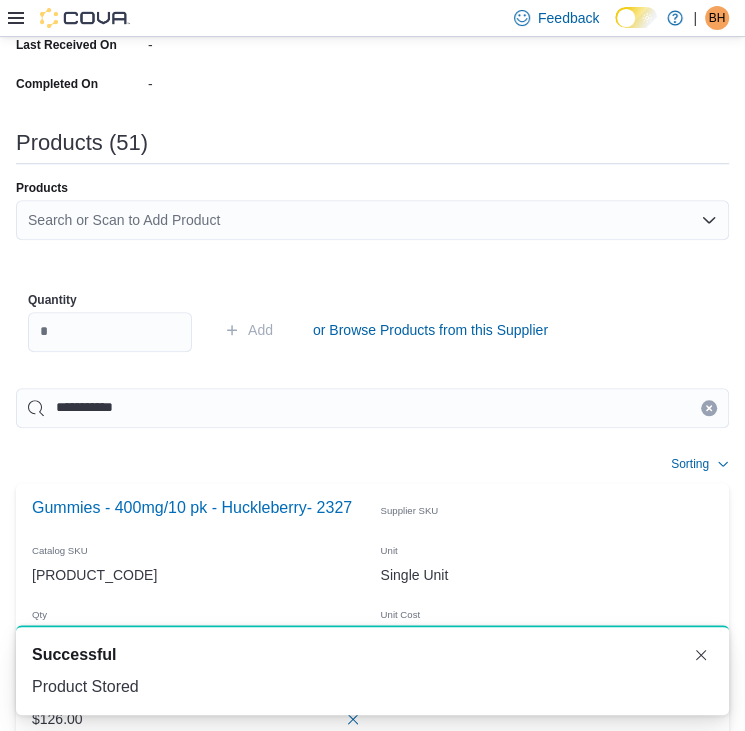 scroll, scrollTop: 683, scrollLeft: 0, axis: vertical 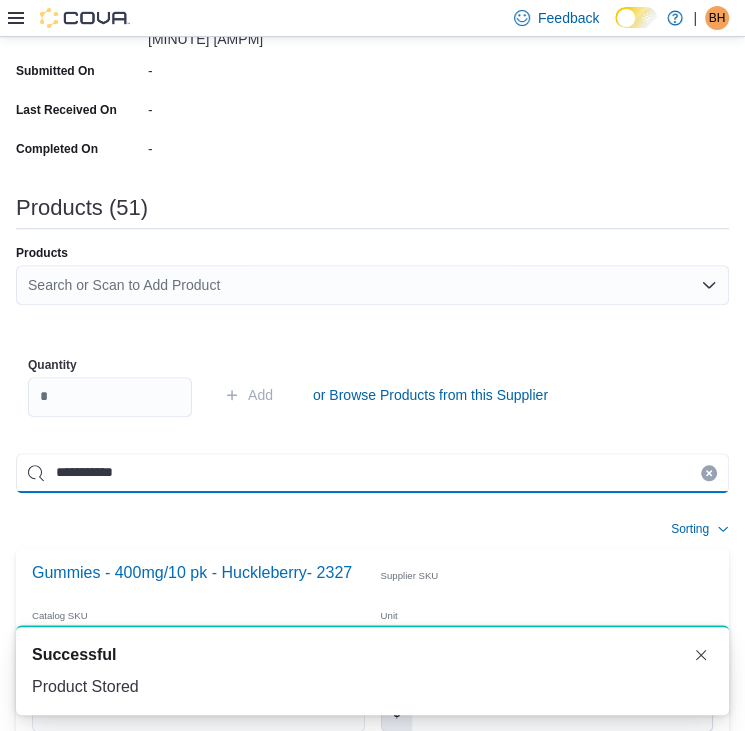 click on "**********" at bounding box center [372, 473] 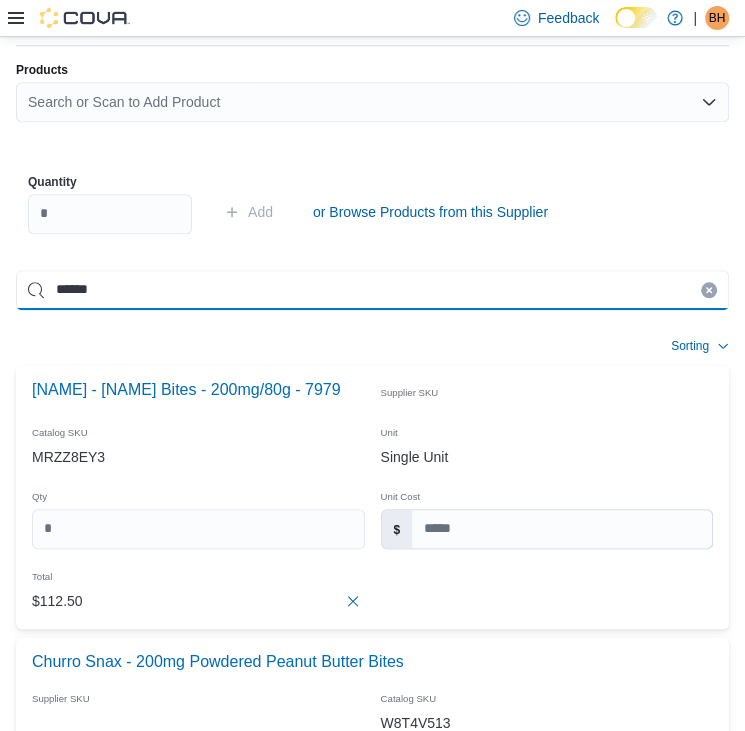 scroll, scrollTop: 880, scrollLeft: 0, axis: vertical 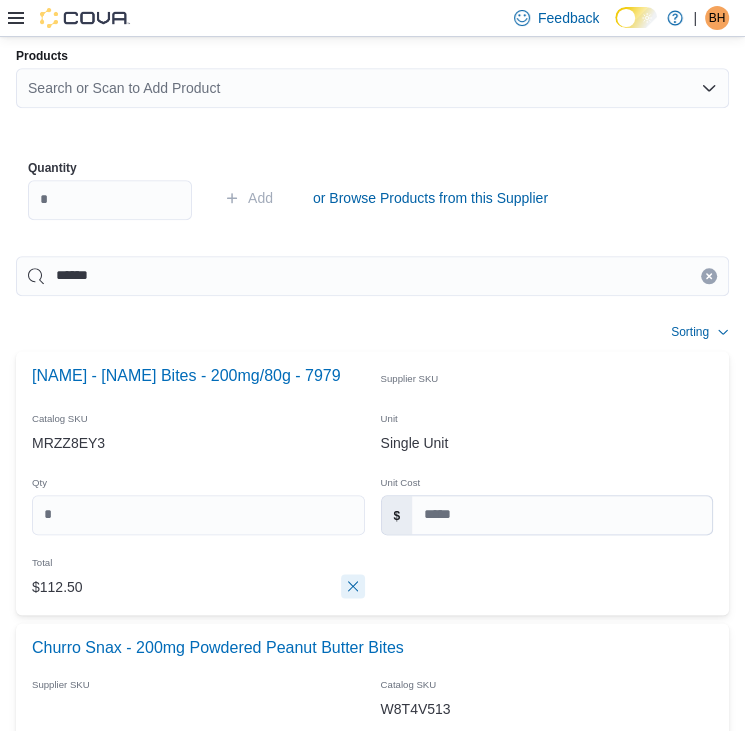 click at bounding box center [353, 586] 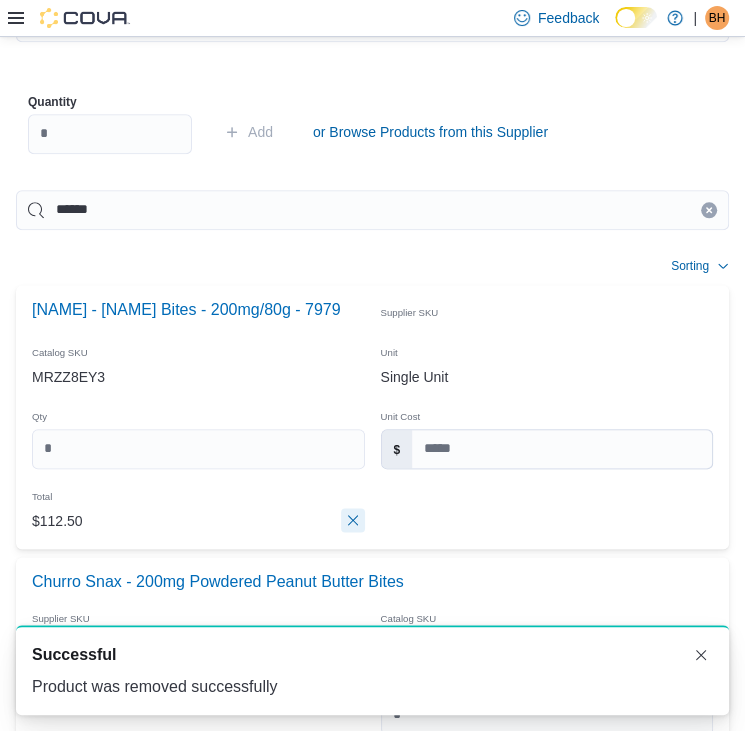 scroll, scrollTop: 880, scrollLeft: 0, axis: vertical 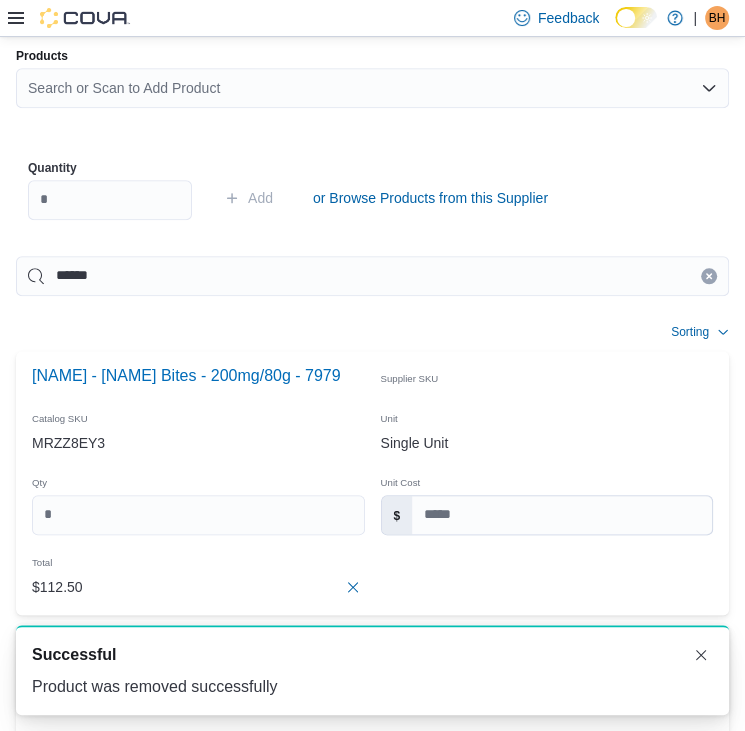 click on "Search or Scan to Add Product" at bounding box center [372, 88] 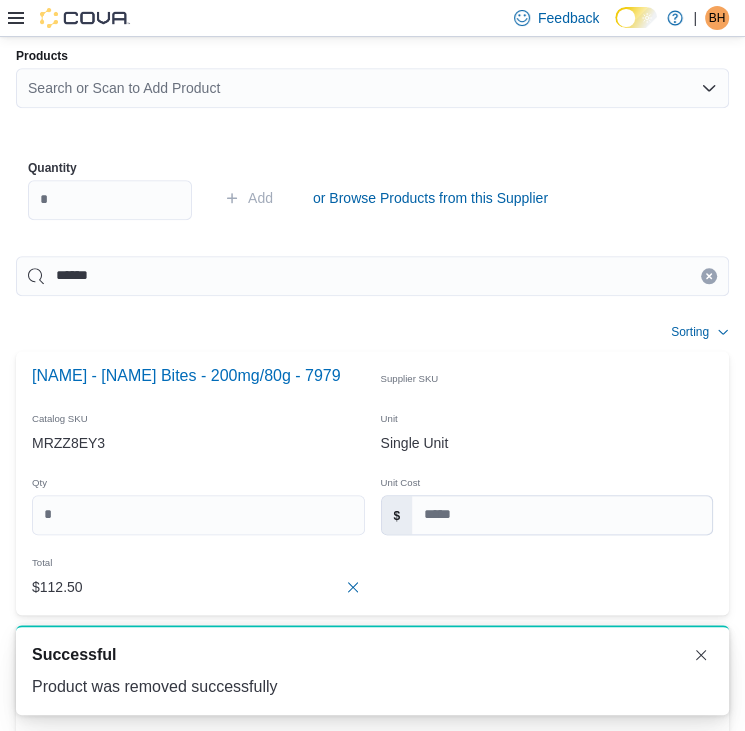 click on "Snax - Powdered Peanut Butter Bites - 200mg/80g - 7979 Supplier SKU Catalog SKU MRZZ8EY3 Unit Single Unit Qty Unit Cost $ Total $112.50" at bounding box center [372, 483] 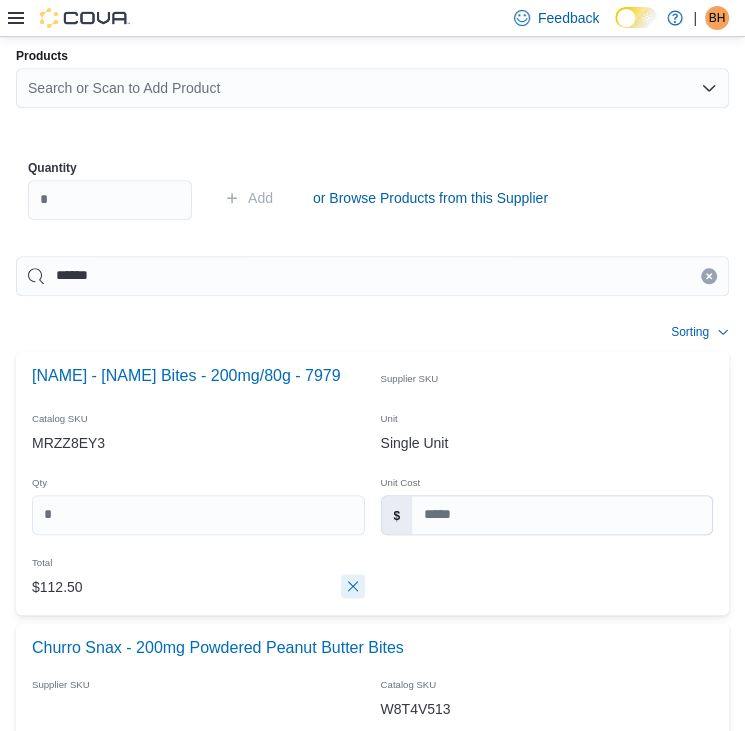 click at bounding box center (353, 586) 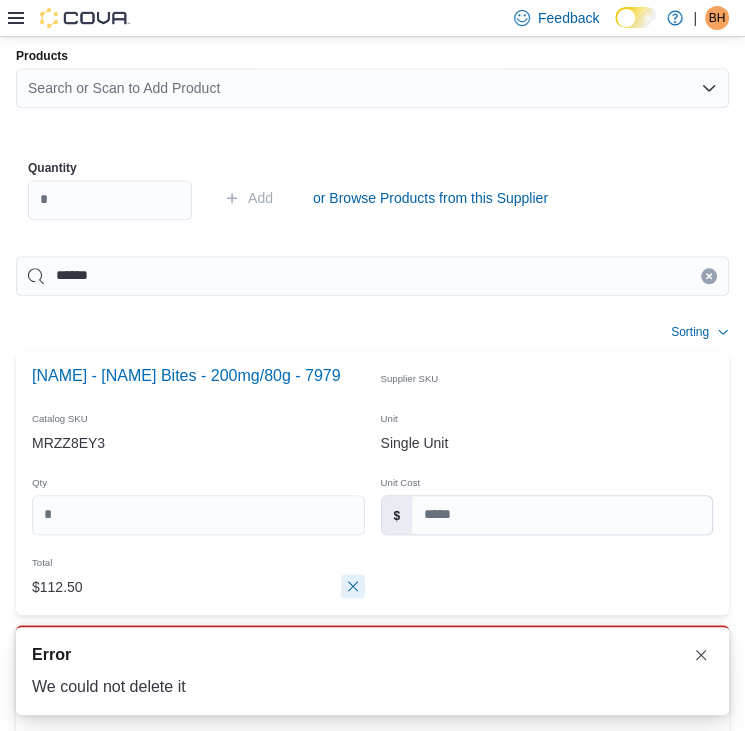 click at bounding box center (353, 586) 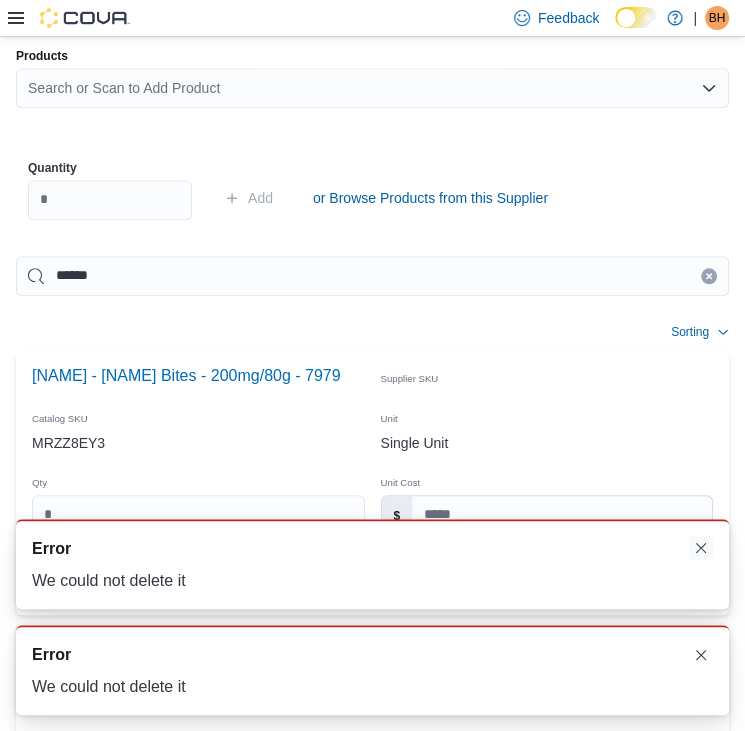 click at bounding box center (701, 548) 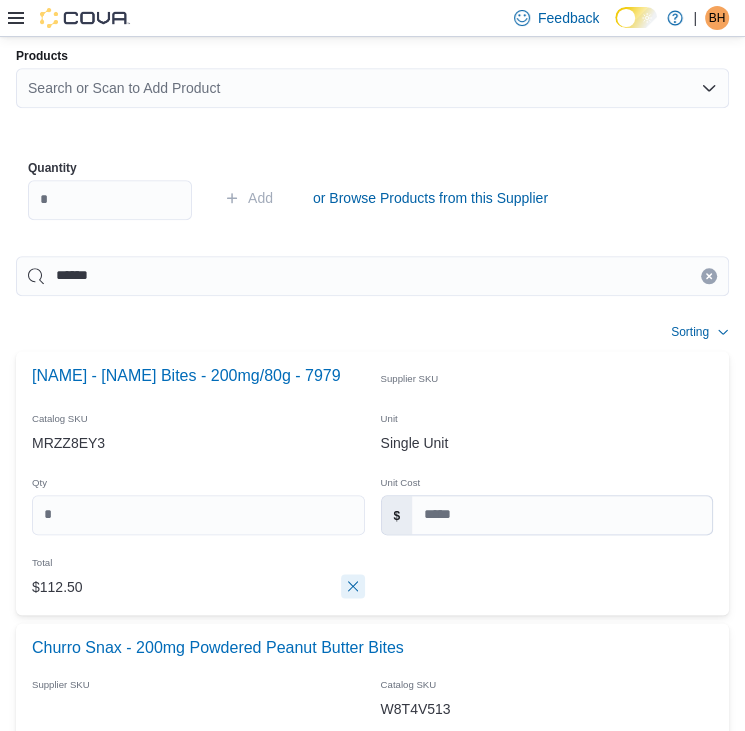 click at bounding box center (353, 586) 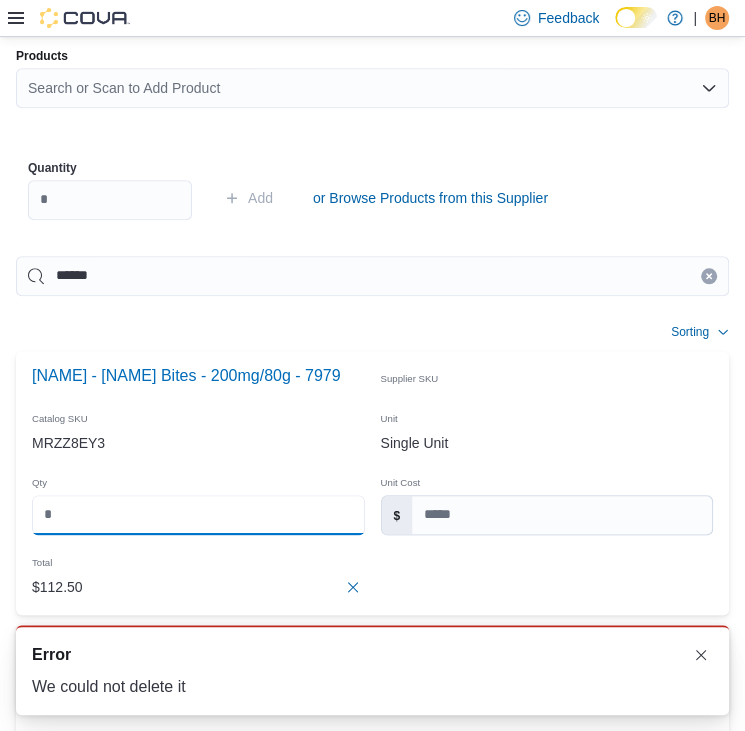 click at bounding box center (198, 515) 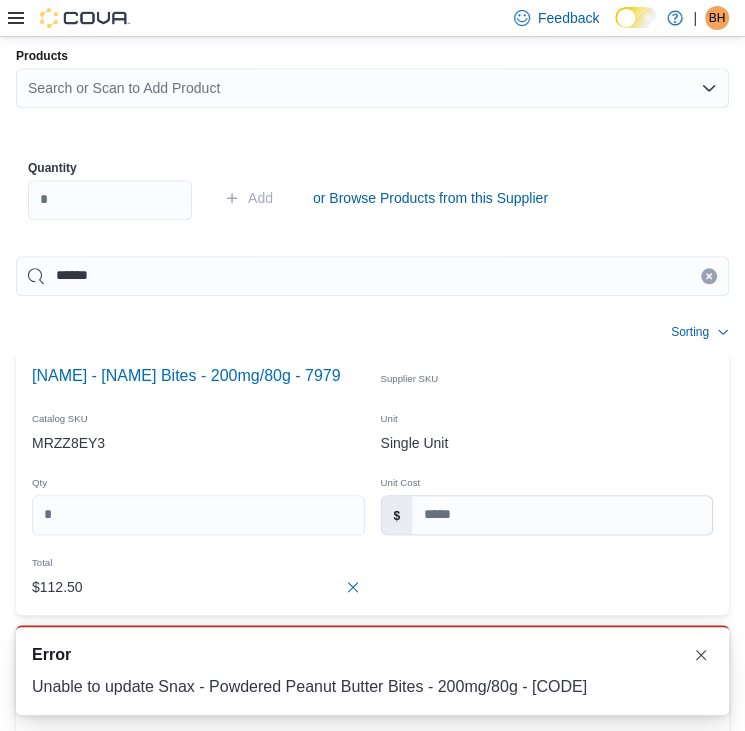 click on "MRZZ8EY3" at bounding box center (198, 443) 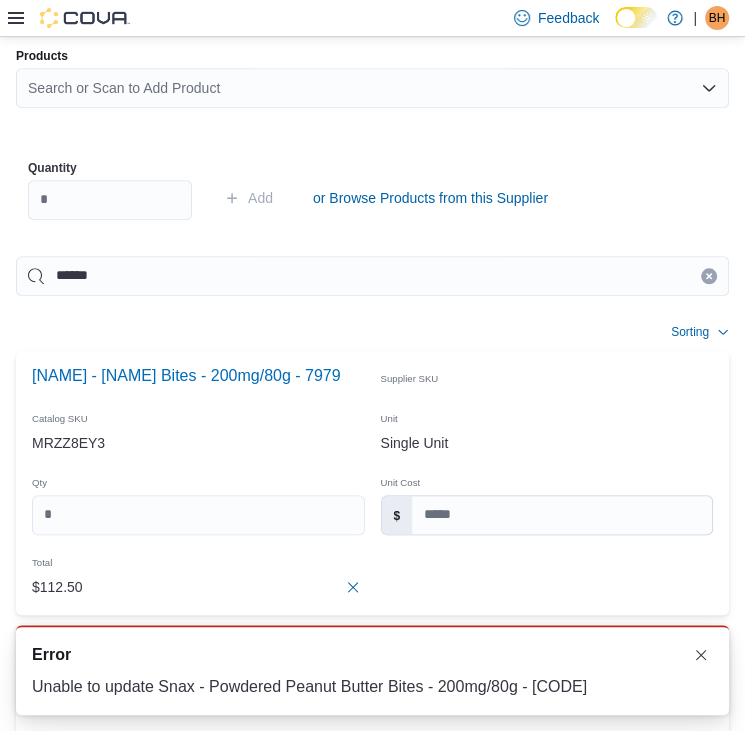 click on "Error" at bounding box center (372, 655) 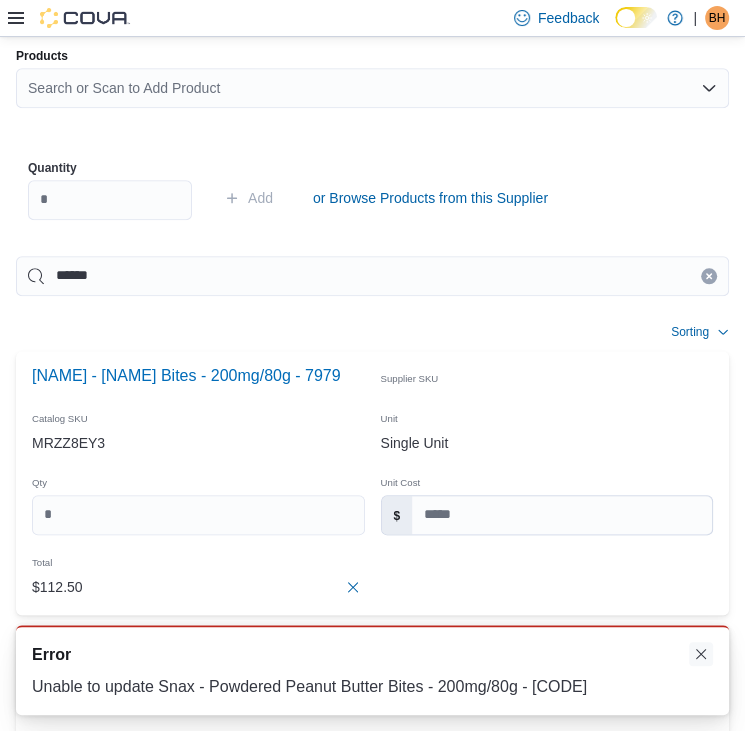 click at bounding box center [701, 654] 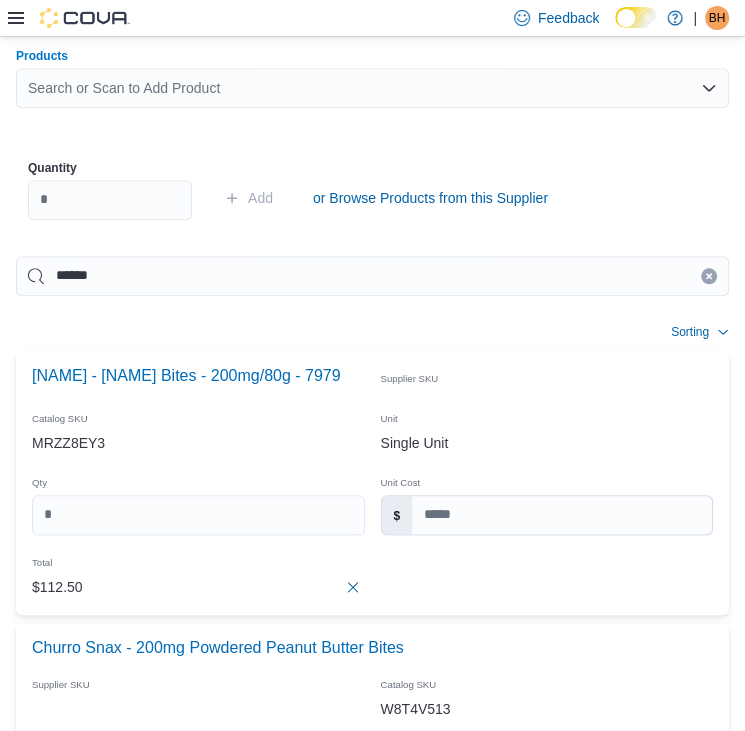 click on "Search or Scan to Add Product" at bounding box center [372, 88] 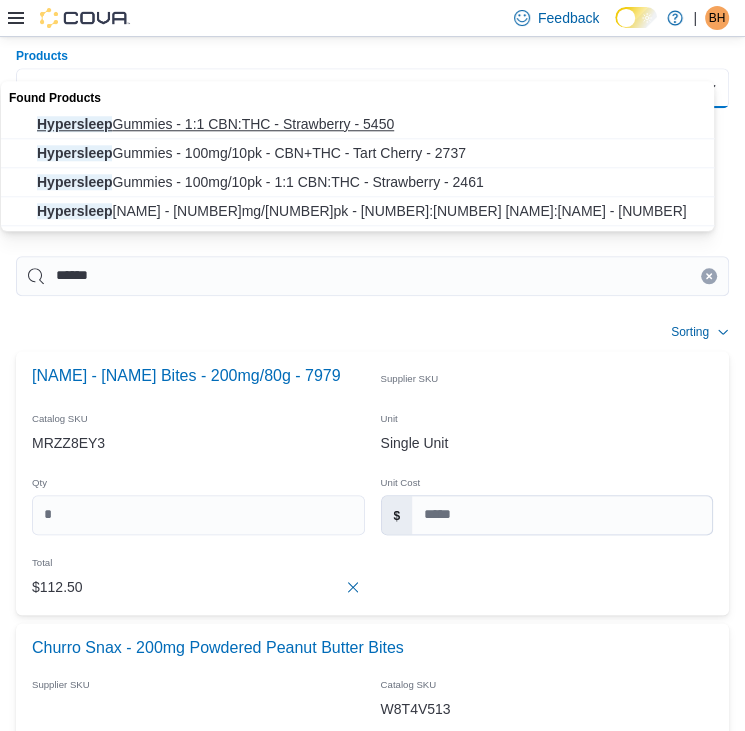 click on "Hypersleep  Gummies - 1:1 CBN:THC - Strawberry - 5450" at bounding box center (377, 124) 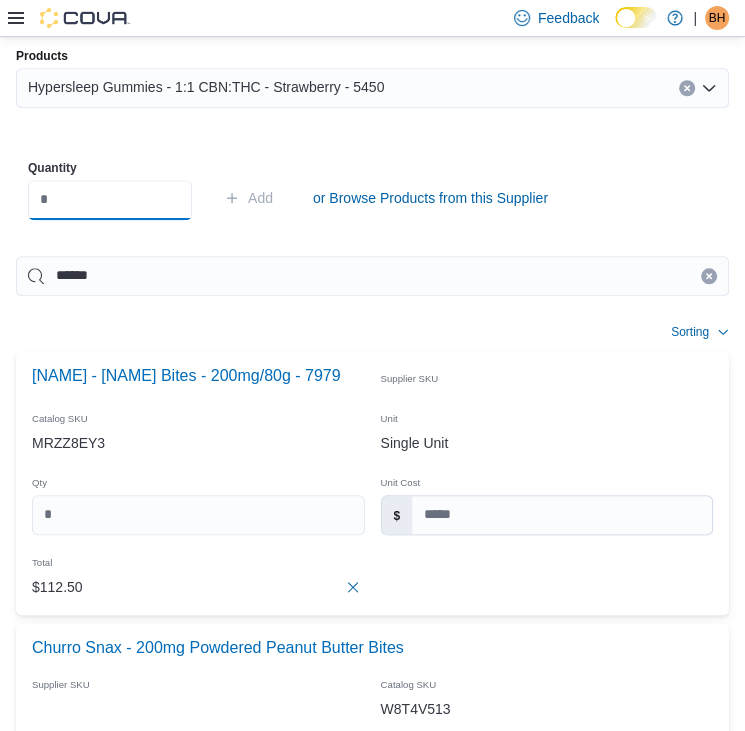 click at bounding box center (110, 200) 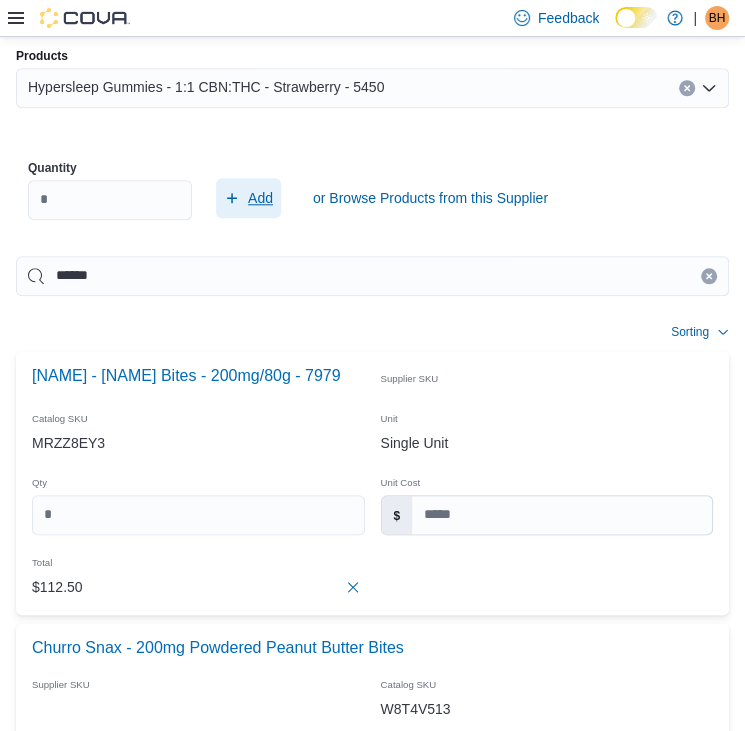 click on "Add" at bounding box center [260, 198] 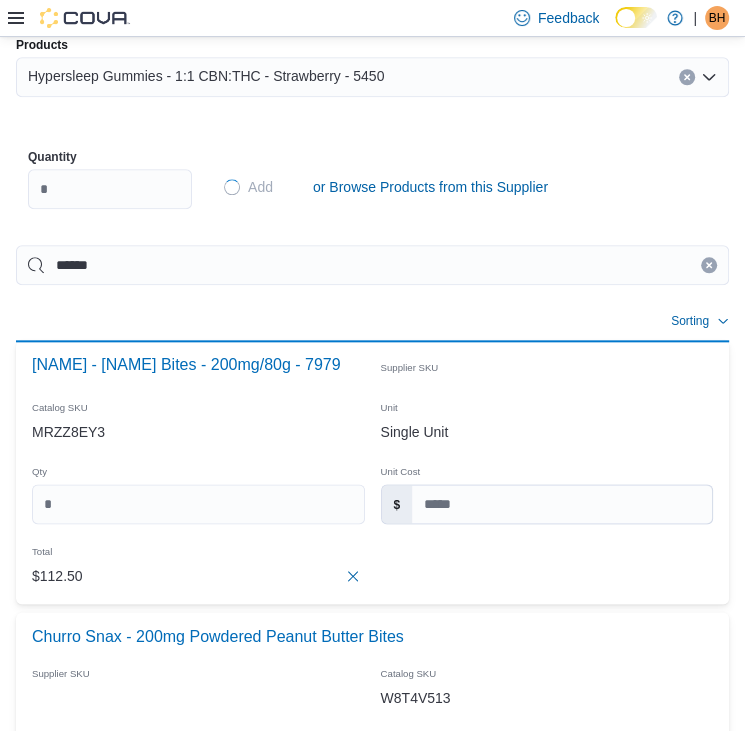 scroll, scrollTop: 880, scrollLeft: 0, axis: vertical 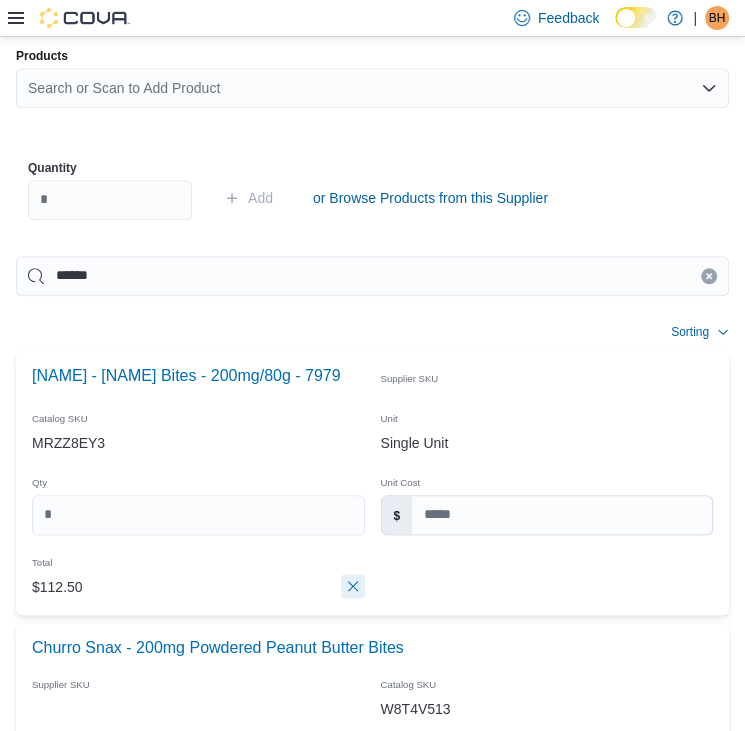 click at bounding box center [353, 586] 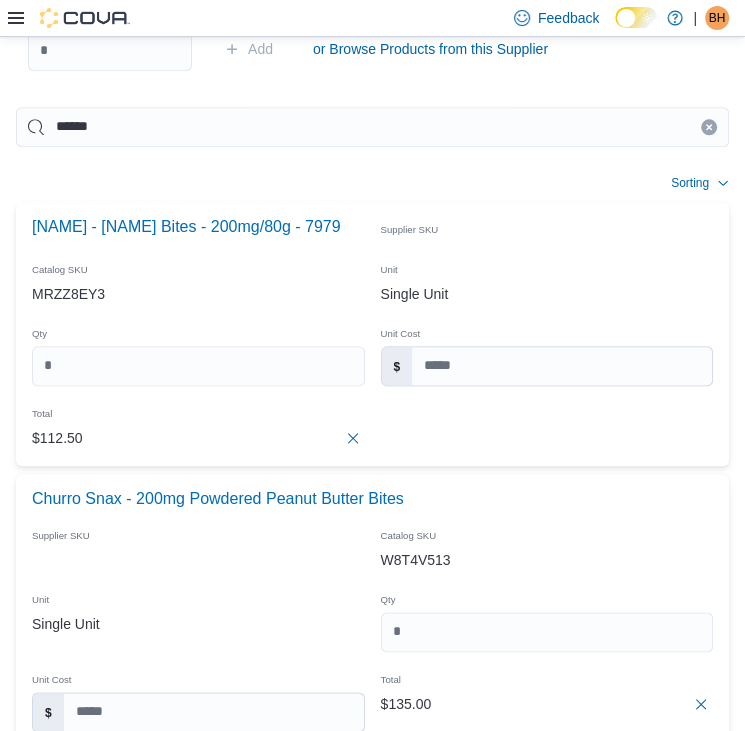 scroll, scrollTop: 1068, scrollLeft: 0, axis: vertical 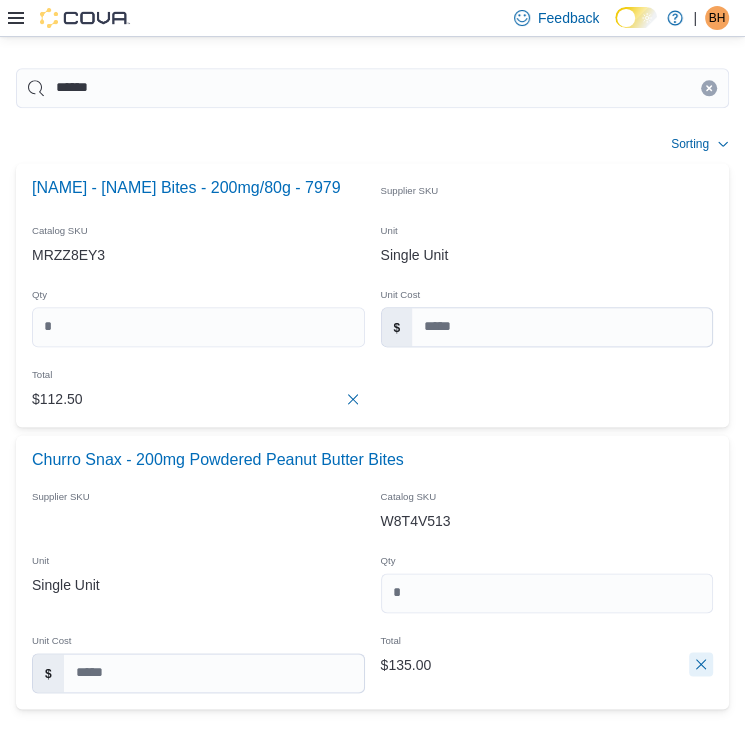 click at bounding box center [701, 664] 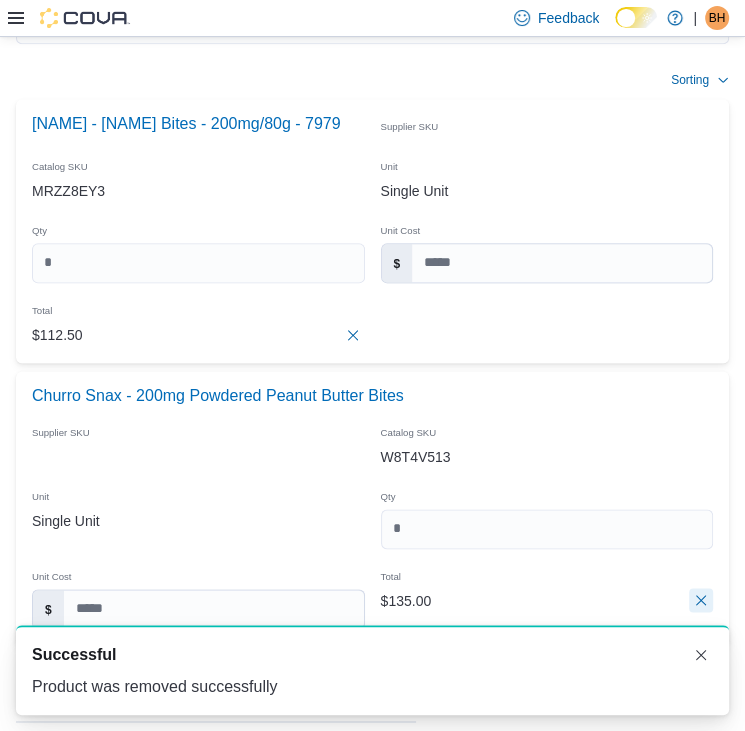 scroll, scrollTop: 1068, scrollLeft: 0, axis: vertical 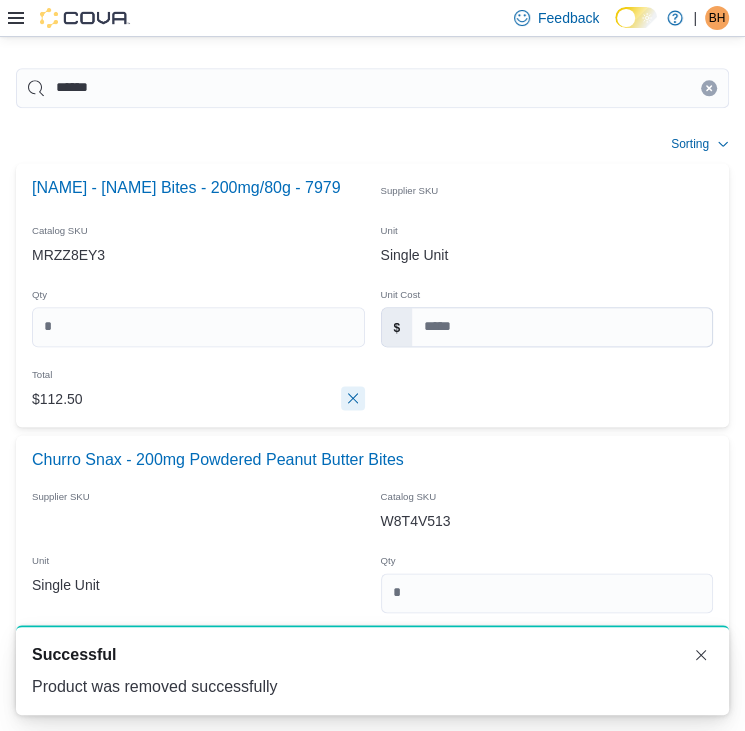 click at bounding box center [353, 398] 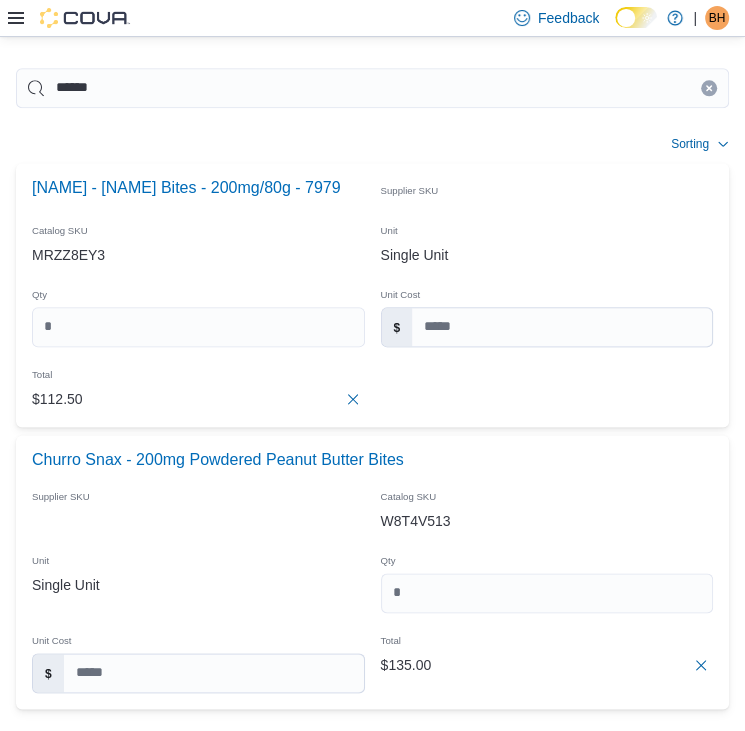 scroll, scrollTop: 428, scrollLeft: 0, axis: vertical 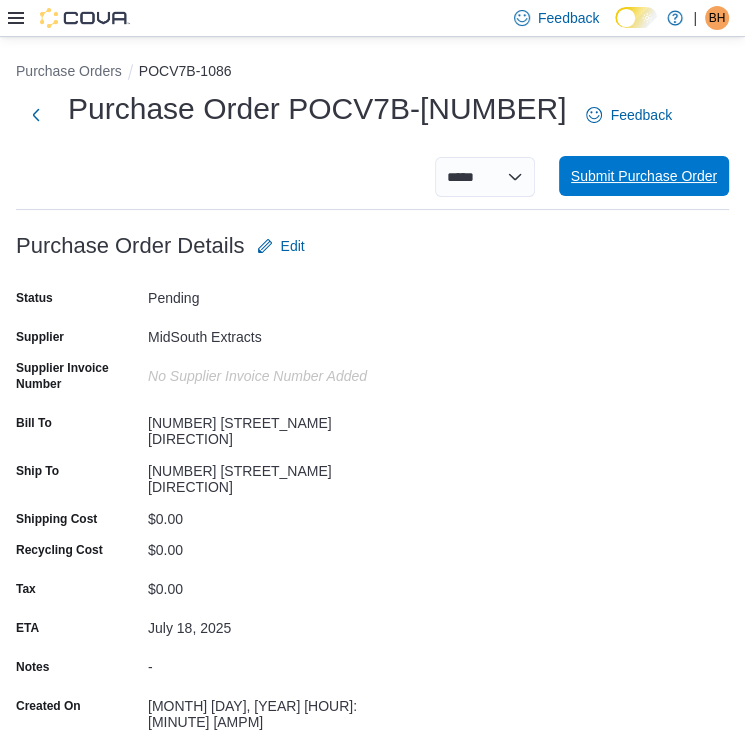 click on "Submit Purchase Order" at bounding box center (644, 176) 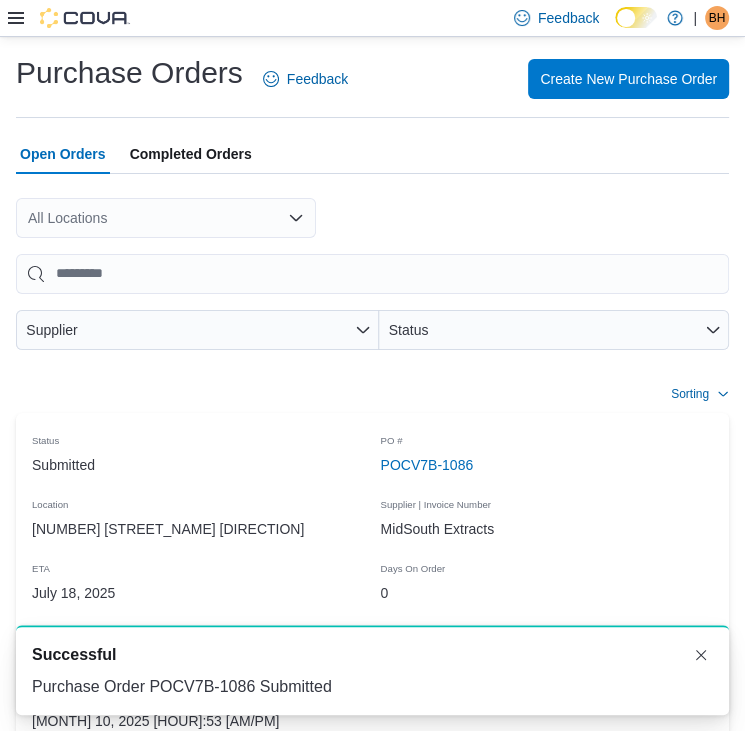 click on "All Locations" at bounding box center (372, 218) 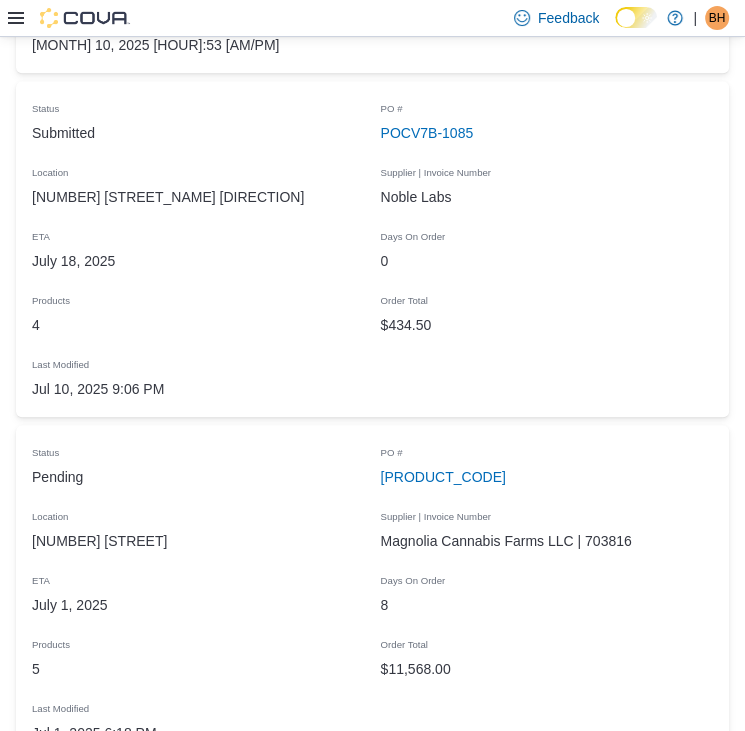 scroll, scrollTop: 0, scrollLeft: 0, axis: both 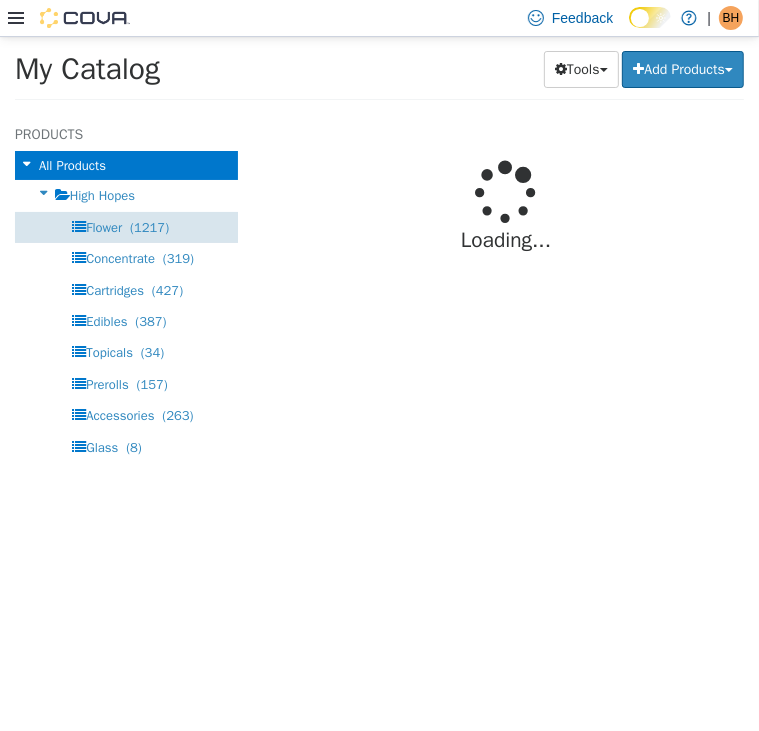 select on "**********" 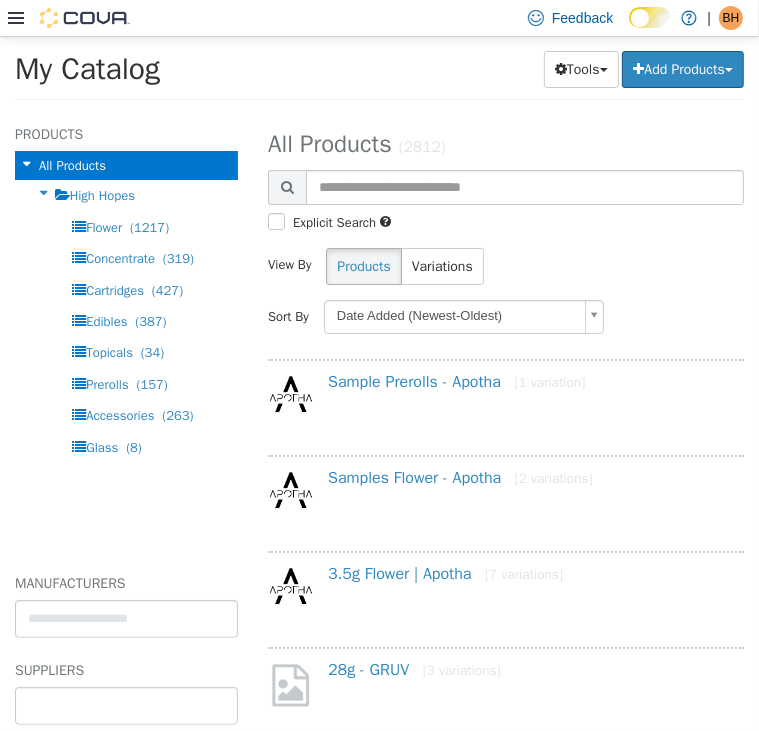 click at bounding box center [126, 705] 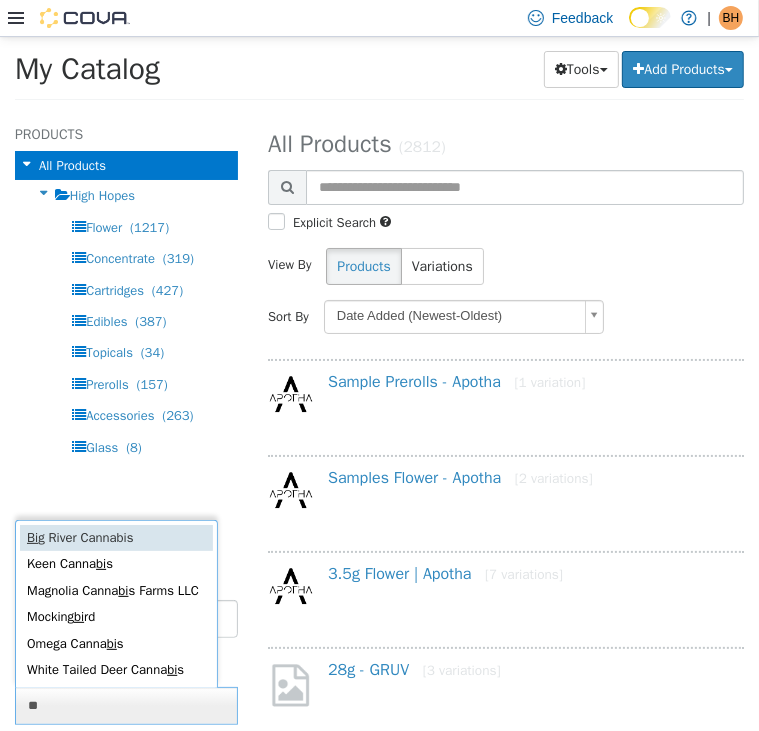 type on "*" 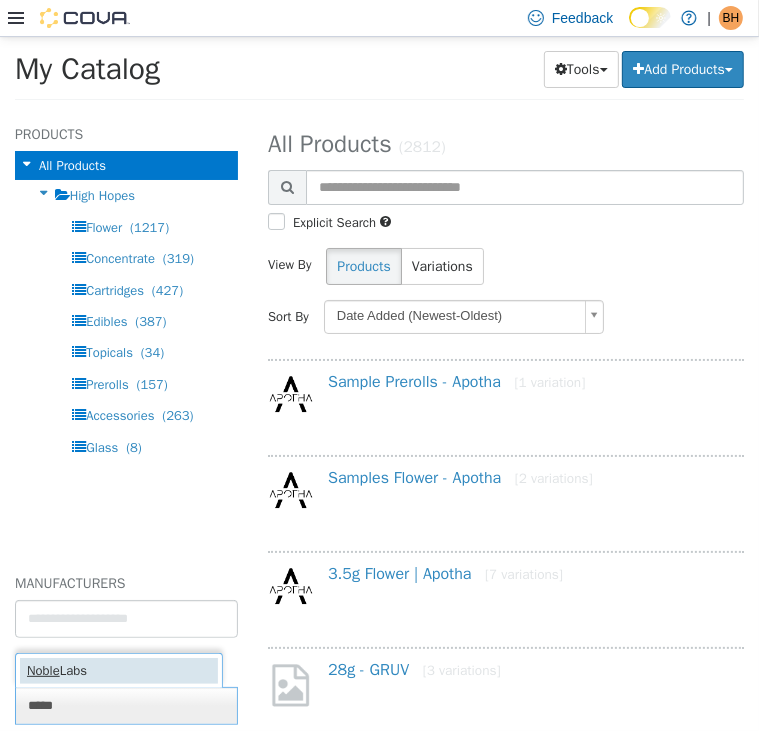 type on "*****" 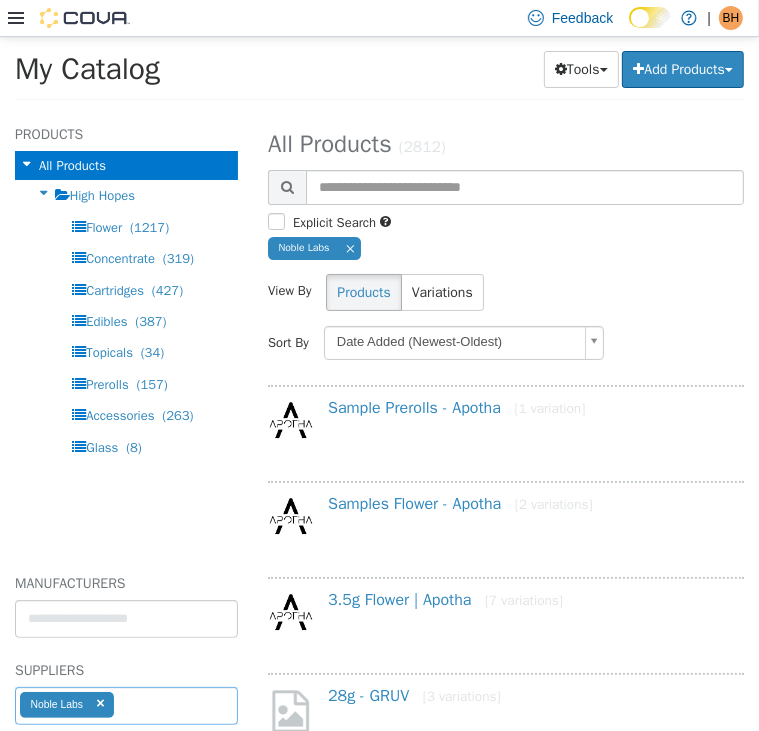 select on "**********" 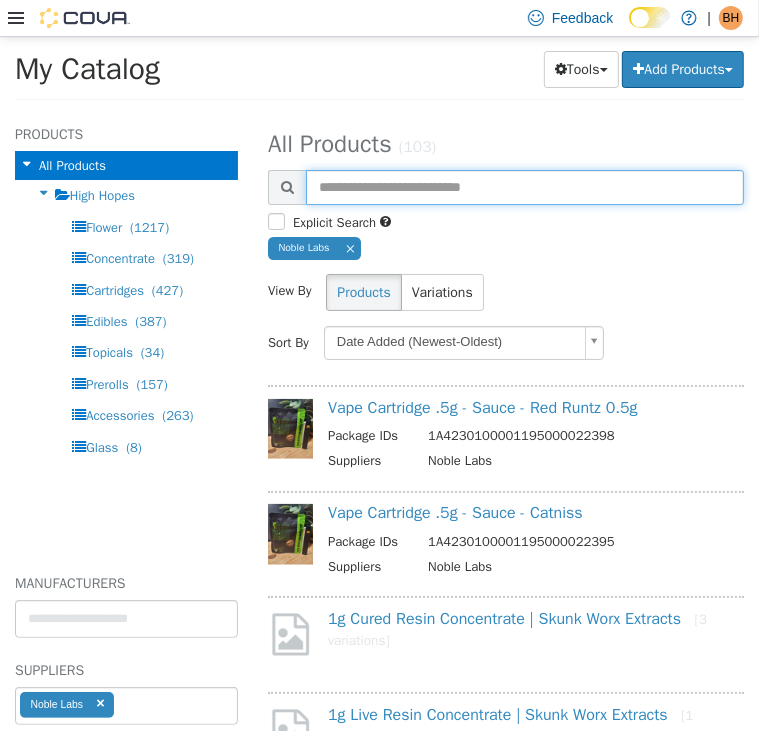 click at bounding box center [525, 186] 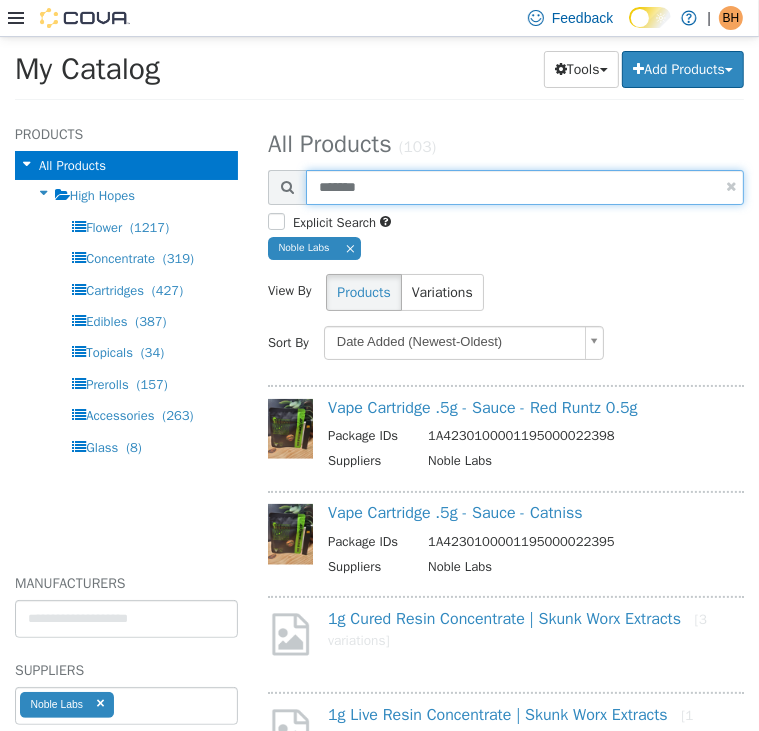type on "*******" 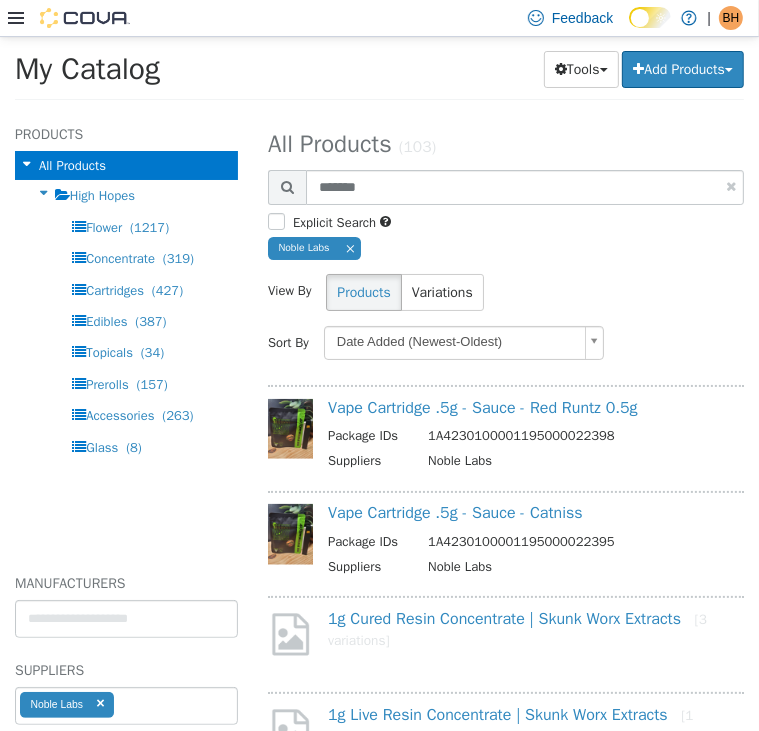 select on "**********" 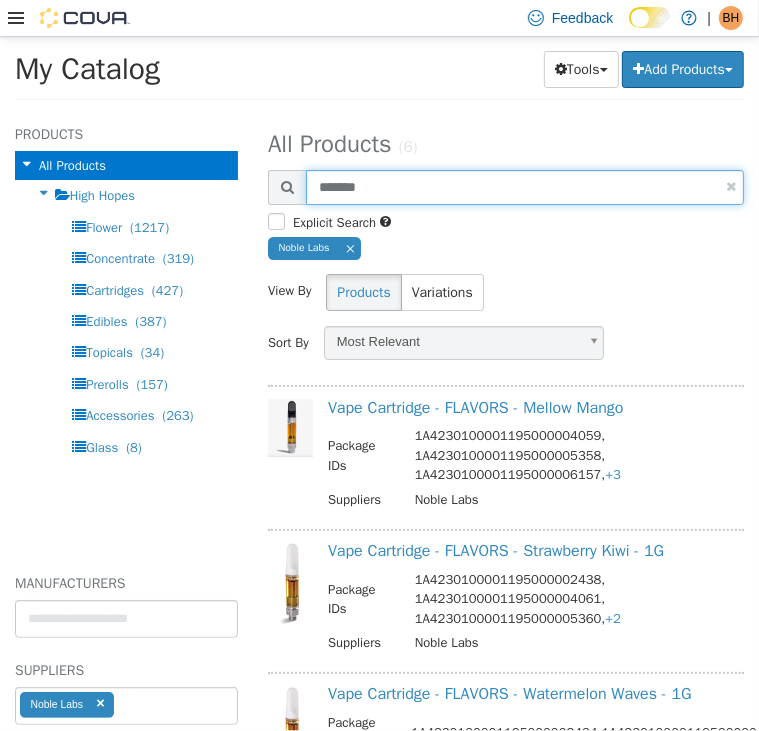 drag, startPoint x: 387, startPoint y: 184, endPoint x: 269, endPoint y: 187, distance: 118.03813 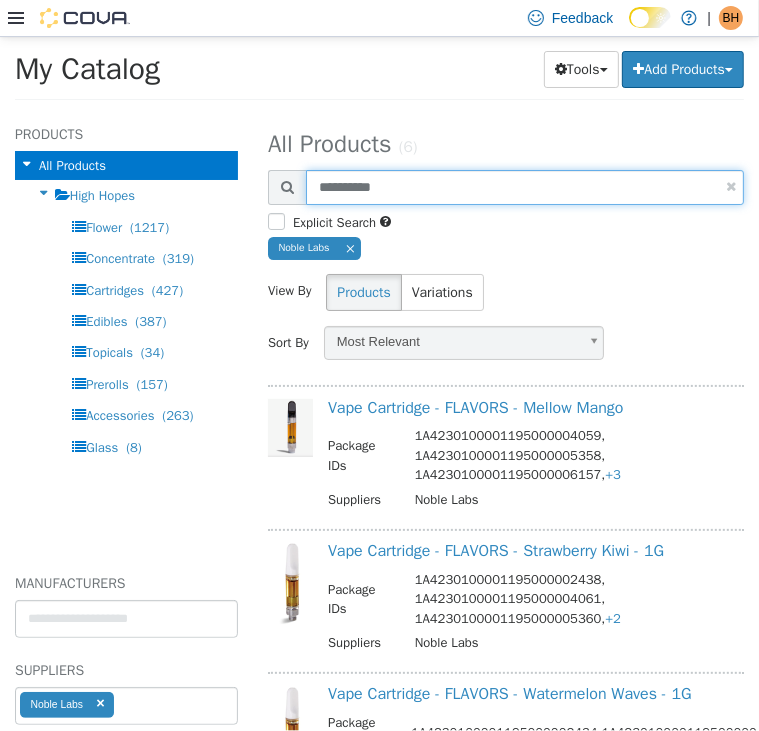 type on "**********" 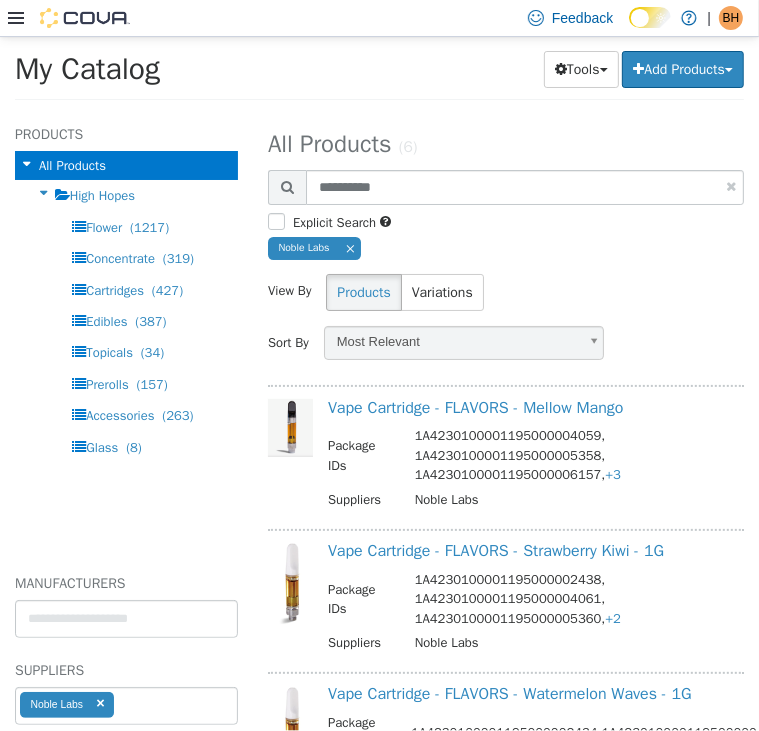select on "**********" 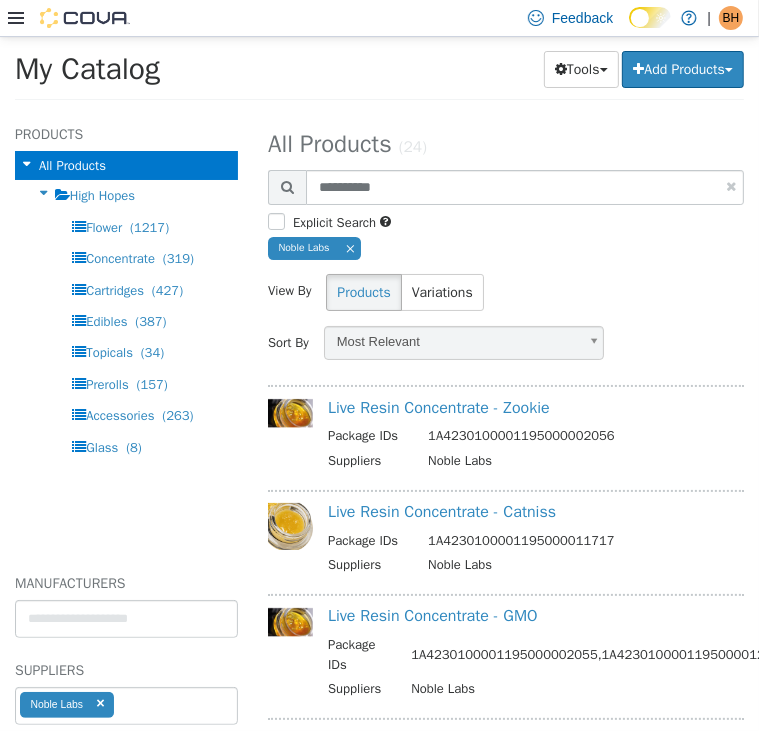 click on "Noble Labs" at bounding box center (506, 249) 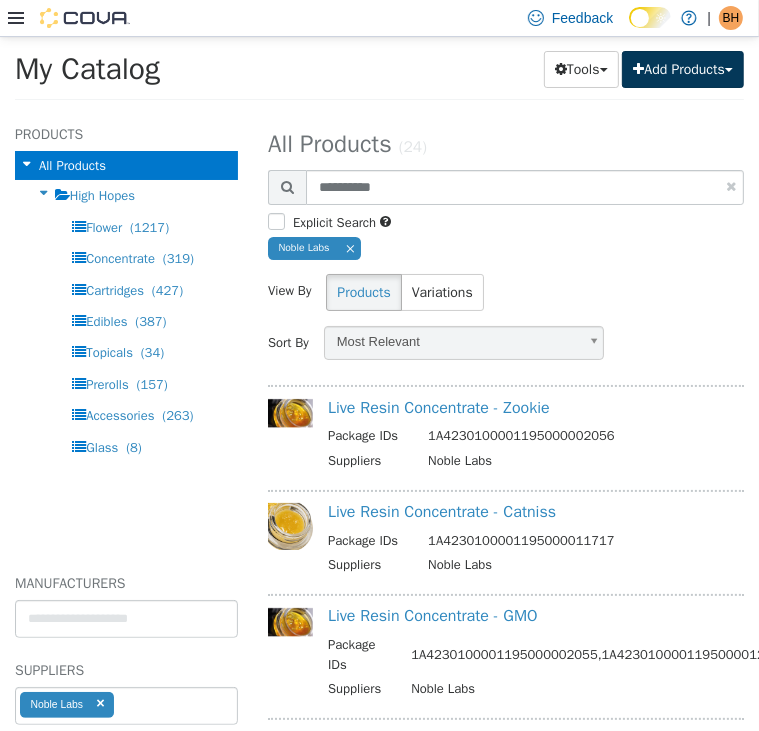 click on "Add Products" at bounding box center (683, 68) 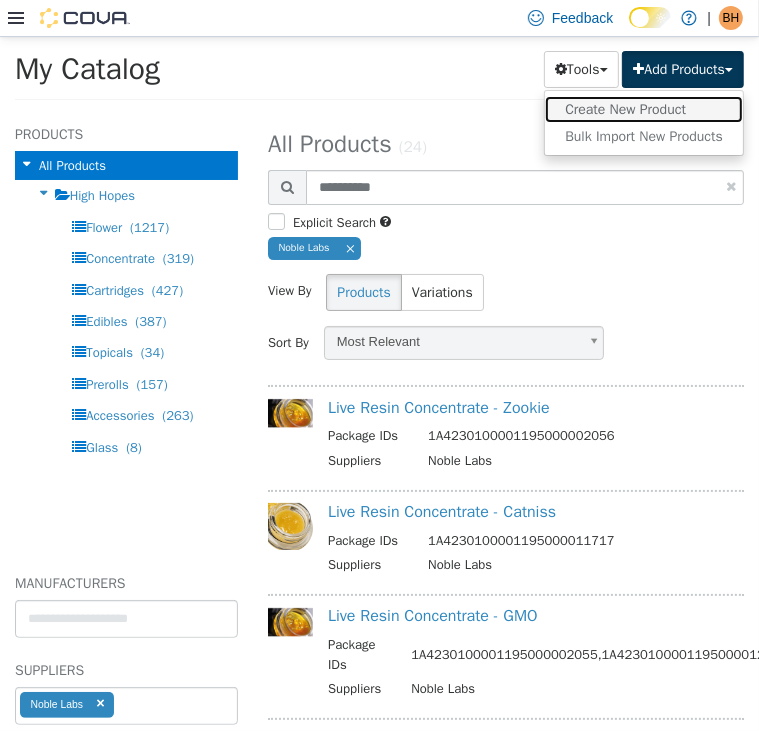 click on "Create New Product" at bounding box center (644, 108) 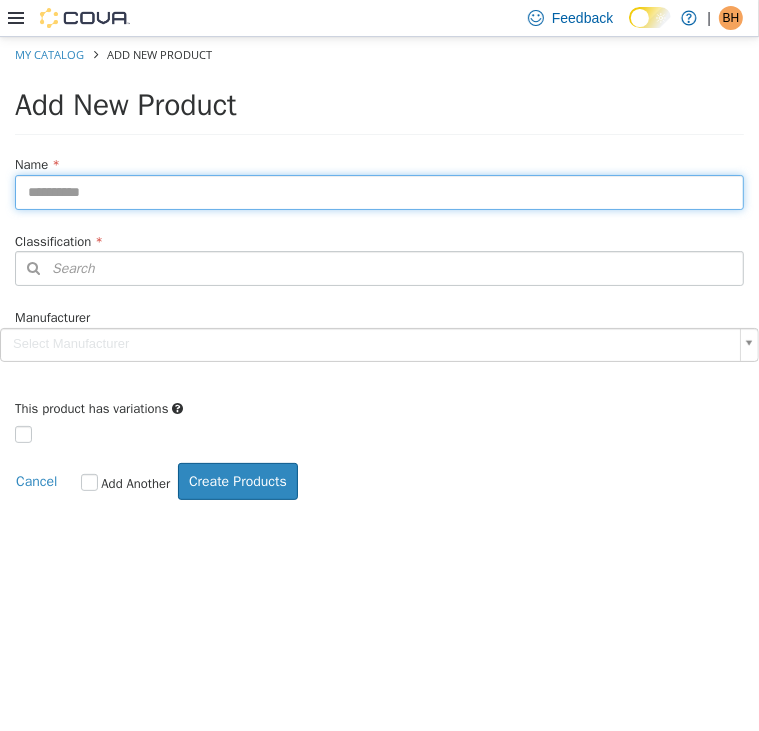 click at bounding box center [379, 191] 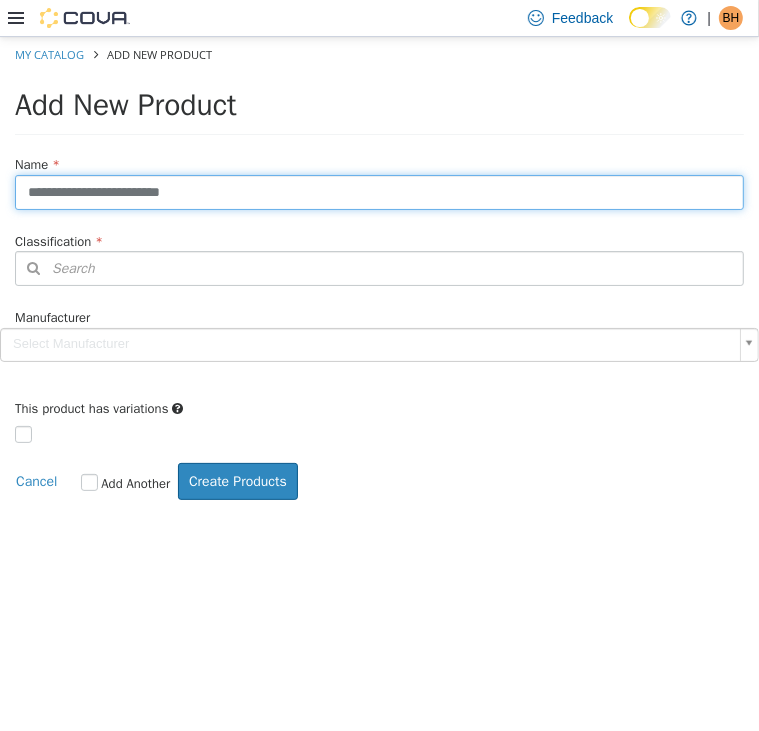 type on "**********" 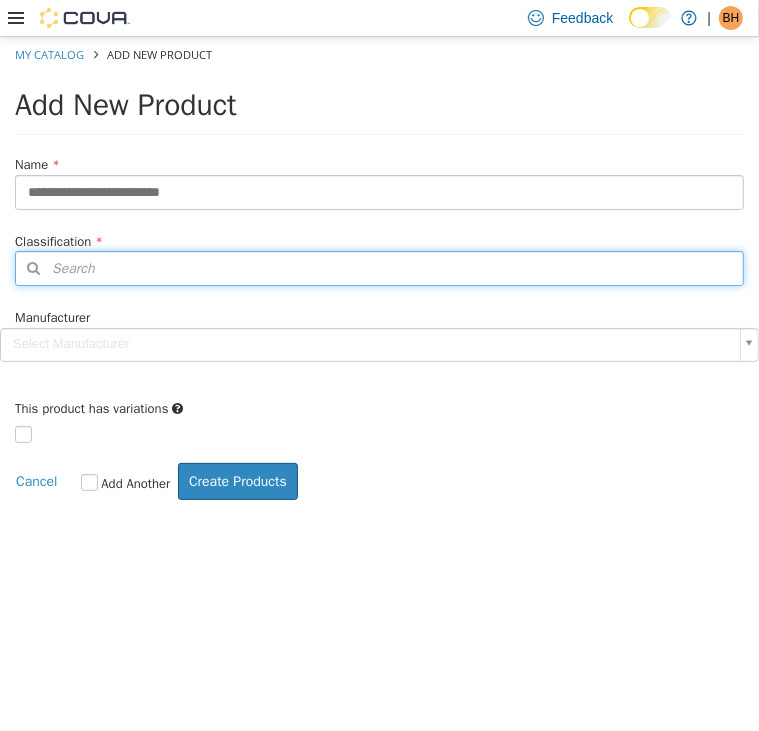 click on "Search" at bounding box center [379, 267] 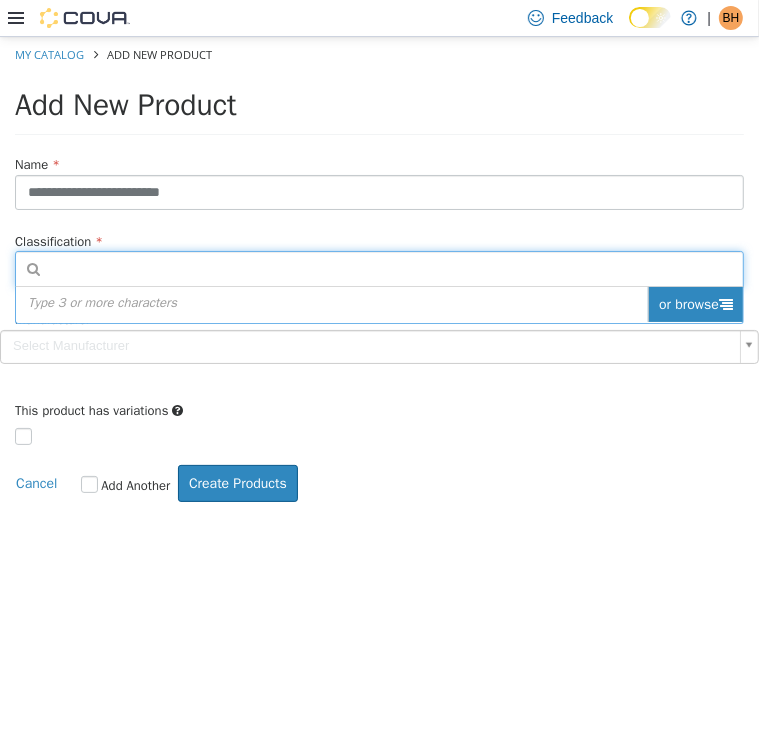 click at bounding box center (726, 303) 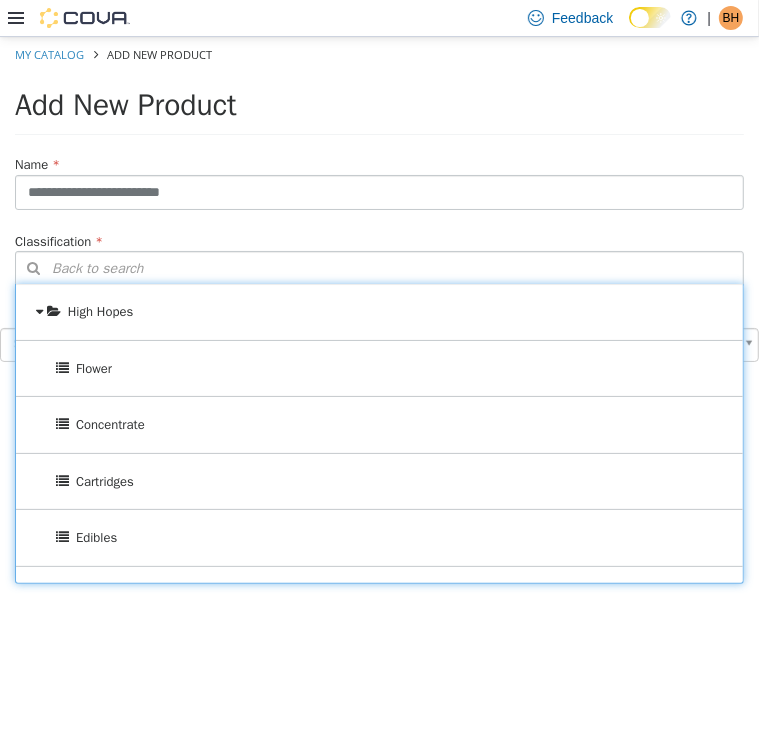 click on "Concentrate" at bounding box center [379, 424] 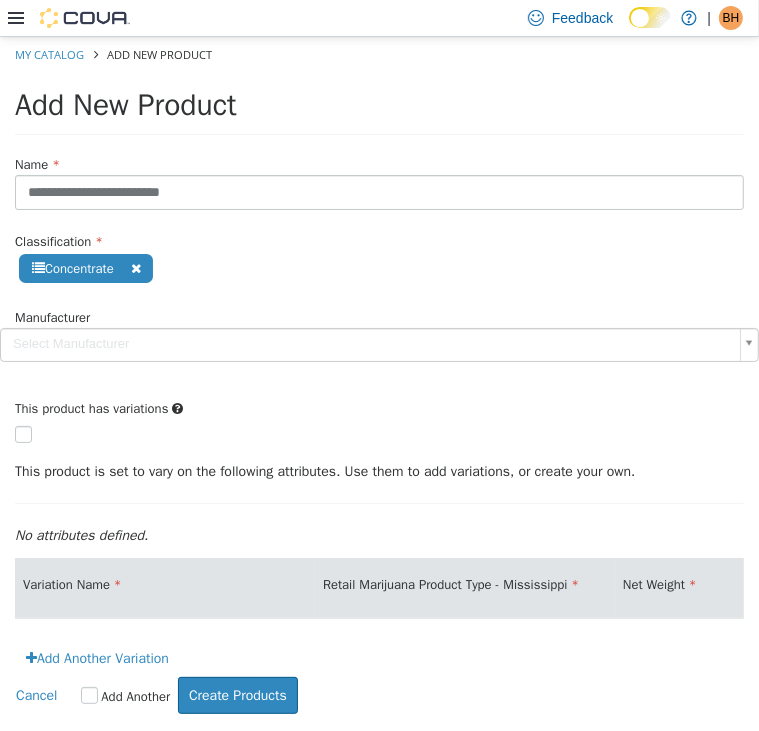 scroll, scrollTop: 17, scrollLeft: 0, axis: vertical 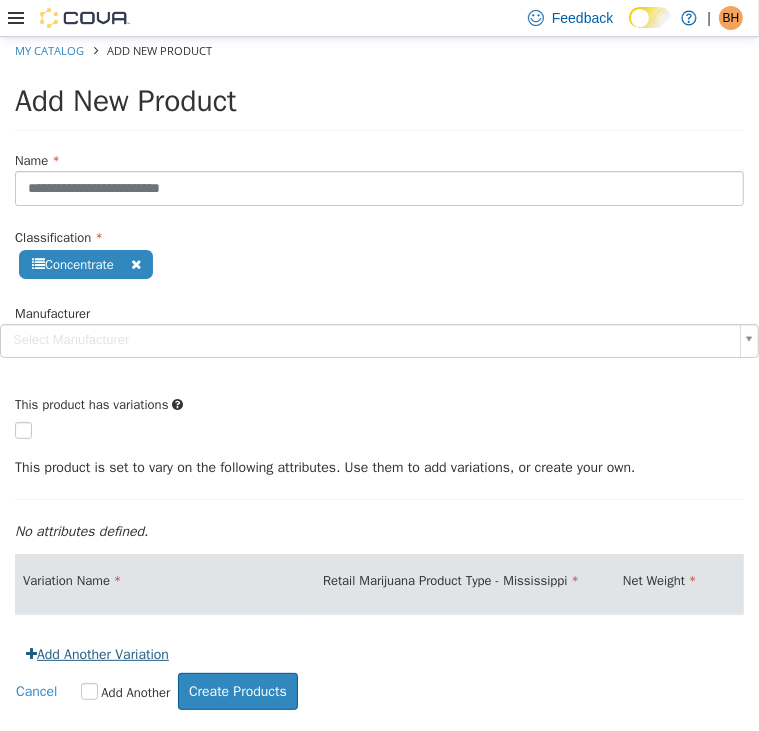 click on "Add Another Variation" at bounding box center [97, 653] 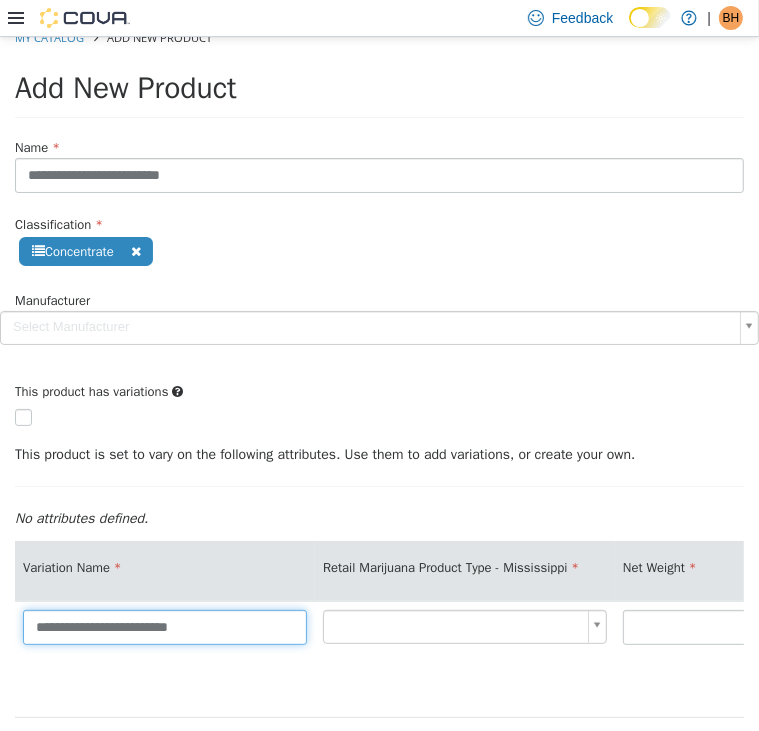 click on "**********" at bounding box center [165, 626] 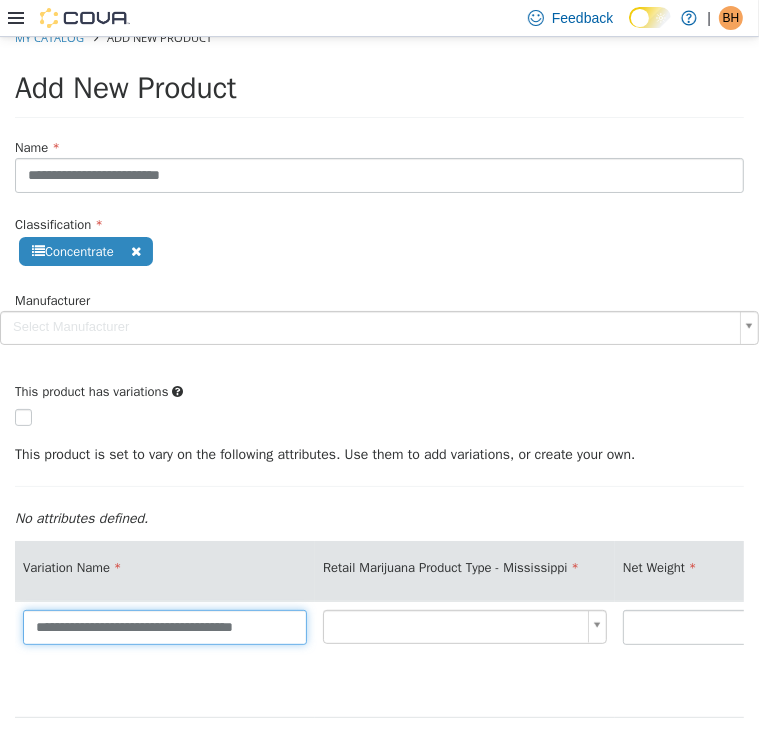 type on "**********" 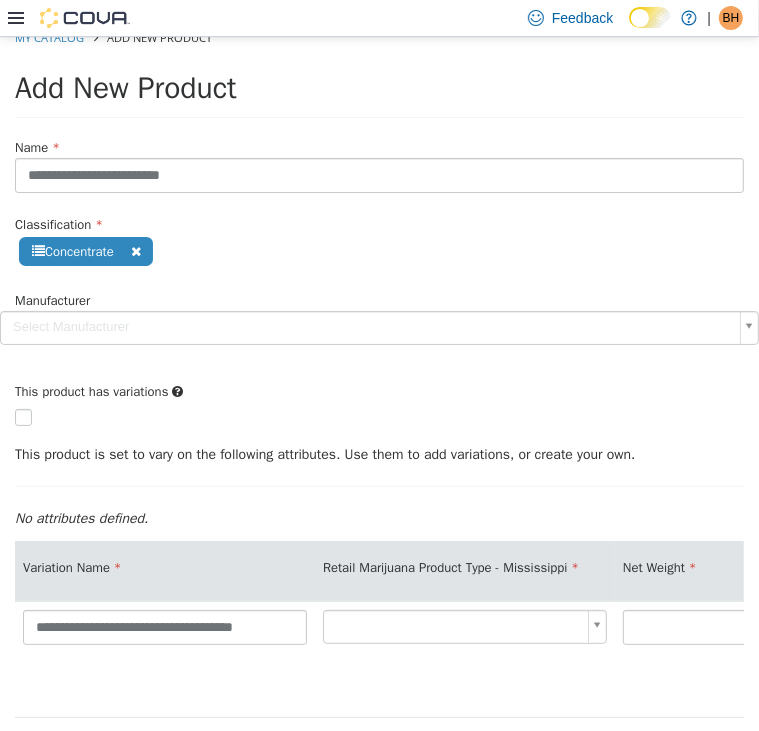 click on "**********" at bounding box center (379, 426) 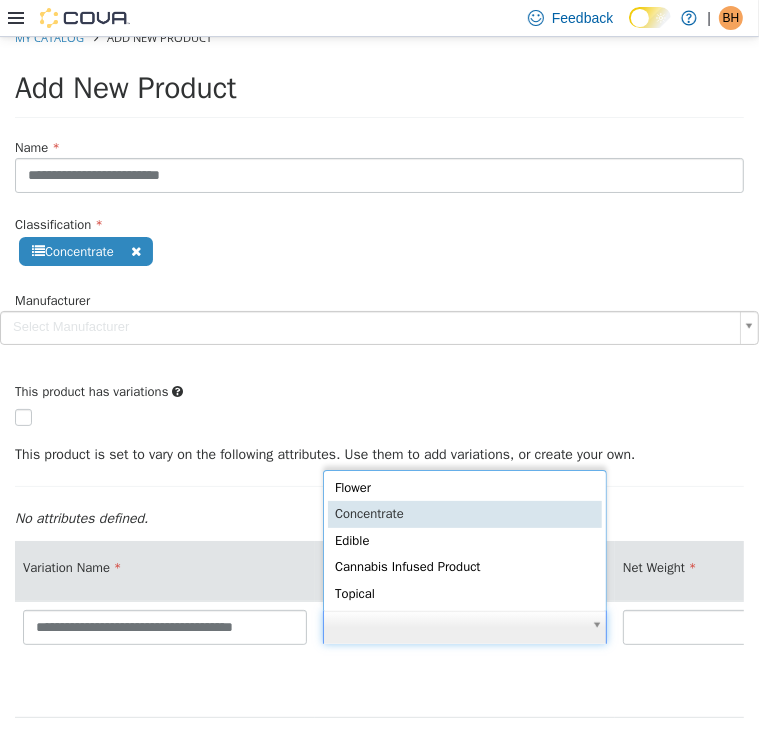 scroll, scrollTop: 4, scrollLeft: 5, axis: both 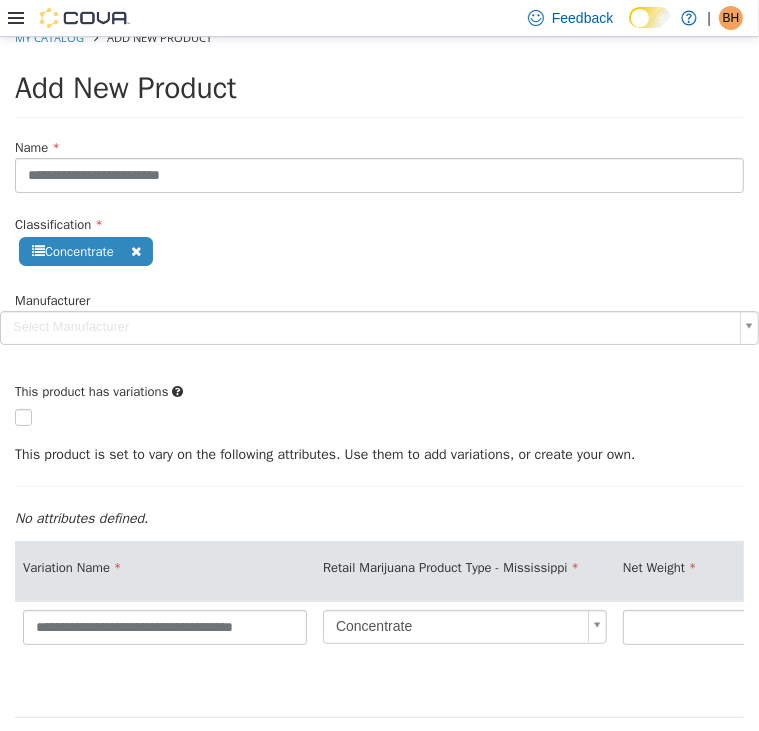 click on "No attributes defined." at bounding box center [379, 517] 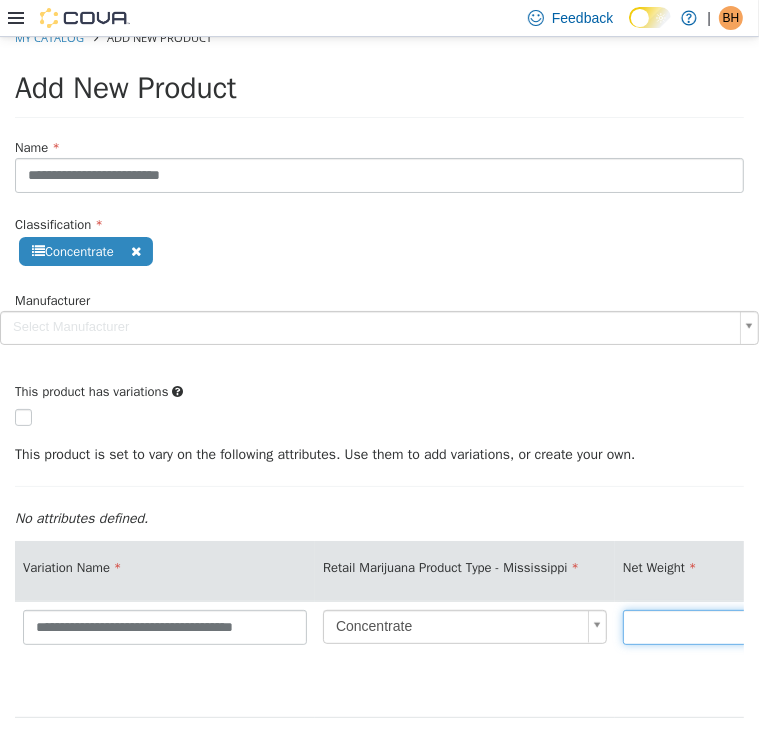 click at bounding box center [765, 626] 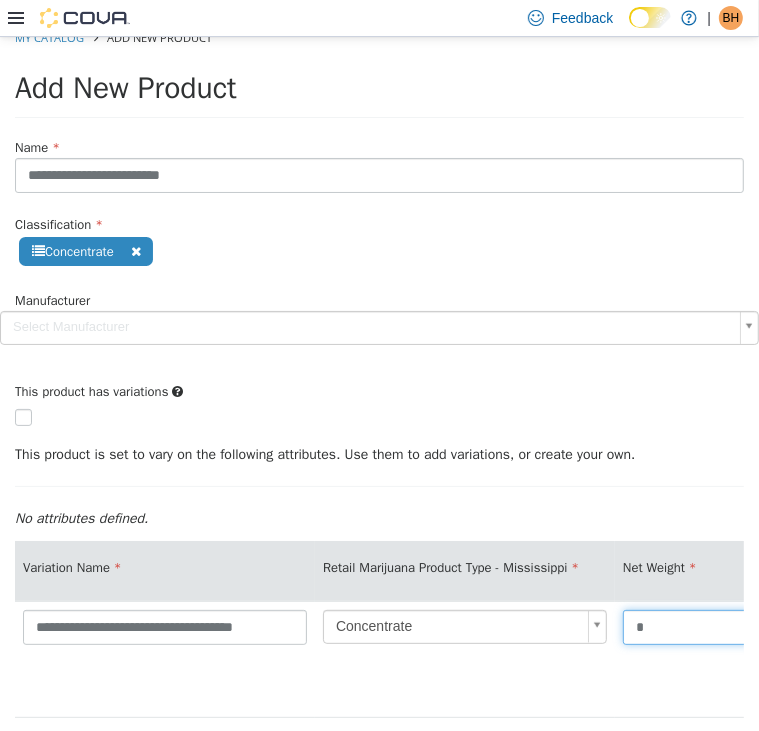 type on "*" 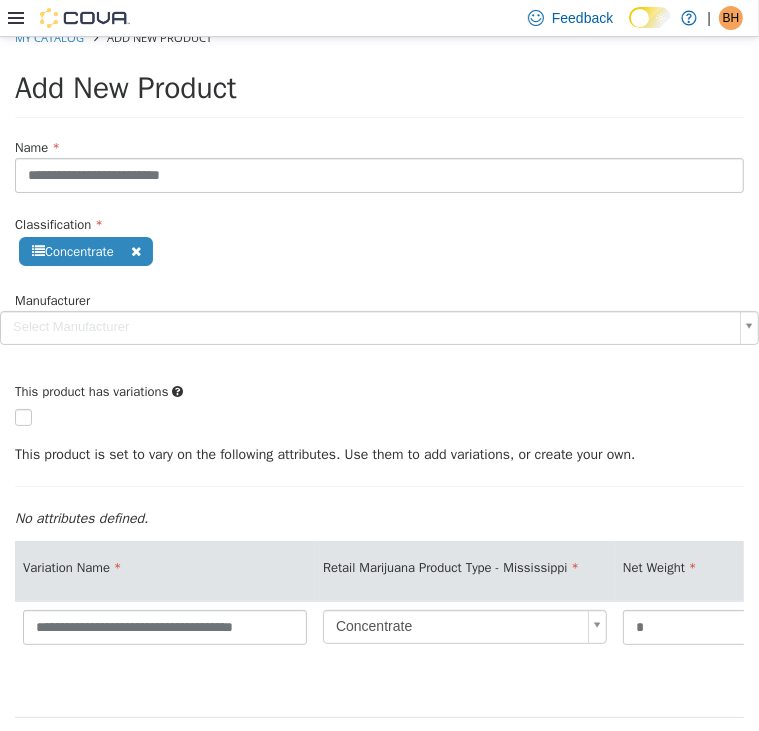click on "This product has variations" at bounding box center [379, 401] 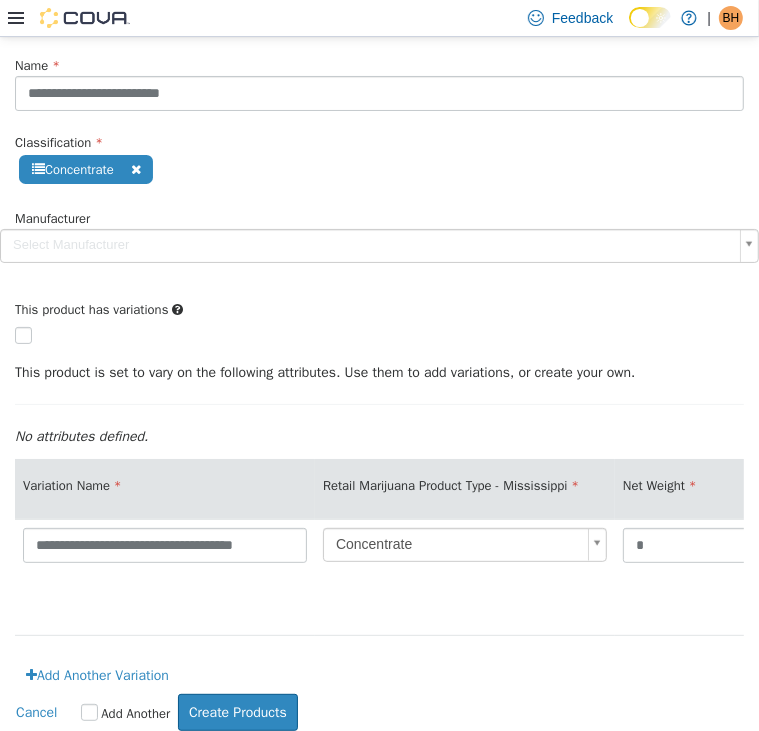 scroll, scrollTop: 100, scrollLeft: 0, axis: vertical 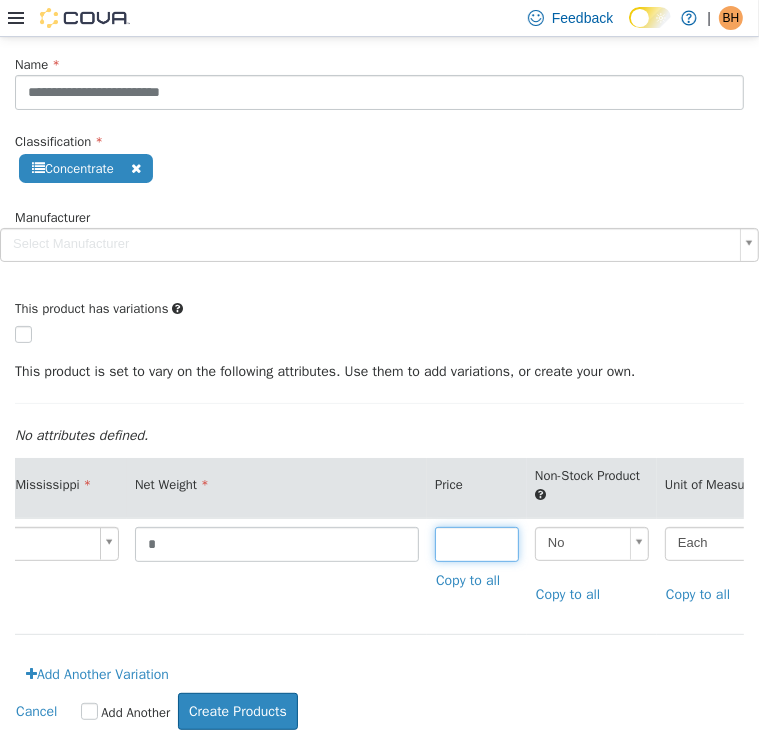 click at bounding box center (477, 543) 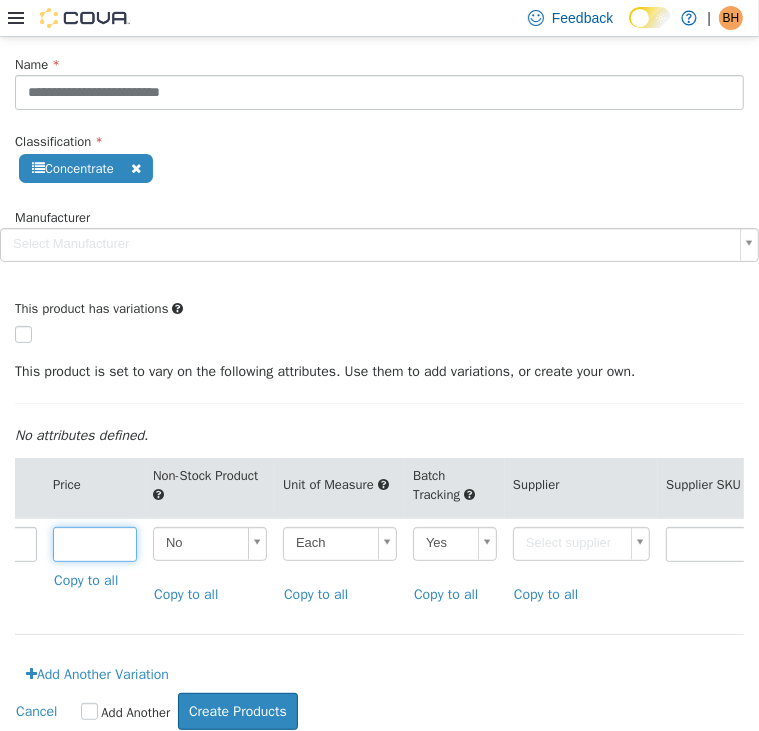 scroll, scrollTop: 0, scrollLeft: 877, axis: horizontal 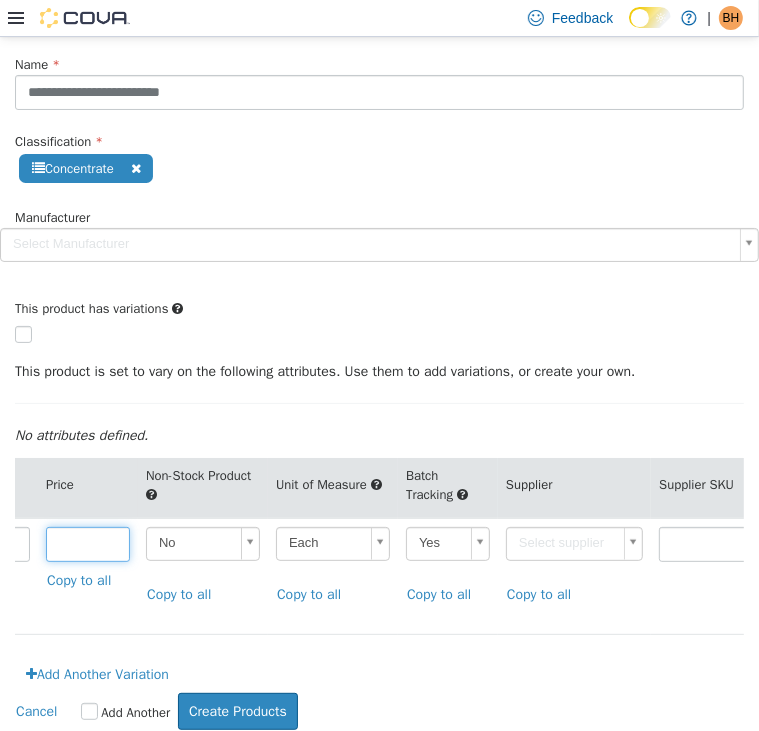 type on "*****" 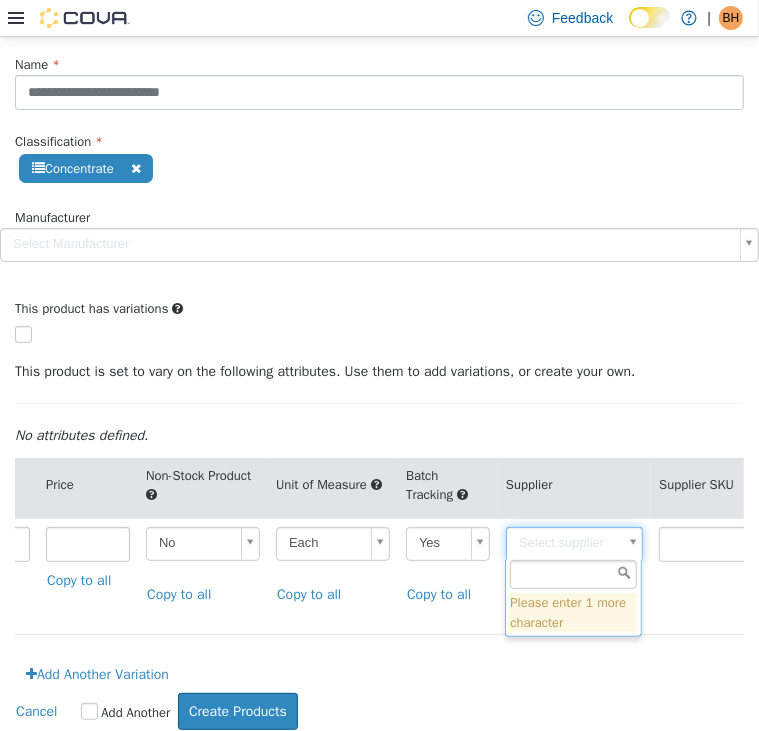 click on "**********" at bounding box center [379, 343] 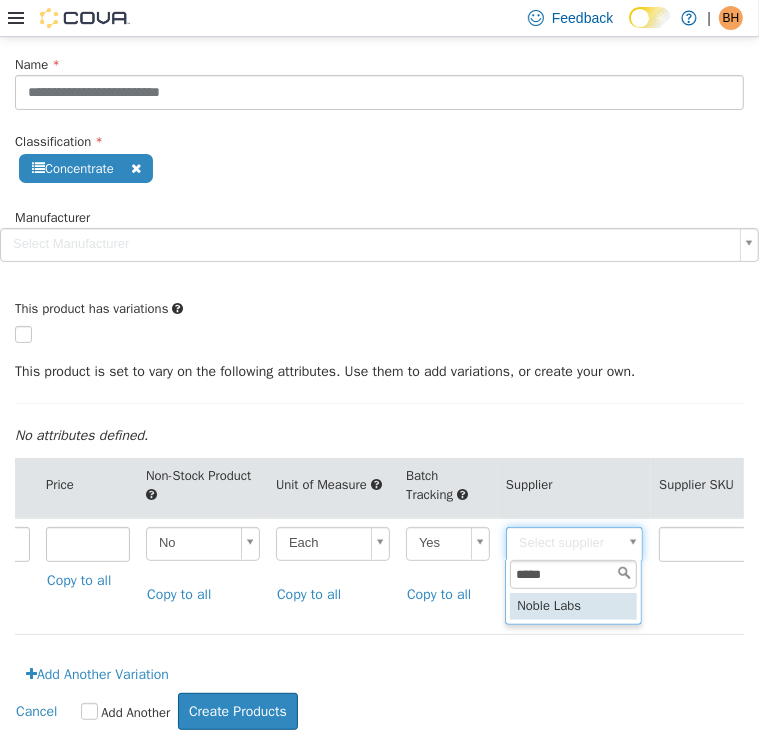 type on "*****" 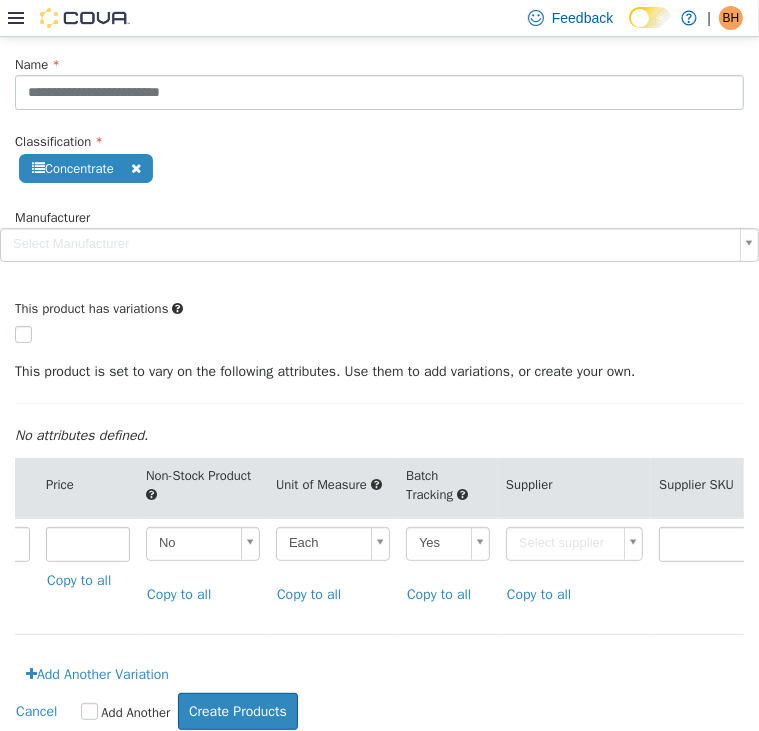 type on "******" 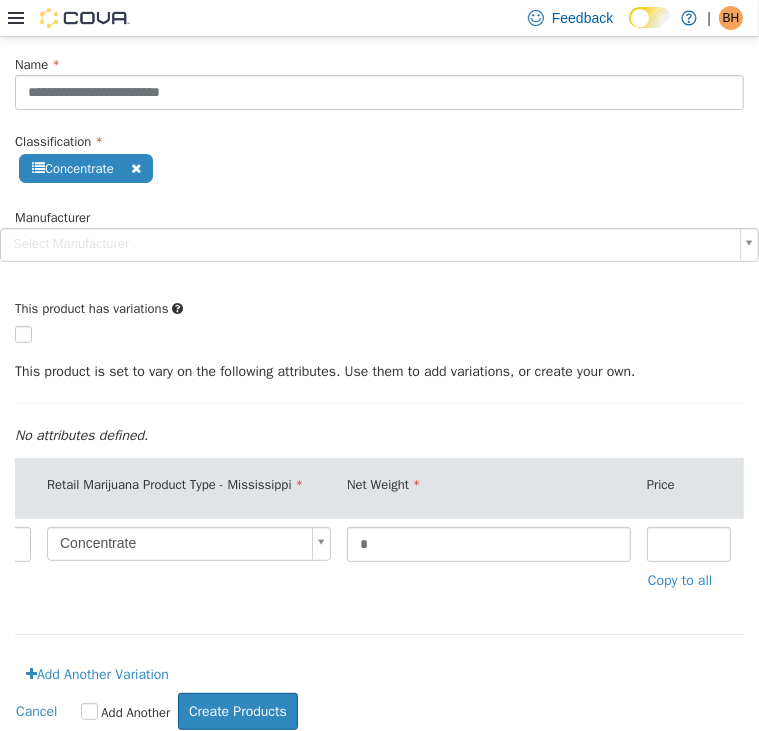 scroll, scrollTop: 0, scrollLeft: 0, axis: both 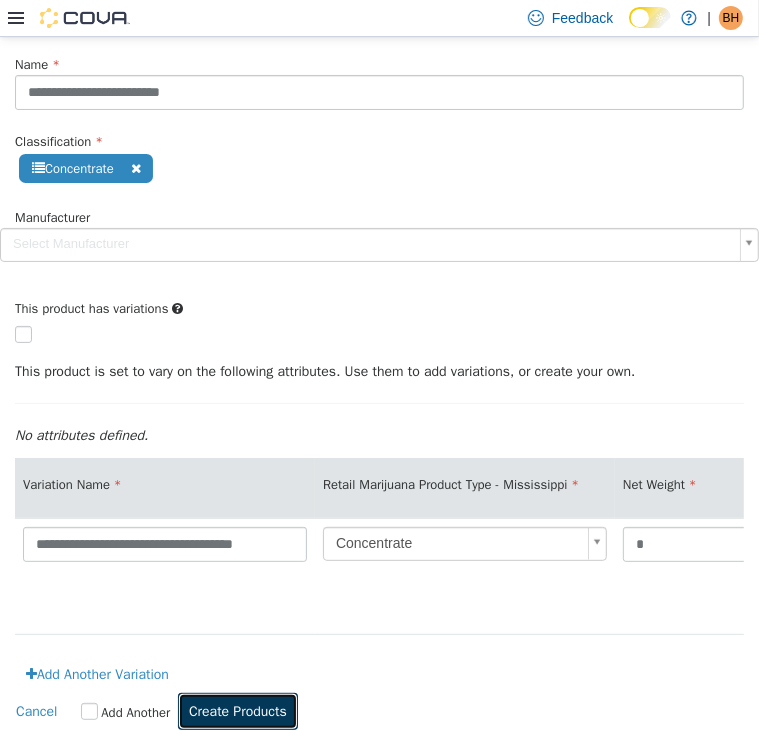 click on "Create Products" at bounding box center (238, 710) 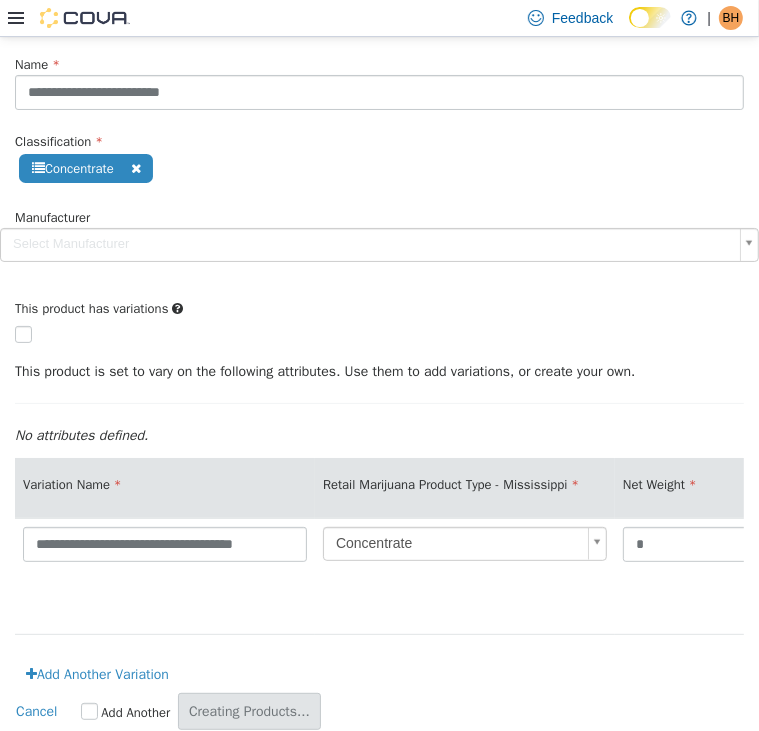 scroll, scrollTop: 0, scrollLeft: 0, axis: both 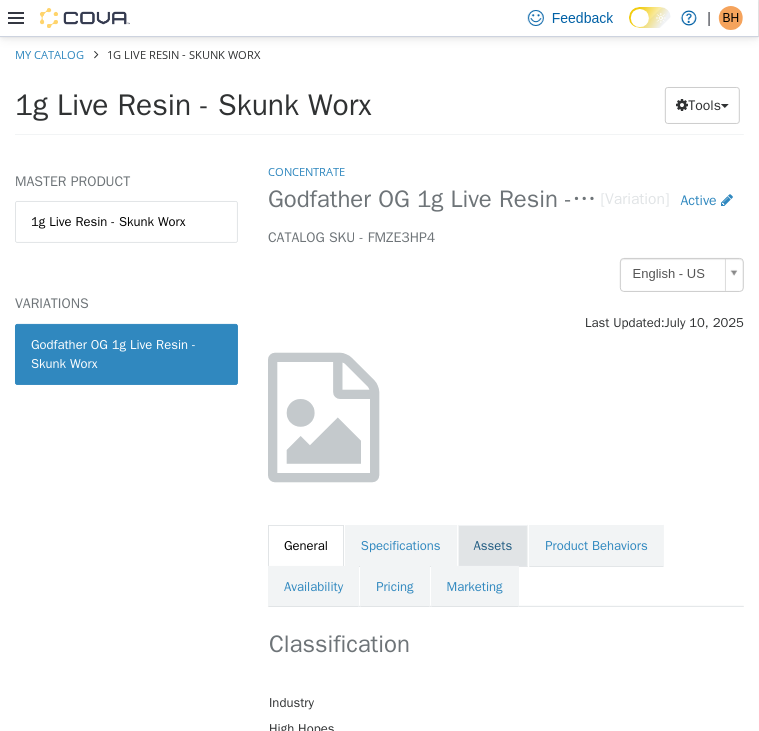 click on "Assets" at bounding box center (493, 545) 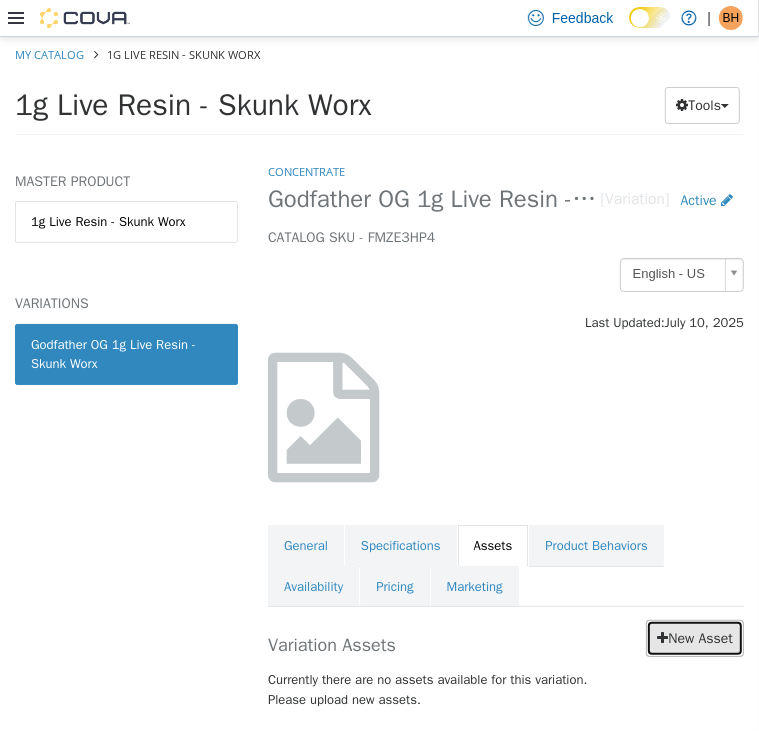 click on "New Asset" at bounding box center (695, 637) 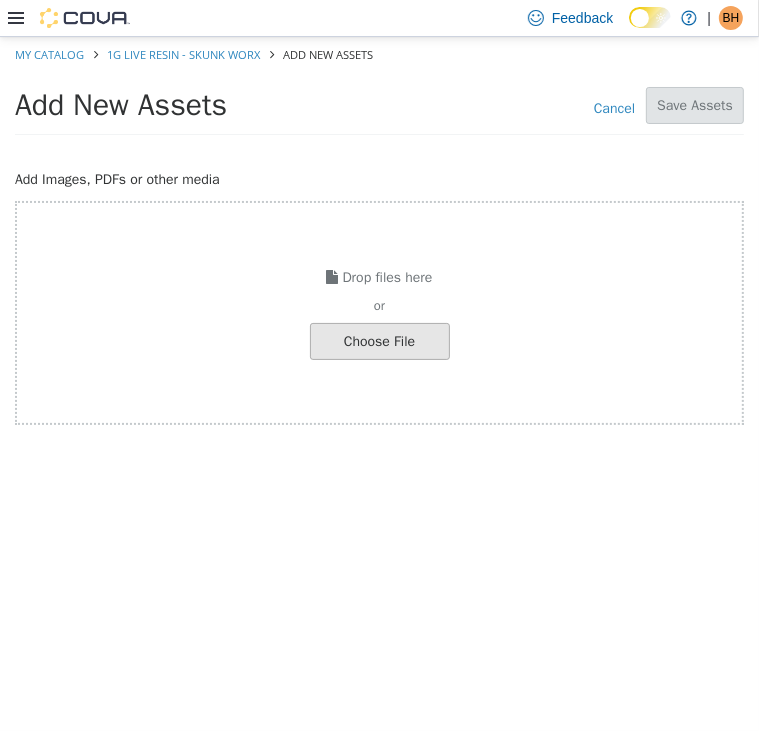 click at bounding box center (-667, 340) 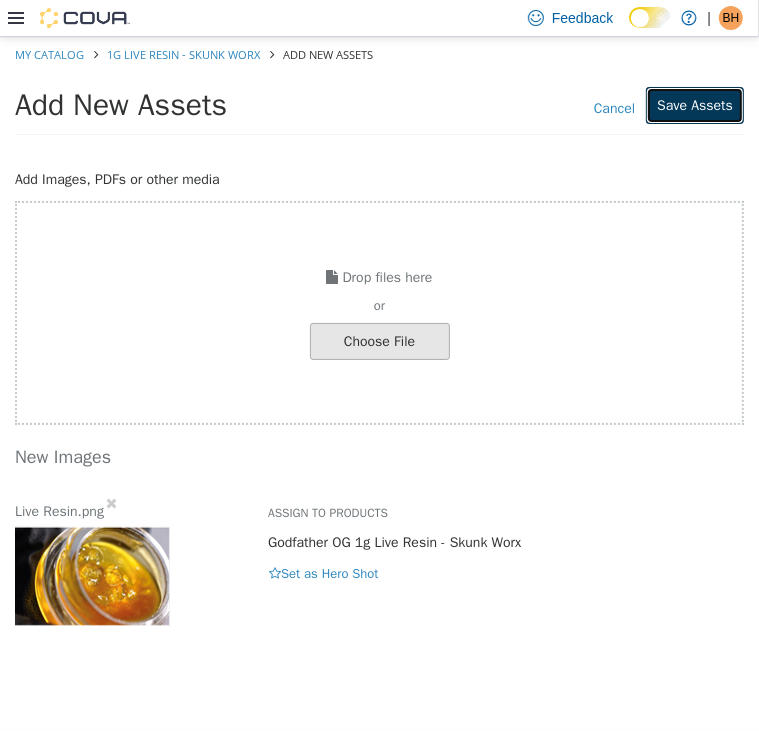 click on "Save Assets" at bounding box center (695, 104) 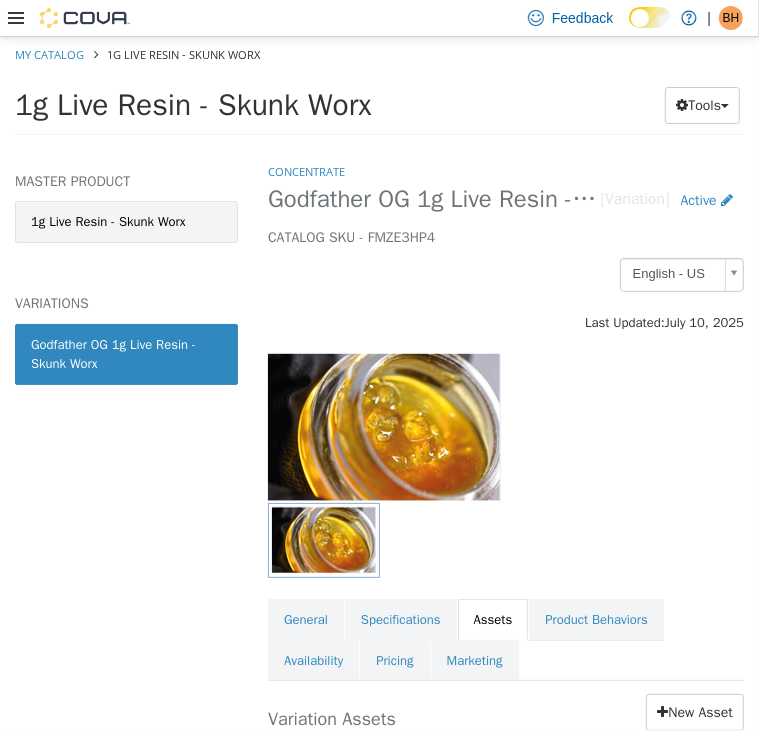 click on "1g Live Resin - Skunk Worx" at bounding box center (126, 221) 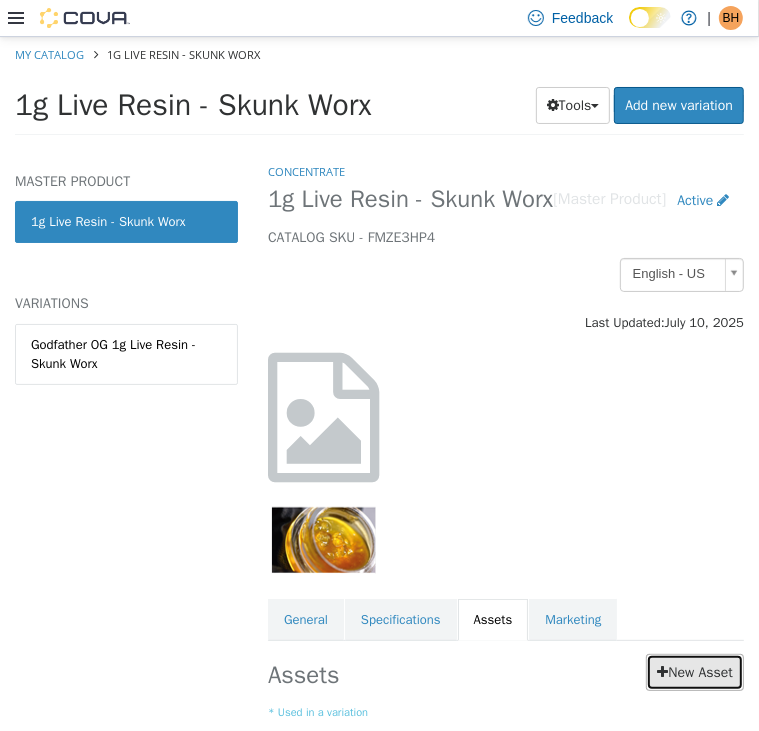 click on "New Asset" at bounding box center (695, 671) 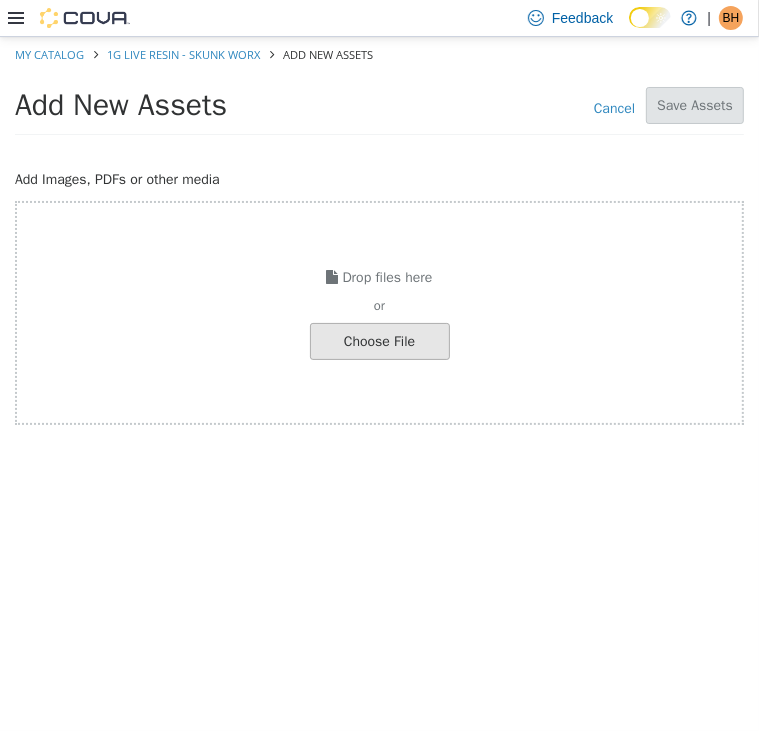 click at bounding box center (-667, 340) 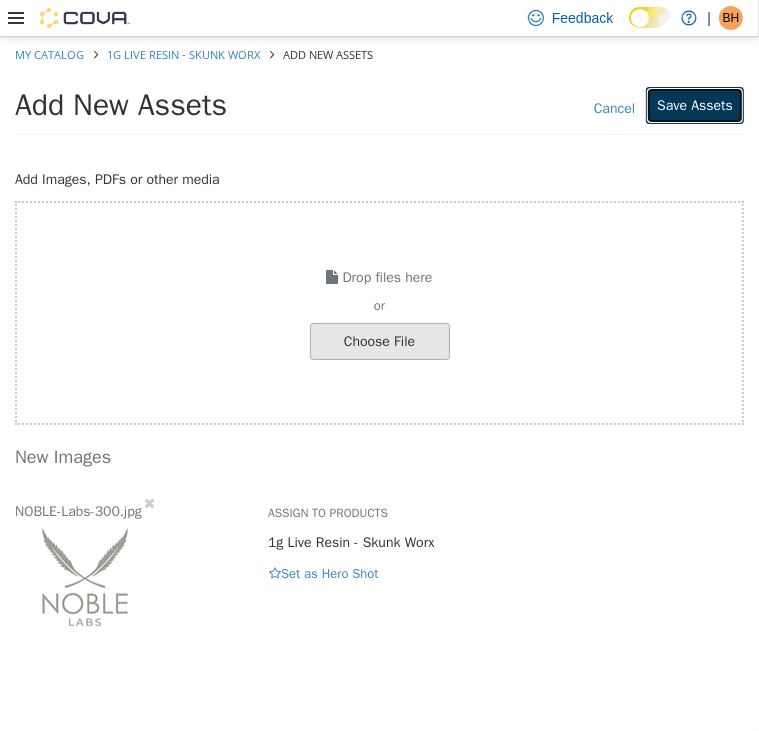 click on "Save Assets" at bounding box center (695, 104) 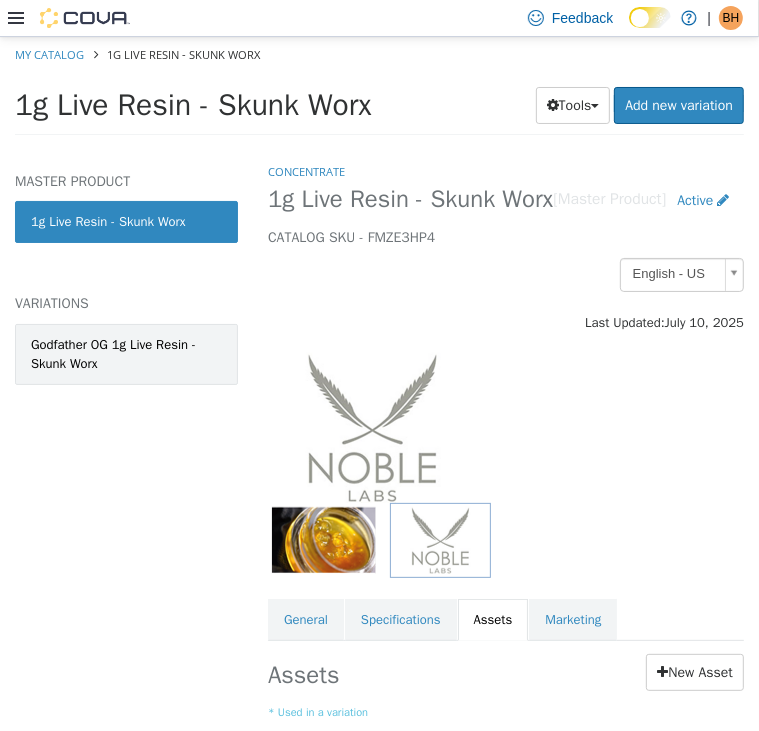 click on "[NAME] [NAME] [NUMBER]g Live Resin - [NAME]" at bounding box center [126, 353] 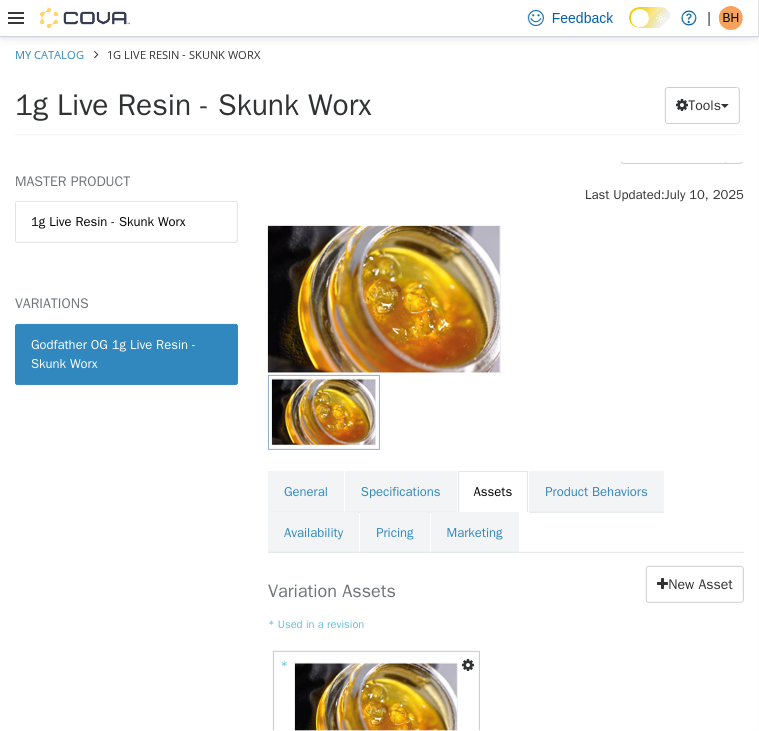 scroll, scrollTop: 185, scrollLeft: 0, axis: vertical 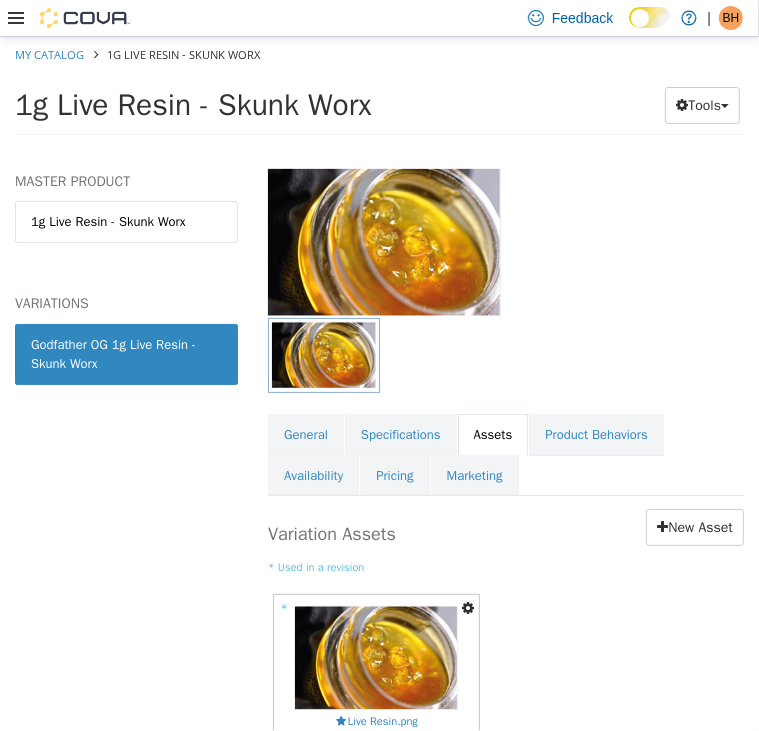 click on "My Catalog
1g Live Resin - Skunk Worx" at bounding box center (379, 54) 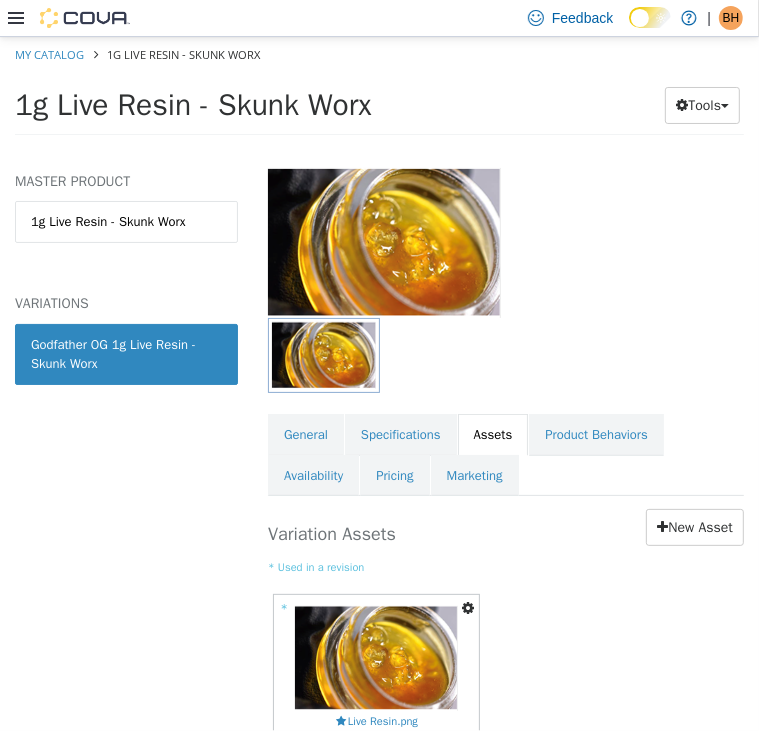 click on "My Catalog
1g Live Resin - Skunk Worx" at bounding box center [379, 54] 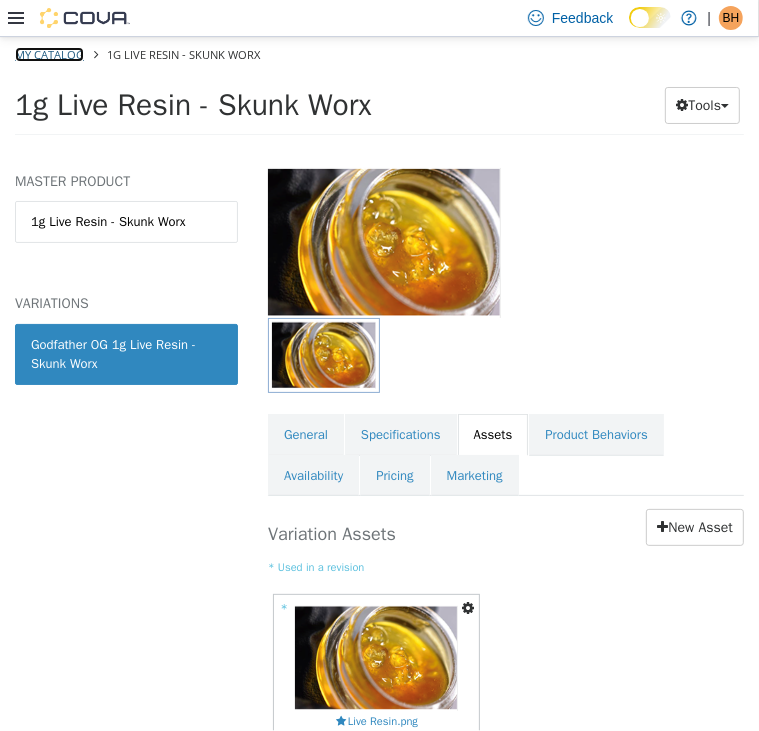 click on "My Catalog" at bounding box center [49, 53] 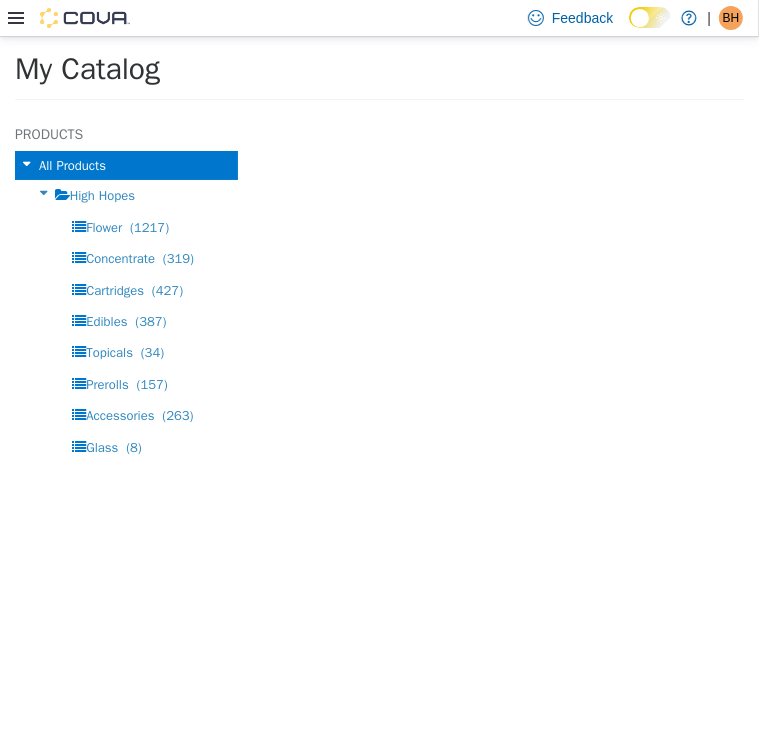 select on "**********" 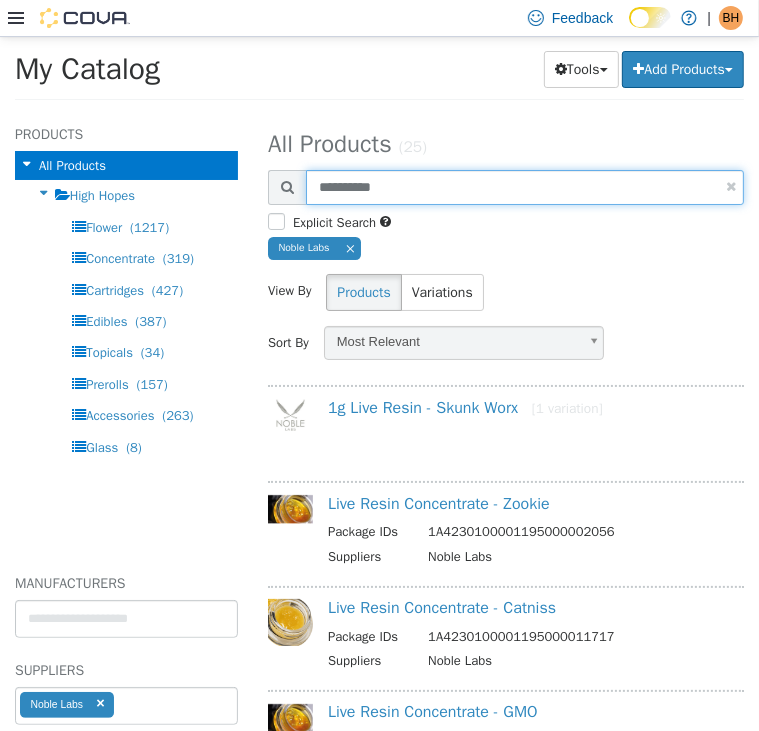 click on "**********" at bounding box center [525, 186] 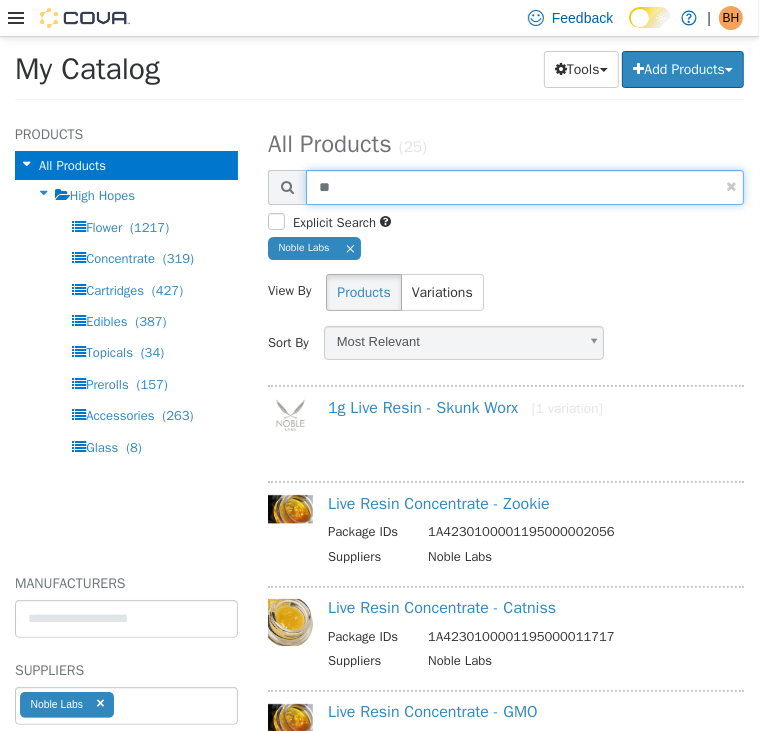 type on "*" 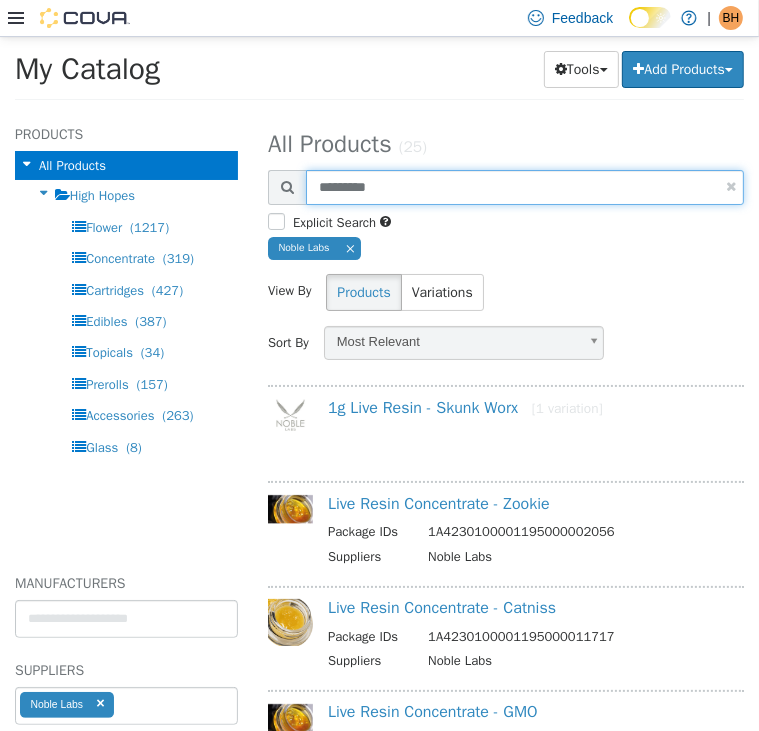 type on "*********" 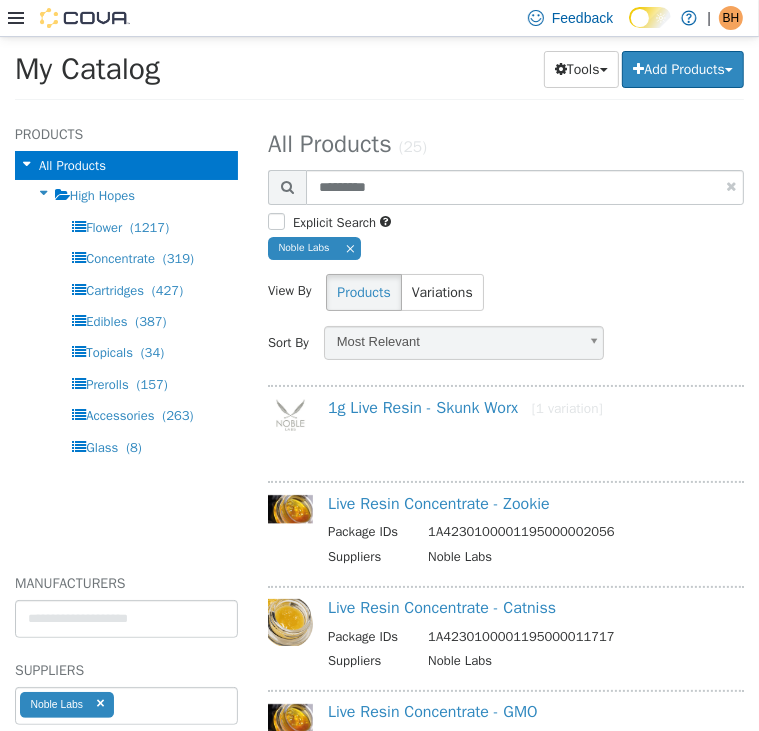 select on "**********" 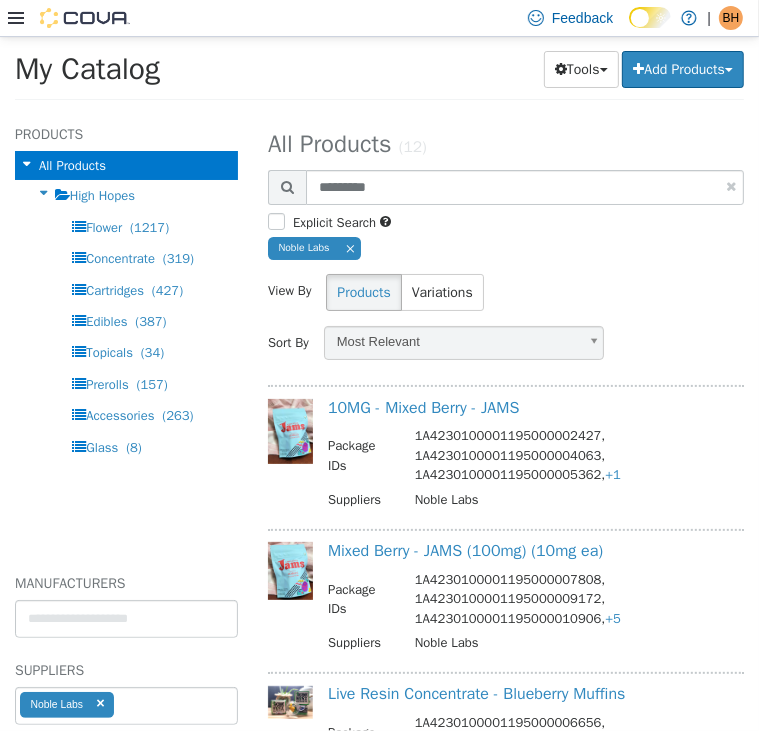 click on "All Products   (12)" at bounding box center (506, 143) 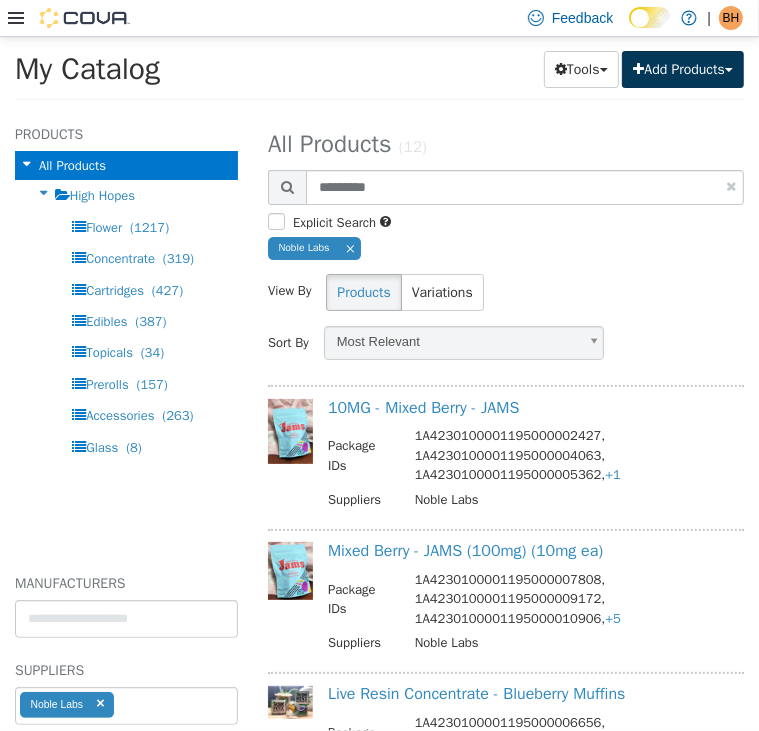 click on "Add Products" at bounding box center [683, 68] 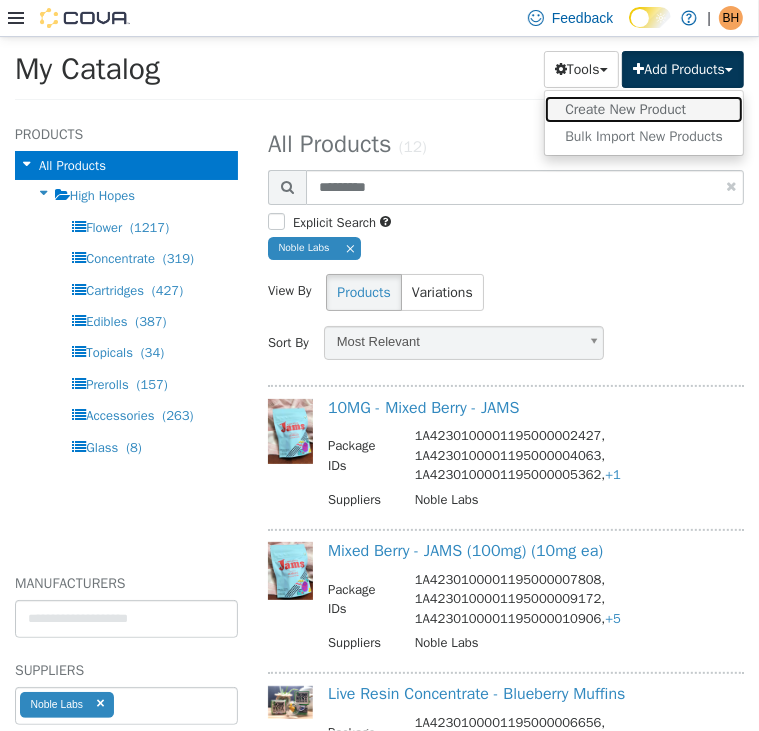 click on "Create New Product" at bounding box center (644, 108) 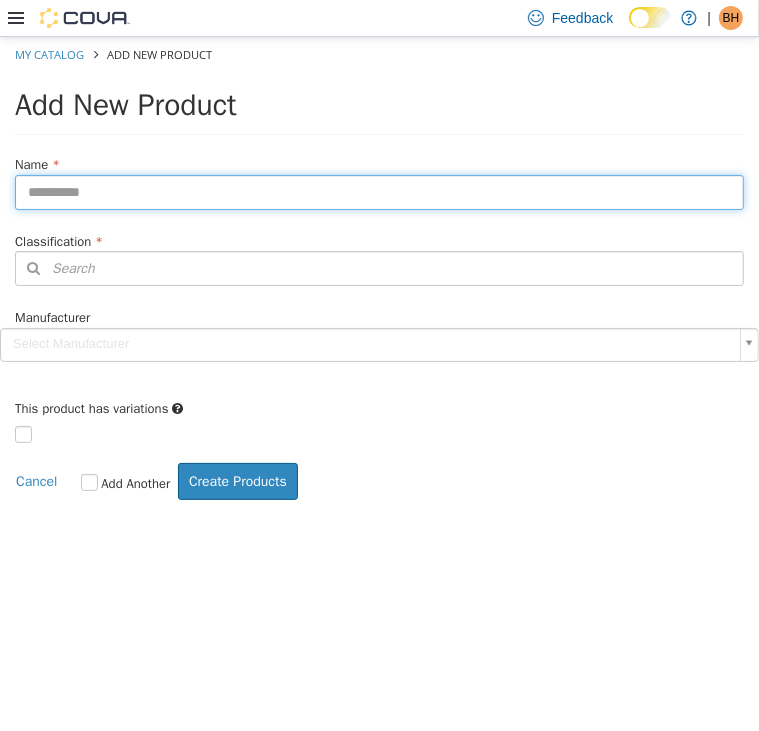 click at bounding box center [379, 191] 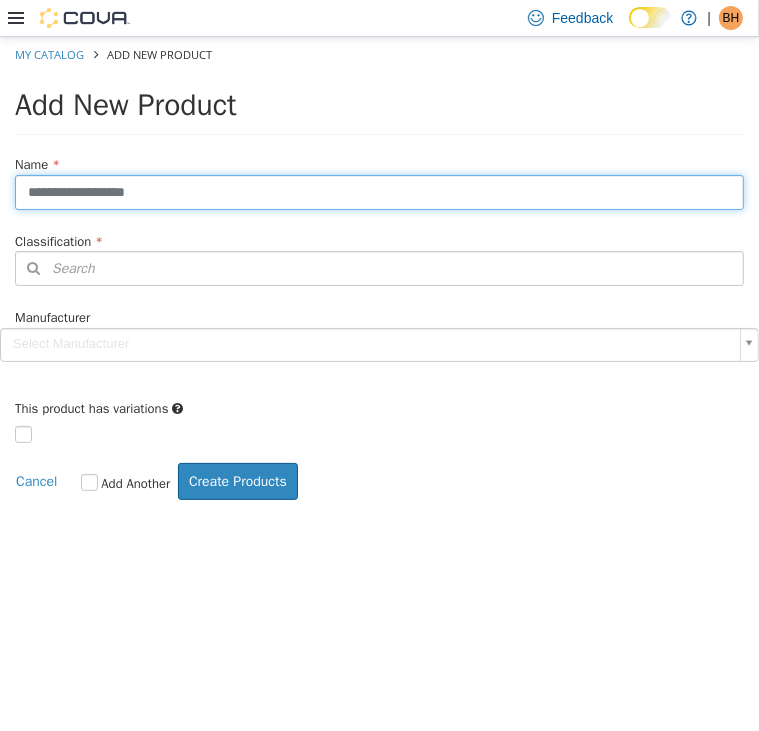 click on "**********" at bounding box center (379, 191) 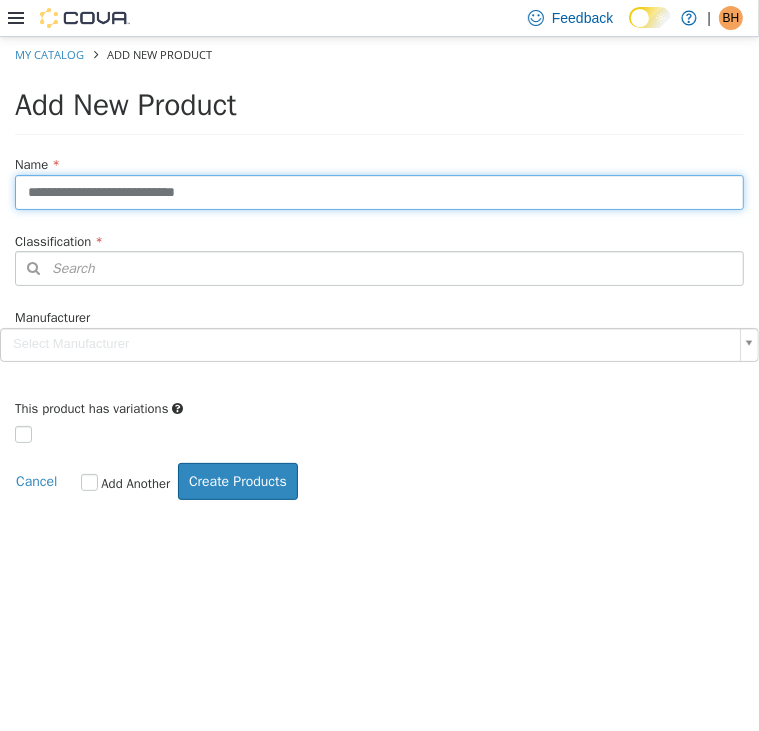 type on "**********" 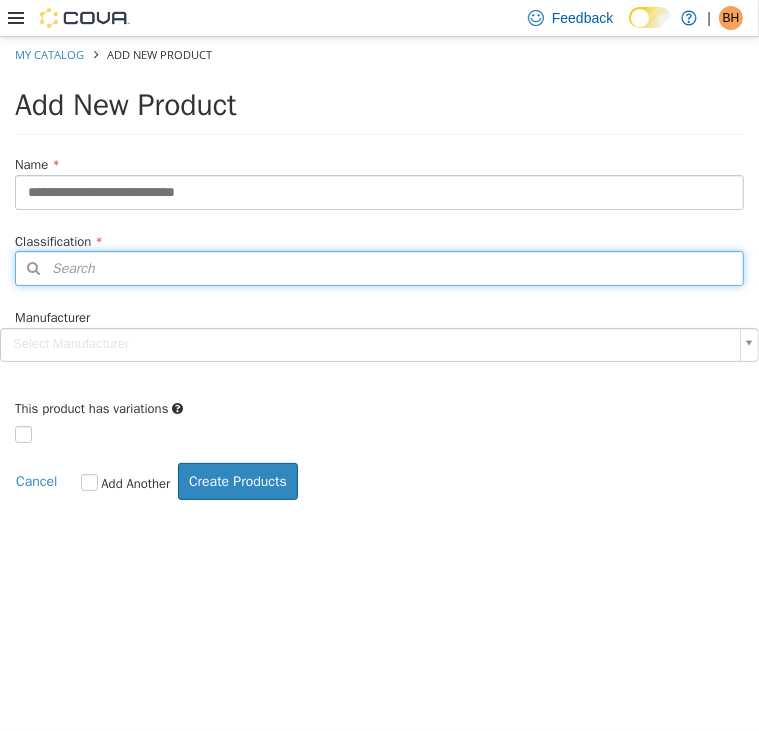 click on "Search" at bounding box center [379, 267] 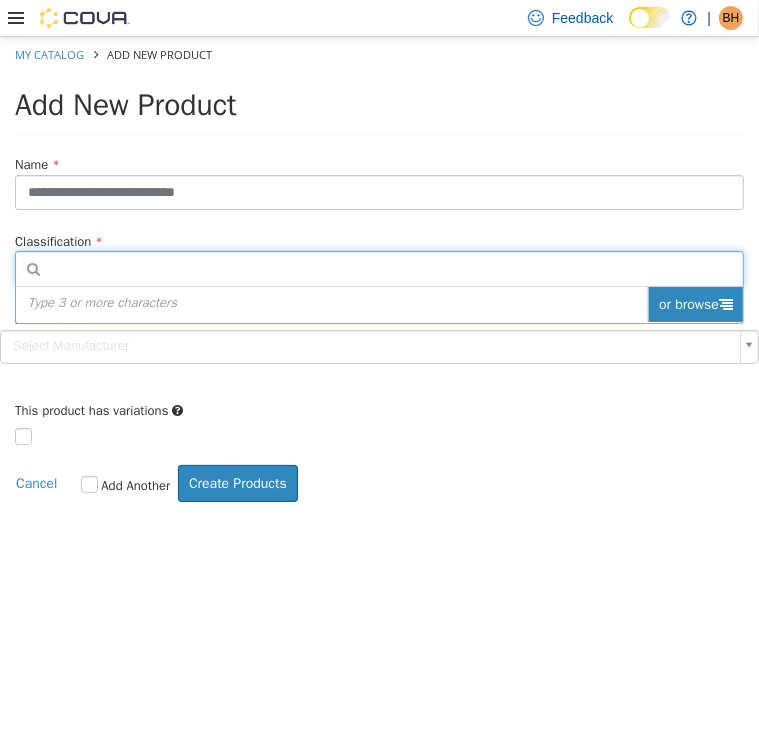 click on "or browse" at bounding box center [695, 303] 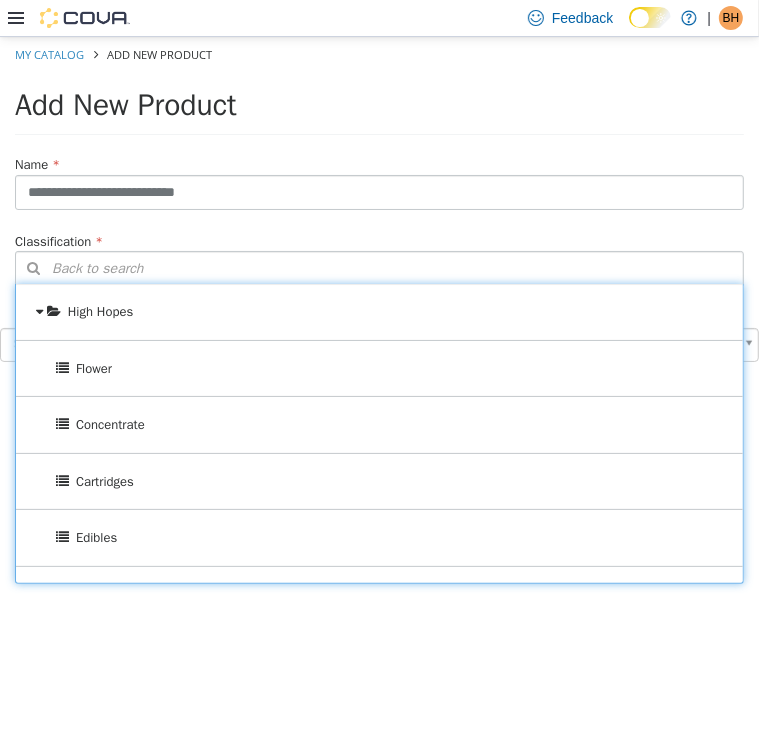 click on "Edibles" at bounding box center (379, 537) 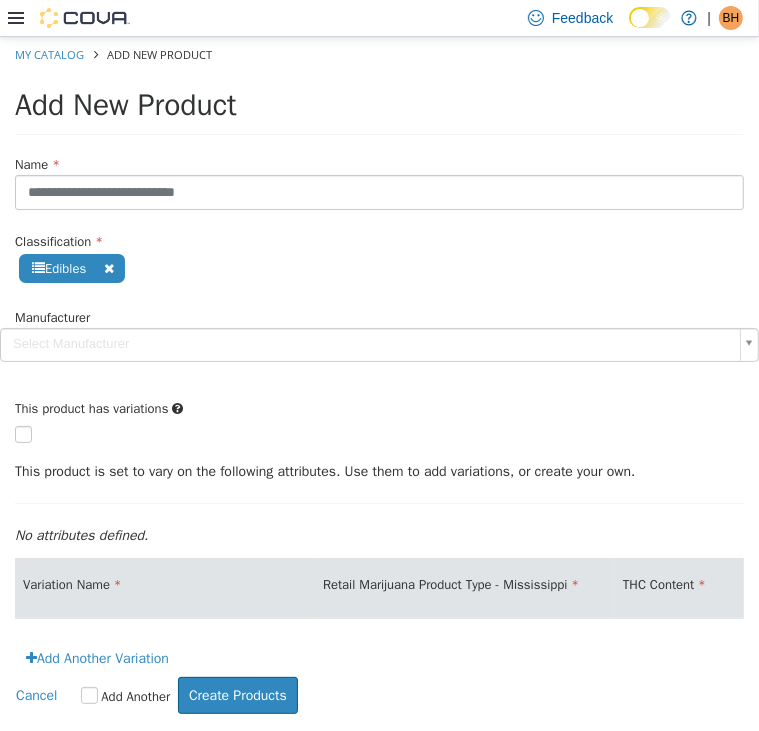 scroll, scrollTop: 17, scrollLeft: 0, axis: vertical 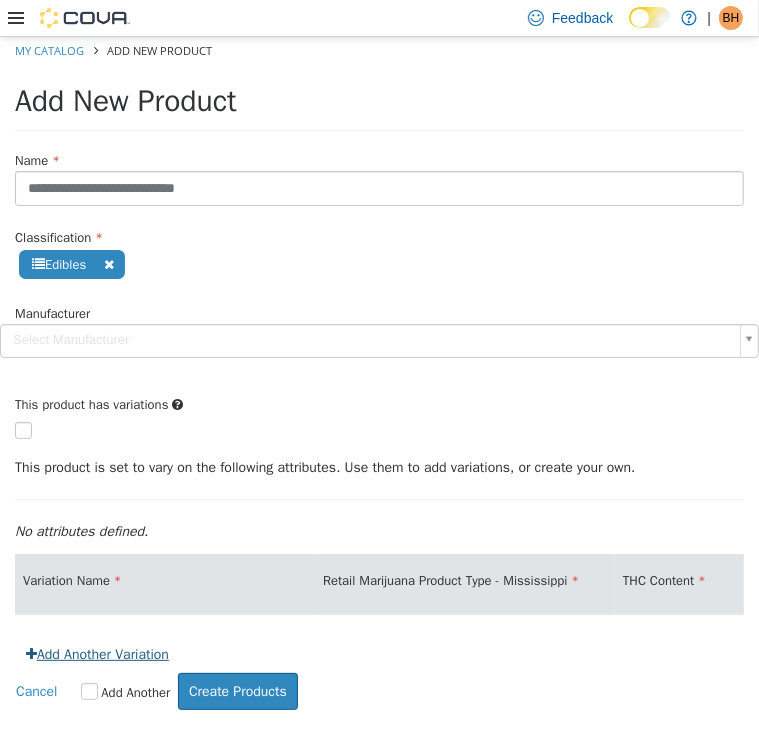 click on "Add Another Variation" at bounding box center [97, 653] 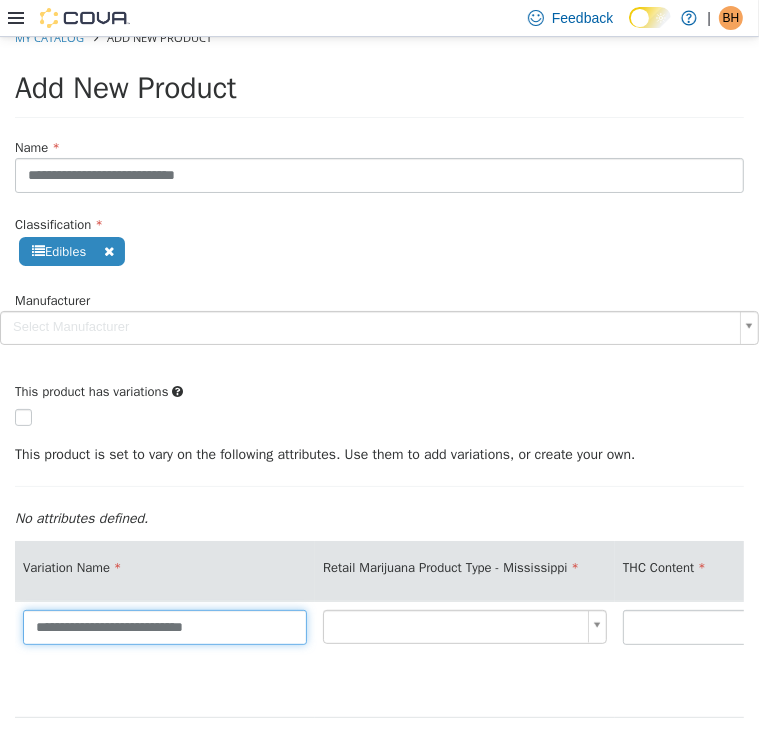 click on "**********" at bounding box center [165, 626] 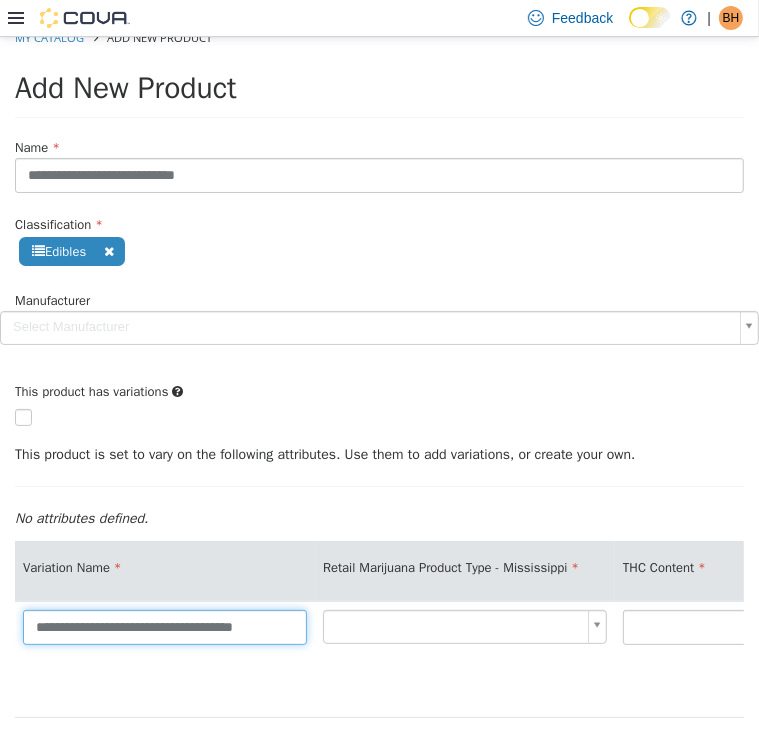 type on "**********" 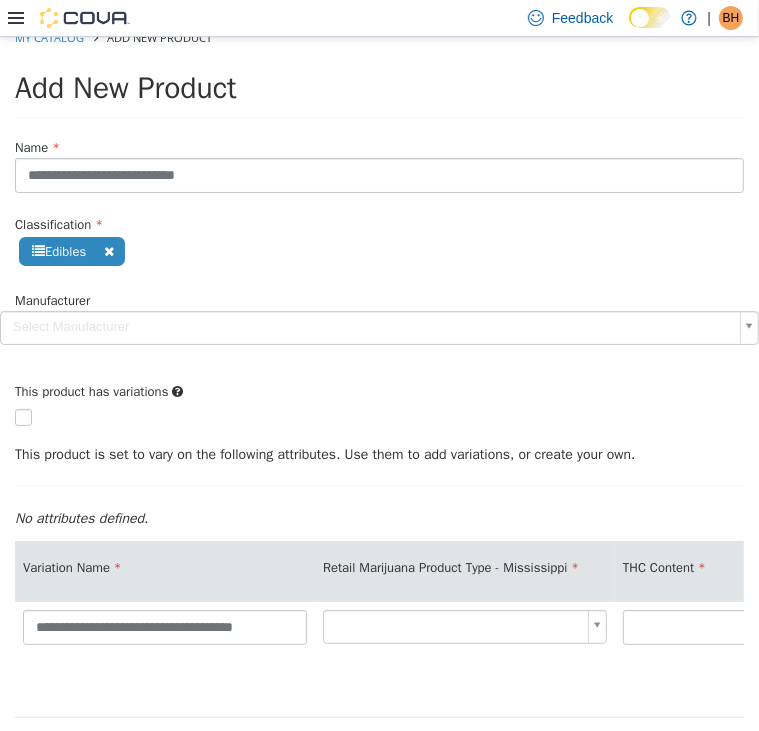 click on "**********" at bounding box center (379, 426) 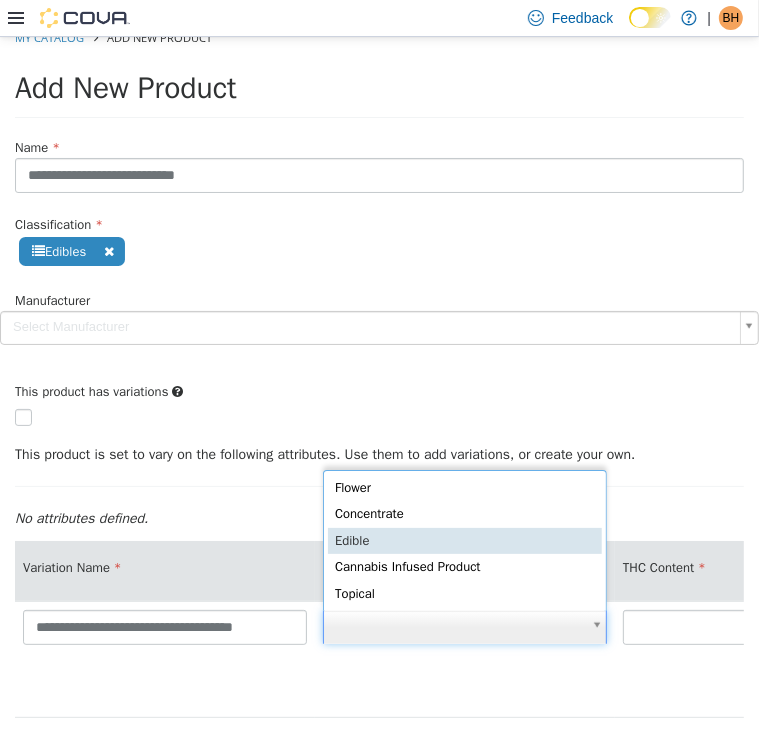 type on "*" 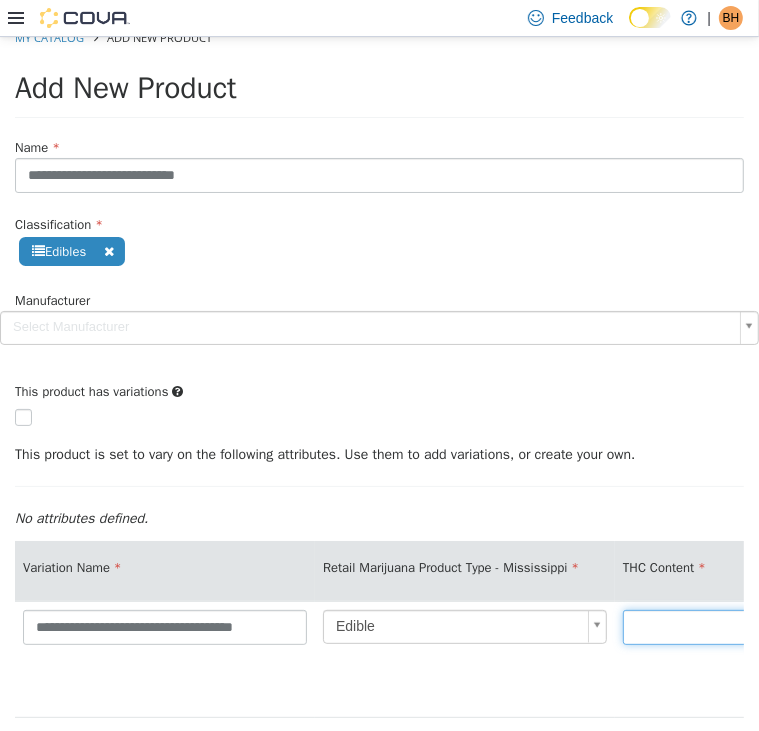 click at bounding box center [765, 626] 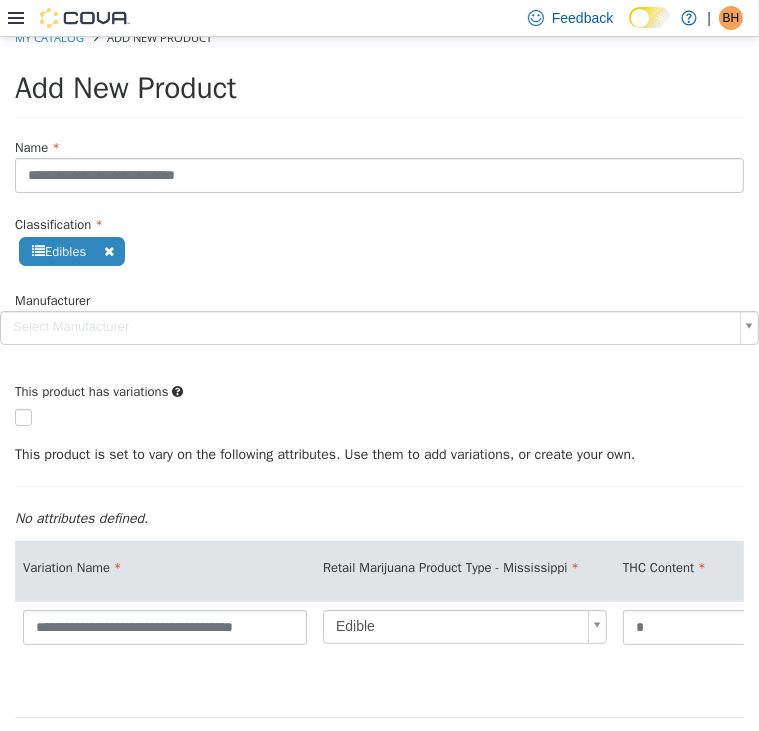 click on "This product is set to vary on the following attributes. Use them to add variations, or create your own. No attributes defined." at bounding box center (379, 485) 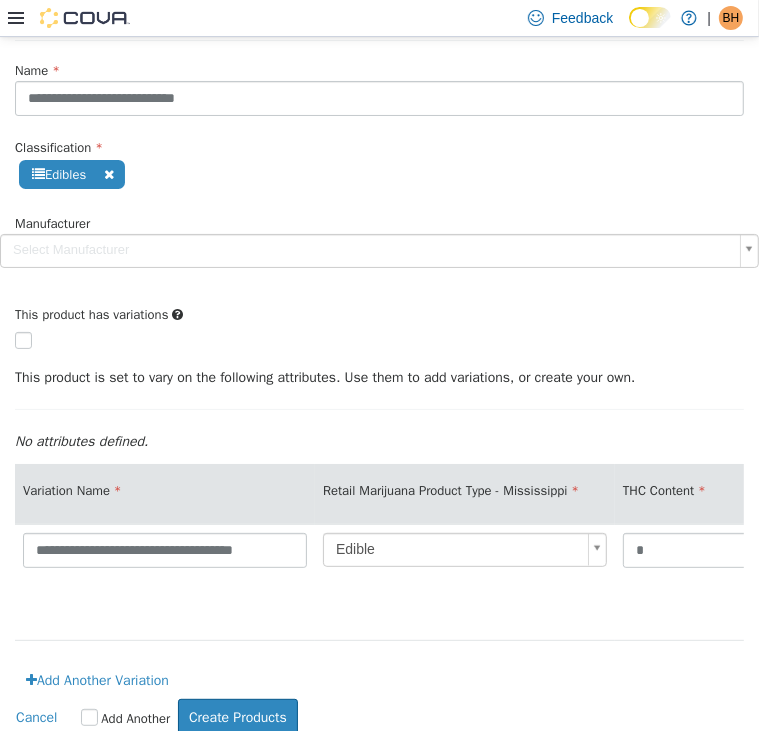 scroll, scrollTop: 116, scrollLeft: 0, axis: vertical 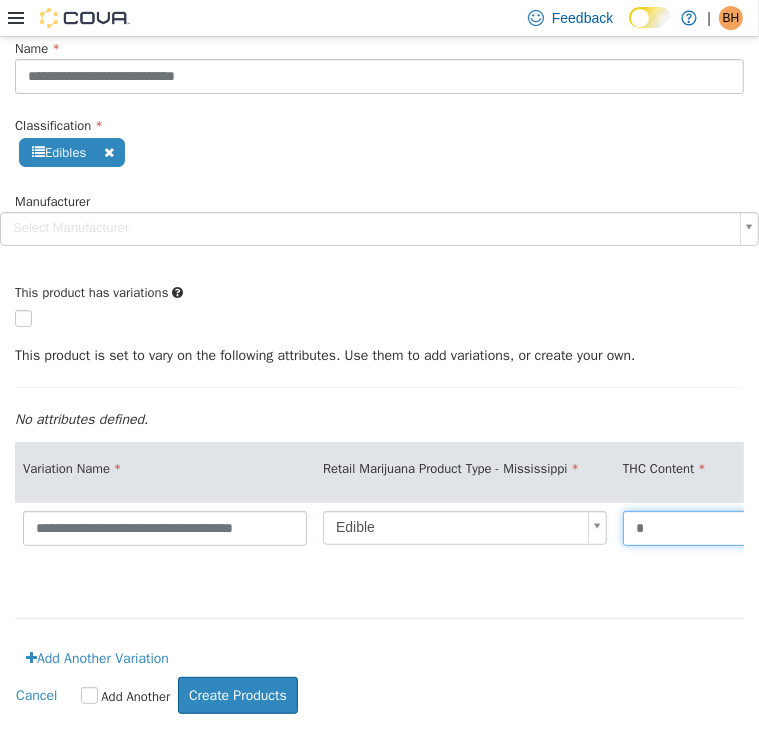 click on "*" at bounding box center [765, 527] 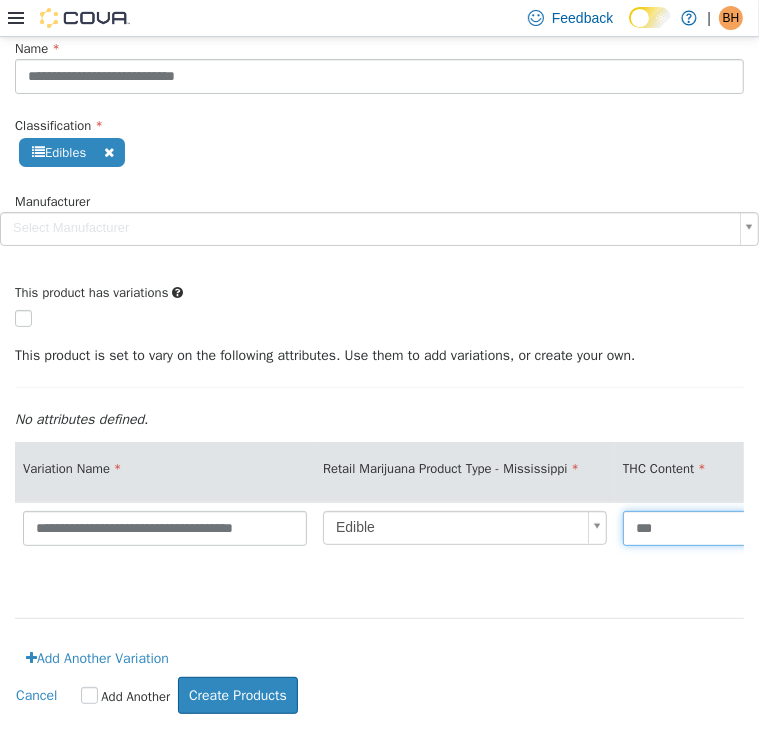 scroll, scrollTop: 133, scrollLeft: 0, axis: vertical 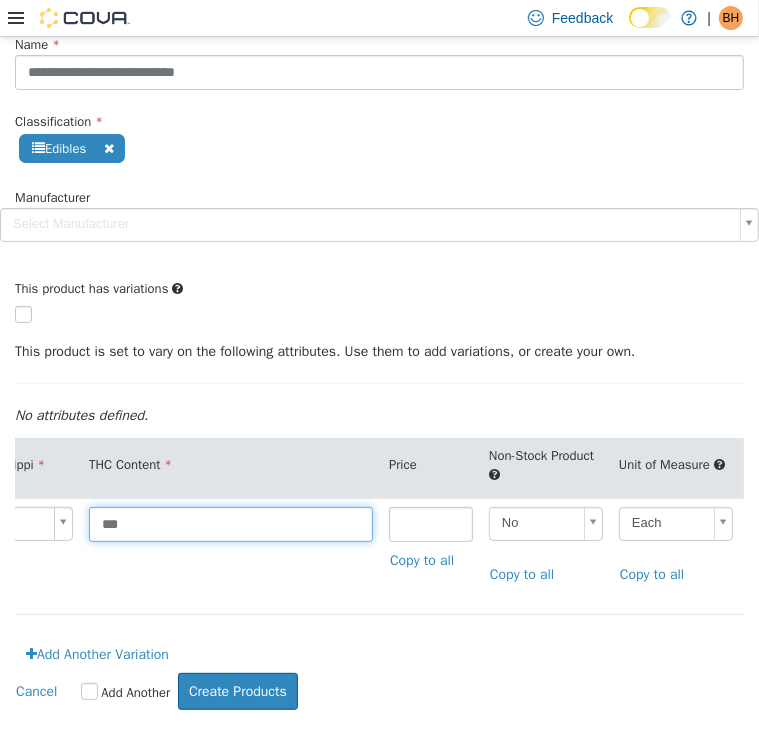 type on "***" 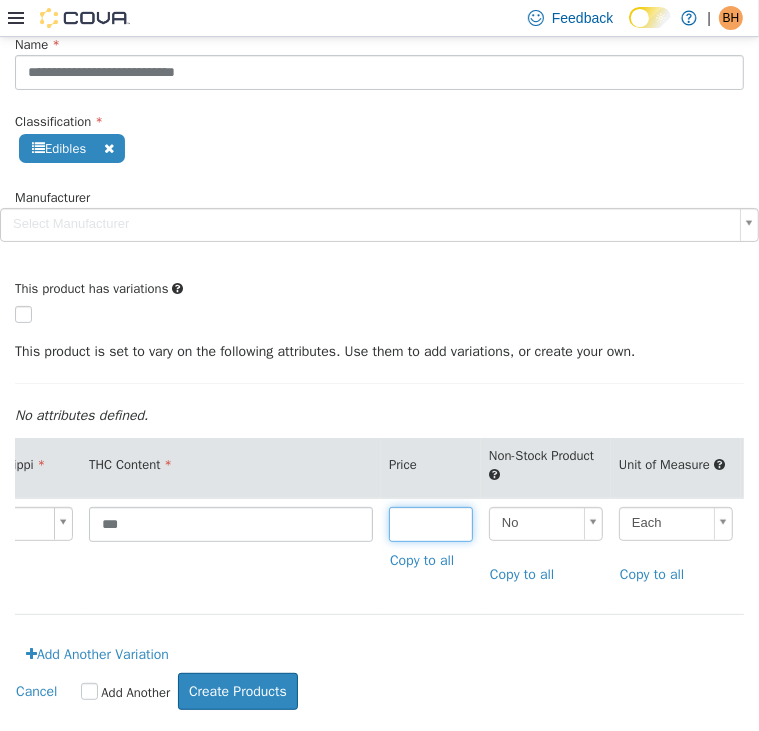 click at bounding box center (431, 523) 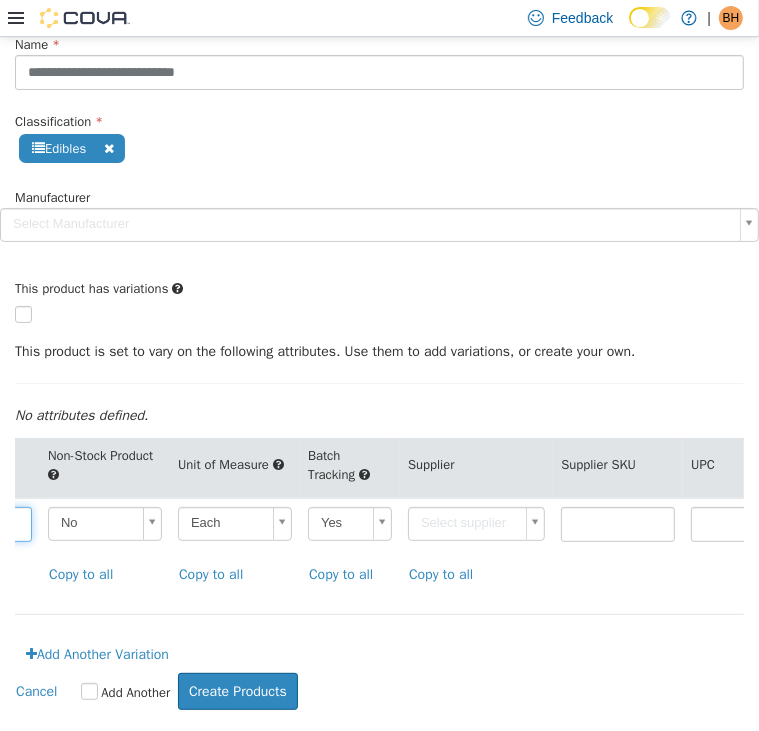 scroll, scrollTop: 0, scrollLeft: 977, axis: horizontal 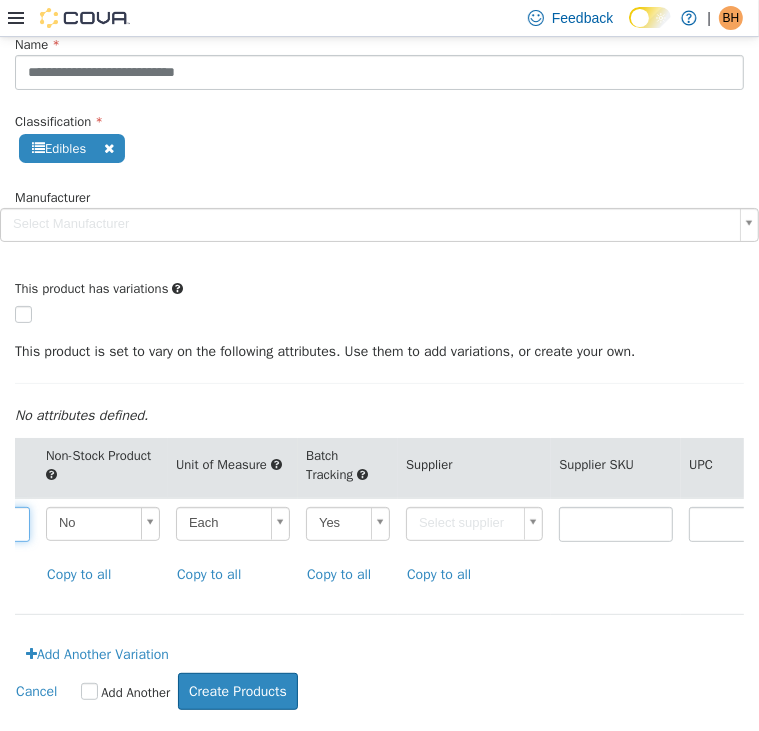 type on "*****" 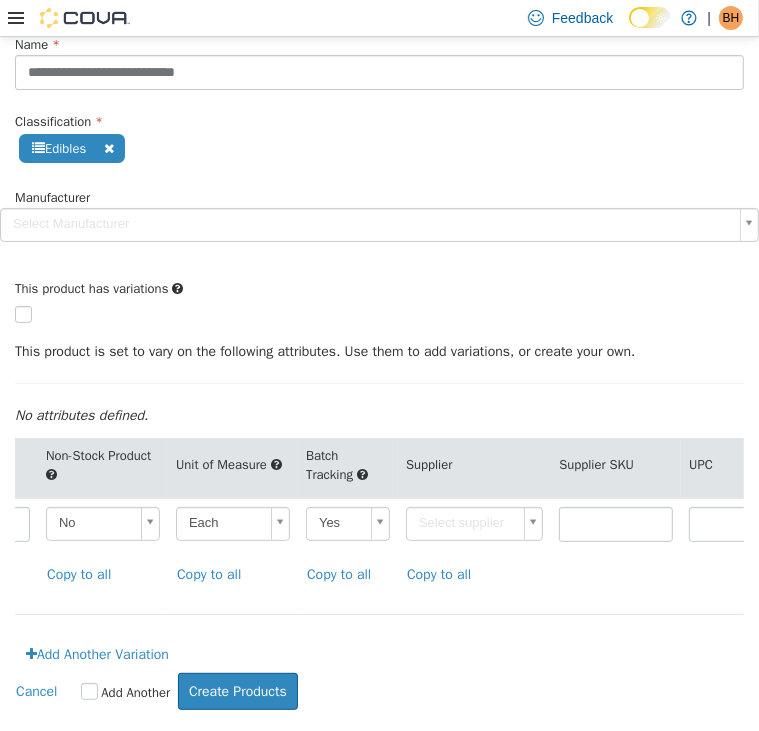 click on "**********" at bounding box center [379, 323] 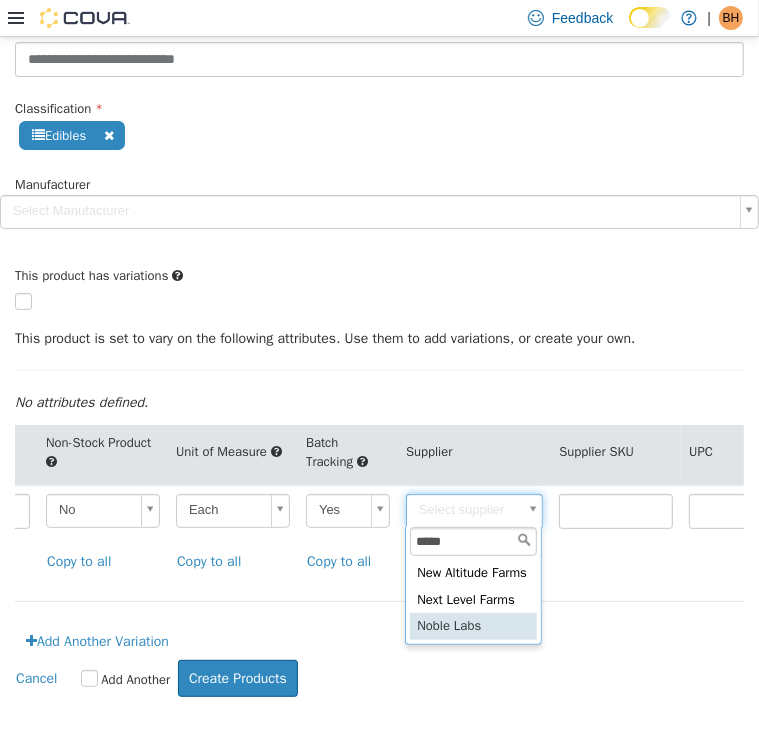 type on "*****" 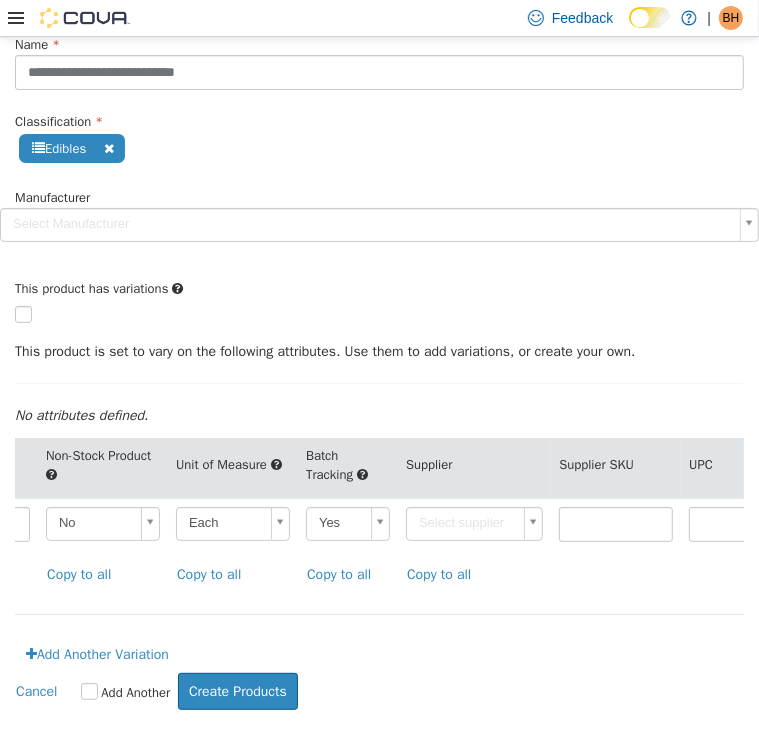 type on "******" 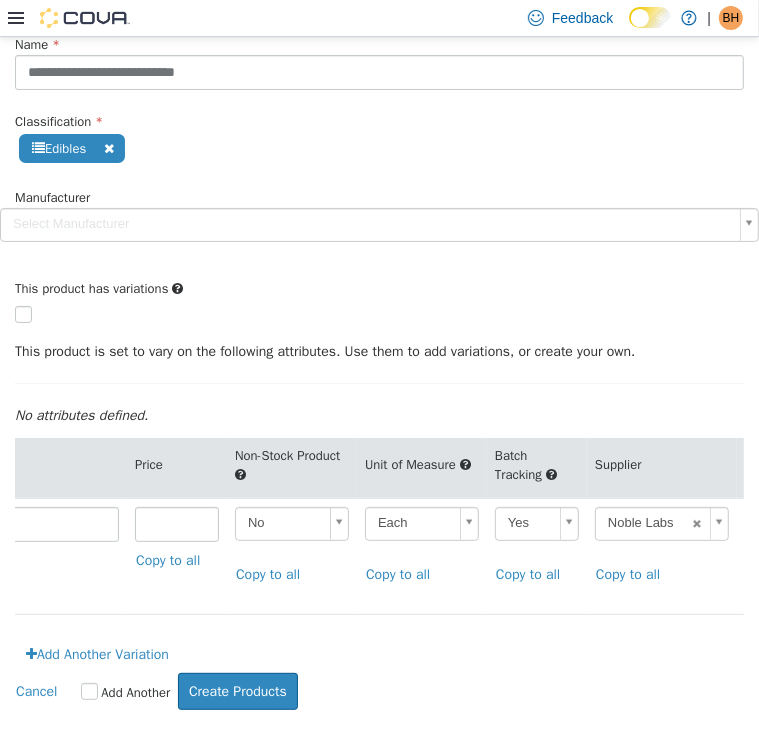 scroll, scrollTop: 0, scrollLeft: 944, axis: horizontal 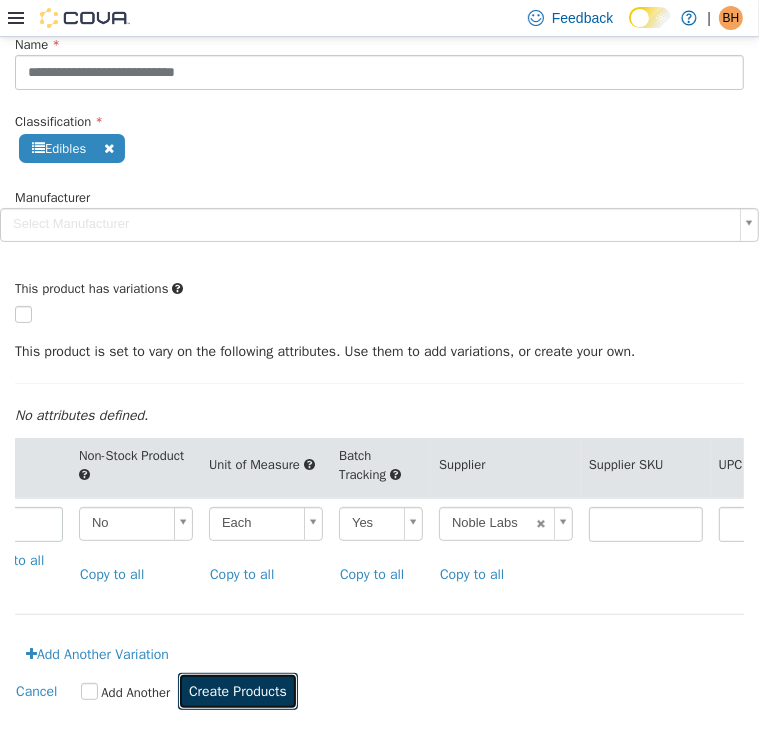 click on "Create Products" at bounding box center [238, 690] 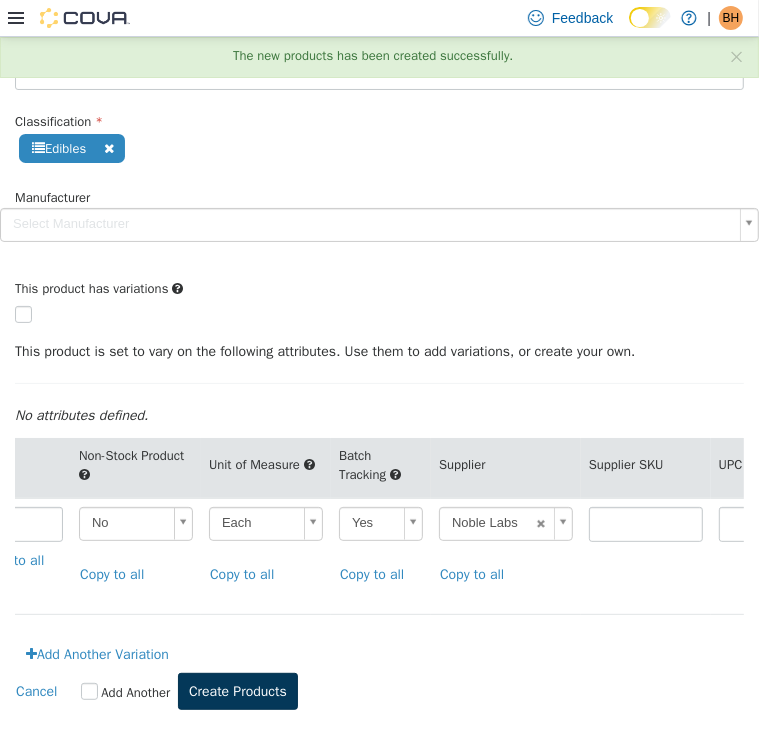 scroll, scrollTop: 0, scrollLeft: 0, axis: both 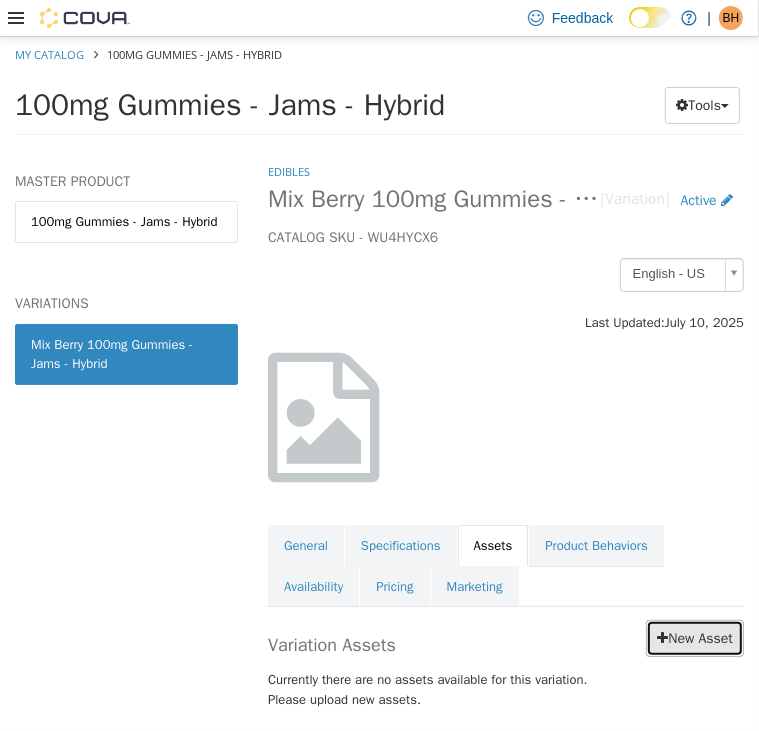 click on "New Asset" at bounding box center [695, 637] 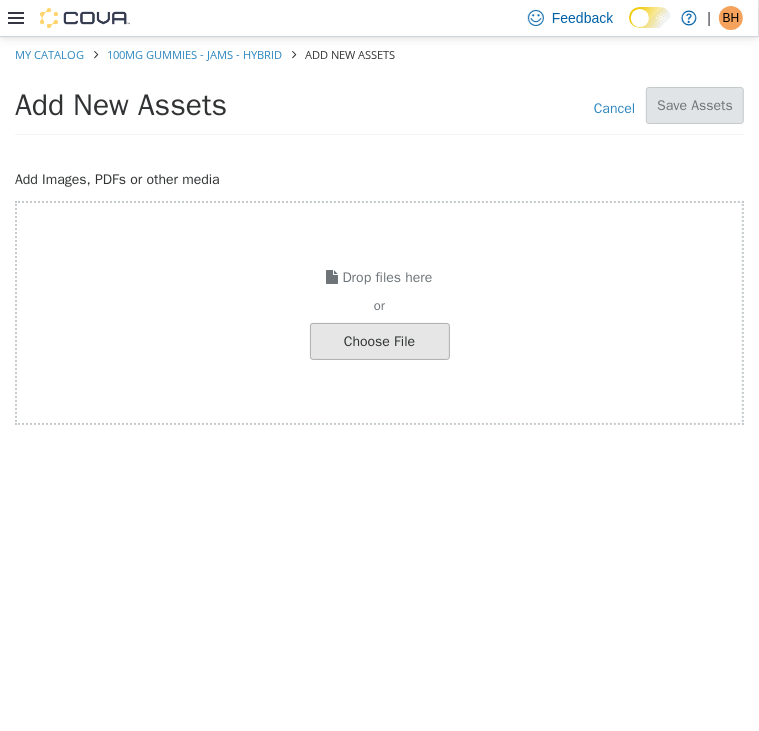 click at bounding box center [-667, 340] 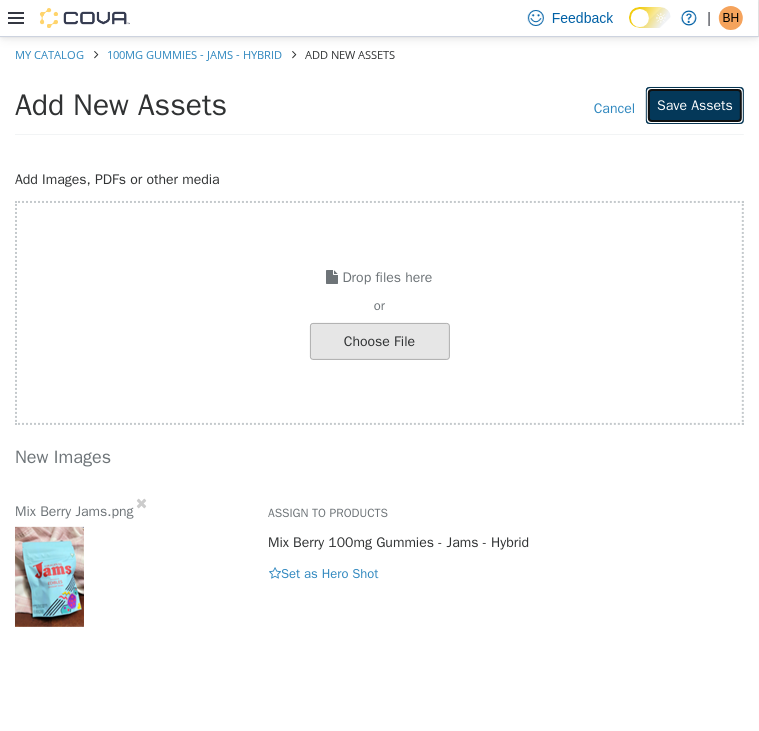 click on "Save Assets" at bounding box center [695, 104] 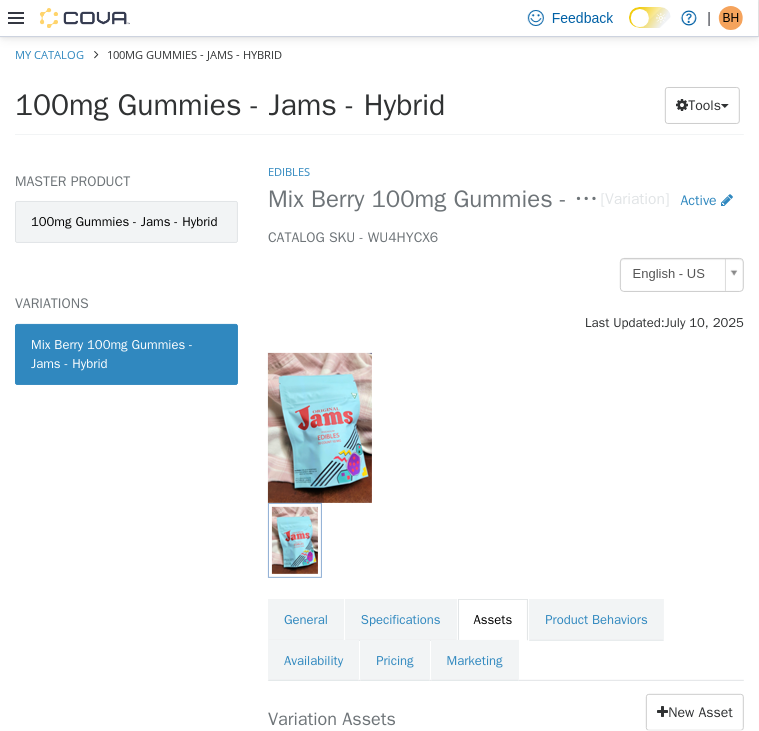 click on "100mg Gummies - Jams - Hybrid" at bounding box center (126, 221) 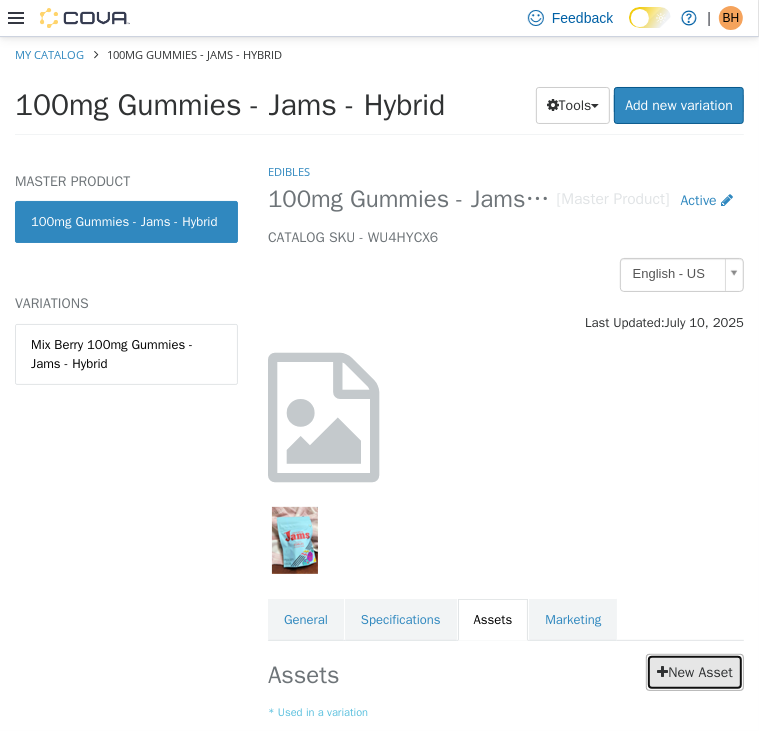 click on "New Asset" at bounding box center (695, 671) 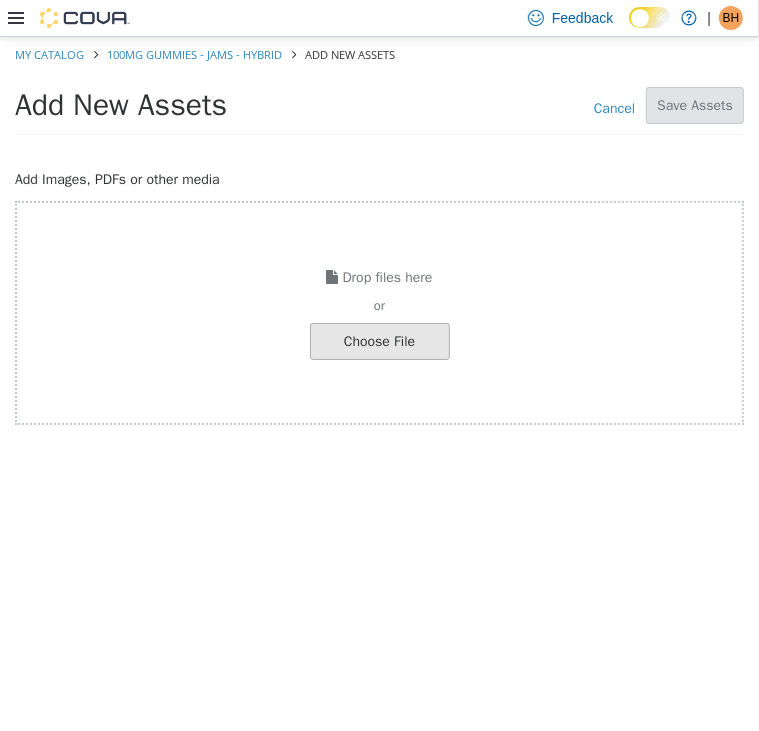 click at bounding box center [-667, 340] 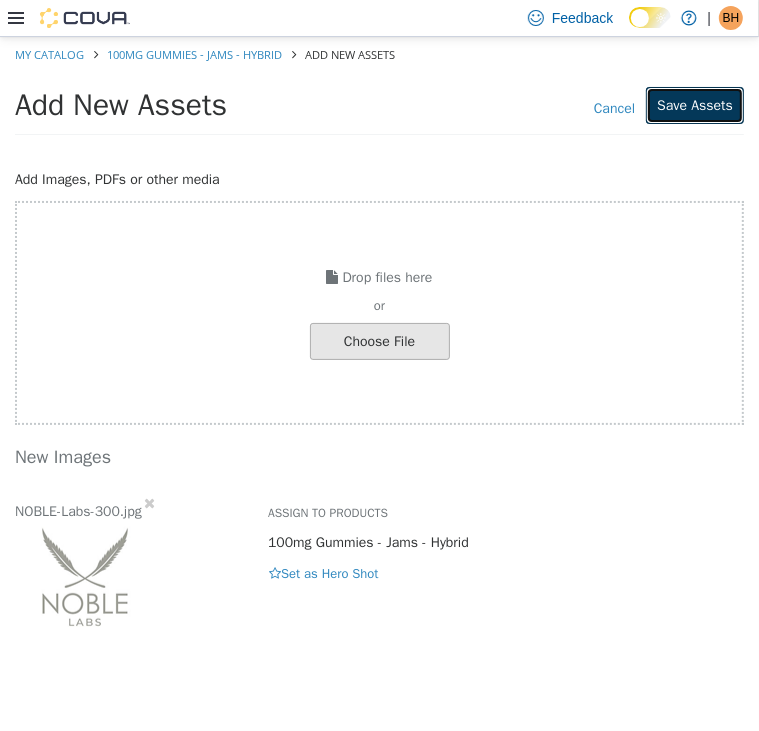 click on "Save Assets" at bounding box center (695, 104) 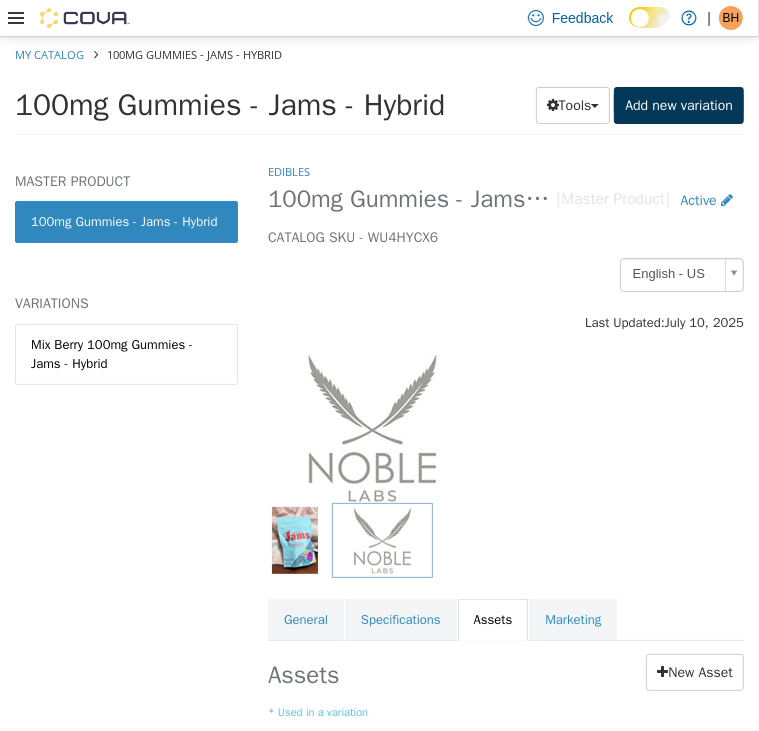 scroll, scrollTop: 0, scrollLeft: 0, axis: both 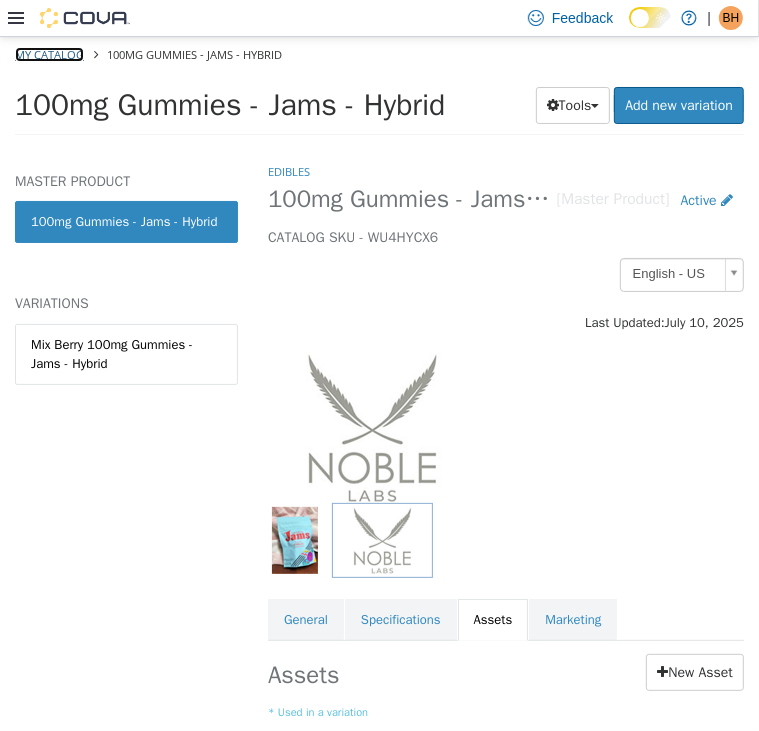 click on "My Catalog" at bounding box center (49, 53) 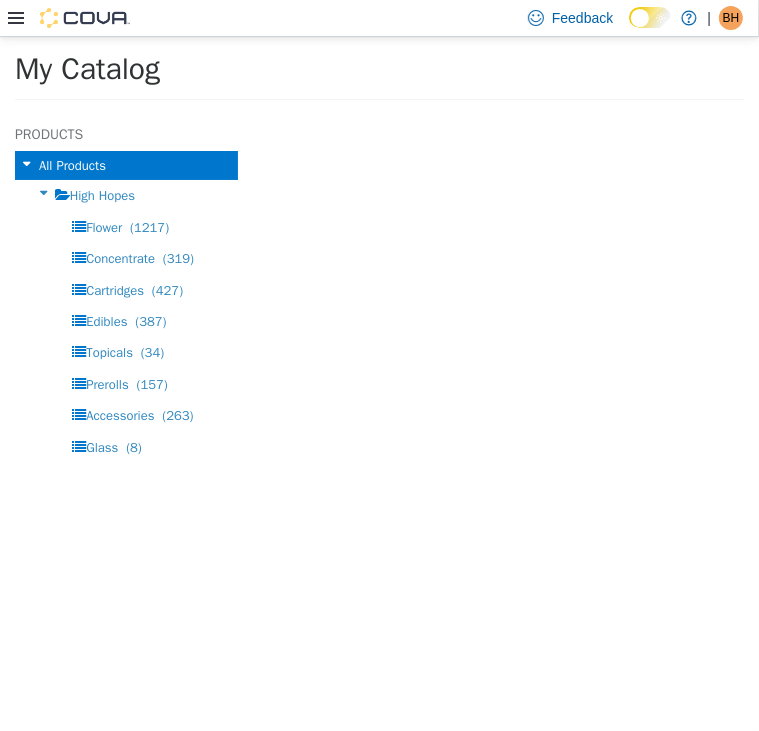 select on "**********" 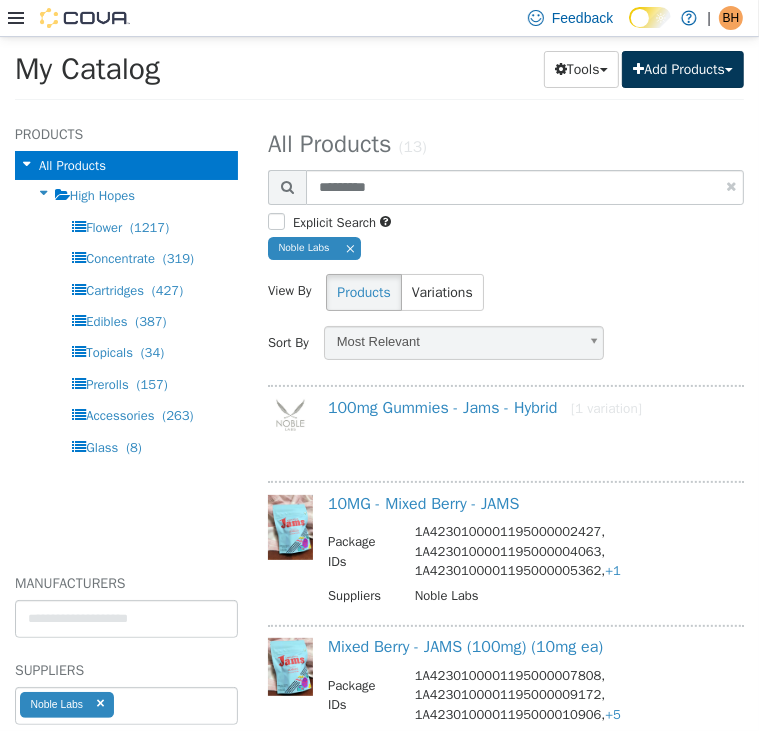 click on "Add Products" at bounding box center (683, 68) 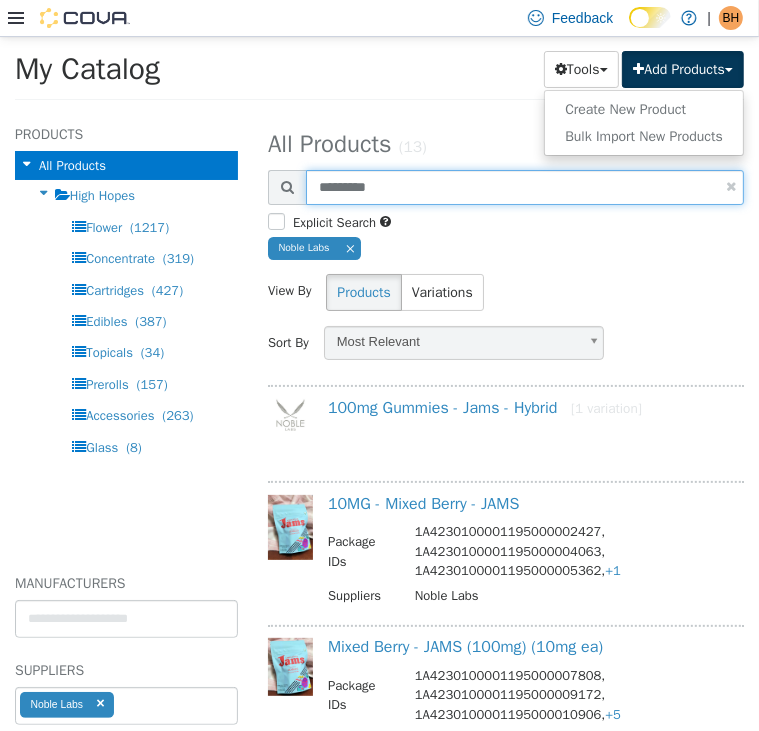 drag, startPoint x: 435, startPoint y: 202, endPoint x: 255, endPoint y: 188, distance: 180.54362 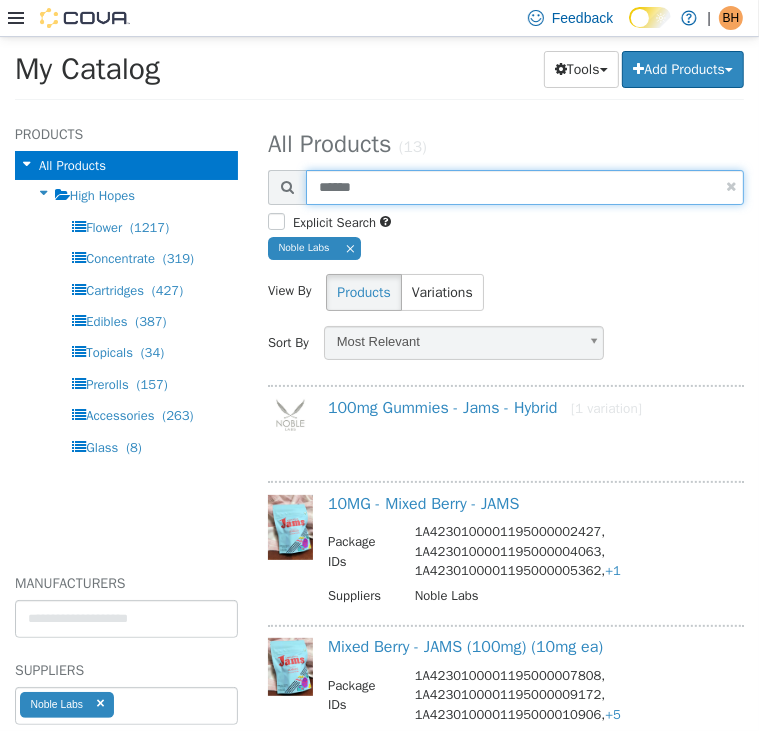 type on "******" 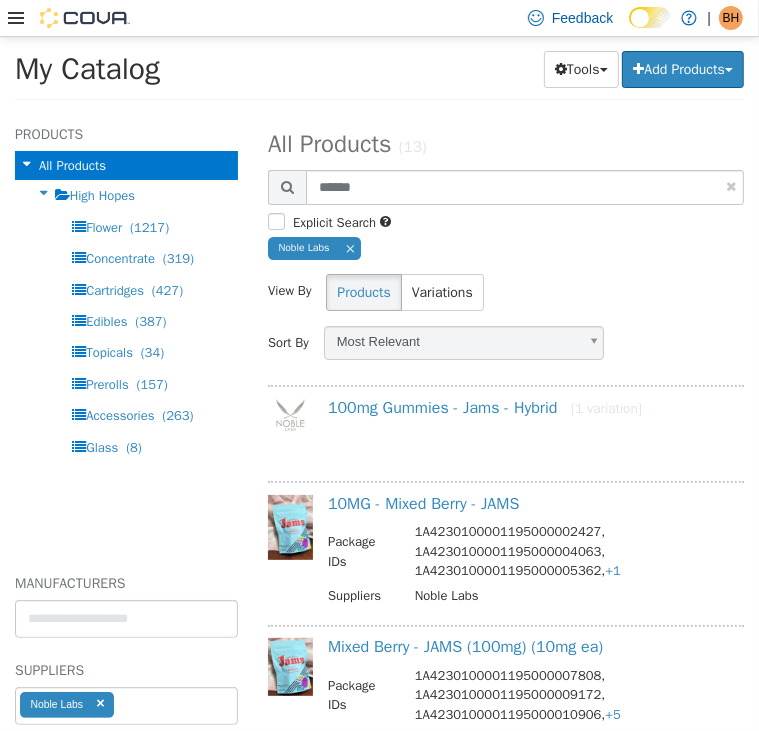 select on "**********" 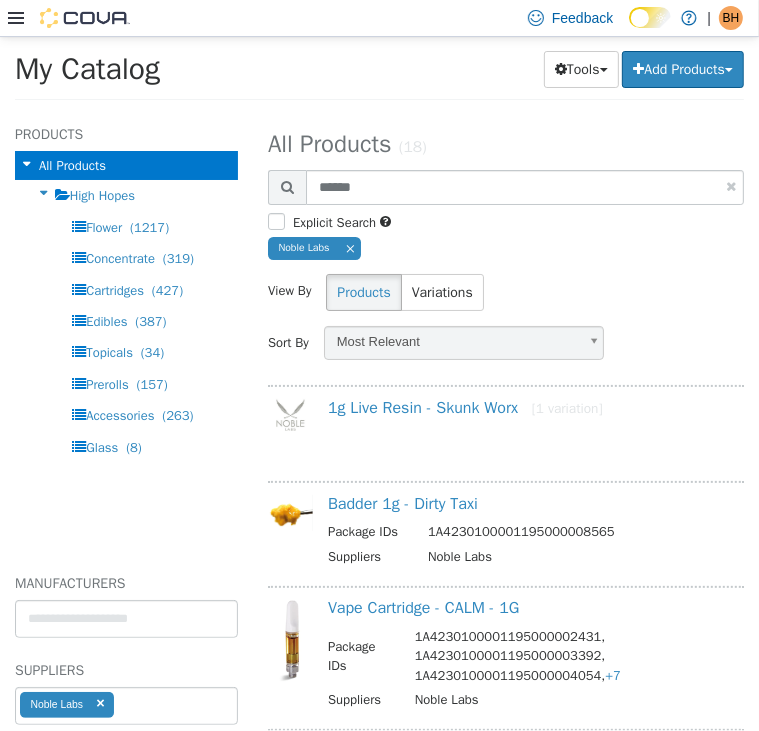 click at bounding box center [350, 247] 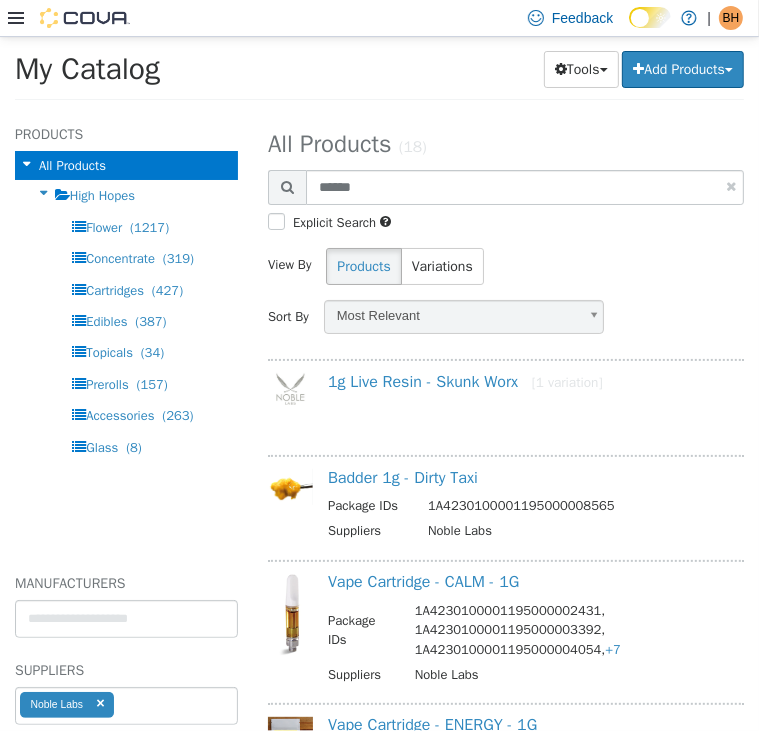 select on "**********" 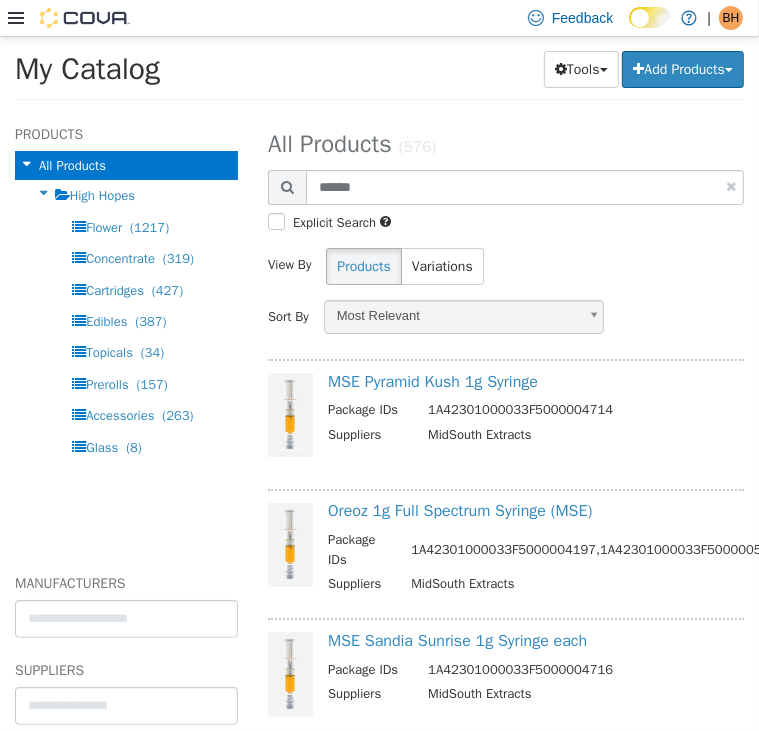 drag, startPoint x: 351, startPoint y: 244, endPoint x: 705, endPoint y: 259, distance: 354.31766 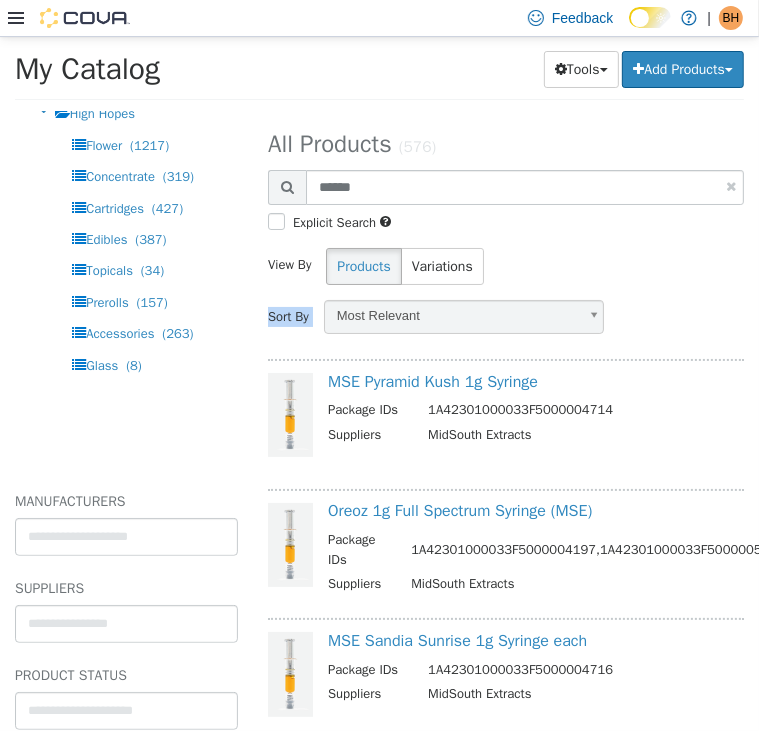 scroll, scrollTop: 97, scrollLeft: 0, axis: vertical 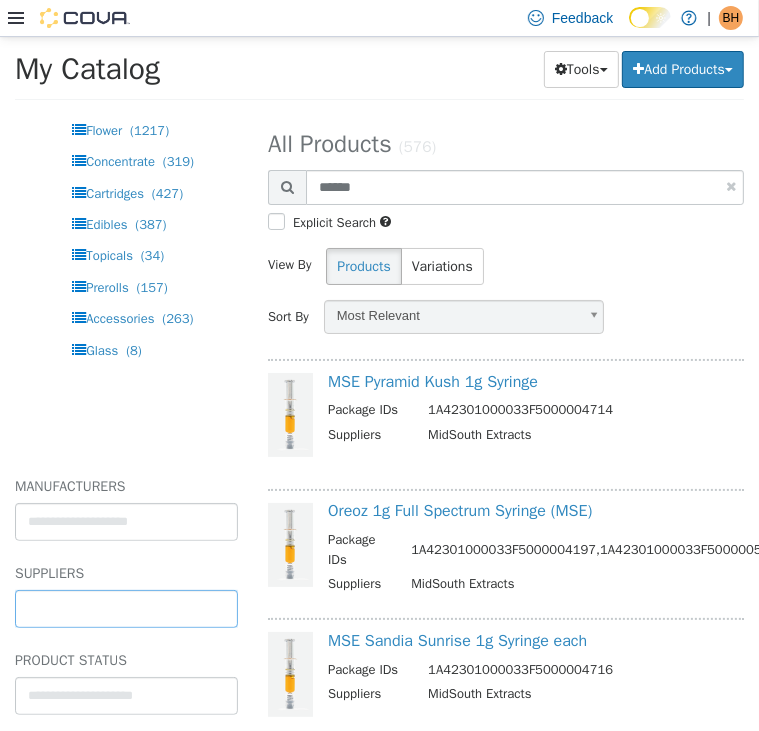 click at bounding box center [126, 608] 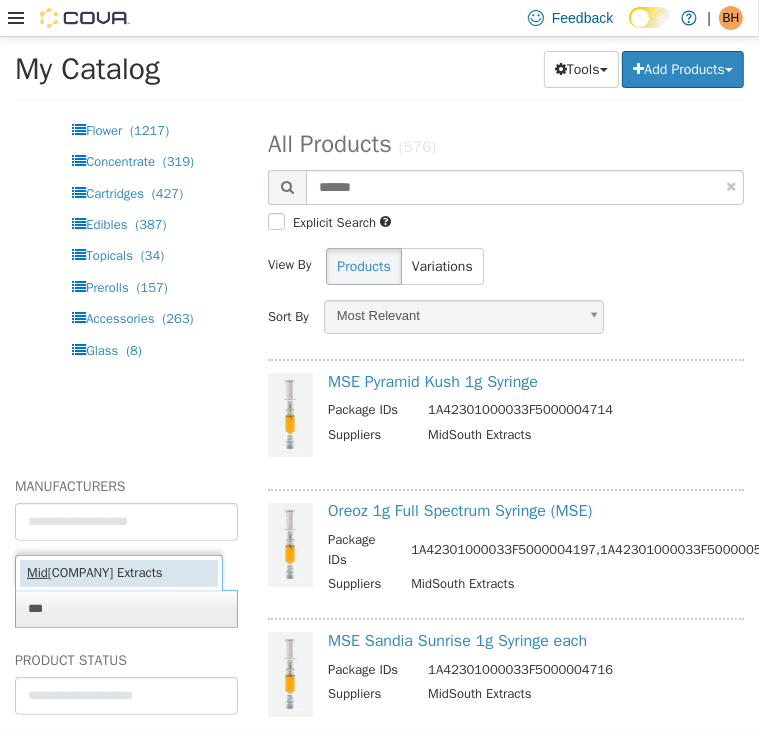 type on "***" 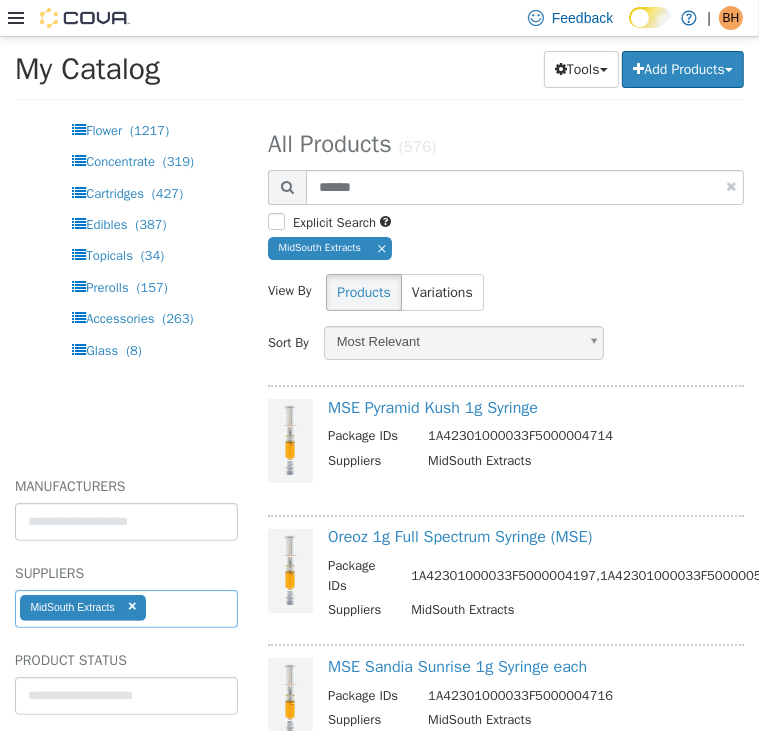 select on "**********" 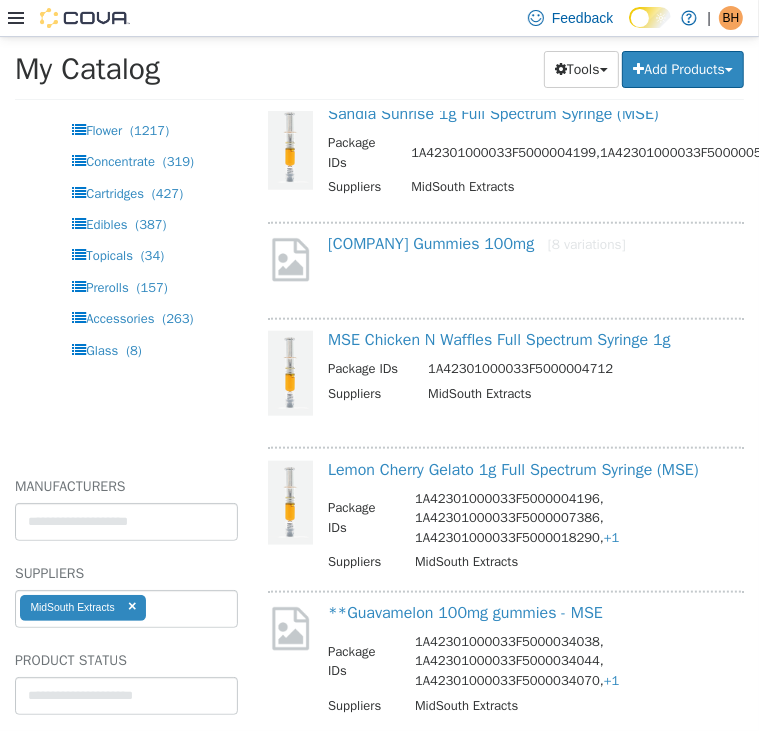 scroll, scrollTop: 511, scrollLeft: 0, axis: vertical 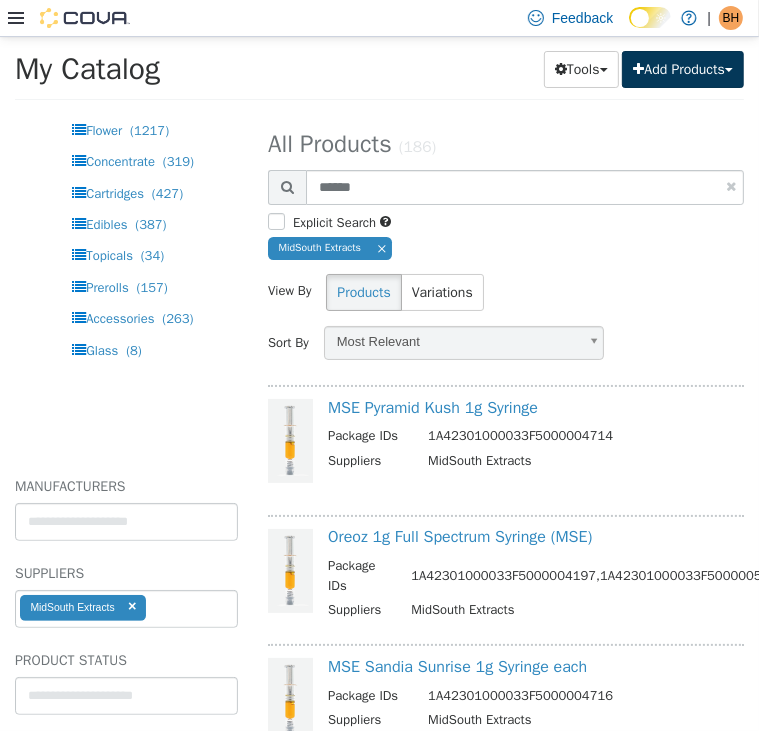 click on "Add Products" at bounding box center [683, 68] 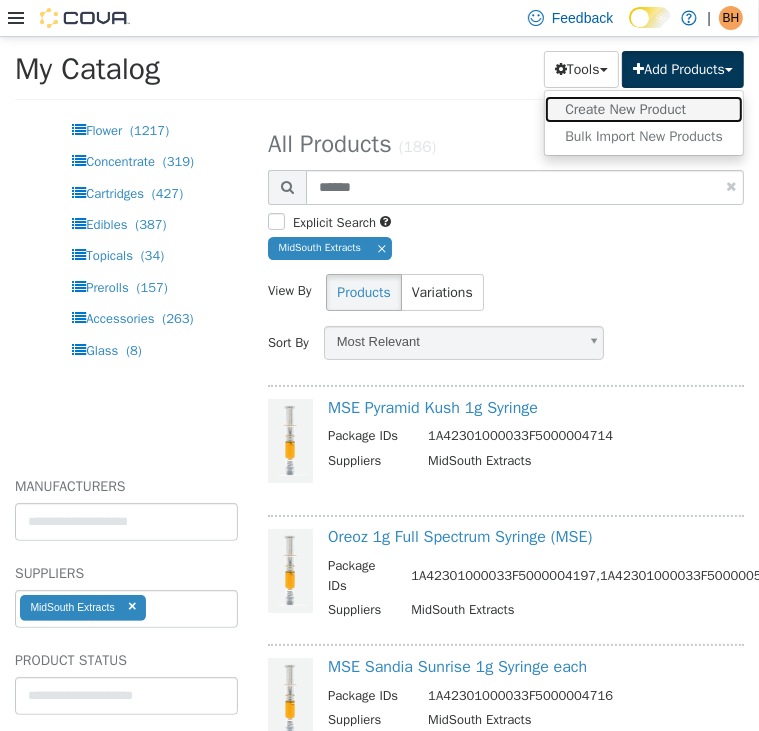 click on "Create New Product" at bounding box center (644, 108) 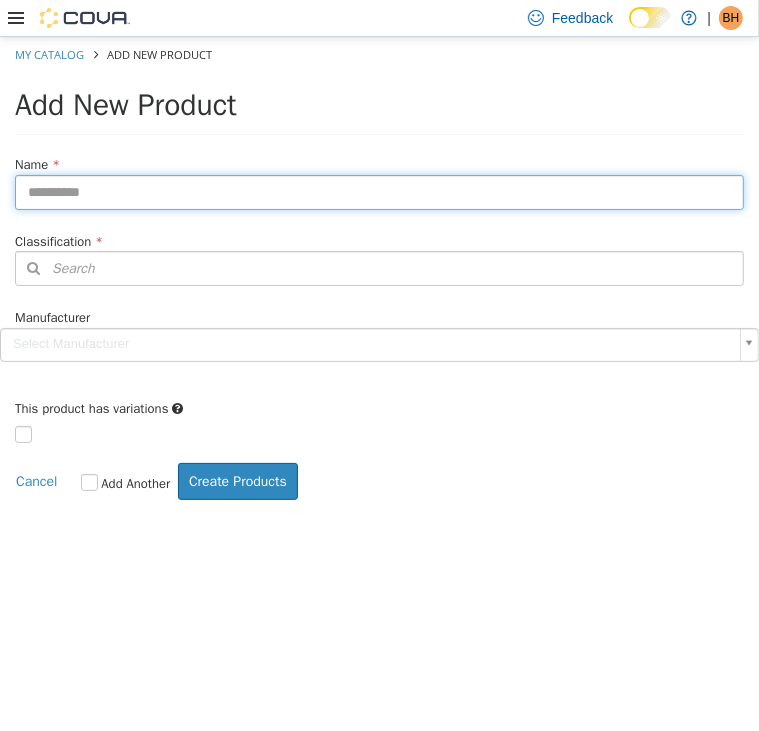 click at bounding box center (379, 191) 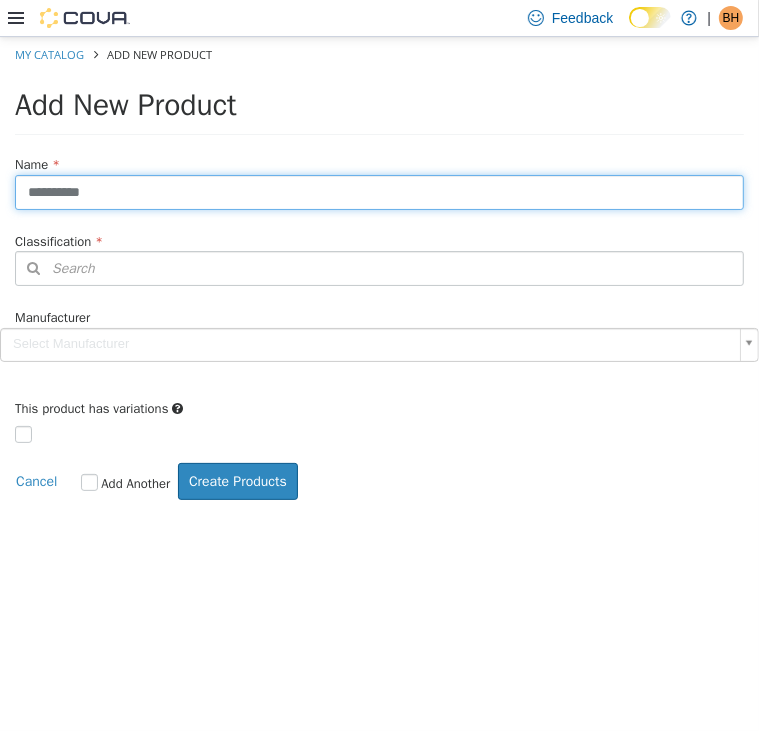 click on "**********" at bounding box center (379, 191) 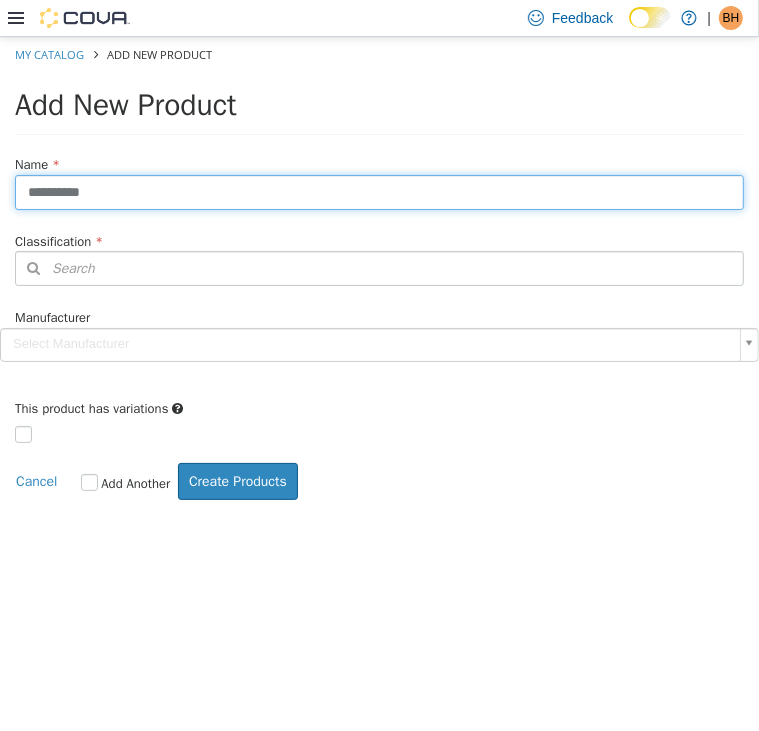 click on "**********" at bounding box center [379, 191] 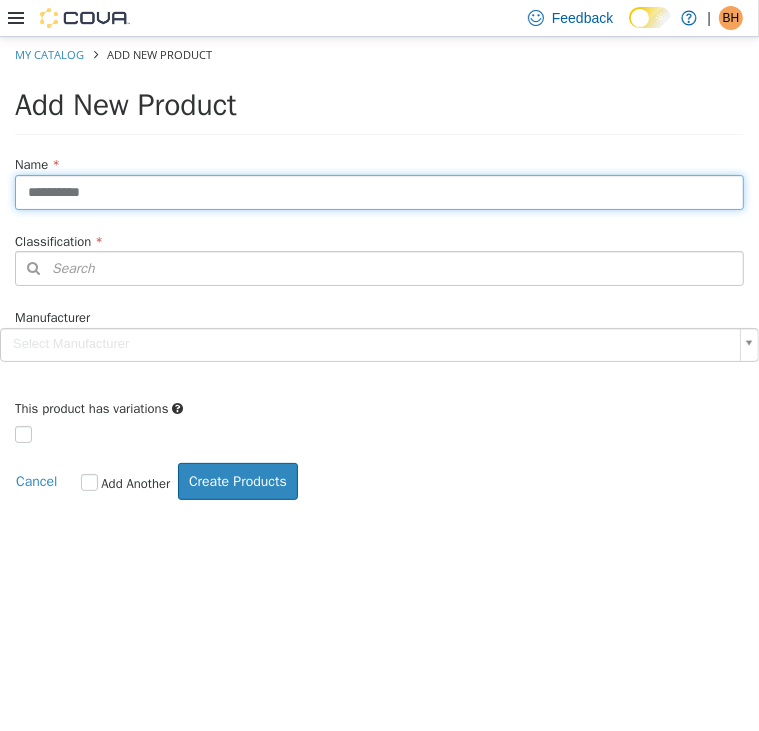 click on "**********" at bounding box center [379, 191] 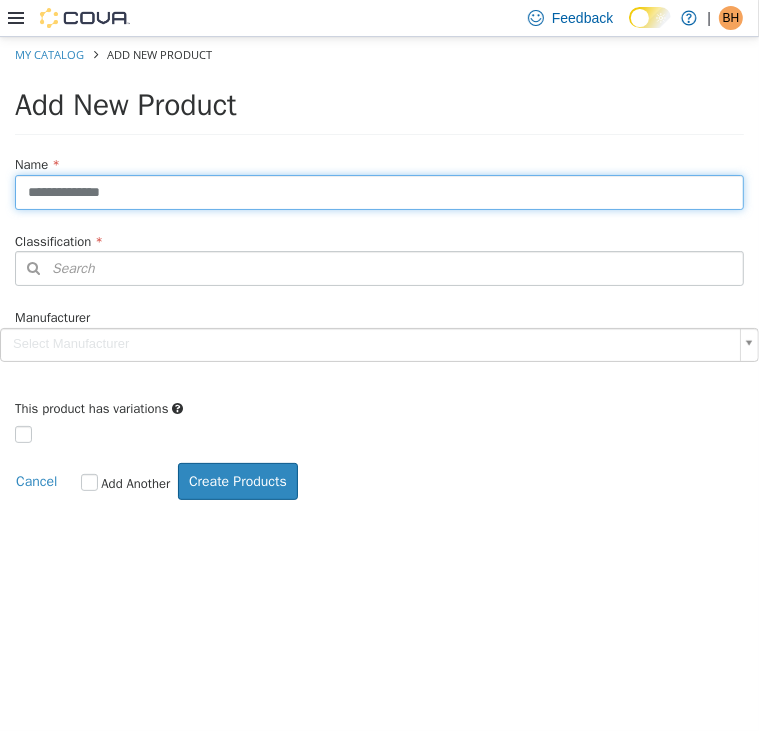 click on "**********" at bounding box center [379, 191] 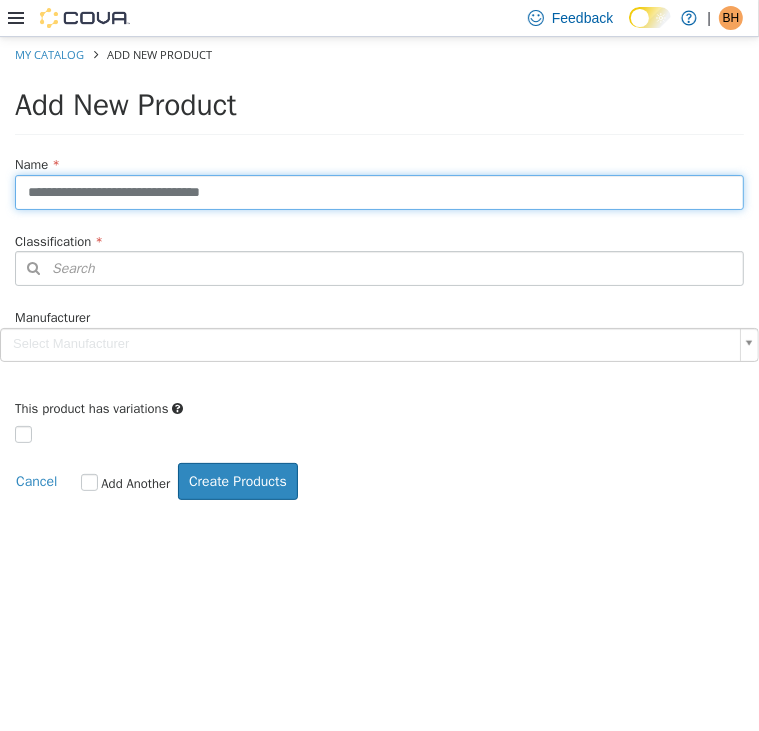 type on "**********" 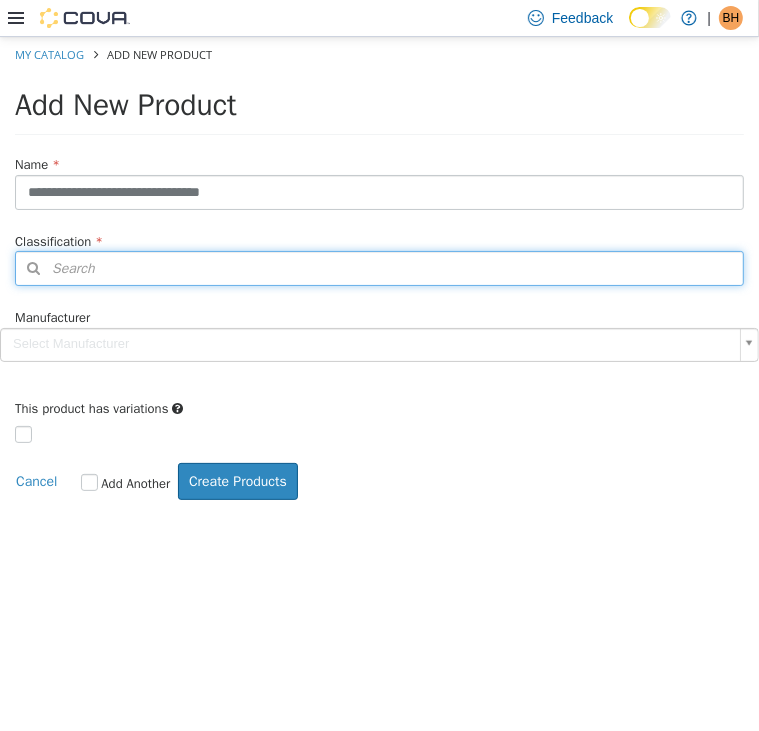 click on "Search" at bounding box center [379, 267] 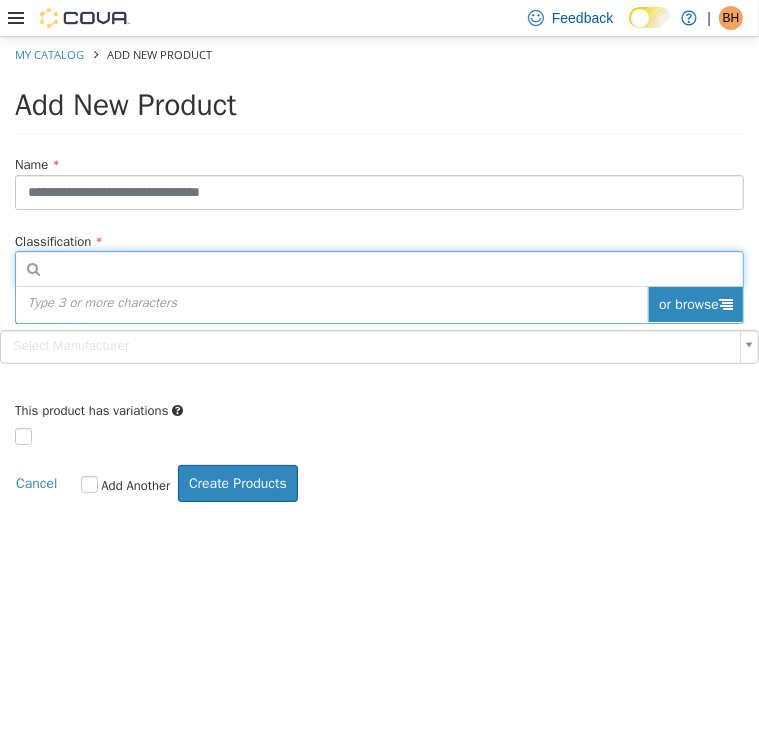 click on "or browse" at bounding box center (695, 303) 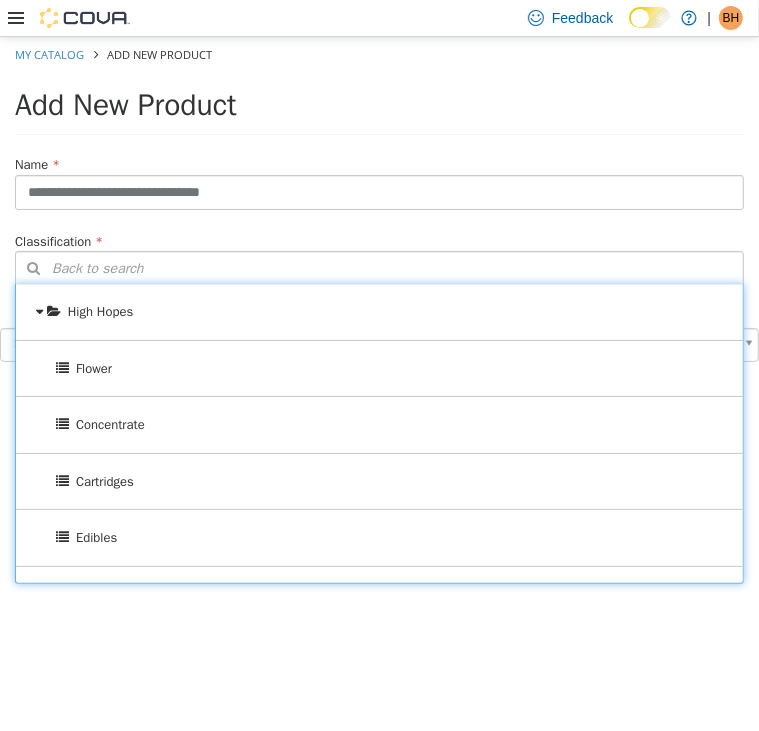 click on "Concentrate" at bounding box center [379, 424] 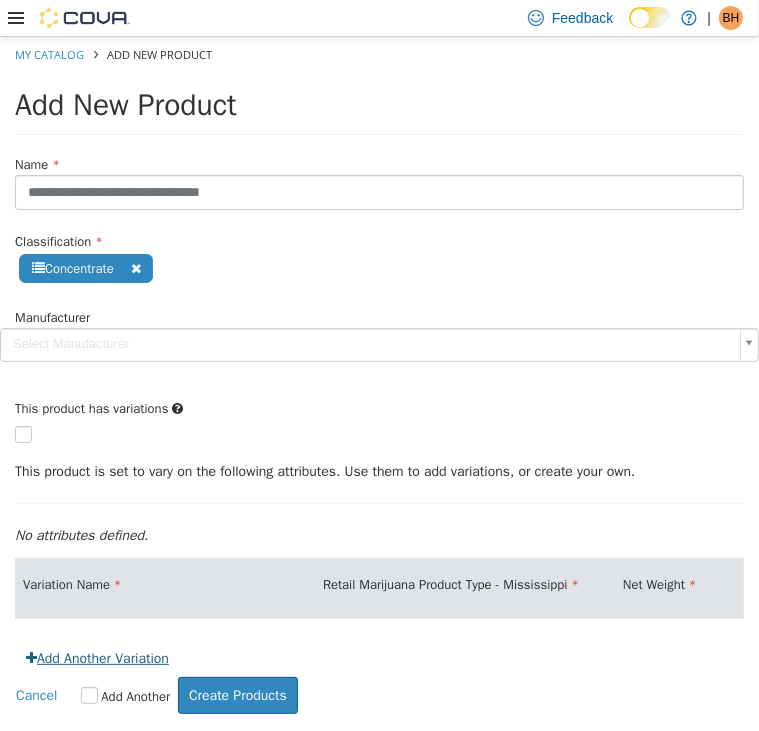 click on "Add Another Variation" at bounding box center (97, 657) 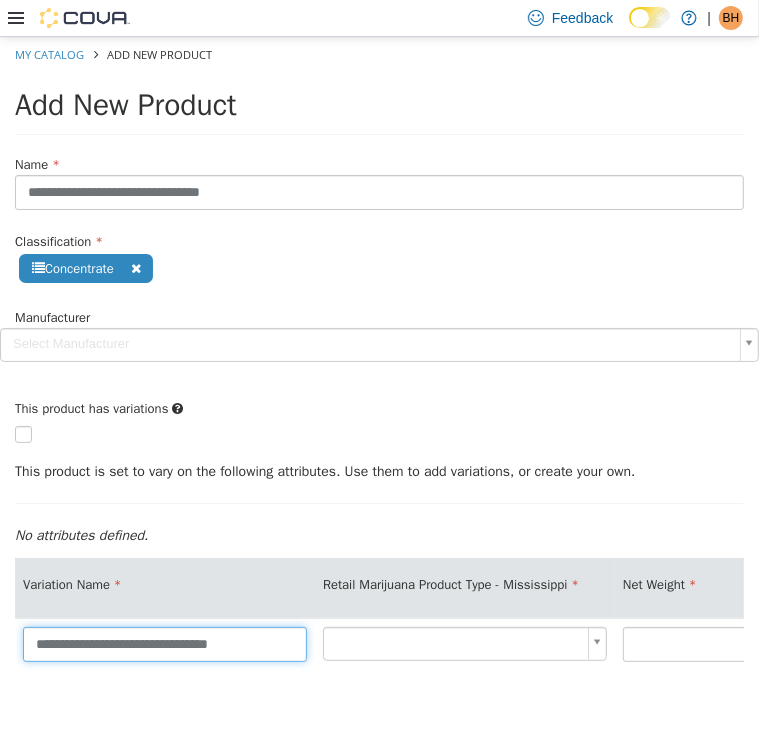click on "**********" at bounding box center [165, 643] 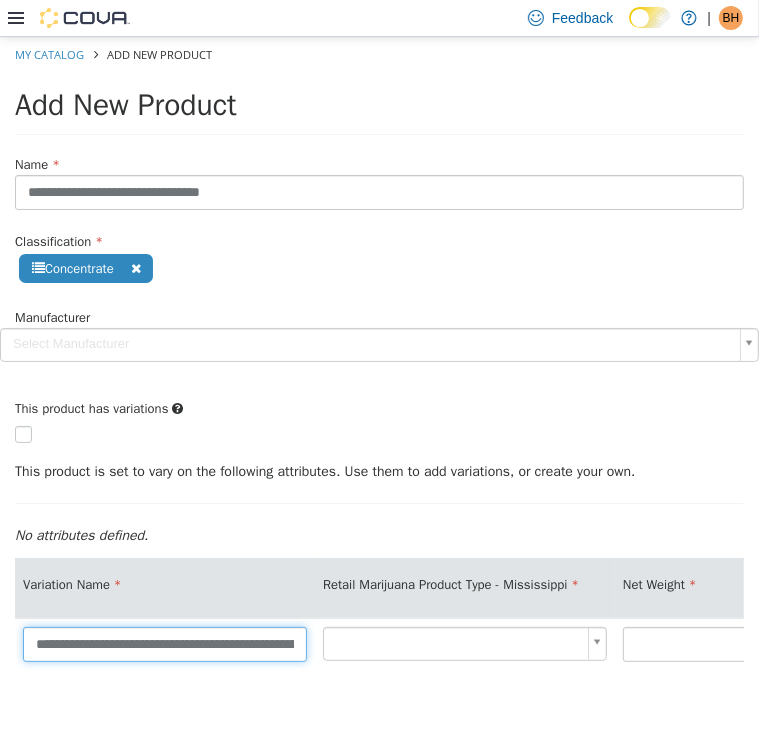 type on "**********" 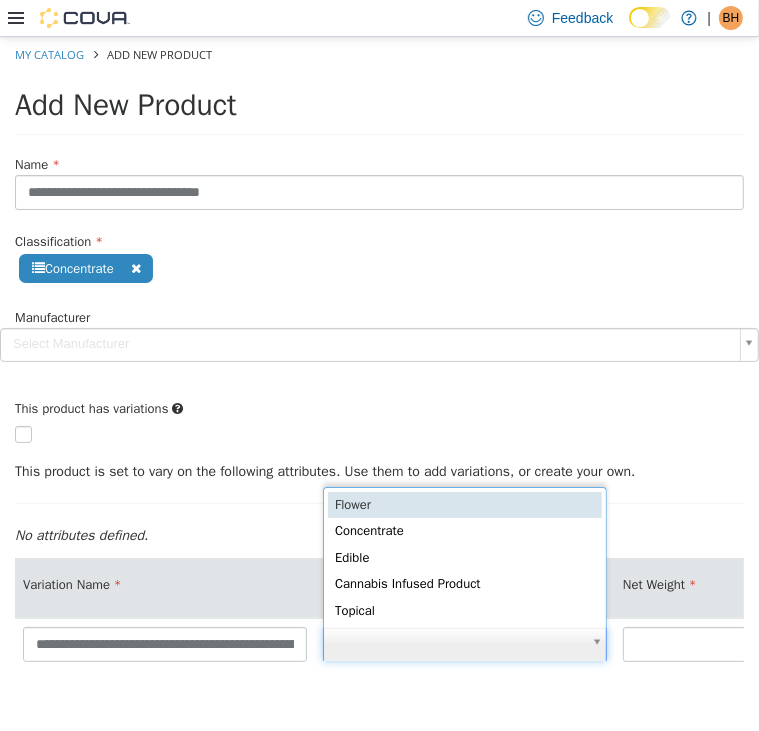 click on "**********" at bounding box center (379, 443) 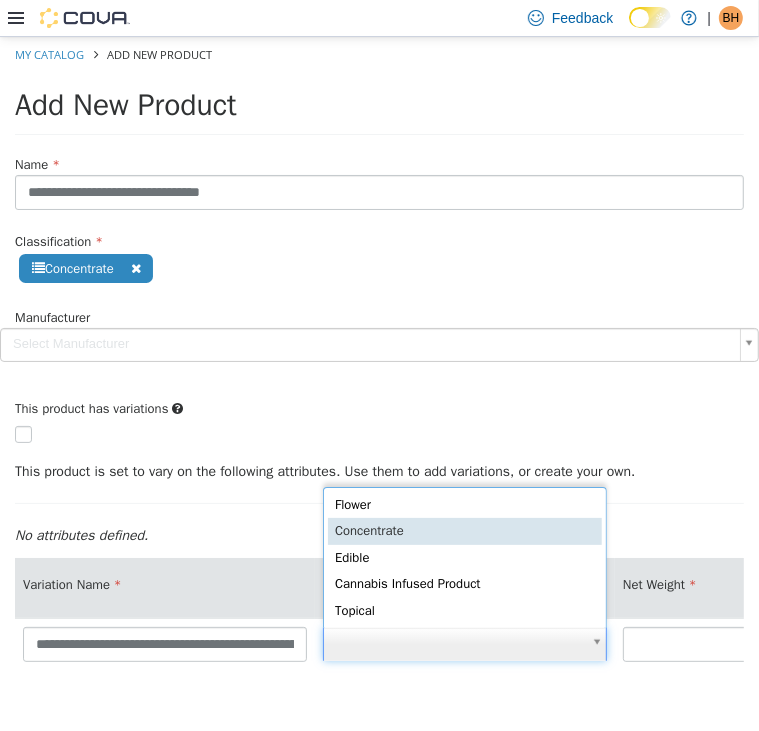 scroll, scrollTop: 4, scrollLeft: 5, axis: both 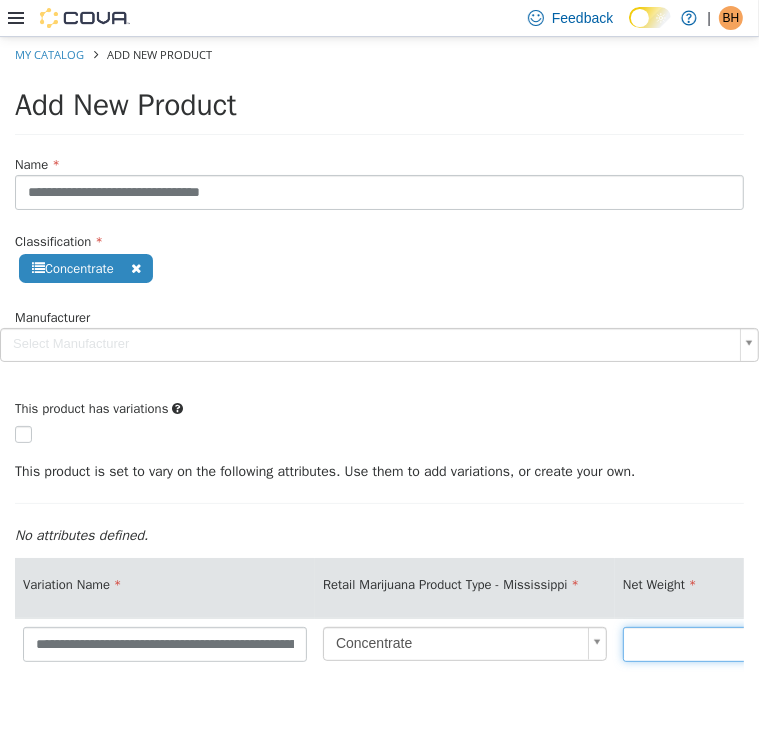 click at bounding box center (765, 643) 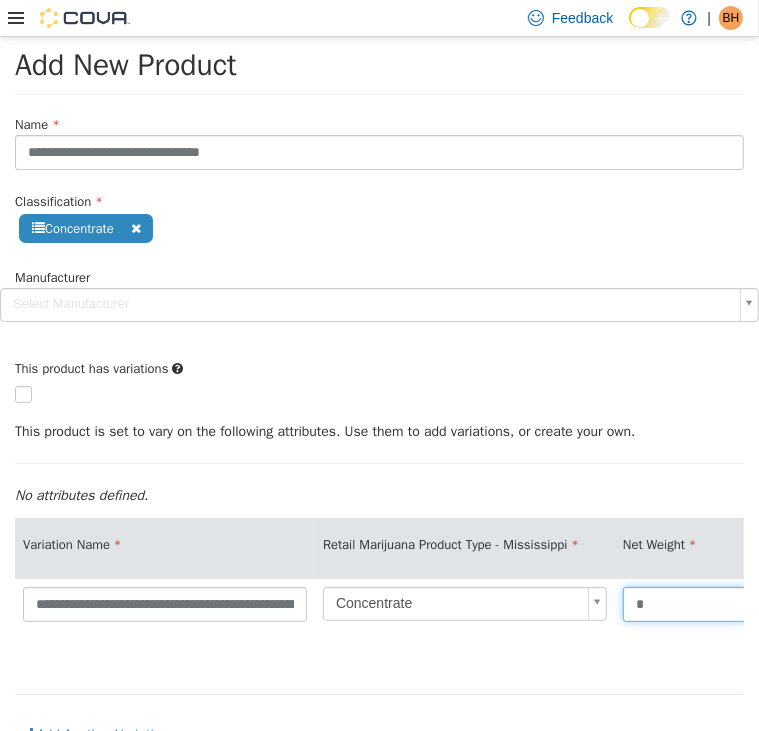 scroll, scrollTop: 133, scrollLeft: 0, axis: vertical 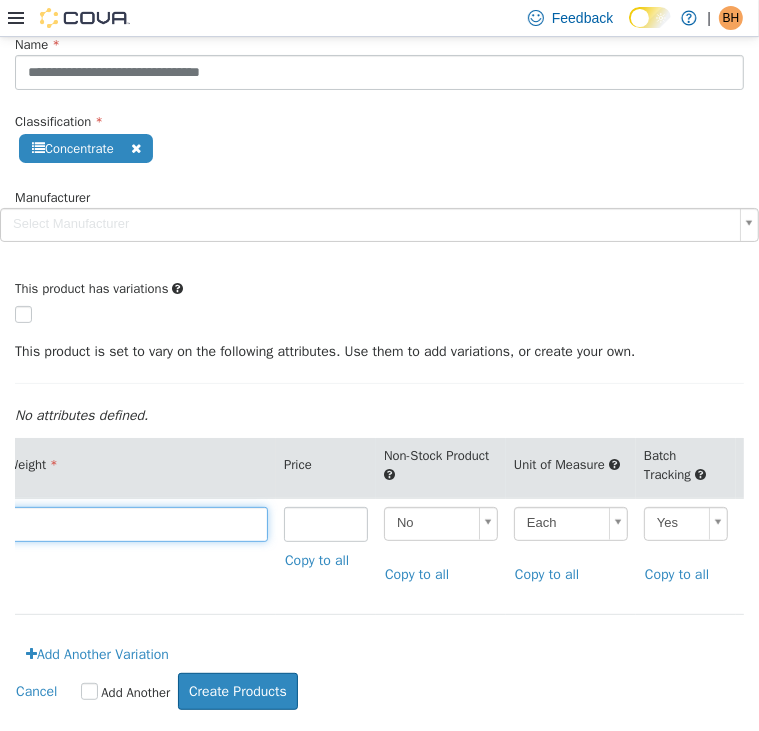 type on "*" 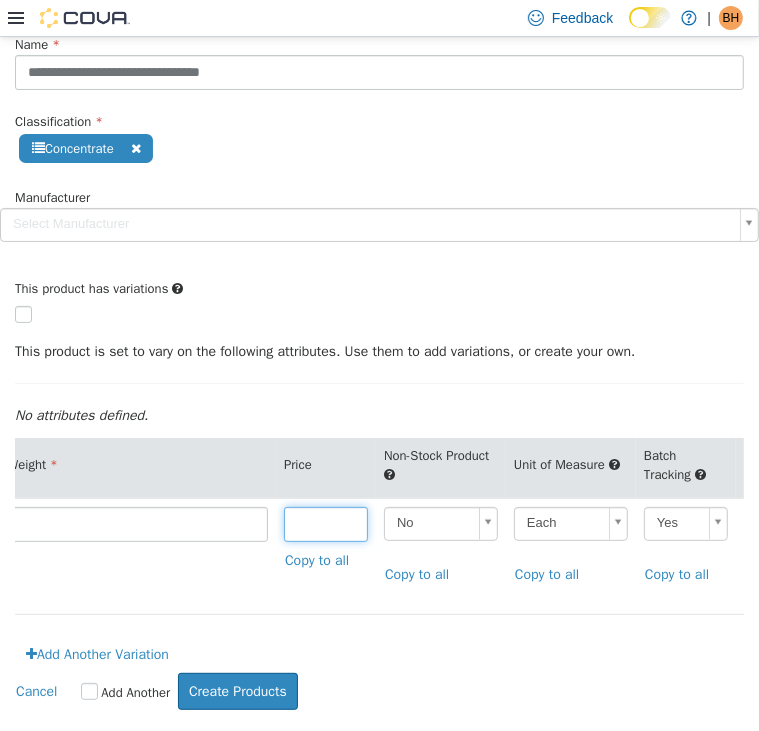 click at bounding box center (326, 523) 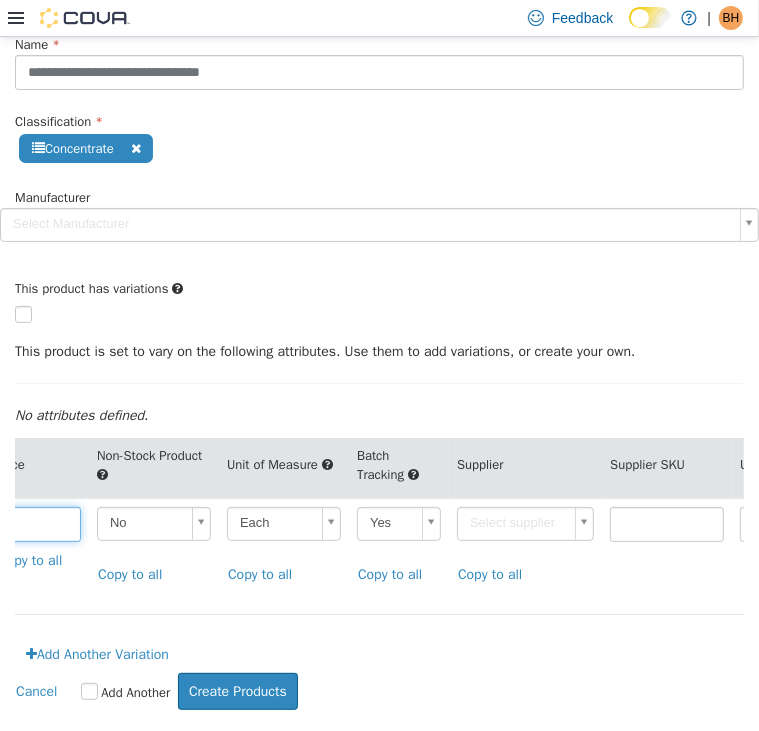 scroll, scrollTop: 0, scrollLeft: 931, axis: horizontal 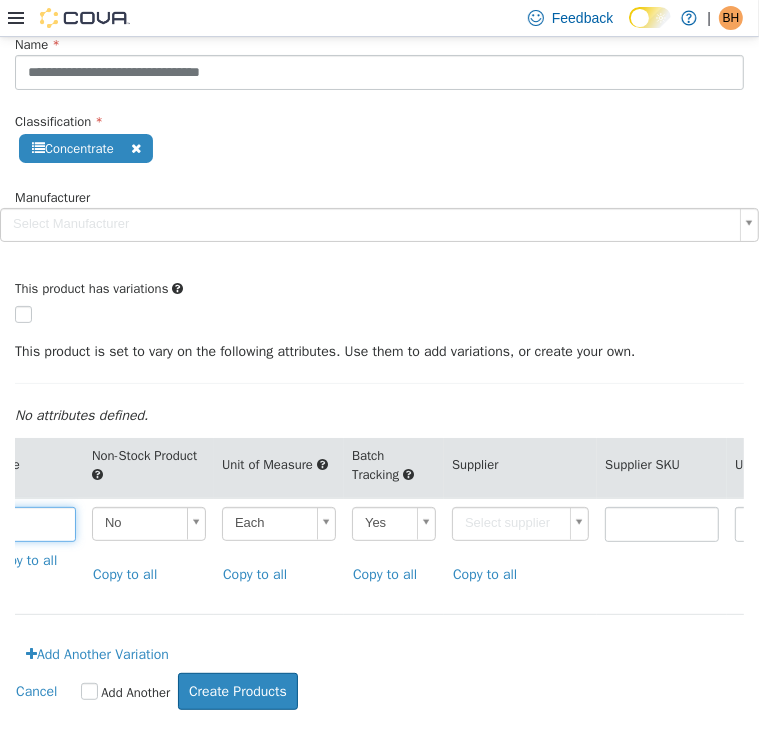 type on "*****" 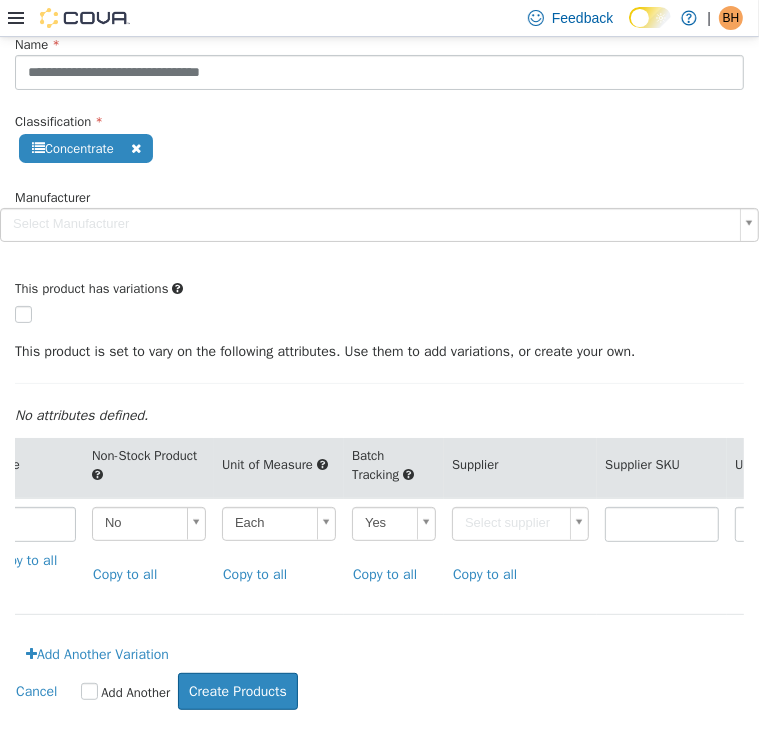 click on "**********" at bounding box center (379, 323) 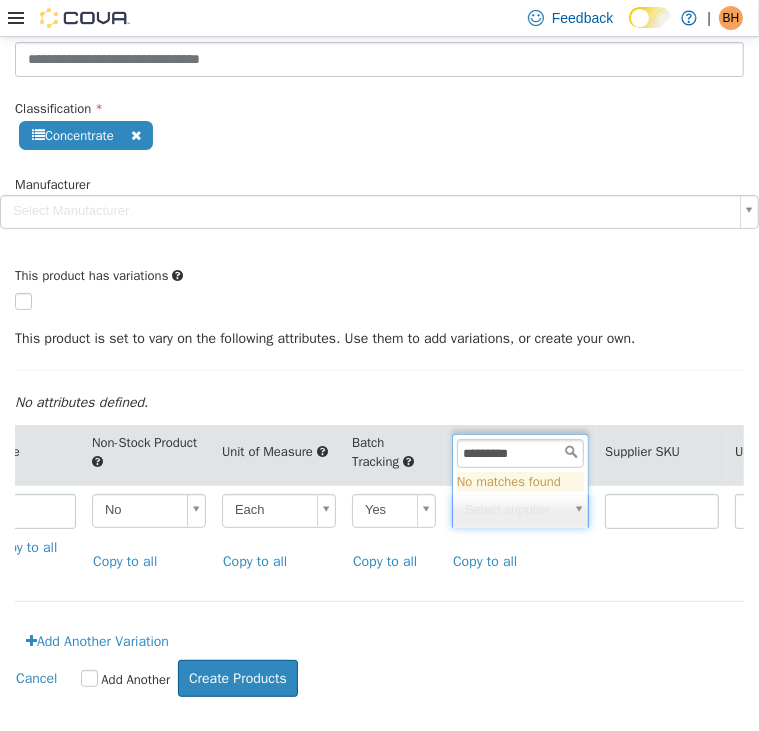 scroll, scrollTop: 0, scrollLeft: 0, axis: both 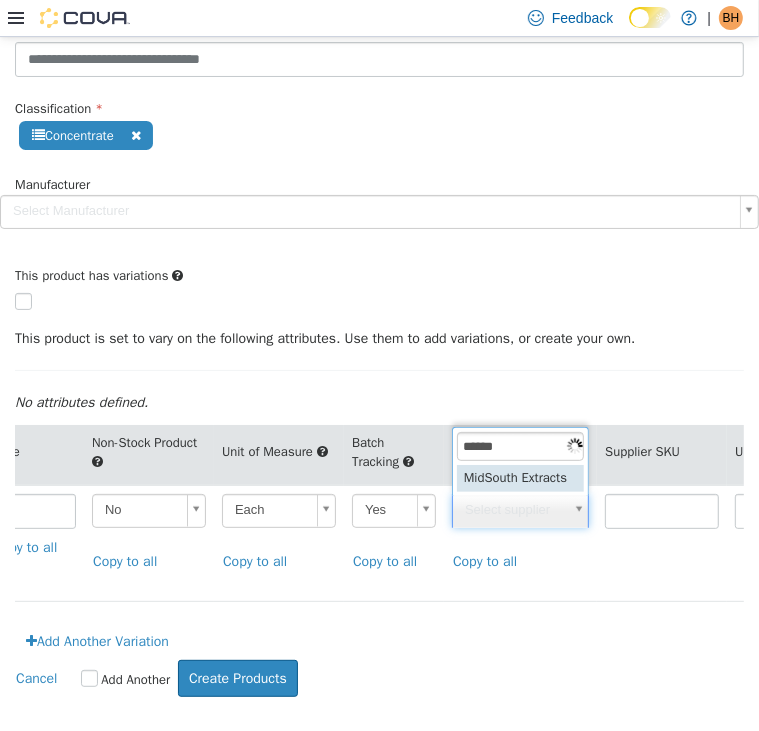 type on "******" 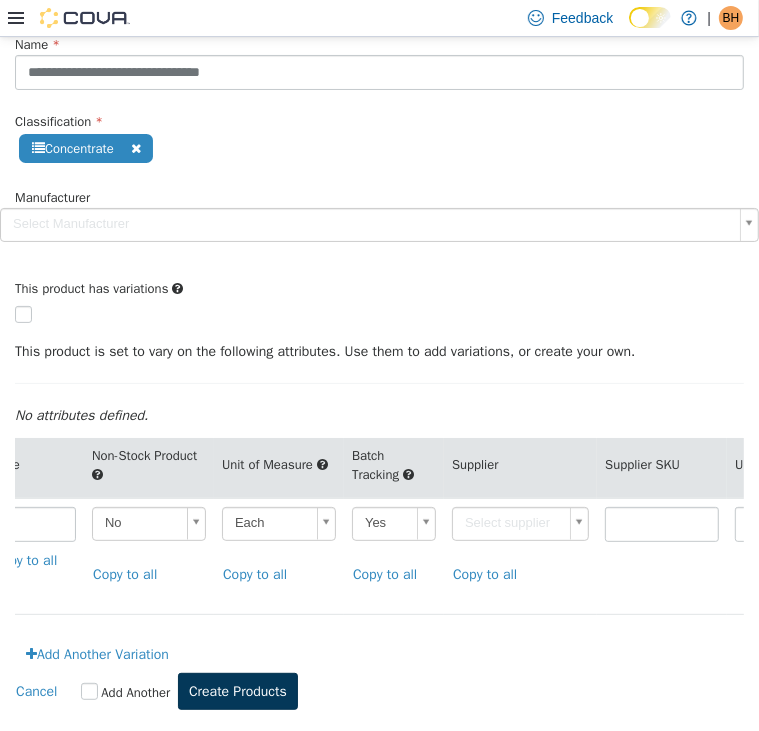 type on "******" 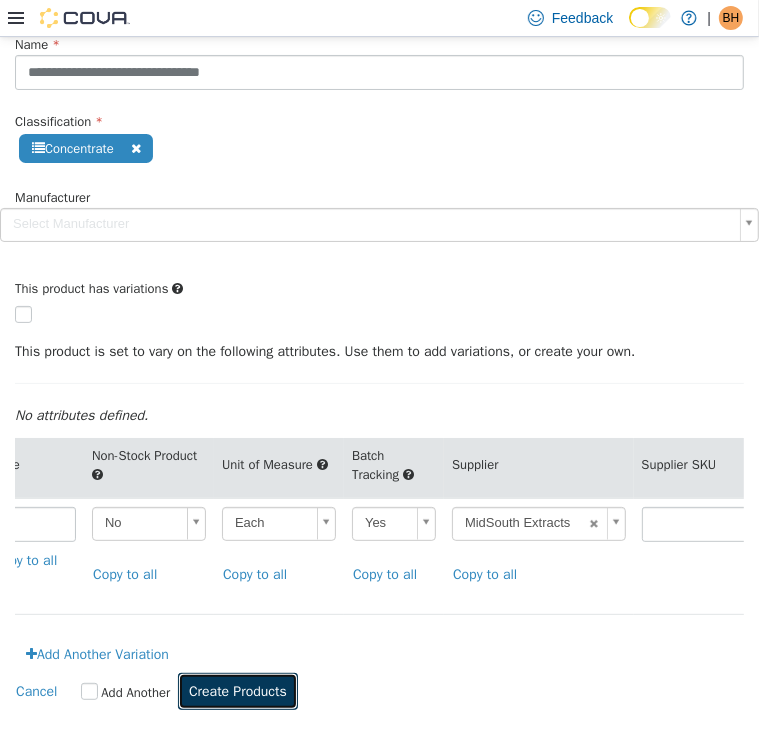 click on "Create Products" at bounding box center (238, 690) 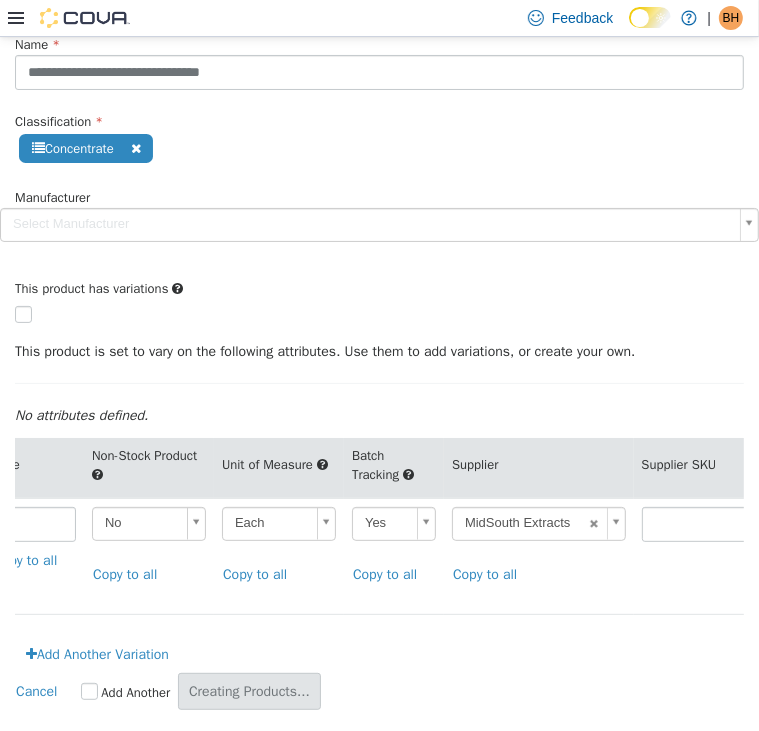 scroll, scrollTop: 0, scrollLeft: 0, axis: both 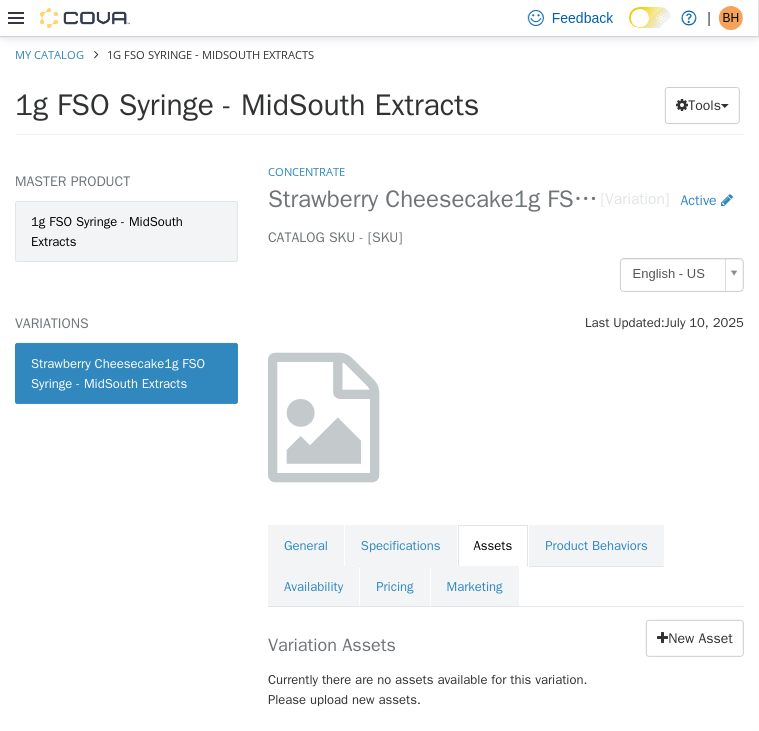 click on "1g FSO Syringe - MidSouth Extracts" at bounding box center [126, 230] 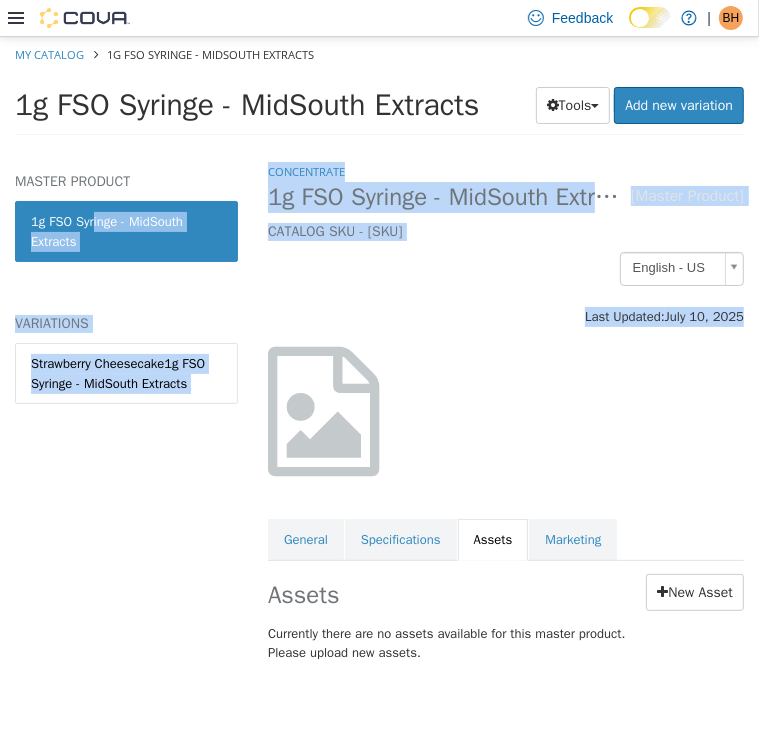 drag, startPoint x: 80, startPoint y: 221, endPoint x: 382, endPoint y: 404, distance: 353.11896 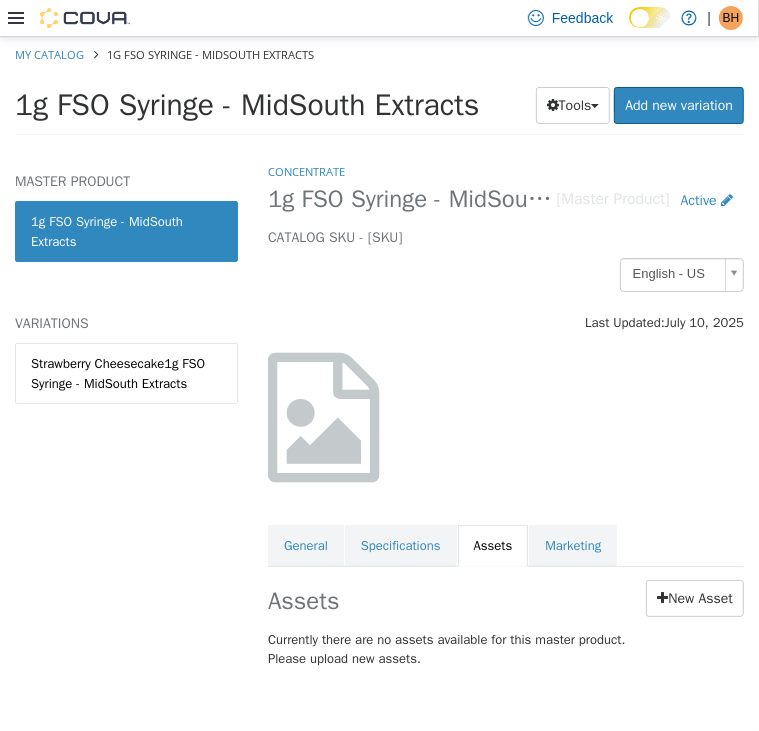 drag, startPoint x: 696, startPoint y: 598, endPoint x: 589, endPoint y: 445, distance: 186.70297 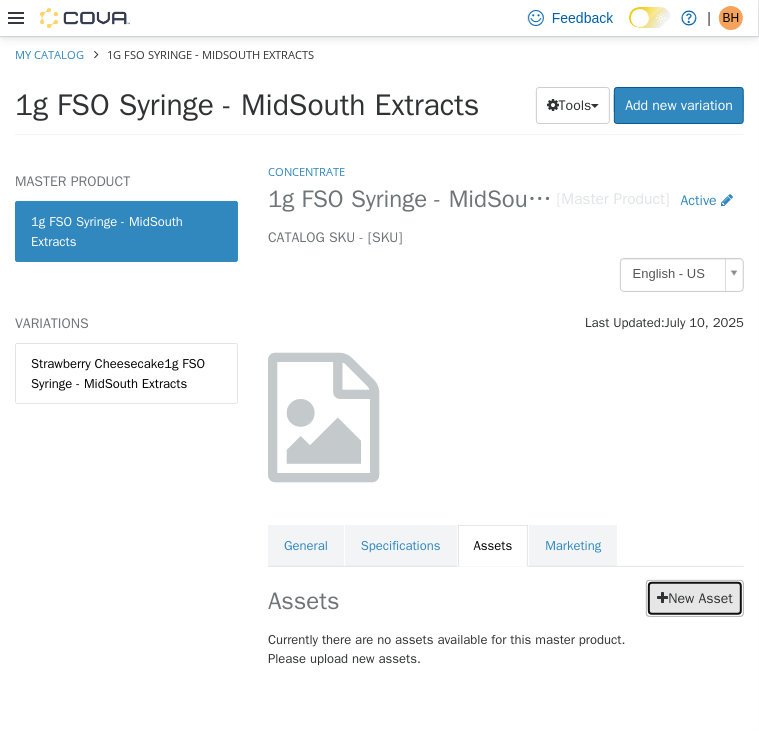 click on "New Asset" at bounding box center (695, 597) 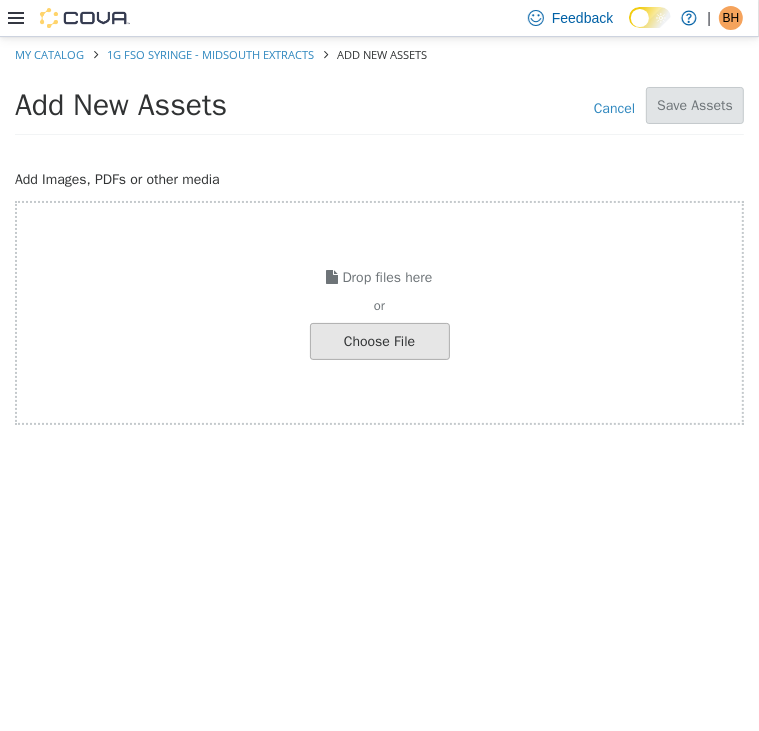 click at bounding box center [-667, 340] 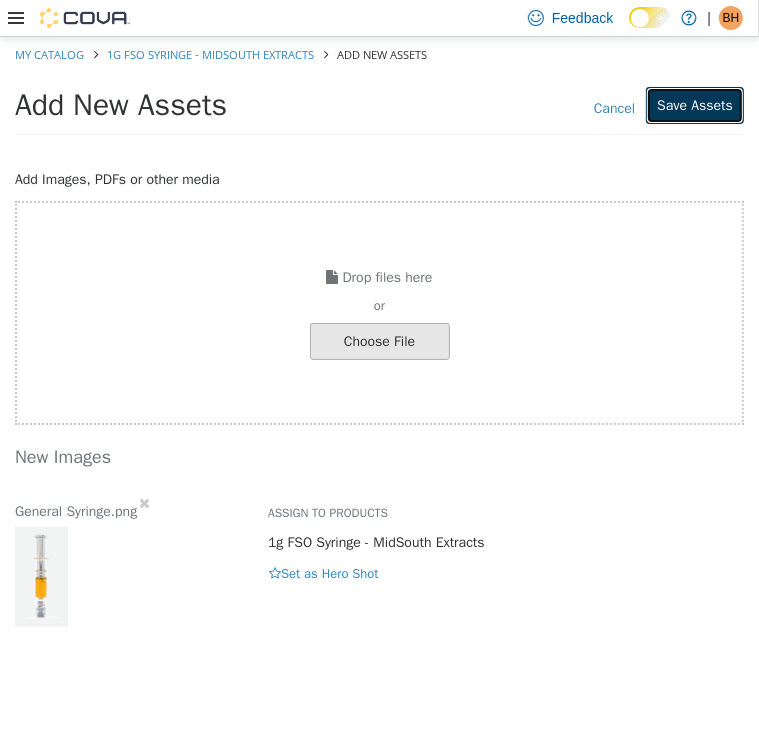 click on "Save Assets" at bounding box center [695, 104] 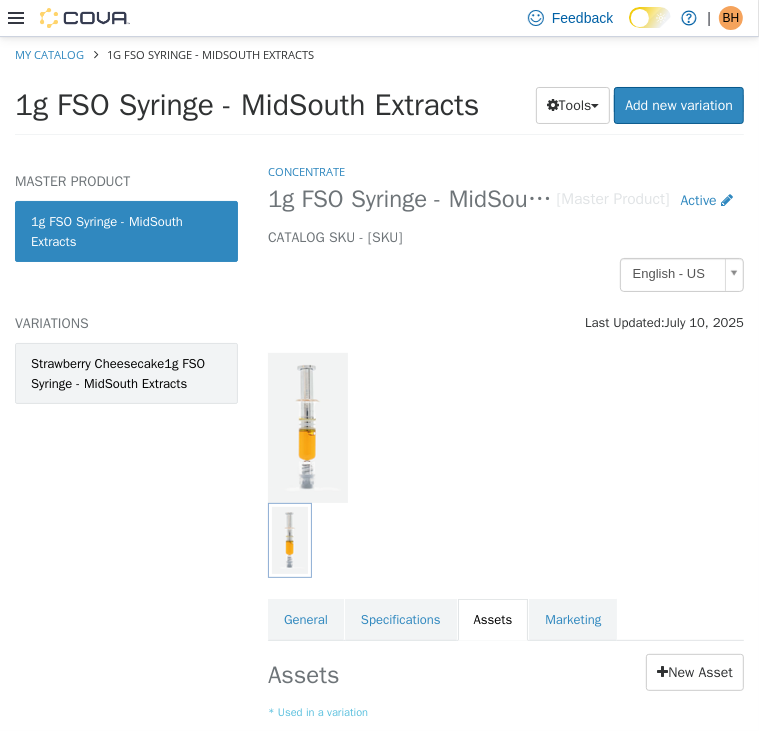 click on "Strawberry Cheesecake1g FSO Syringe - MidSouth Extracts" at bounding box center [126, 372] 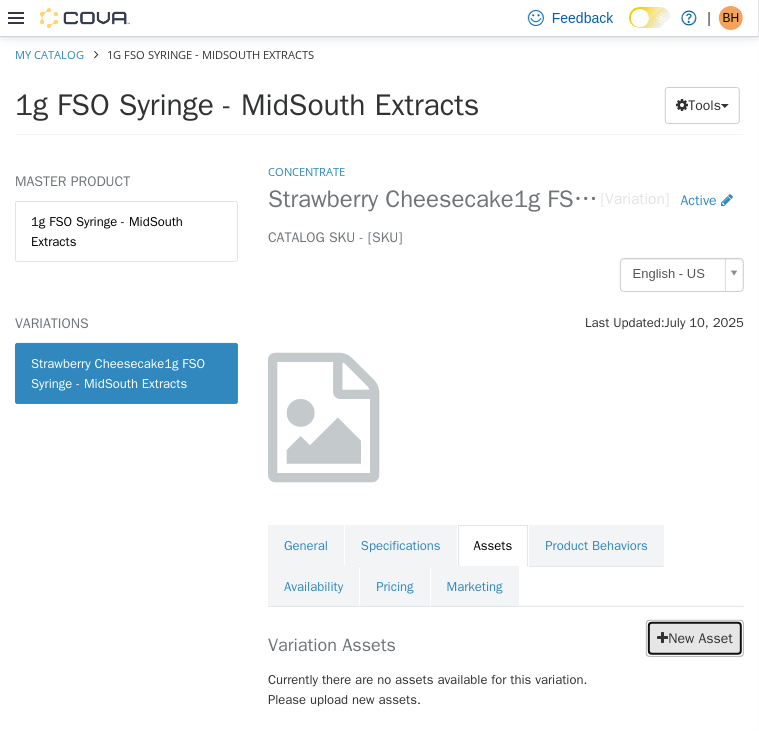 click on "New Asset" at bounding box center [695, 637] 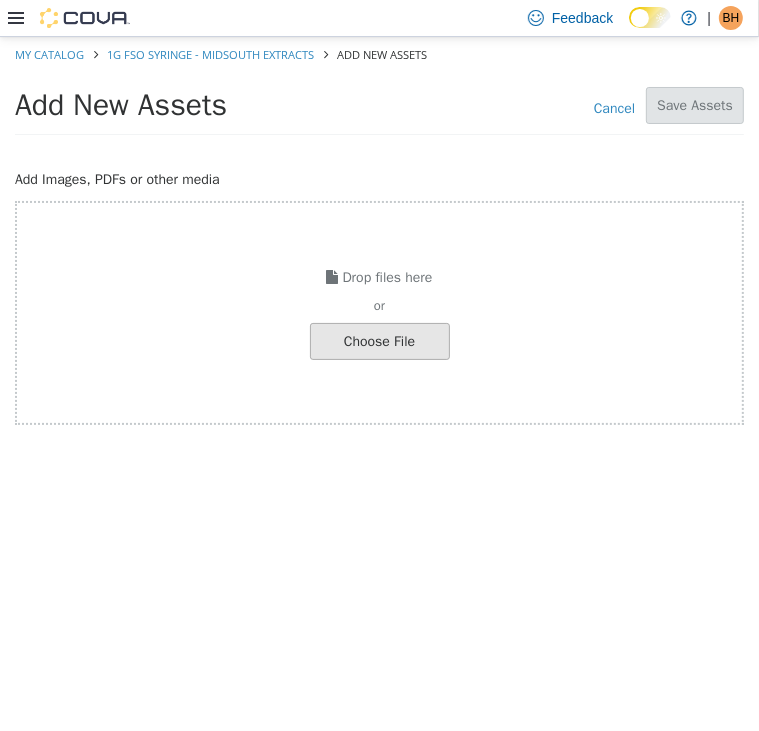 click at bounding box center [-667, 340] 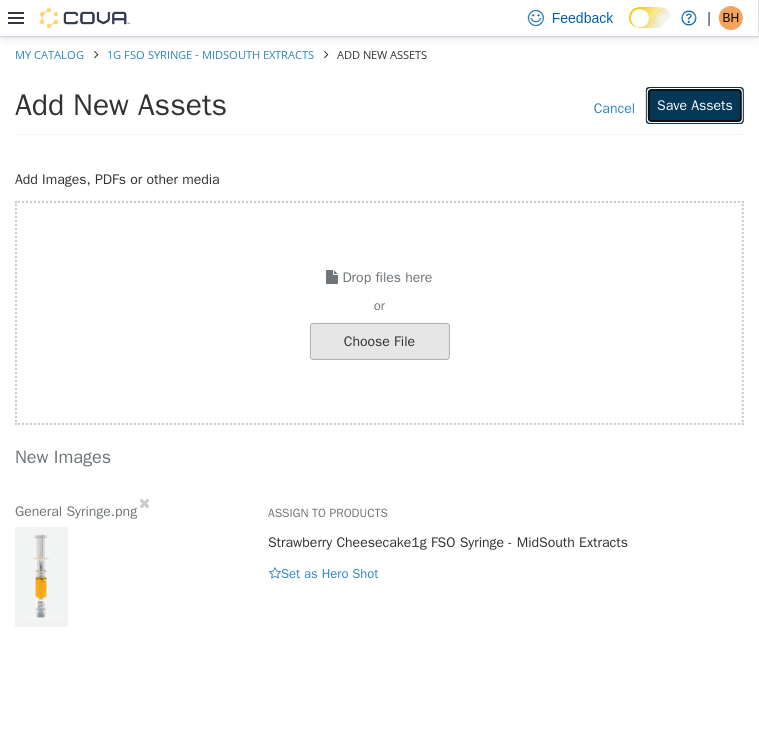 click on "Save Assets" at bounding box center (695, 104) 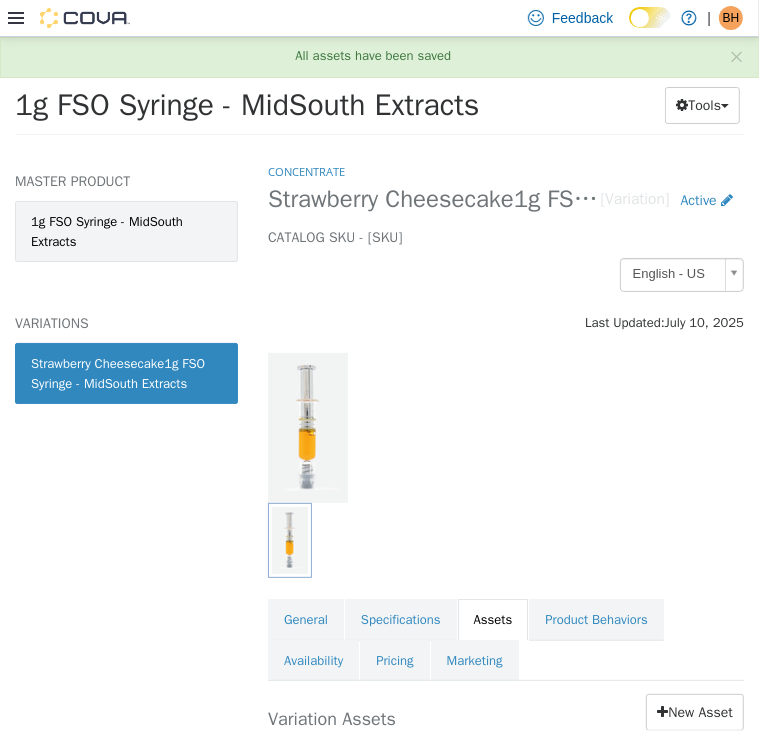 click on "1g FSO Syringe - MidSouth Extracts" at bounding box center (126, 230) 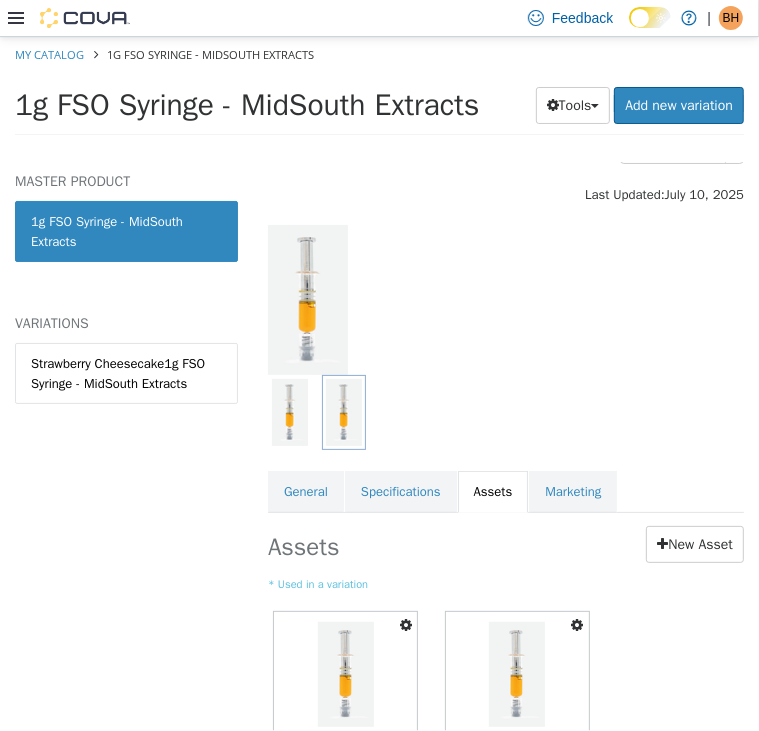 scroll, scrollTop: 161, scrollLeft: 0, axis: vertical 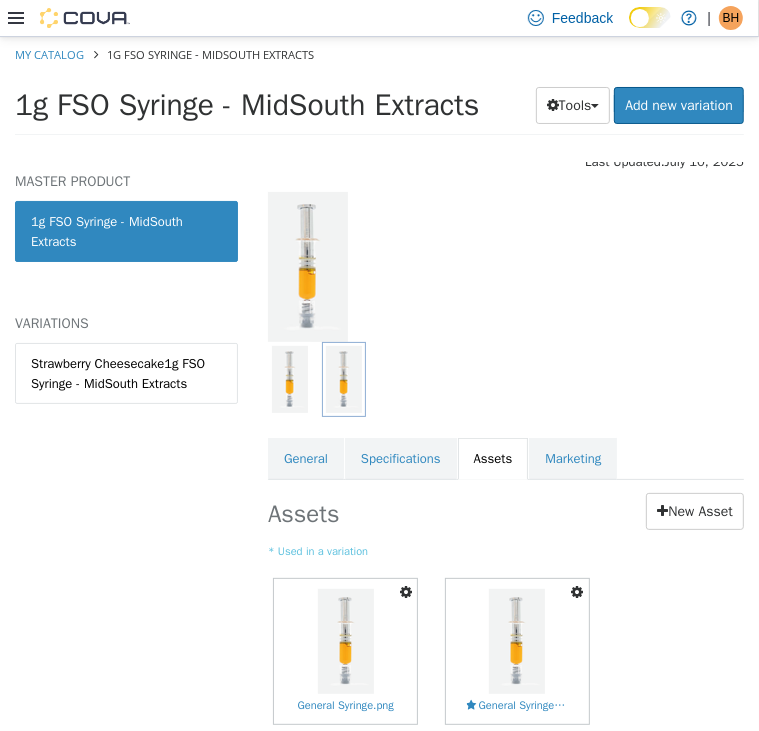 click at bounding box center [406, 591] 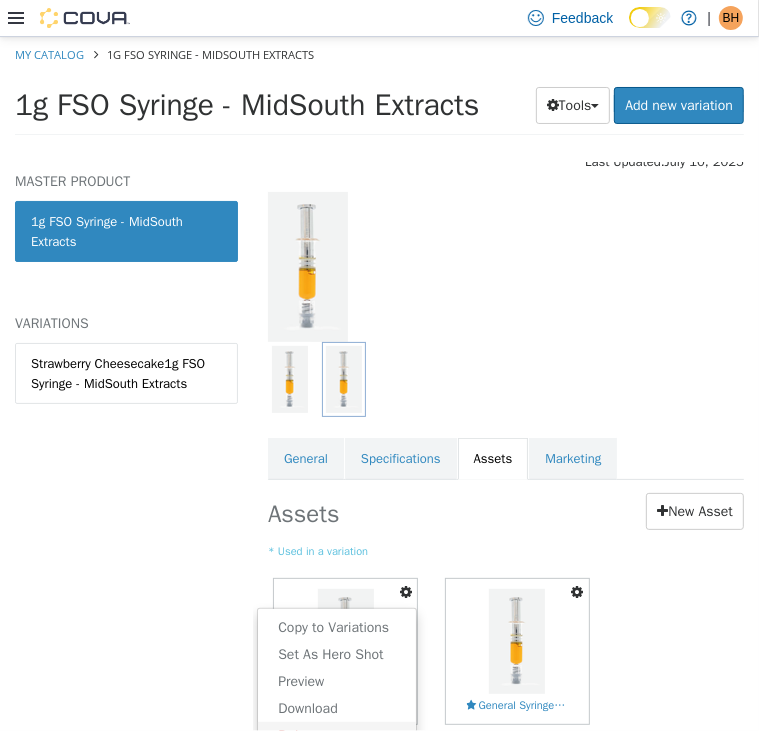 click on "Delete" at bounding box center (337, 734) 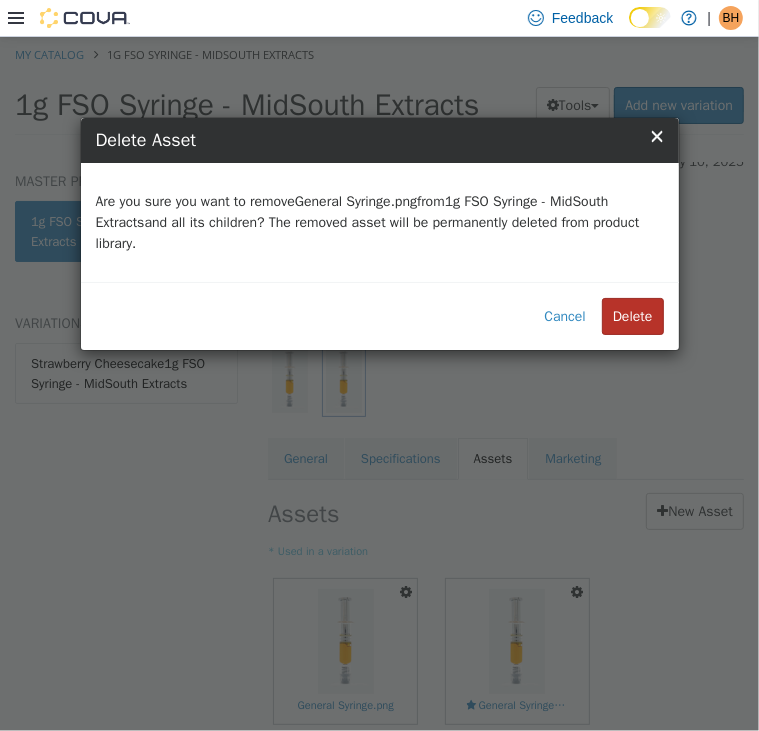 click on "Delete" at bounding box center [633, 315] 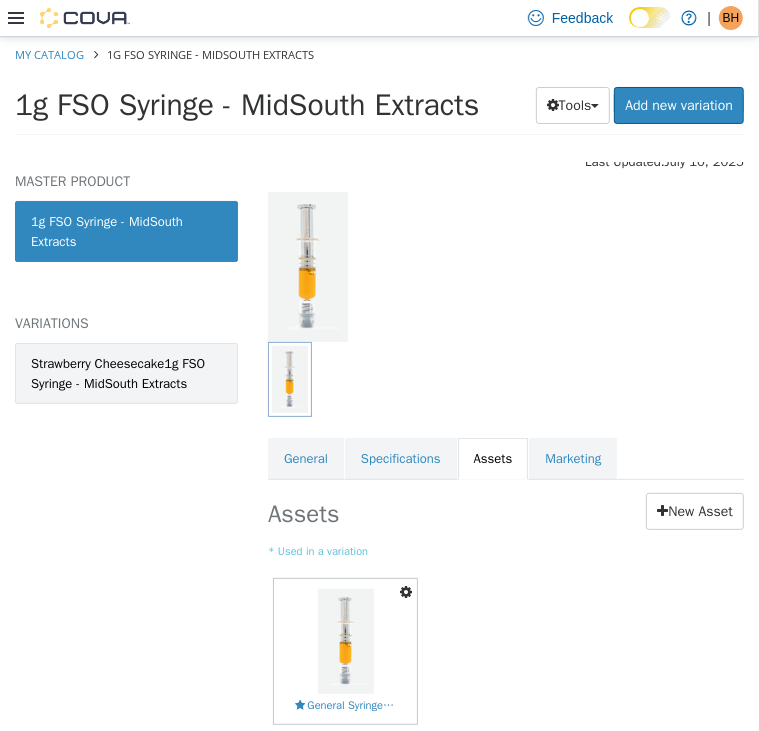 click on "Strawberry Cheesecake1g FSO Syringe - MidSouth Extracts" at bounding box center (126, 372) 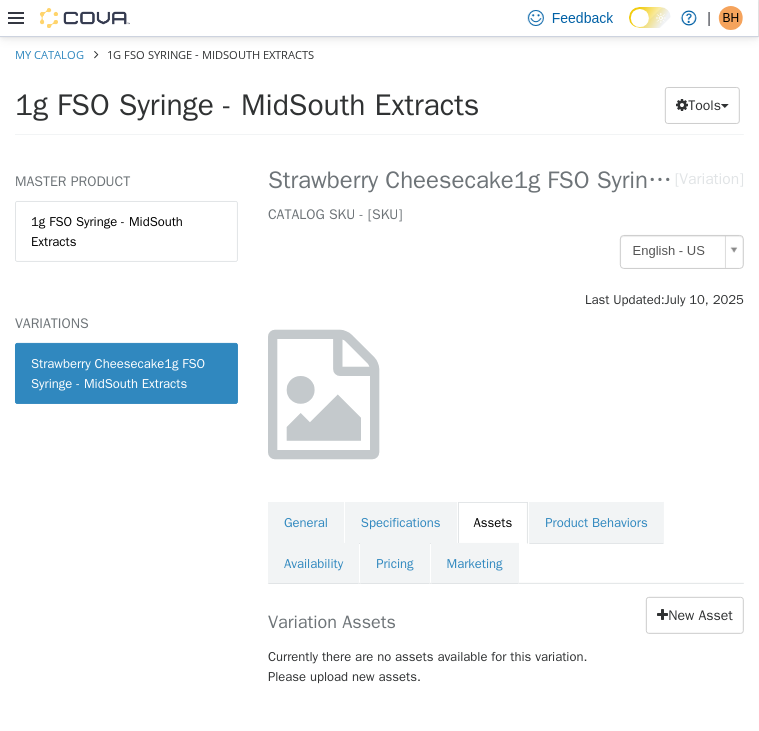 scroll, scrollTop: 23, scrollLeft: 0, axis: vertical 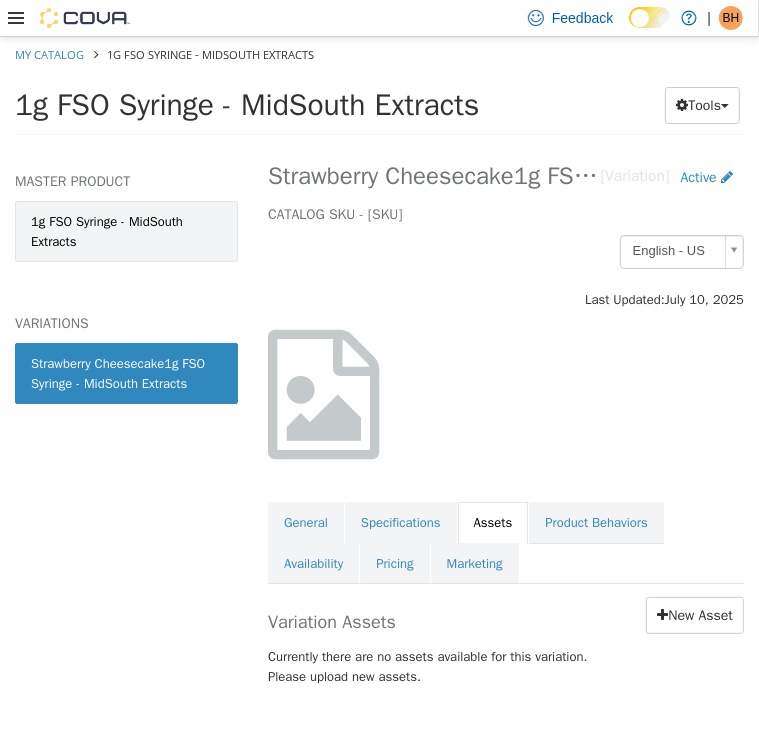 click on "1g FSO Syringe - MidSouth Extracts" at bounding box center [126, 230] 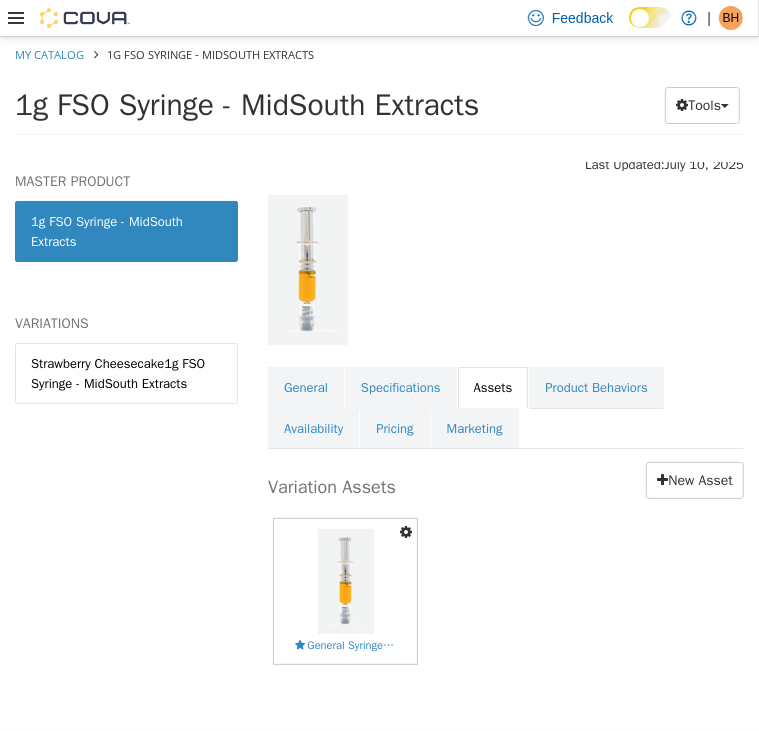 scroll, scrollTop: 161, scrollLeft: 0, axis: vertical 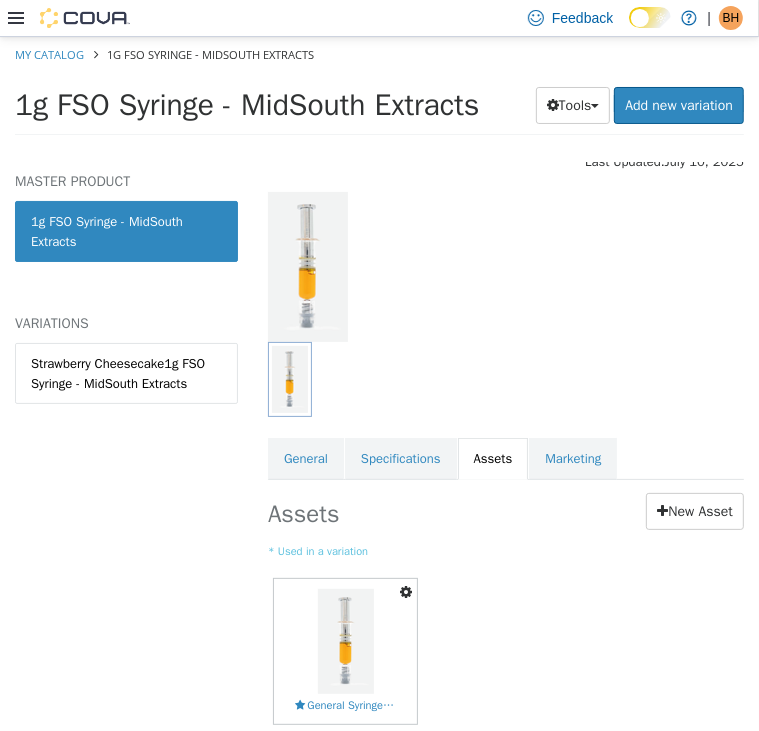 click at bounding box center (406, 591) 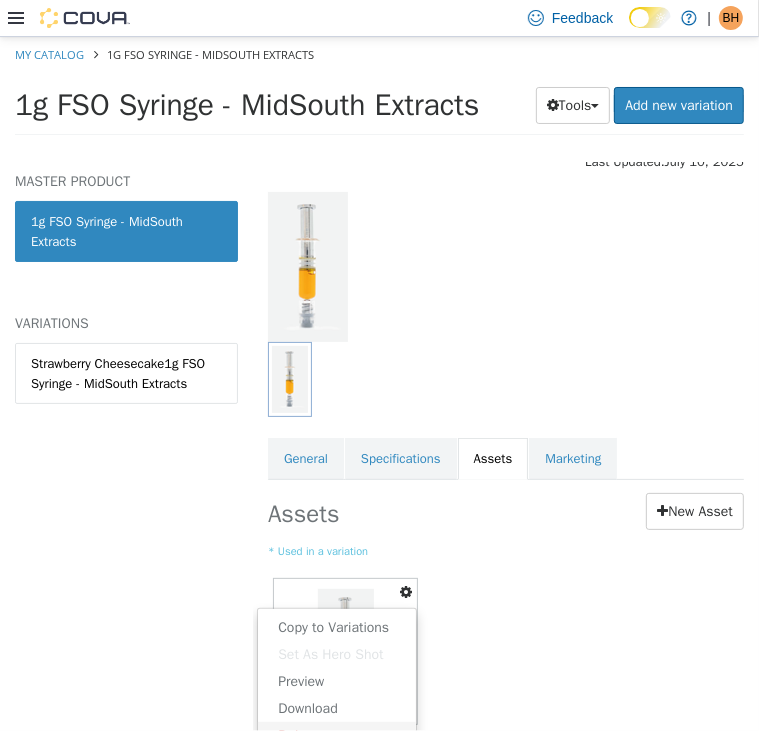 click on "Delete" at bounding box center (337, 734) 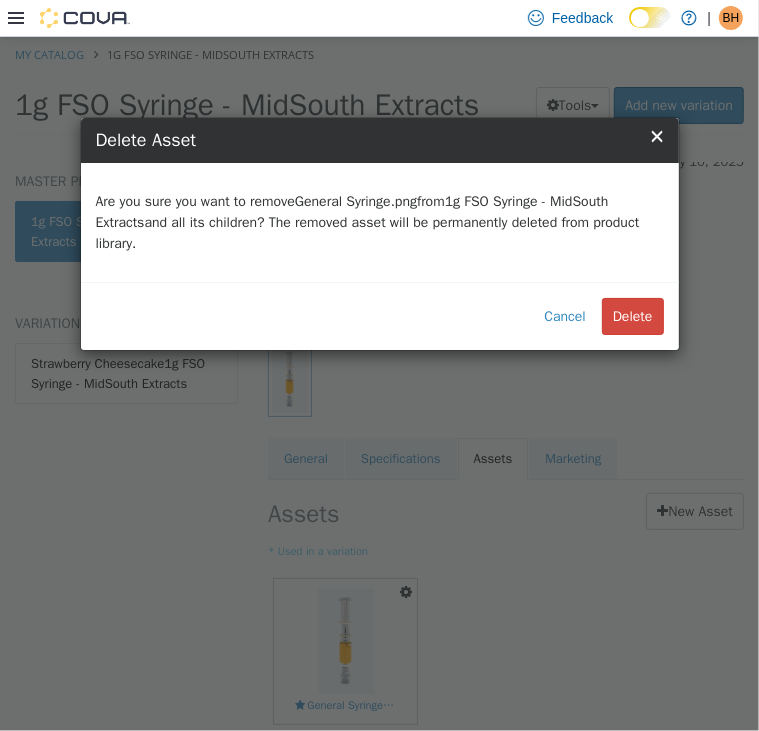 click on "× Close Confirmation Delete Asset Are you sure you want to remove  General Syringe.png  from  1g FSO Syringe - MidSouth Extracts  and all its children? The removed asset will be permanently deleted from product library. Cancel Delete" at bounding box center (379, 383) 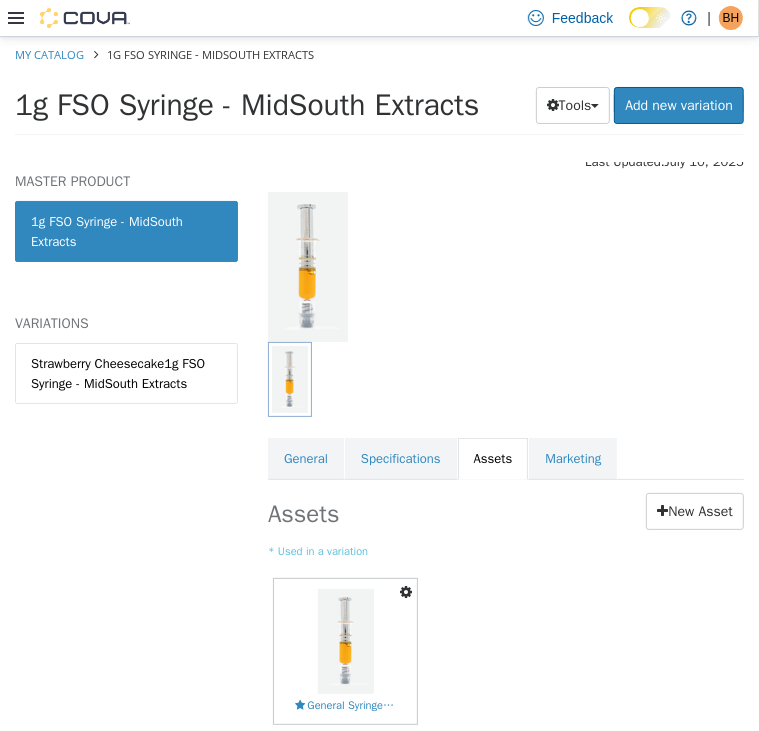 drag, startPoint x: 387, startPoint y: 623, endPoint x: 540, endPoint y: 664, distance: 158.39824 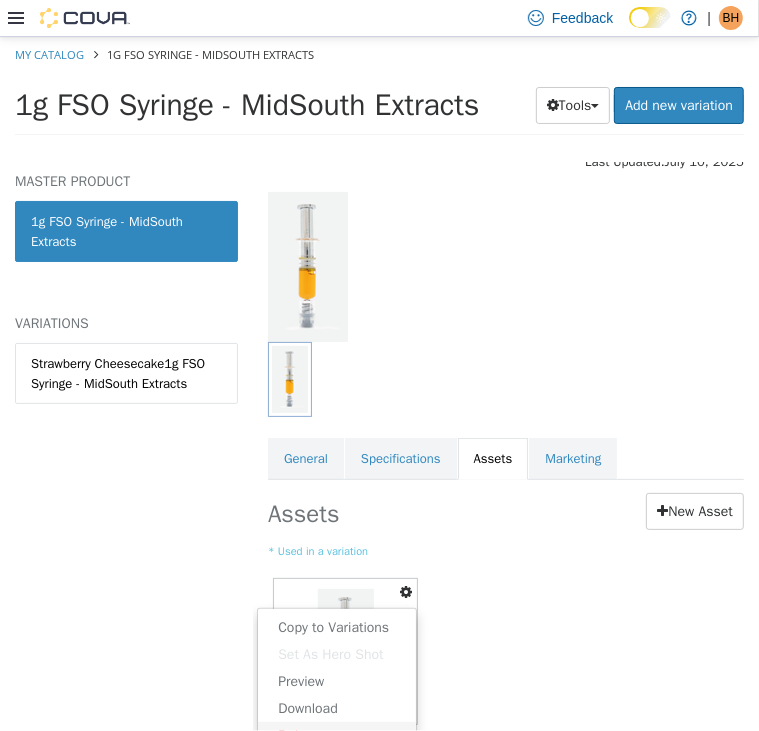 click on "Delete" at bounding box center (337, 734) 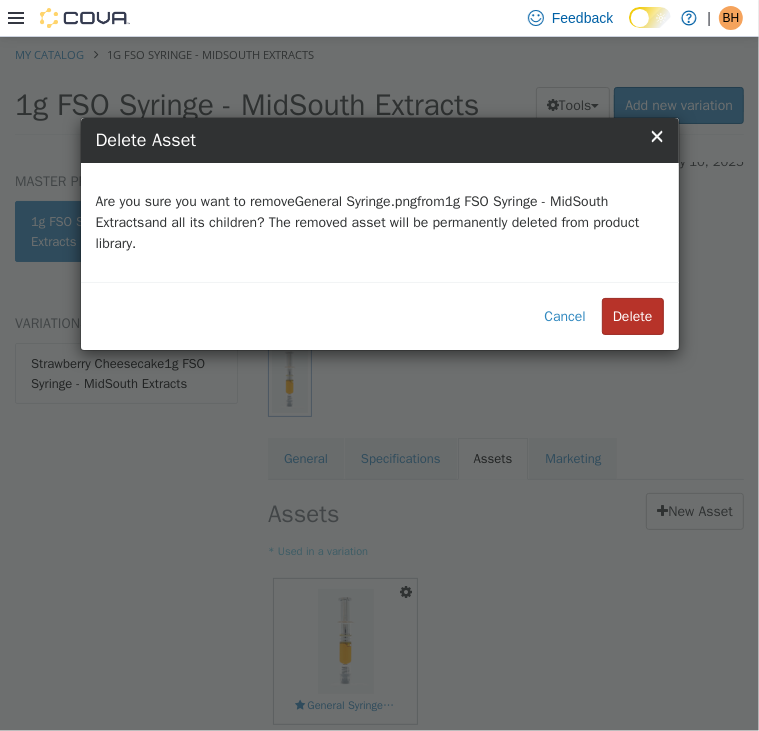 click on "Delete" at bounding box center (633, 315) 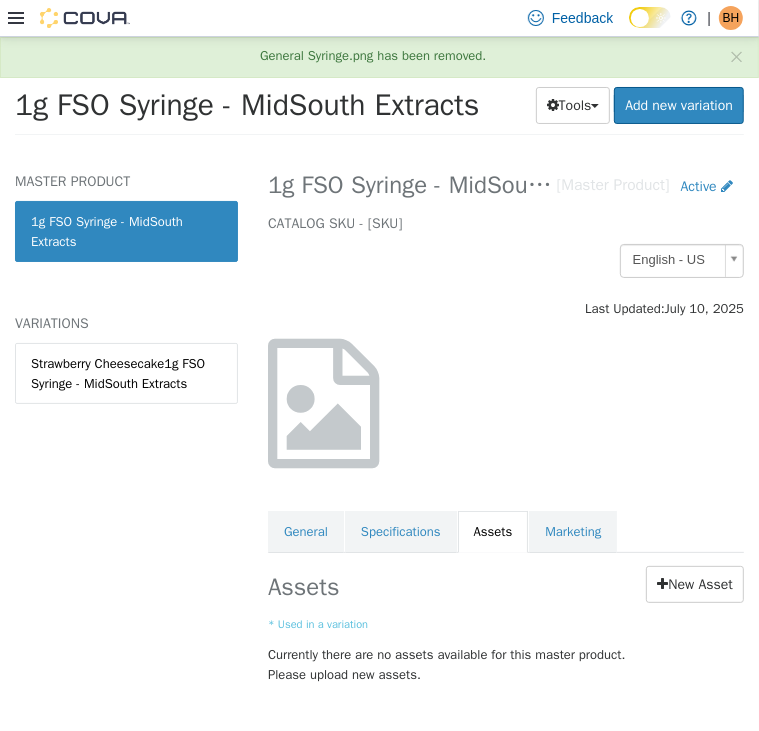 scroll, scrollTop: 12, scrollLeft: 0, axis: vertical 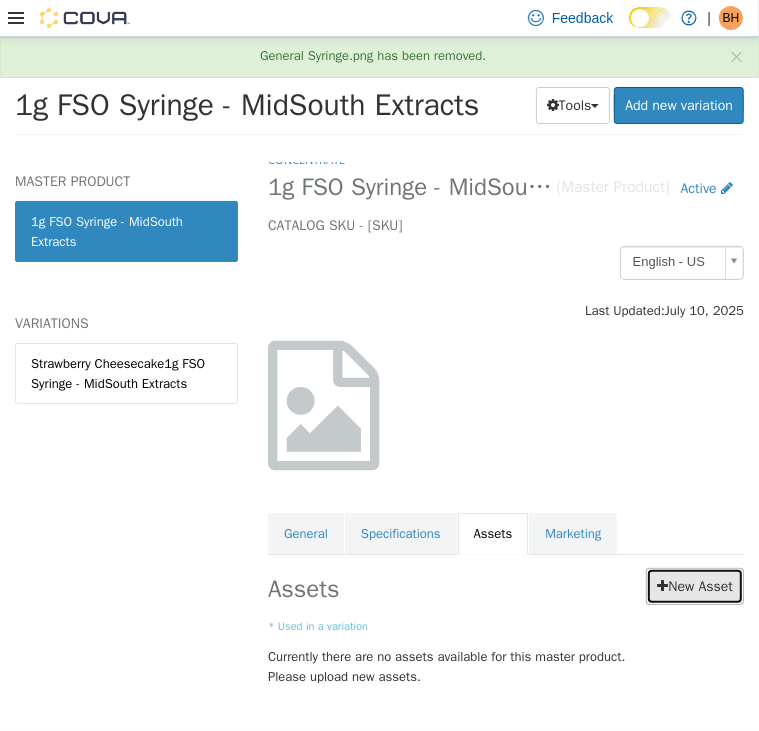 click on "New Asset" at bounding box center (695, 585) 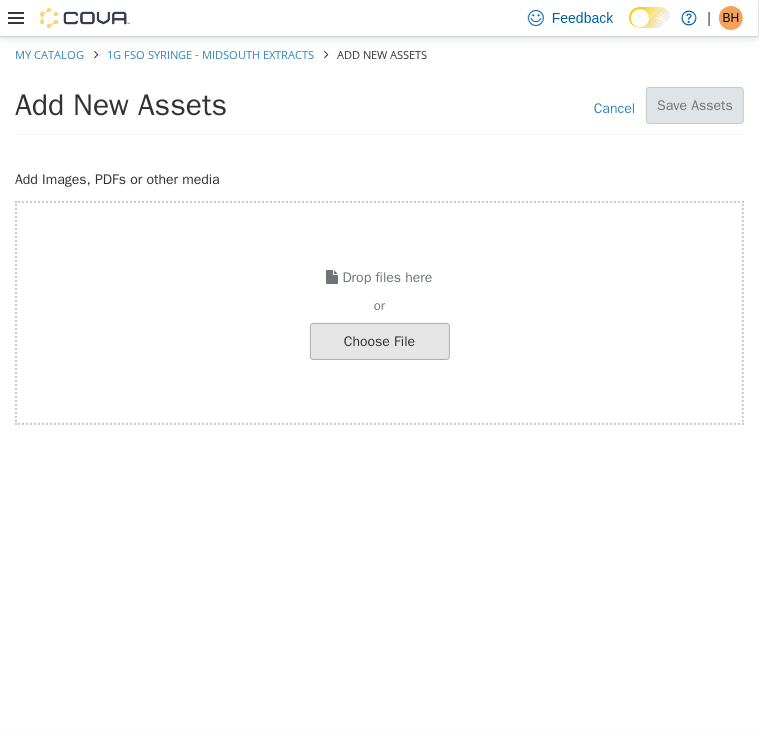 click at bounding box center (-667, 340) 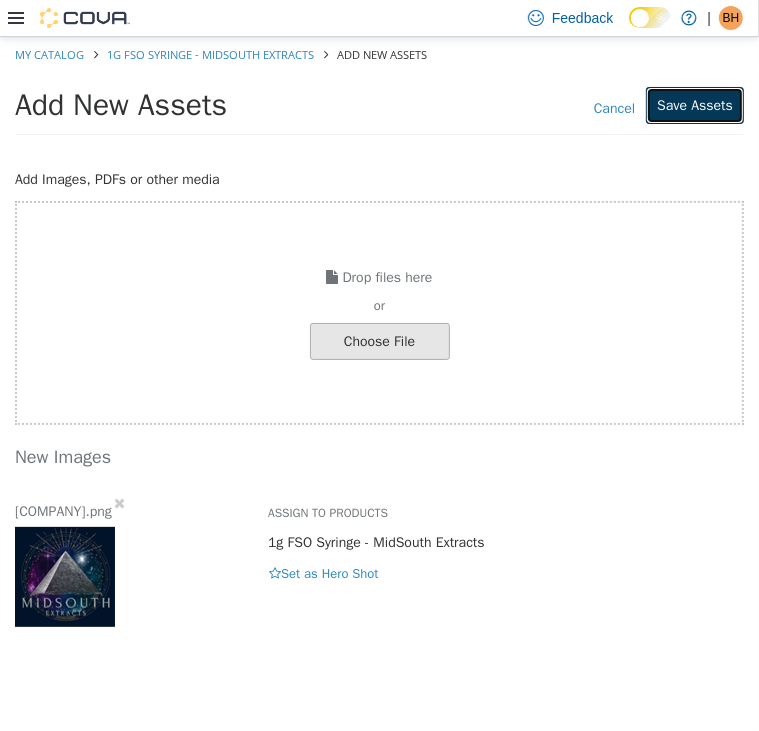 click on "Save Assets" at bounding box center [695, 104] 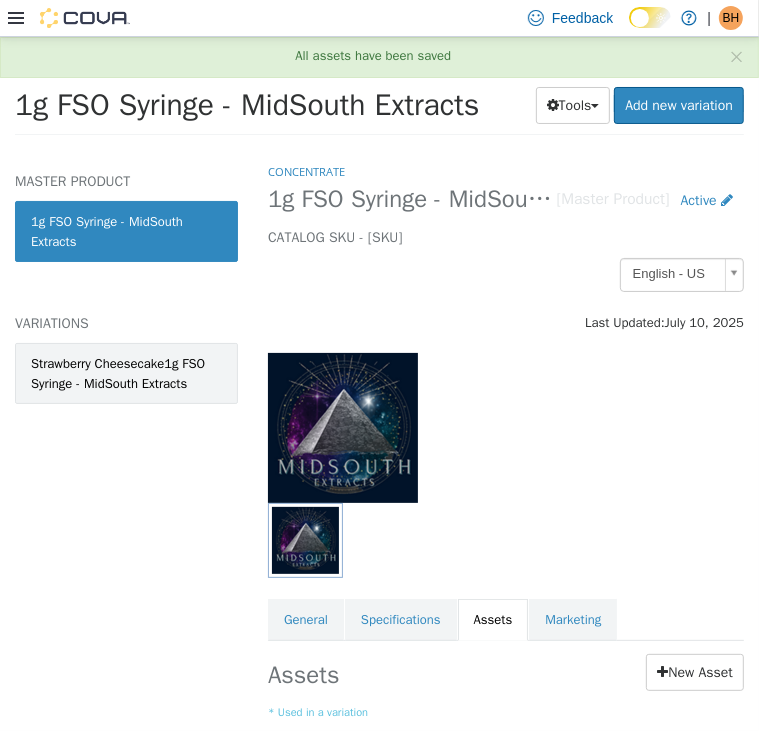 click on "Strawberry Cheesecake1g FSO Syringe - MidSouth Extracts" at bounding box center (126, 372) 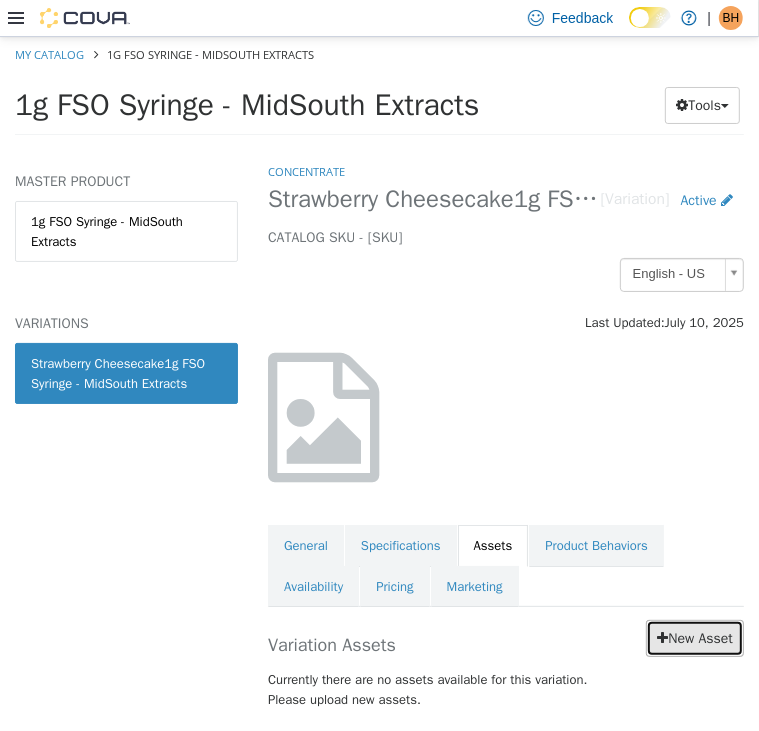 click on "New Asset" at bounding box center [695, 637] 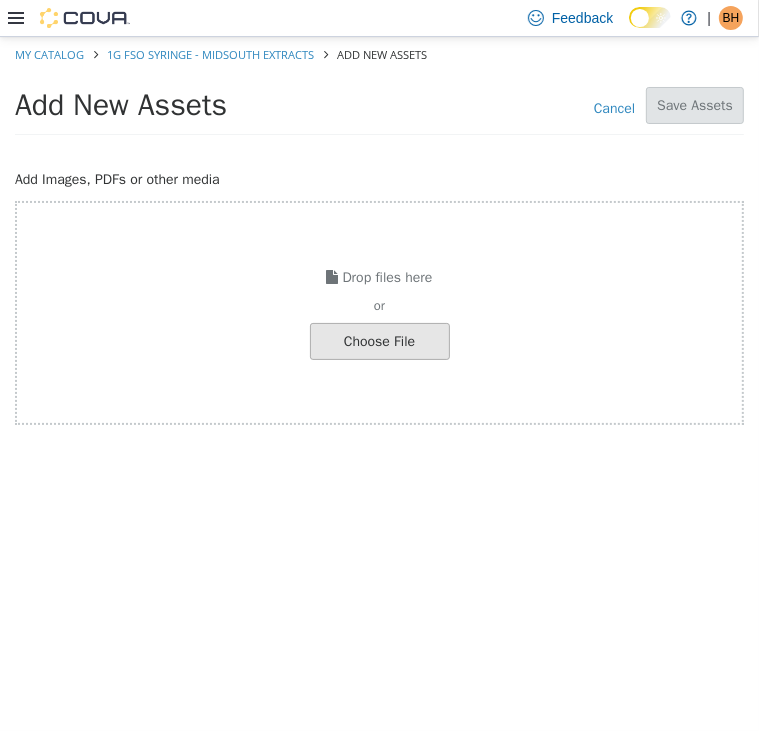 click at bounding box center [-667, 340] 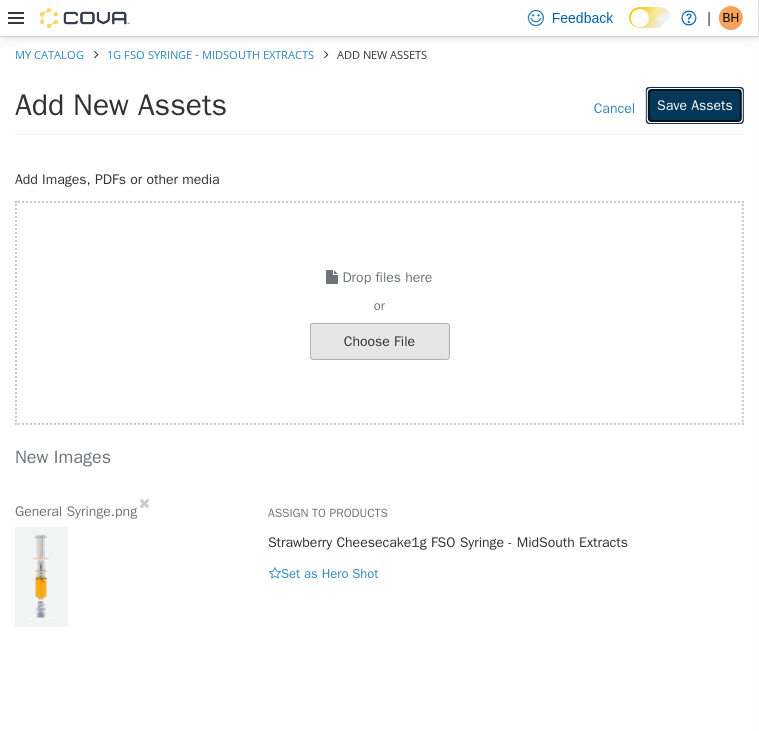 click on "Save Assets" at bounding box center [695, 104] 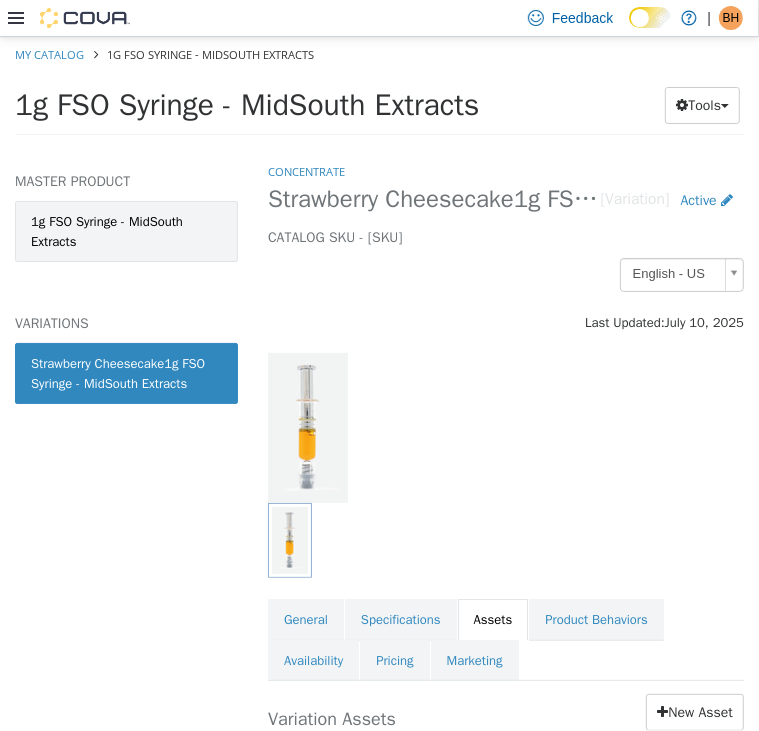 click on "1g FSO Syringe - MidSouth Extracts" at bounding box center [126, 230] 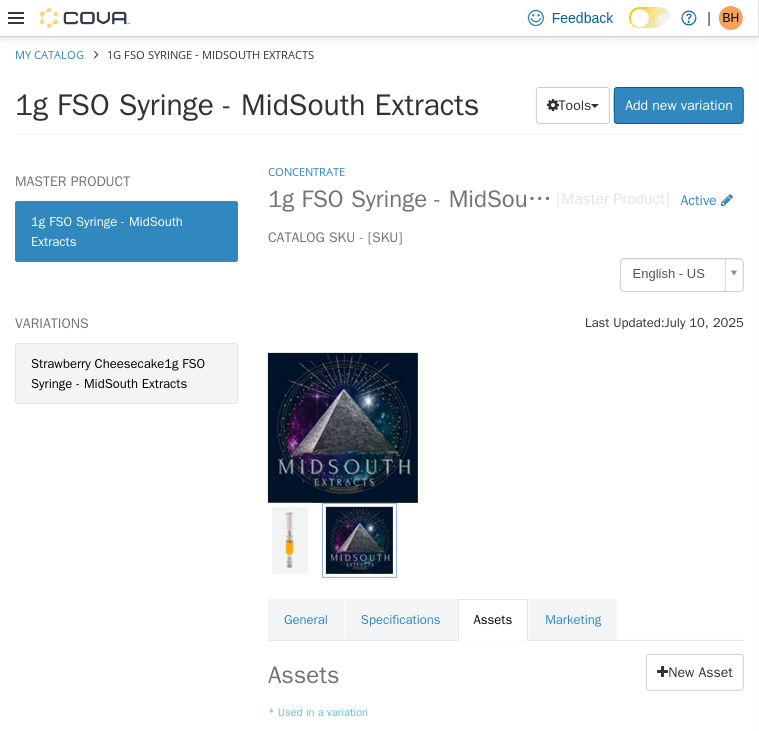 click on "Strawberry Cheesecake1g FSO Syringe - MidSouth Extracts" at bounding box center (126, 372) 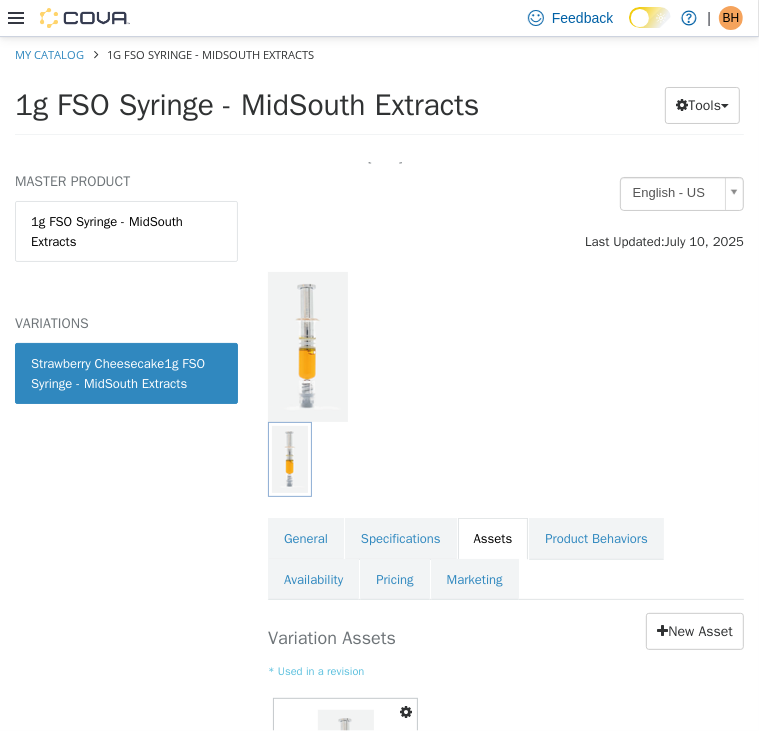 scroll, scrollTop: 110, scrollLeft: 0, axis: vertical 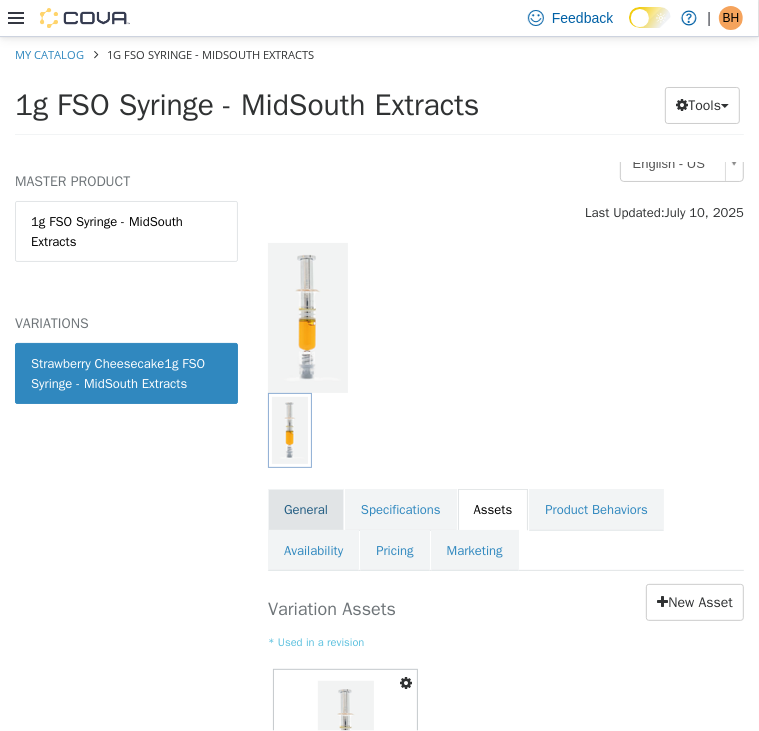 click on "General" at bounding box center (306, 509) 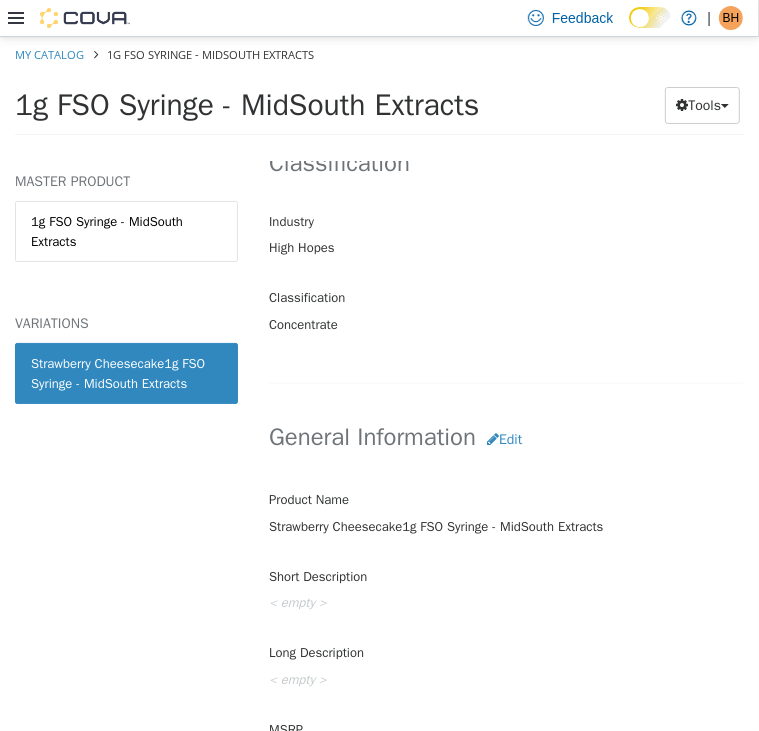 scroll, scrollTop: 565, scrollLeft: 0, axis: vertical 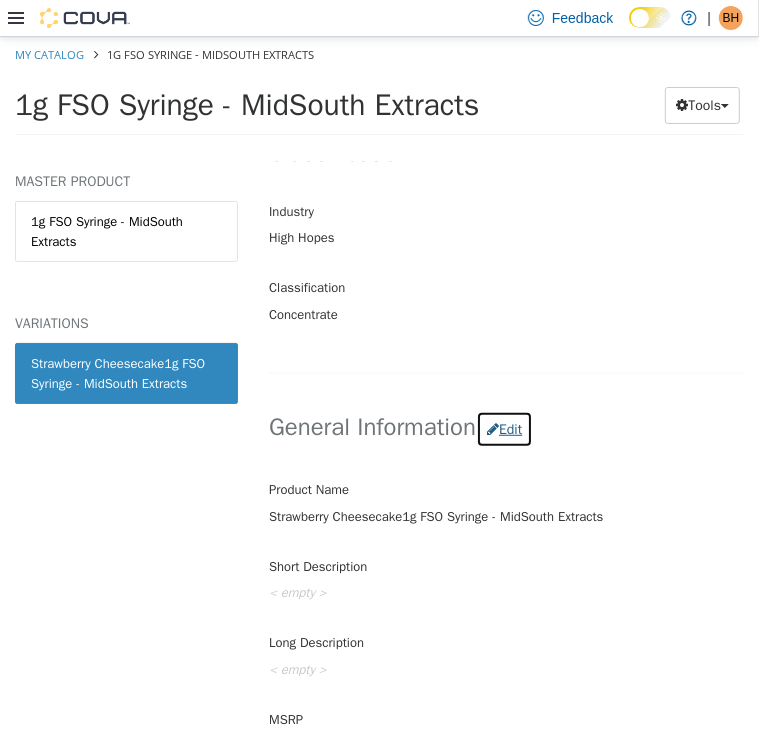 click on "Edit" at bounding box center [504, 428] 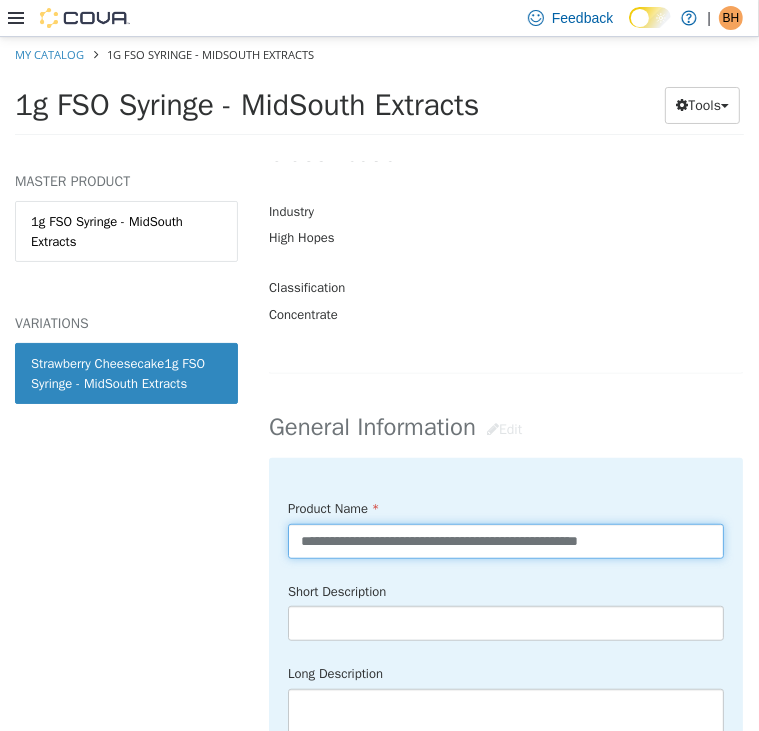 click on "**********" at bounding box center (506, 540) 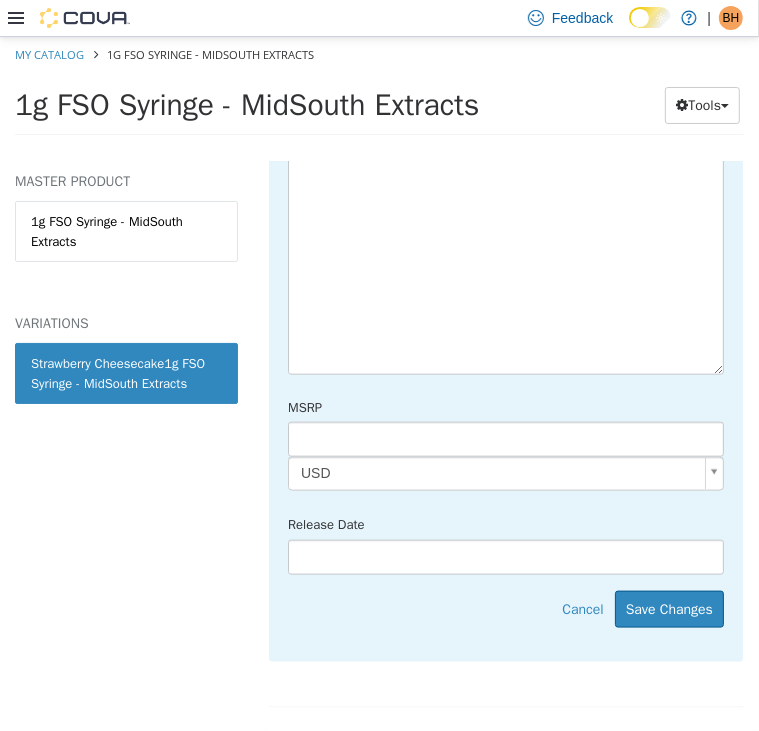 scroll, scrollTop: 1165, scrollLeft: 0, axis: vertical 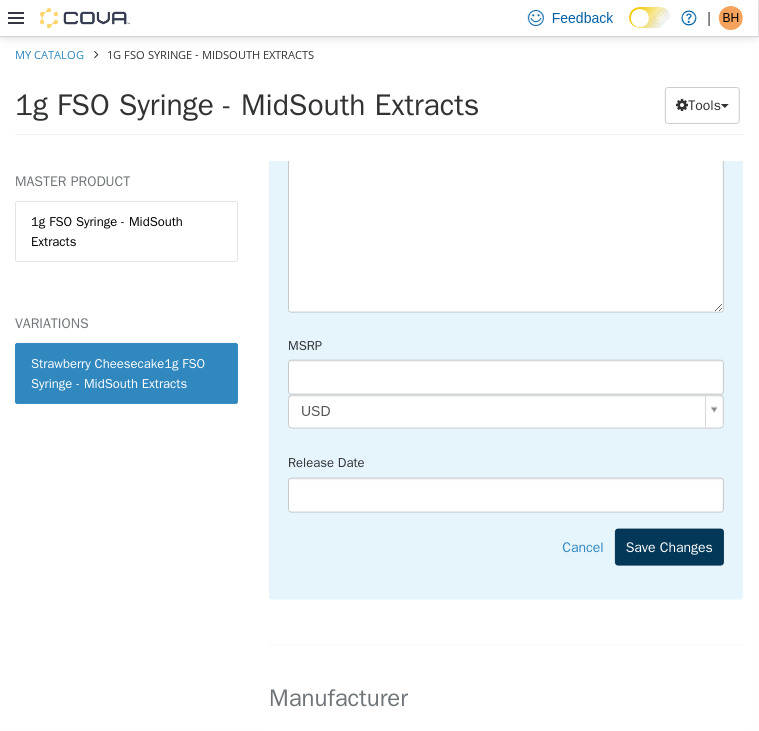 type on "**********" 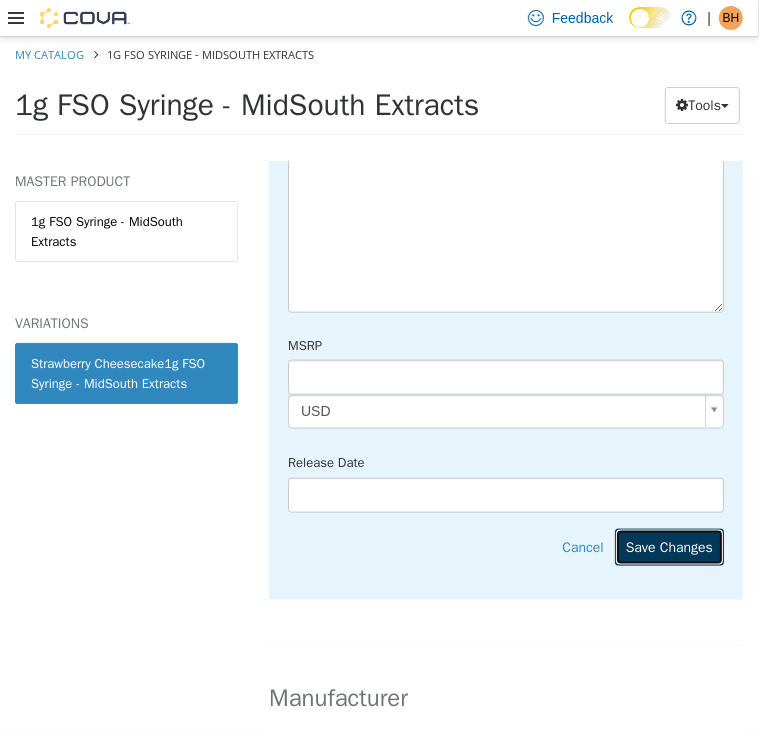 click on "Save Changes" at bounding box center [669, 546] 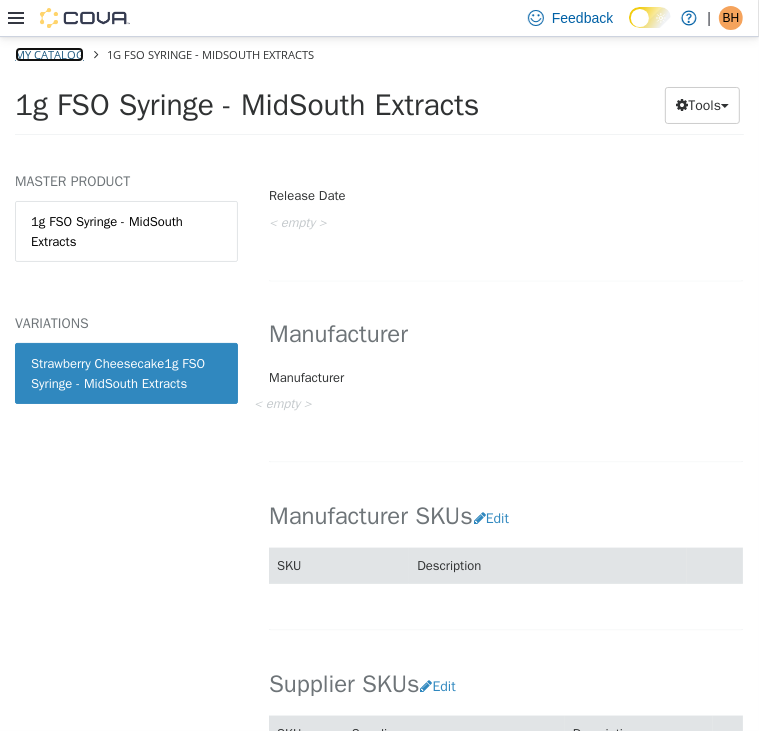 click on "My Catalog" at bounding box center [49, 53] 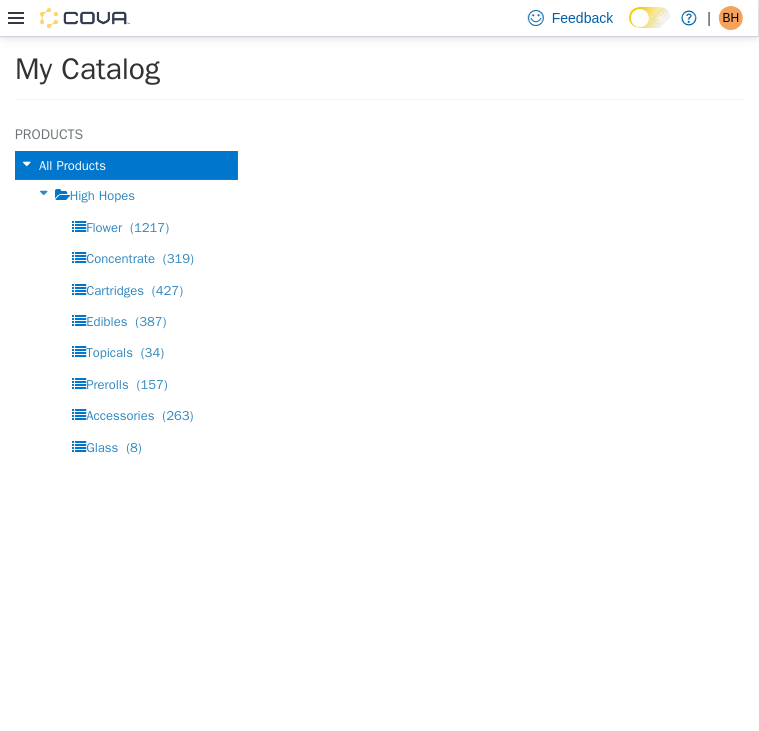 select on "**********" 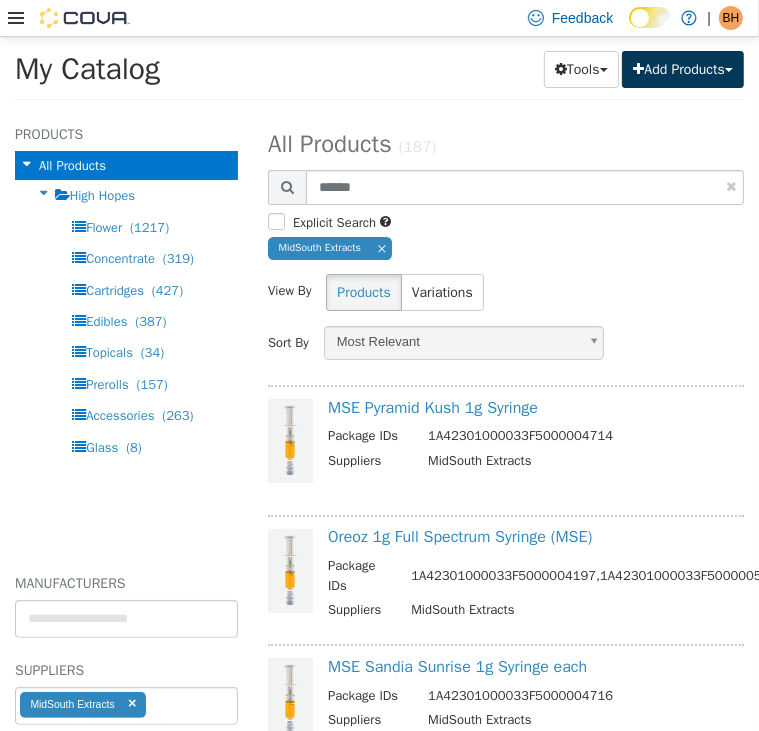 click on "Add Products" at bounding box center (683, 68) 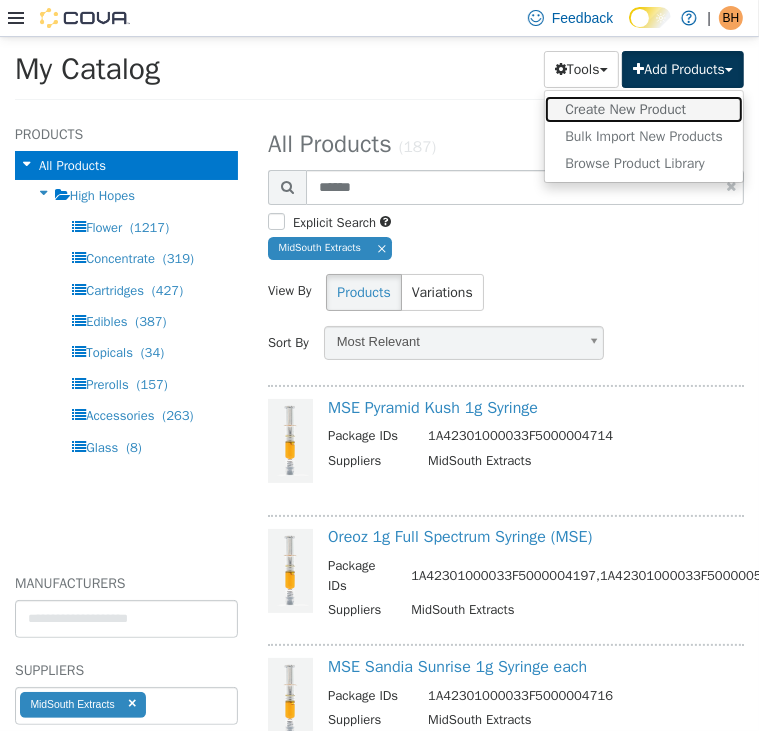 click on "Create New Product" at bounding box center (644, 108) 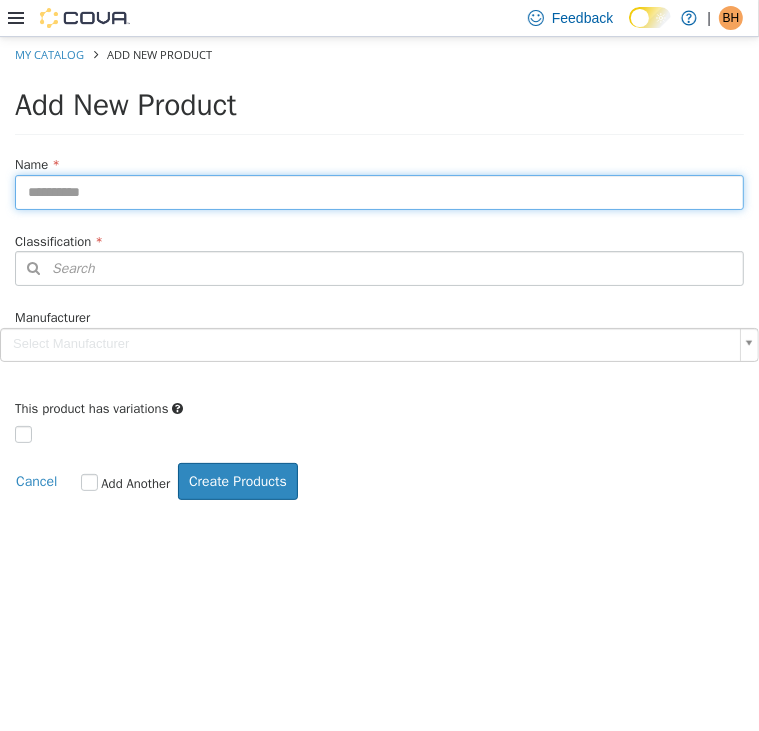 click at bounding box center [379, 191] 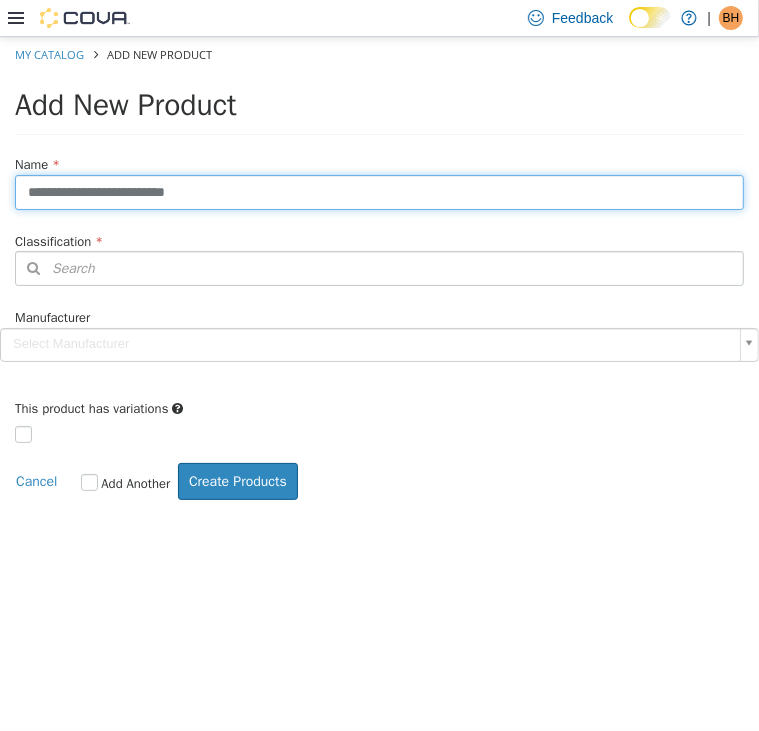 type on "**********" 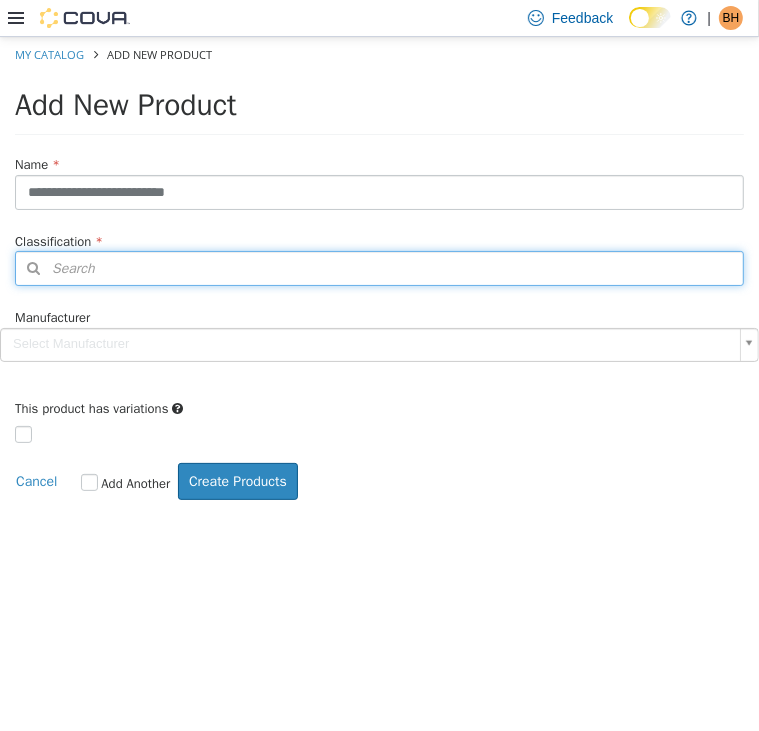 click on "Search" at bounding box center (379, 267) 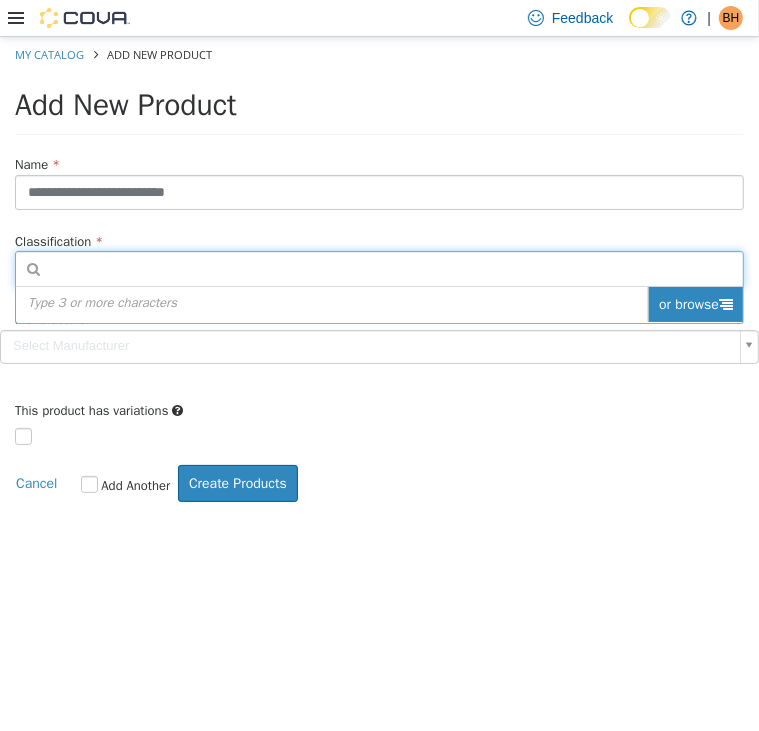 click on "or browse" at bounding box center (695, 303) 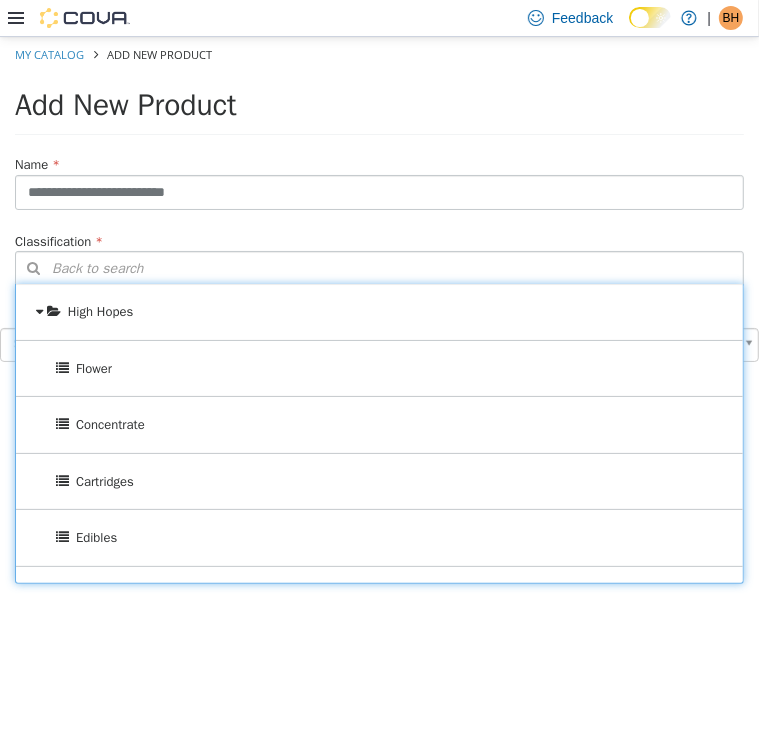 drag, startPoint x: 378, startPoint y: 528, endPoint x: 149, endPoint y: 546, distance: 229.70633 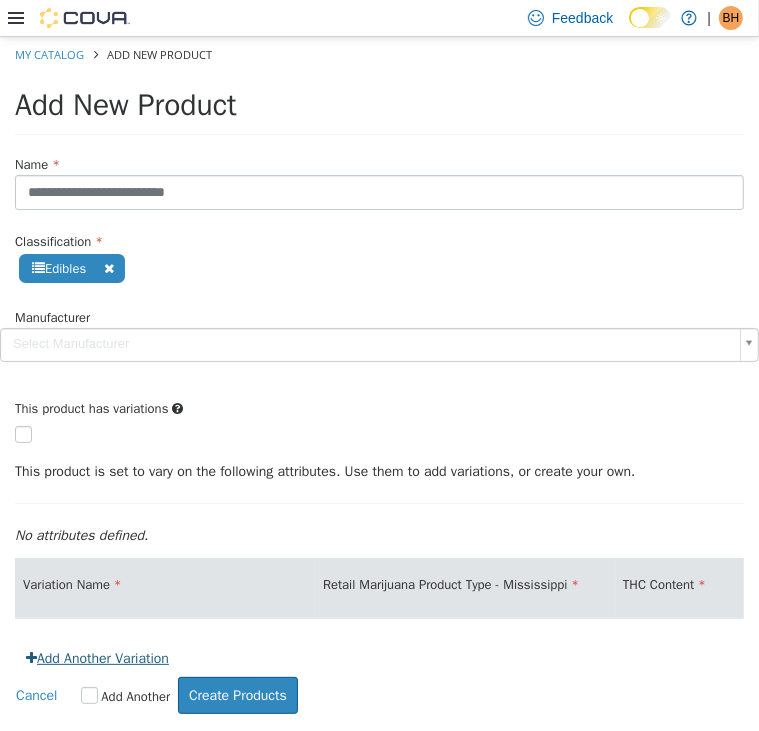 click on "Add Another Variation" at bounding box center [97, 657] 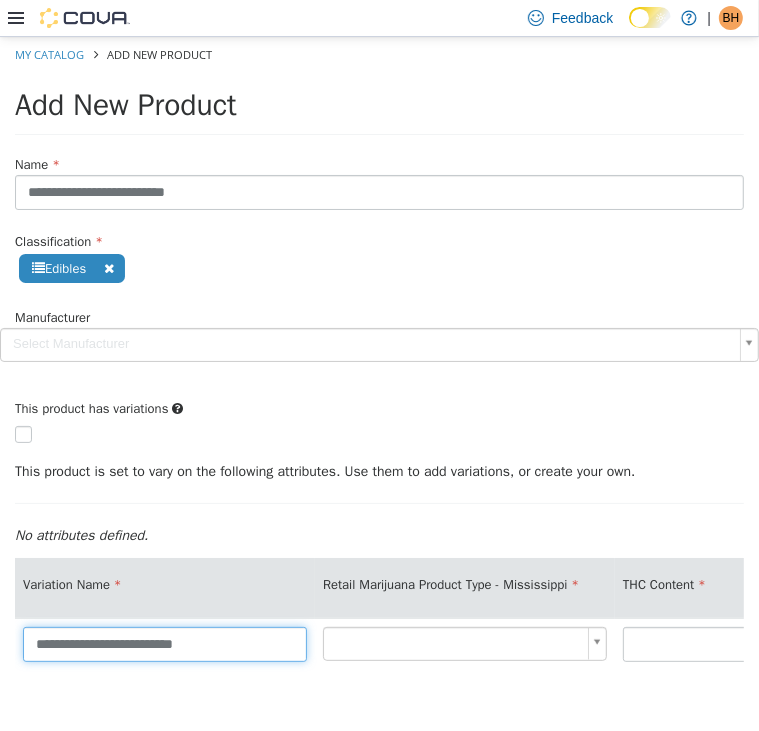 click on "**********" at bounding box center (165, 643) 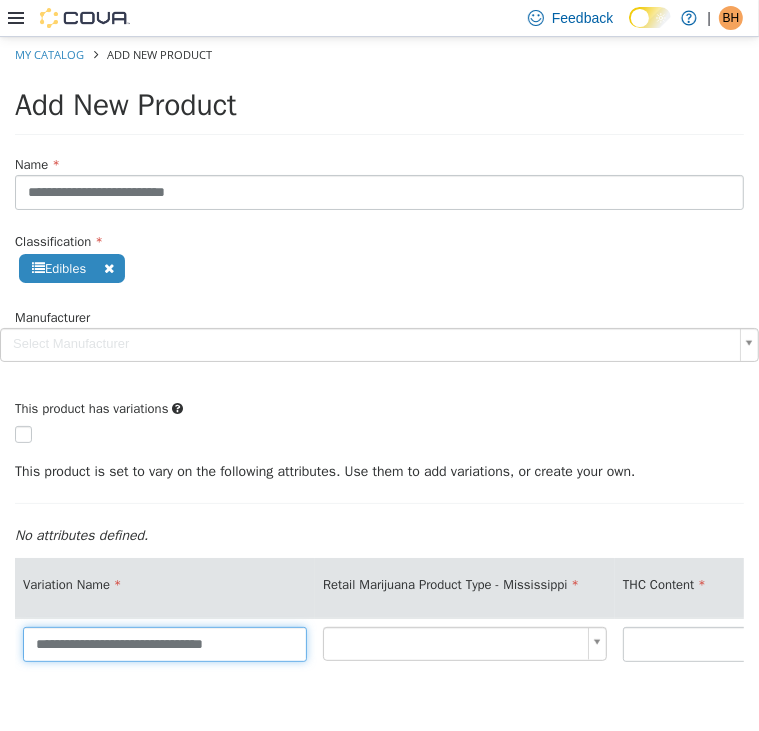 type on "**********" 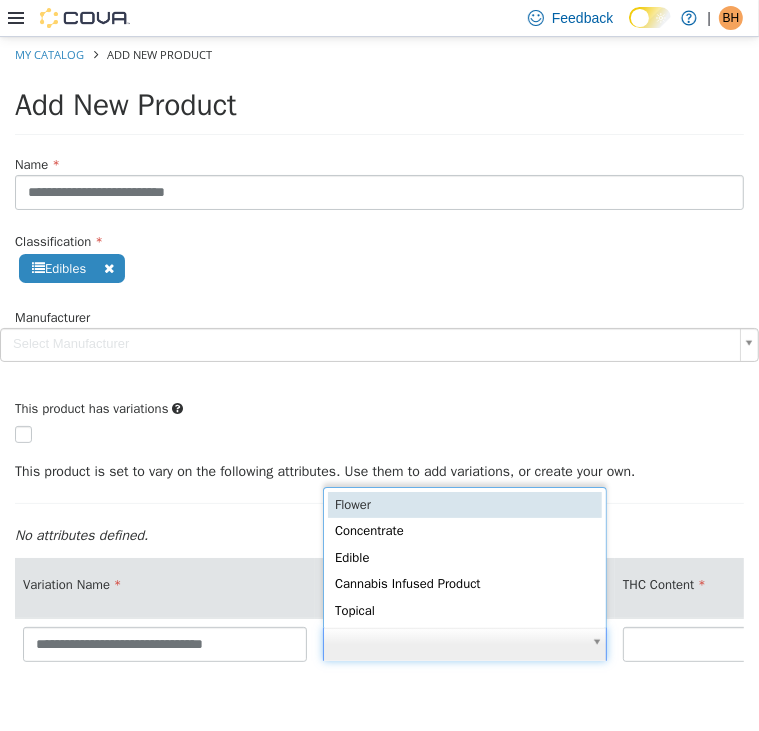 click on "**********" at bounding box center [379, 443] 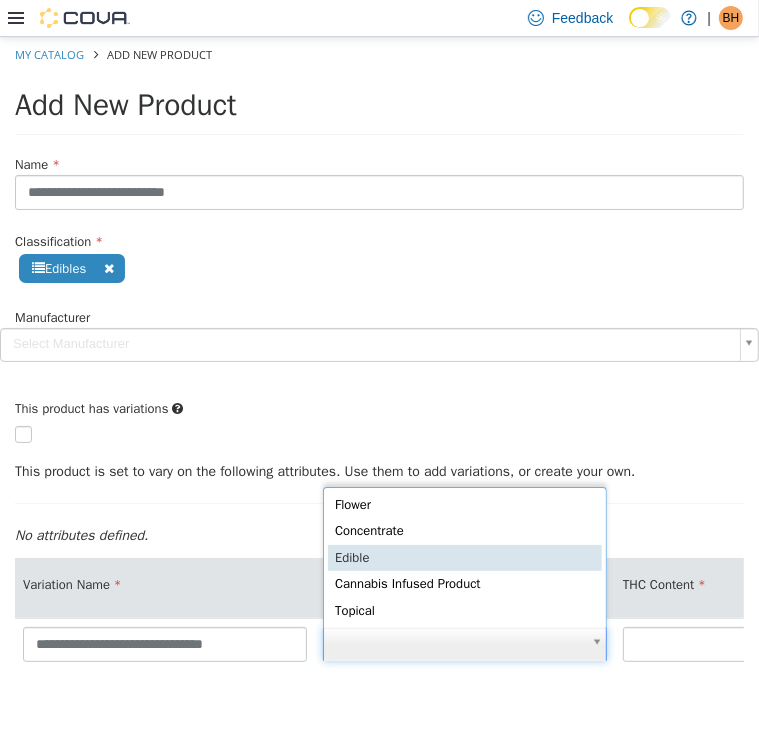 scroll, scrollTop: 4, scrollLeft: 5, axis: both 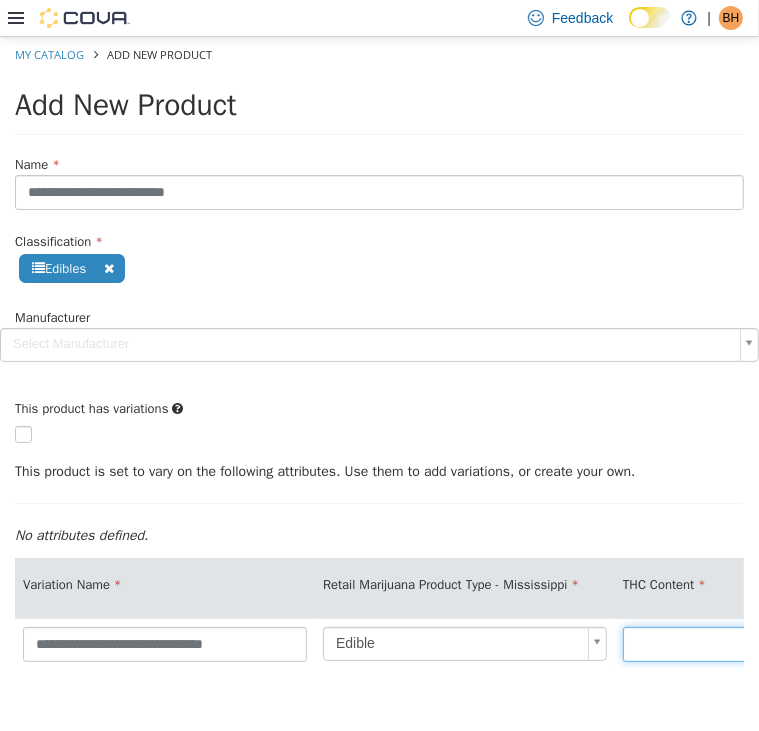 click at bounding box center (765, 643) 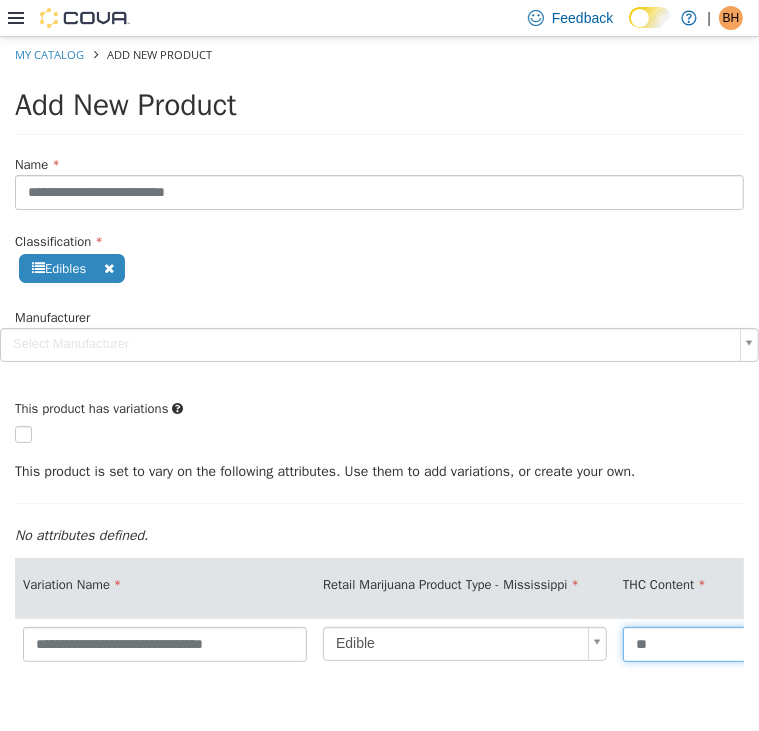type on "*" 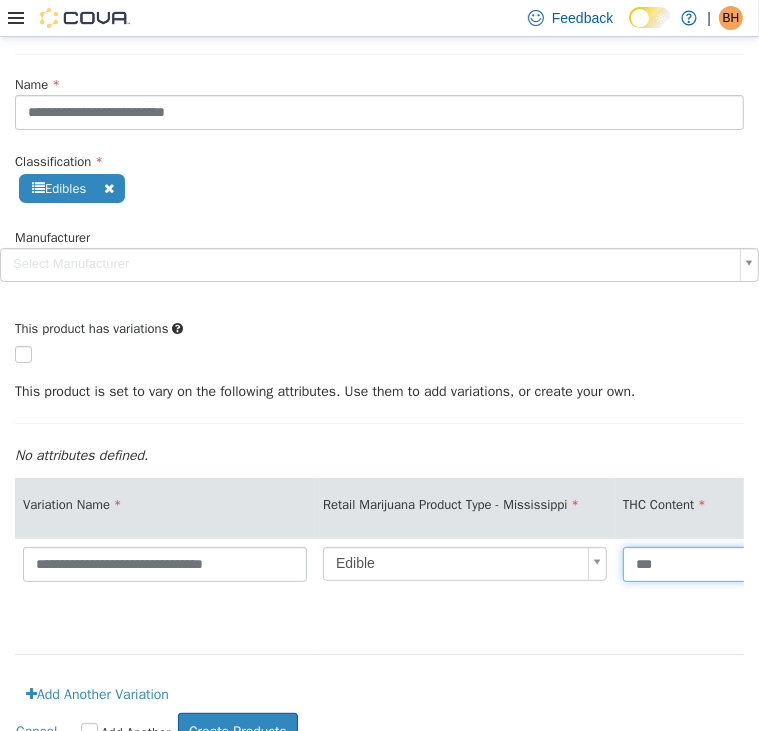 scroll, scrollTop: 80, scrollLeft: 0, axis: vertical 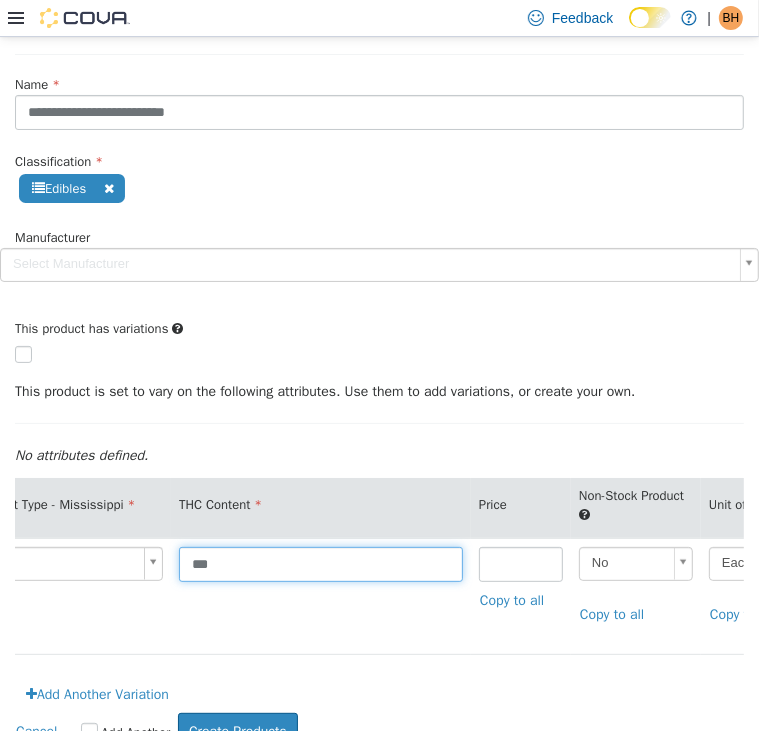 type on "***" 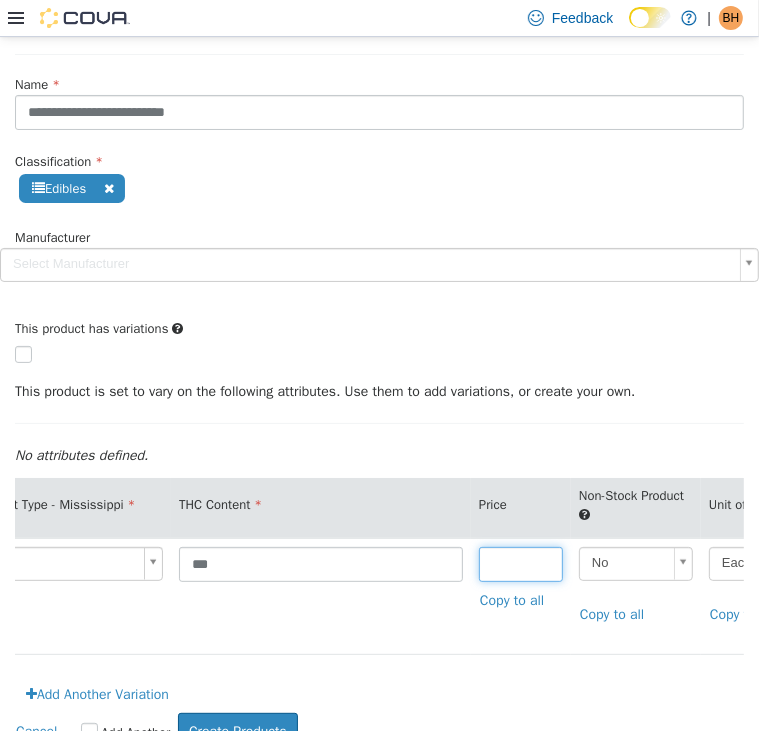 click at bounding box center [521, 563] 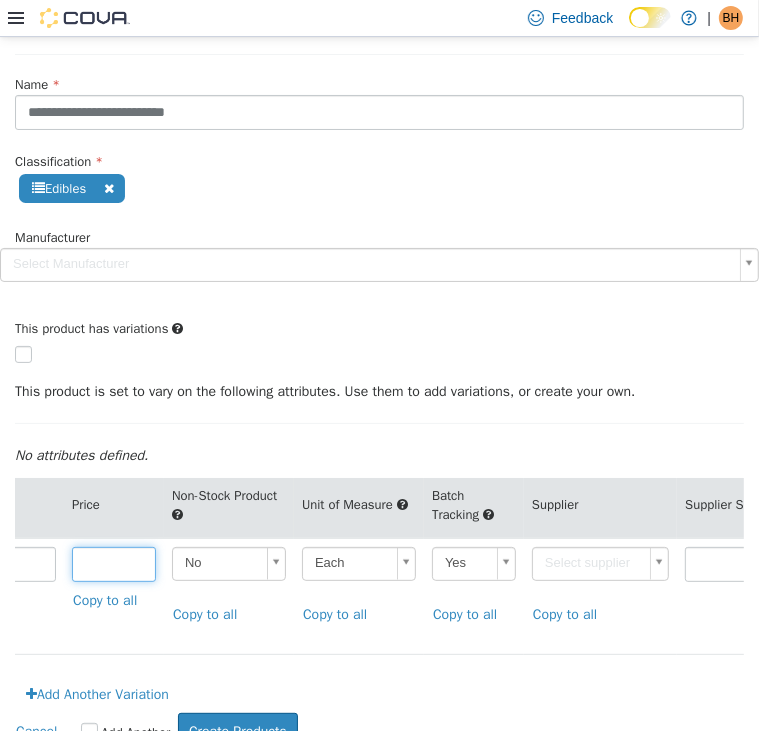 scroll, scrollTop: 0, scrollLeft: 975, axis: horizontal 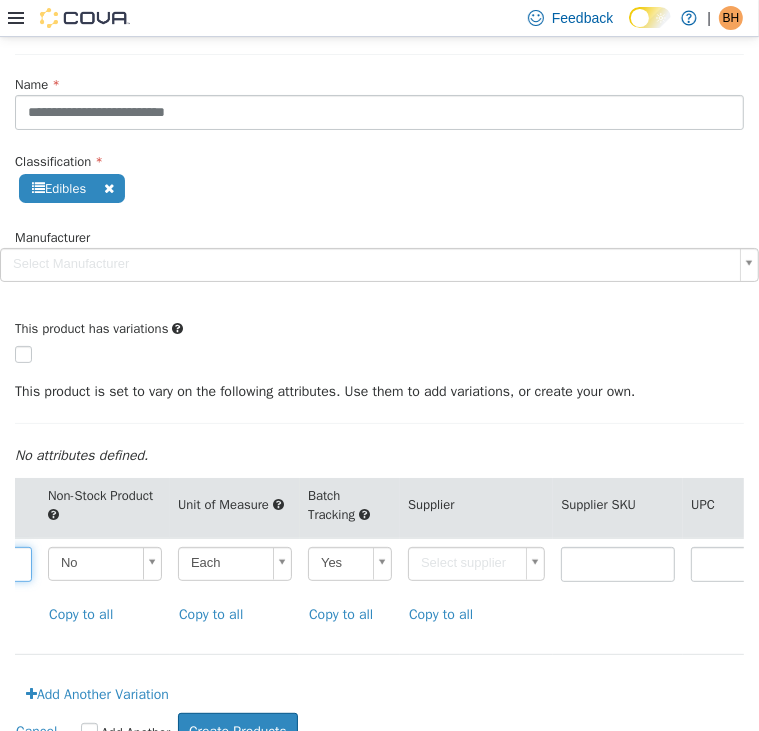 type on "*****" 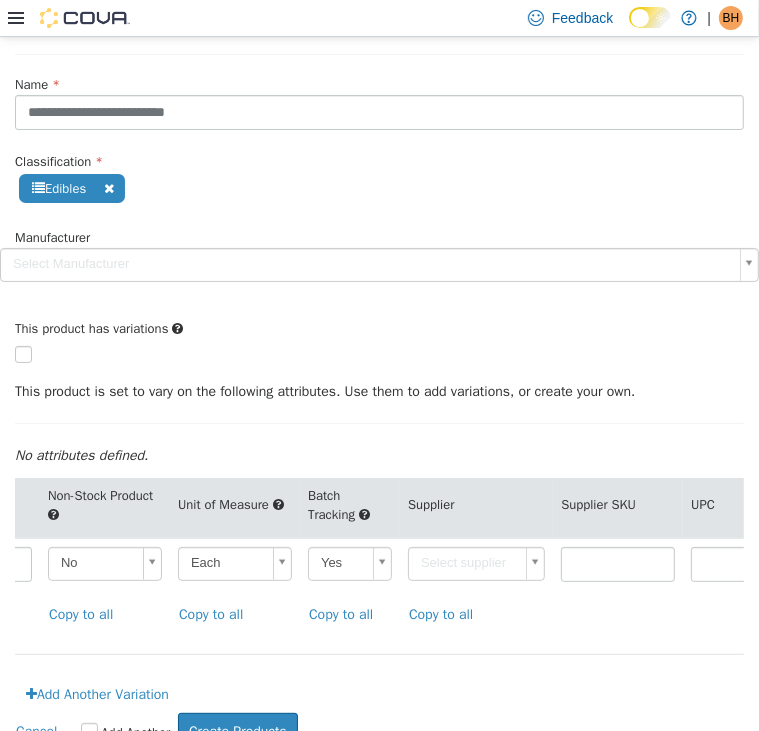 click on "**********" at bounding box center (379, 363) 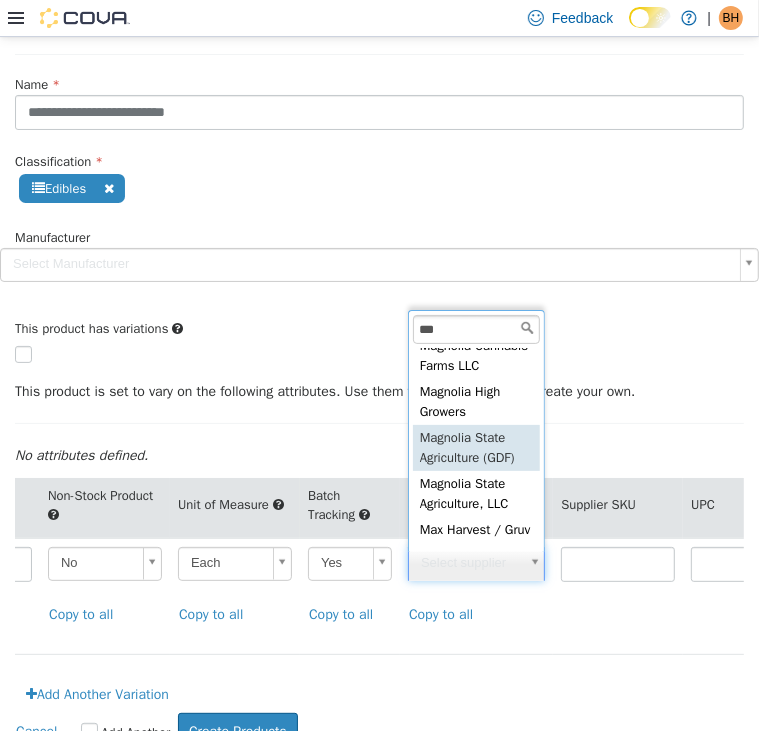 scroll, scrollTop: 0, scrollLeft: 0, axis: both 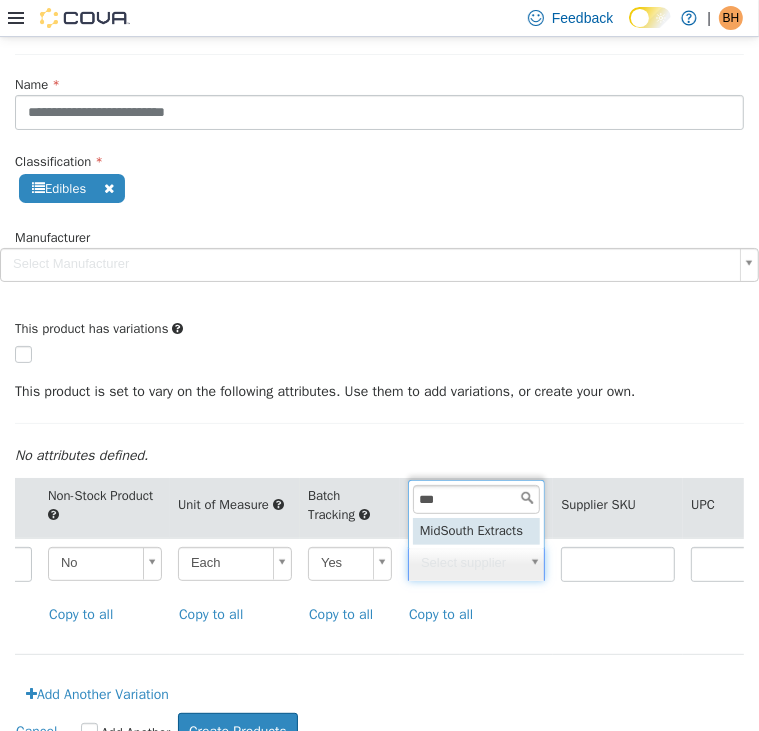 type on "***" 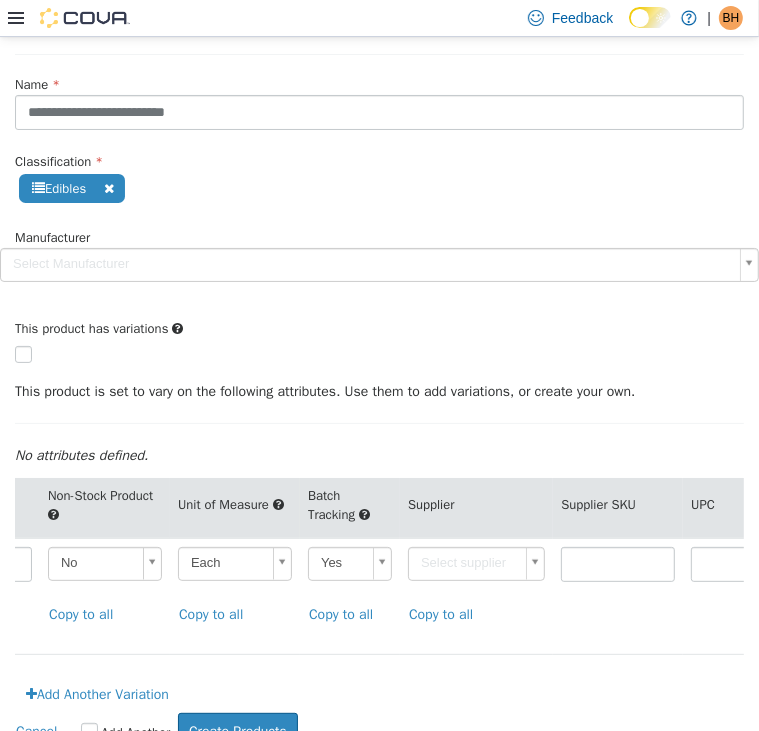 type on "******" 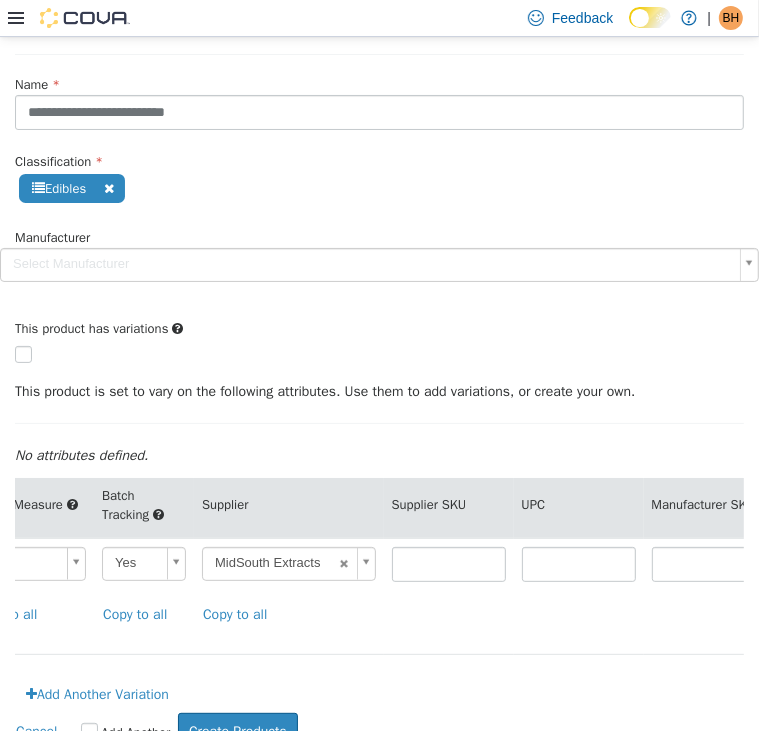 scroll, scrollTop: 0, scrollLeft: 1354, axis: horizontal 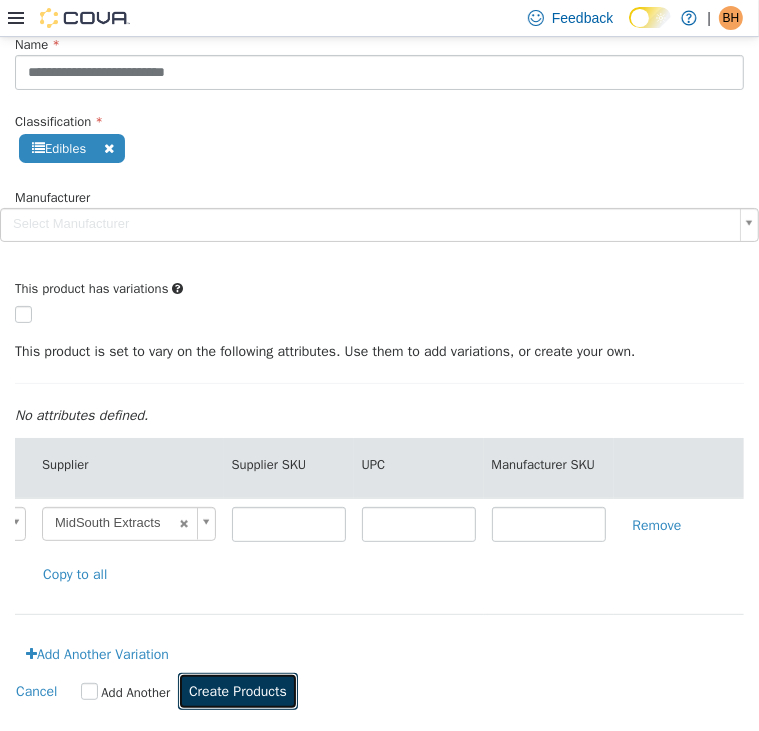 click on "Create Products" at bounding box center (238, 690) 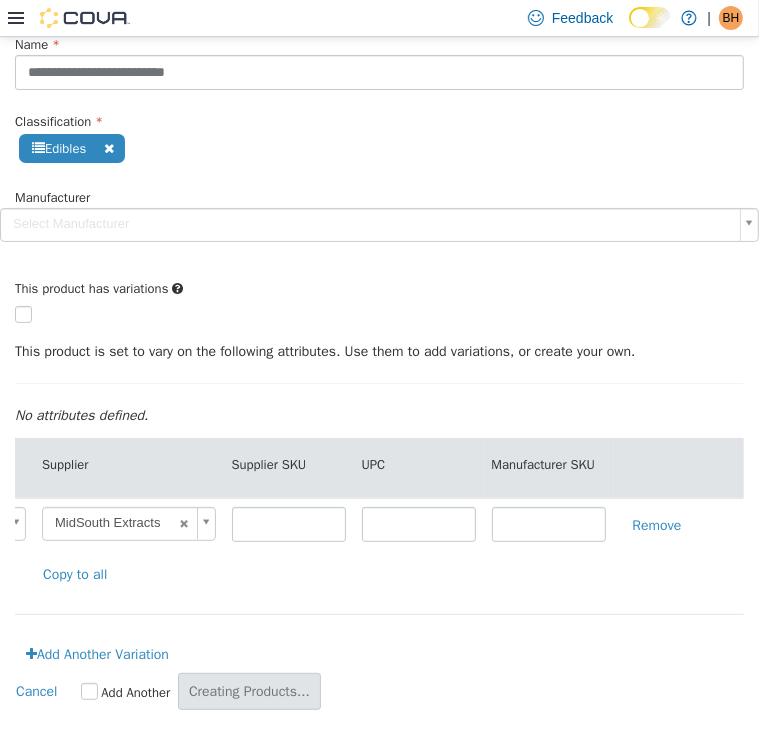 scroll, scrollTop: 0, scrollLeft: 0, axis: both 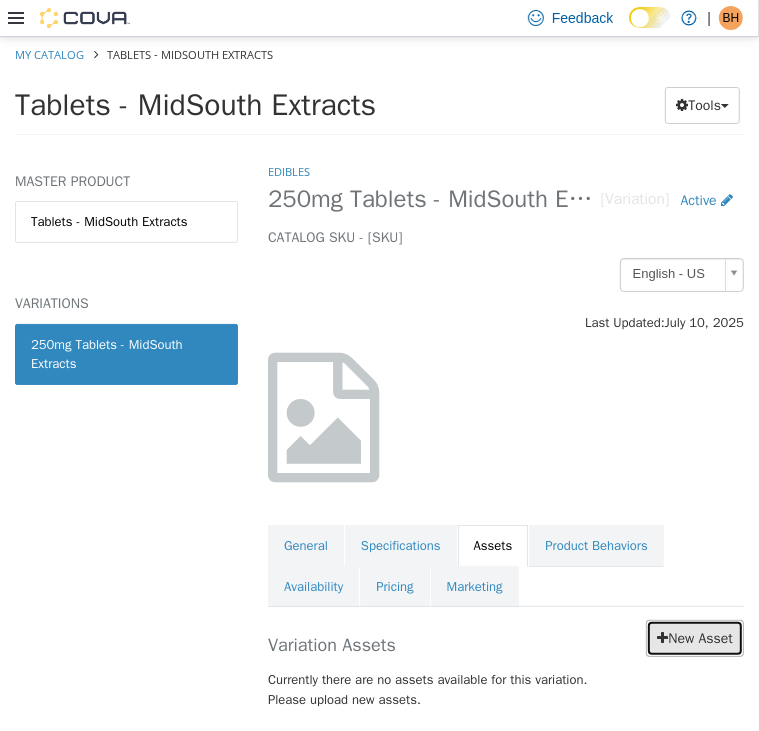 click on "New Asset" at bounding box center [695, 637] 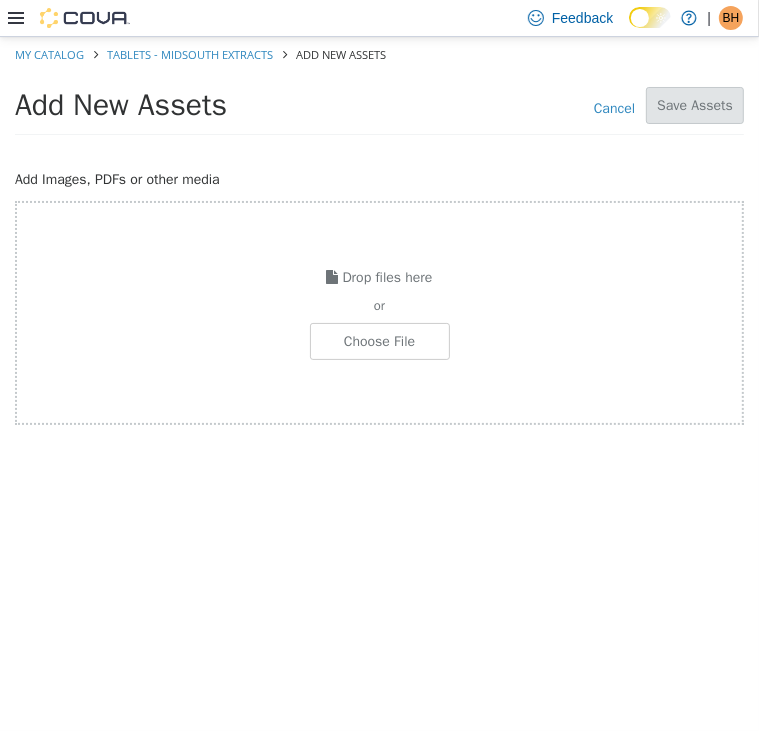 click on "Drop files here or Choose File" at bounding box center (379, 312) 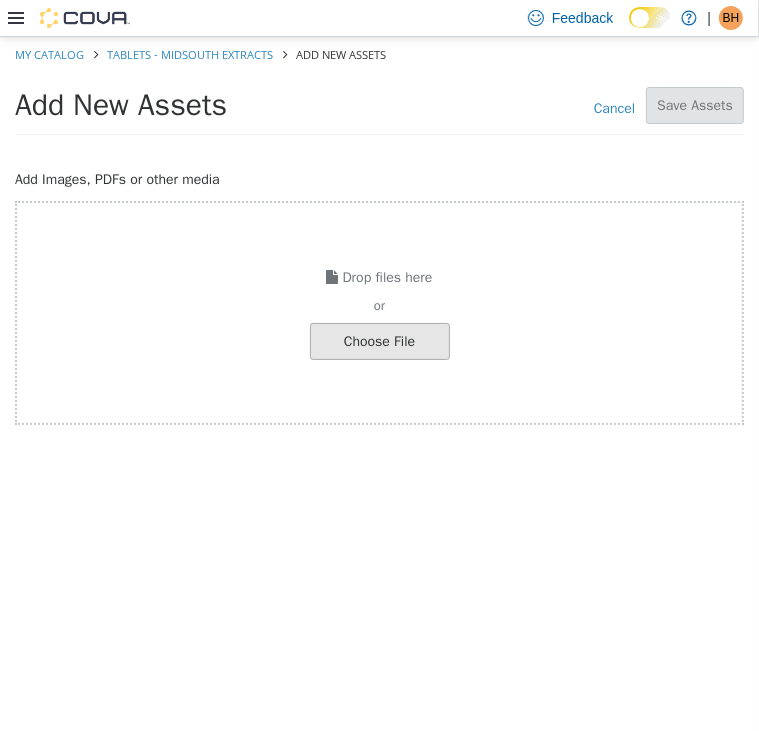 click at bounding box center [-667, 340] 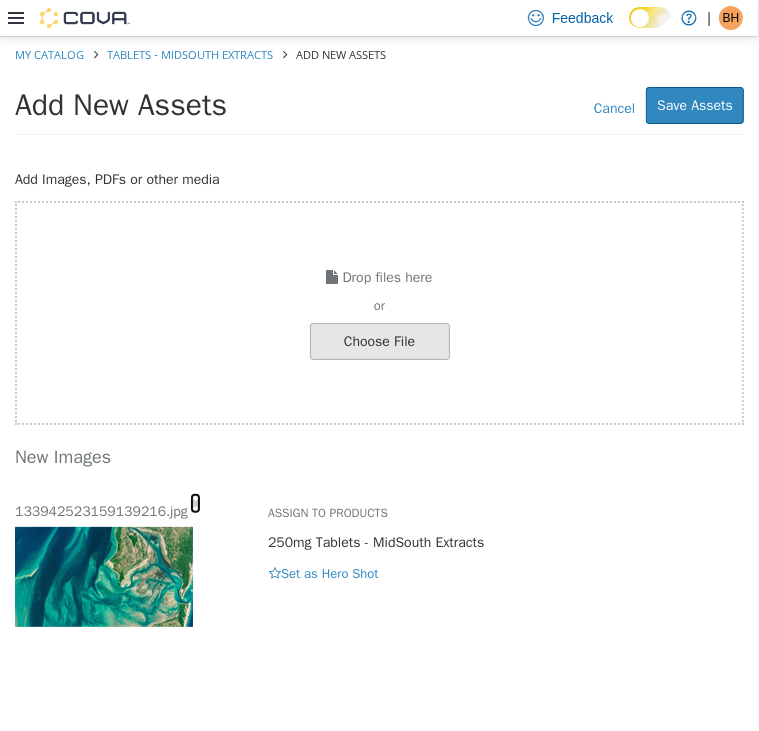 click at bounding box center (195, 502) 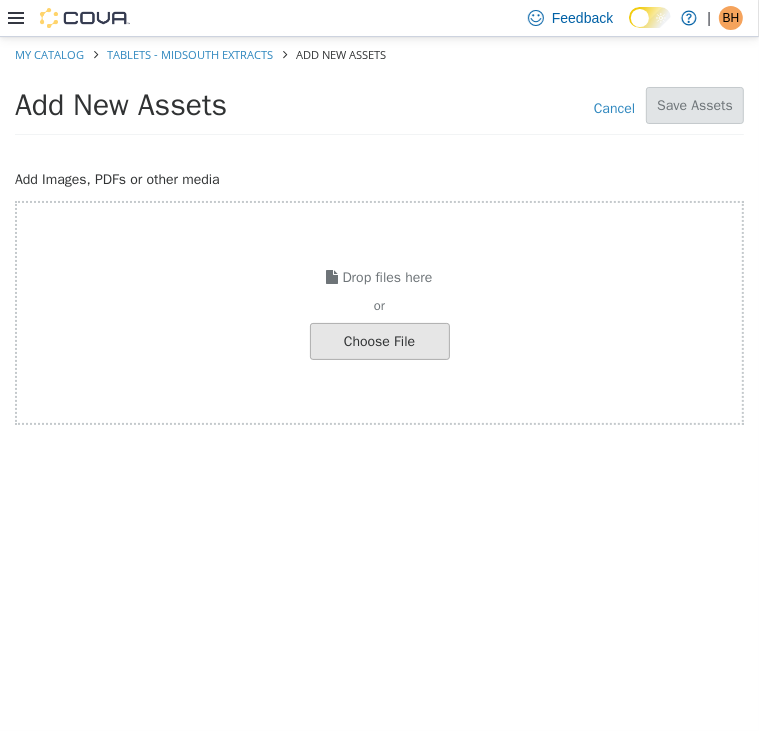 click at bounding box center (-667, 340) 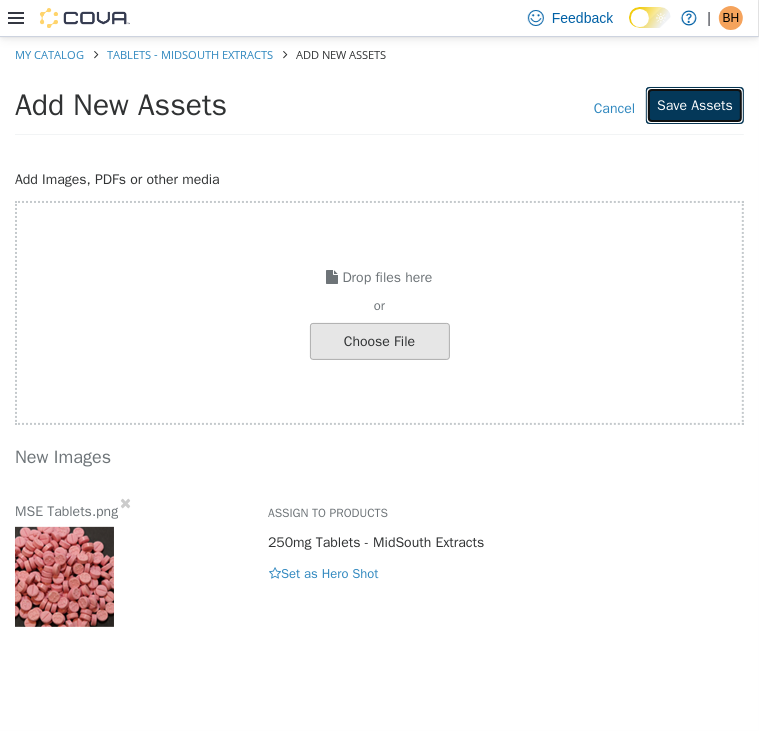 click on "Save Assets" at bounding box center [695, 104] 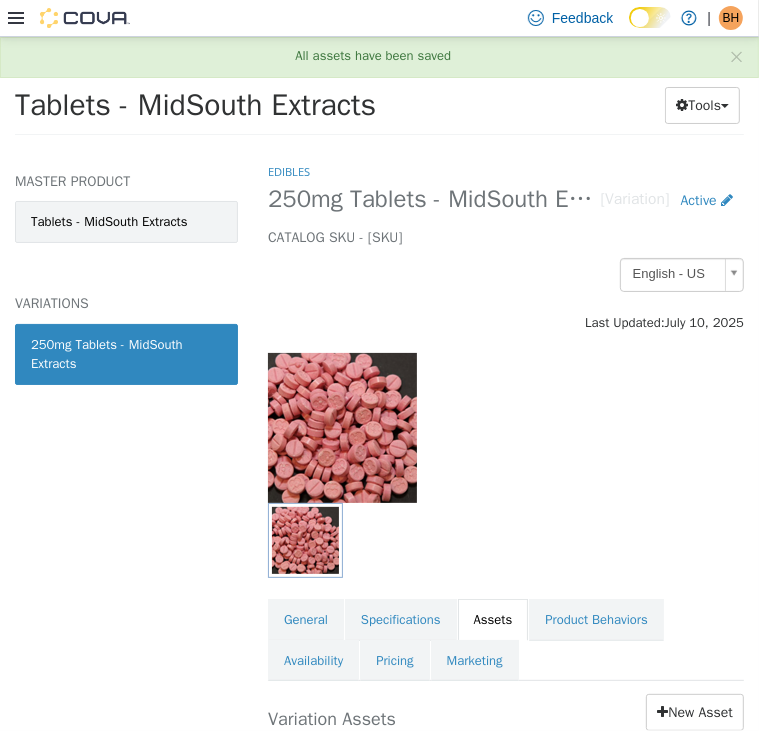 click on "Tablets - MidSouth Extracts" at bounding box center (126, 221) 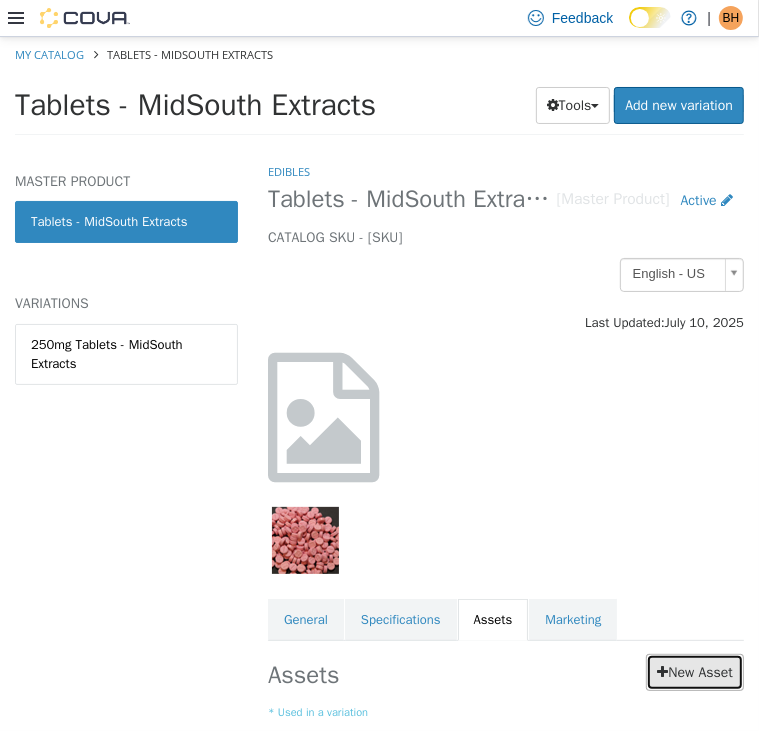 click on "New Asset" at bounding box center (695, 671) 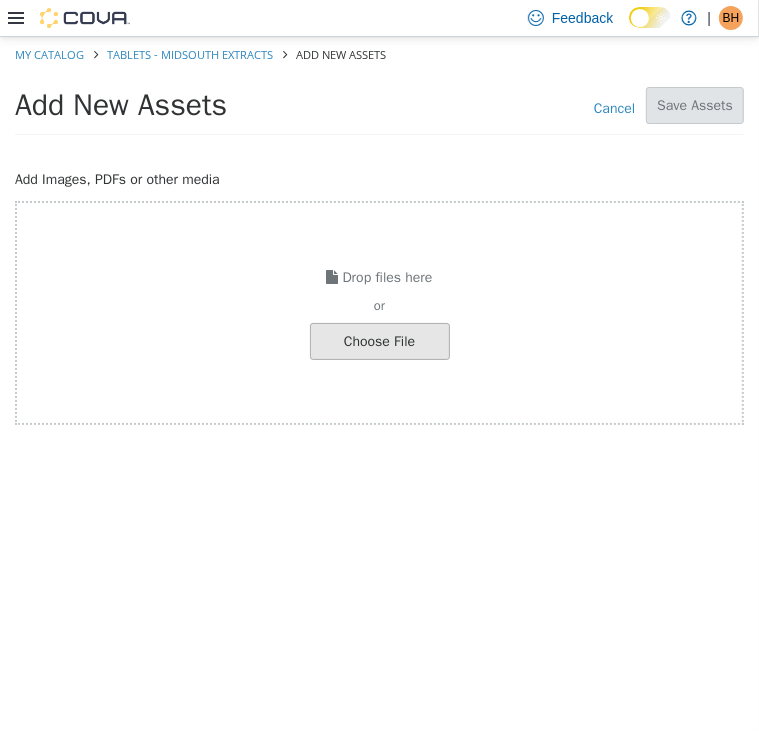 click at bounding box center (-667, 340) 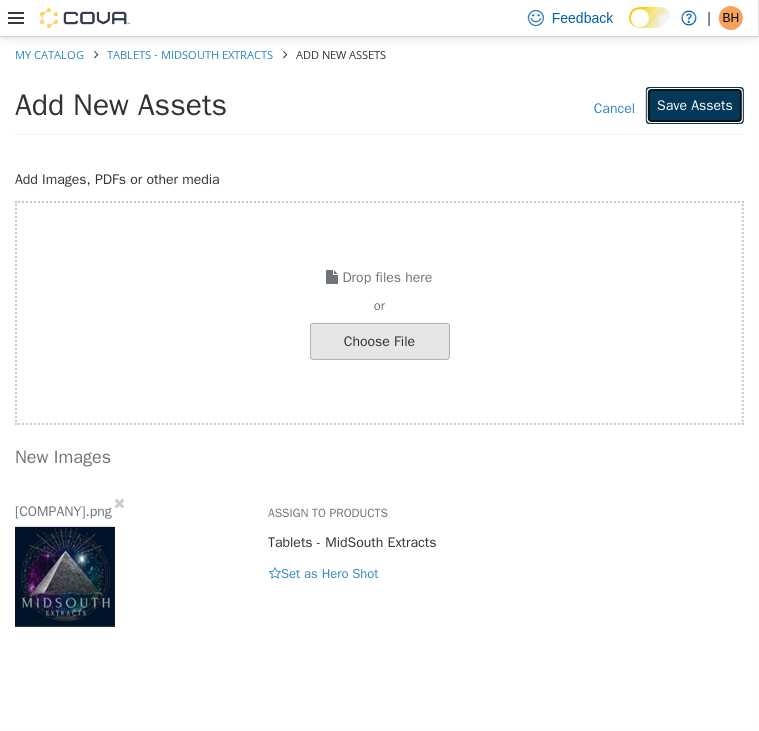 drag, startPoint x: 728, startPoint y: 112, endPoint x: 698, endPoint y: 108, distance: 30.265491 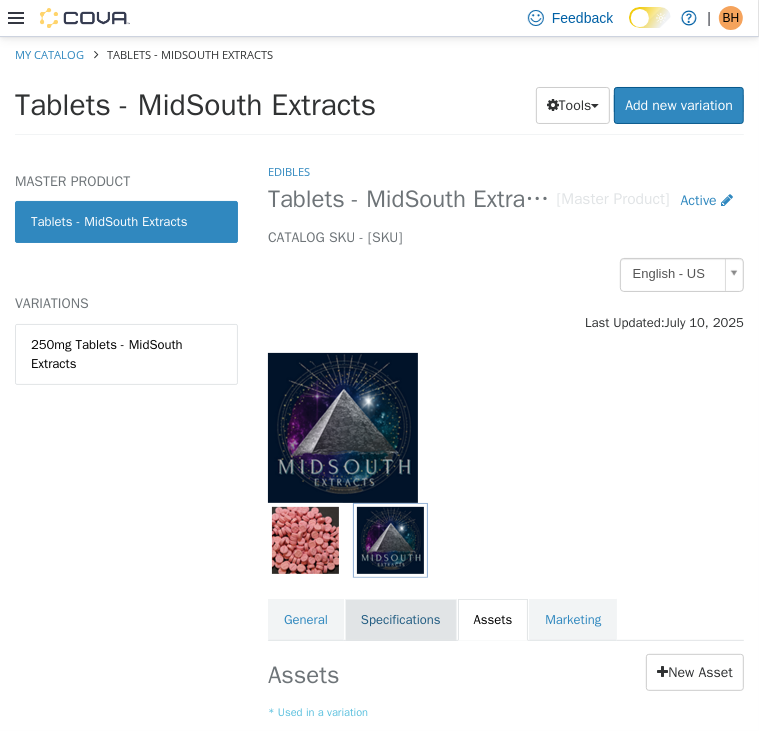 click on "Specifications" at bounding box center [401, 619] 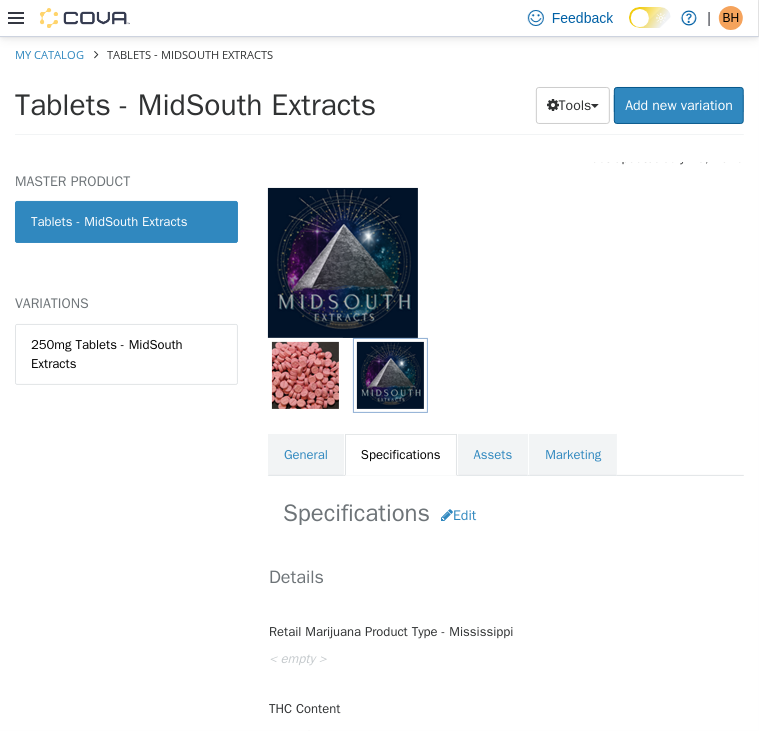 scroll, scrollTop: 167, scrollLeft: 0, axis: vertical 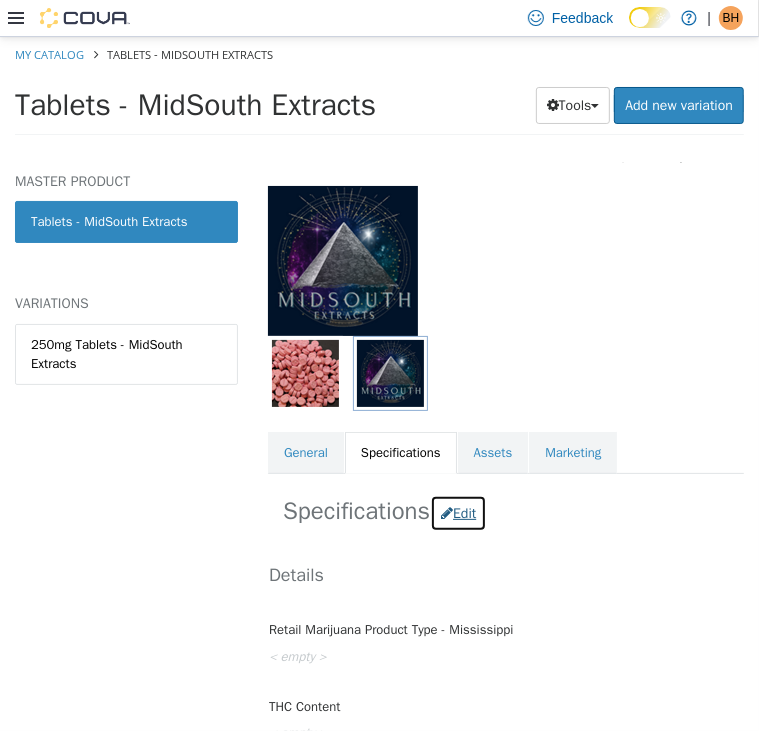 click on "Edit" at bounding box center [458, 512] 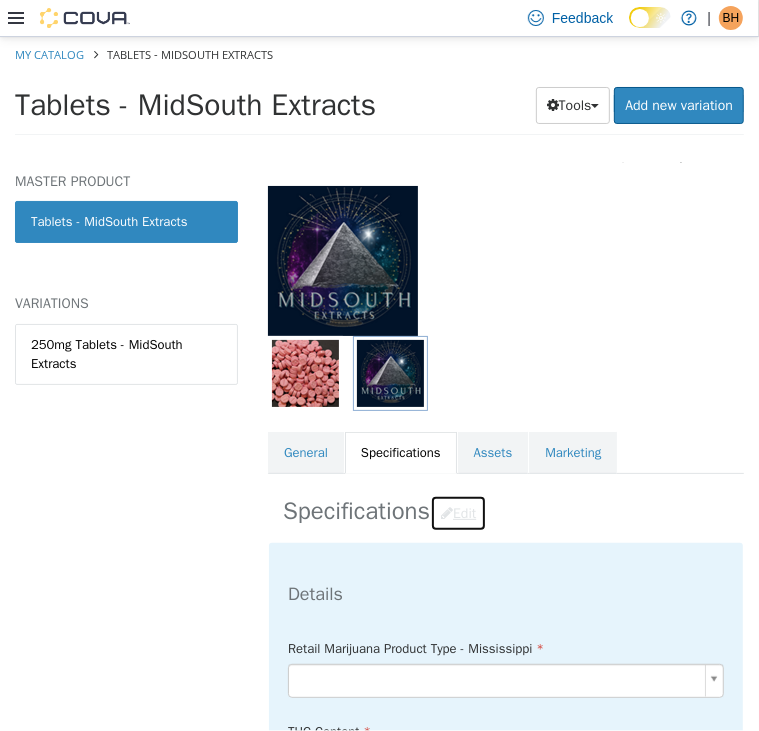 drag, startPoint x: 461, startPoint y: 521, endPoint x: 781, endPoint y: 516, distance: 320.03906 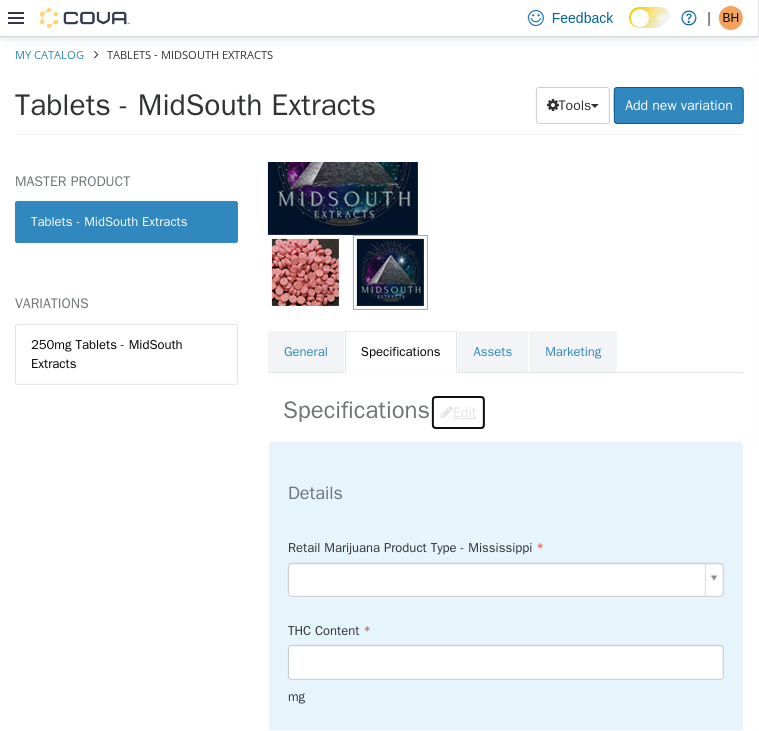 scroll, scrollTop: 270, scrollLeft: 0, axis: vertical 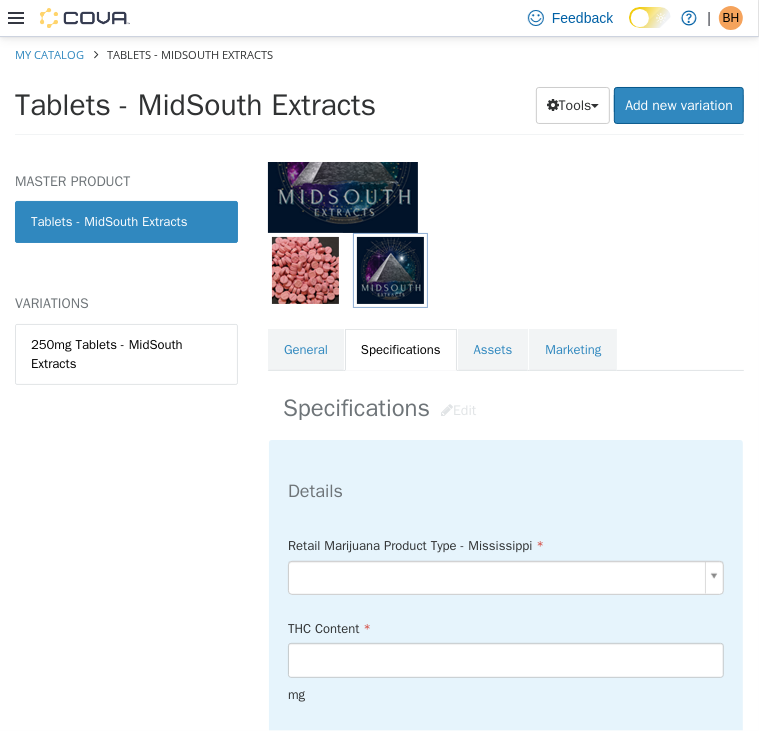 click on "Saving Bulk Changes...
×
All assets have been saved
My Catalog
Tablets - MidSouth Extracts
Tablets - MidSouth Extracts
Tools
Clone Print Labels   Add new variation
MASTER PRODUCT
Tablets - MidSouth Extracts
VARIATIONS
250mg Tablets - MidSouth Extracts
Edibles
Tablets - MidSouth Extracts
[Master Product] Active   CATALOG SKU - R537Y14M     English - US                             Last Updated:  July 10, 2025
General Specifications Assets Marketing Specifications  Edit Details Retail Marijuana Product Type - Mississippi
THC Content
mg
I only want to update the master product.  Cancel  Save & select variations to update
Mid" at bounding box center (379, 91) 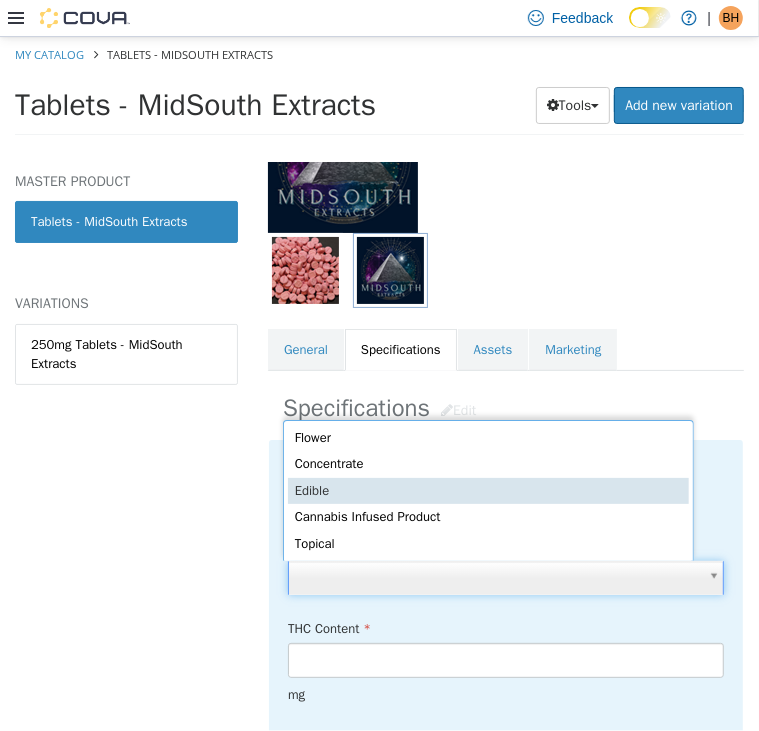 scroll, scrollTop: 4, scrollLeft: 5, axis: both 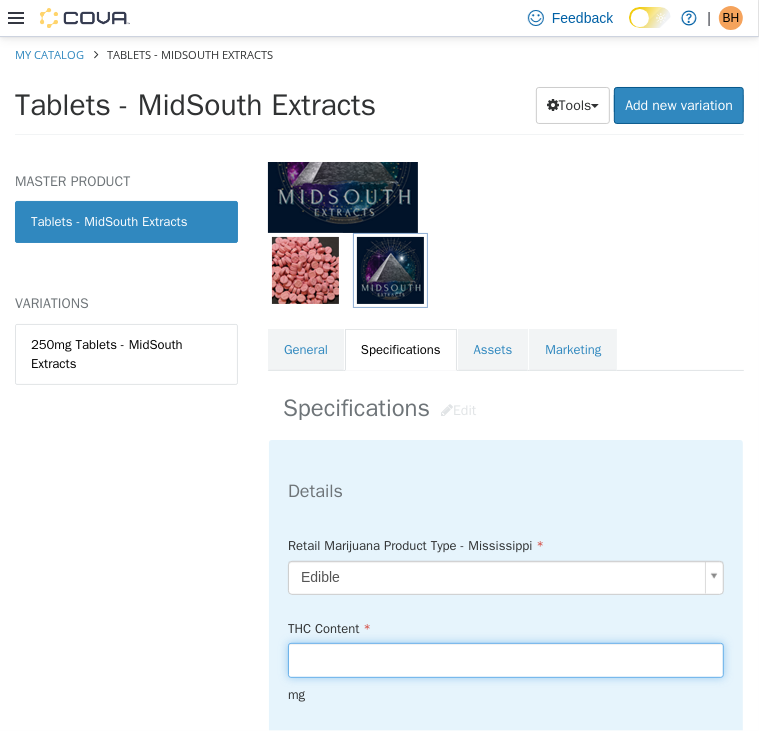 click at bounding box center [506, 659] 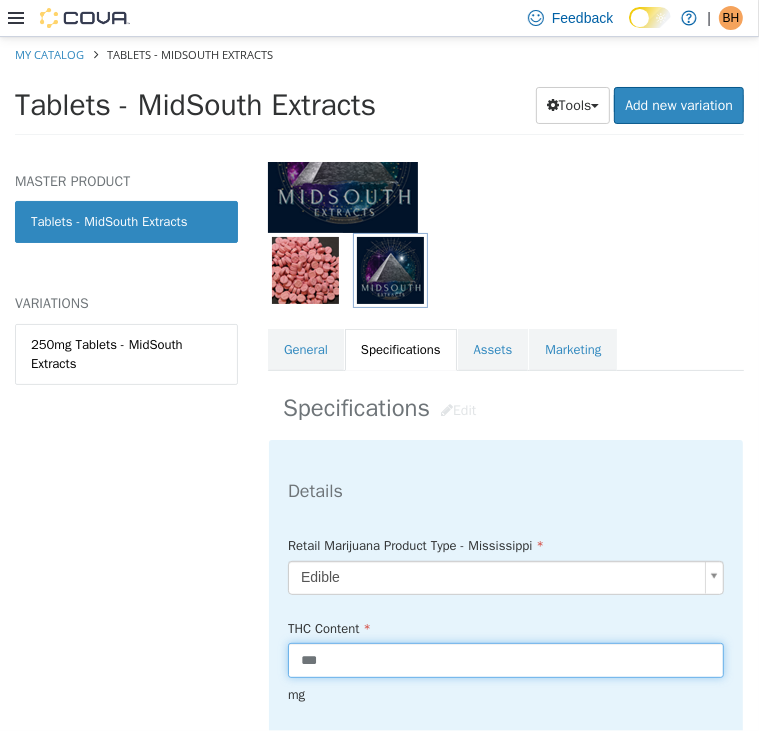 type on "***" 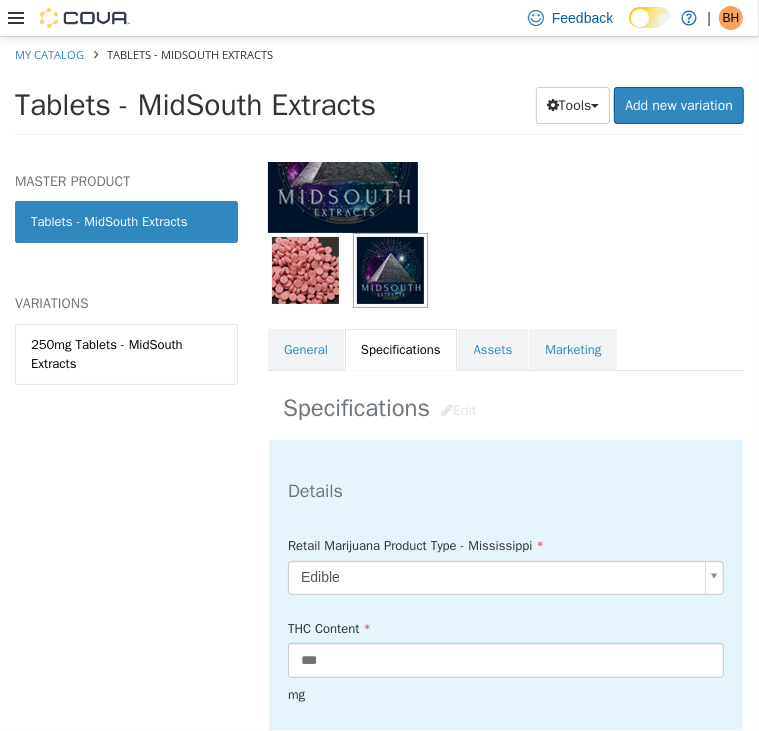 click on "MASTER PRODUCT
Tablets - MidSouth Extracts
VARIATIONS
250mg Tablets - MidSouth Extracts" at bounding box center [126, 445] 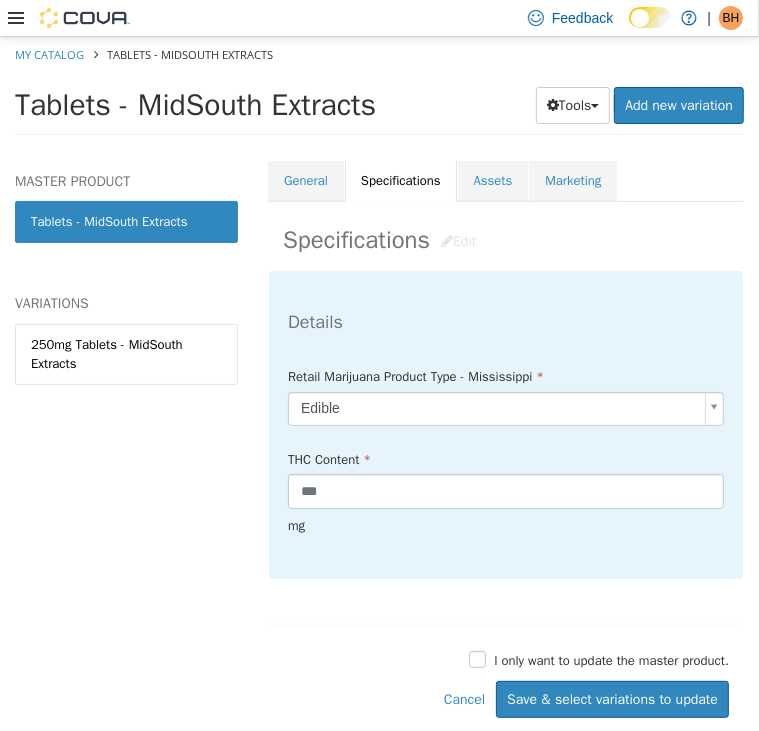 scroll, scrollTop: 445, scrollLeft: 0, axis: vertical 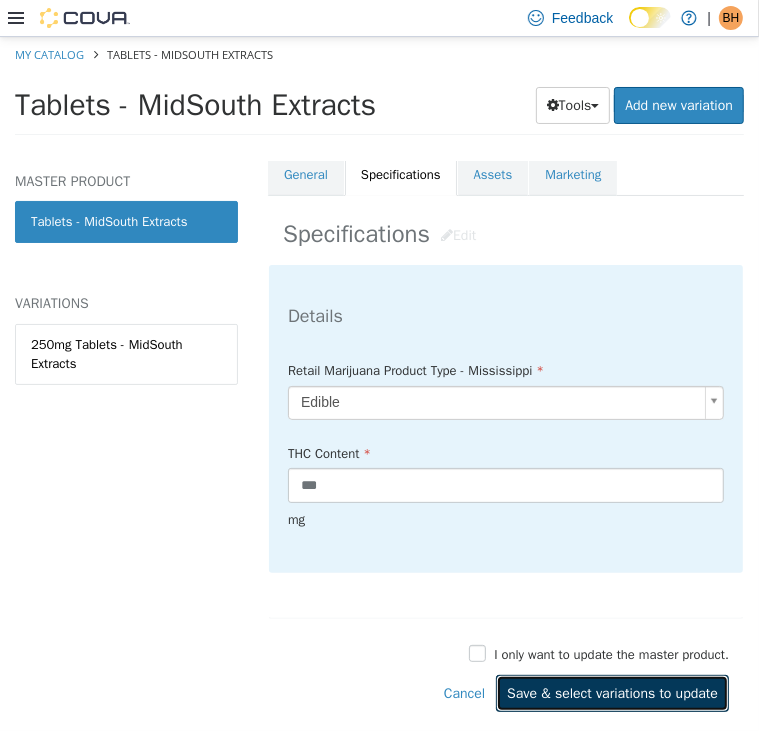 click on "Save & select variations to update" at bounding box center (612, 692) 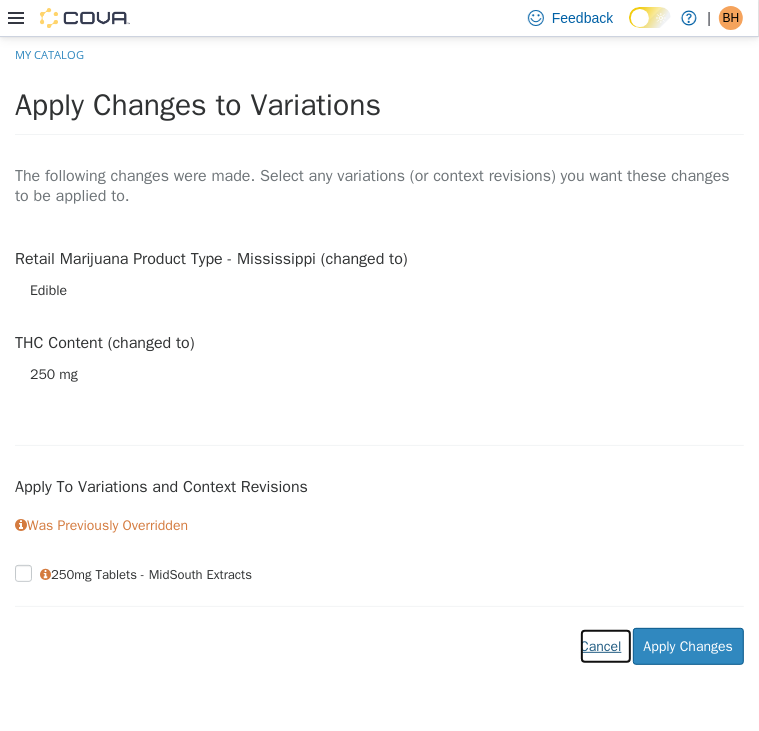 click on "Cancel" at bounding box center (605, 645) 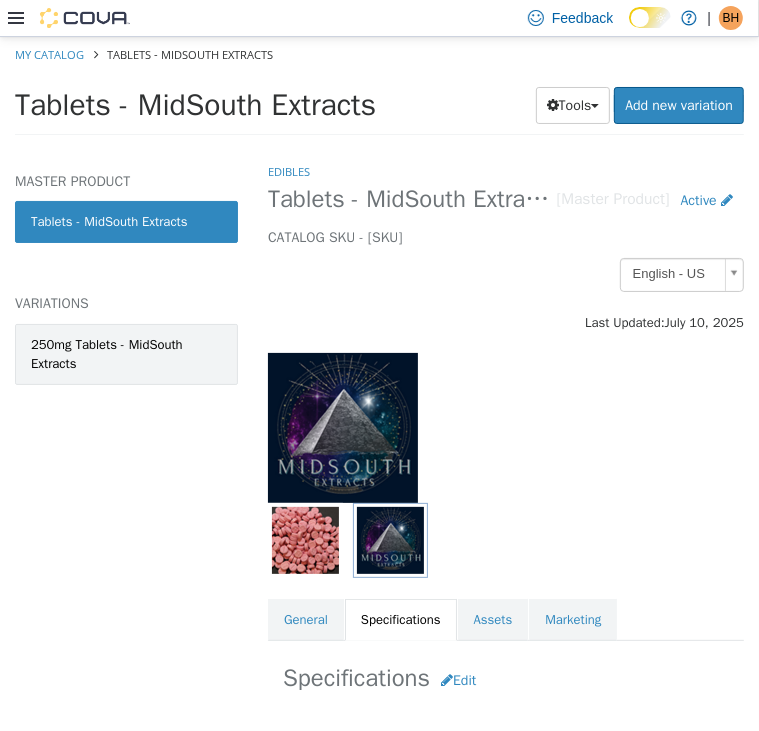 click on "250mg Tablets - MidSouth Extracts" at bounding box center [126, 353] 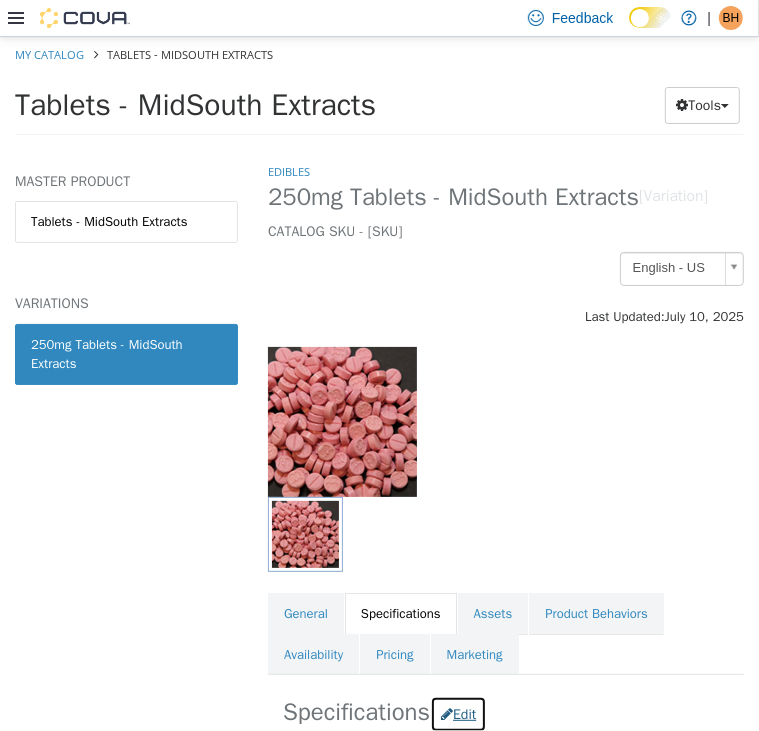 click on "Edit" at bounding box center [458, 713] 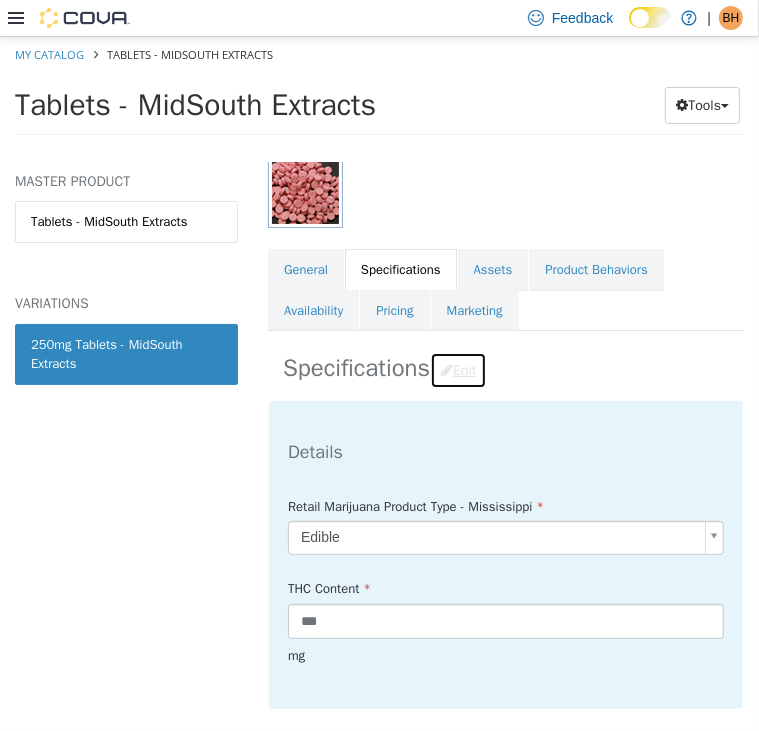 scroll, scrollTop: 449, scrollLeft: 0, axis: vertical 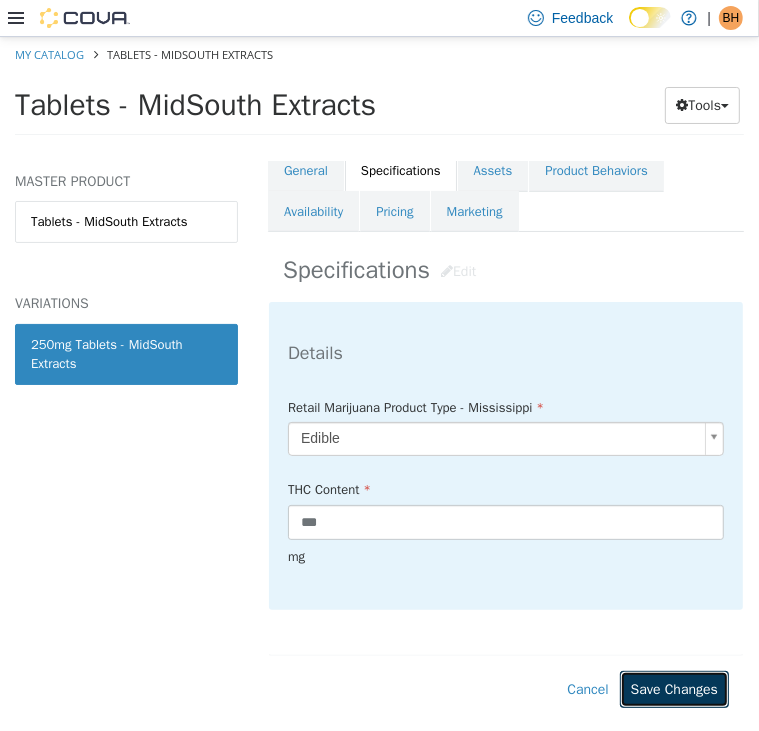 click on "Save Changes" at bounding box center [674, 688] 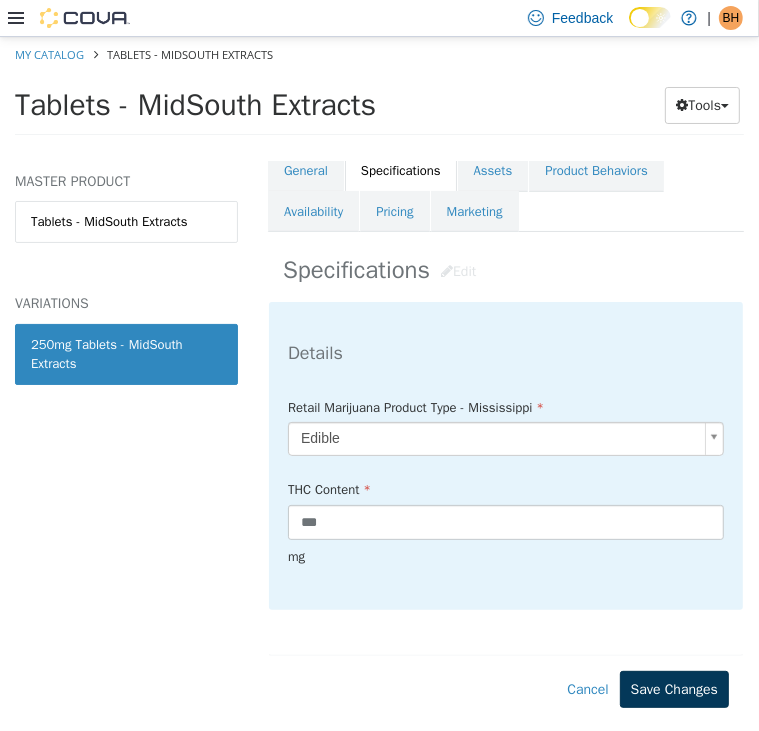 scroll, scrollTop: 308, scrollLeft: 0, axis: vertical 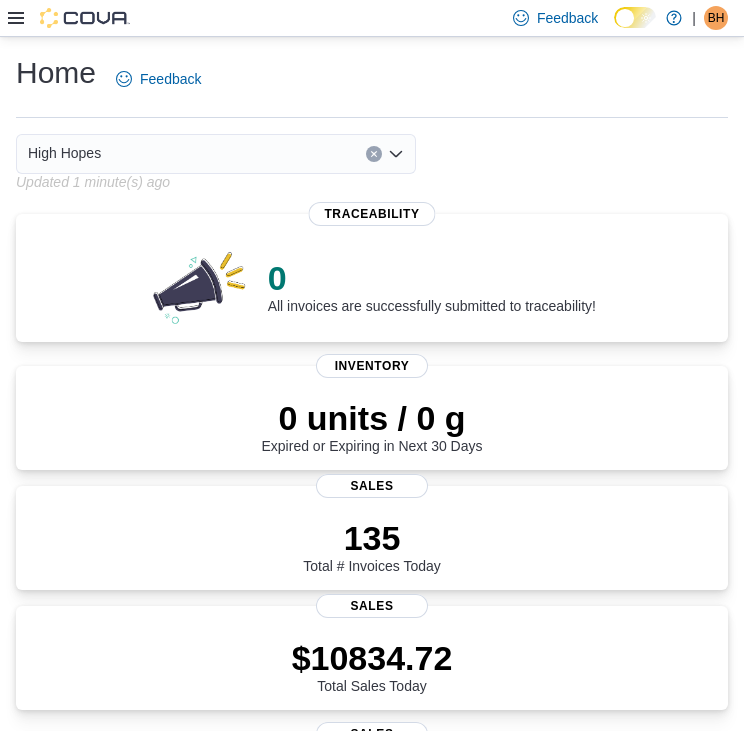 click 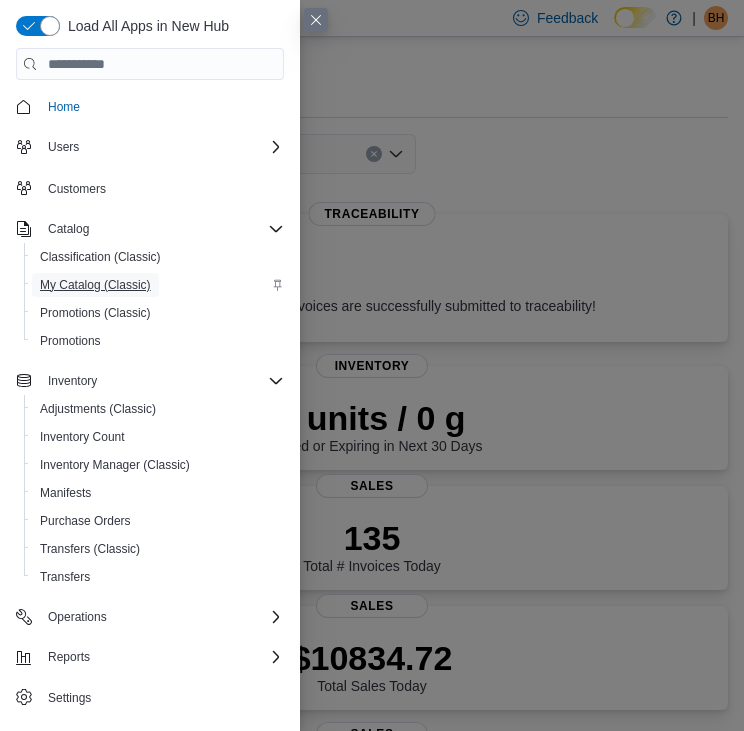 click on "My Catalog (Classic)" at bounding box center (95, 285) 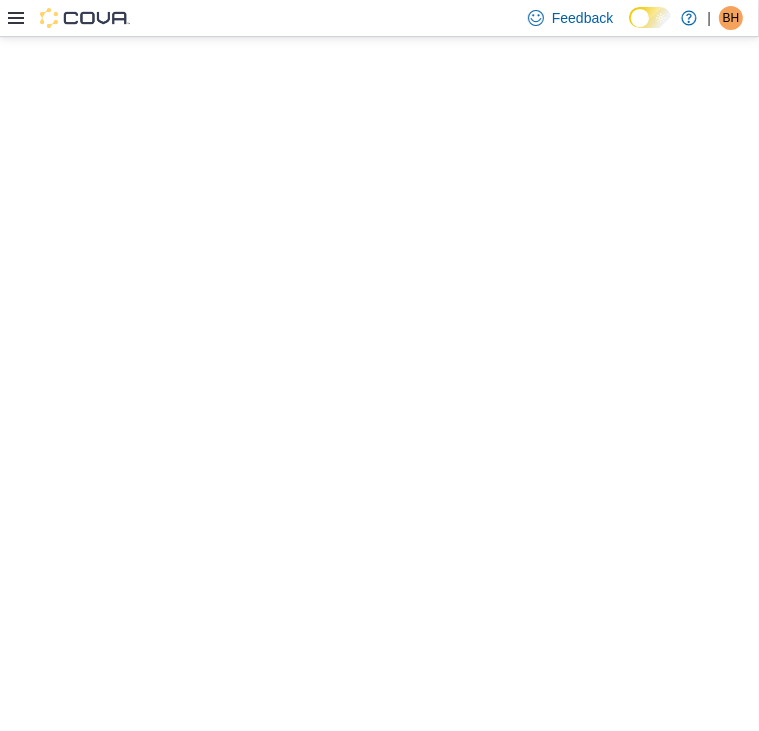 scroll, scrollTop: 0, scrollLeft: 0, axis: both 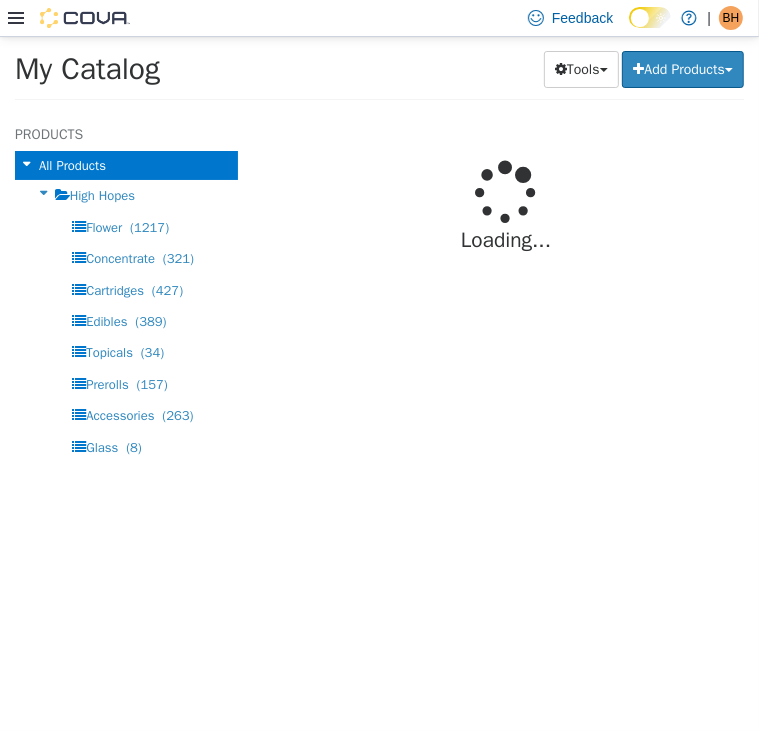 select on "**********" 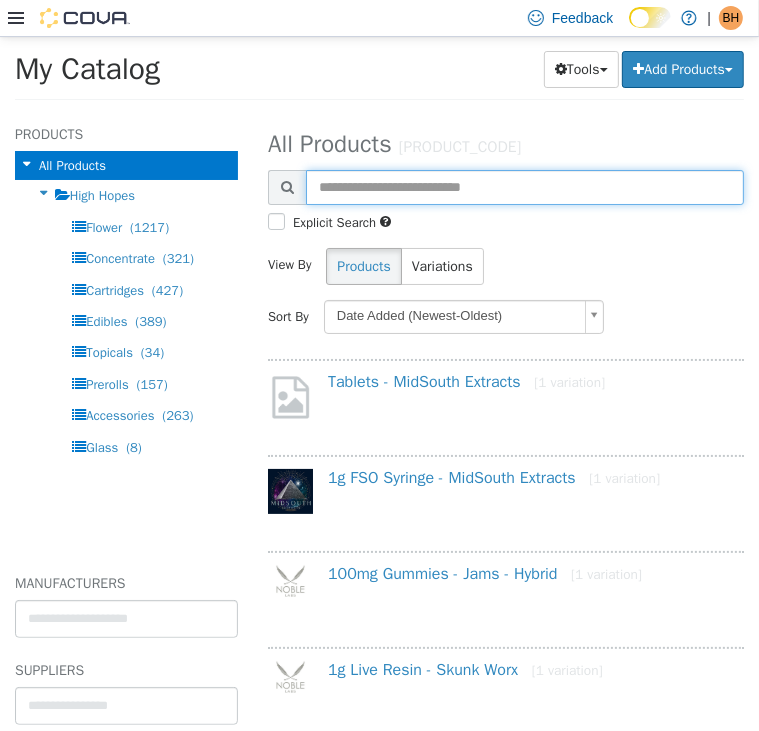 click at bounding box center [525, 186] 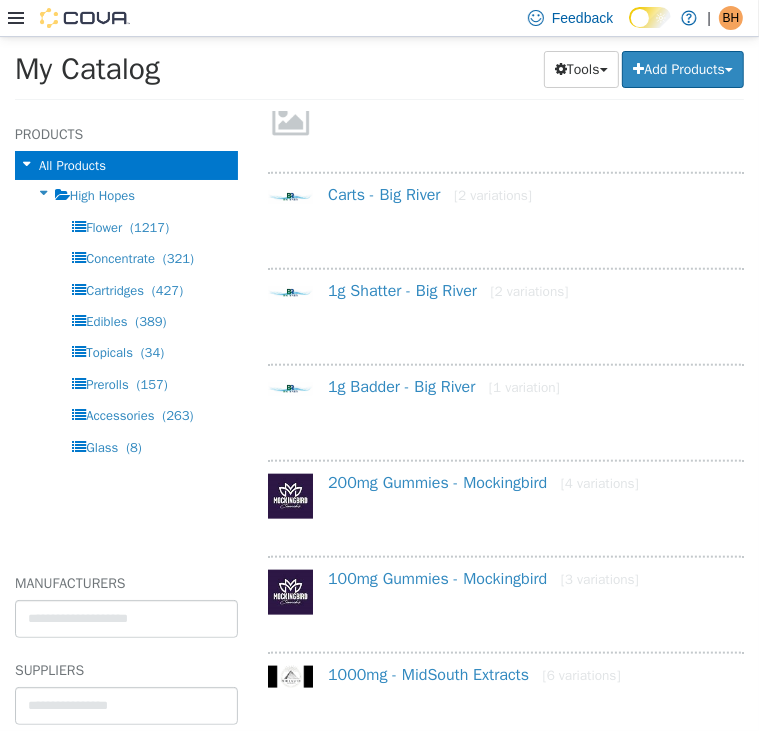 scroll, scrollTop: 0, scrollLeft: 0, axis: both 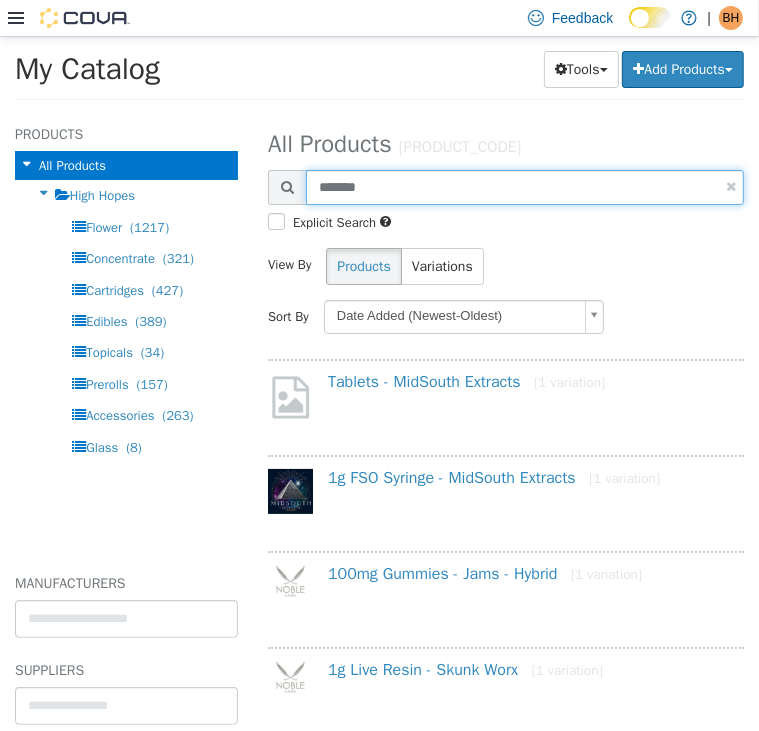 type on "*******" 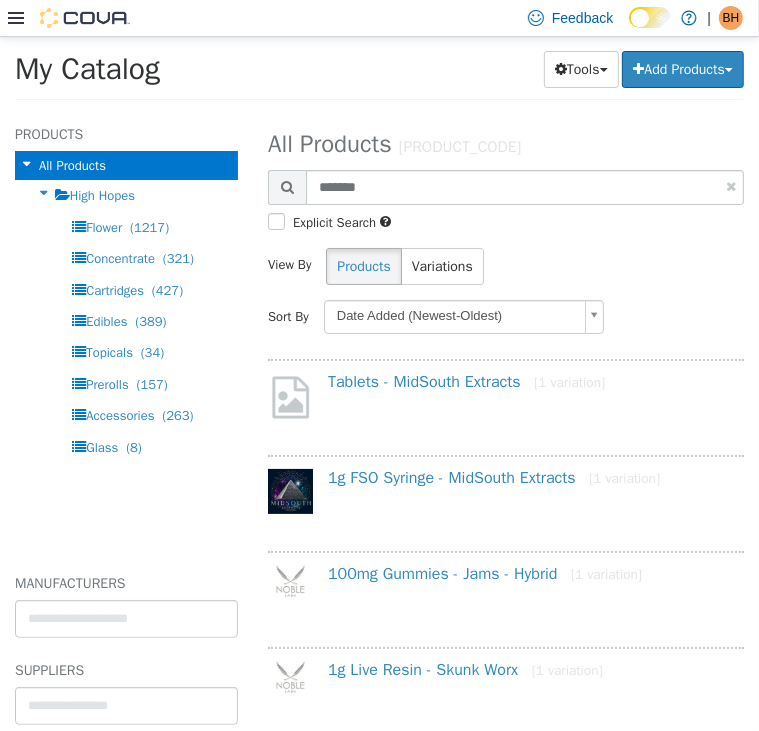 select on "**********" 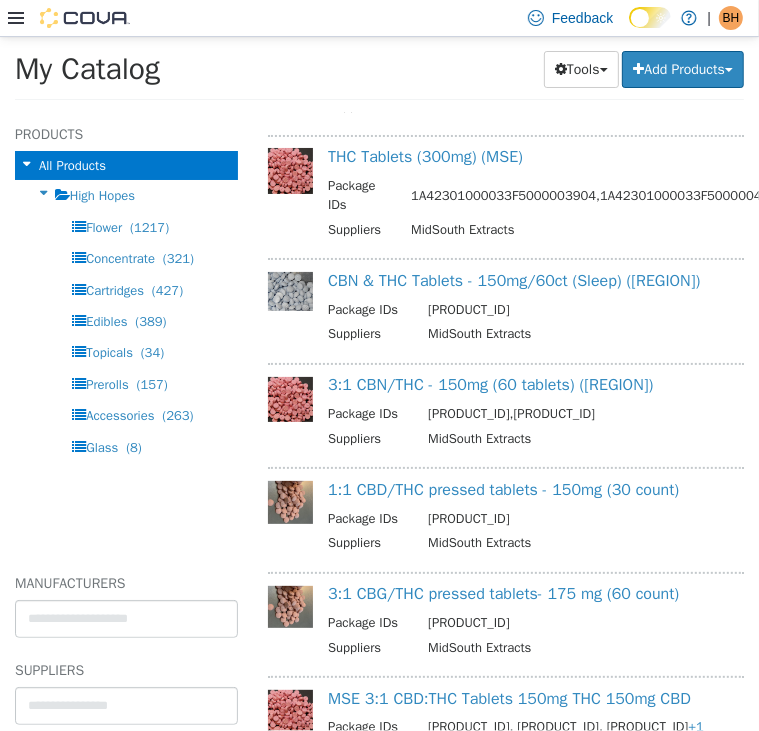 scroll, scrollTop: 318, scrollLeft: 0, axis: vertical 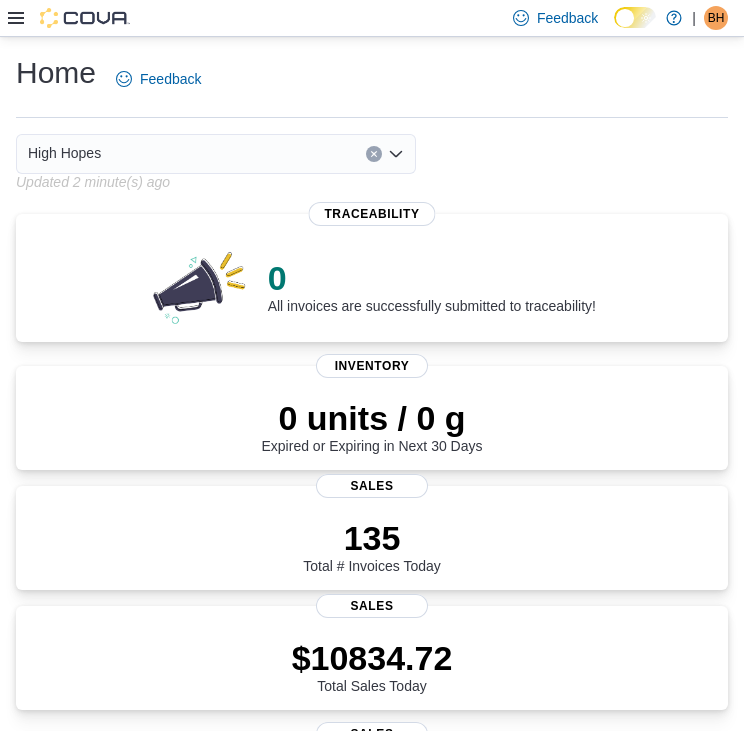click 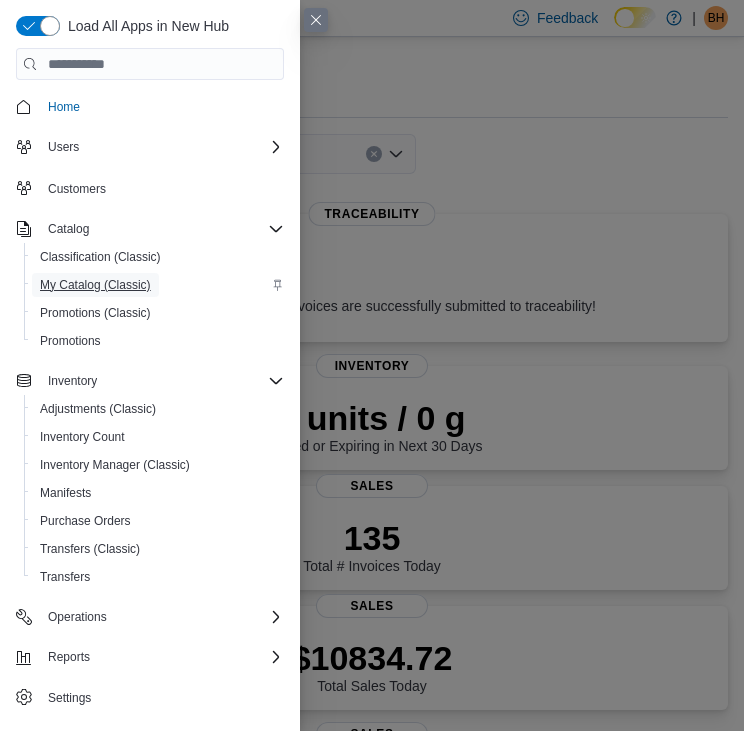 click on "My Catalog (Classic)" at bounding box center [95, 285] 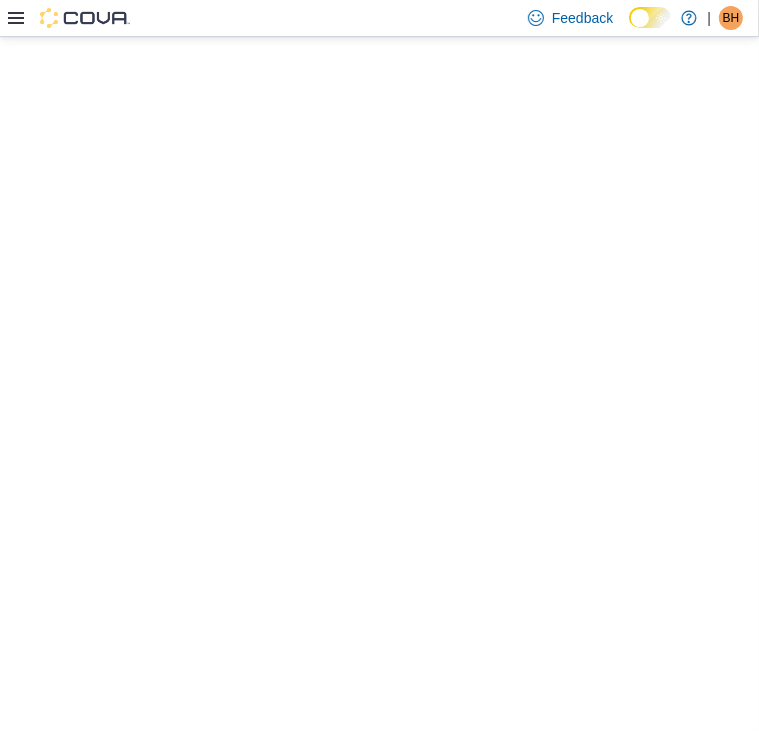 scroll, scrollTop: 0, scrollLeft: 0, axis: both 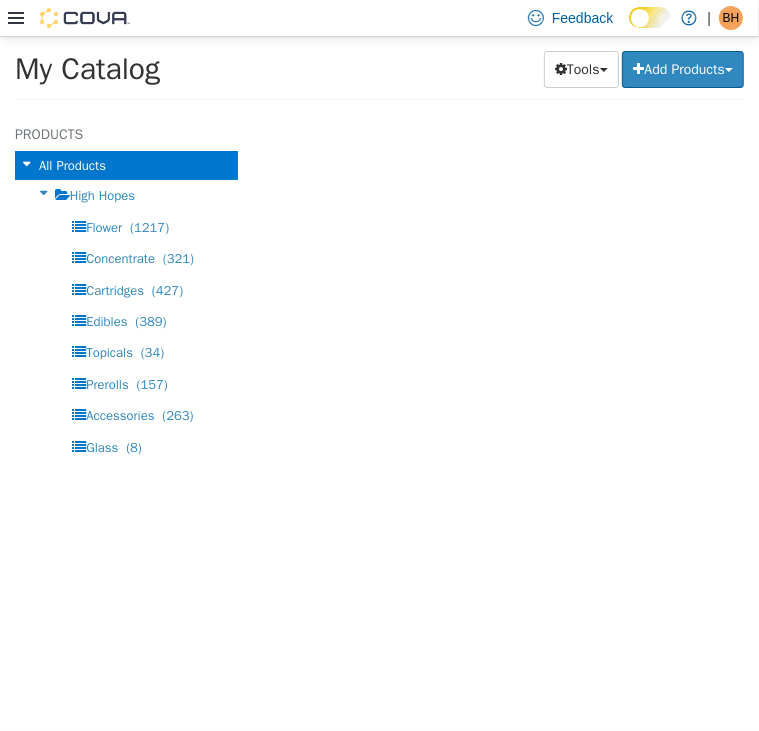 select on "**********" 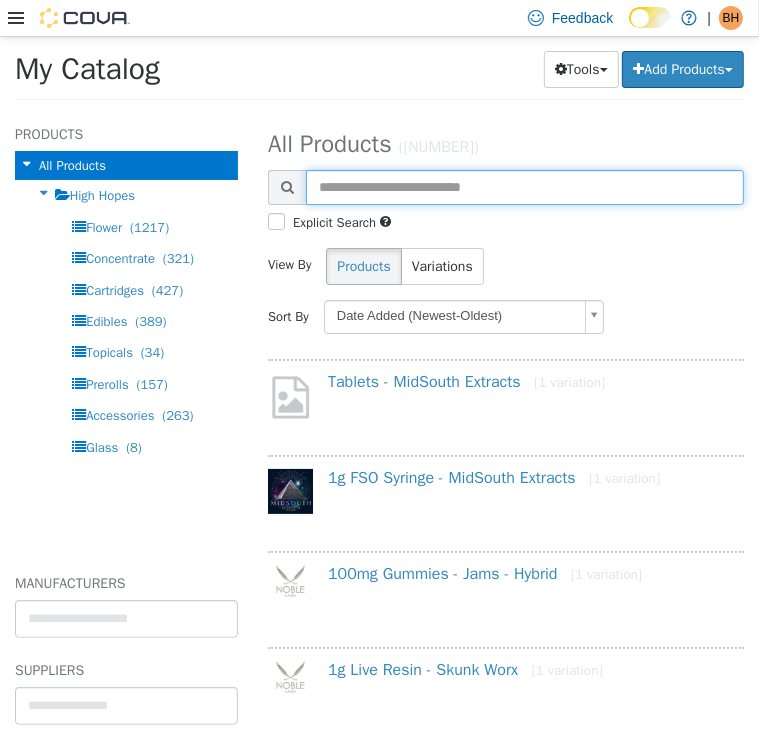 click at bounding box center [525, 186] 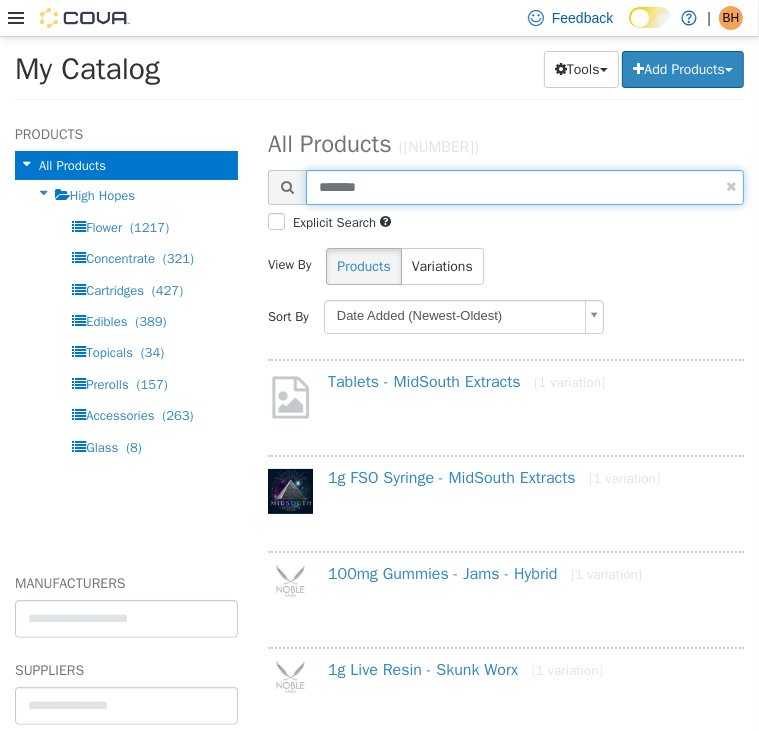 type on "*******" 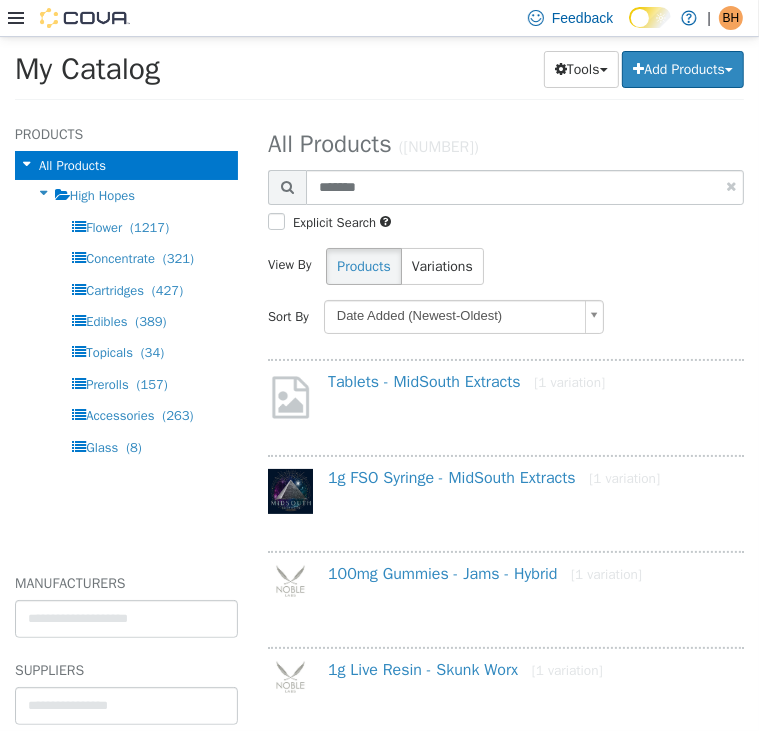 select on "**********" 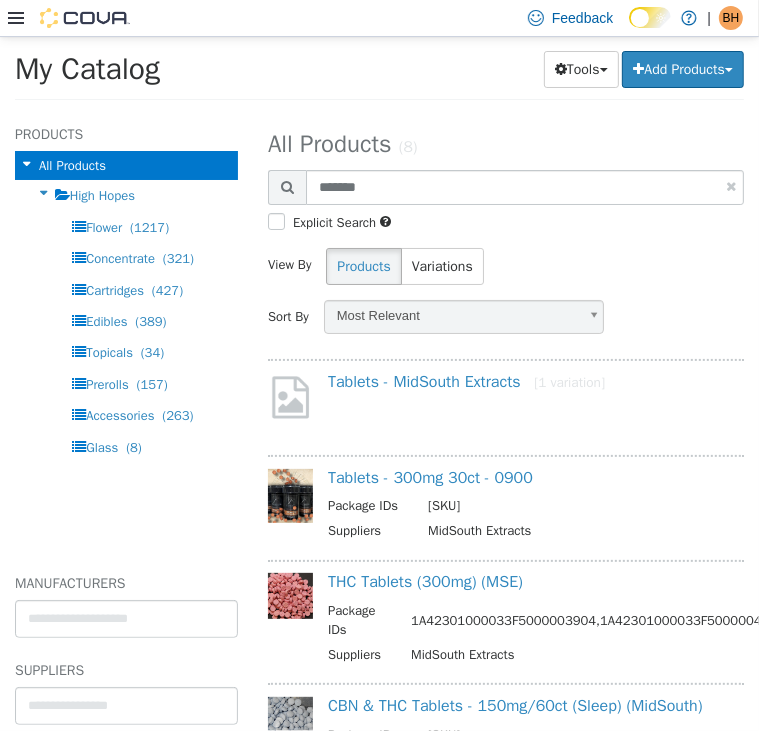 click on "All Products   (8)" at bounding box center [506, 143] 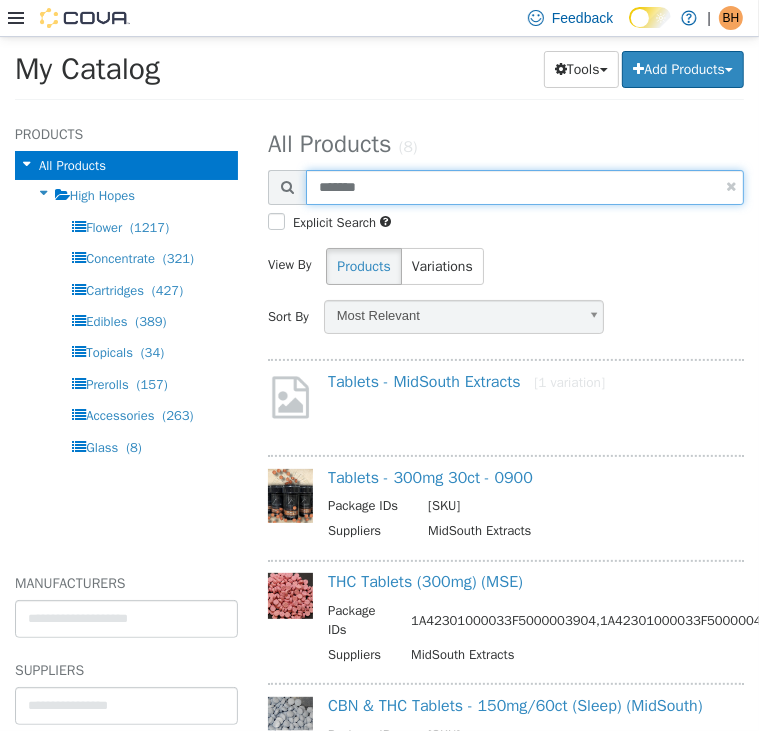 drag, startPoint x: 402, startPoint y: 181, endPoint x: 260, endPoint y: 176, distance: 142.088 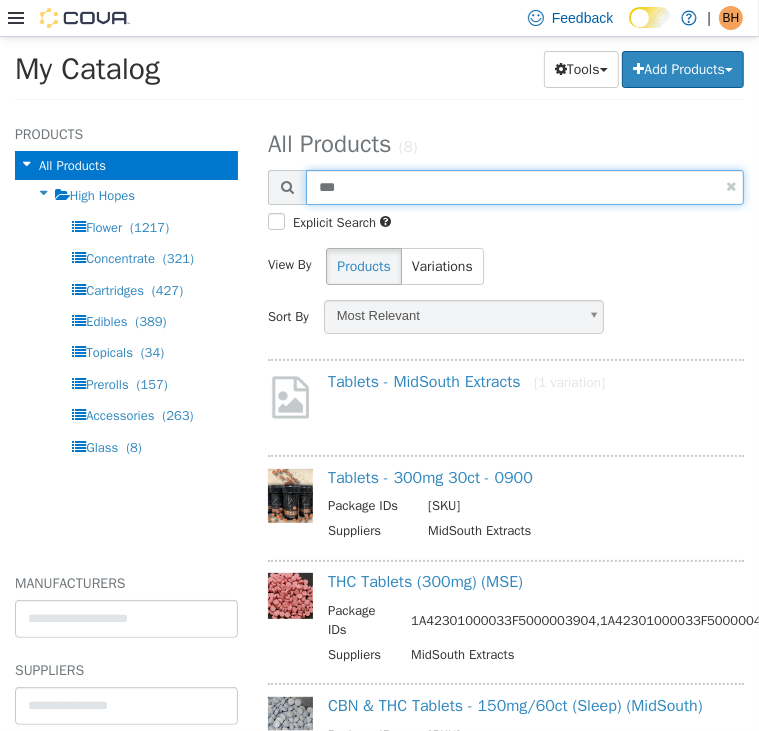 type on "***" 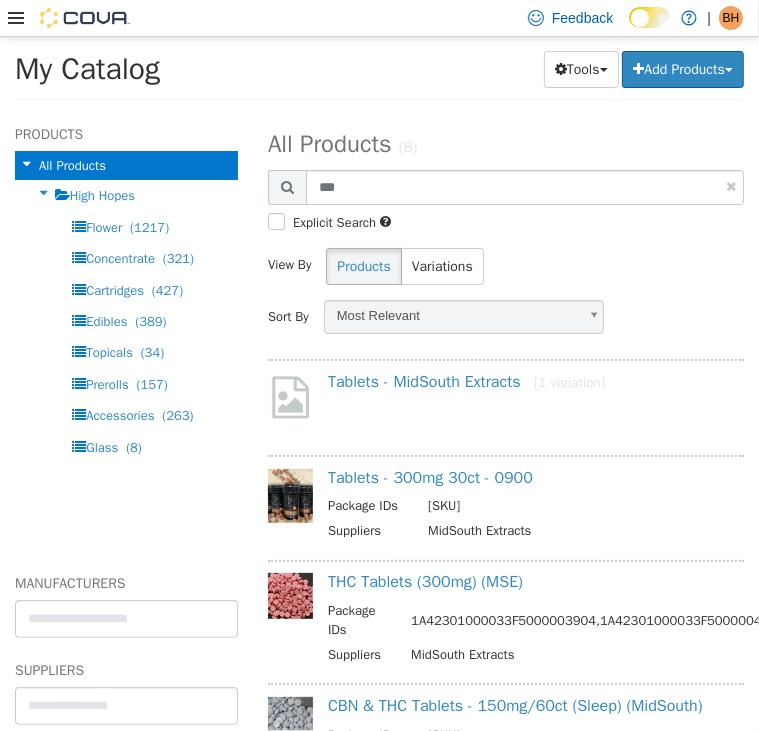 select on "**********" 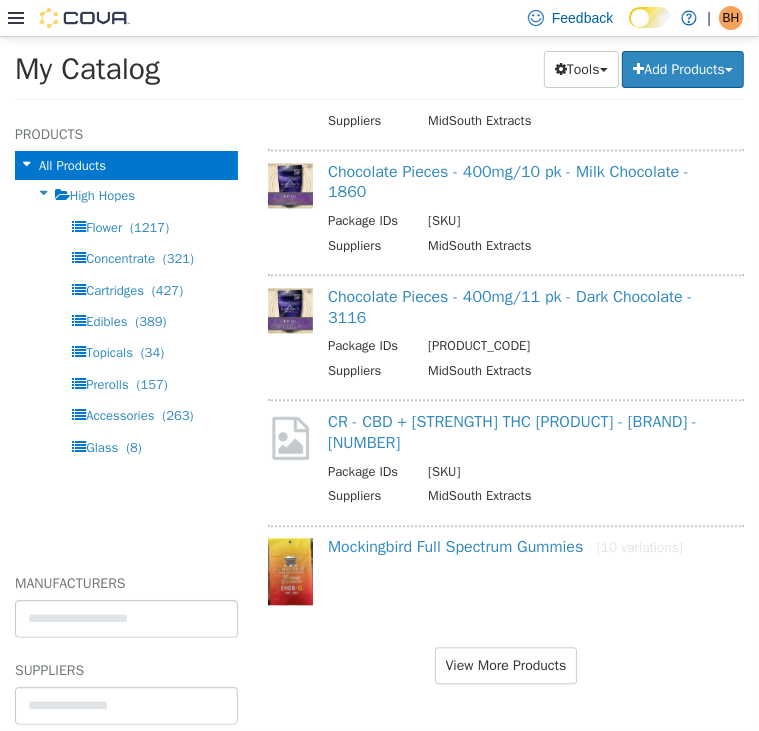 scroll, scrollTop: 2173, scrollLeft: 0, axis: vertical 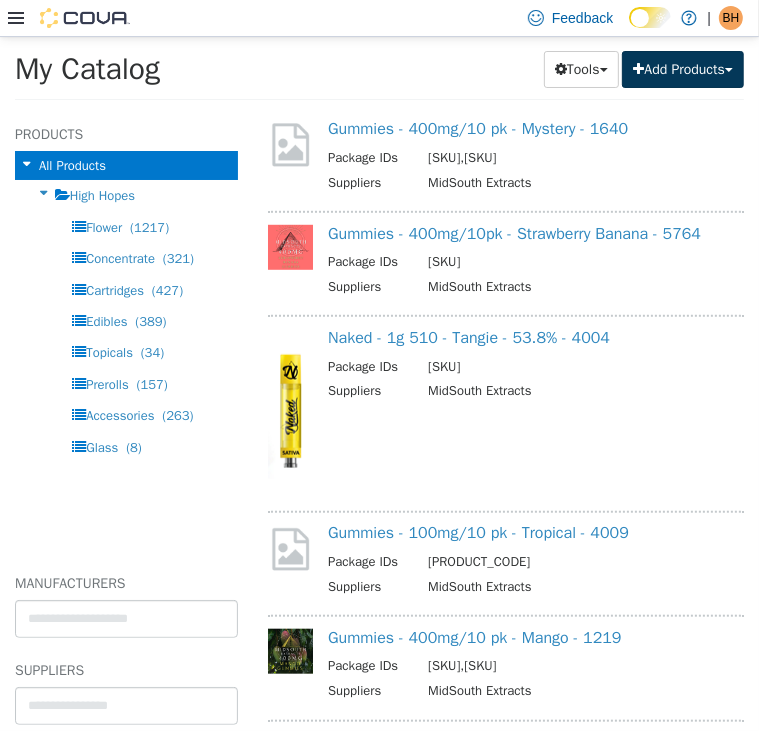 click on "Add Products" at bounding box center [683, 68] 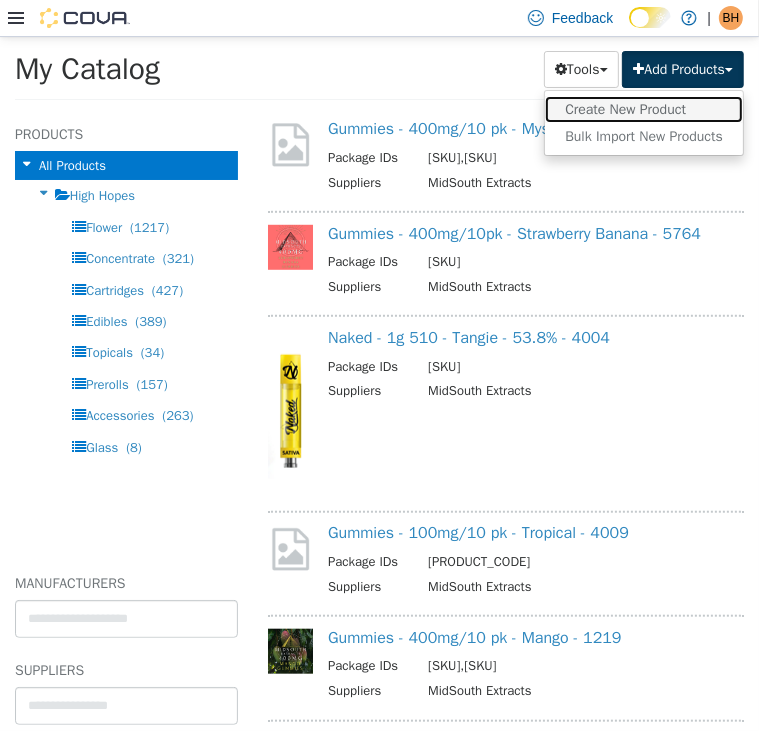 click on "Create New Product" at bounding box center (644, 108) 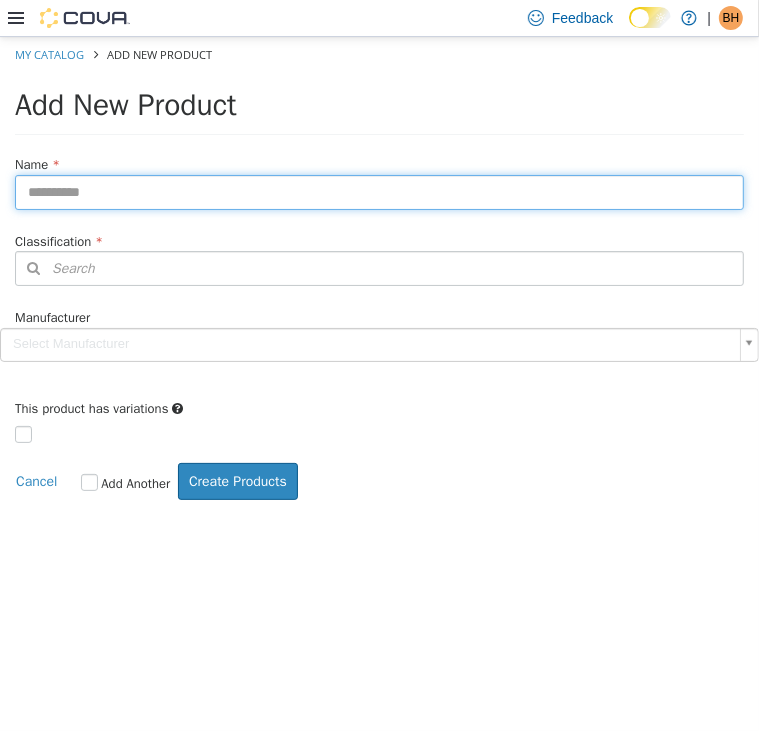 click at bounding box center [379, 191] 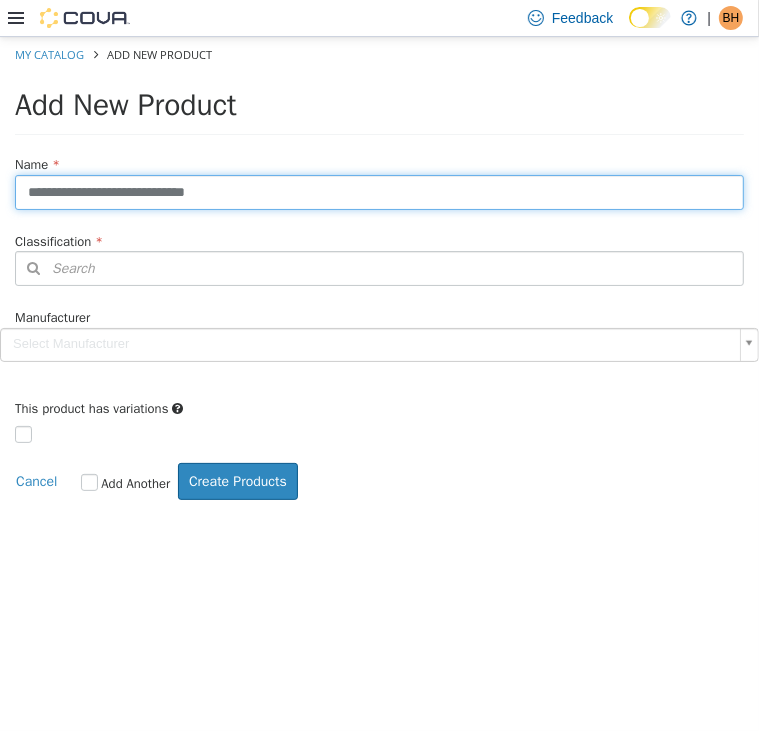 type on "**********" 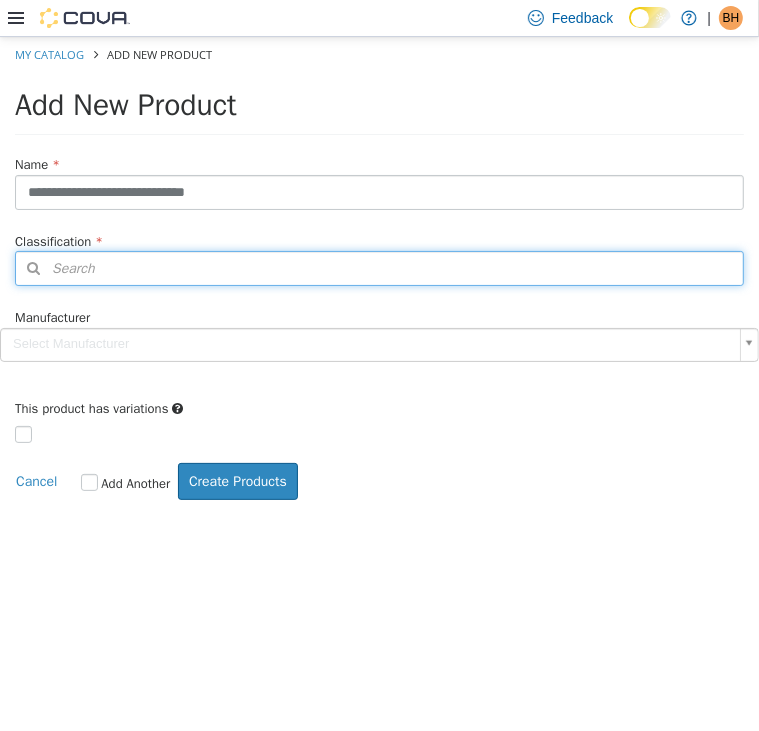click on "Search" at bounding box center [379, 267] 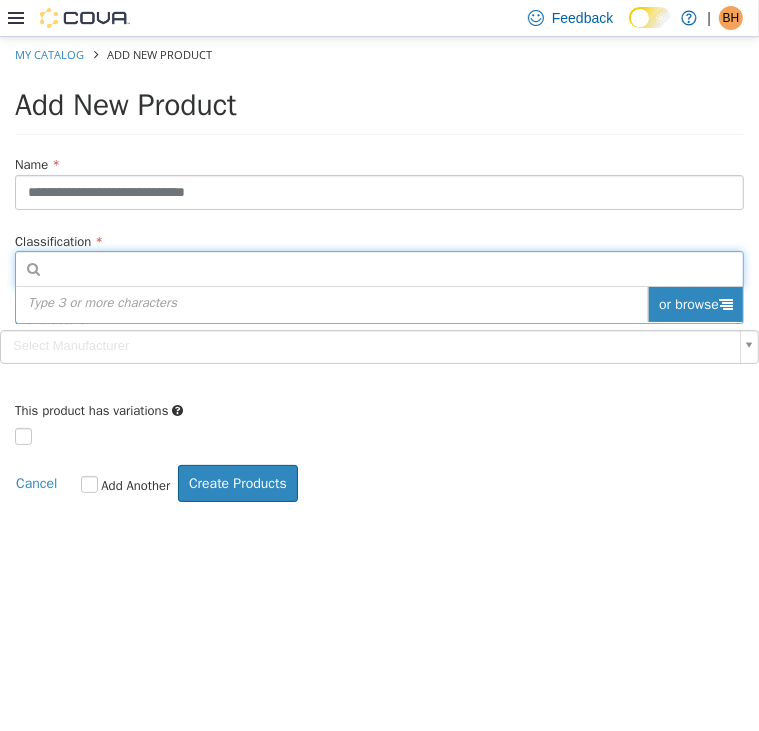 click on "or browse" at bounding box center (695, 303) 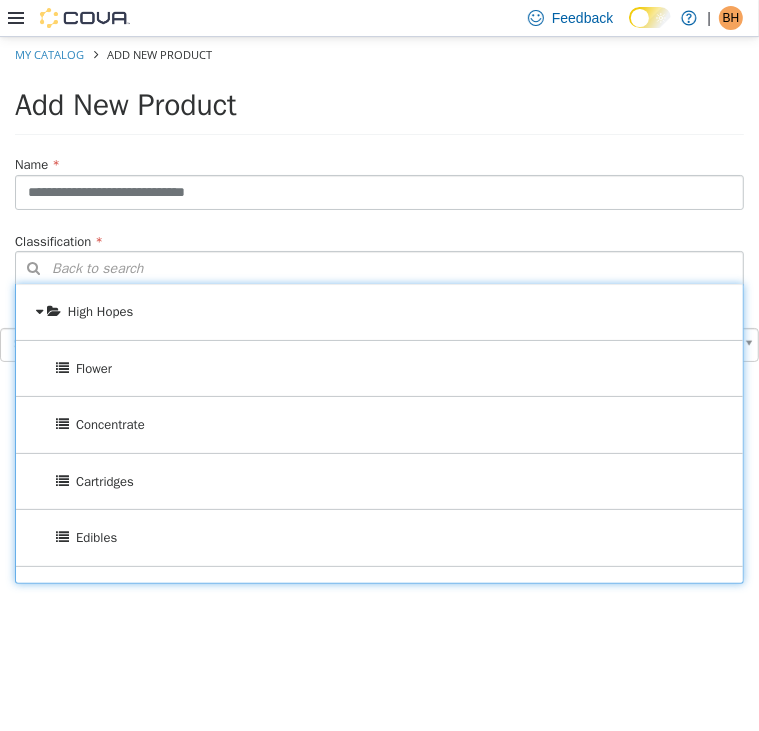 click on "Edibles" at bounding box center [379, 537] 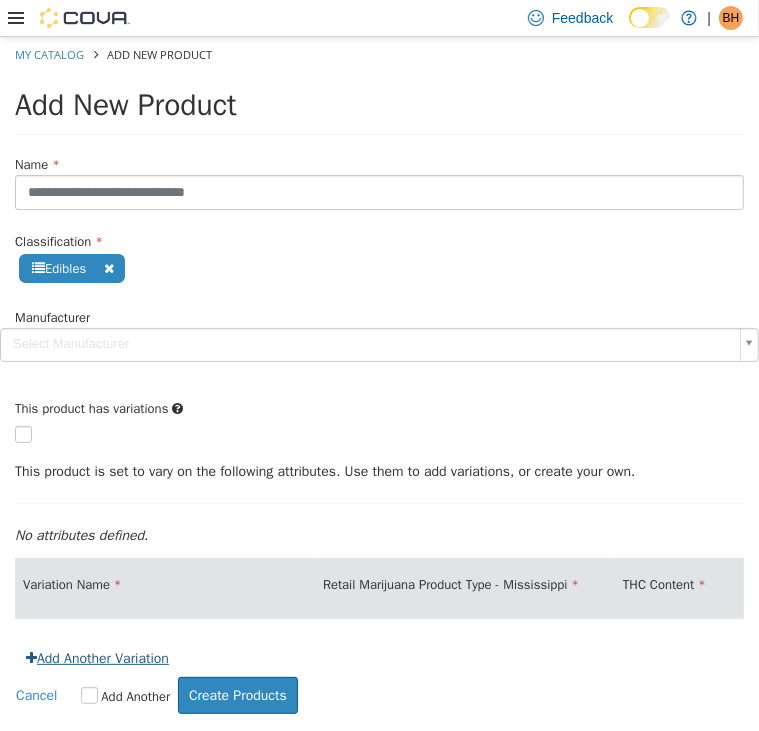 click on "Add Another Variation" at bounding box center [97, 657] 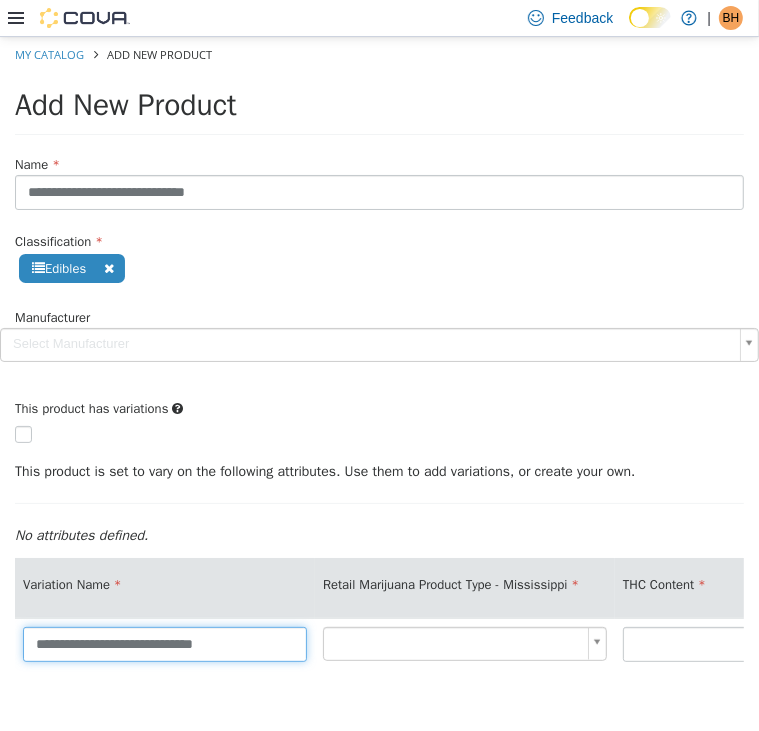 click on "**********" at bounding box center [165, 643] 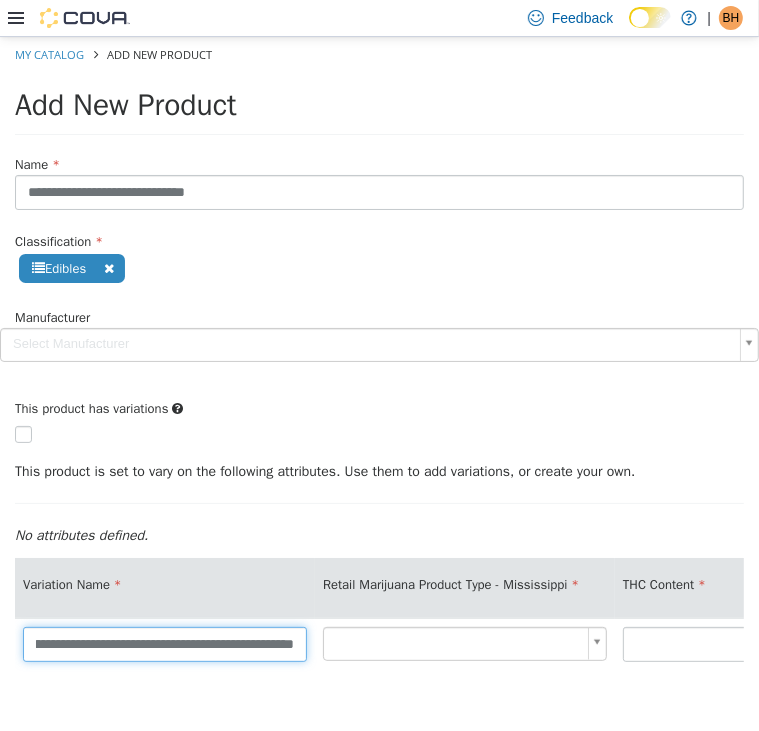 scroll, scrollTop: 0, scrollLeft: 120, axis: horizontal 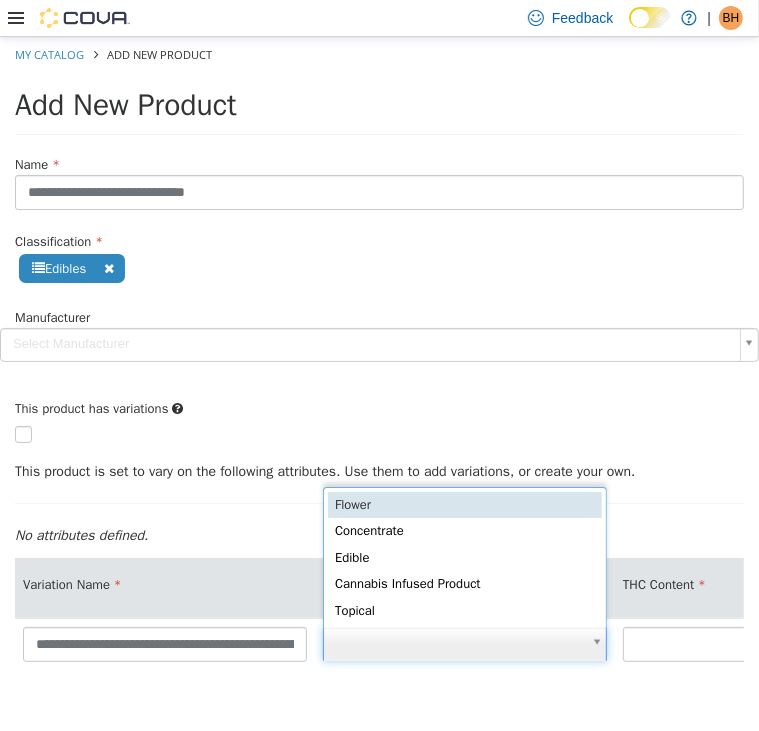 click on "**********" at bounding box center (379, 443) 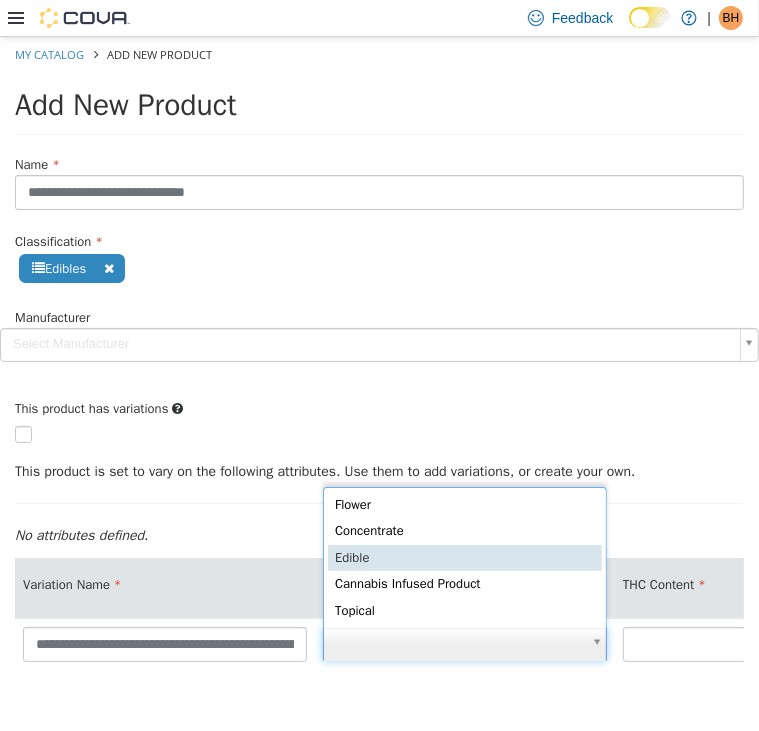 scroll, scrollTop: 4, scrollLeft: 5, axis: both 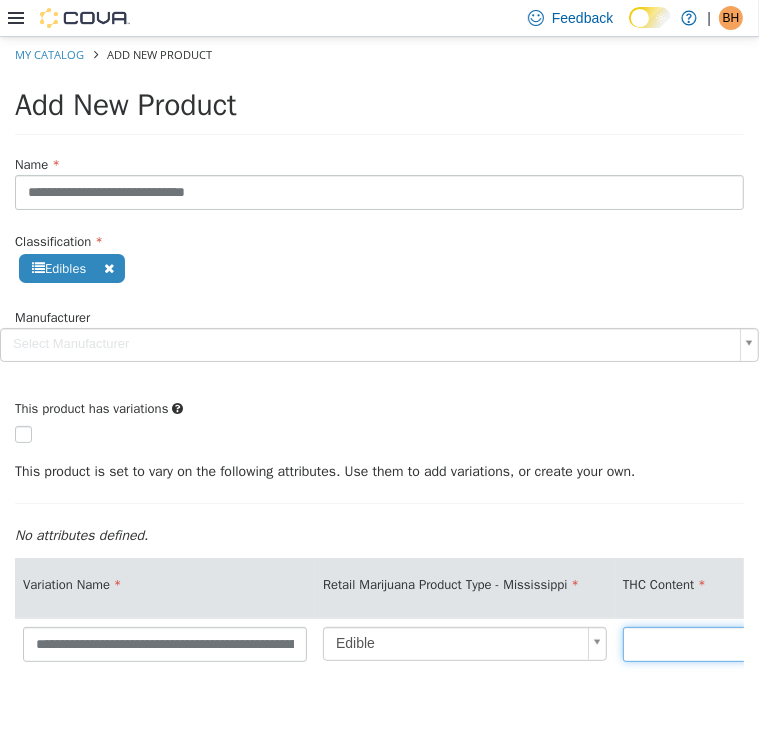 click at bounding box center (765, 643) 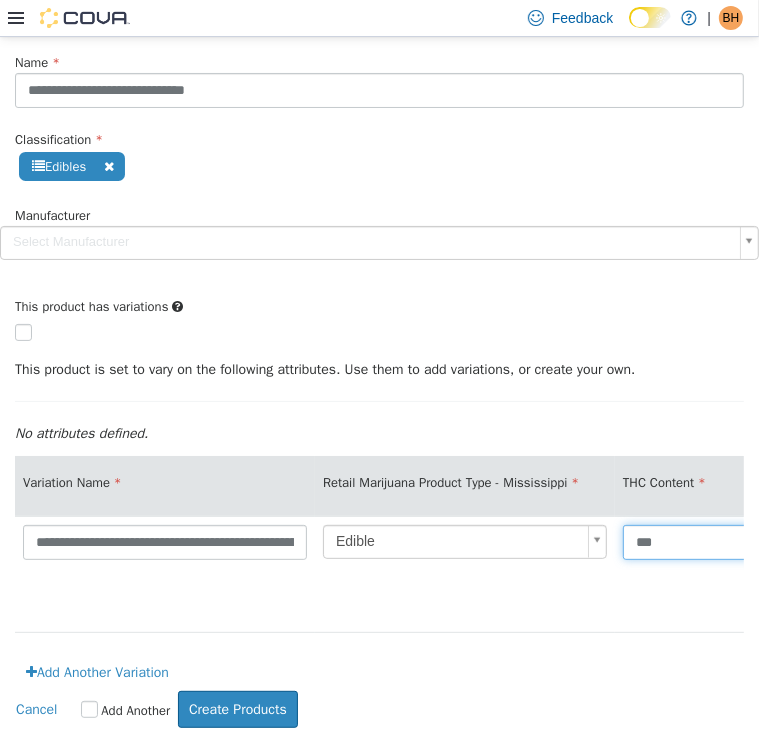 scroll, scrollTop: 105, scrollLeft: 0, axis: vertical 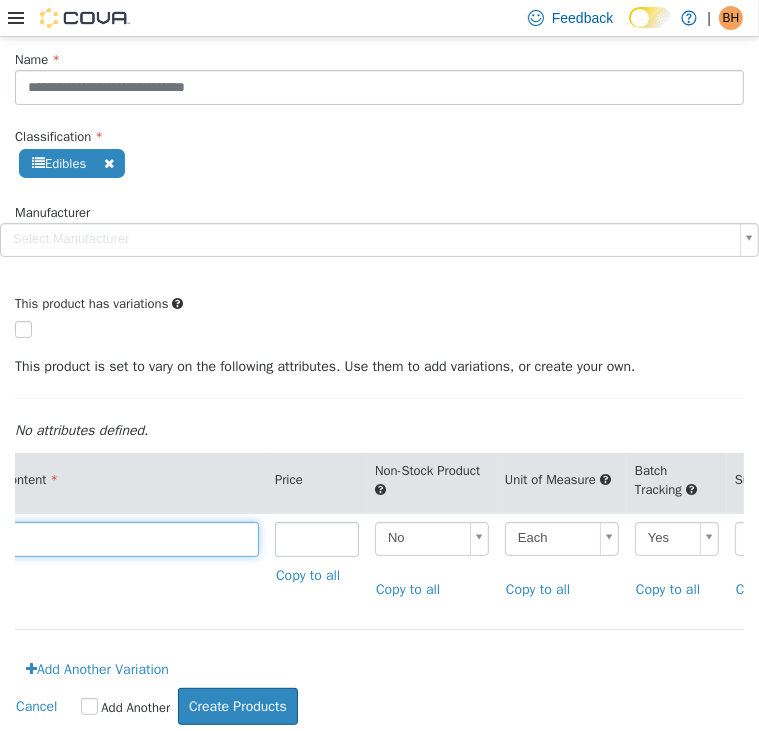 type on "***" 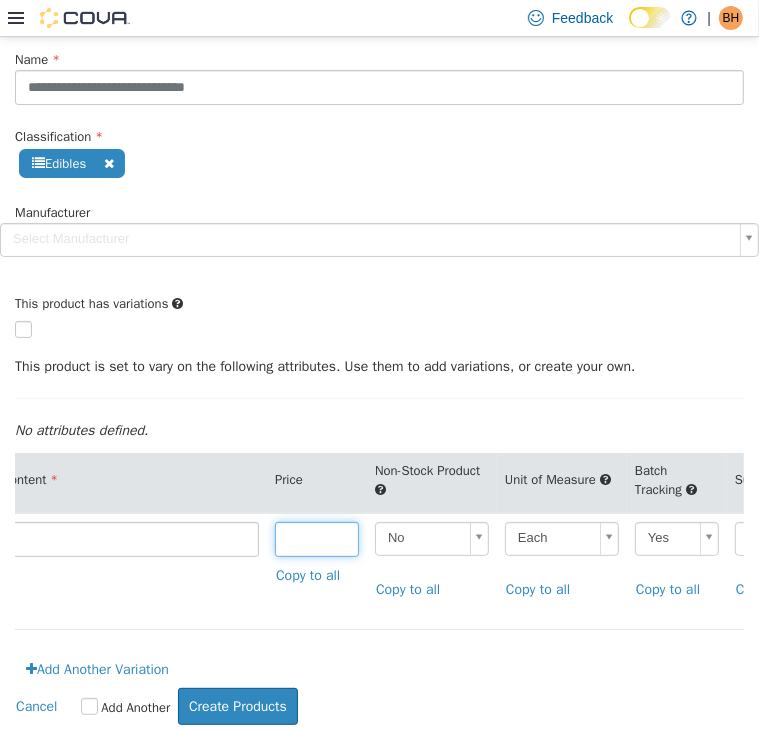 click at bounding box center (317, 538) 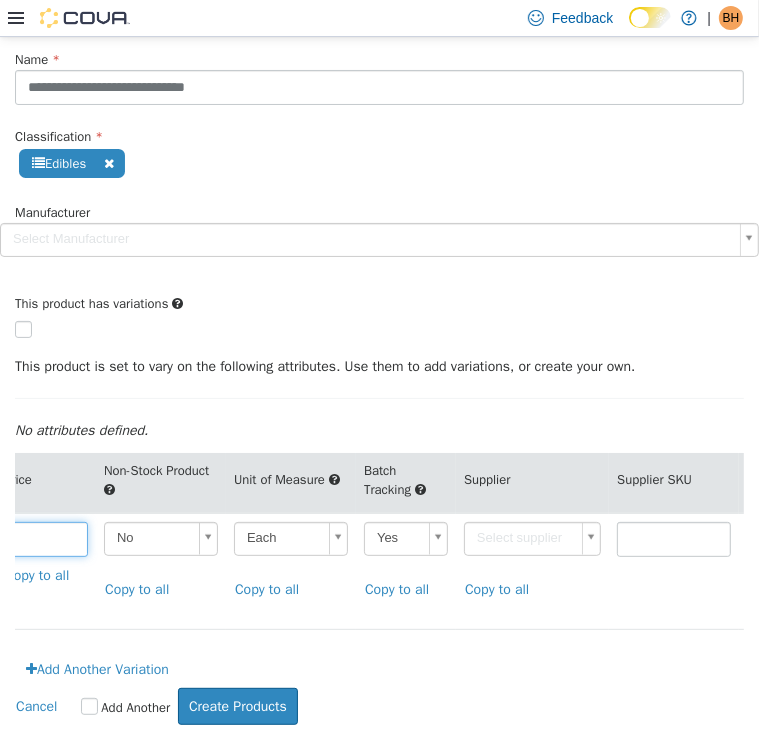 scroll, scrollTop: 0, scrollLeft: 956, axis: horizontal 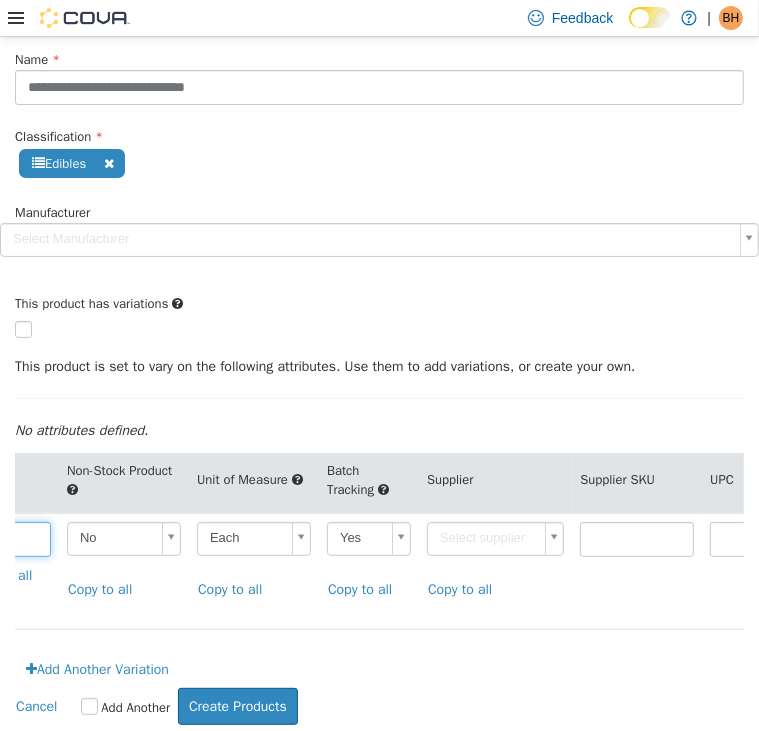 type on "*****" 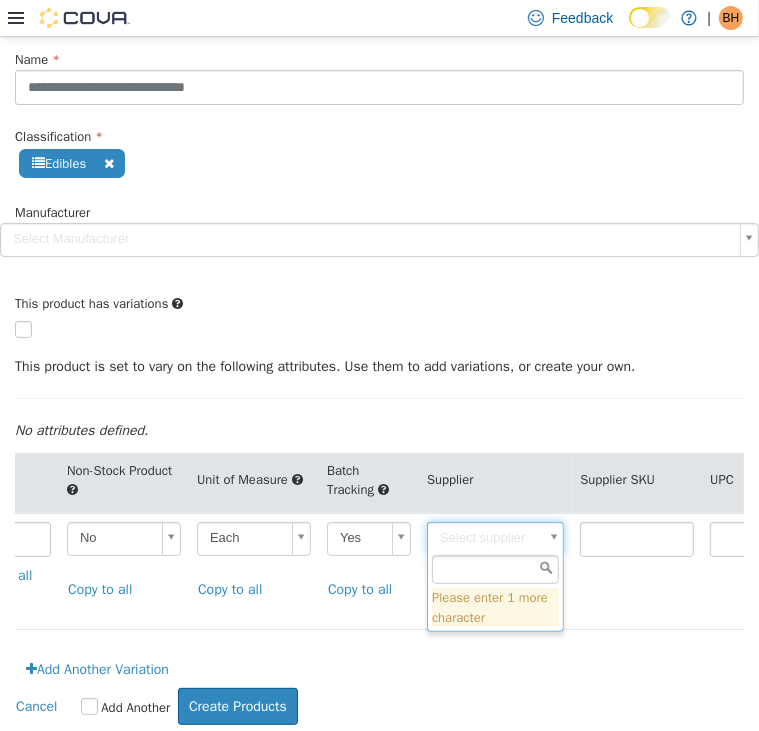 click on "**********" at bounding box center [379, 338] 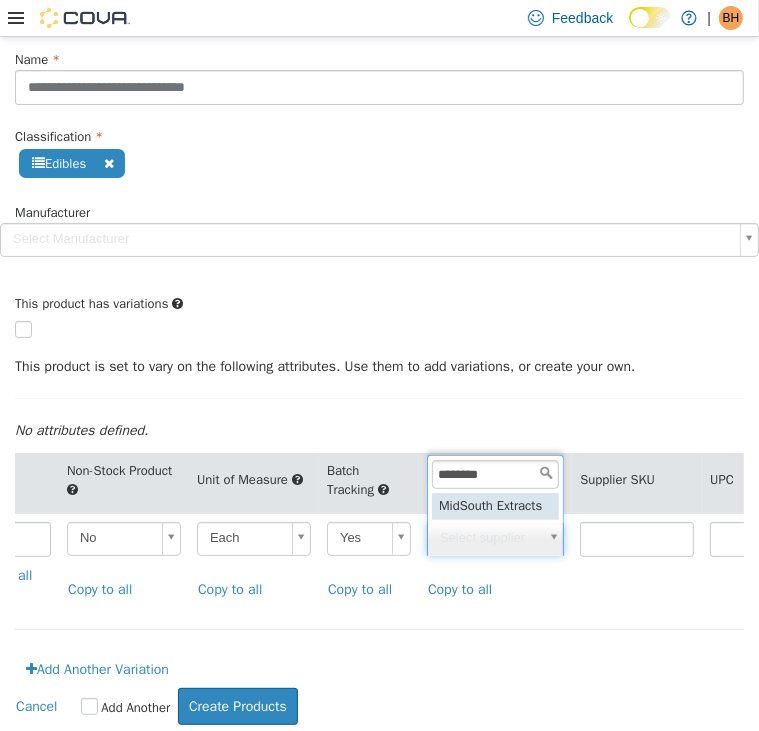 scroll, scrollTop: 0, scrollLeft: 0, axis: both 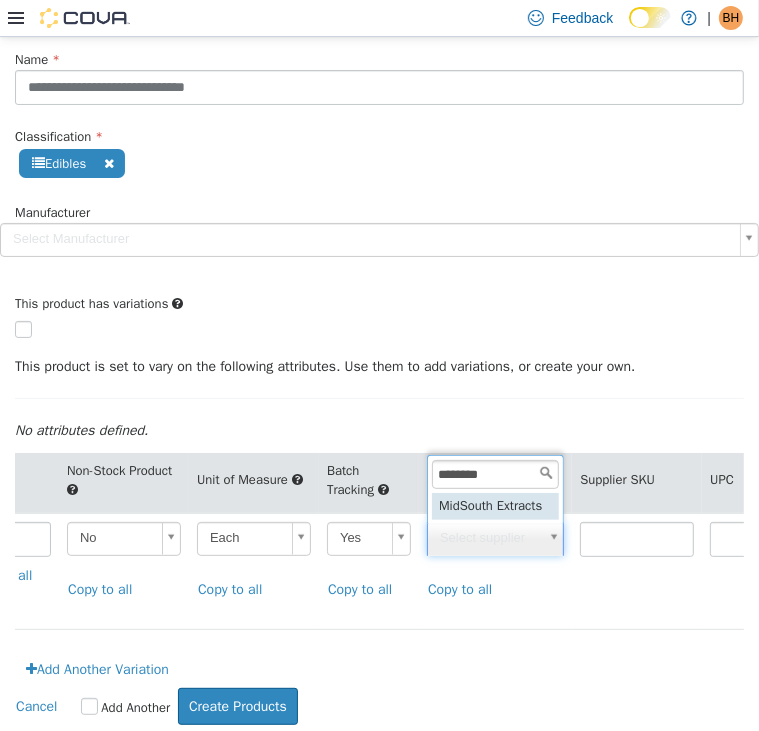 type on "********" 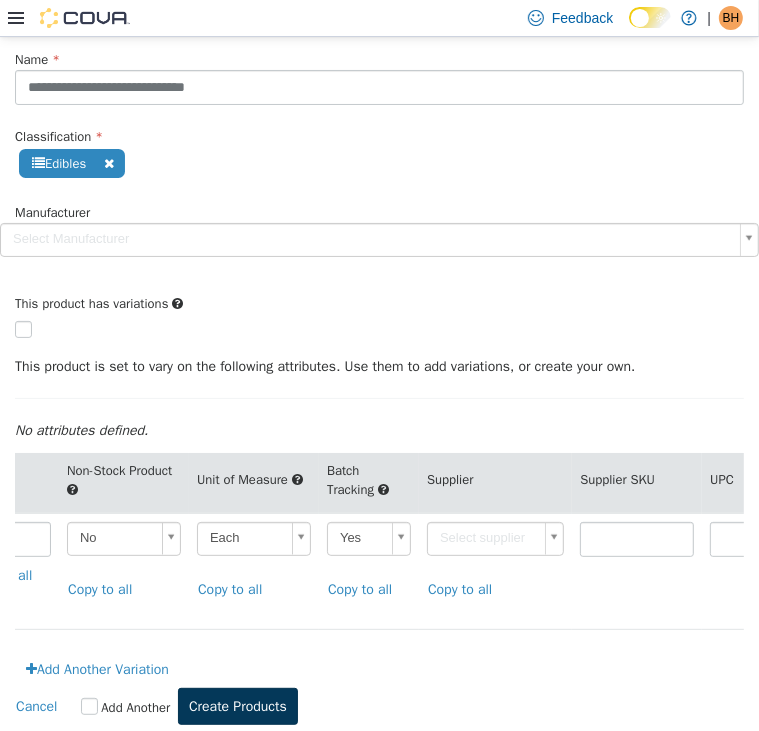 type on "******" 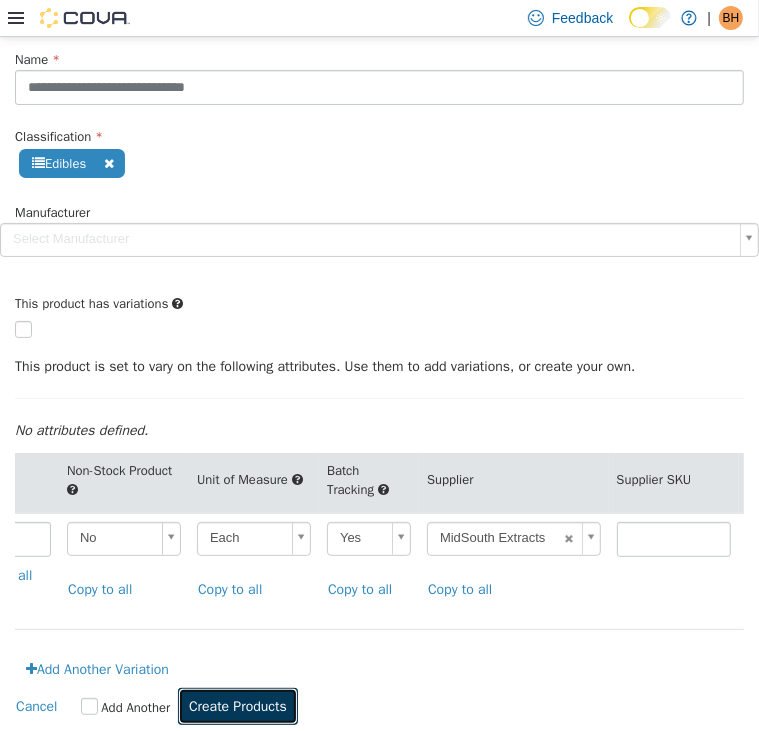 click on "Create Products" at bounding box center (238, 705) 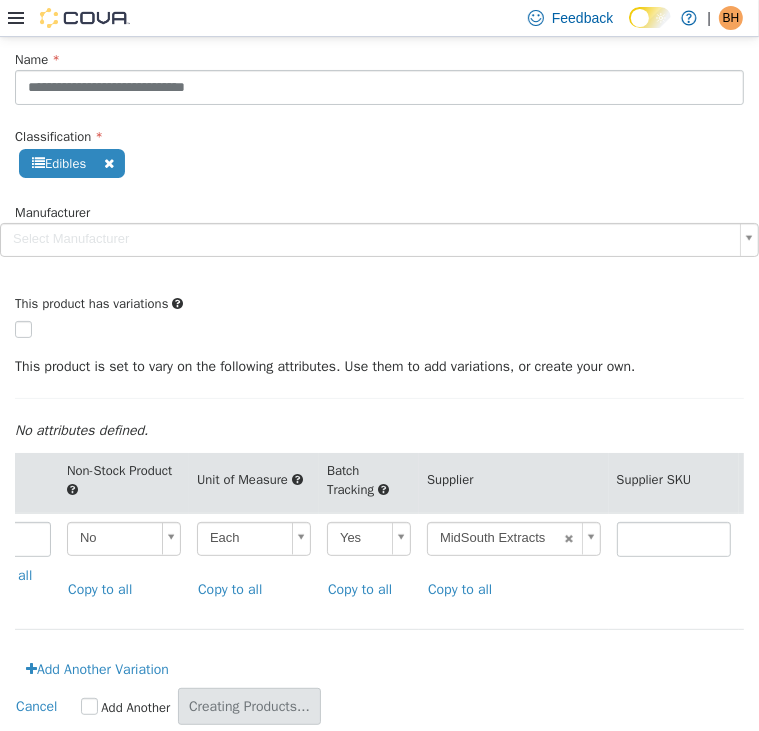 scroll, scrollTop: 0, scrollLeft: 0, axis: both 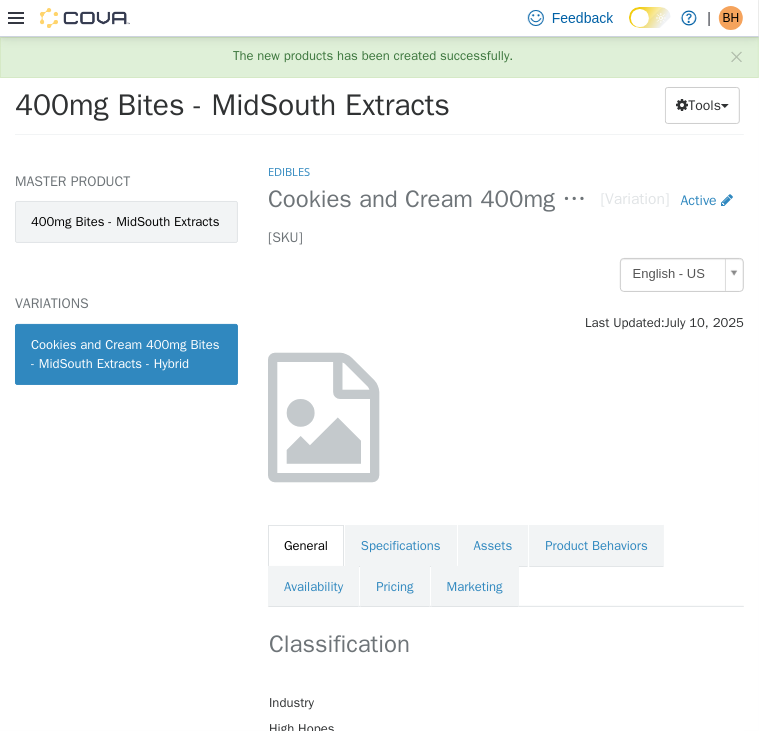 click on "400mg Bites - MidSouth Extracts" at bounding box center (126, 221) 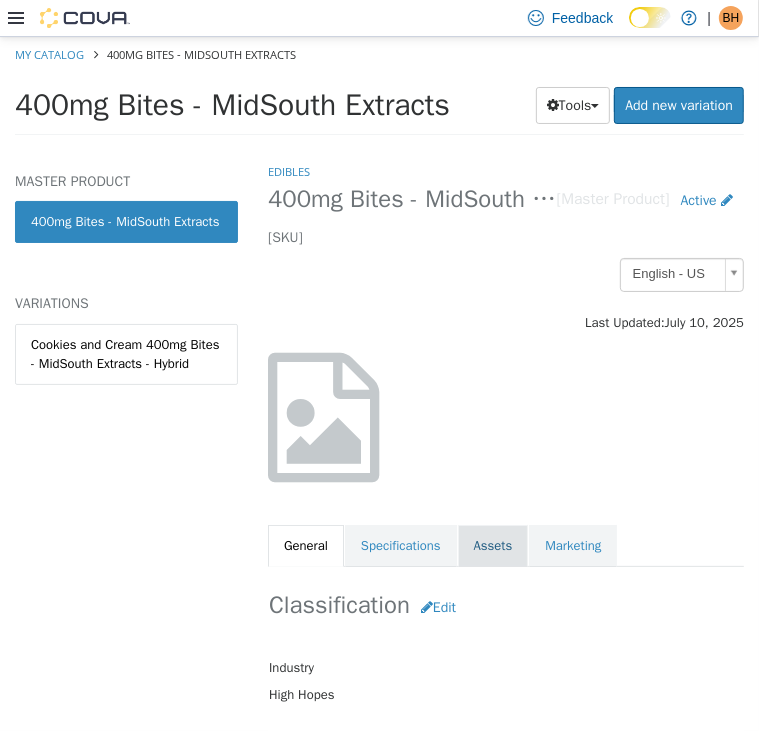 click on "Assets" at bounding box center (493, 545) 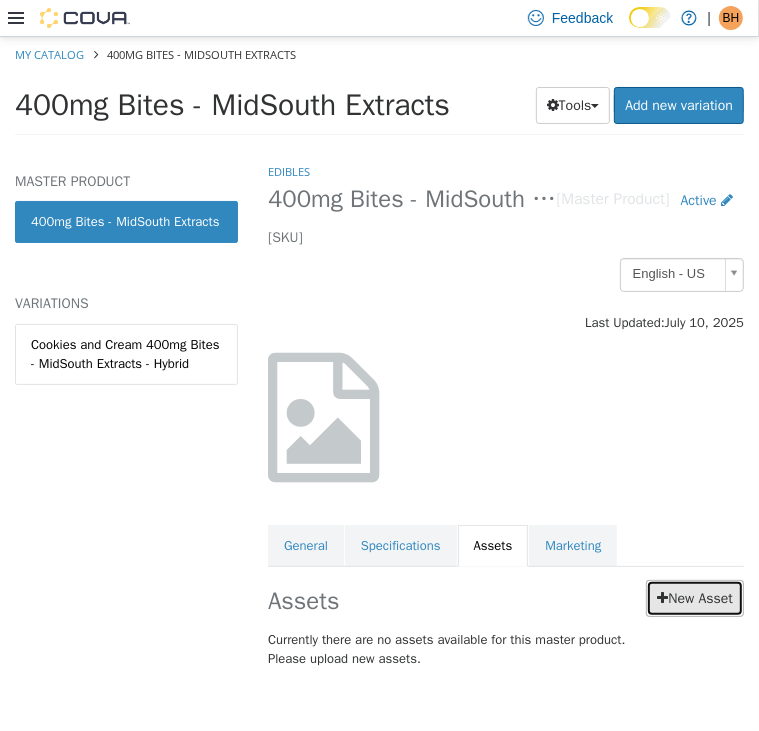 click on "New Asset" at bounding box center (695, 597) 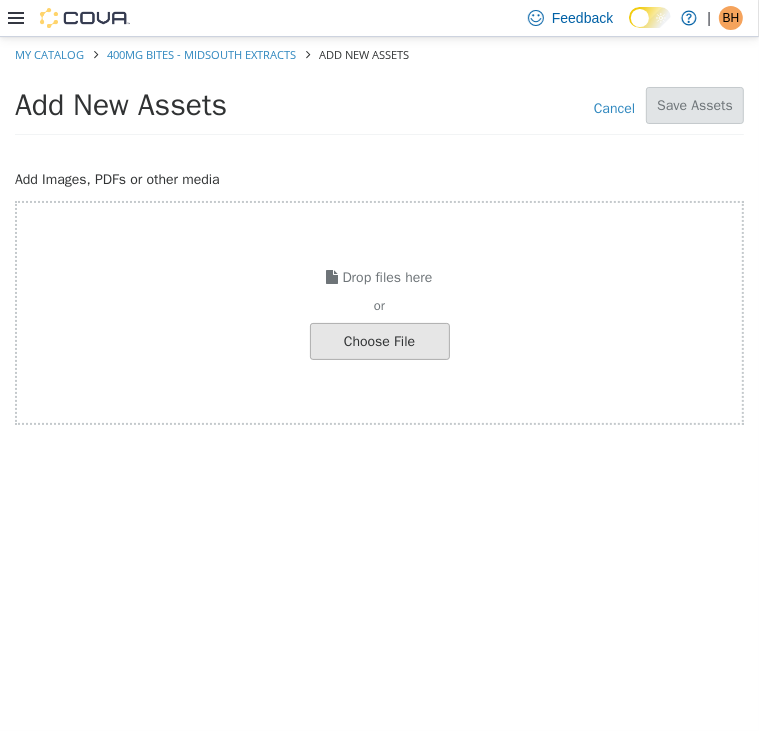 click at bounding box center [-667, 340] 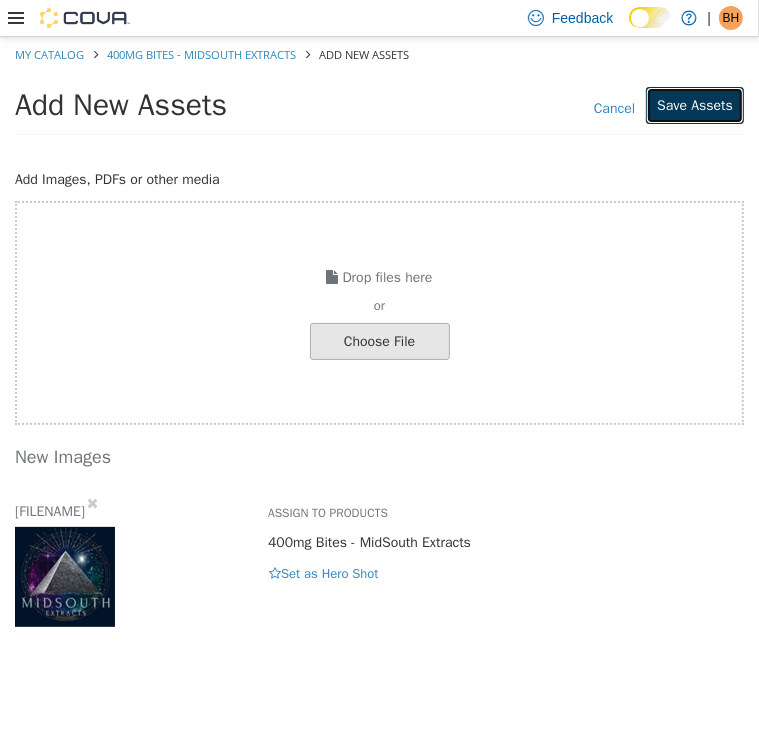 click on "Save Assets" at bounding box center [695, 104] 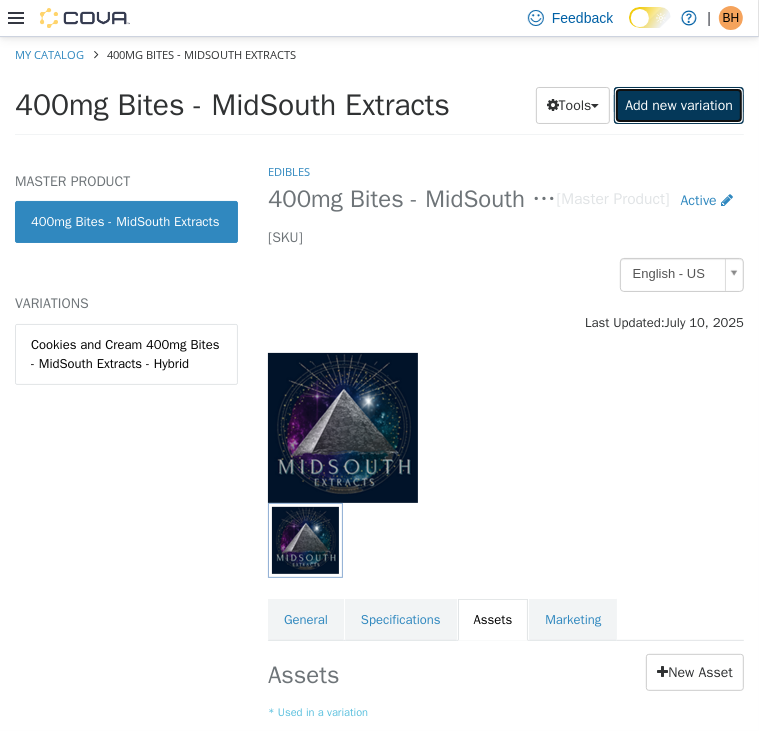 click on "Add new variation" at bounding box center (679, 104) 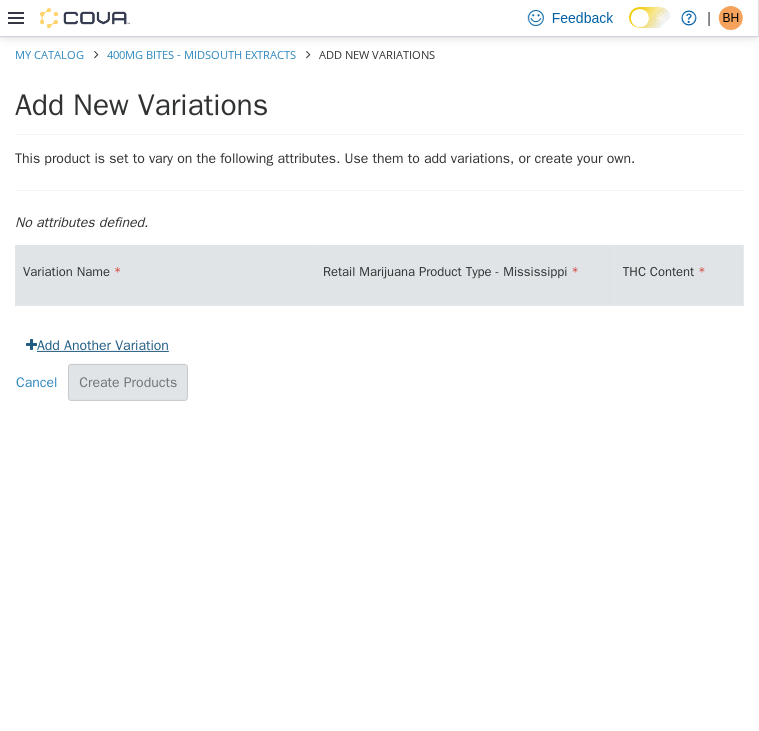 click on "Add Another Variation" at bounding box center [97, 344] 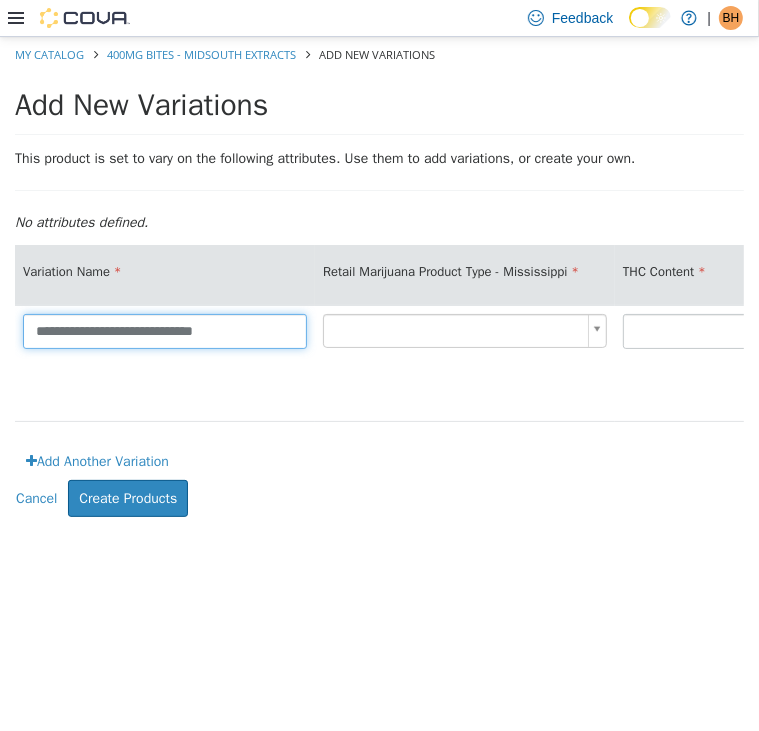 click on "**********" at bounding box center (165, 330) 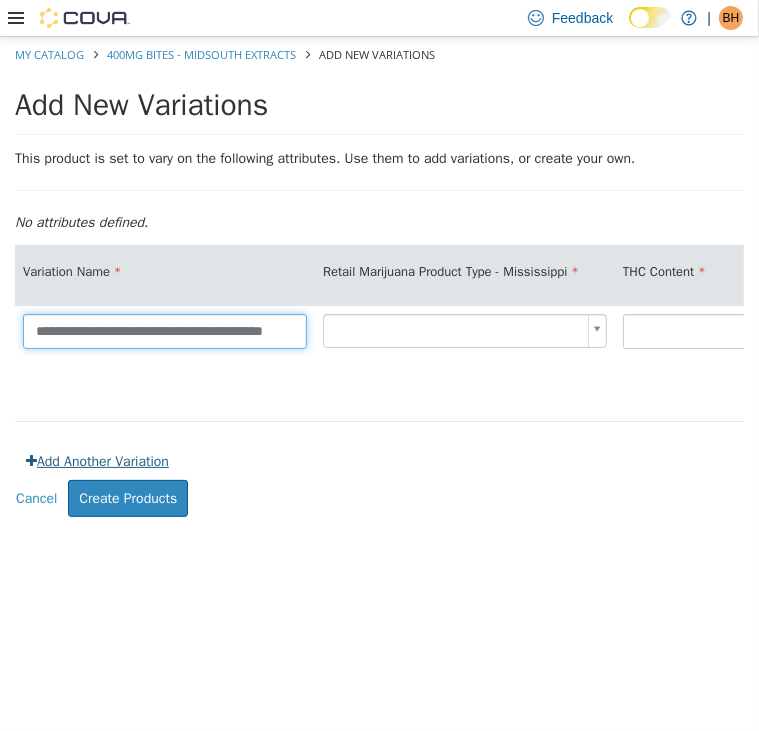 type on "**********" 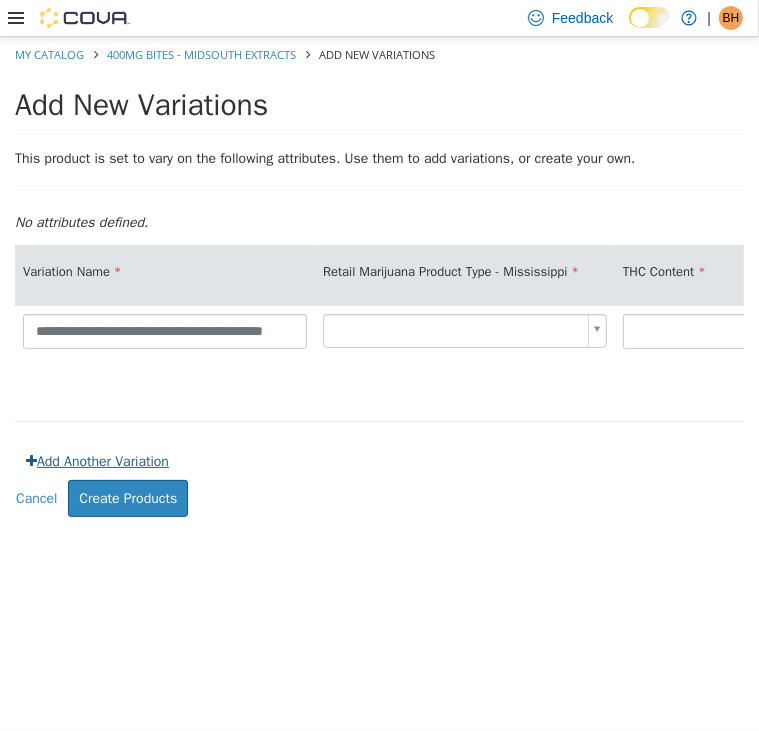 click on "Add Another Variation" at bounding box center [97, 460] 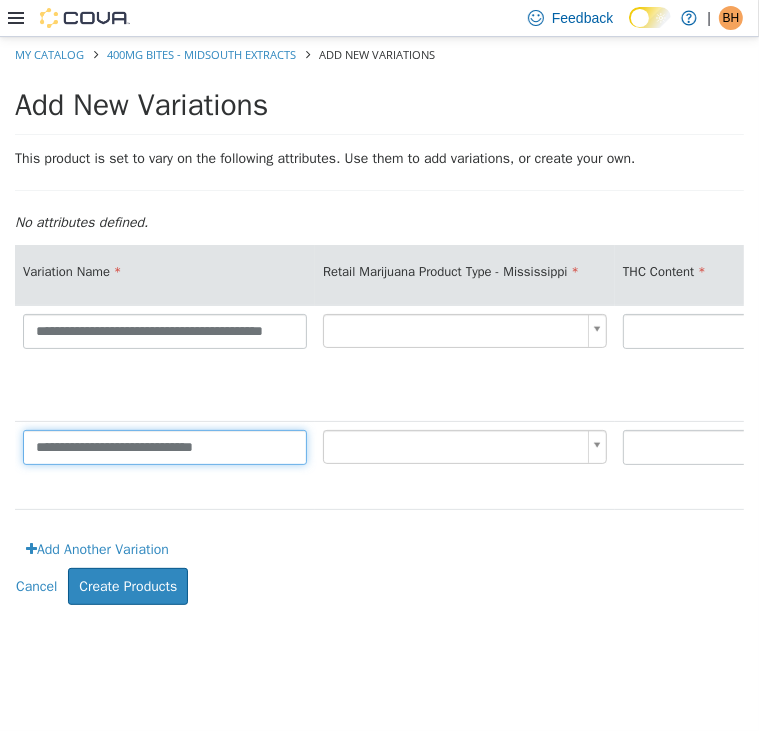 click on "**********" at bounding box center [165, 446] 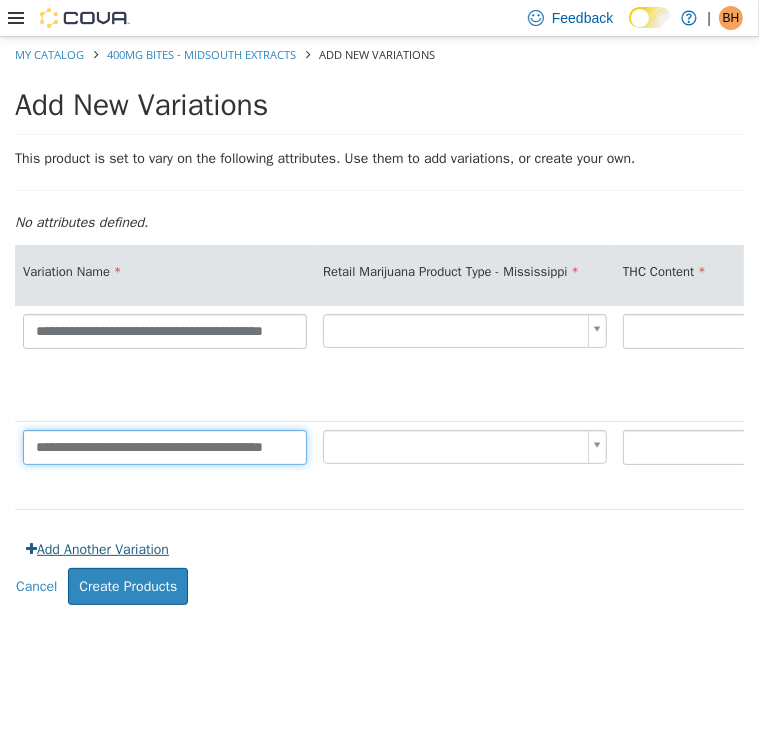 type on "**********" 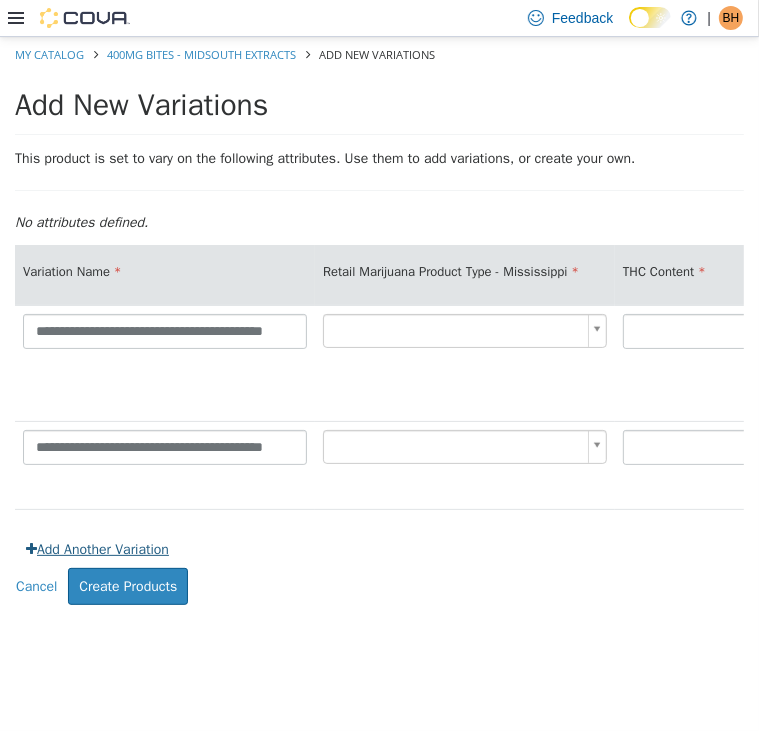 click on "Add Another Variation" at bounding box center [97, 548] 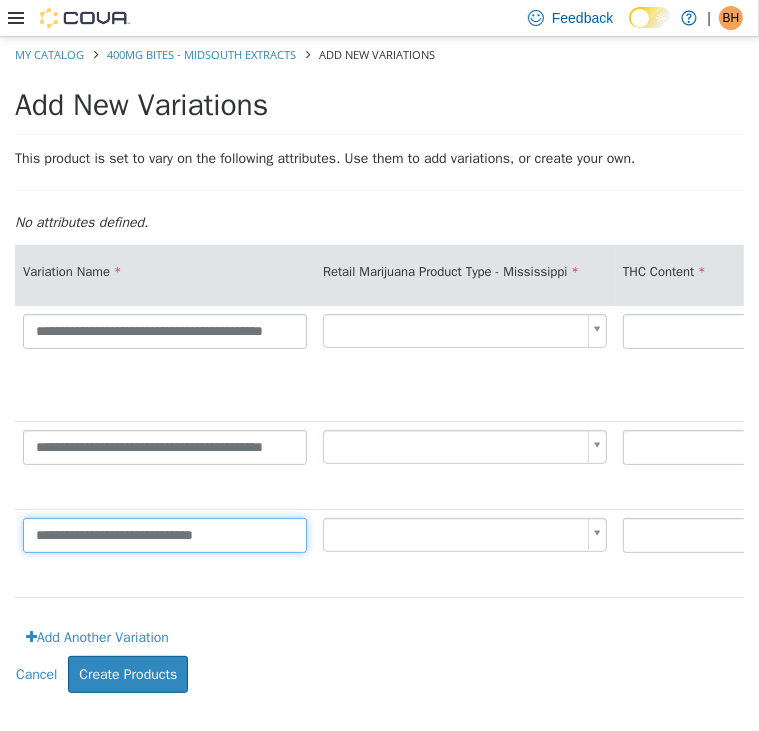 click on "**********" at bounding box center (165, 534) 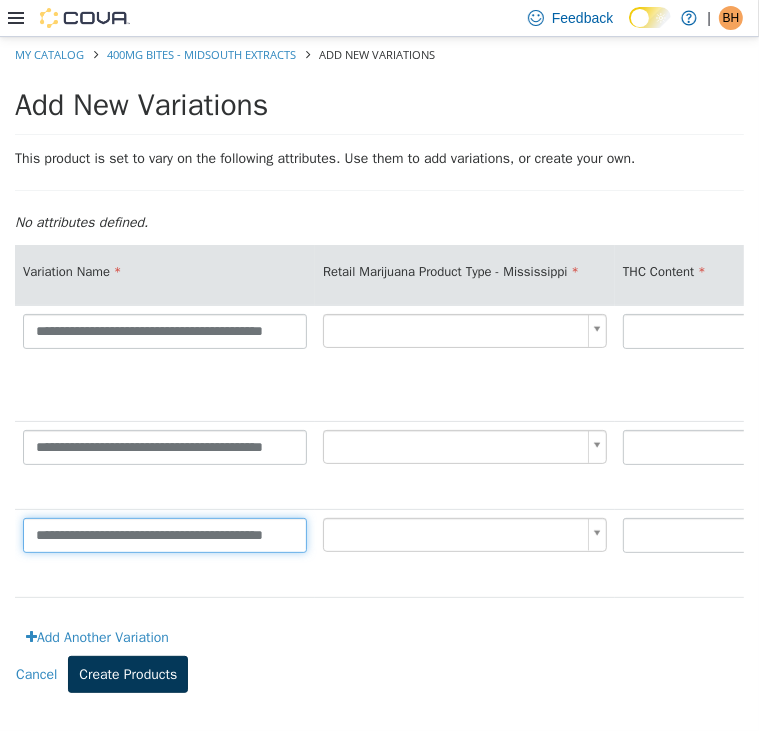 type on "**********" 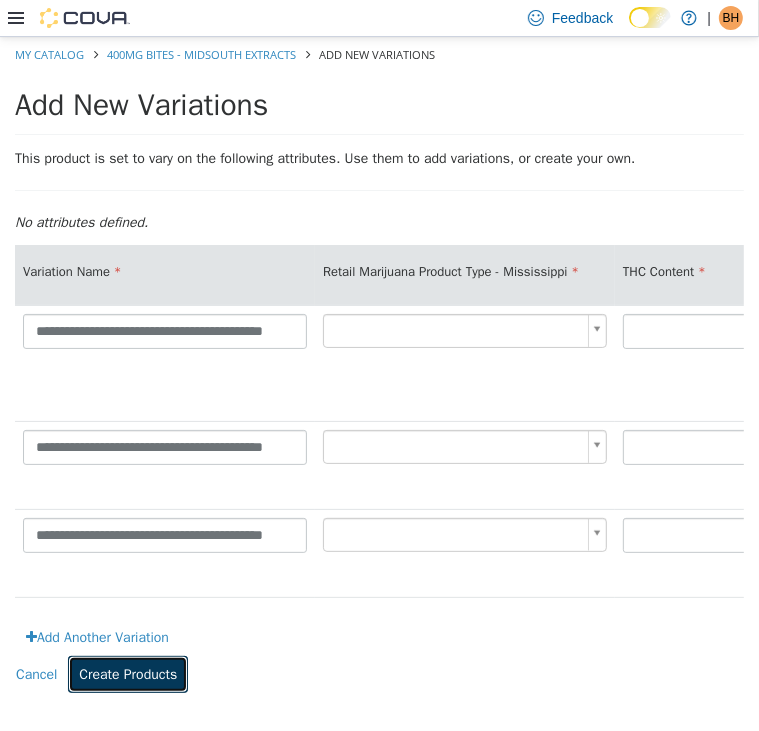 click on "Create Products" at bounding box center [128, 673] 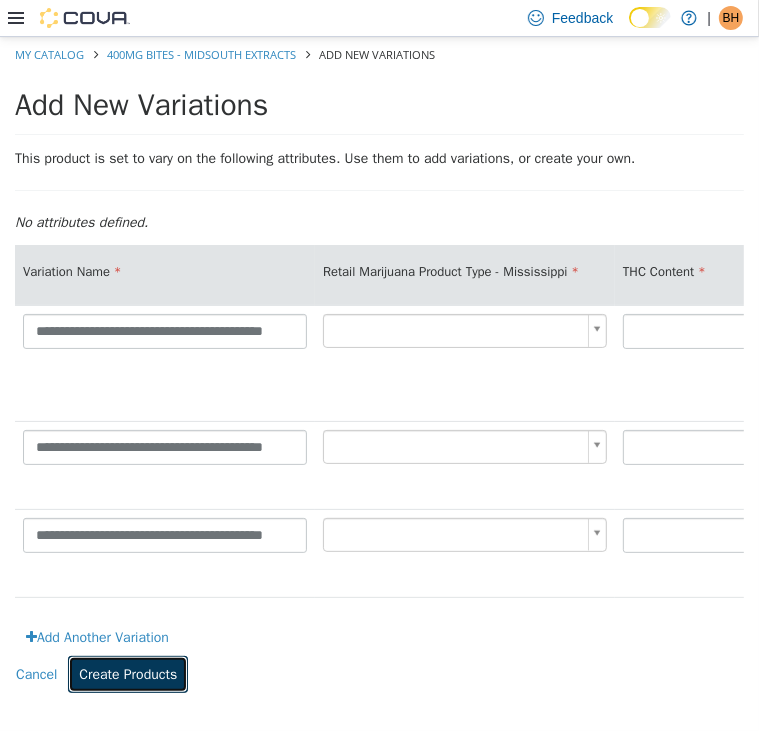 click on "Create Products" at bounding box center [128, 673] 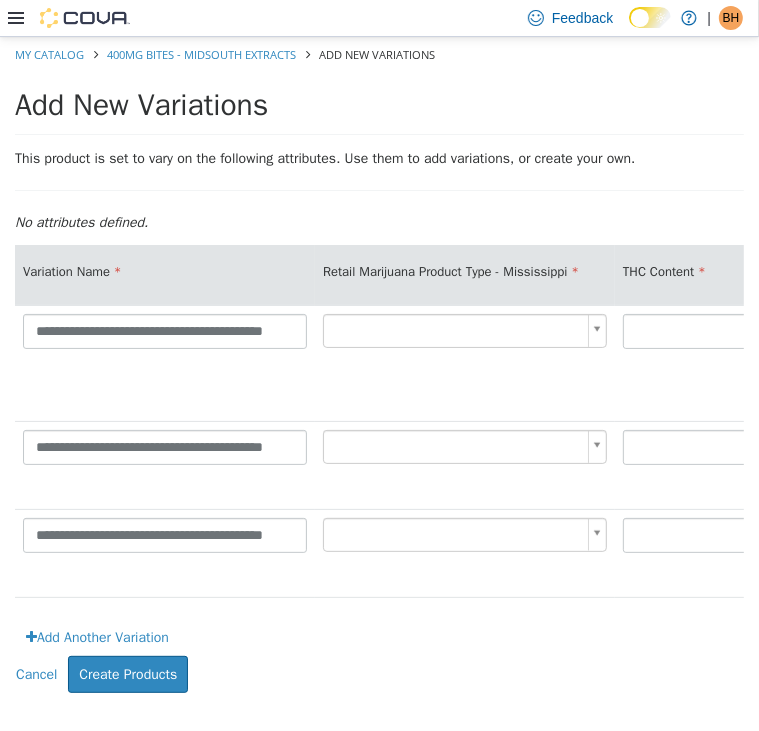 click on "**********" at bounding box center [379, 374] 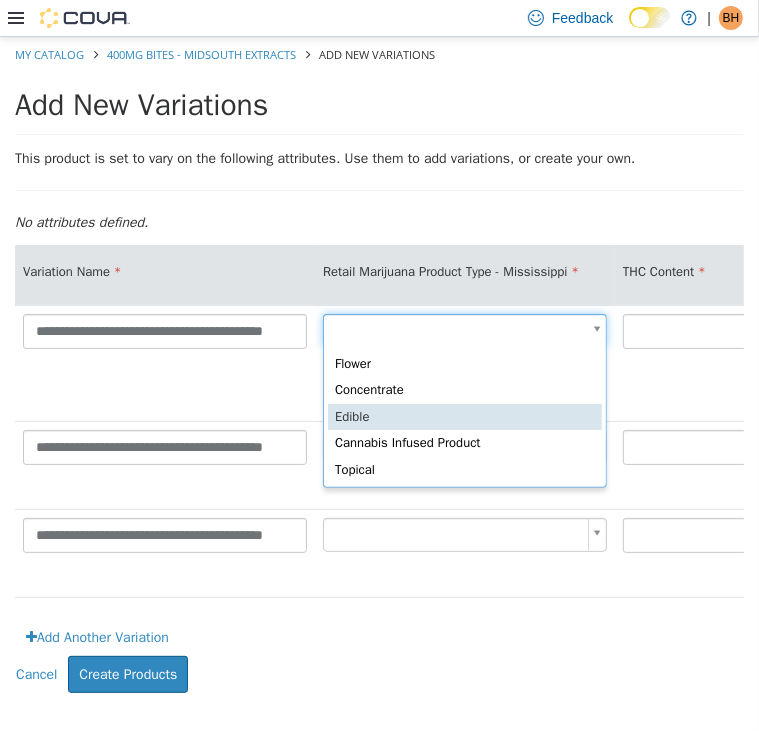 scroll, scrollTop: 0, scrollLeft: 5, axis: horizontal 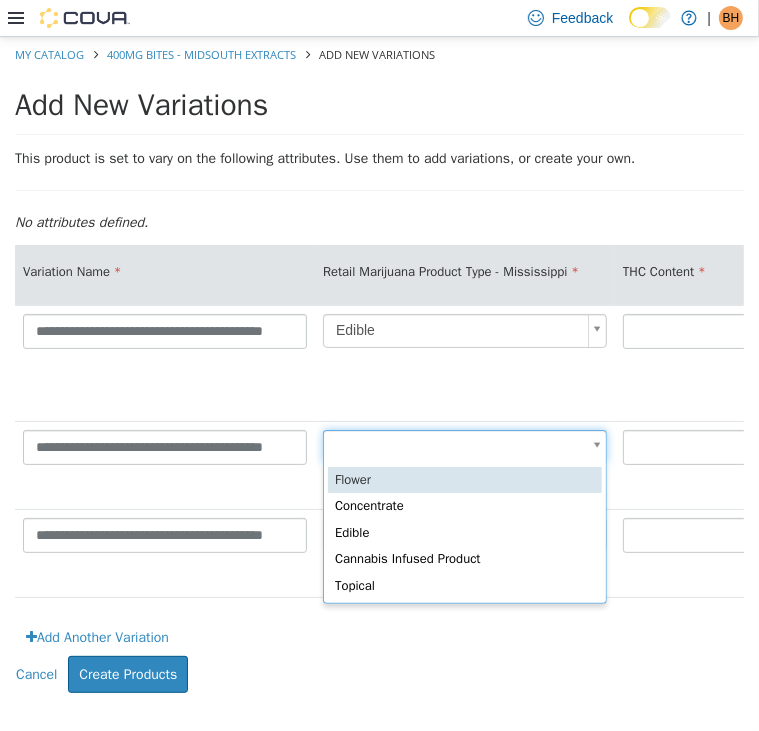 click on "**********" at bounding box center [379, 374] 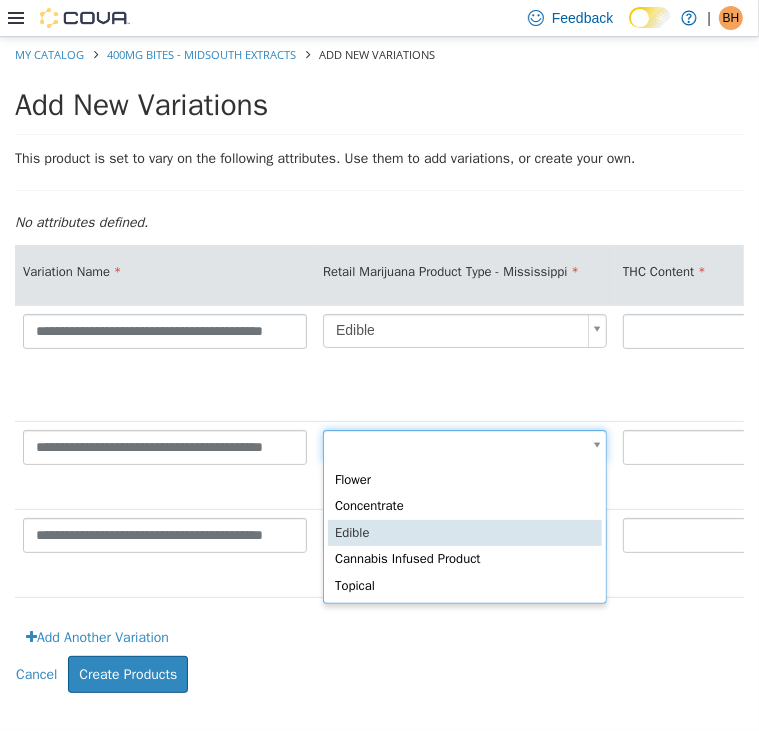 scroll, scrollTop: 0, scrollLeft: 5, axis: horizontal 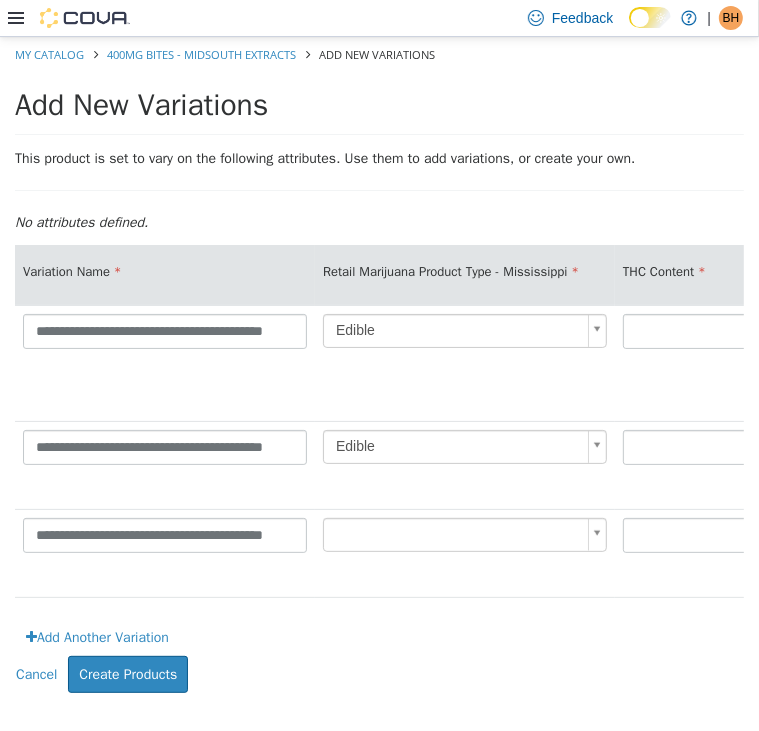 click on "**********" at bounding box center [379, 374] 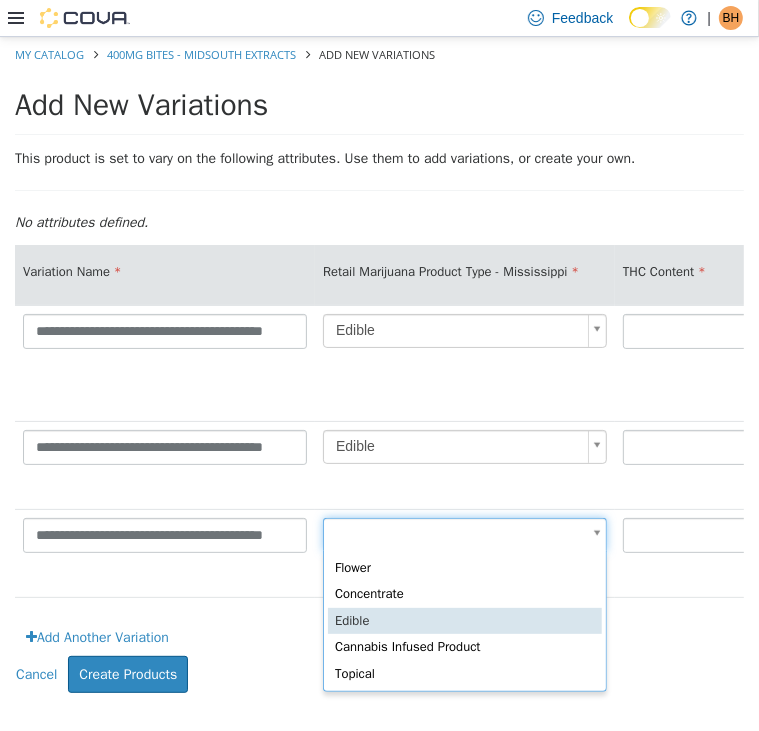 scroll, scrollTop: 0, scrollLeft: 5, axis: horizontal 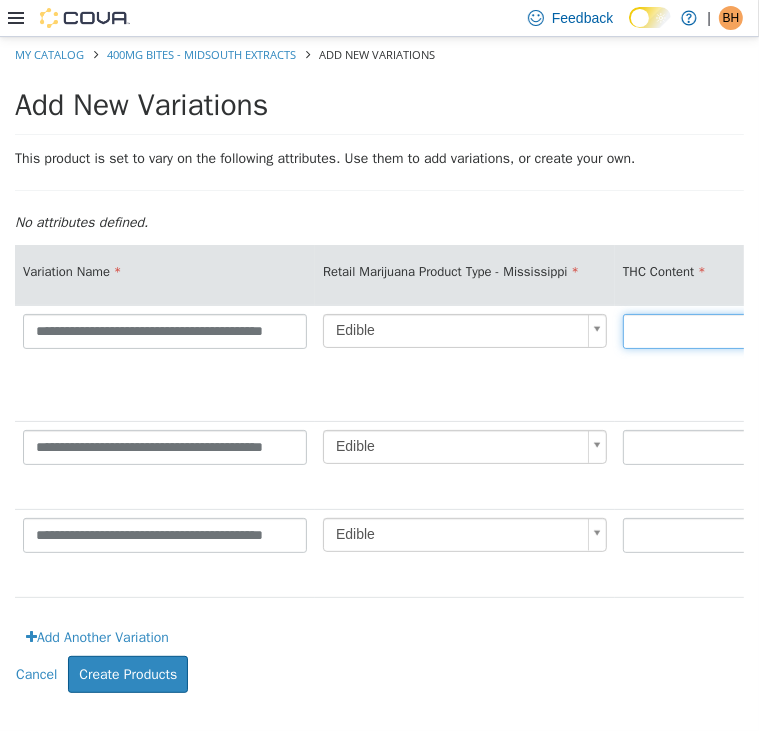 click at bounding box center (765, 330) 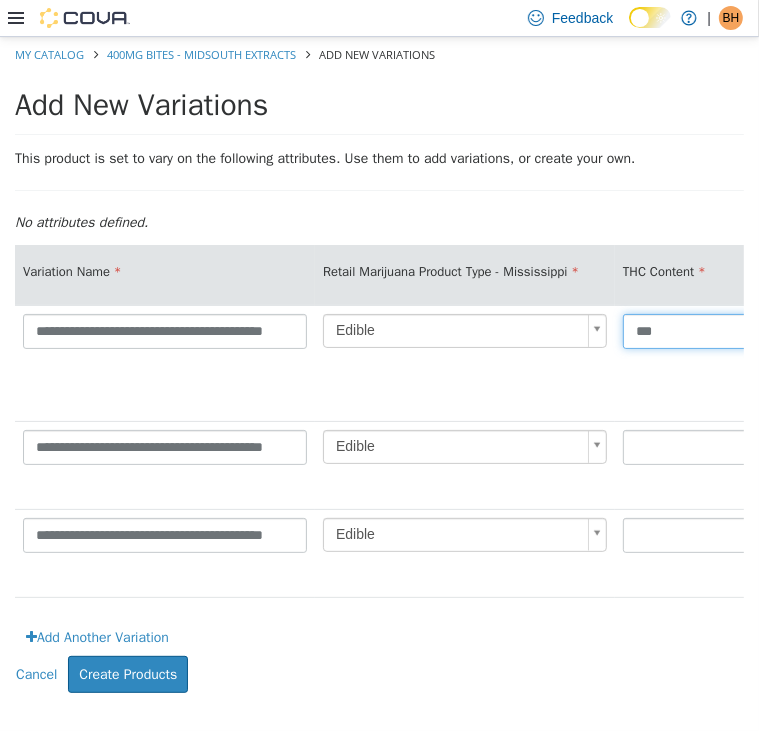type on "***" 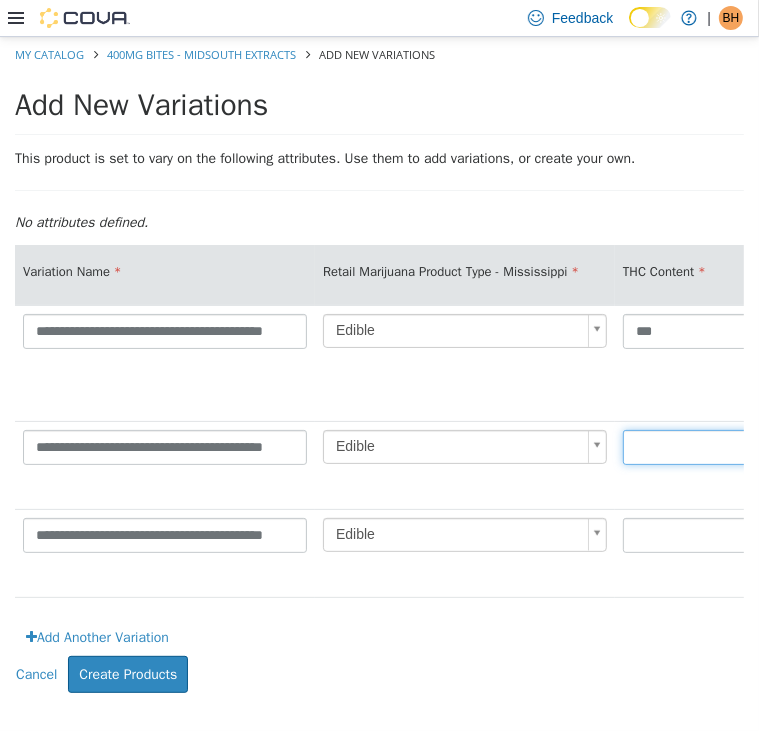 click at bounding box center [765, 446] 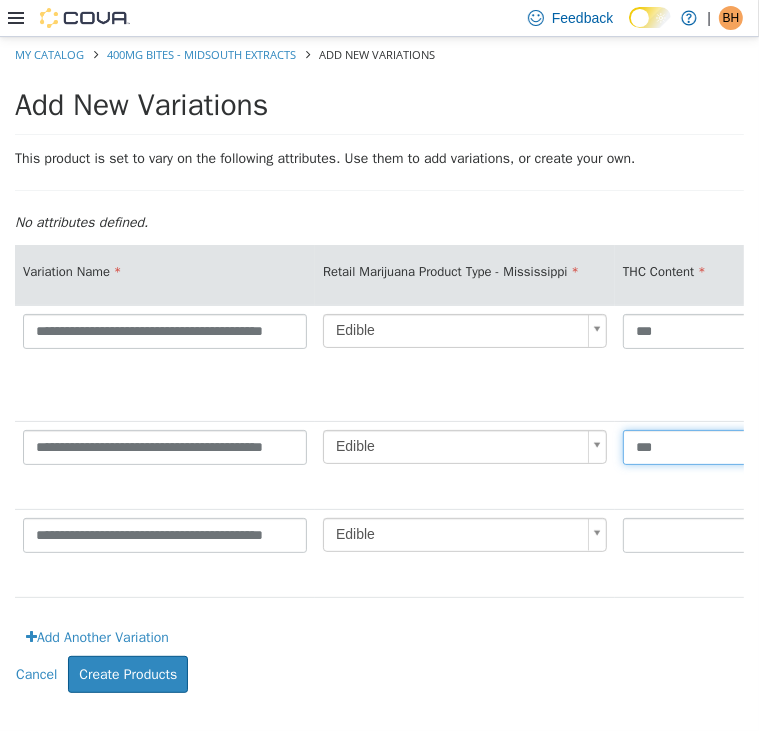 type on "***" 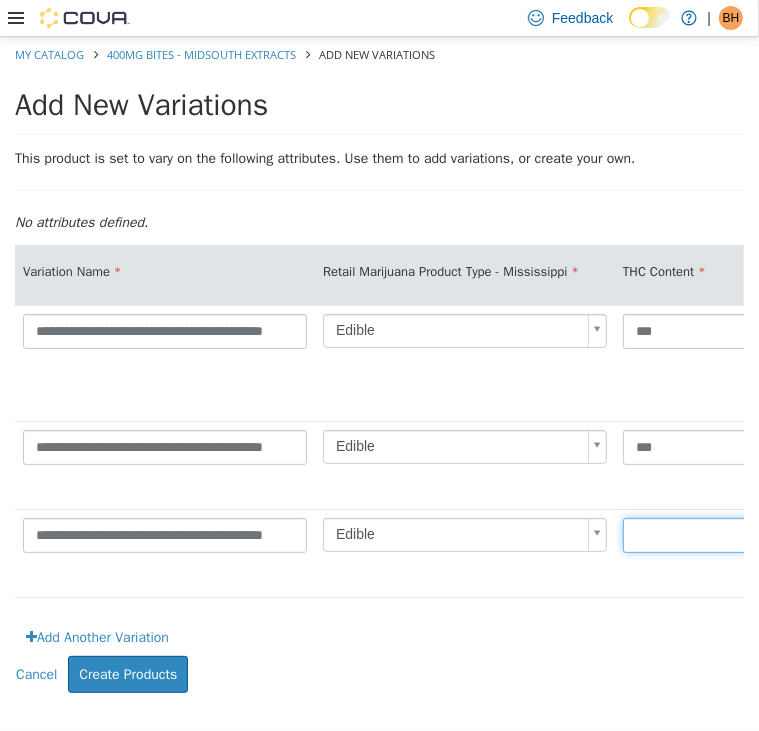 click at bounding box center [765, 534] 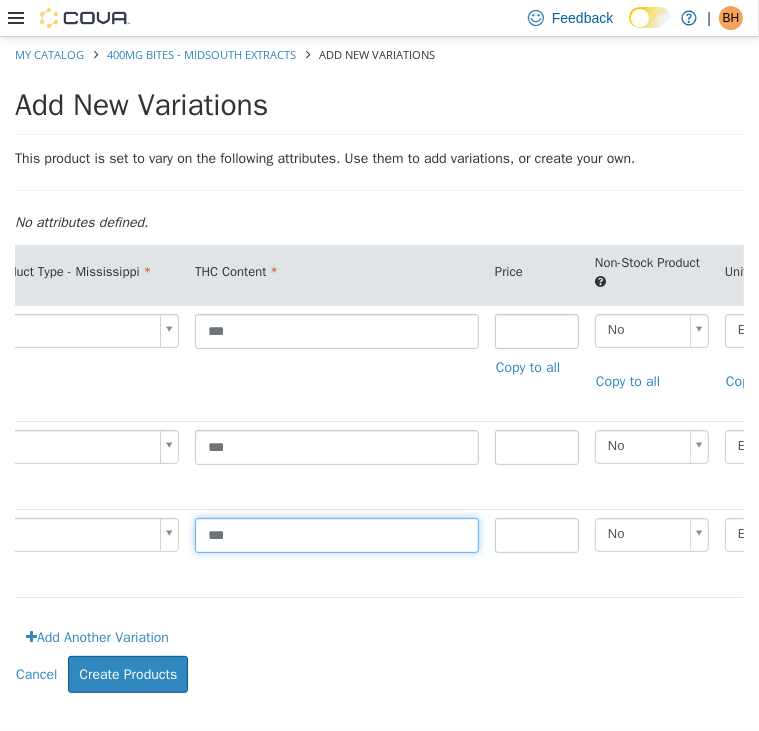 scroll, scrollTop: 0, scrollLeft: 424, axis: horizontal 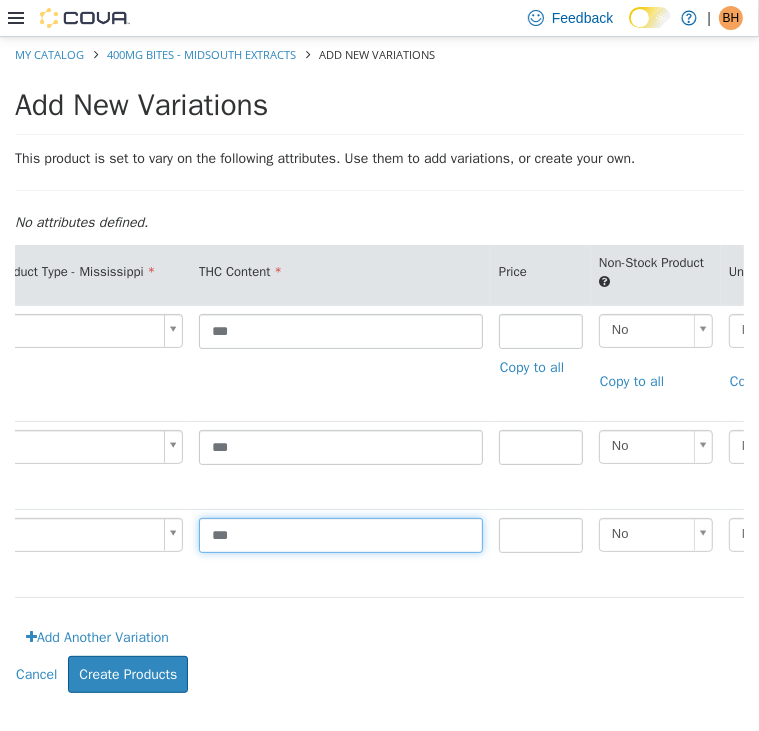type on "***" 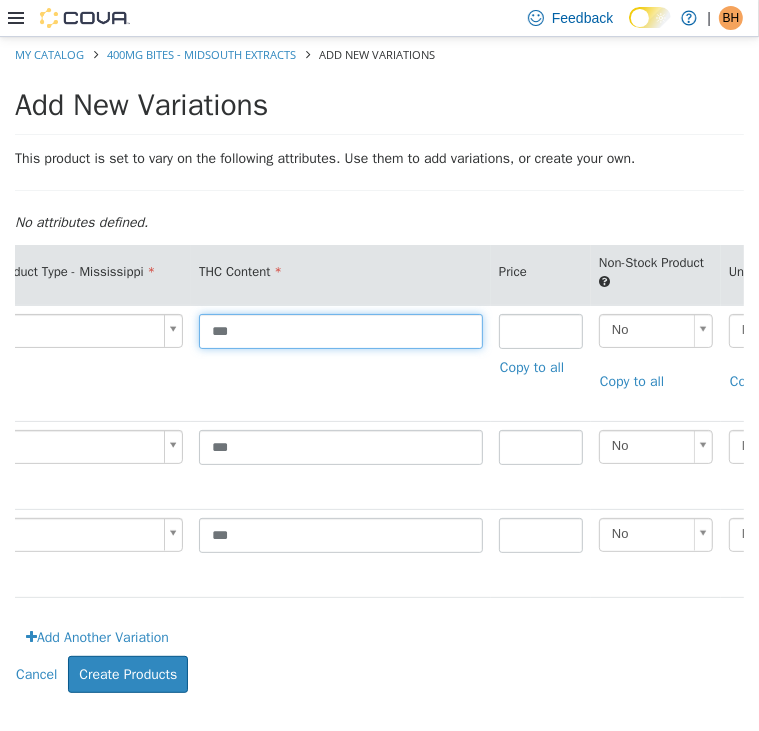 drag, startPoint x: 344, startPoint y: 338, endPoint x: 201, endPoint y: 333, distance: 143.08739 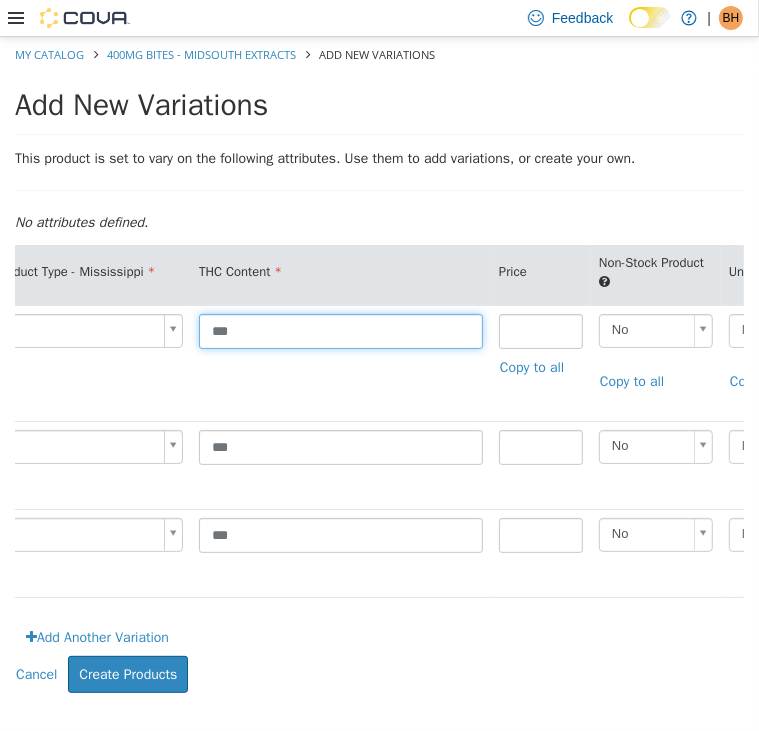 type on "***" 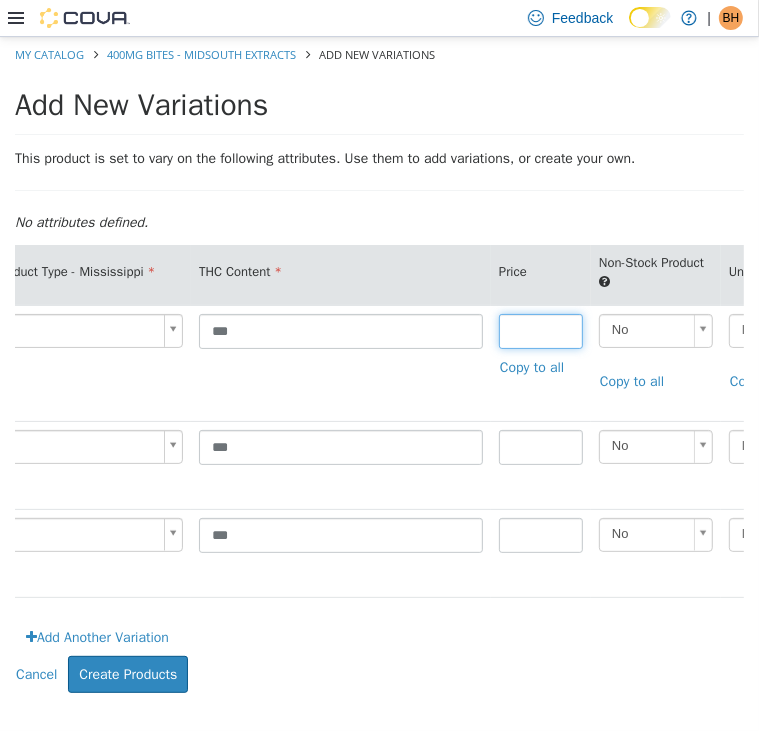 click at bounding box center (541, 330) 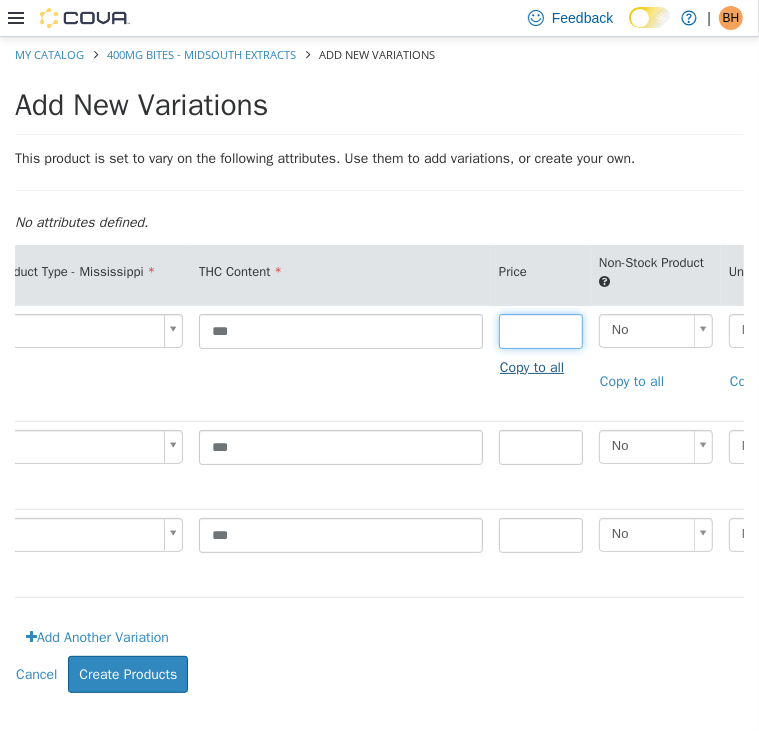 type on "**" 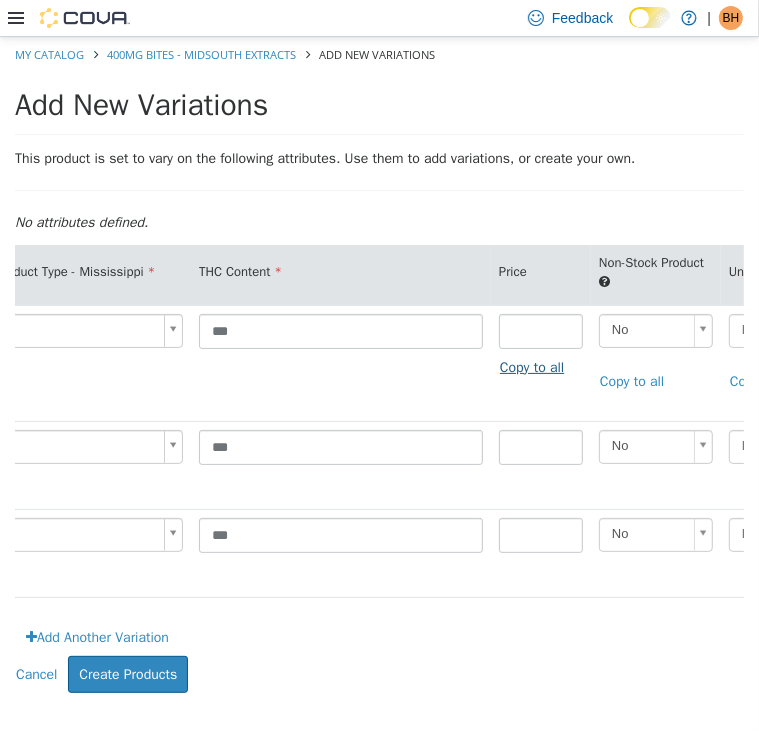 click on "Copy to all" at bounding box center [537, 366] 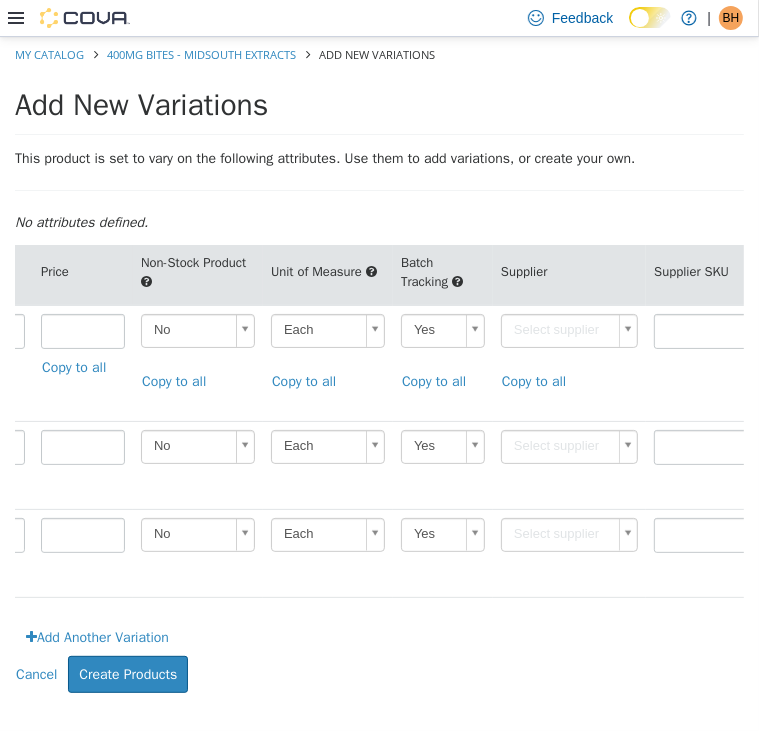 scroll, scrollTop: 0, scrollLeft: 968, axis: horizontal 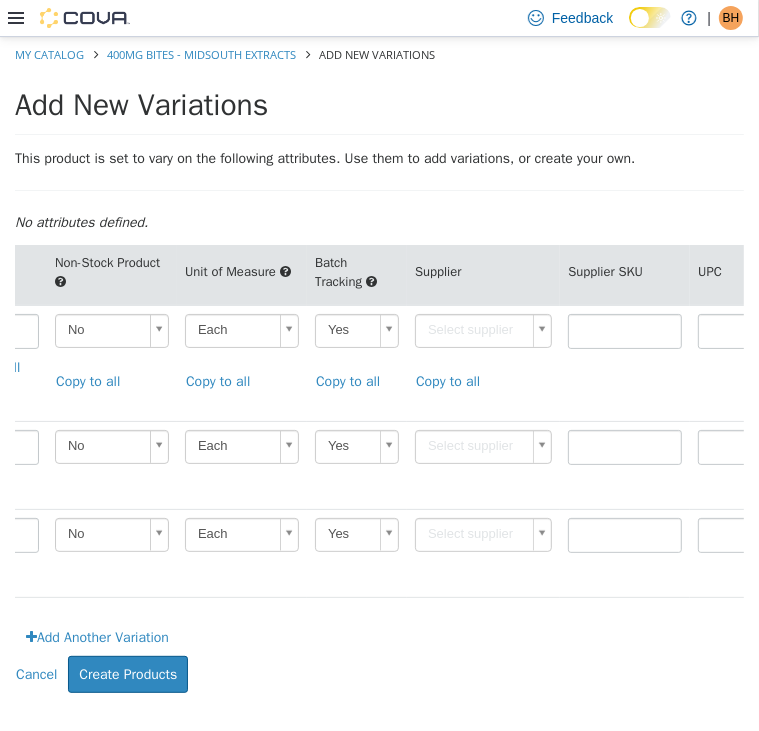 click on "**********" at bounding box center (379, 374) 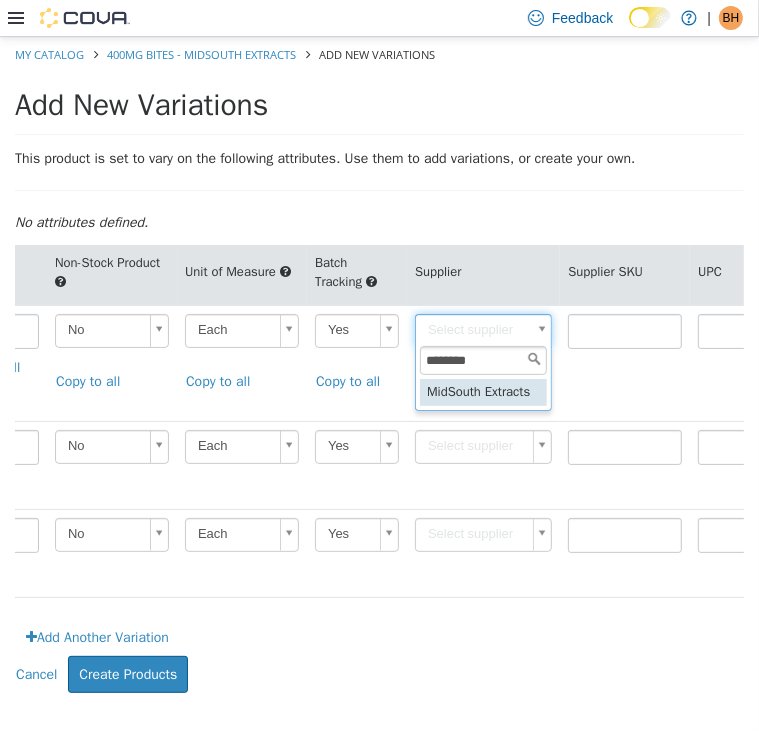 type on "********" 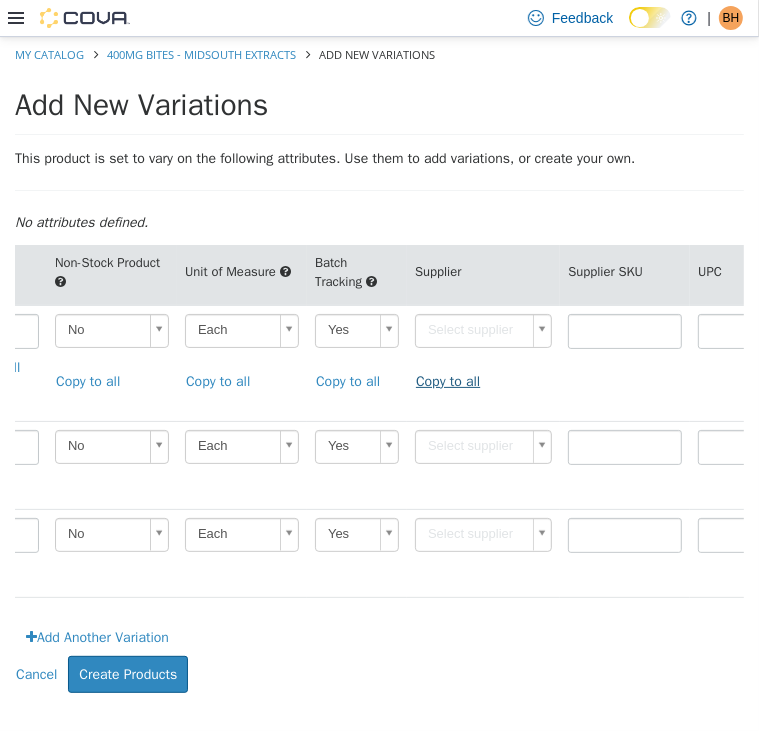 click on "Copy to all" at bounding box center [453, 380] 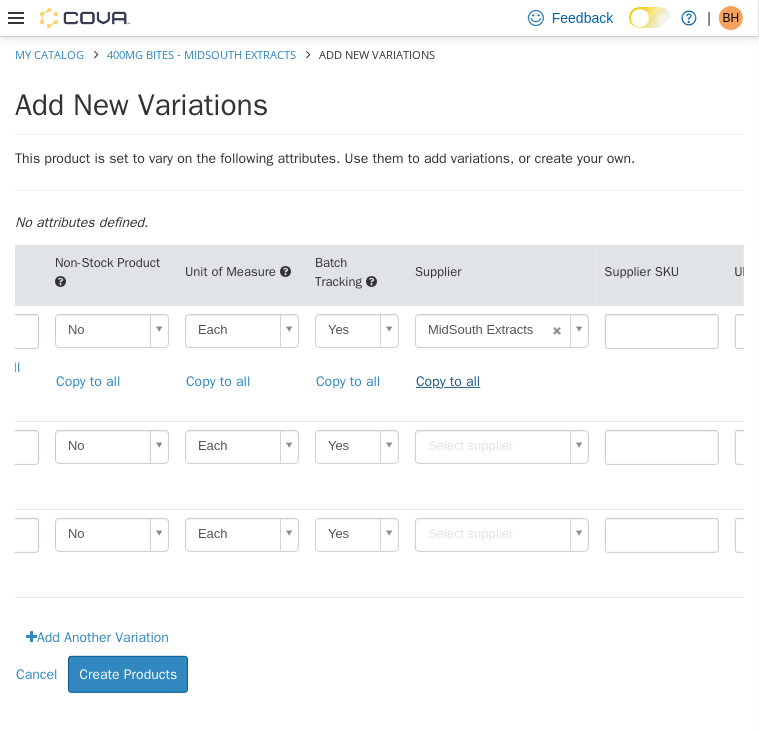 type on "******" 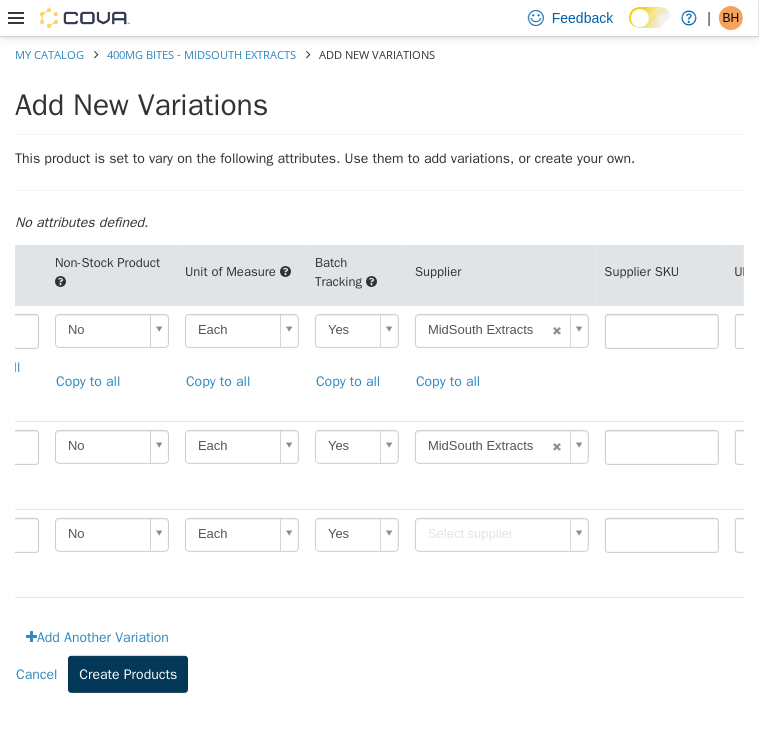 type on "******" 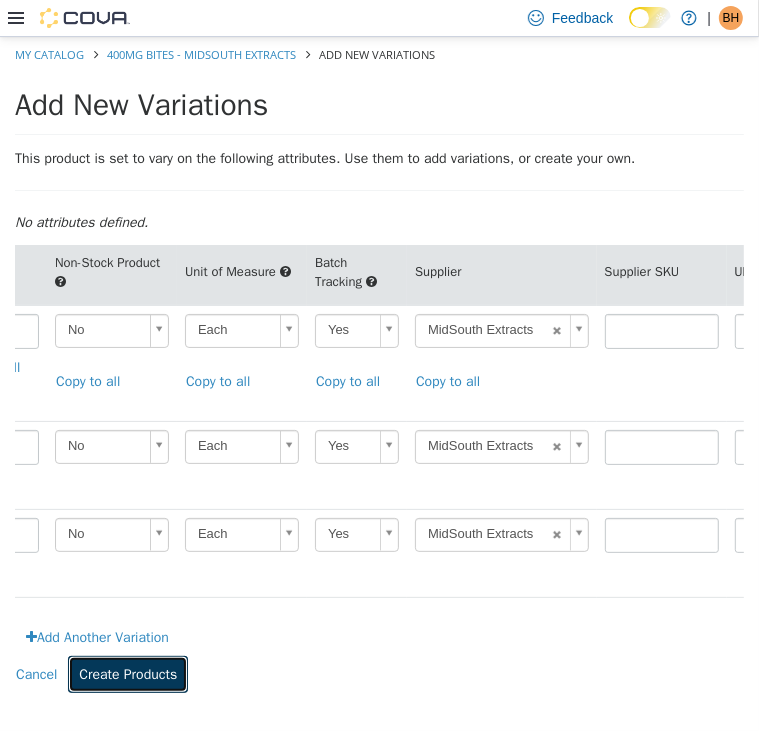click on "Create Products" at bounding box center (128, 673) 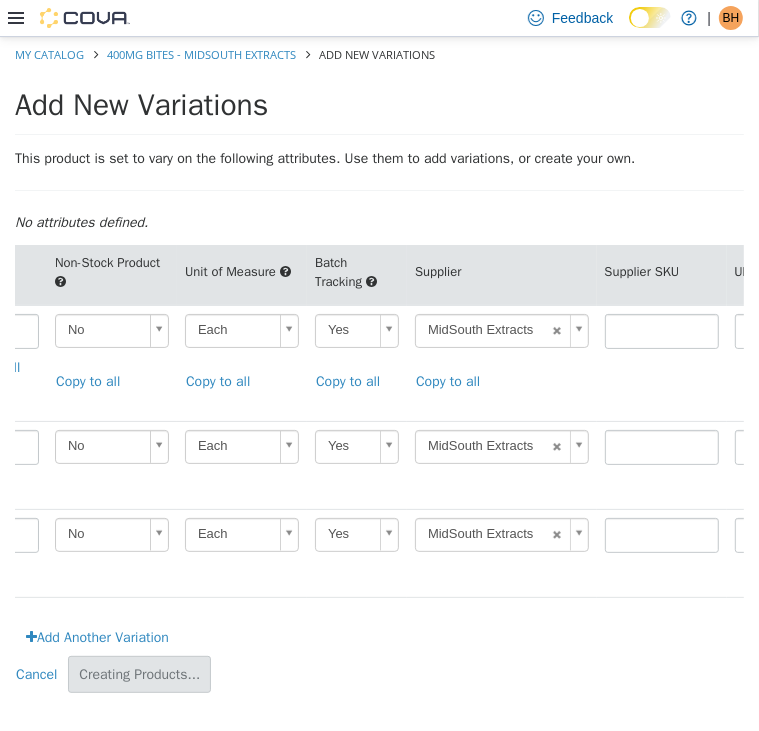type on "*****" 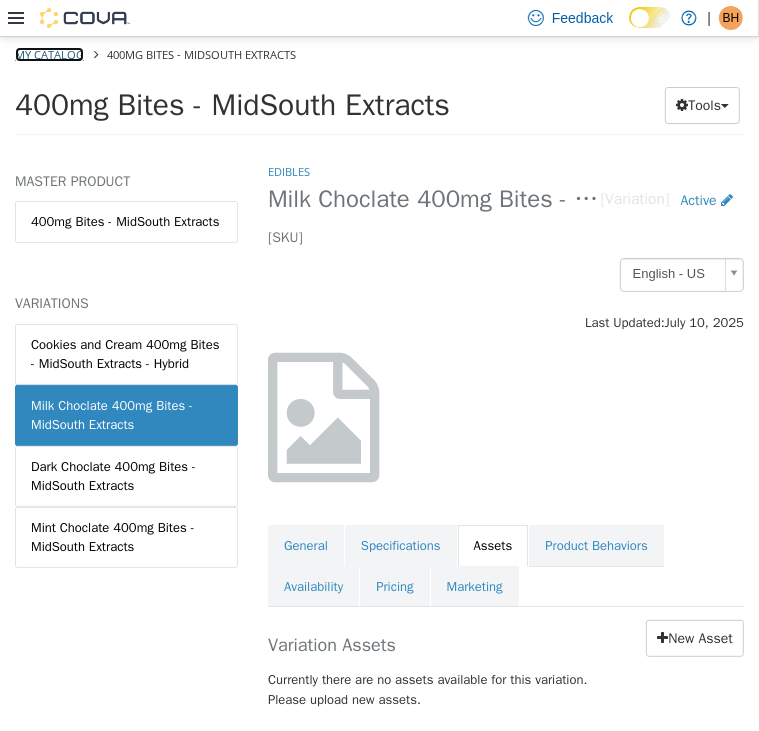 click on "My Catalog" at bounding box center (49, 53) 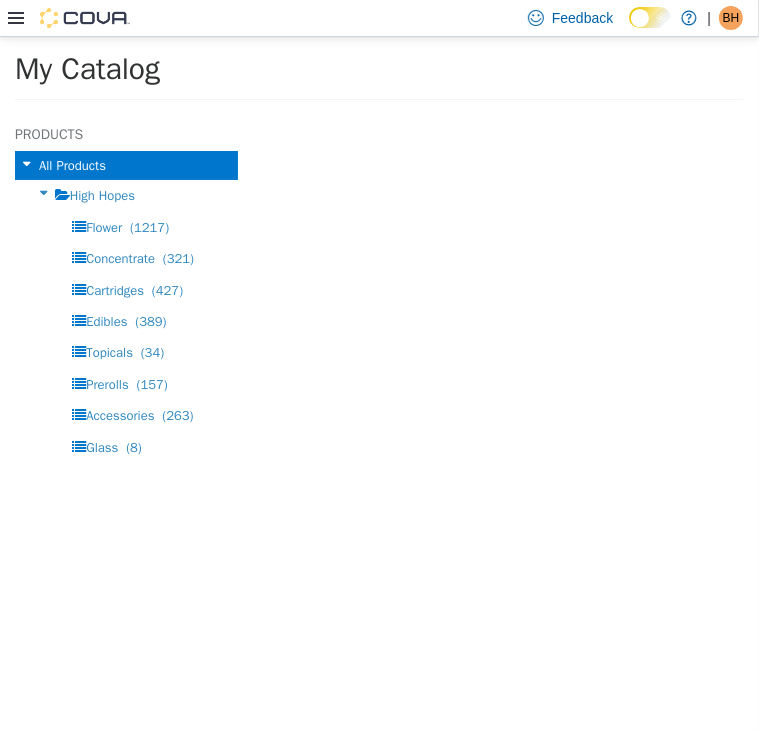 select on "**********" 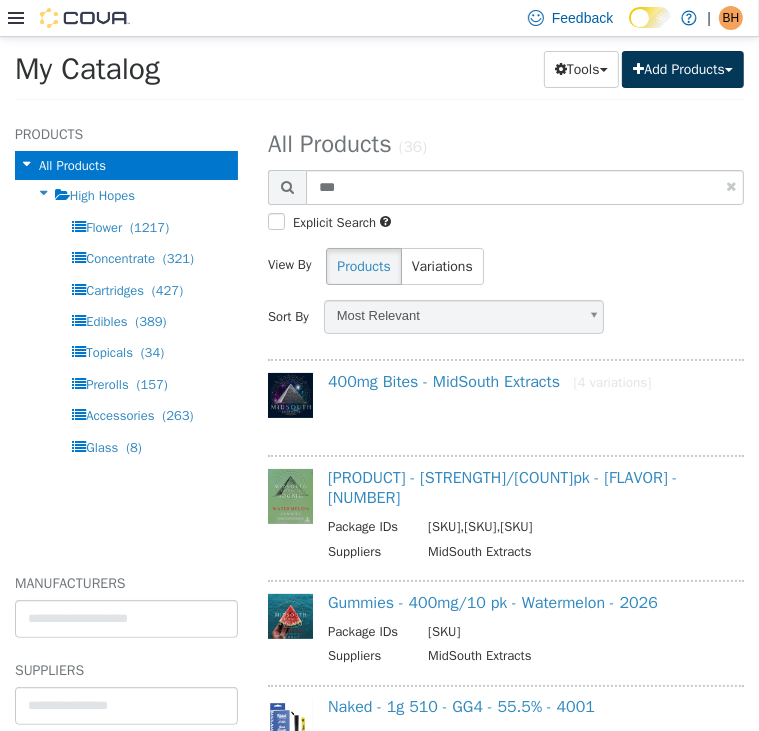 click on "Add Products" at bounding box center (683, 68) 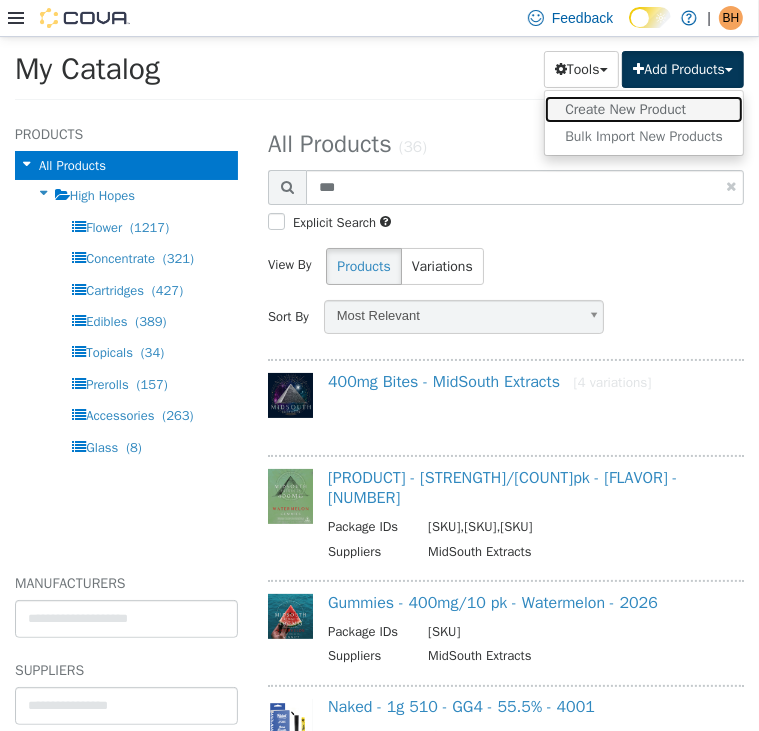 click on "Create New Product" at bounding box center (644, 108) 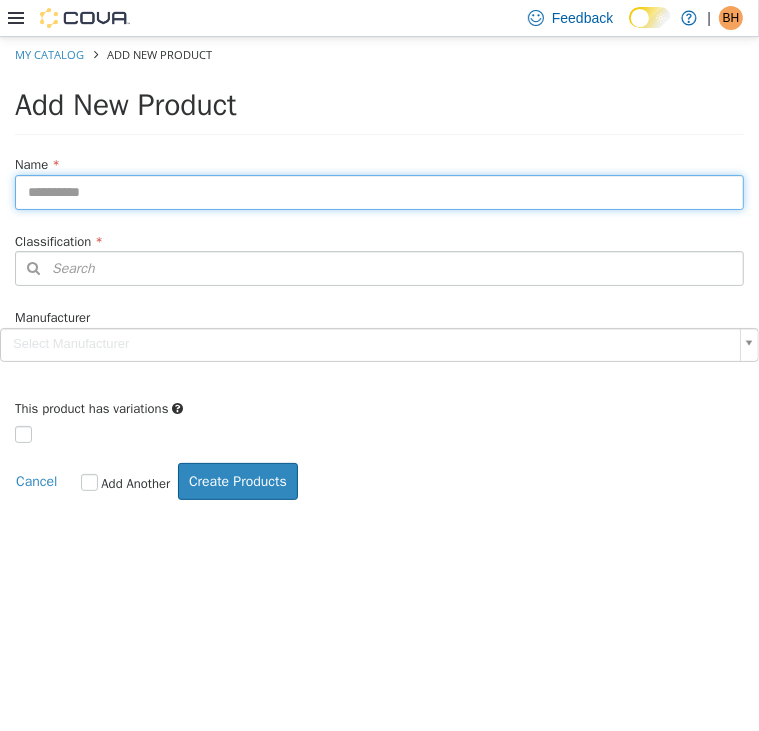 click at bounding box center (379, 191) 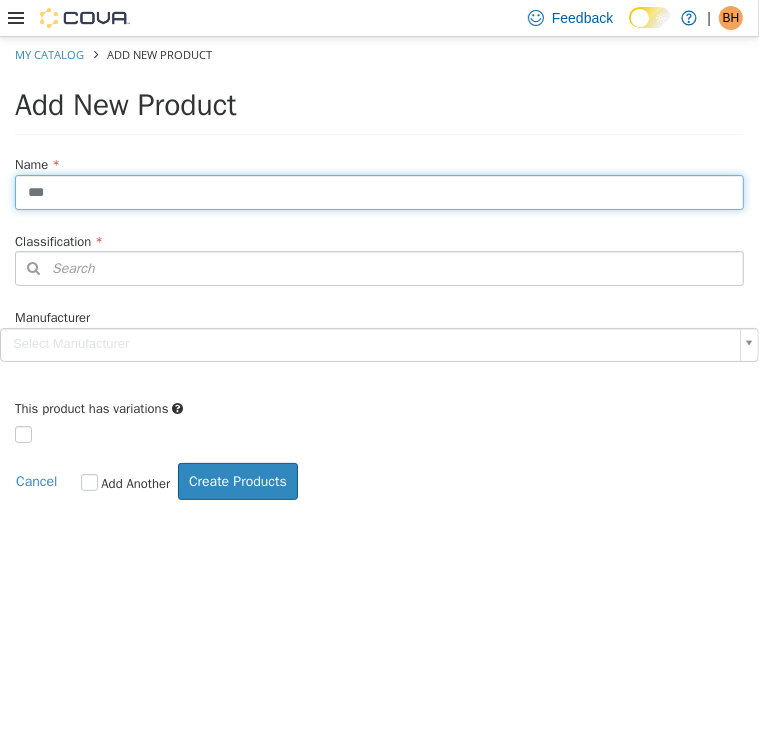 click on "***" at bounding box center [379, 191] 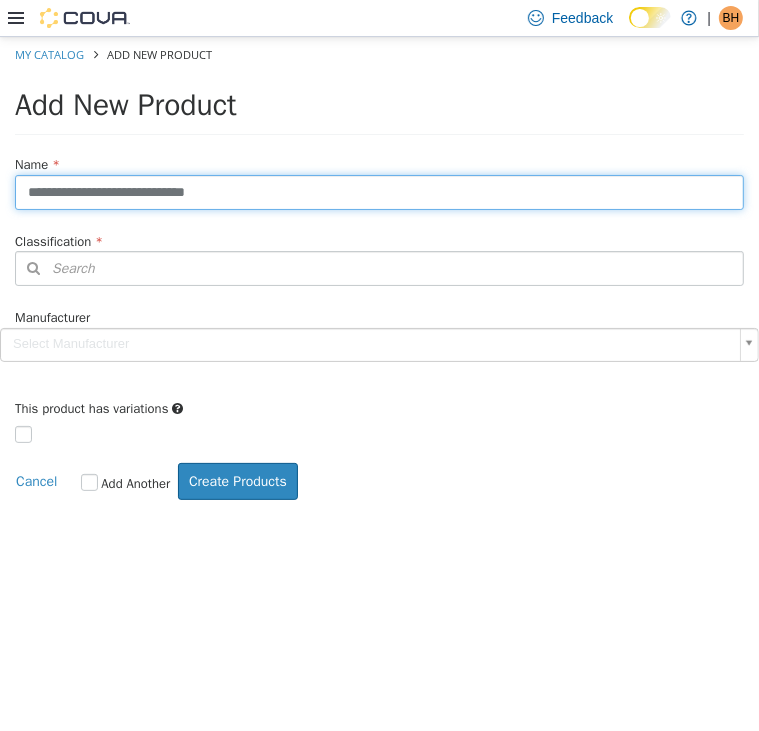 type on "**********" 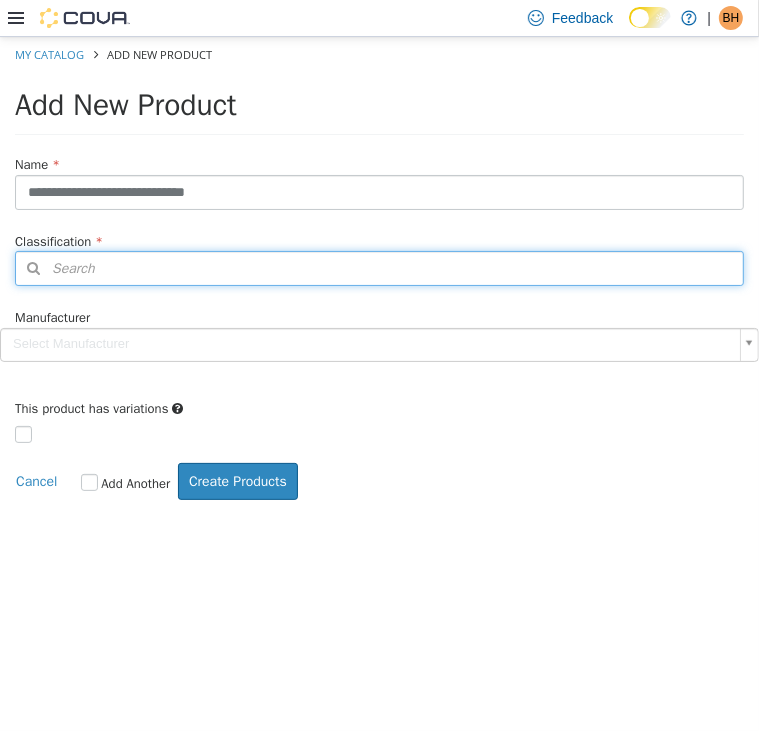 click on "Search" at bounding box center (379, 267) 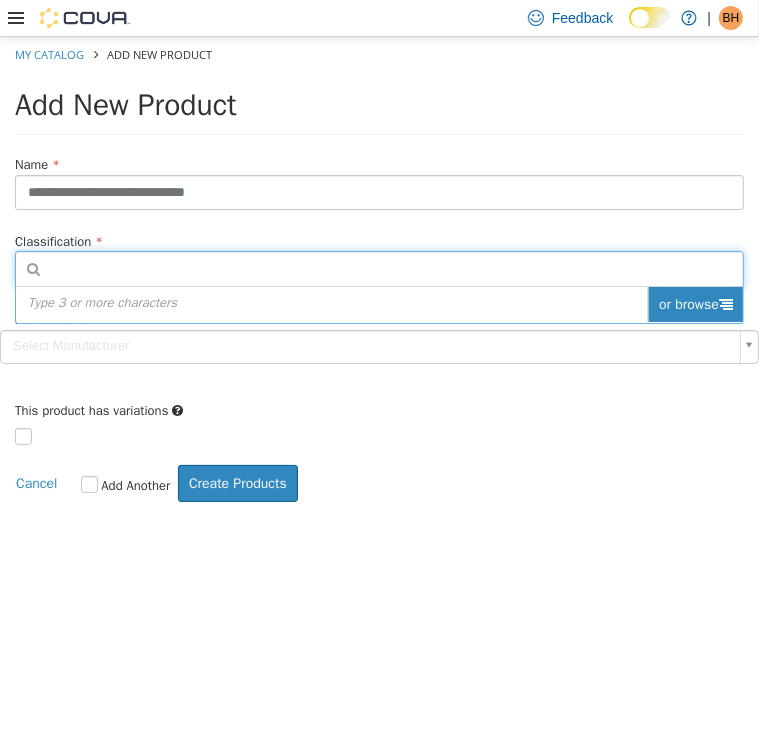 click on "or browse" at bounding box center (695, 303) 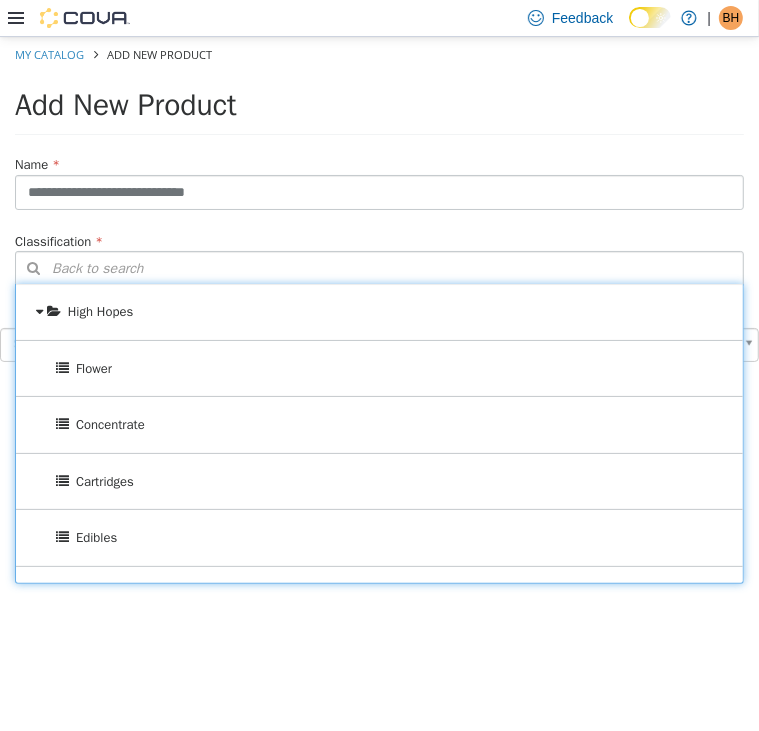 click on "Edibles" at bounding box center [379, 537] 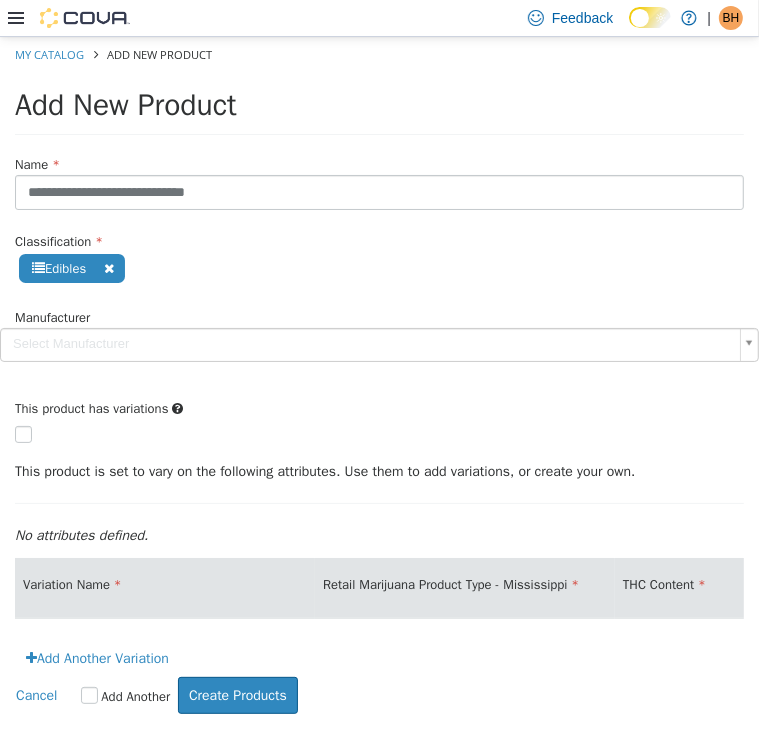 click on "**********" at bounding box center (379, 385) 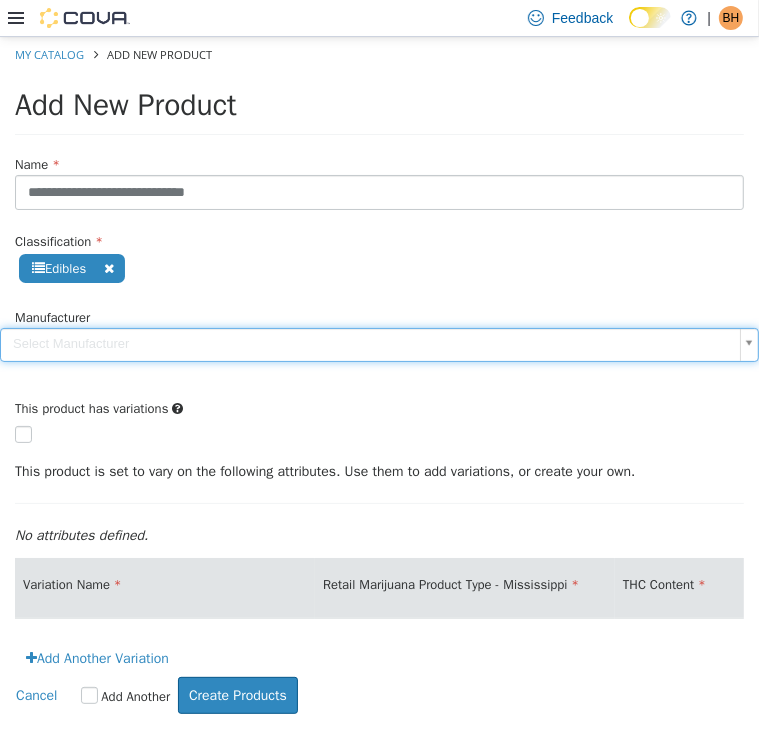 click on "**********" at bounding box center (379, 385) 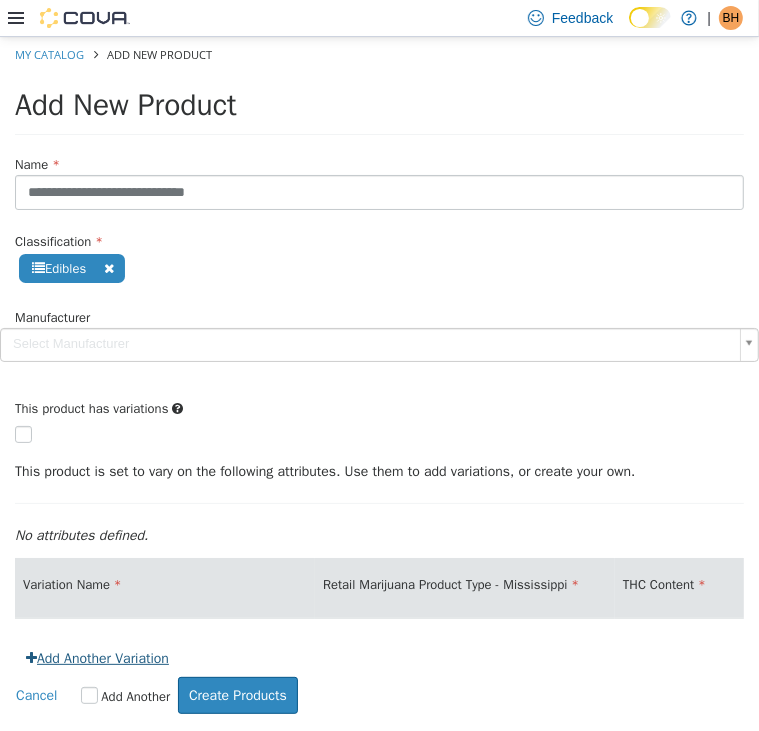 drag, startPoint x: 61, startPoint y: 675, endPoint x: 51, endPoint y: 676, distance: 10.049875 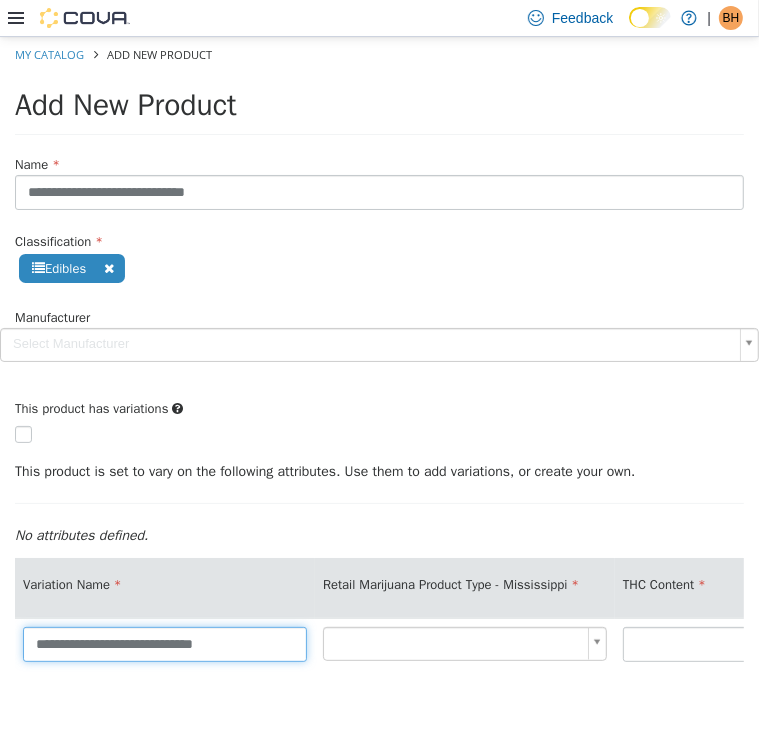 click on "**********" at bounding box center [165, 643] 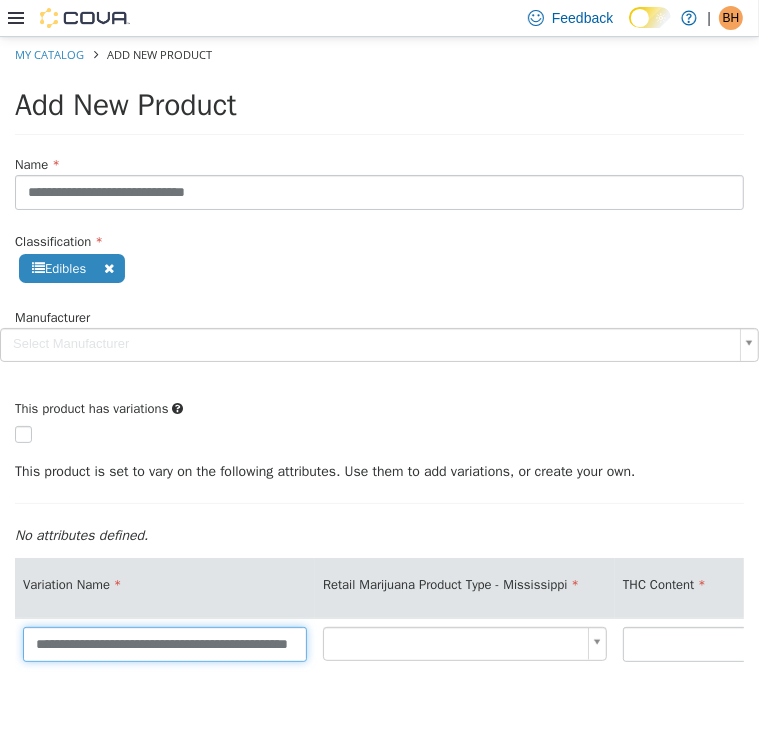 type on "**********" 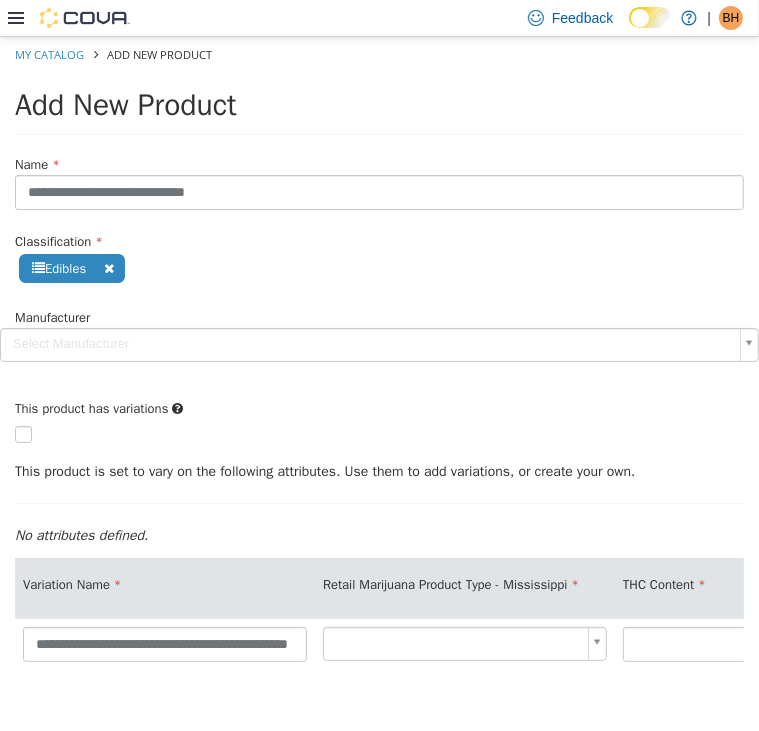click on "**********" at bounding box center [379, 443] 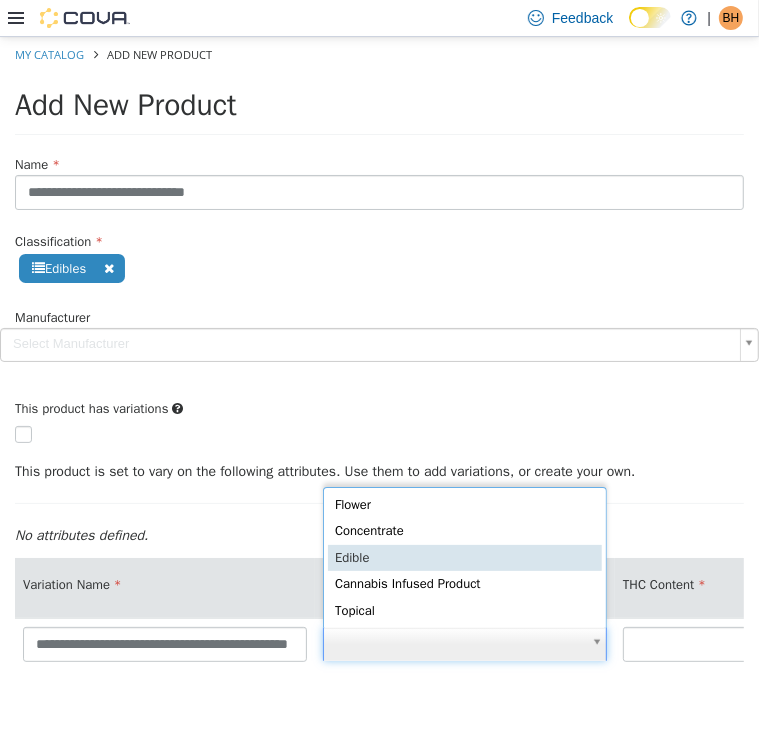 type on "*" 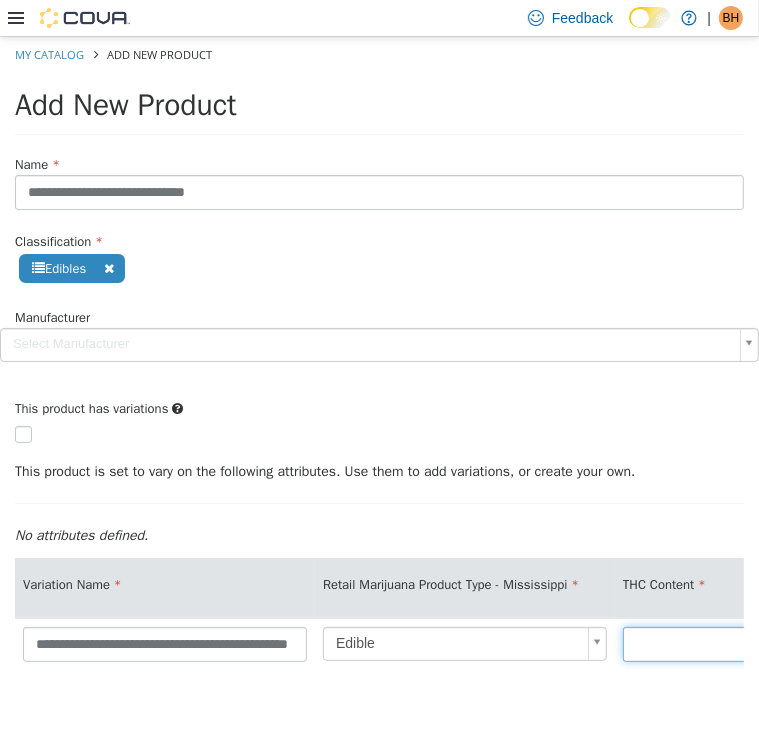 click at bounding box center (765, 643) 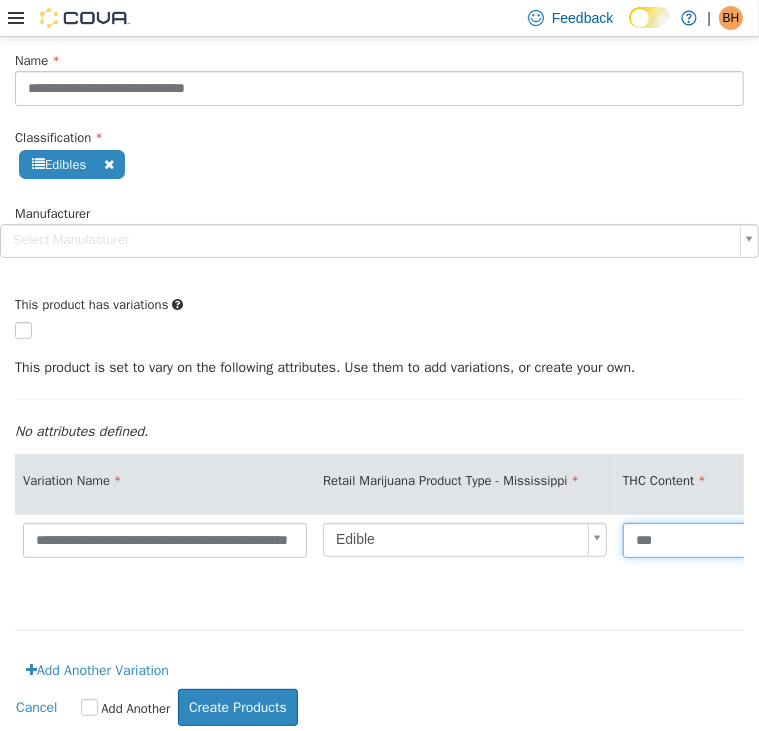 scroll, scrollTop: 105, scrollLeft: 0, axis: vertical 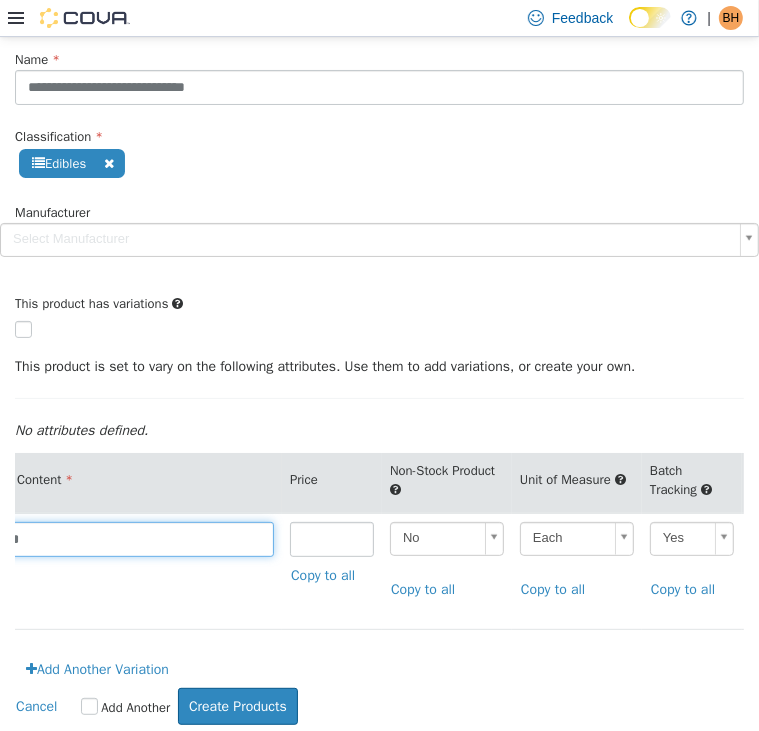 type on "***" 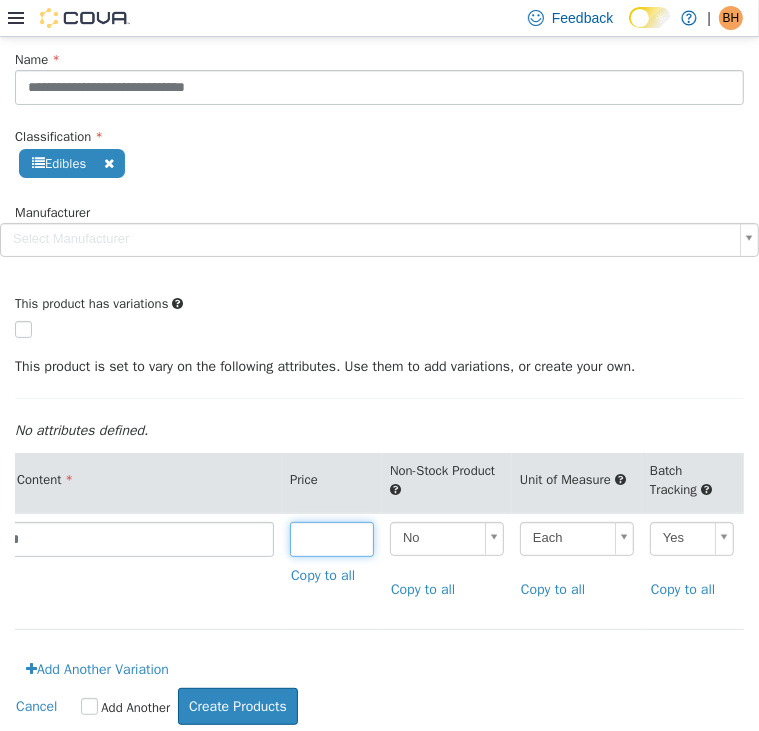 click at bounding box center (332, 538) 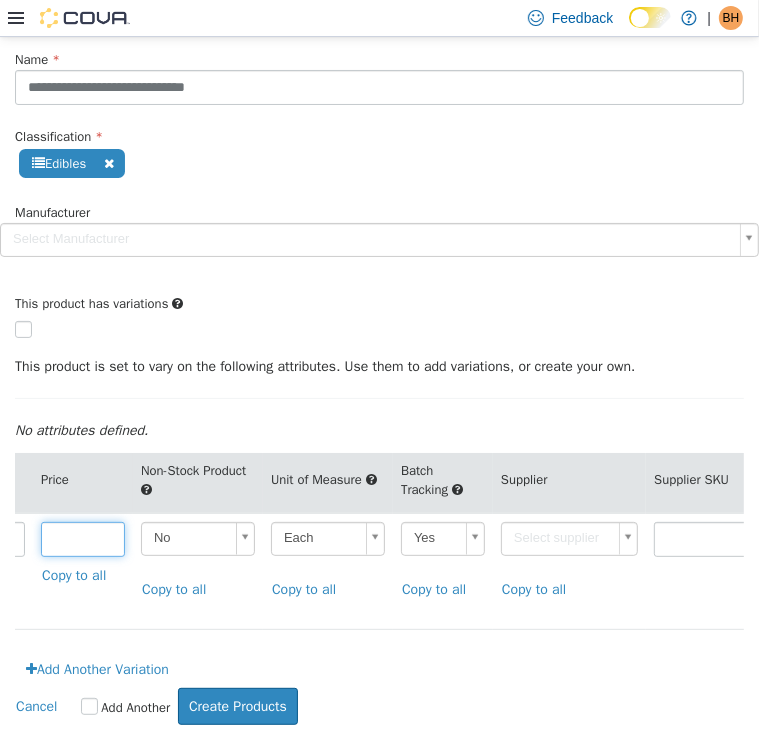 scroll, scrollTop: 0, scrollLeft: 944, axis: horizontal 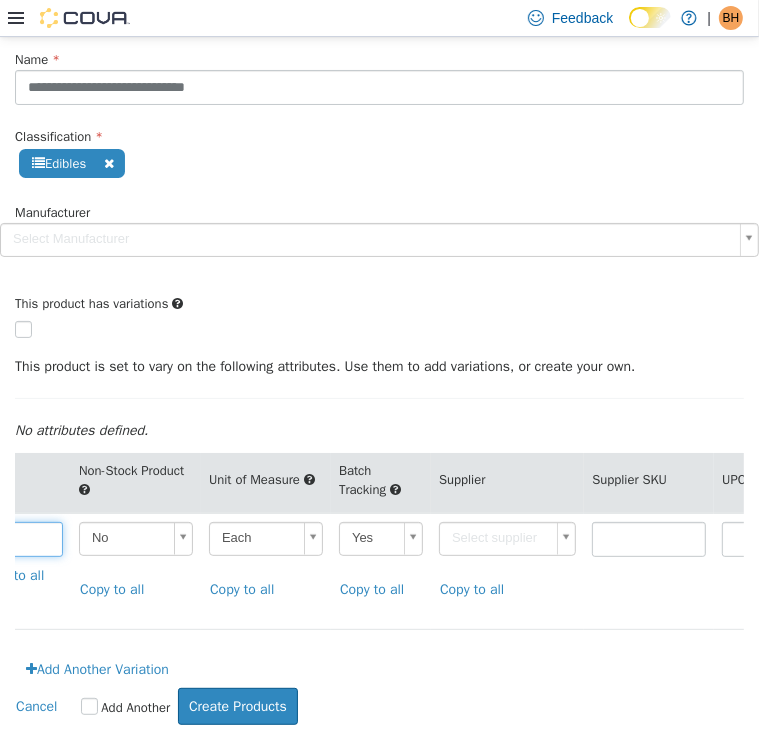 type on "*****" 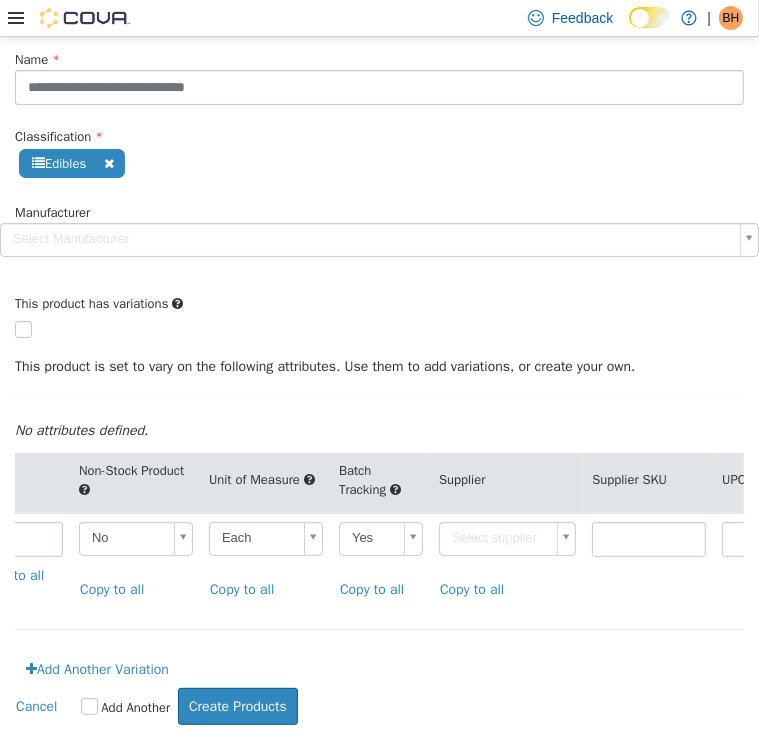 click on "**********" at bounding box center (379, 338) 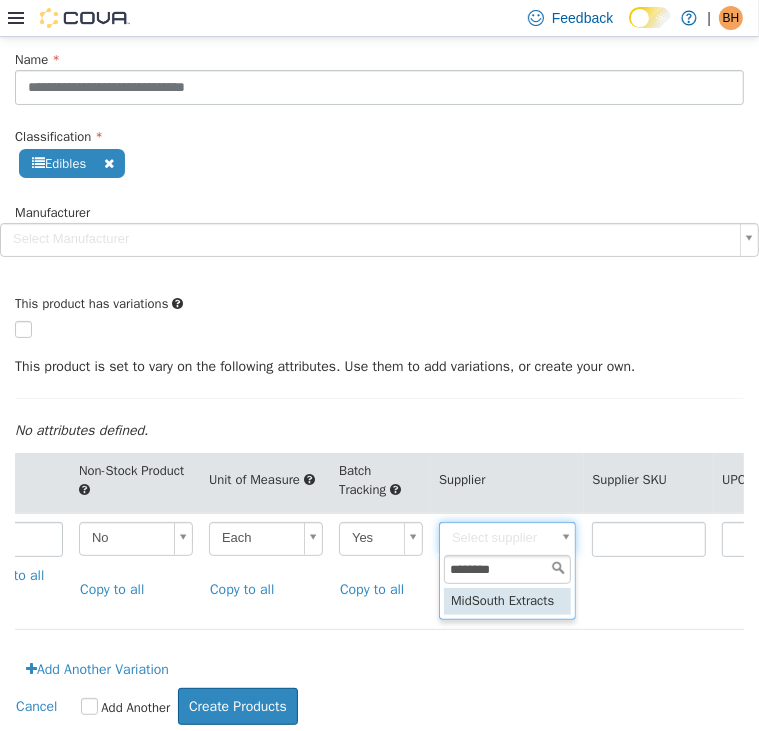 type on "********" 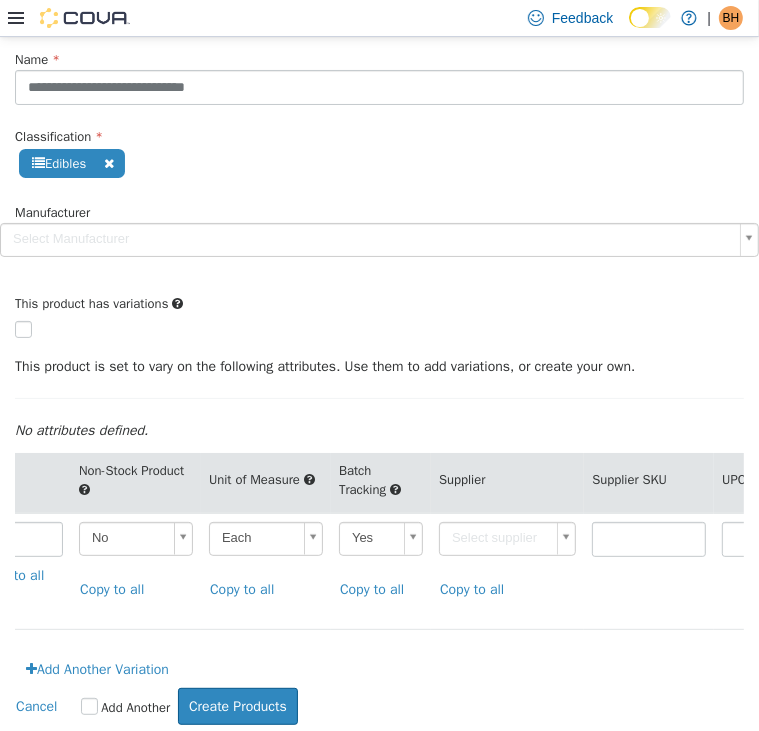 type on "******" 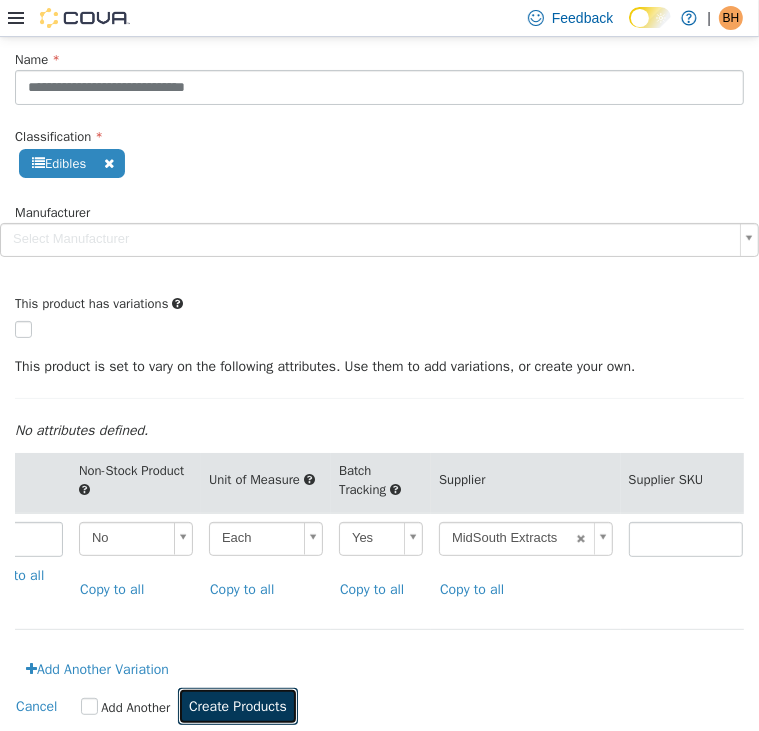 click on "Create Products" at bounding box center (238, 705) 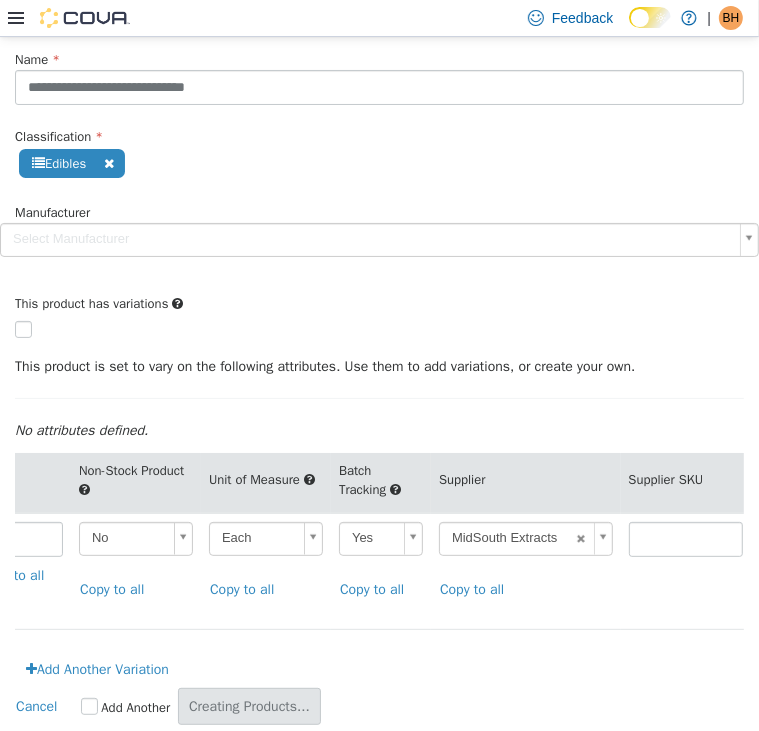 scroll, scrollTop: 0, scrollLeft: 0, axis: both 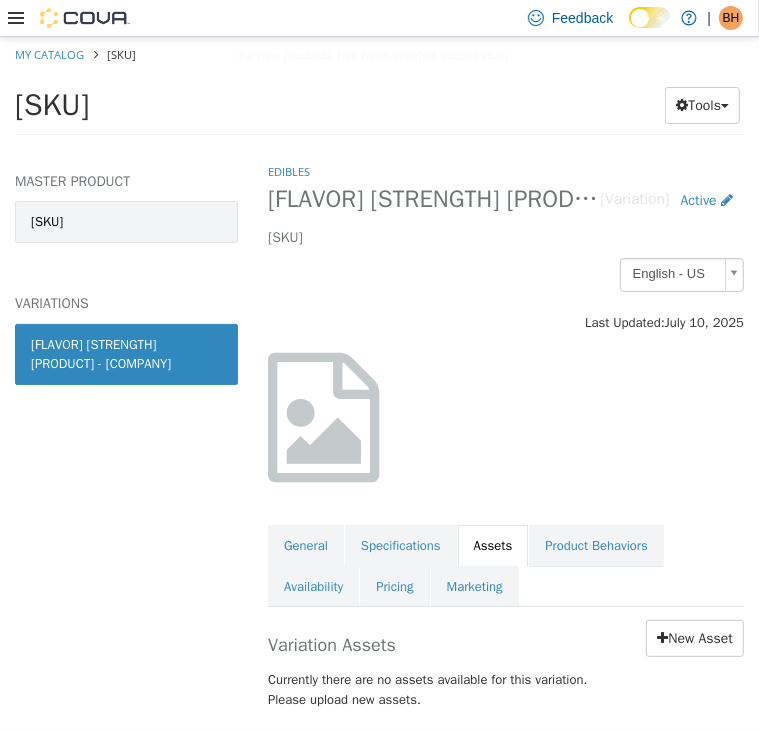 click on "150mg Bites - MidSouth Extracts" at bounding box center (126, 221) 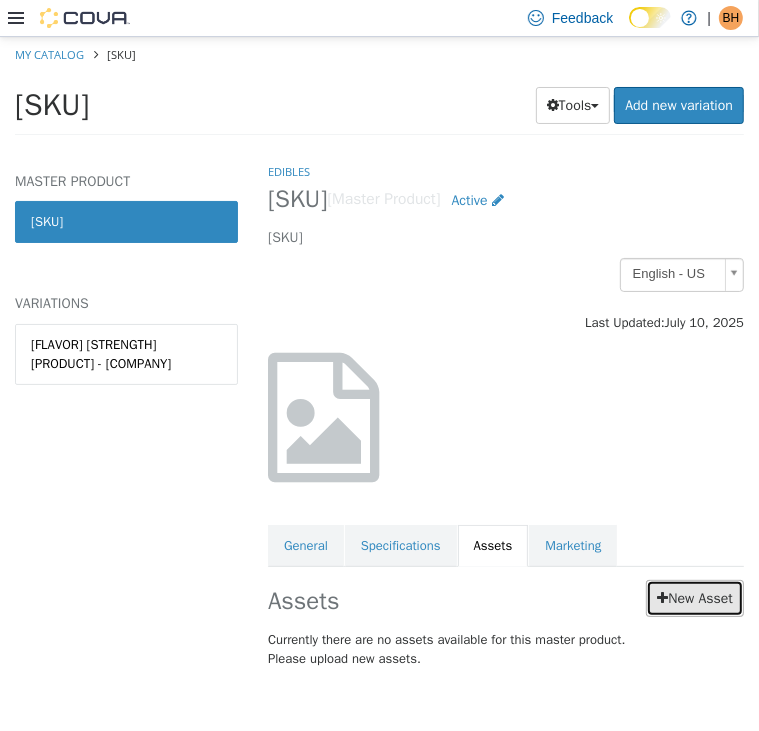 click on "New Asset" at bounding box center [695, 597] 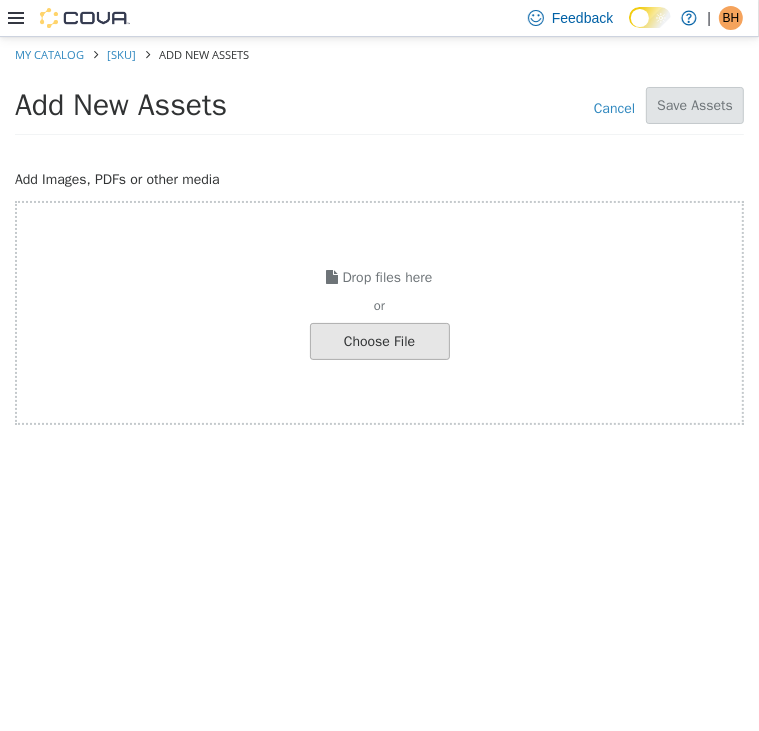 click at bounding box center [-667, 340] 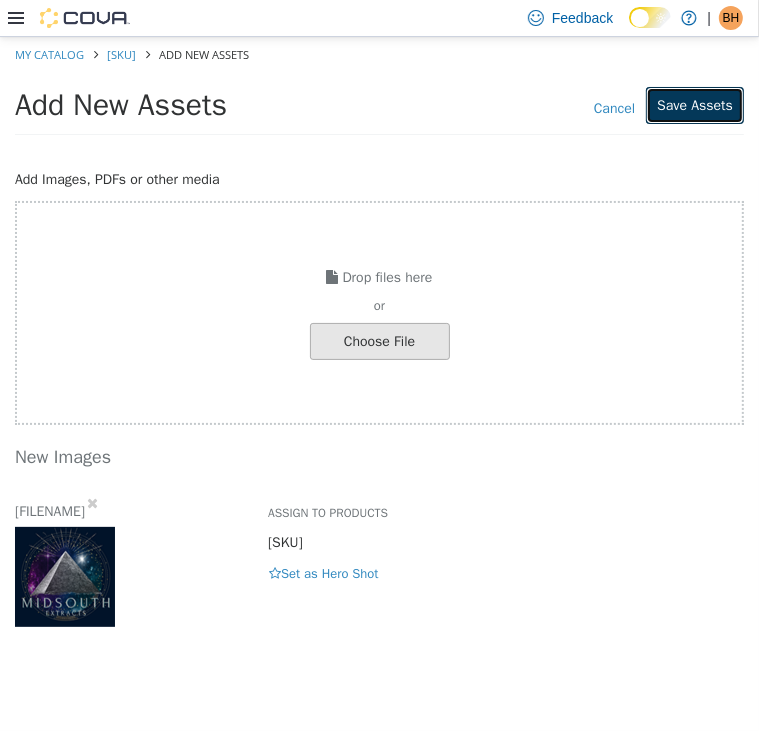 click on "Save Assets" at bounding box center [695, 104] 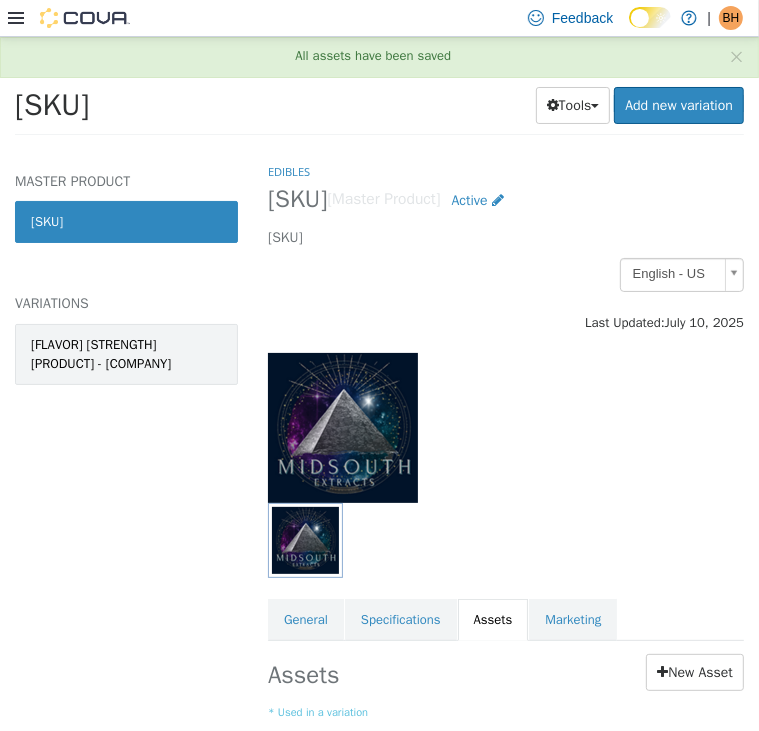 click on "Coolies and Cream 150mg Bites - MidSouth Extracts" at bounding box center (126, 353) 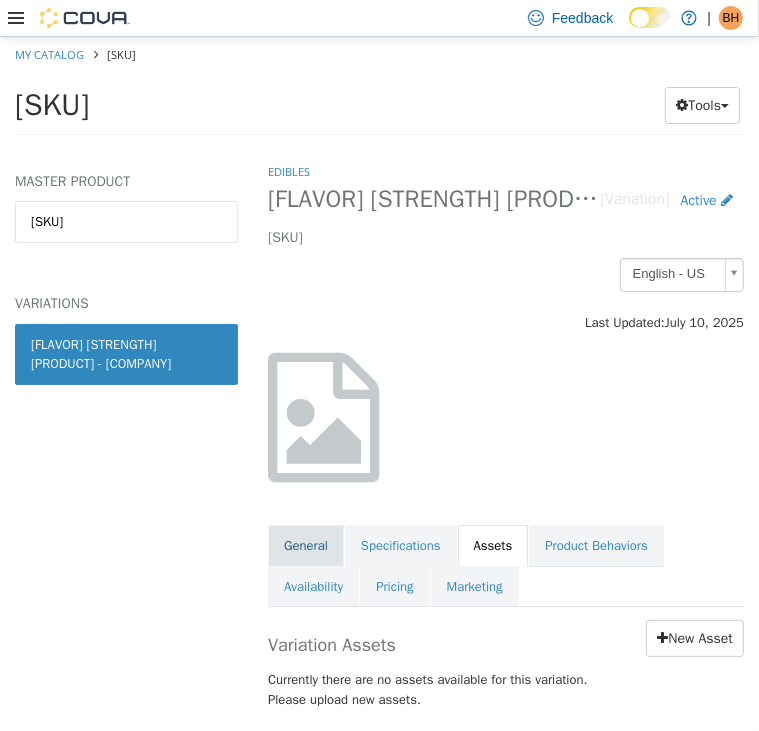 click on "General" at bounding box center (306, 545) 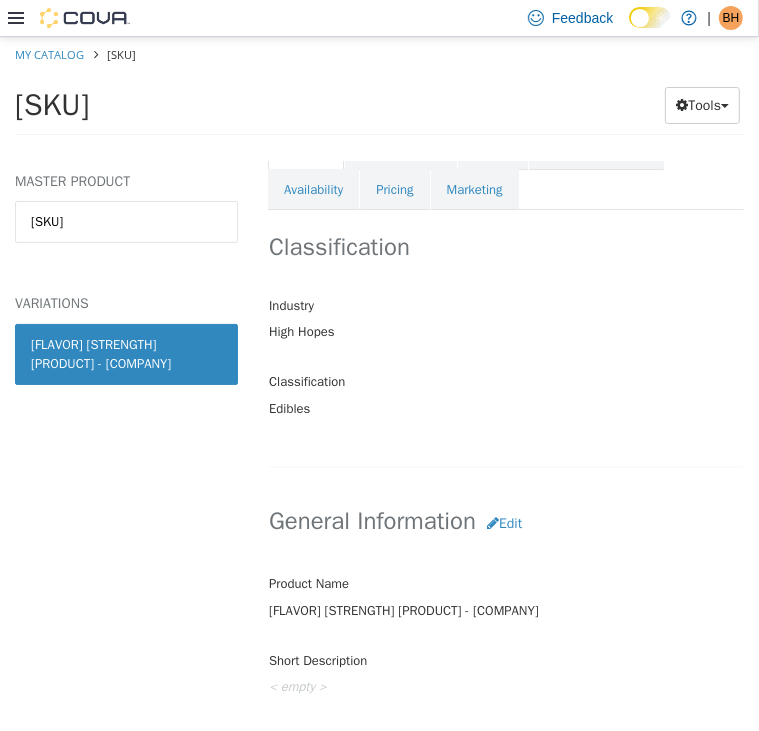 scroll, scrollTop: 411, scrollLeft: 0, axis: vertical 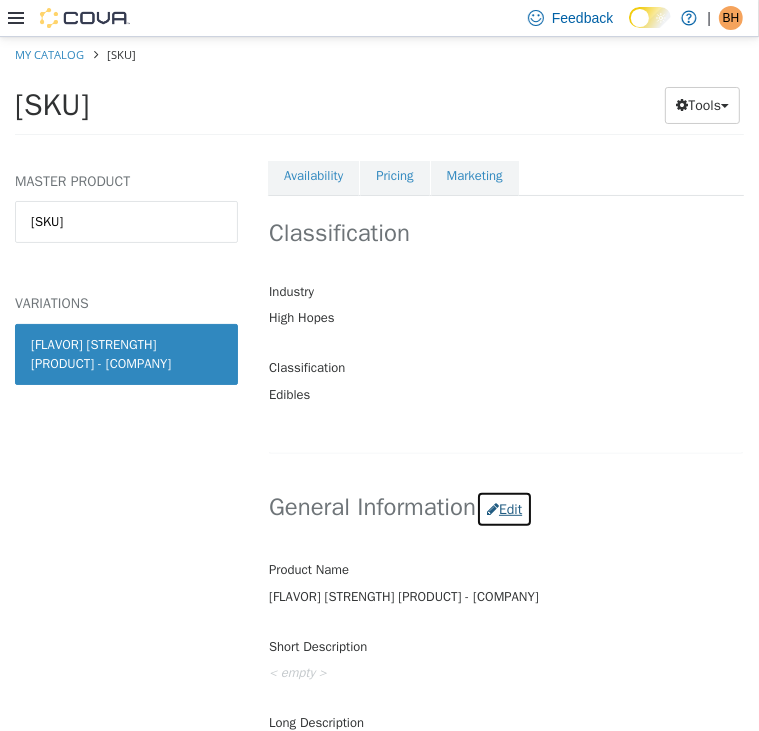 click on "Edit" at bounding box center (504, 508) 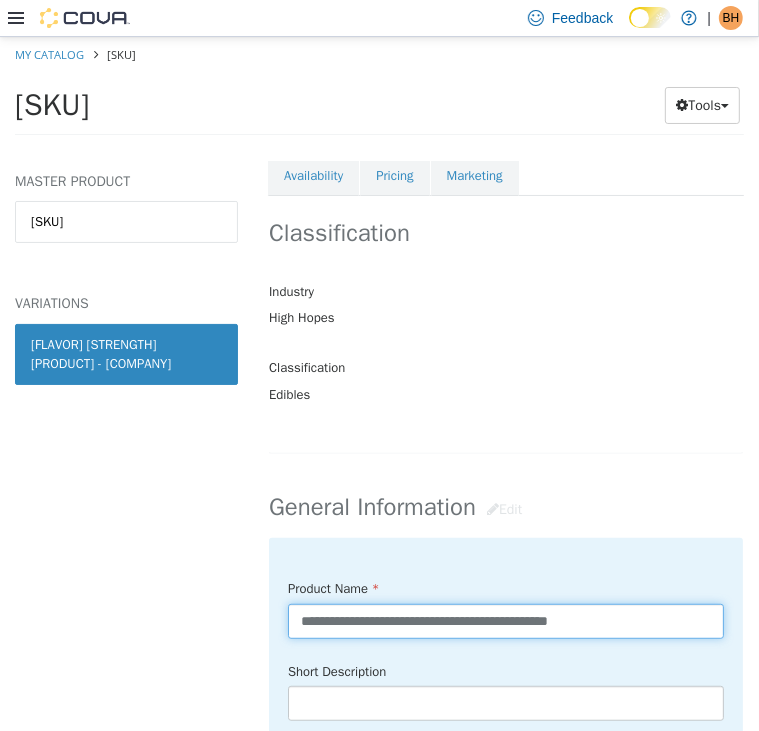 click on "**********" at bounding box center (506, 620) 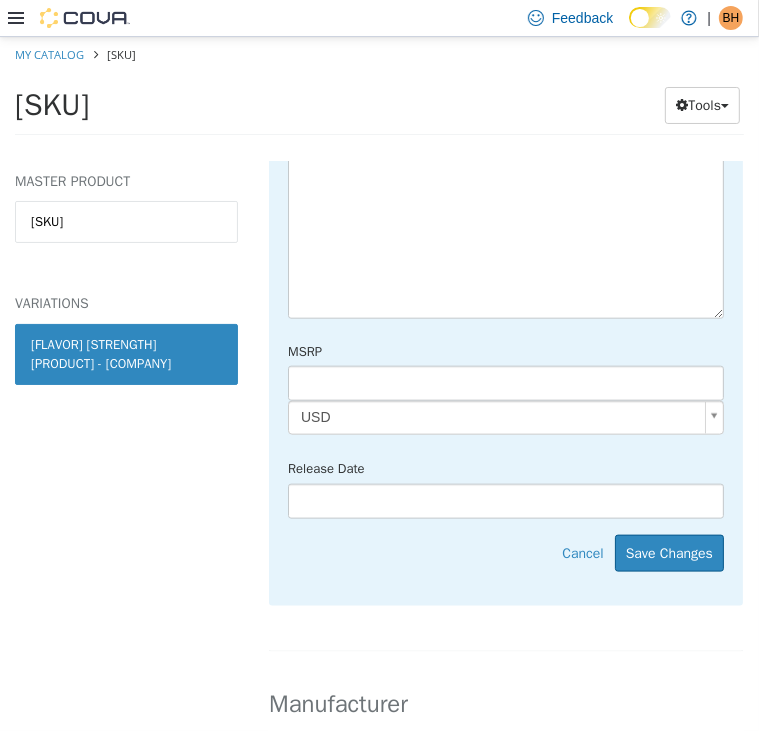 scroll, scrollTop: 1108, scrollLeft: 0, axis: vertical 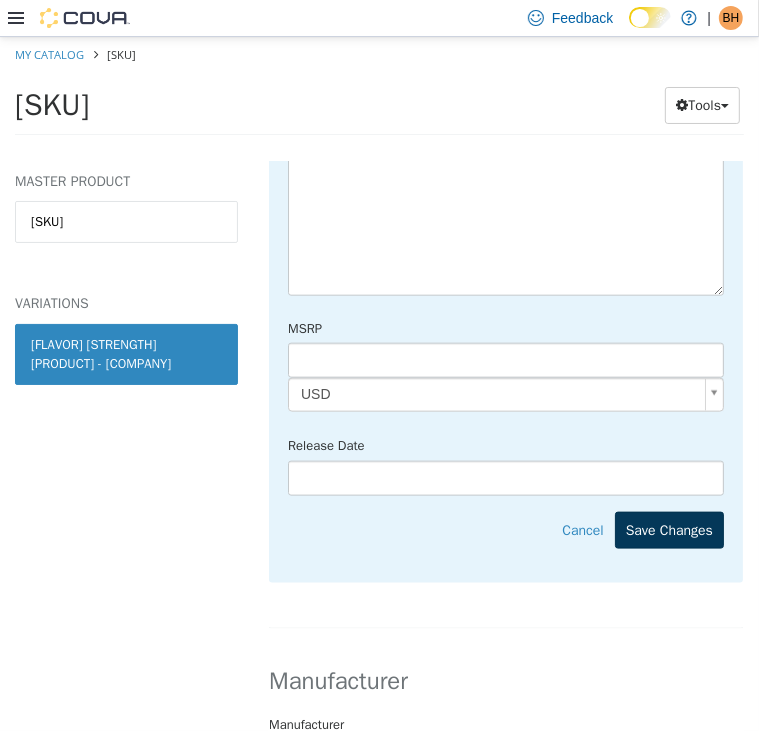 type on "**********" 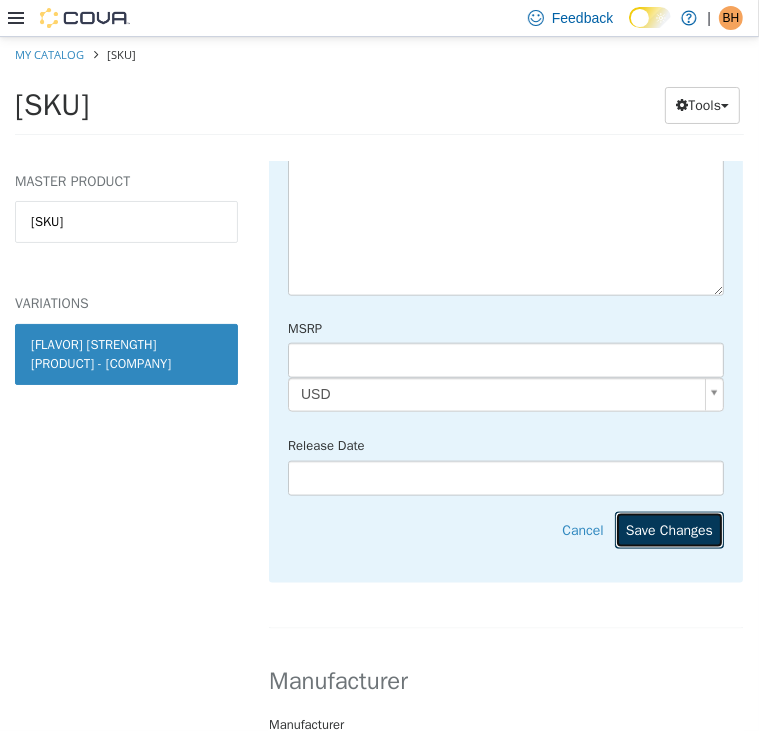 click on "Save Changes" at bounding box center [669, 529] 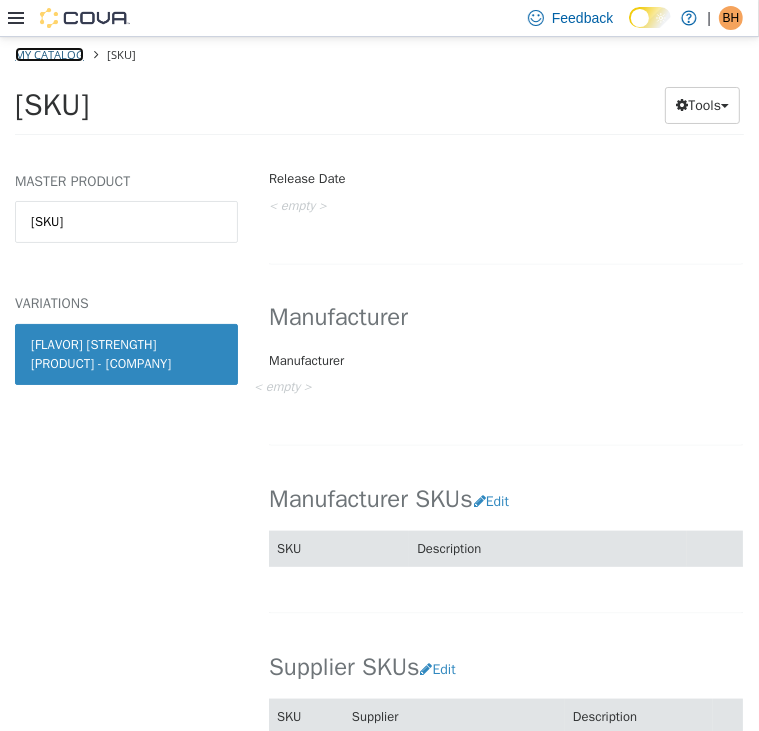 click on "My Catalog" at bounding box center (49, 53) 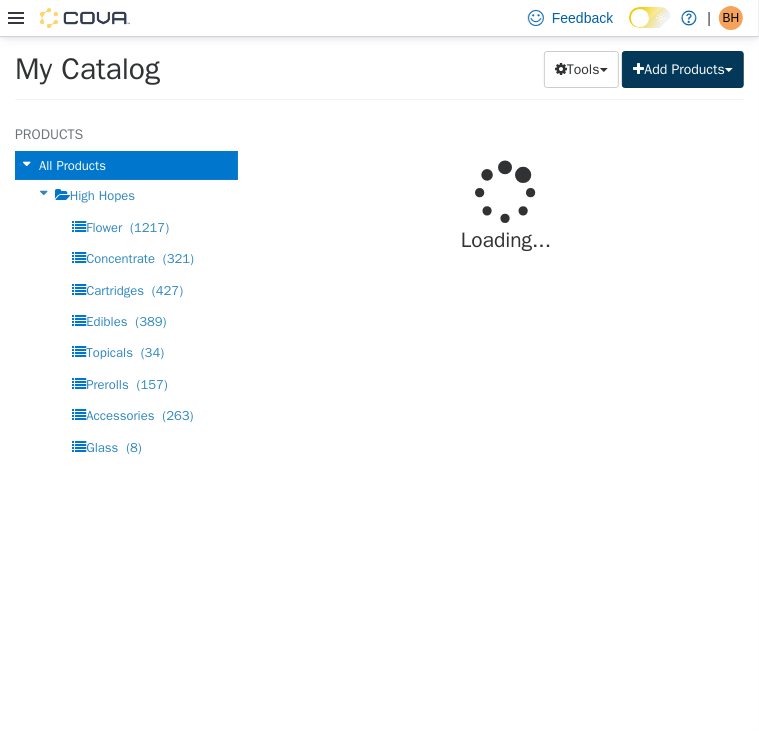 select on "**********" 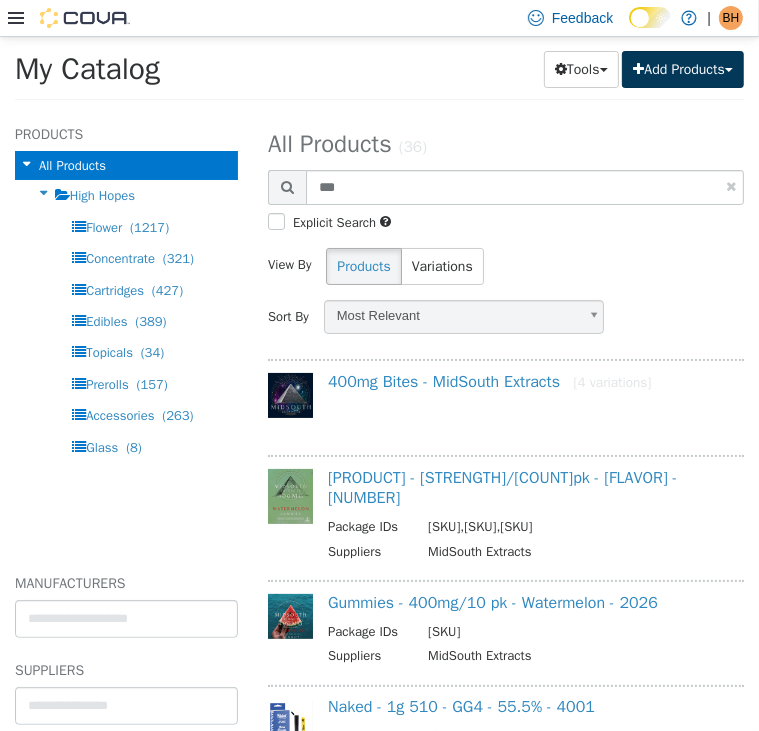 click on "Add Products" at bounding box center [683, 68] 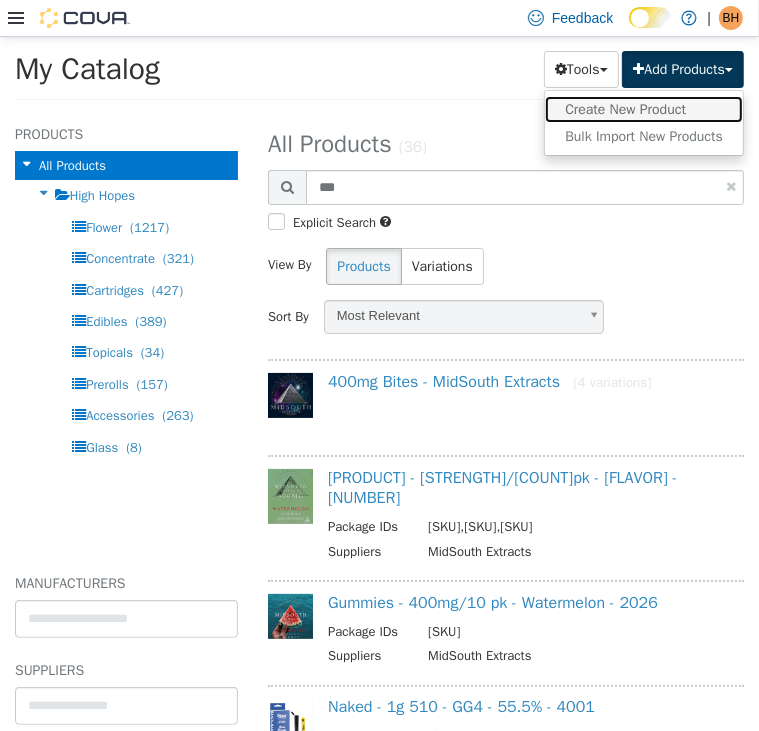 click on "Create New Product" at bounding box center [644, 108] 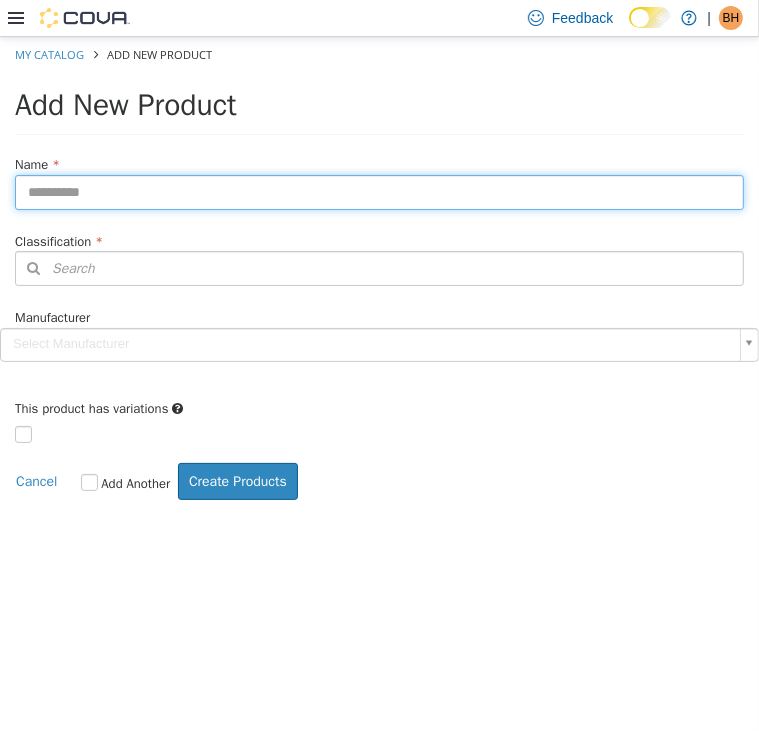click at bounding box center [379, 191] 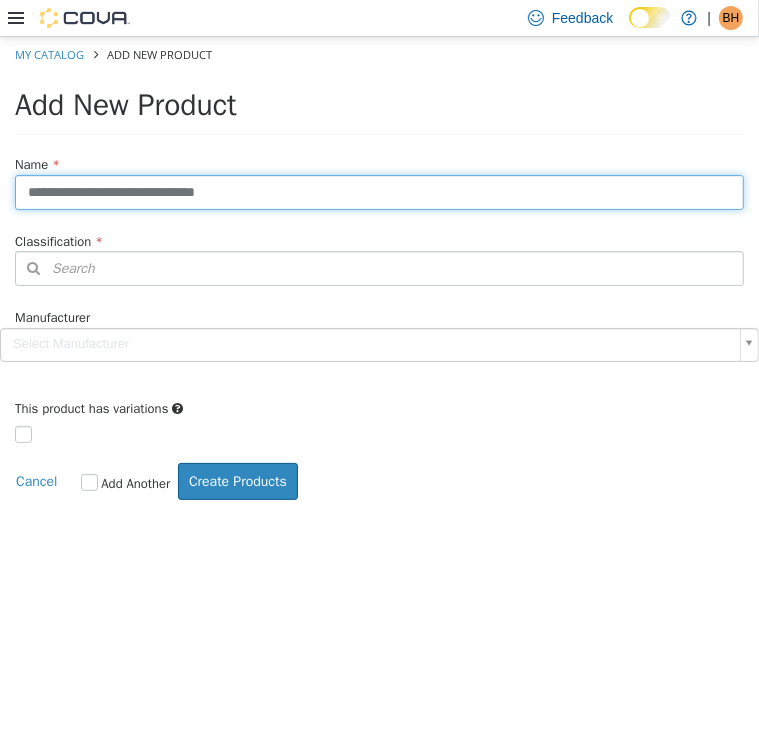 type on "**********" 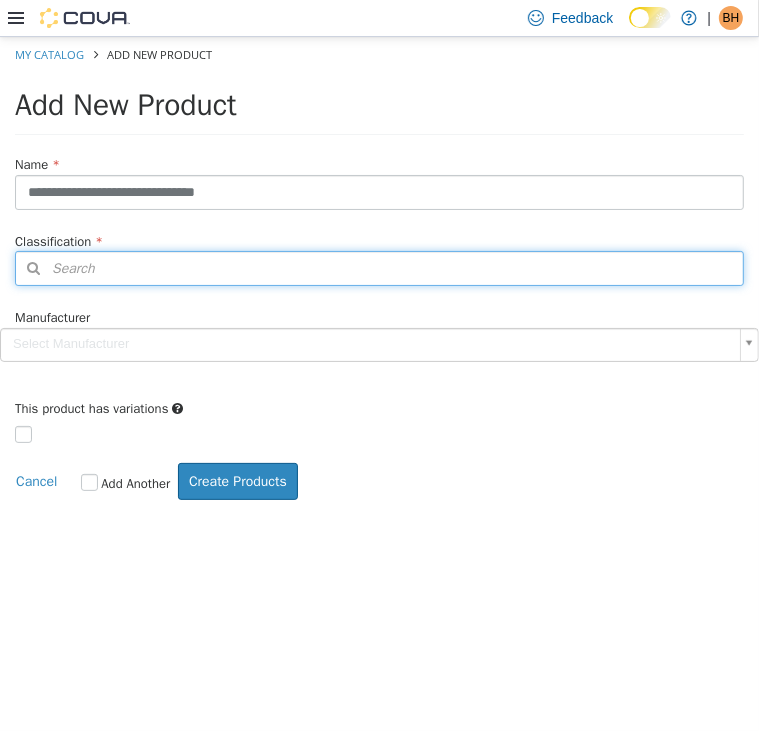 click on "Search" at bounding box center (379, 267) 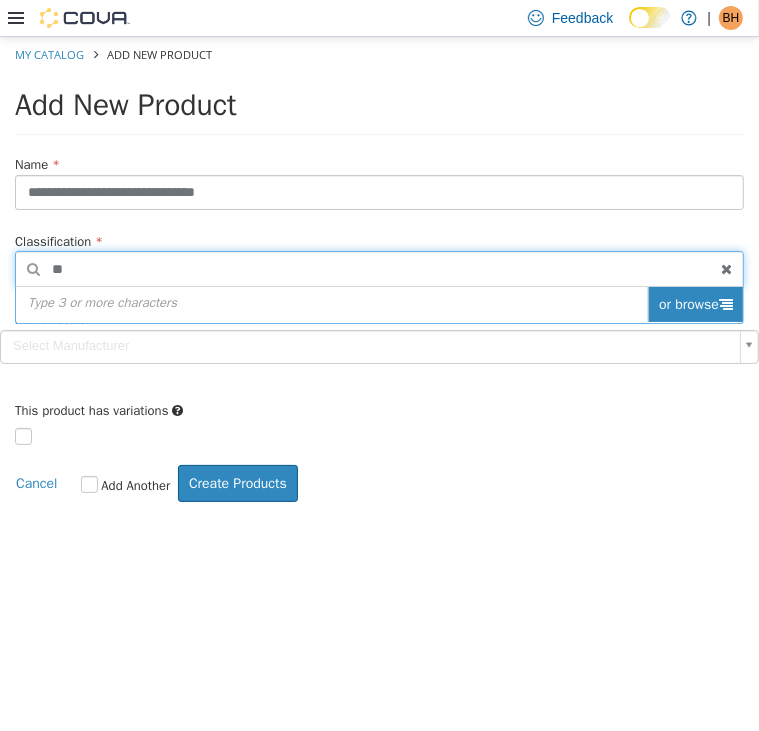 type on "**" 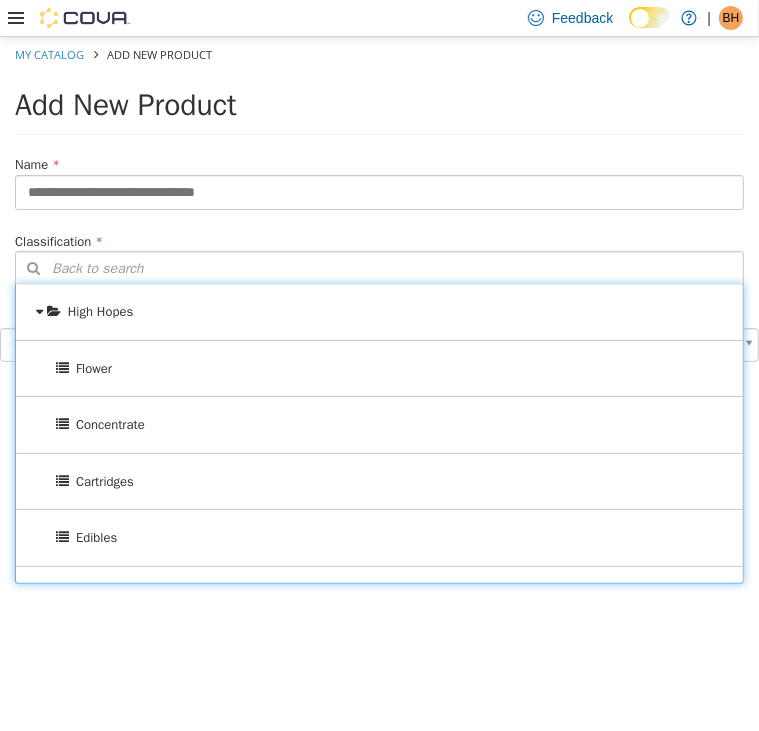 click on "Edibles" at bounding box center [379, 537] 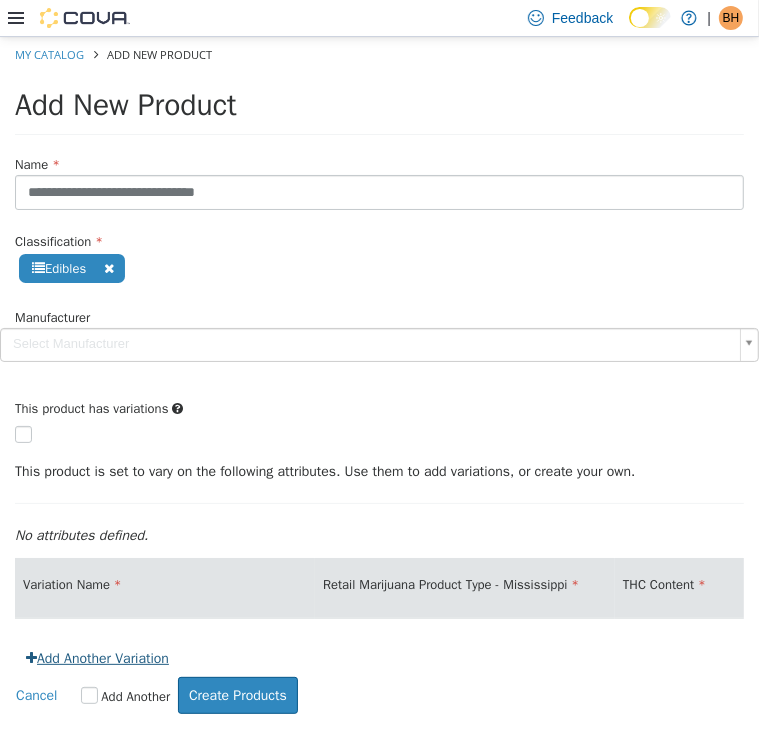 drag, startPoint x: 99, startPoint y: 676, endPoint x: 63, endPoint y: 672, distance: 36.221542 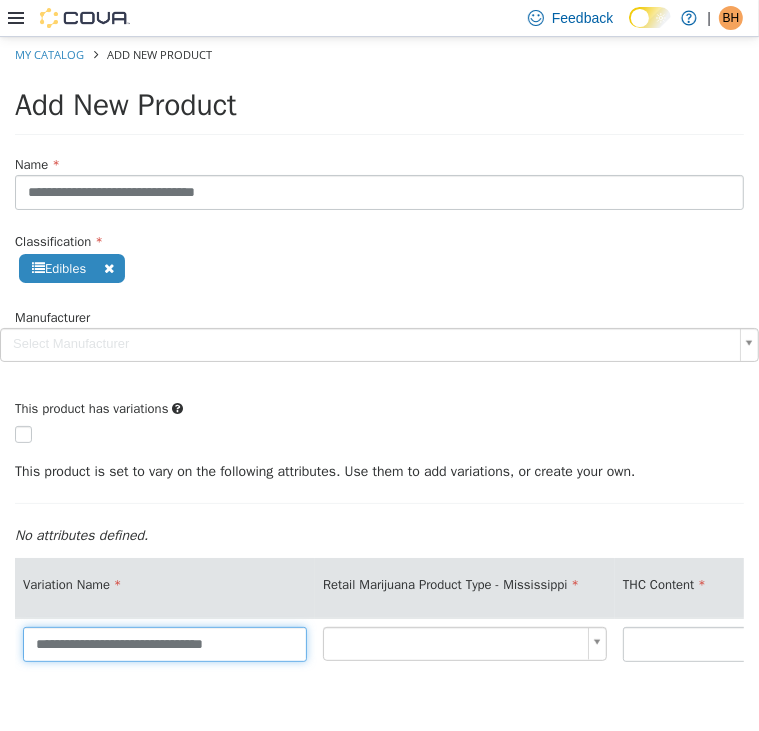 click on "**********" at bounding box center (165, 643) 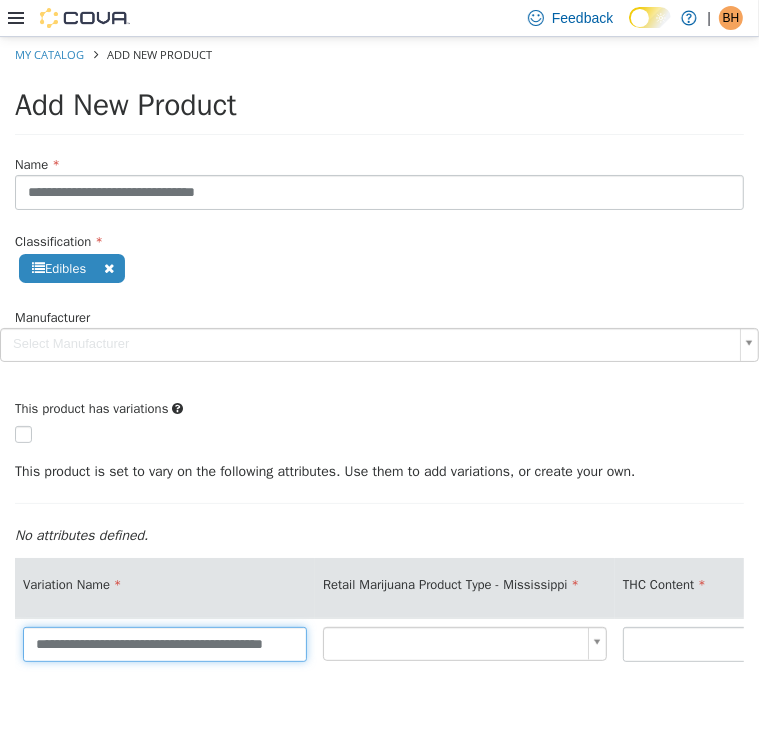 type on "**********" 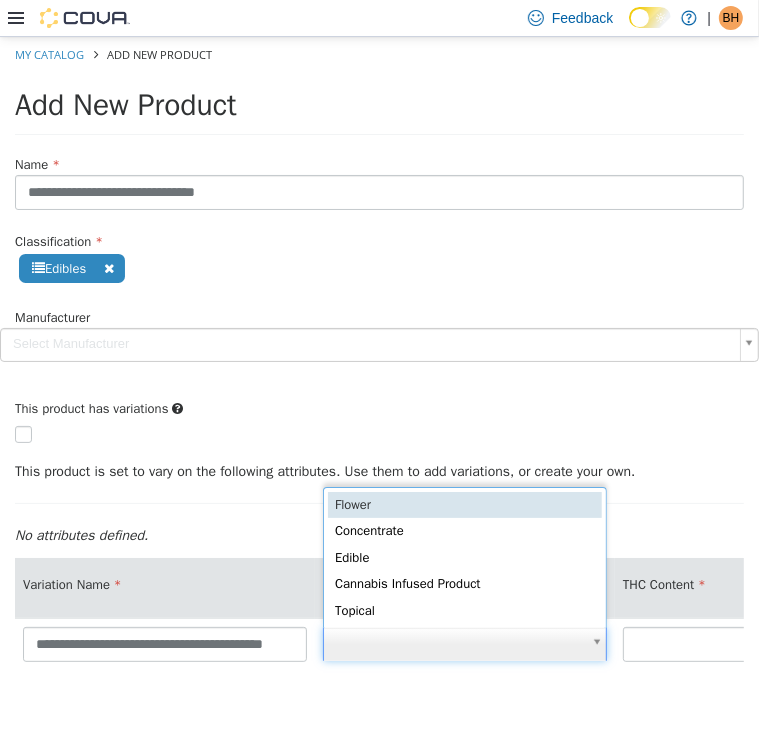 click on "**********" at bounding box center (379, 443) 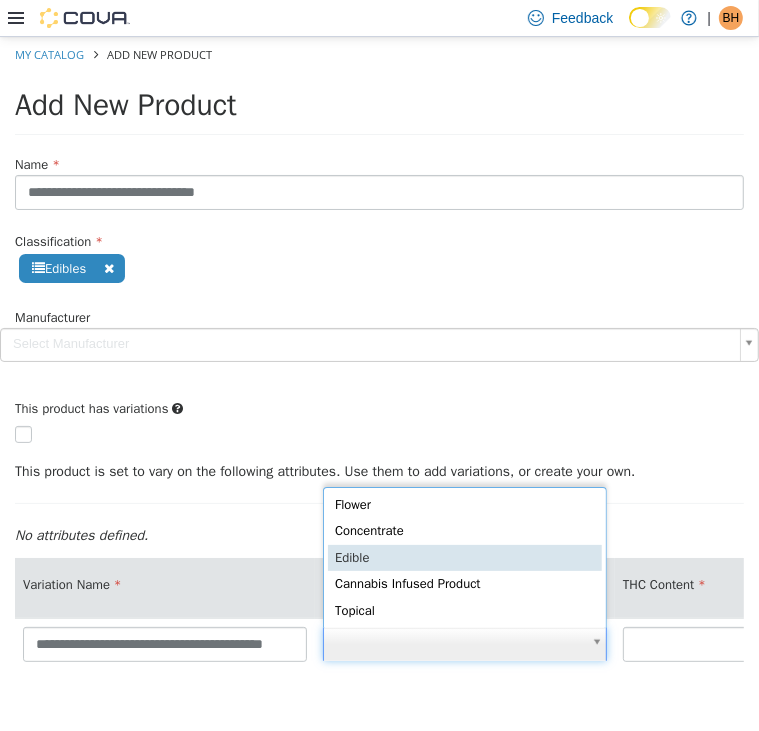 type on "*" 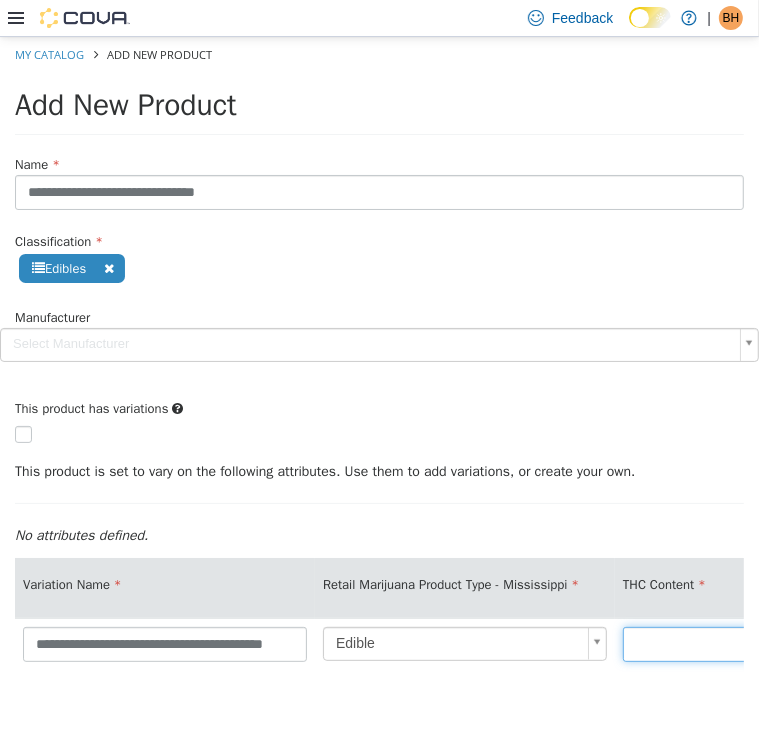 click at bounding box center [765, 643] 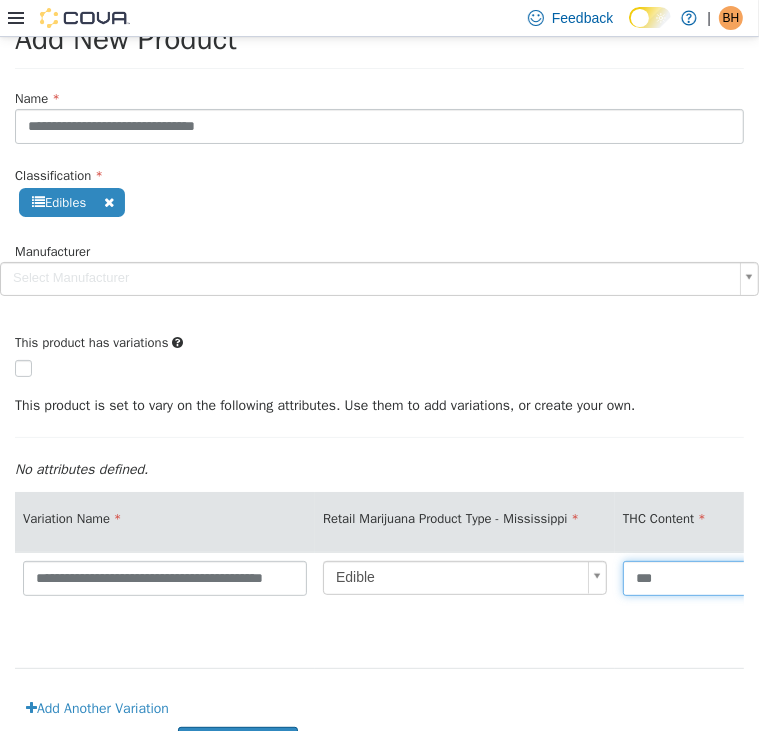 scroll, scrollTop: 92, scrollLeft: 0, axis: vertical 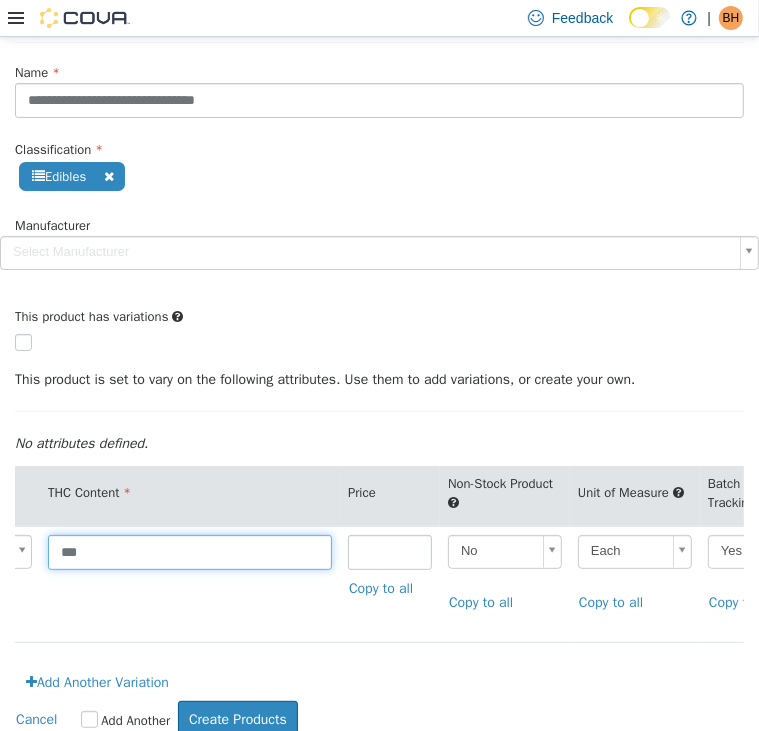 type on "***" 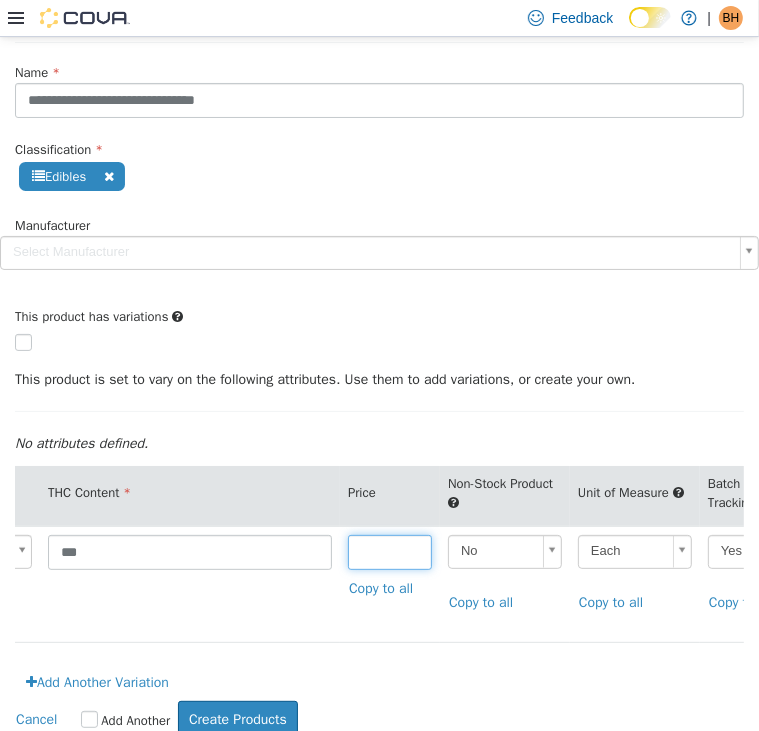 click at bounding box center [390, 551] 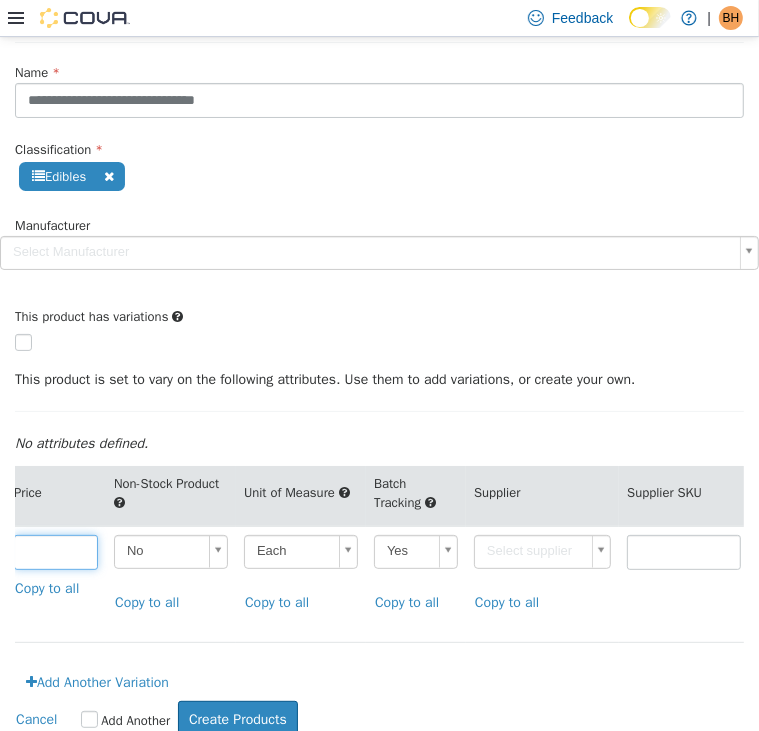scroll, scrollTop: 0, scrollLeft: 1033, axis: horizontal 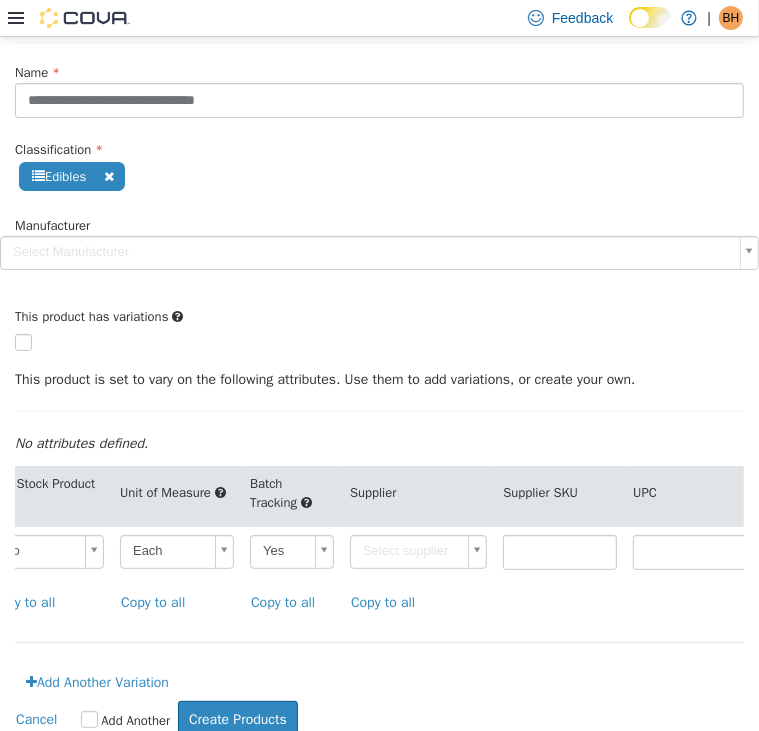 type on "*****" 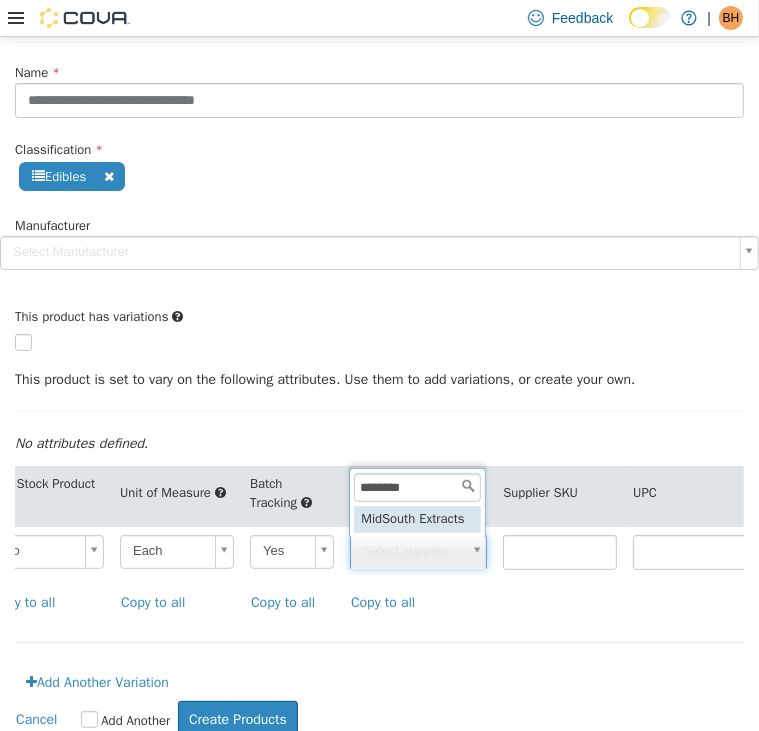 type on "********" 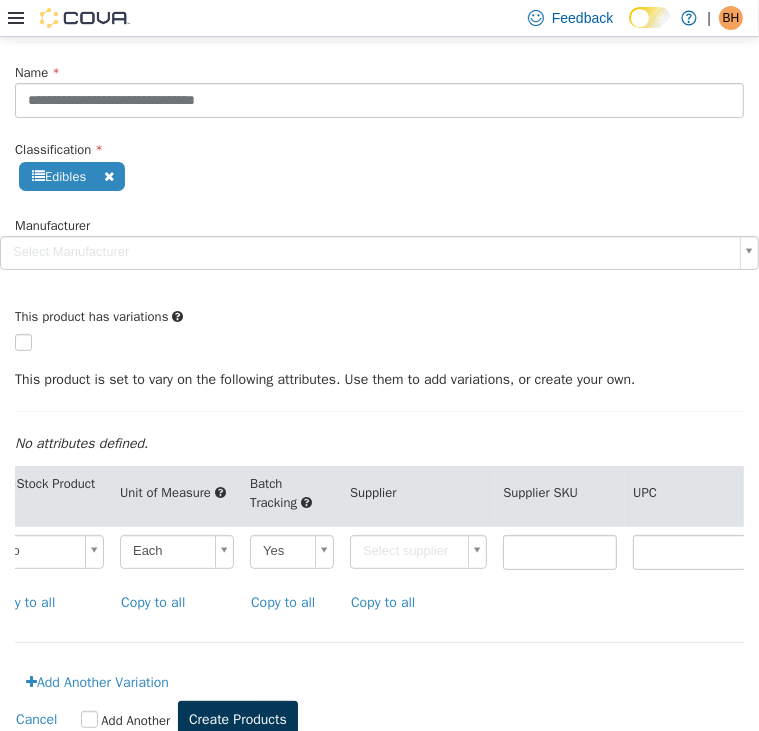 type on "******" 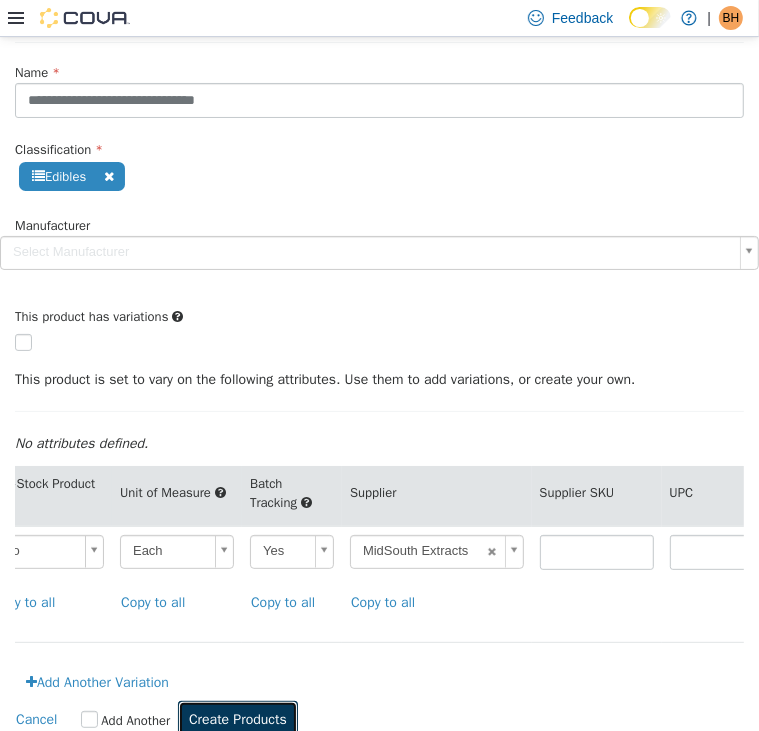 click on "Create Products" at bounding box center [238, 718] 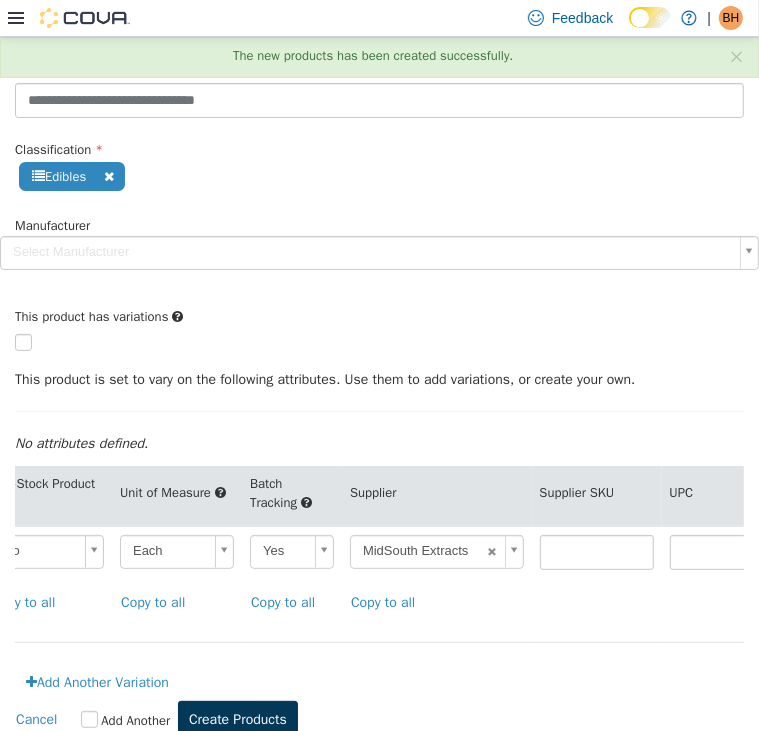 scroll, scrollTop: 0, scrollLeft: 0, axis: both 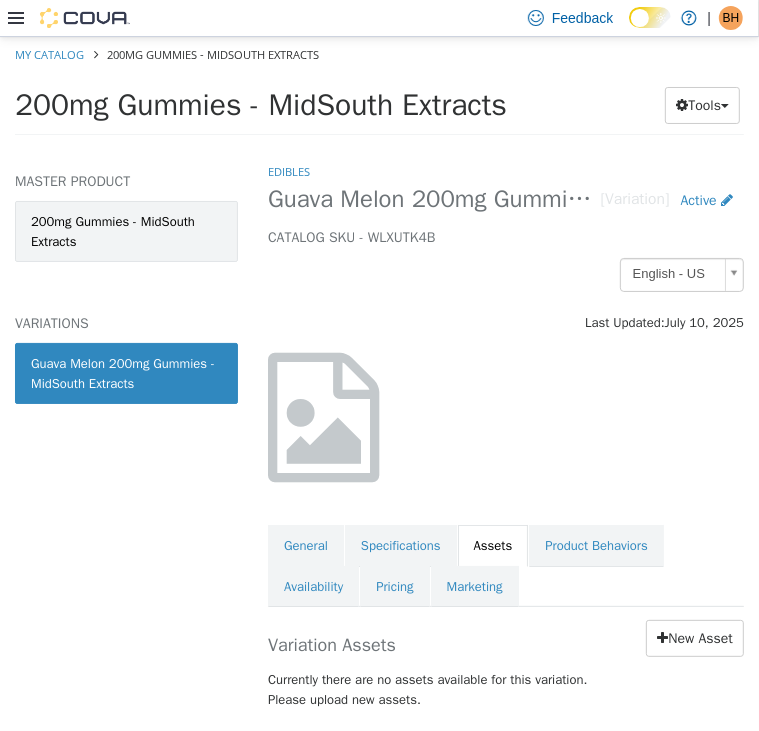 click on "200mg Gummies - MidSouth Extracts" at bounding box center [126, 230] 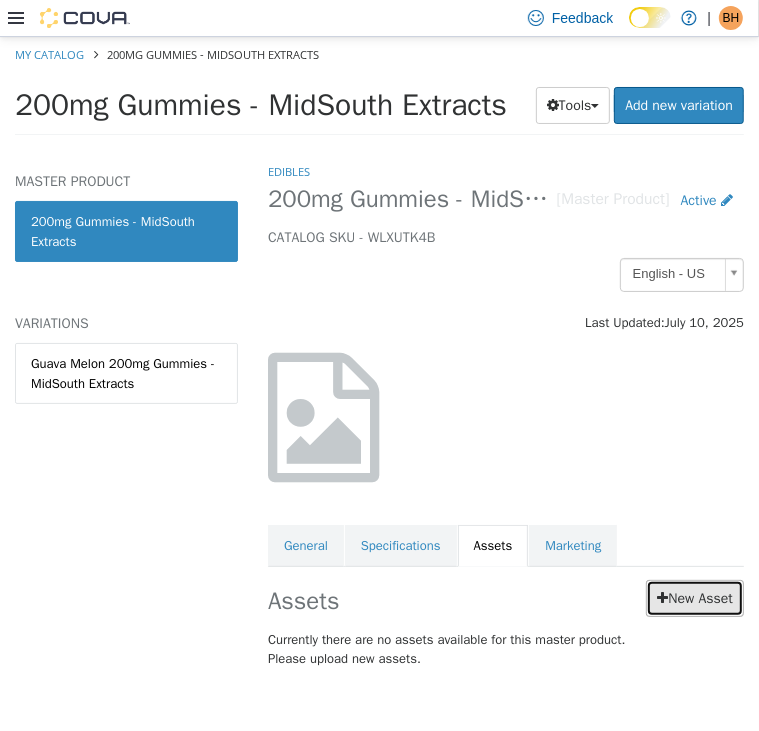 click on "New Asset" at bounding box center [695, 597] 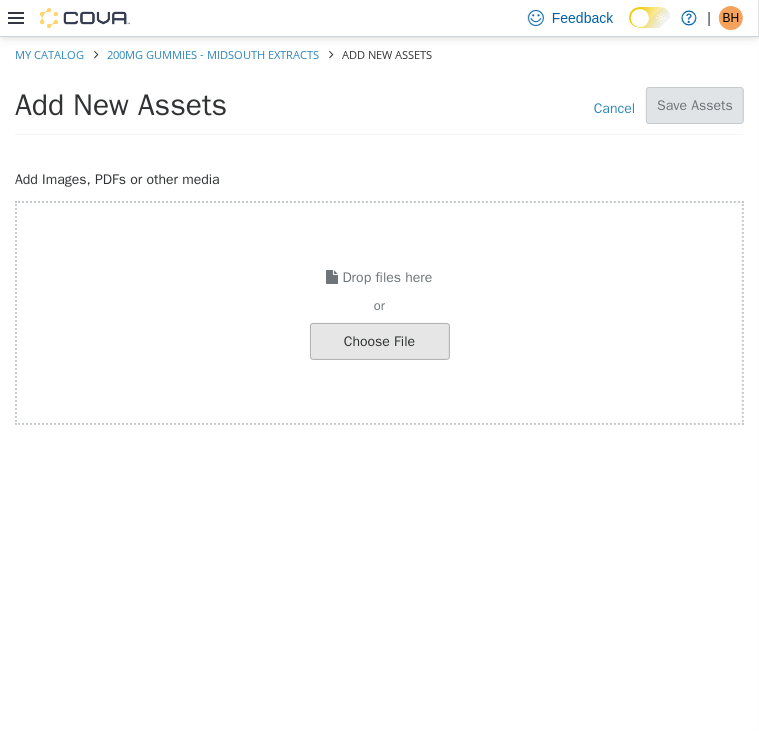 click at bounding box center (-667, 340) 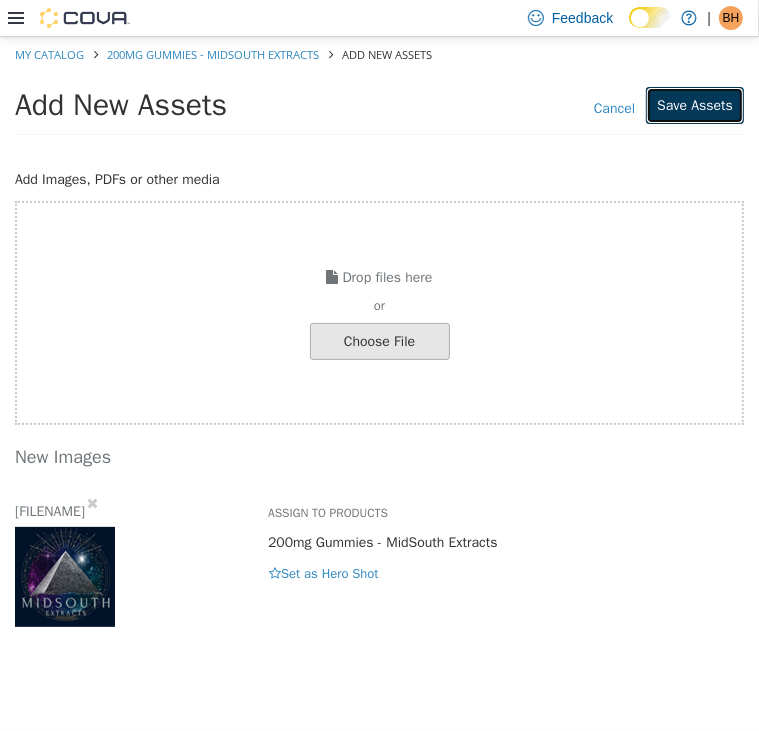 click on "Save Assets" at bounding box center (695, 104) 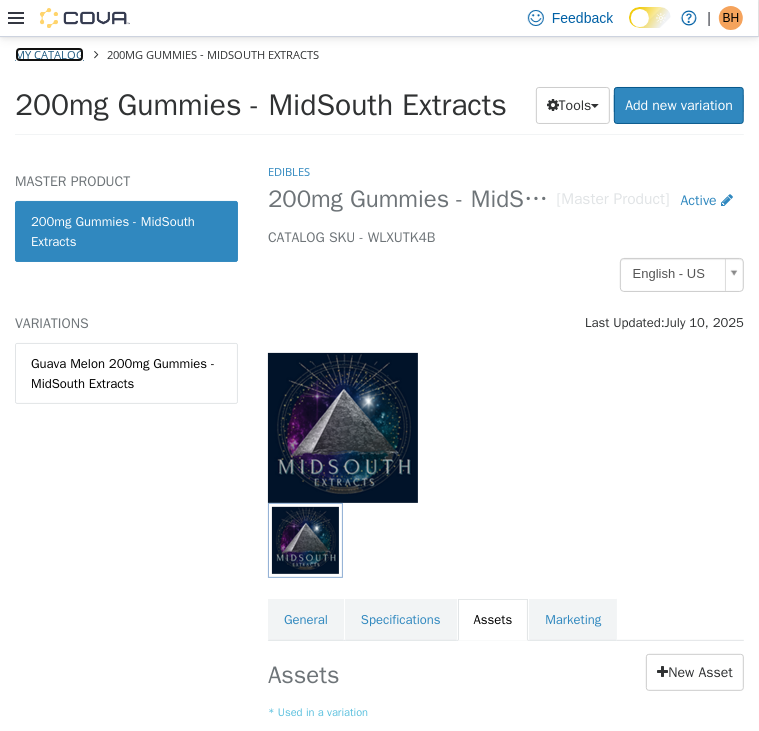 click on "My Catalog" at bounding box center [49, 53] 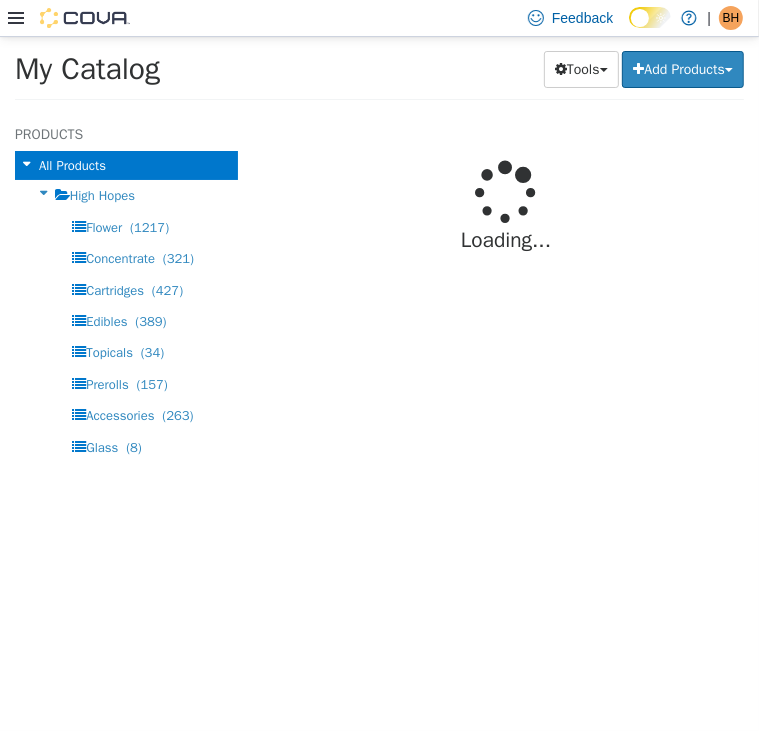 select on "**********" 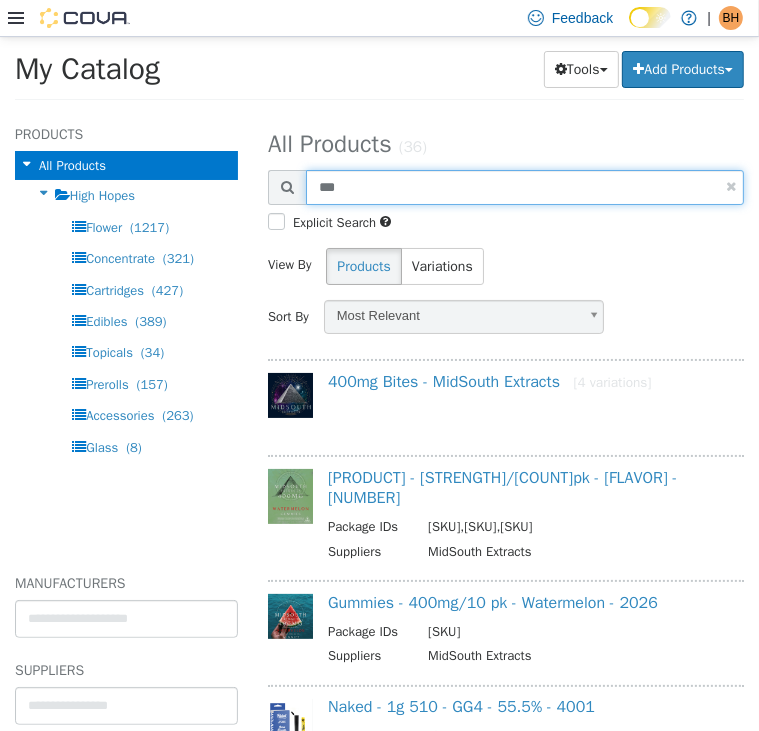 drag, startPoint x: 404, startPoint y: 184, endPoint x: 261, endPoint y: 172, distance: 143.50261 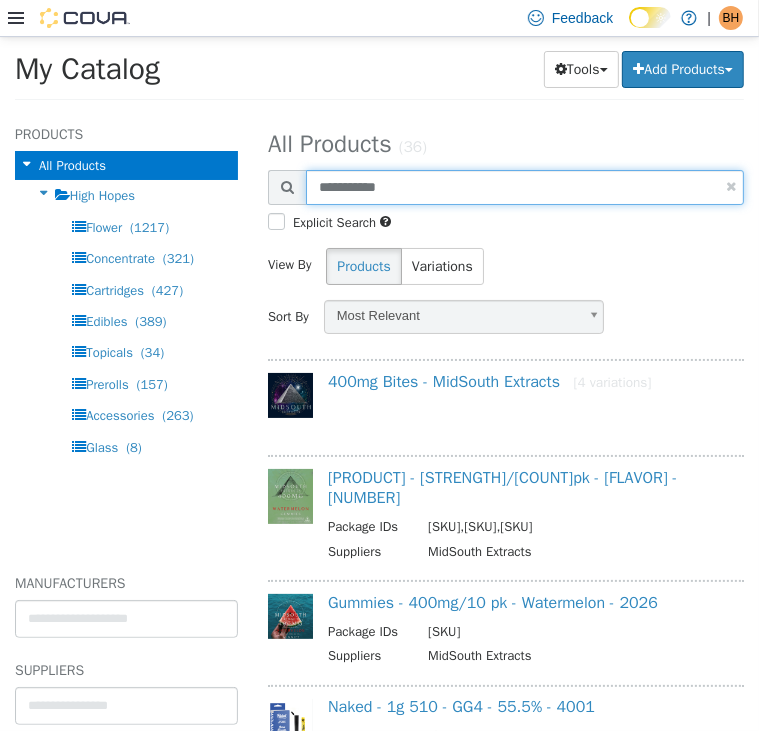 type on "**********" 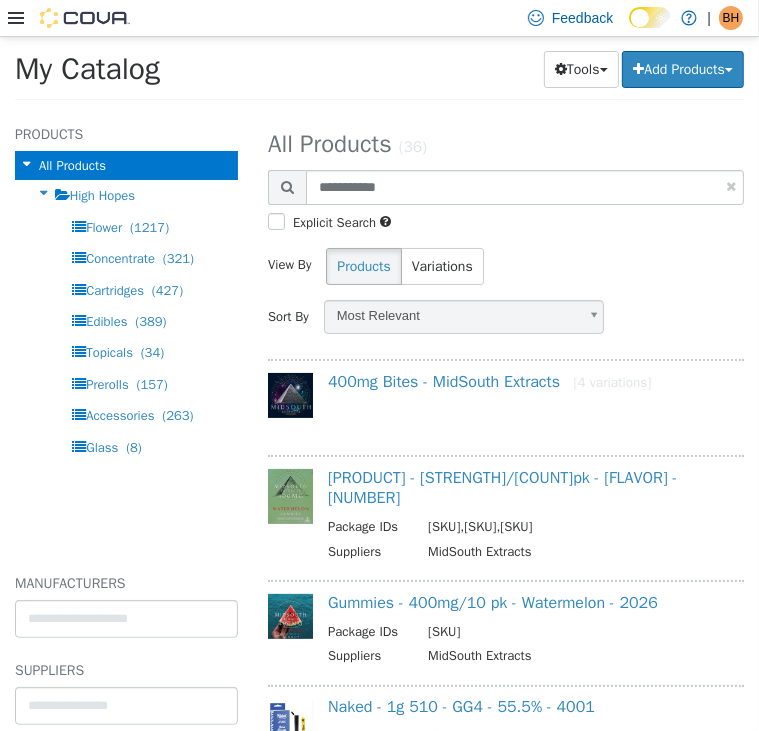 select on "**********" 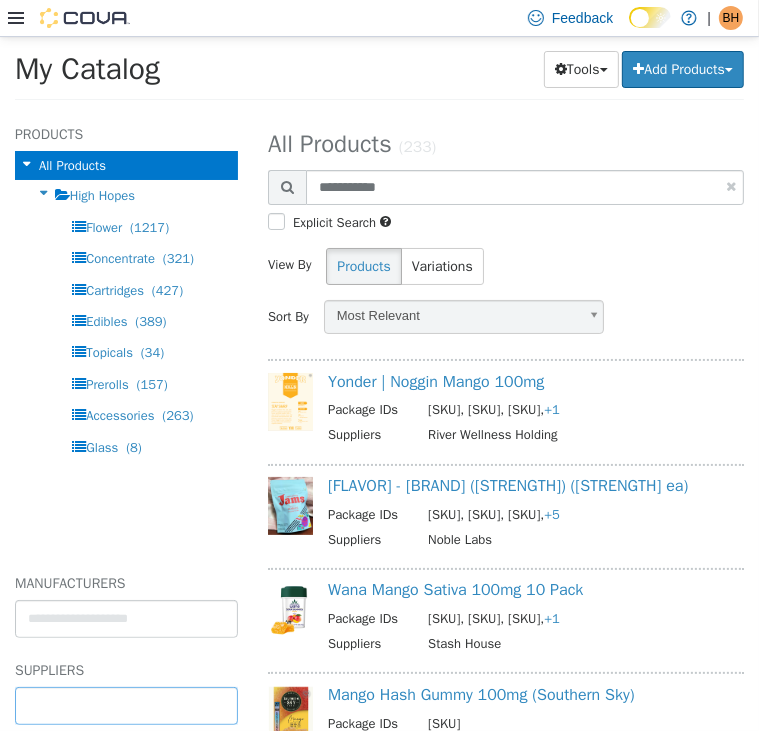 click at bounding box center [126, 705] 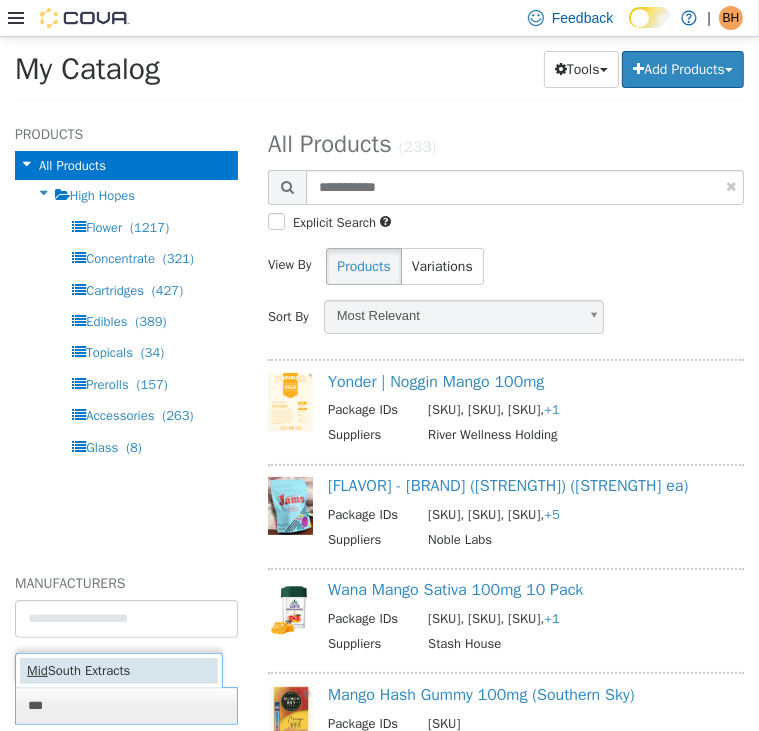 type on "***" 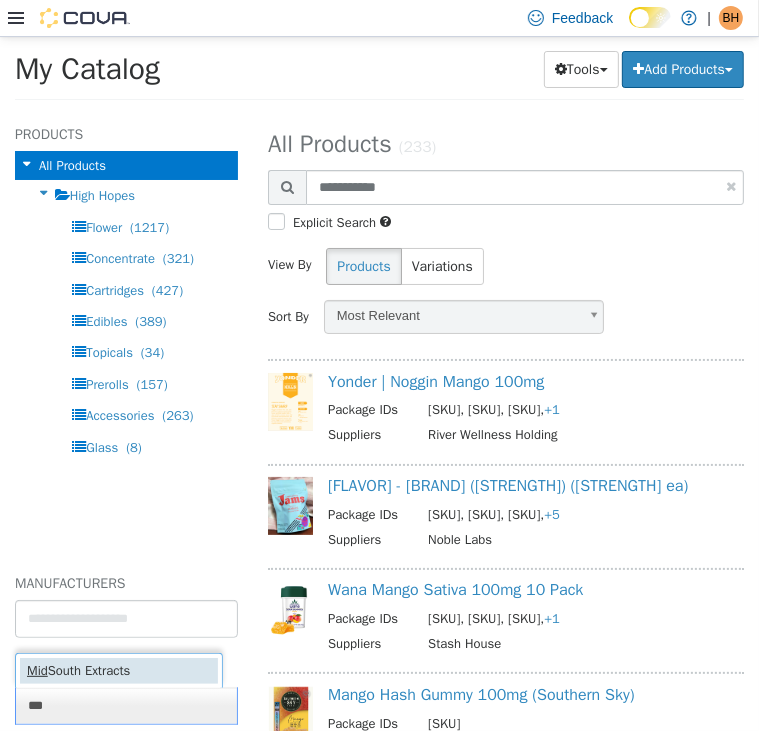 type 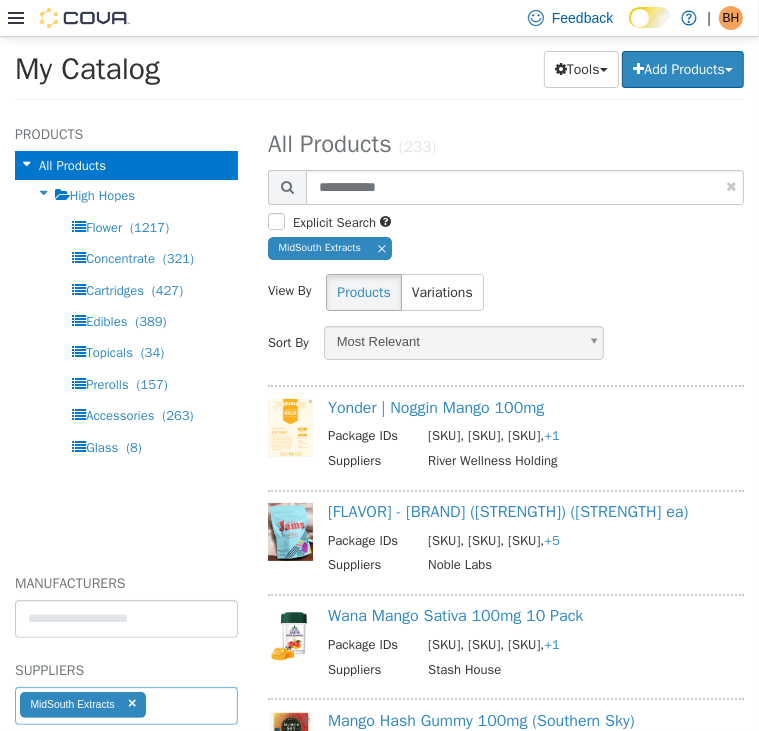 select on "**********" 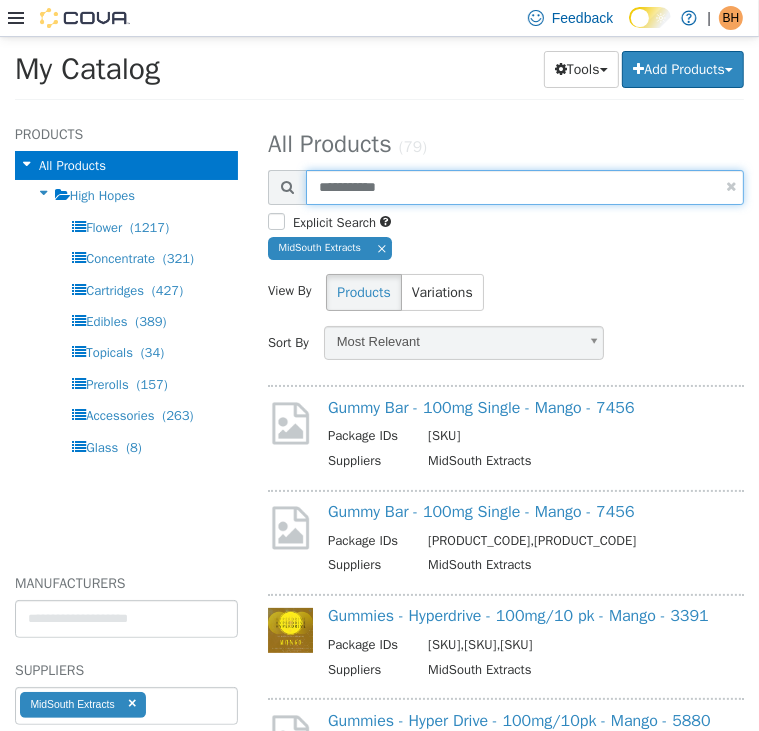 click on "**********" at bounding box center (525, 186) 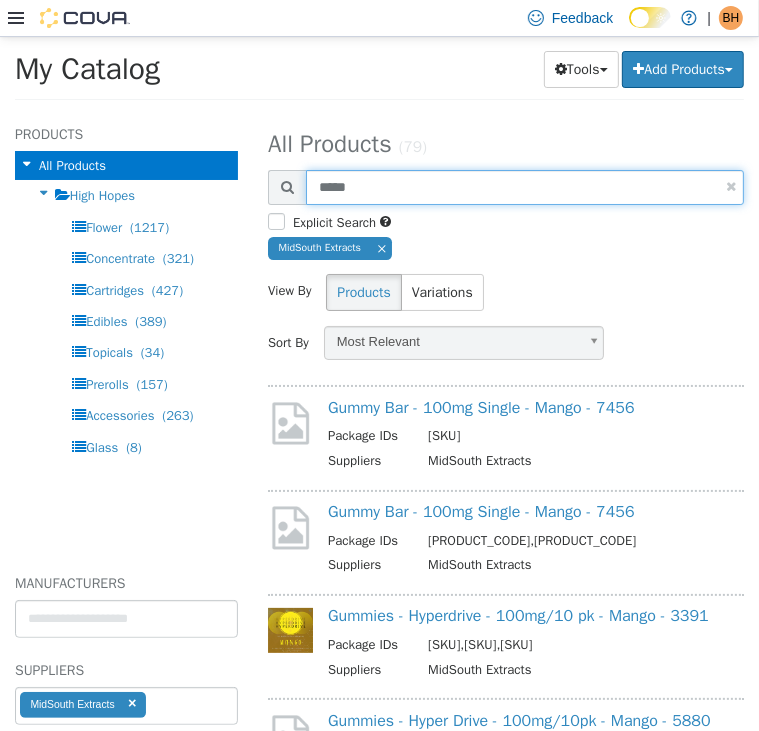 type on "*****" 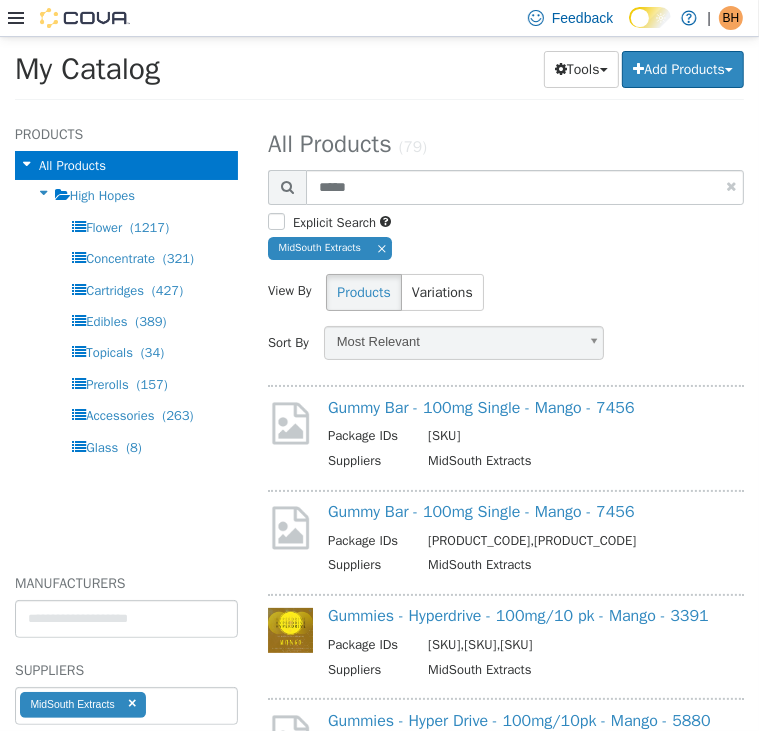 select on "**********" 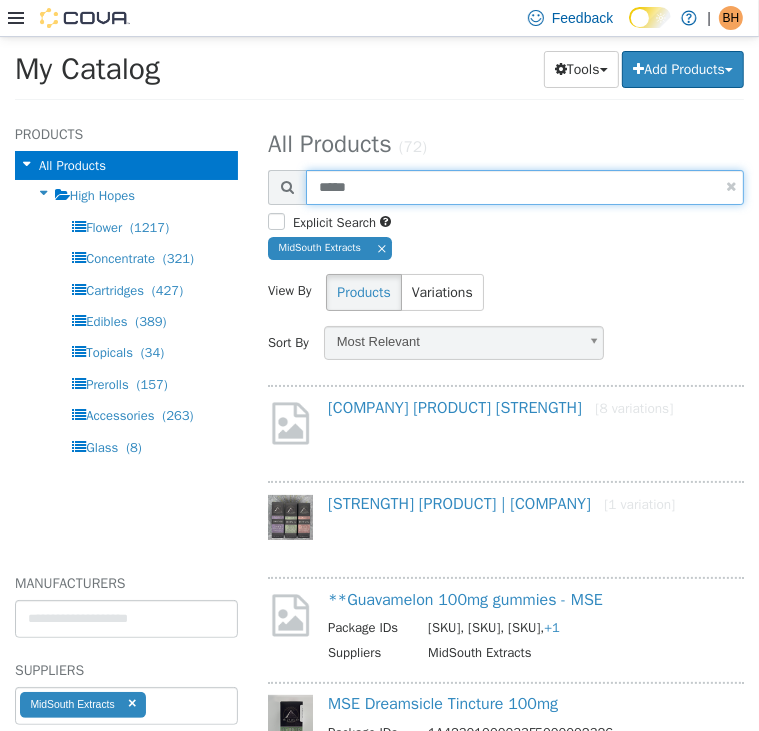 click on "*****" at bounding box center [525, 186] 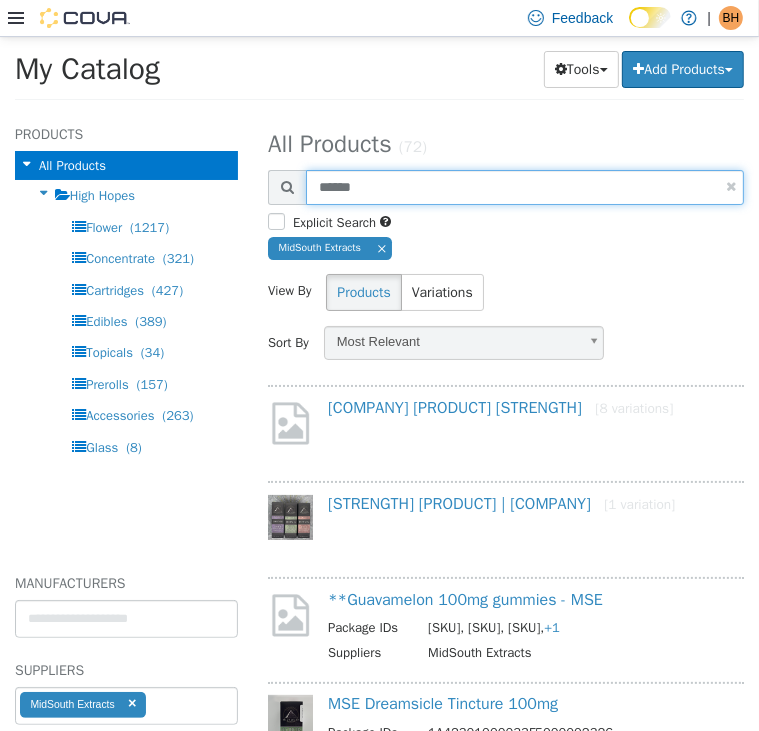 type on "******" 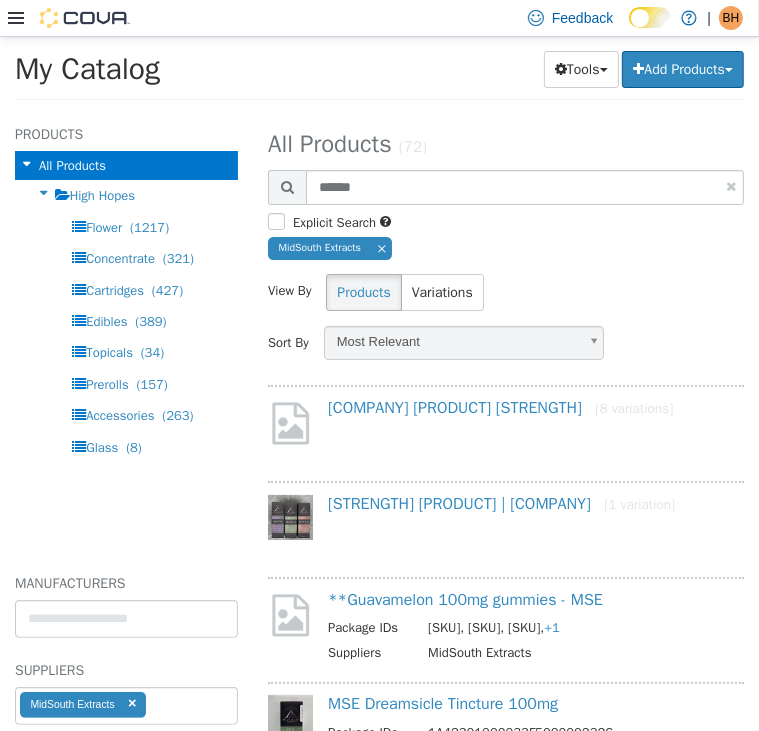 select on "**********" 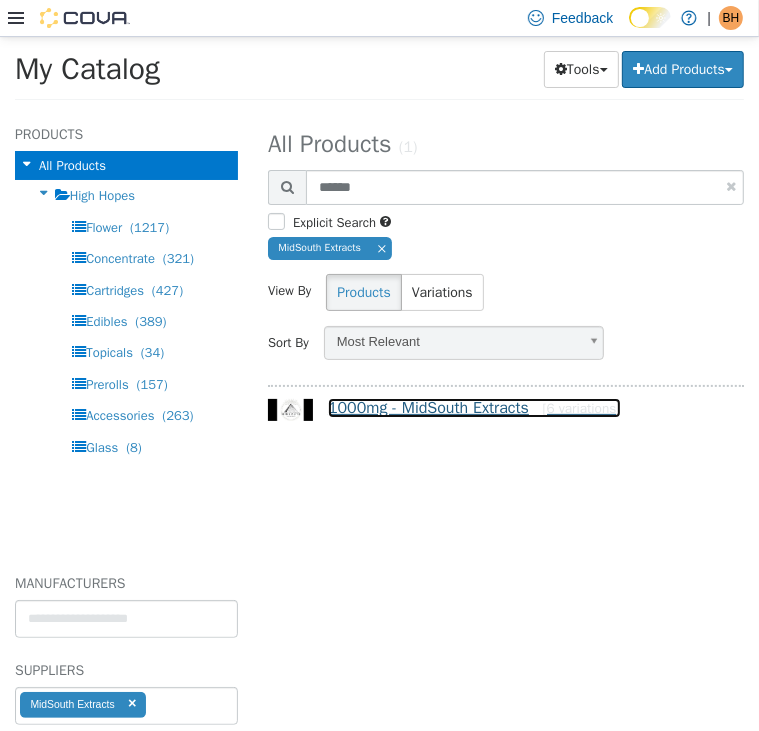 click on "1000mg - MidSouth Extracts
[6 variations]" at bounding box center [474, 407] 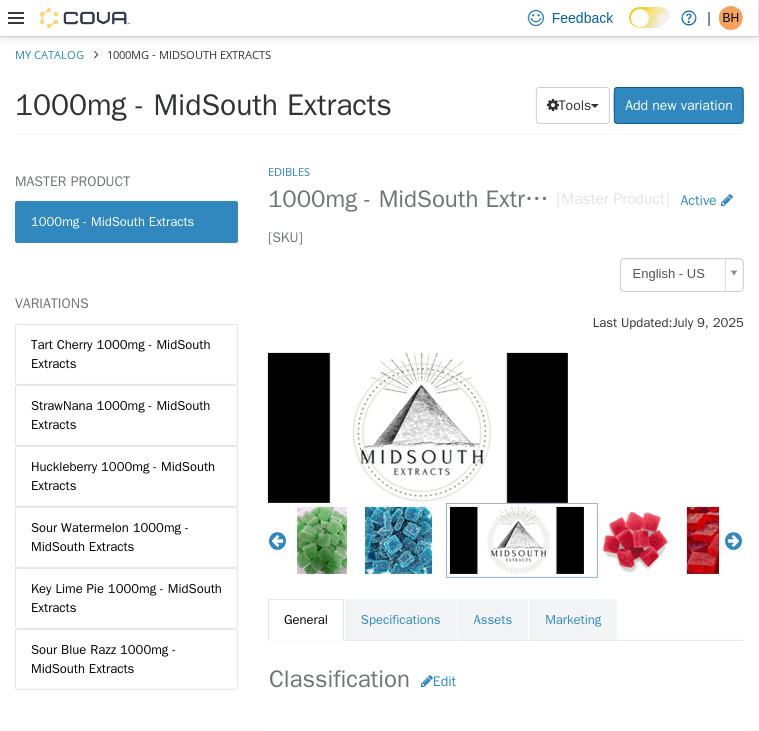 click on "1000mg - MidSouth Extracts" at bounding box center [126, 221] 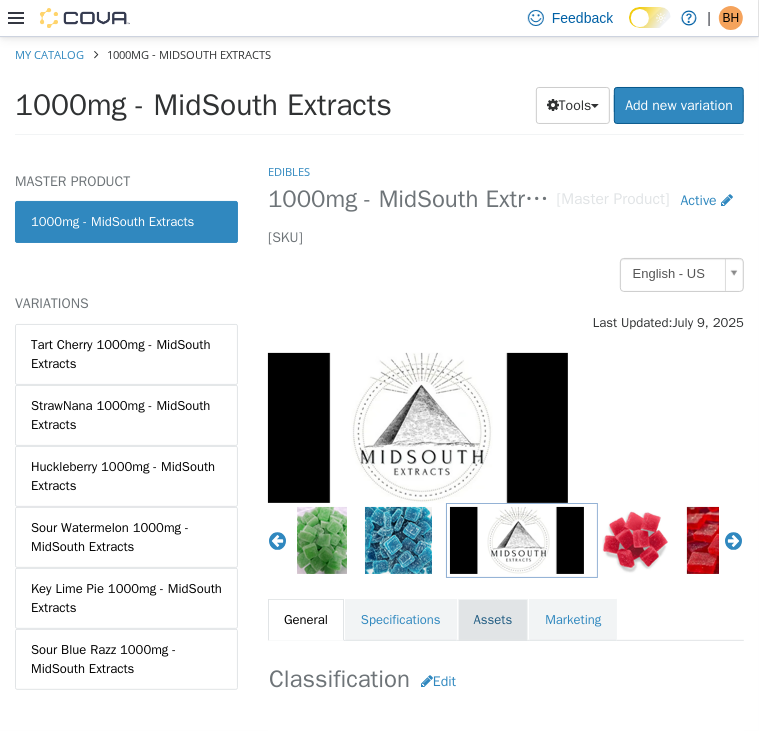 click on "Assets" at bounding box center [493, 619] 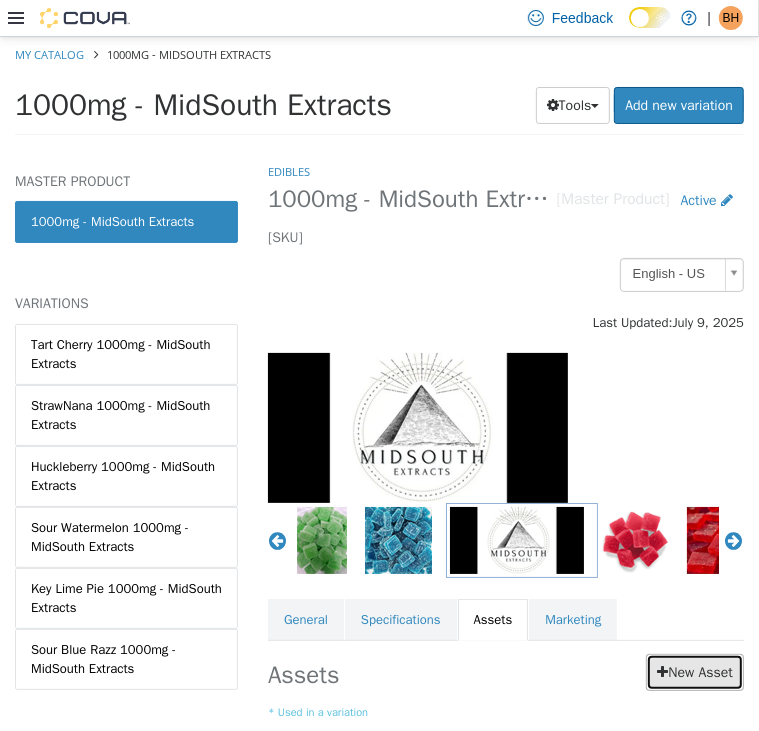 click on "New Asset" at bounding box center [695, 671] 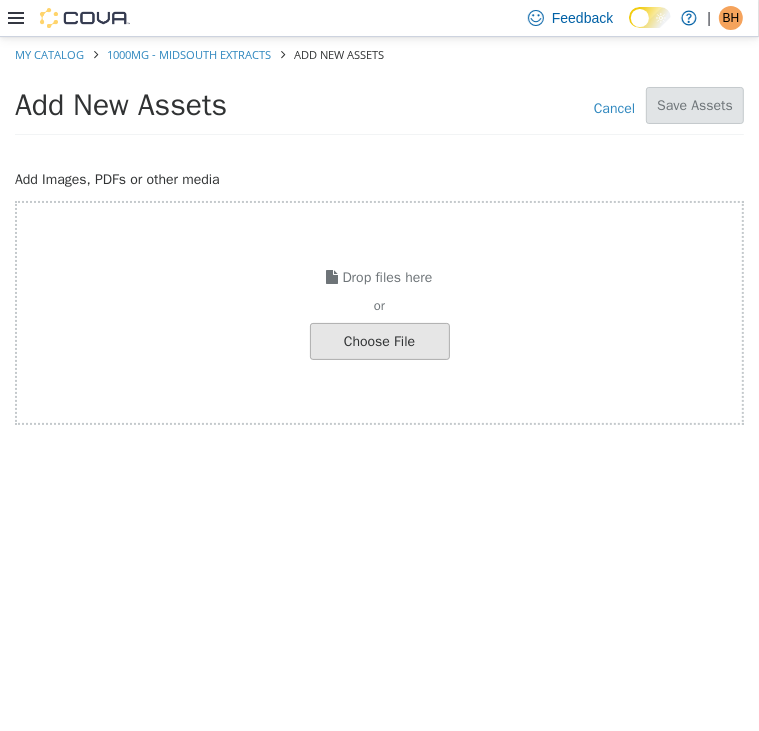 click at bounding box center [-667, 340] 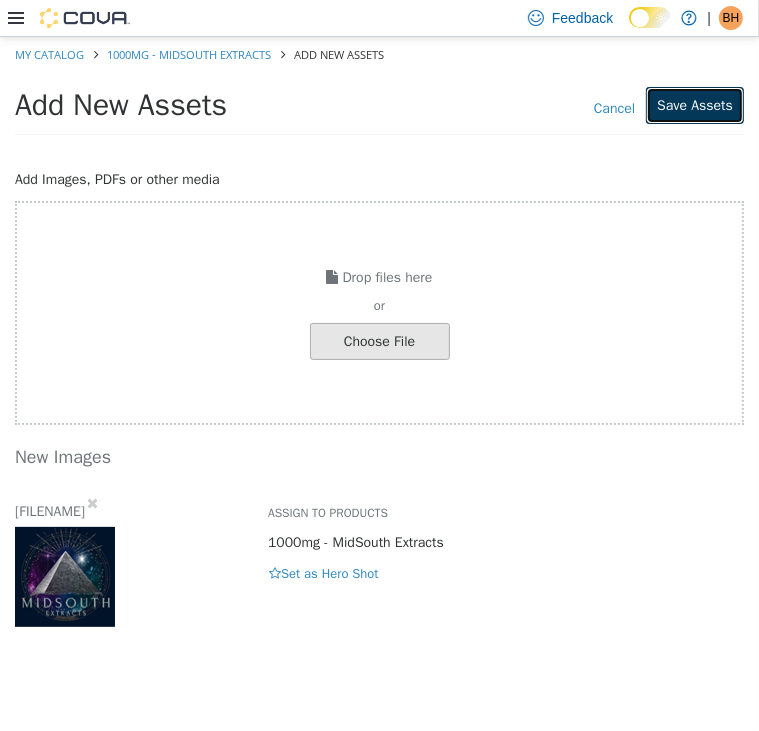 click on "Save Assets" at bounding box center (695, 104) 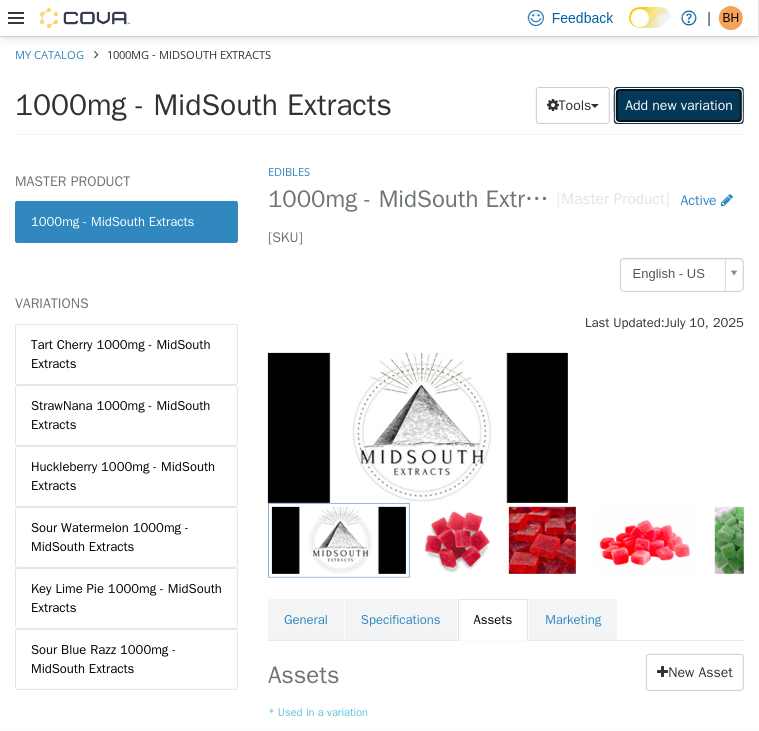 click on "Add new variation" at bounding box center [679, 104] 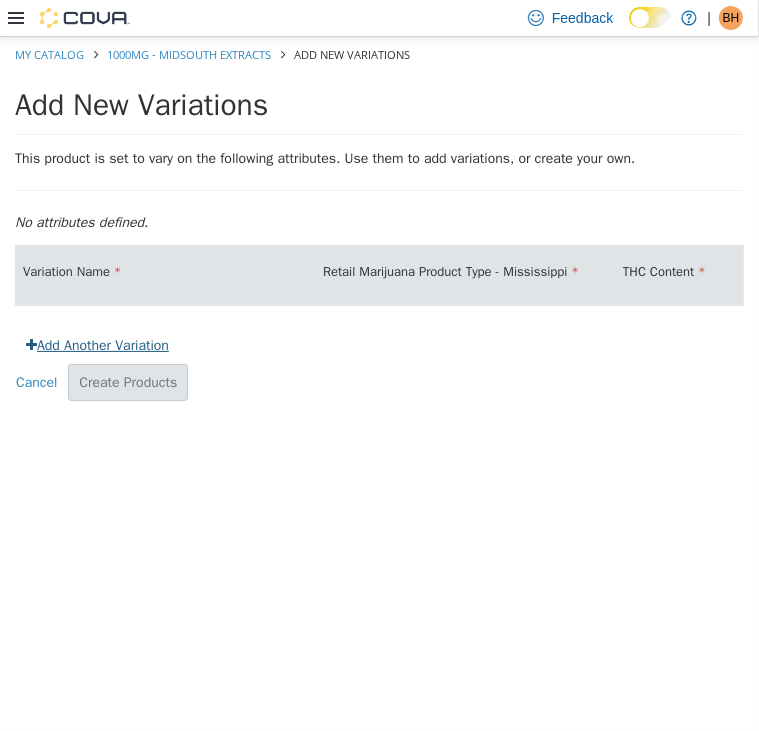 click on "Add Another Variation" at bounding box center (97, 344) 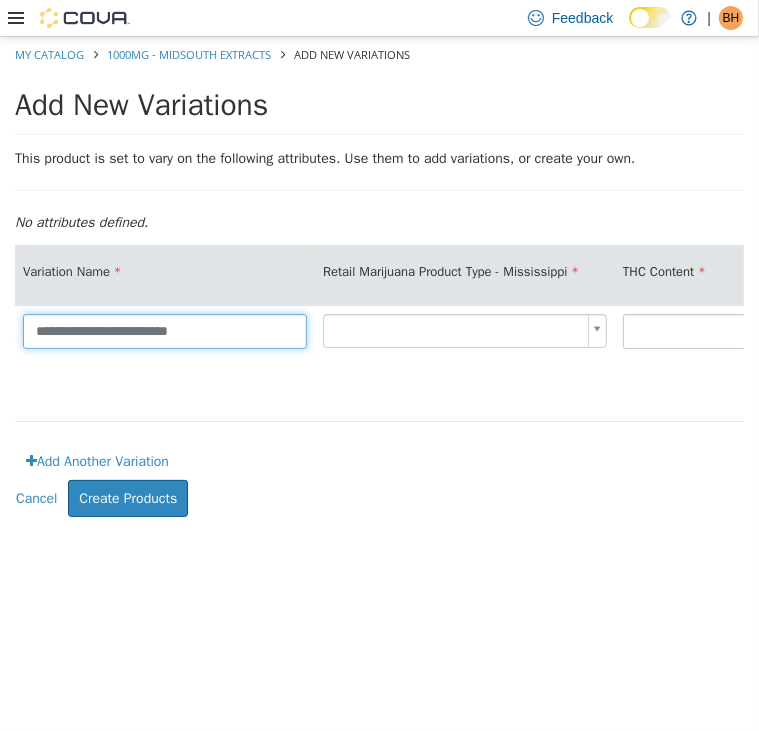 click on "**********" at bounding box center (165, 330) 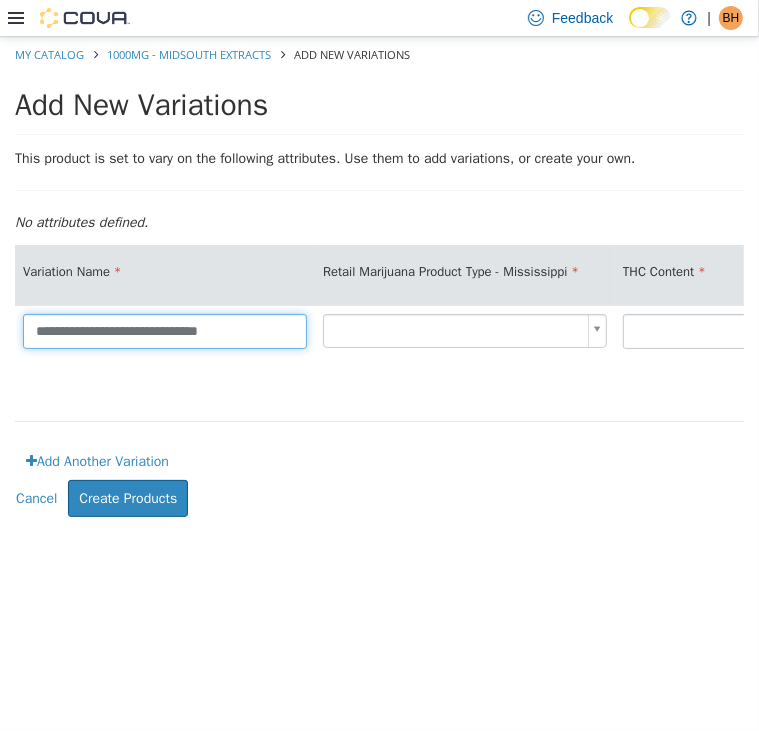 type on "**********" 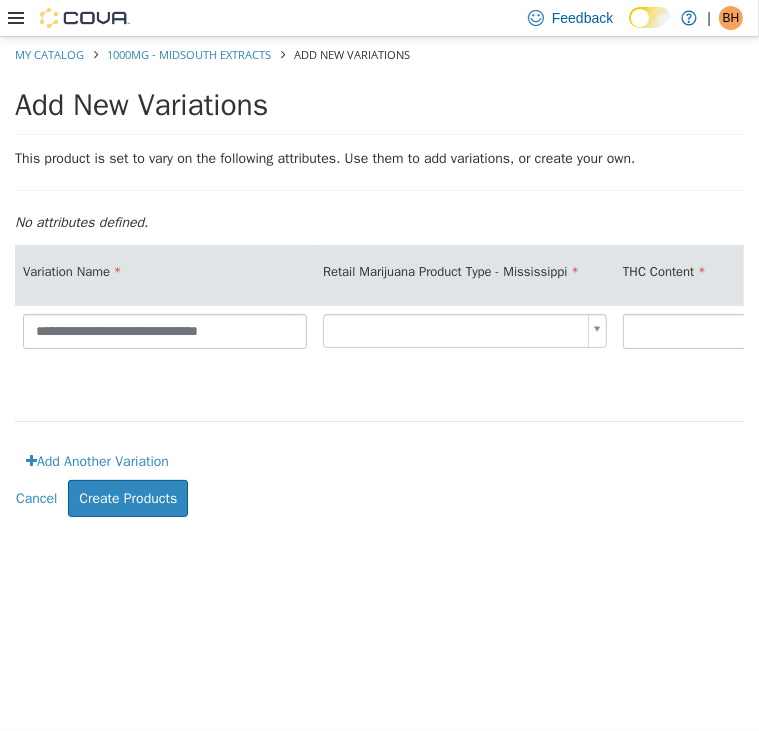 click on "**********" at bounding box center [379, 286] 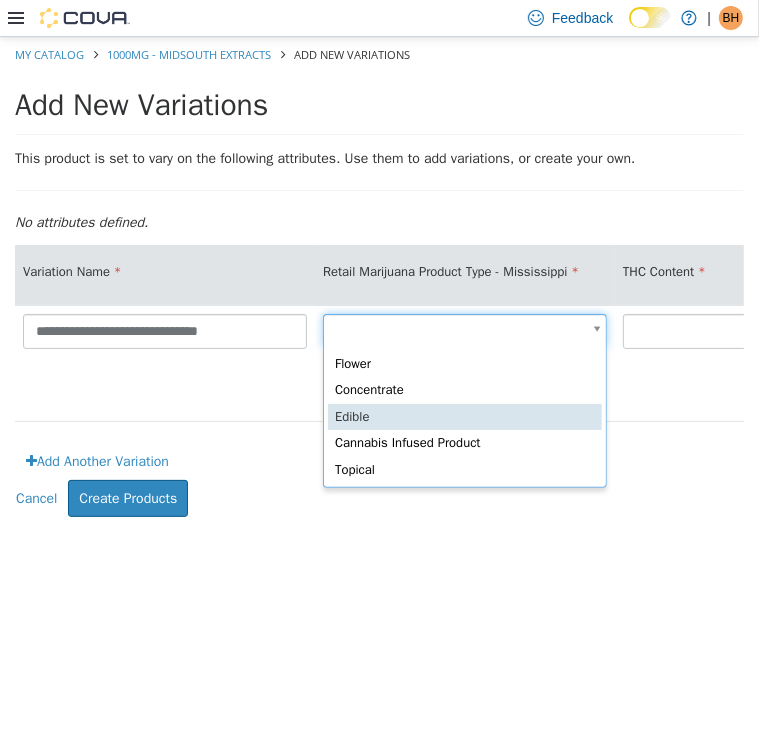 scroll, scrollTop: 0, scrollLeft: 5, axis: horizontal 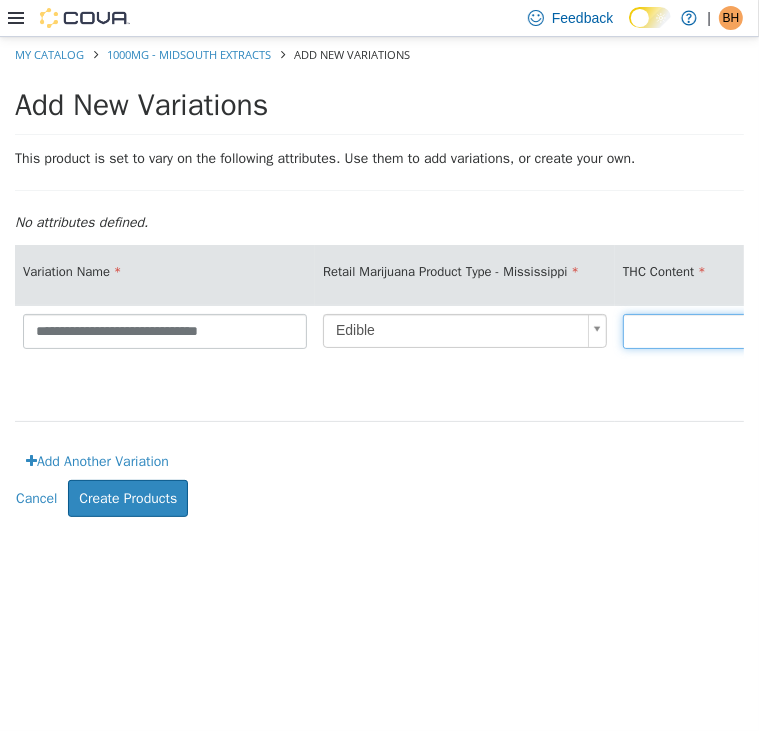 click at bounding box center [765, 330] 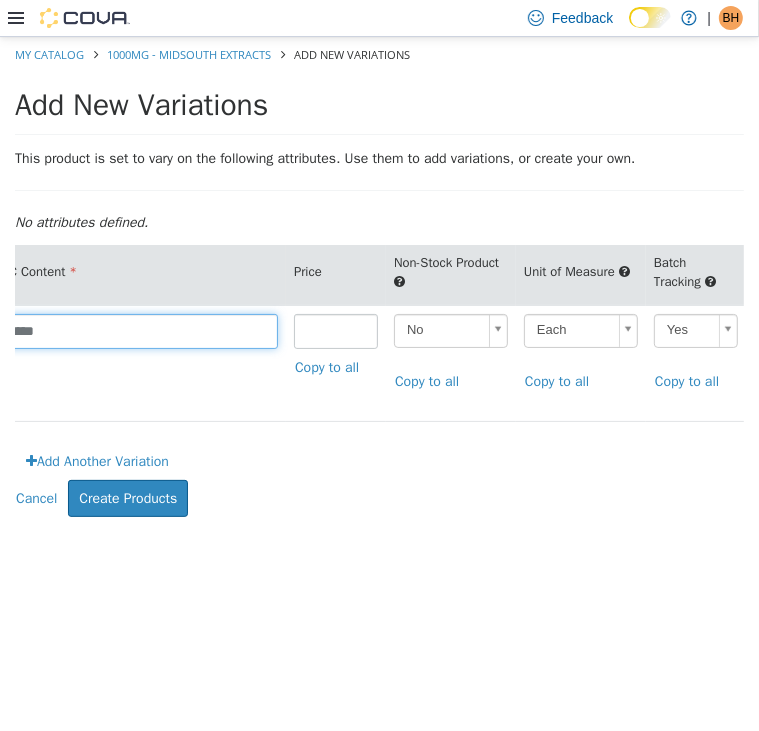scroll, scrollTop: 0, scrollLeft: 651, axis: horizontal 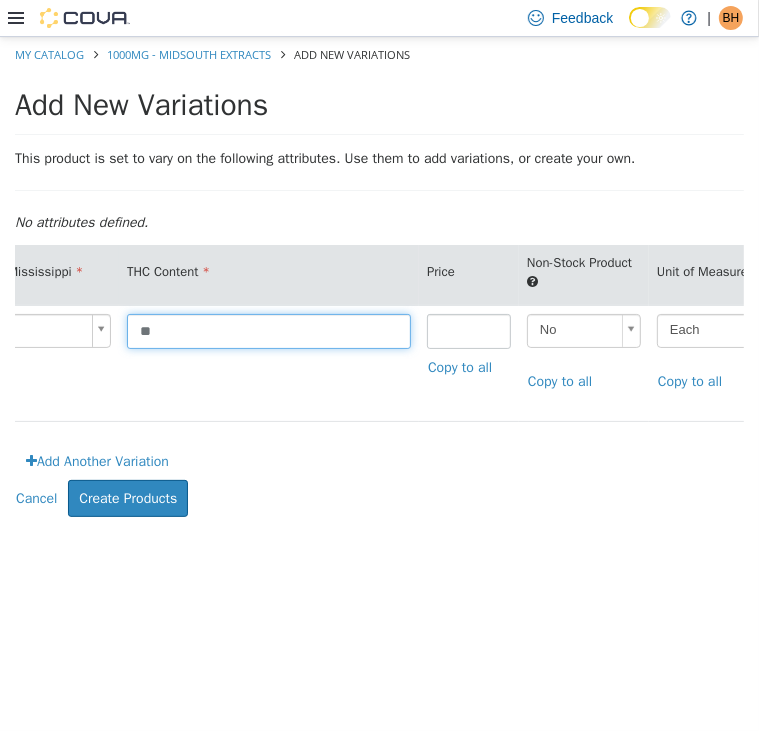 type on "*" 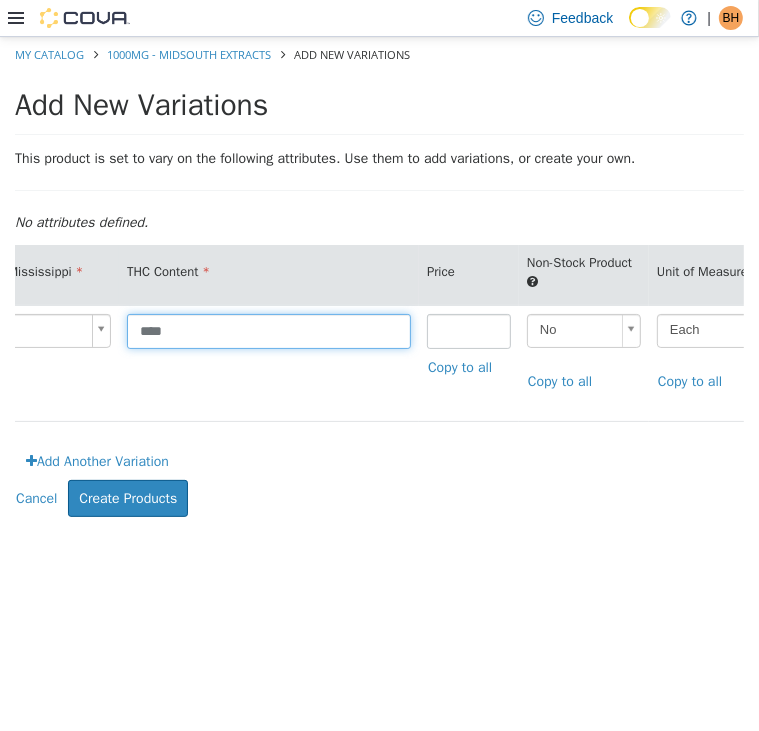 type on "****" 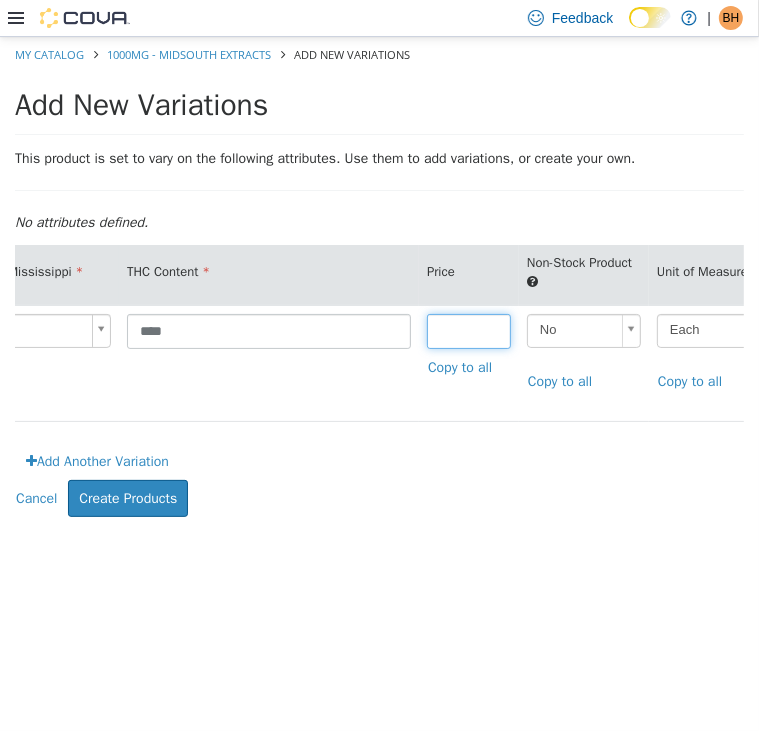 click at bounding box center [469, 330] 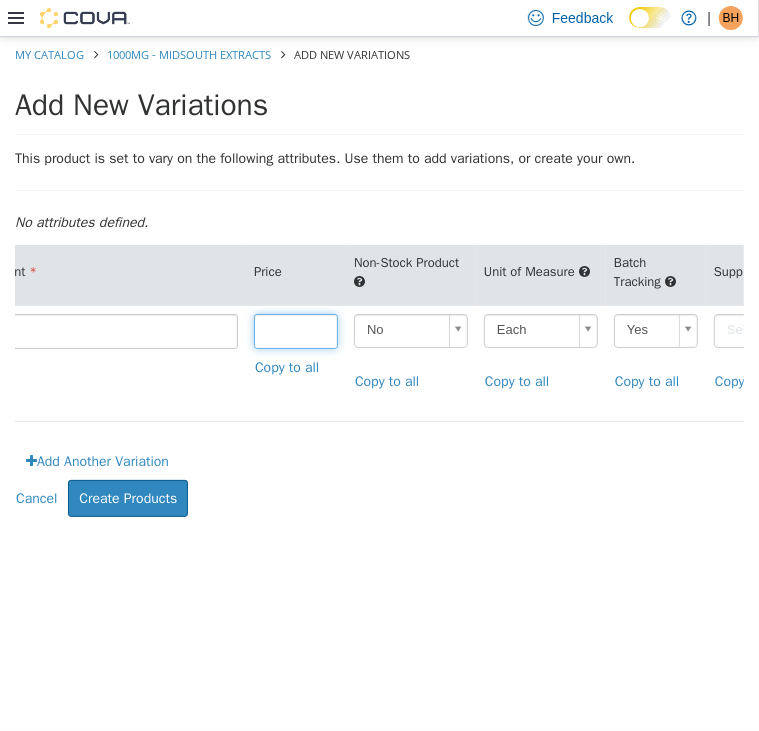 scroll, scrollTop: 0, scrollLeft: 958, axis: horizontal 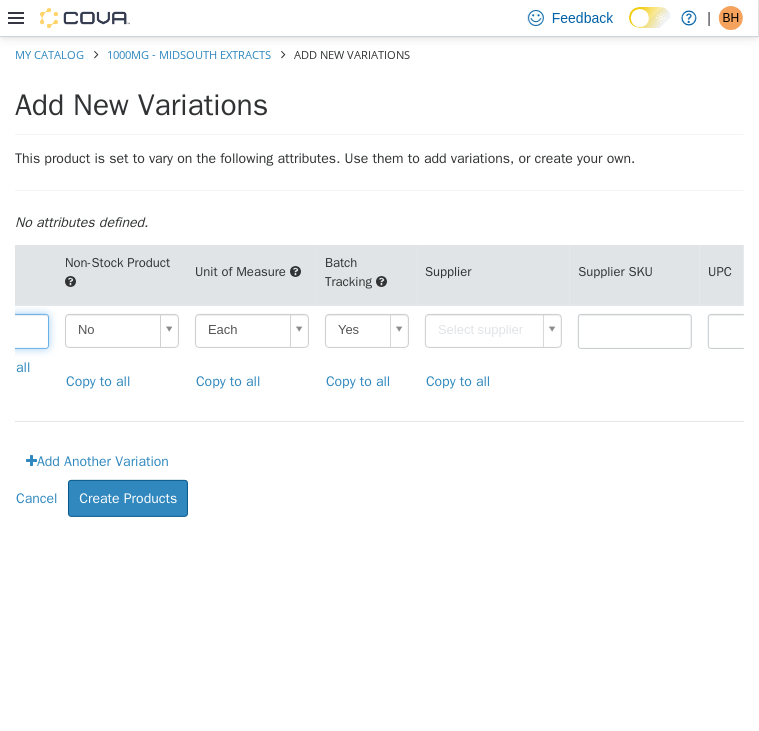 type on "*****" 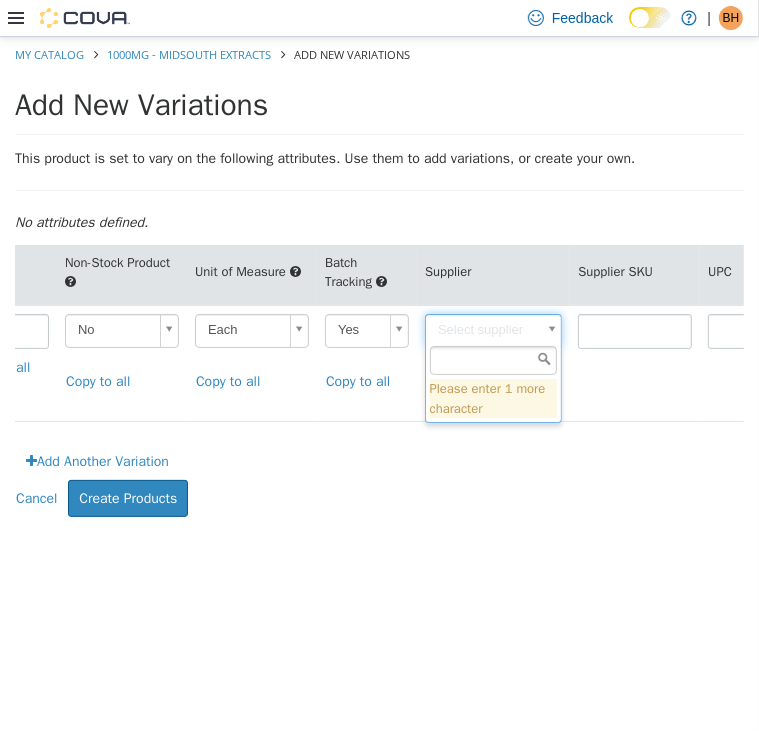 click on "**********" at bounding box center (379, 286) 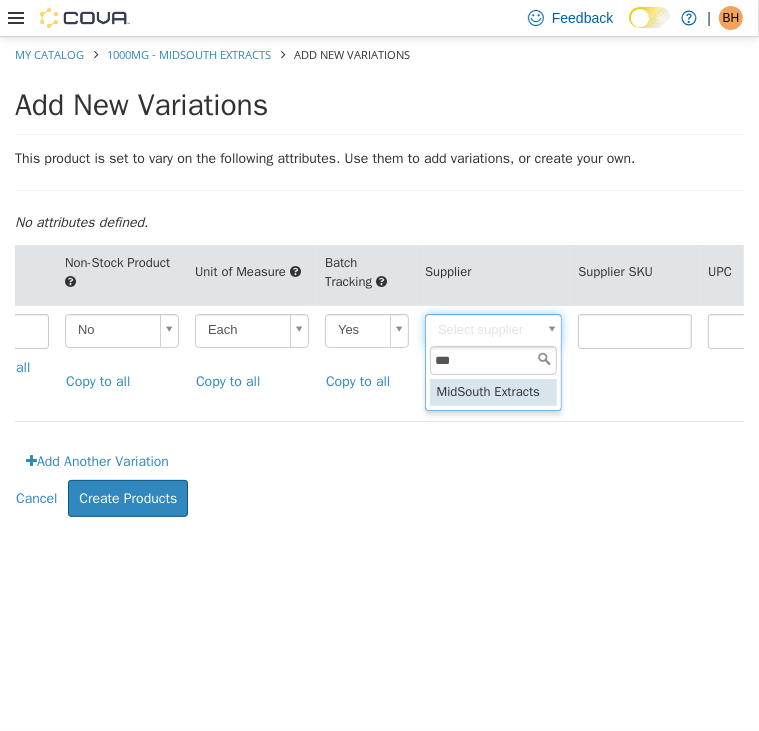 type on "***" 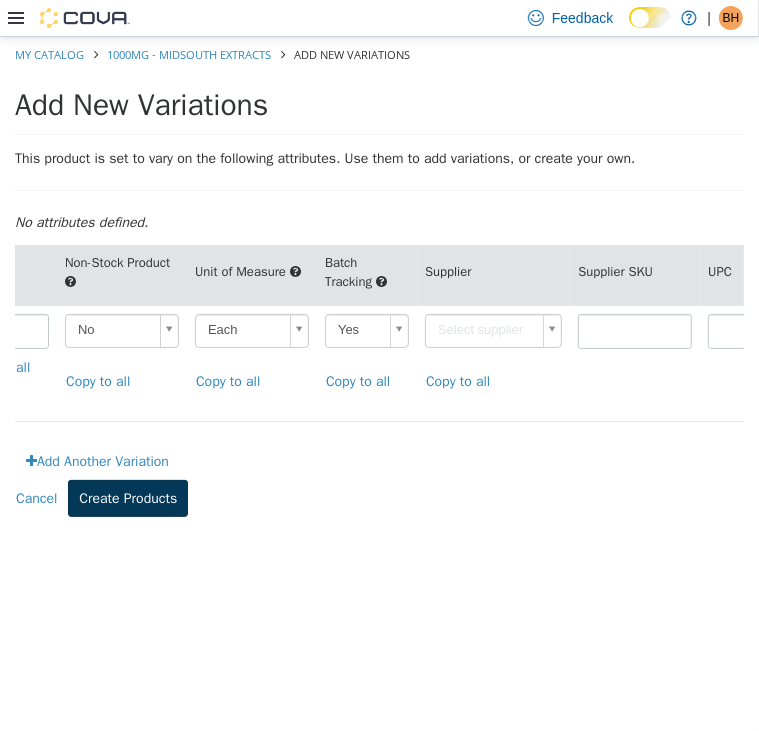 type on "******" 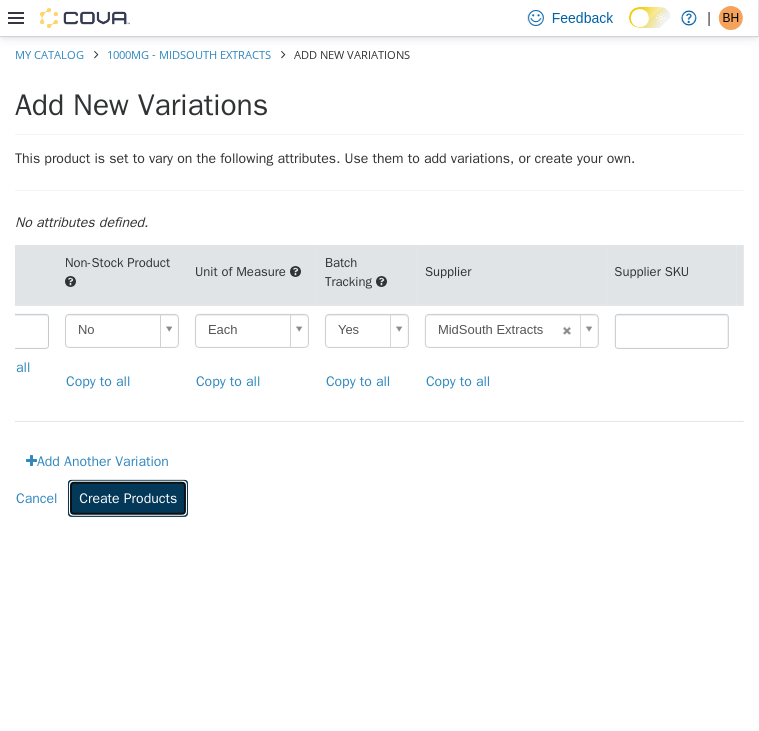 click on "Create Products" at bounding box center [128, 497] 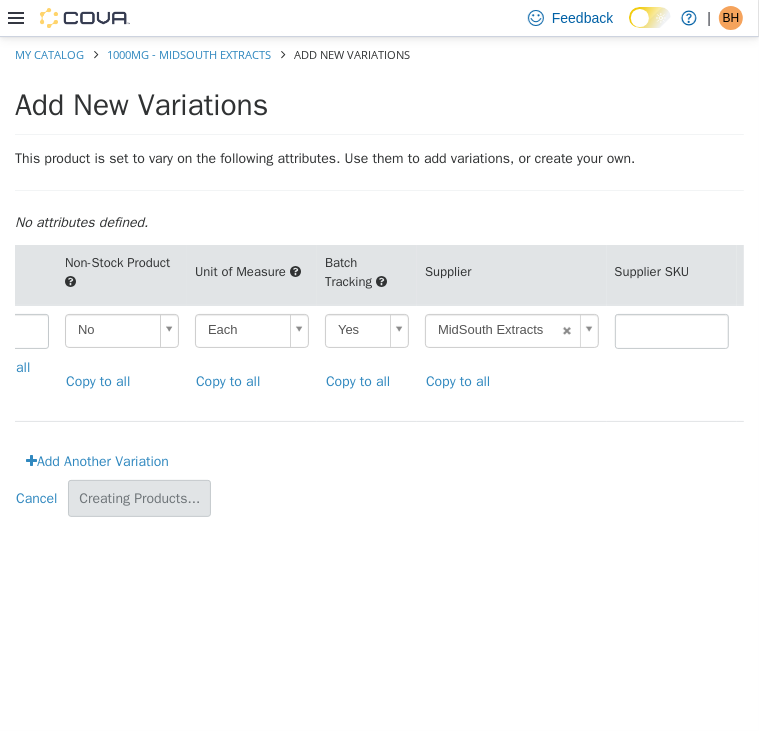 type on "*****" 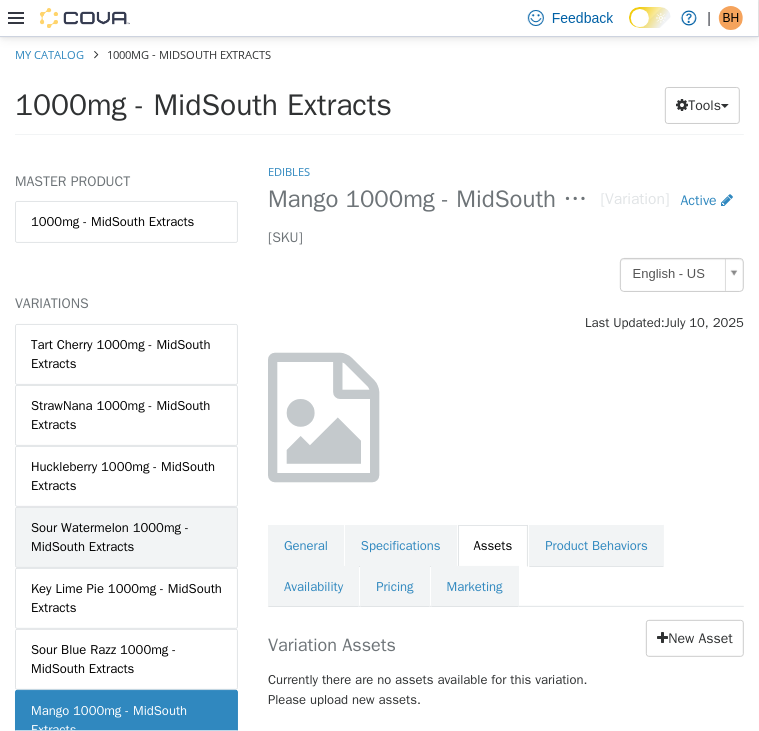click on "Sour Watermelon 1000mg - MidSouth Extracts" at bounding box center [126, 536] 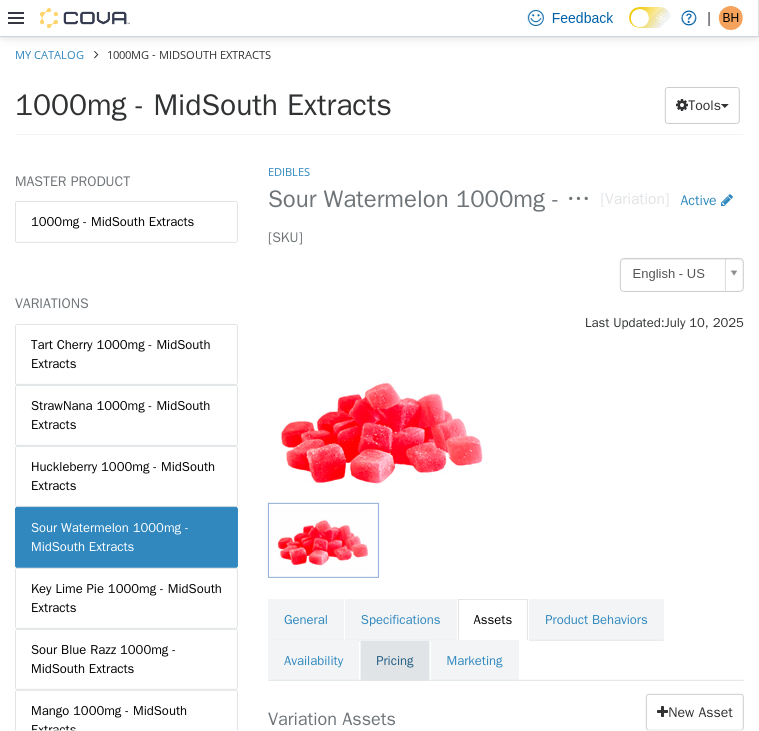 click on "Pricing" at bounding box center (394, 660) 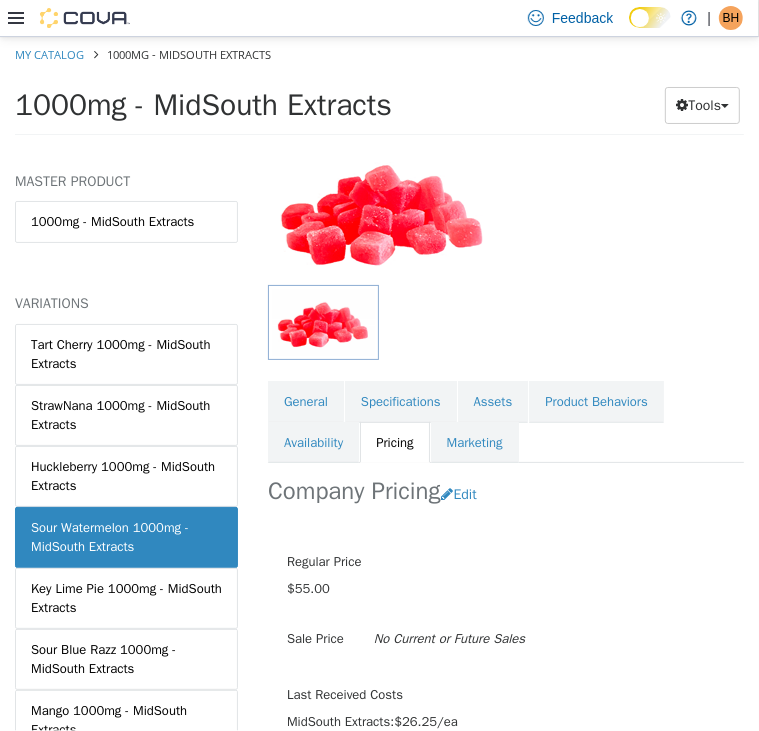 scroll, scrollTop: 217, scrollLeft: 0, axis: vertical 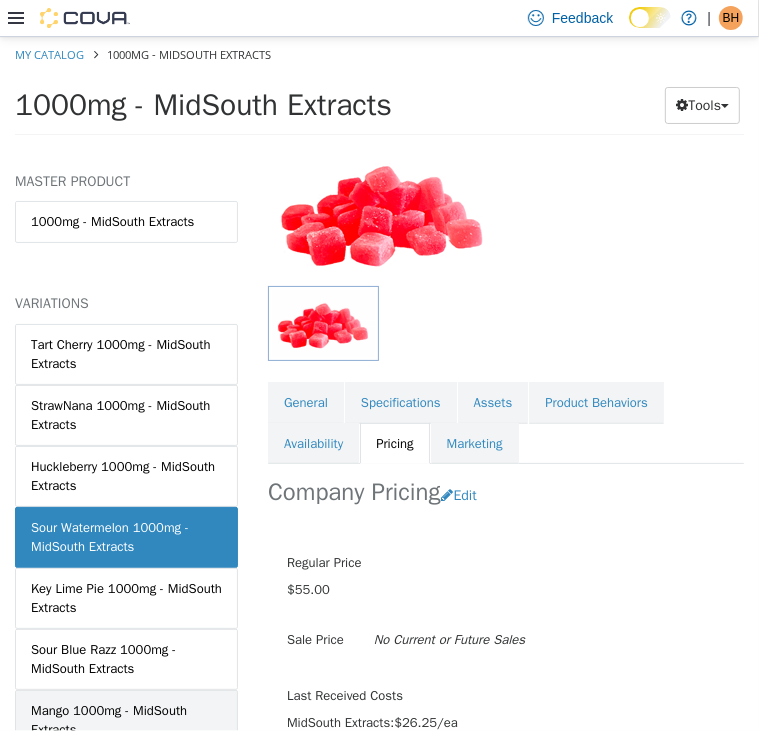 click on "Mango 1000mg - MidSouth Extracts" at bounding box center (126, 719) 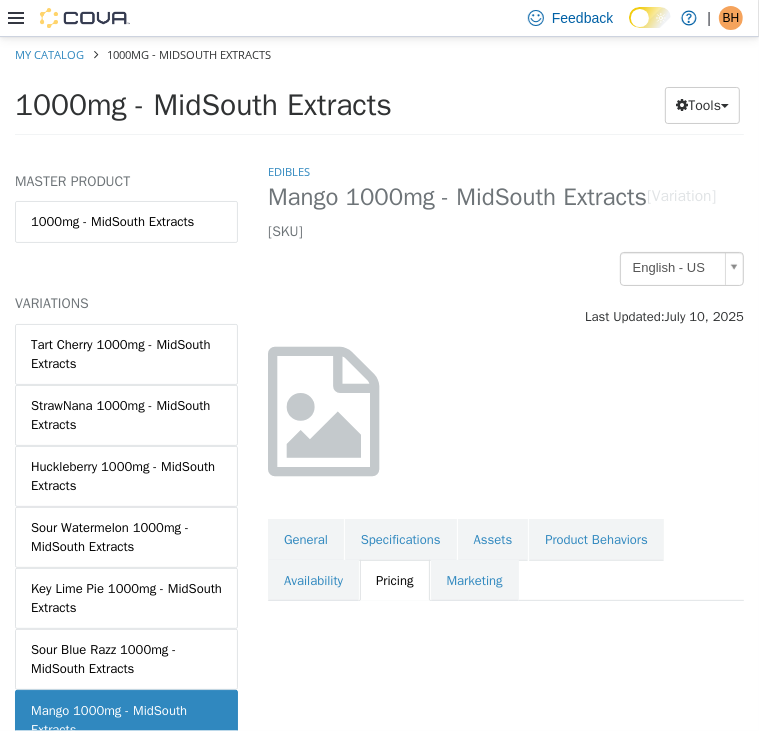 scroll, scrollTop: 0, scrollLeft: 0, axis: both 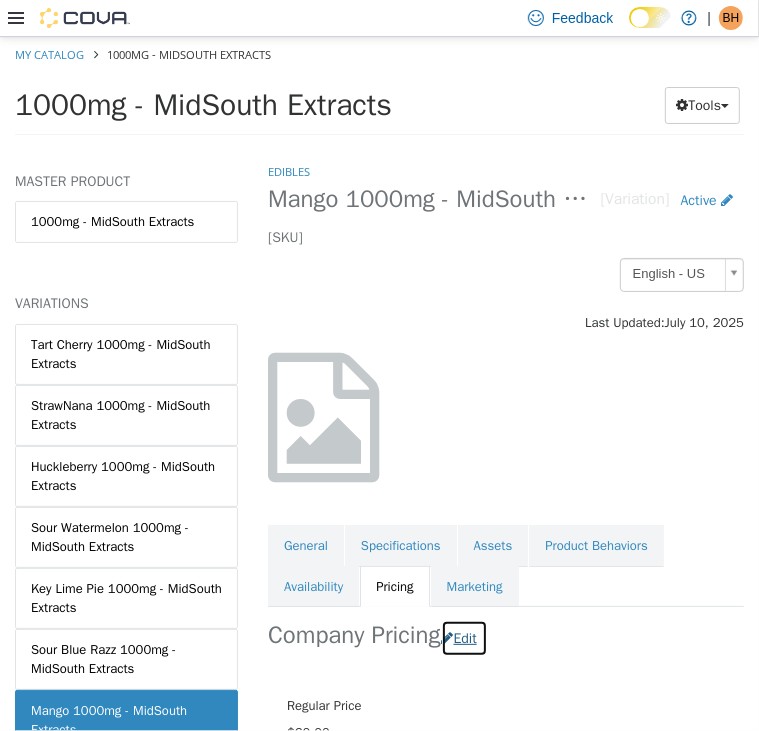 click on "Edit" at bounding box center [464, 637] 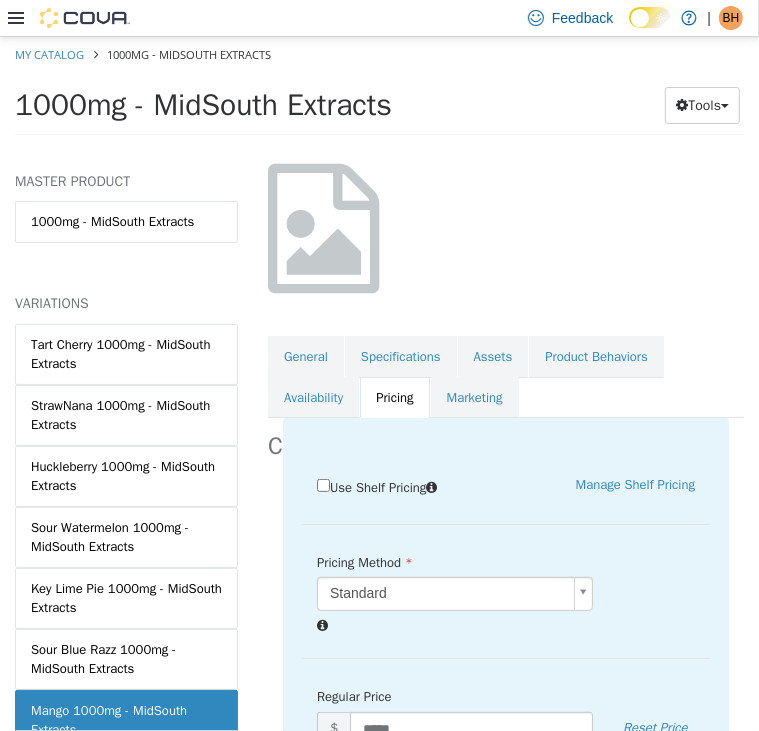 scroll, scrollTop: 193, scrollLeft: 0, axis: vertical 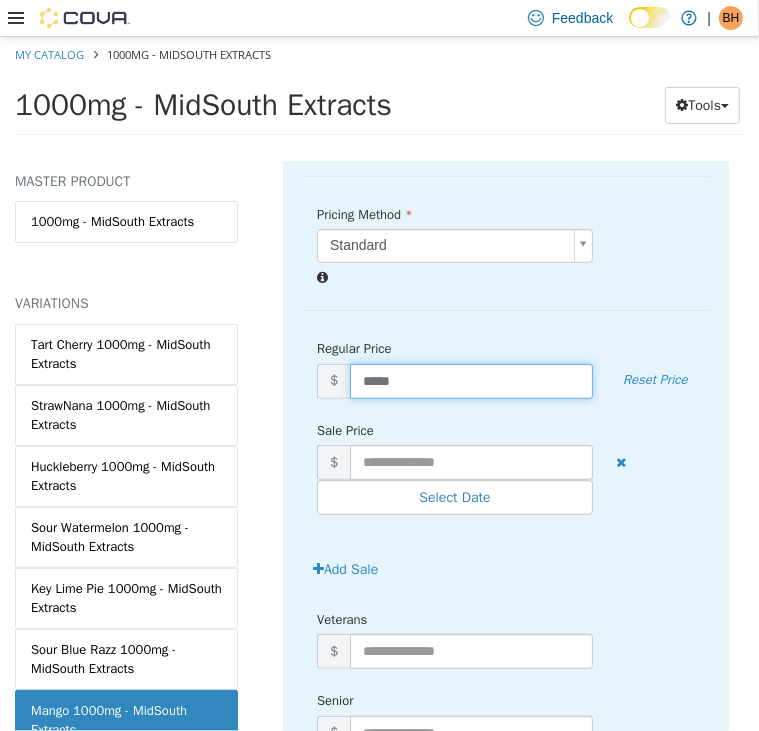 drag, startPoint x: 447, startPoint y: 724, endPoint x: 346, endPoint y: 725, distance: 101.00495 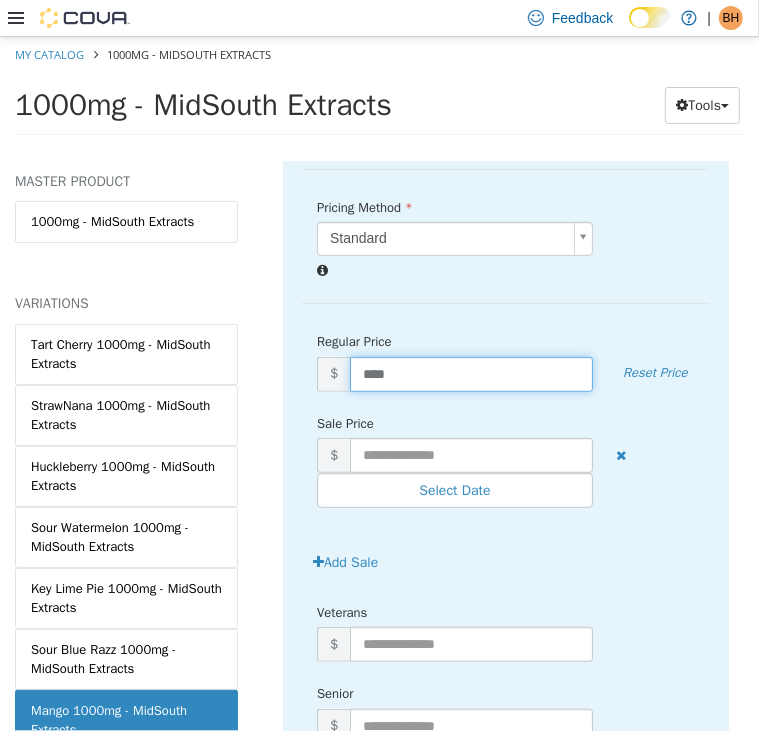 type on "*****" 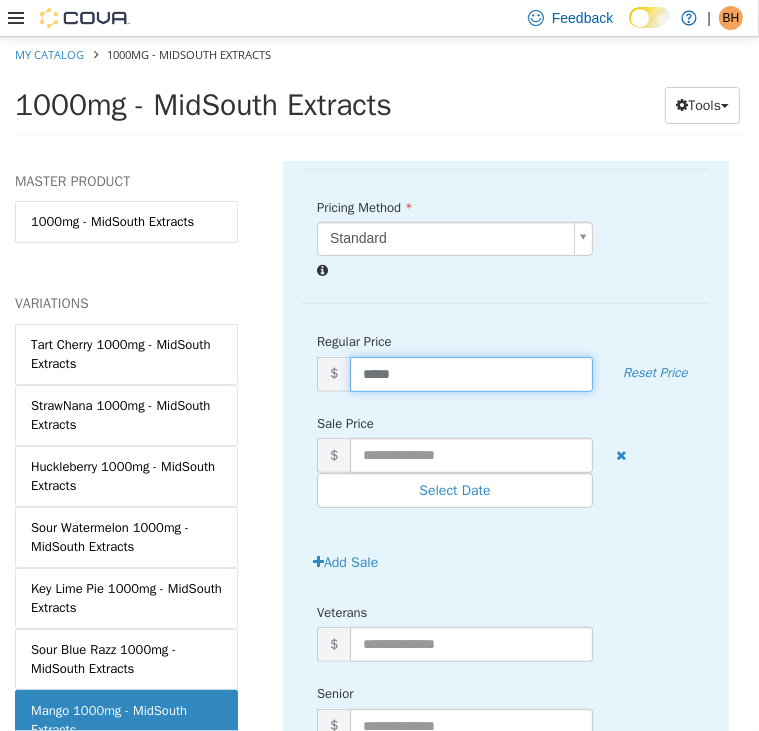 click on "Use Shelf Pricing    Manage Shelf Pricing Shelf Price     Select a Shelf Price                             Shelf Price is required Pricing Method     Standard                             * Regular Price $ ***** Reset Price Sale Price $ Select Date     (UTC-5) Chicago                                Add Sale Veterans $ Senior $ Agent $ Cancel Save" at bounding box center (506, 478) 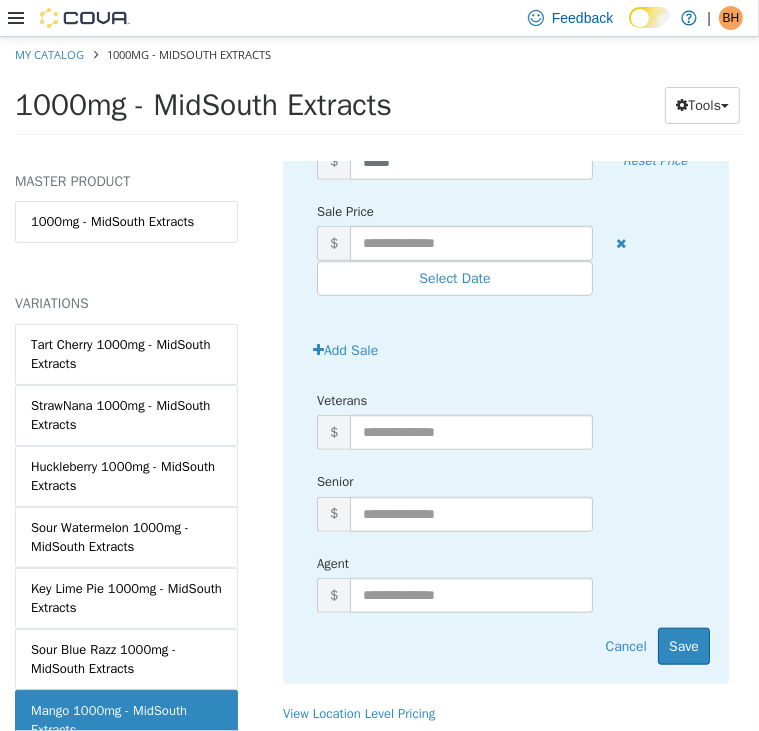 scroll, scrollTop: 786, scrollLeft: 0, axis: vertical 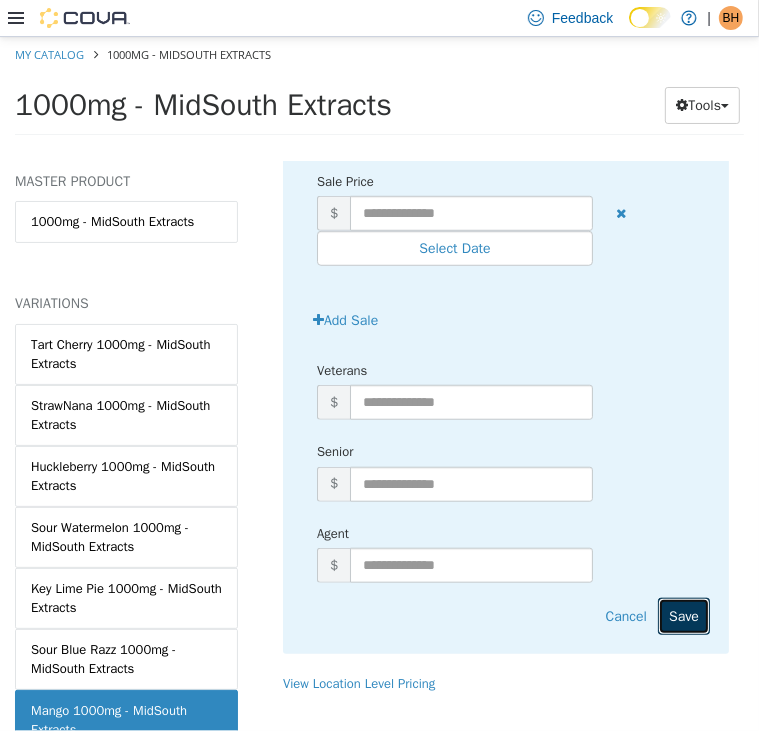 click on "Save" at bounding box center (684, 615) 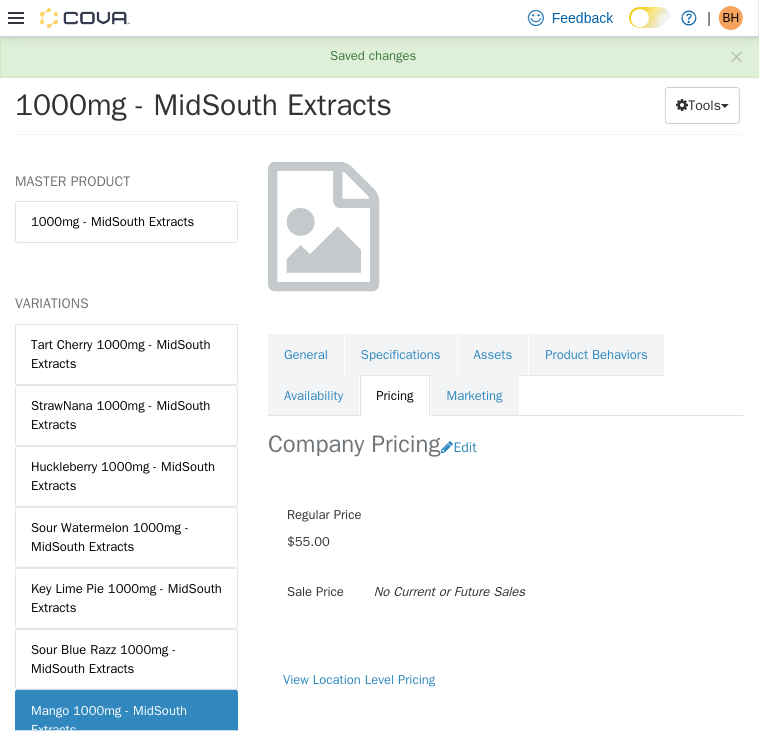 scroll, scrollTop: 188, scrollLeft: 0, axis: vertical 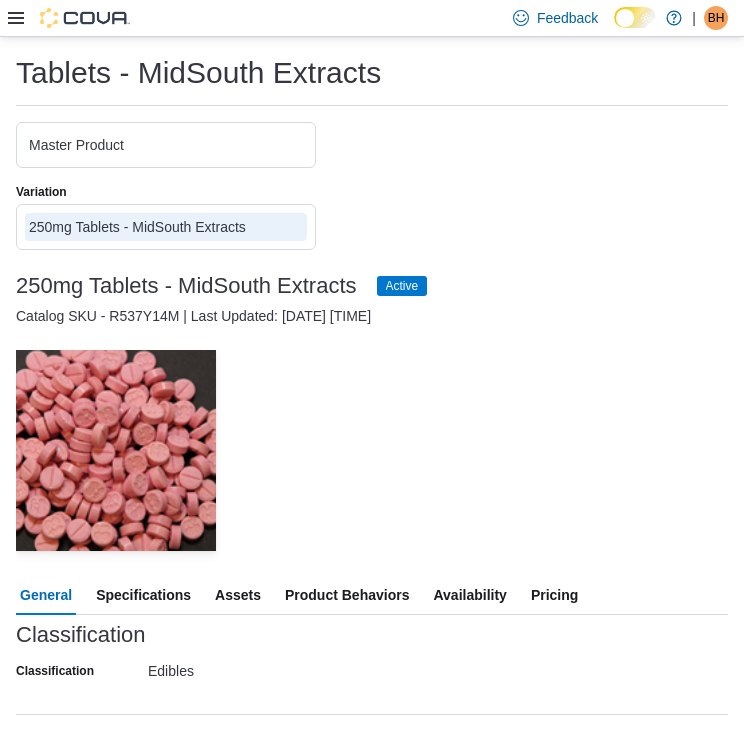 click on "Master Product Variation 250mg Tablets - [COMPANY] 250mg Tablets - [COMPANY] Active   Catalog SKU - R537Y14M  |  Last Updated: [DATE] [TIME]  —  Click to open this image in fullscreen mode General Specifications Assets Product Behaviors Availability Pricing Classification   Classification Edibles Classification Edibles General Information Edit   Product Name 250mg Tablets - [COMPANY] Short Description No Short Description added Long Description No Long Description added Manufacturers   Manufacturer Name No Manufacturer Name Added Manufacturers SKUs Edit   SKU Description No [0] value added No [0] description added Supplier SKUs Edit   SKU Supplier Description No [0] value added [COMPANY] No [0] description added UPCs Edit   UPC Description No [0] value added No [0] description added" at bounding box center (372, 545) 